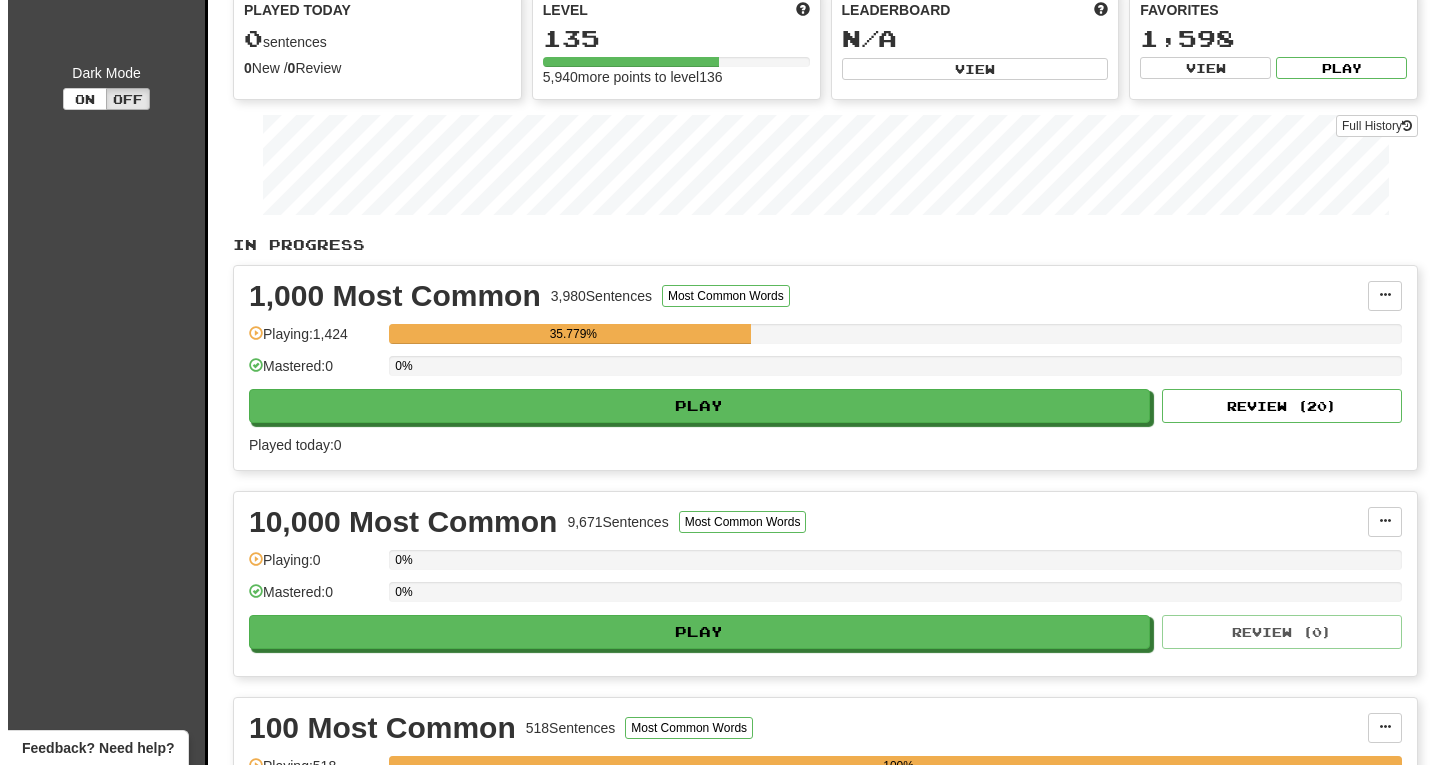 scroll, scrollTop: 344, scrollLeft: 0, axis: vertical 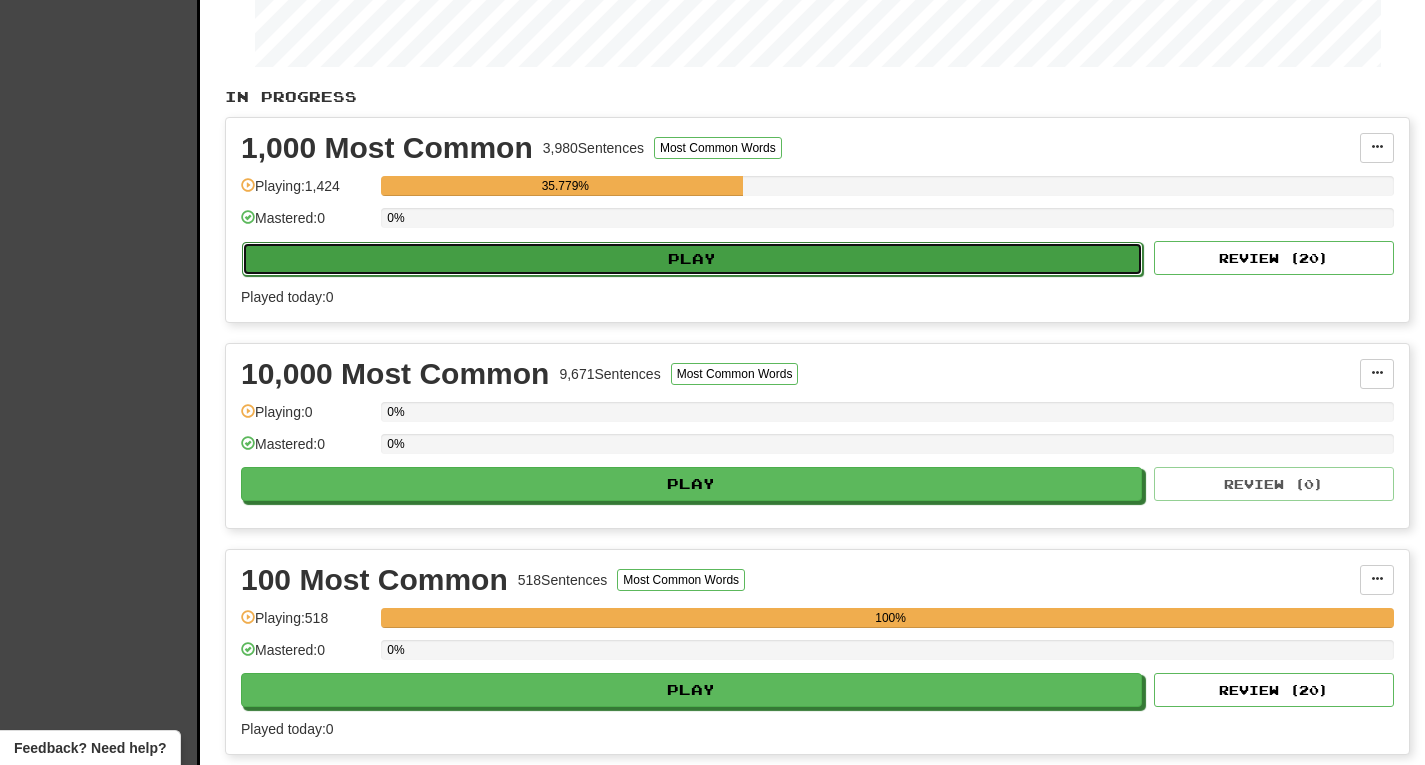 click on "Play" at bounding box center (692, 259) 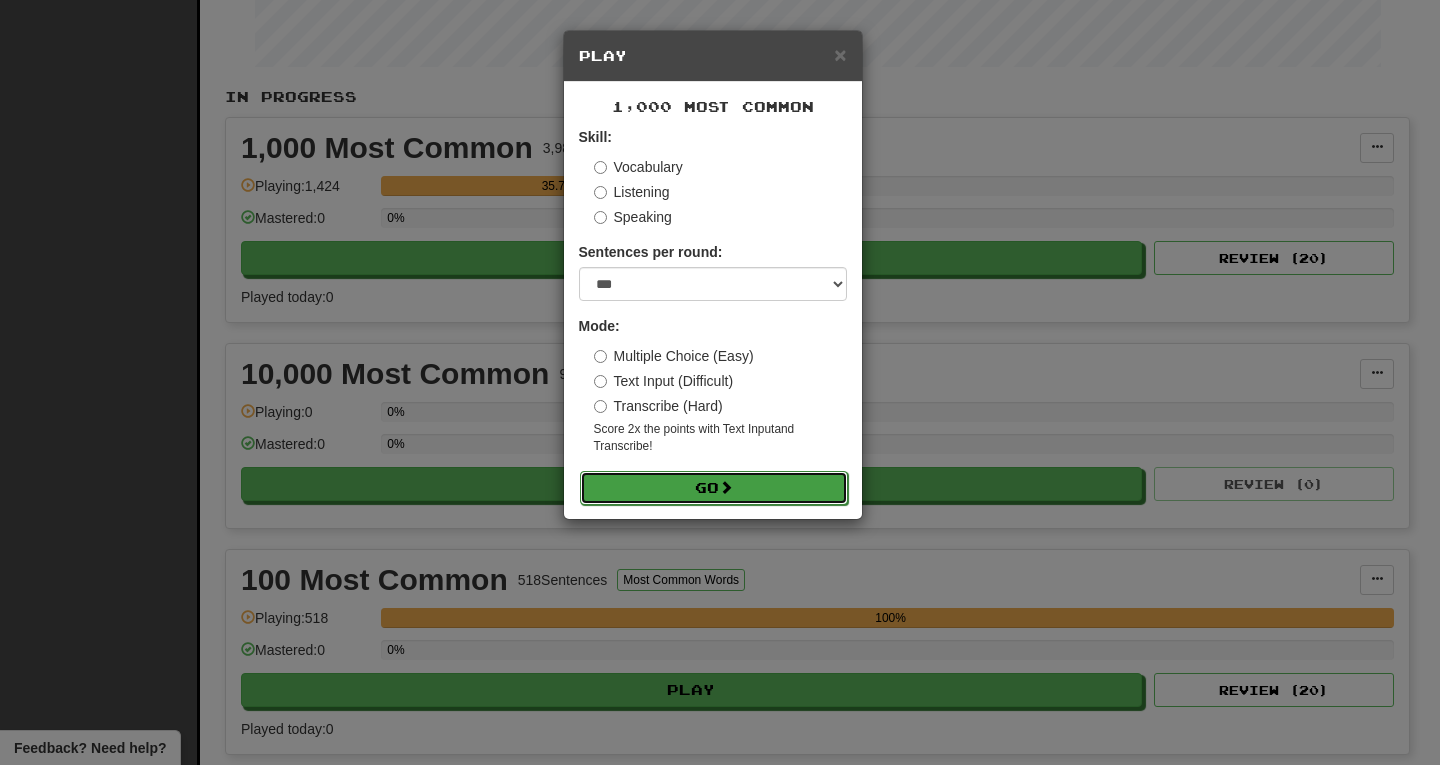 click on "Go" at bounding box center (714, 488) 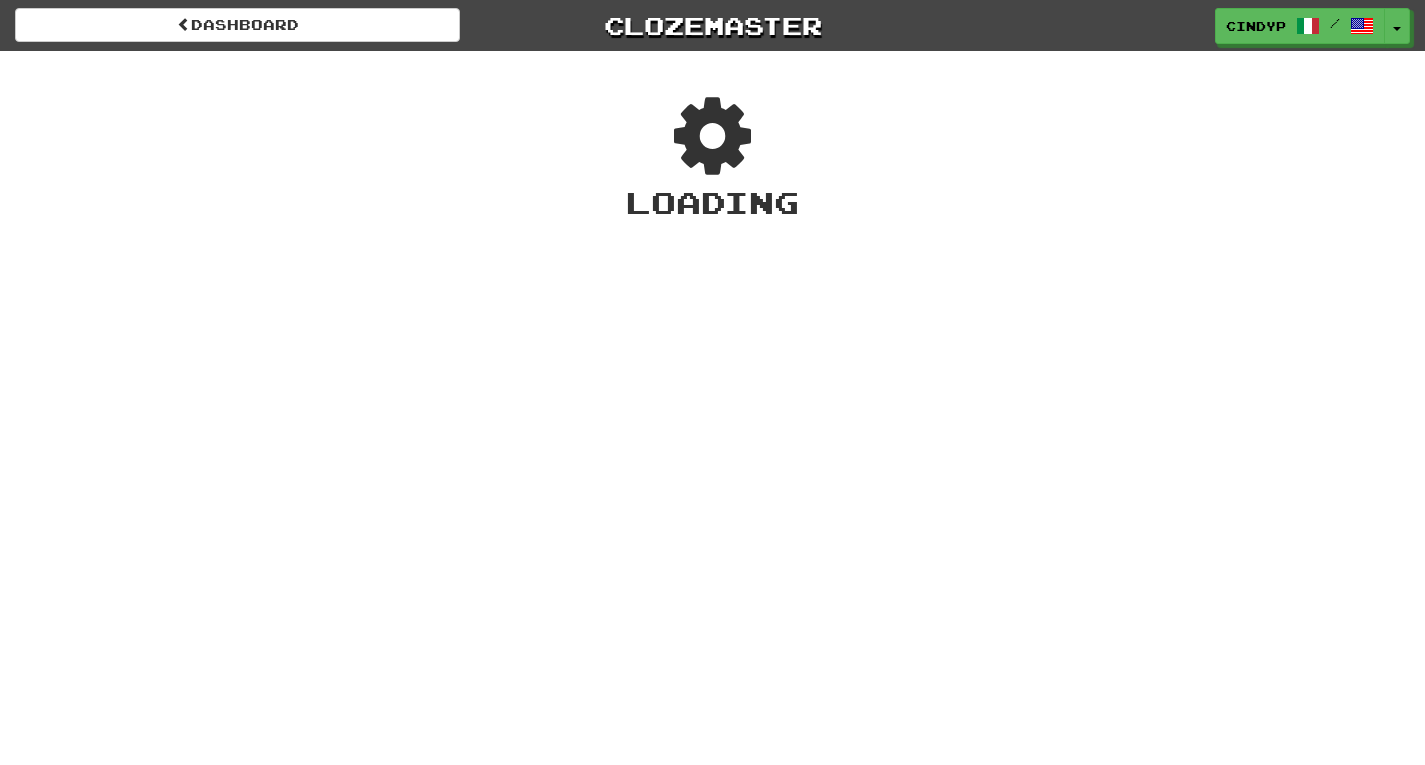 scroll, scrollTop: 0, scrollLeft: 0, axis: both 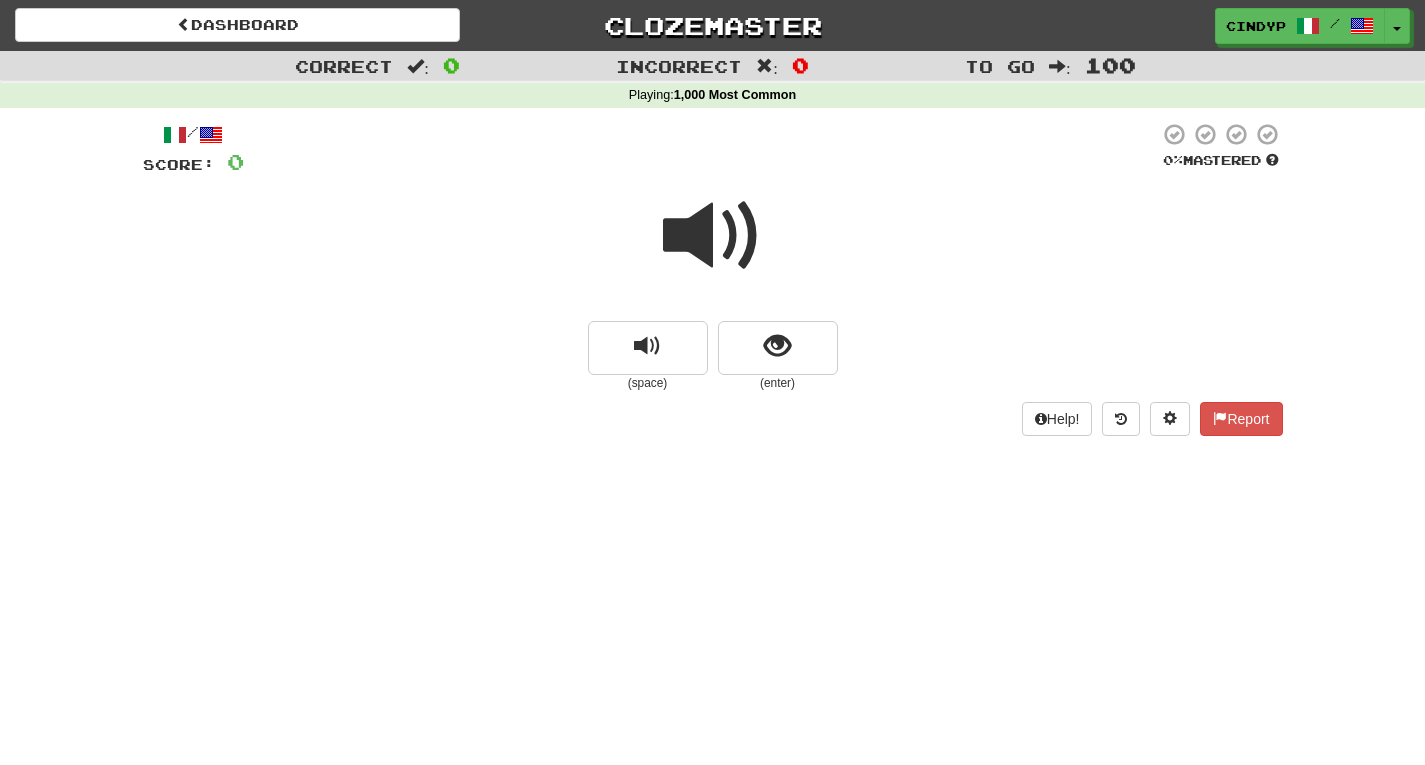 click at bounding box center [713, 236] 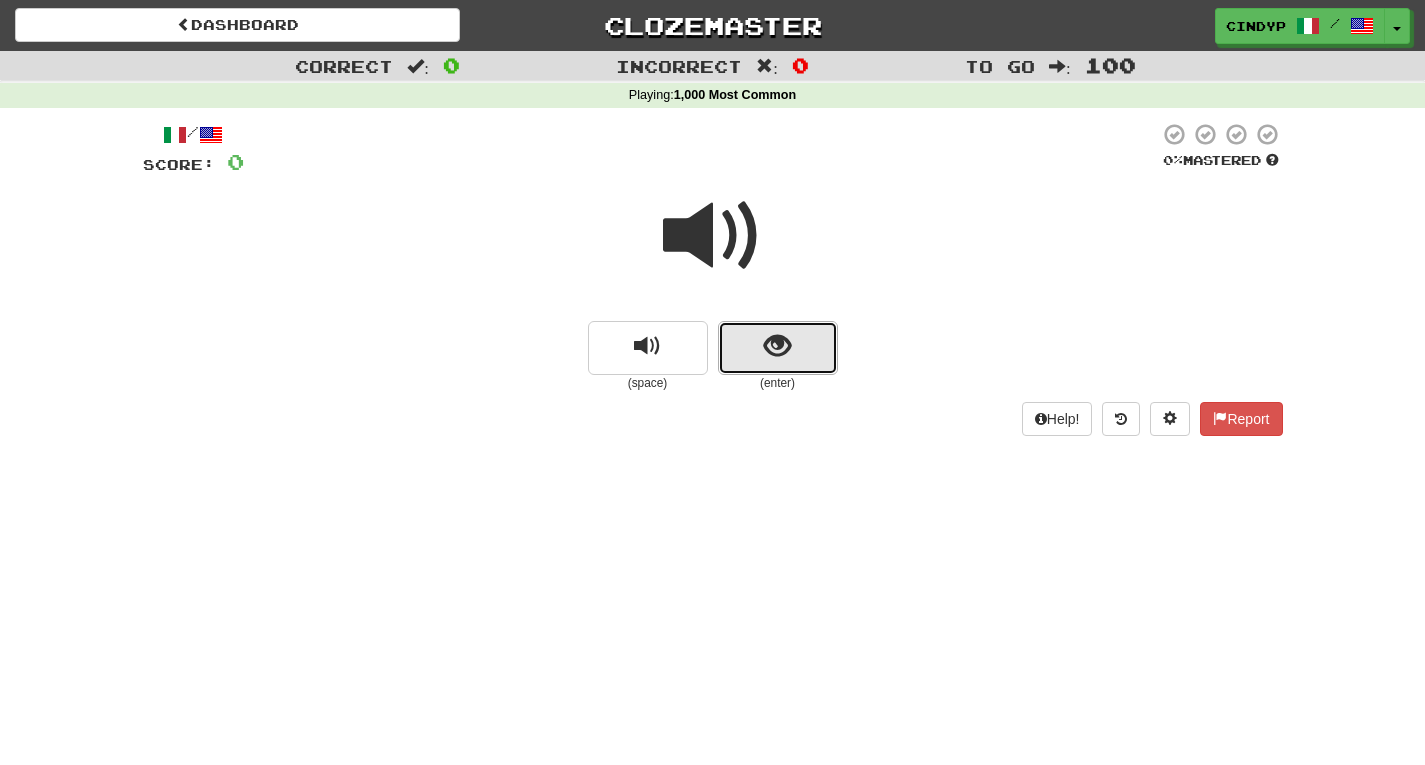 click at bounding box center (777, 346) 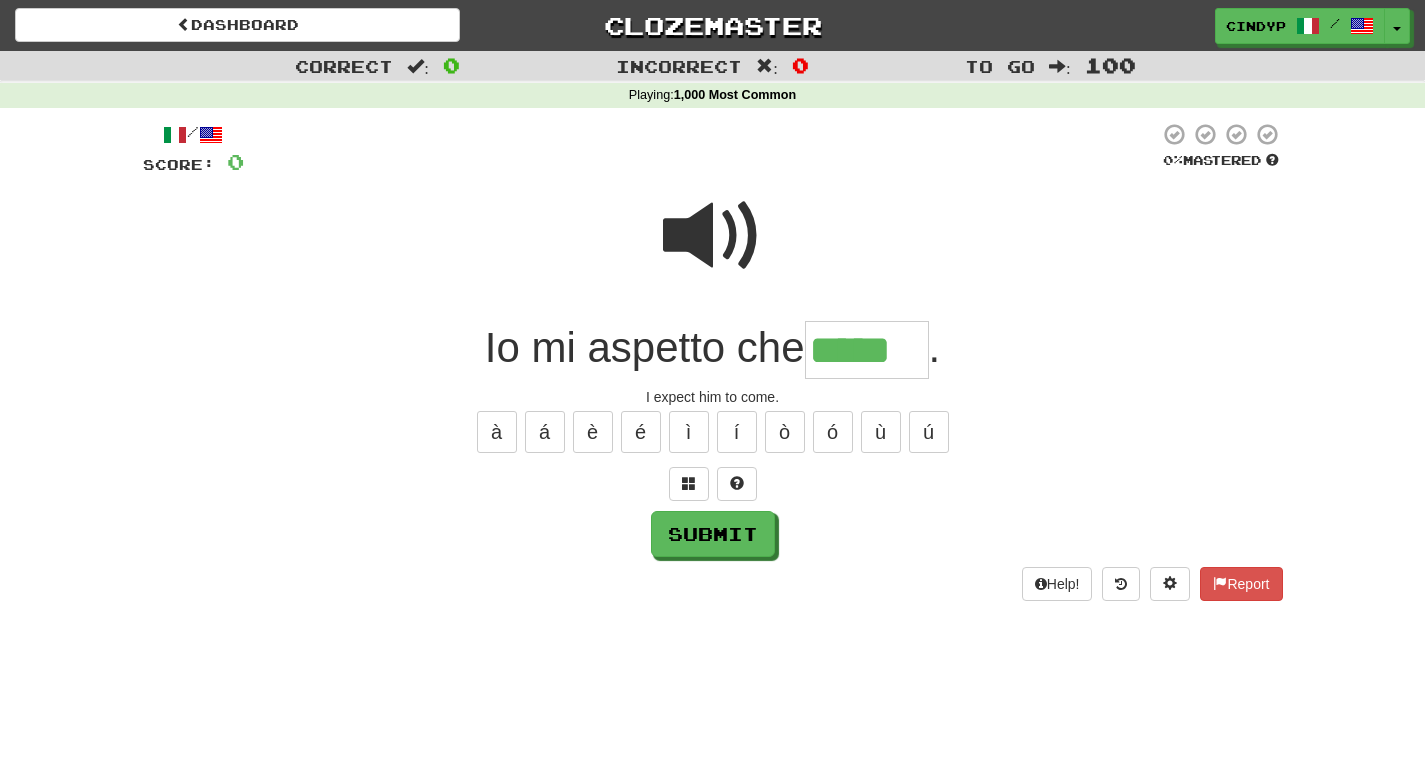 type on "*****" 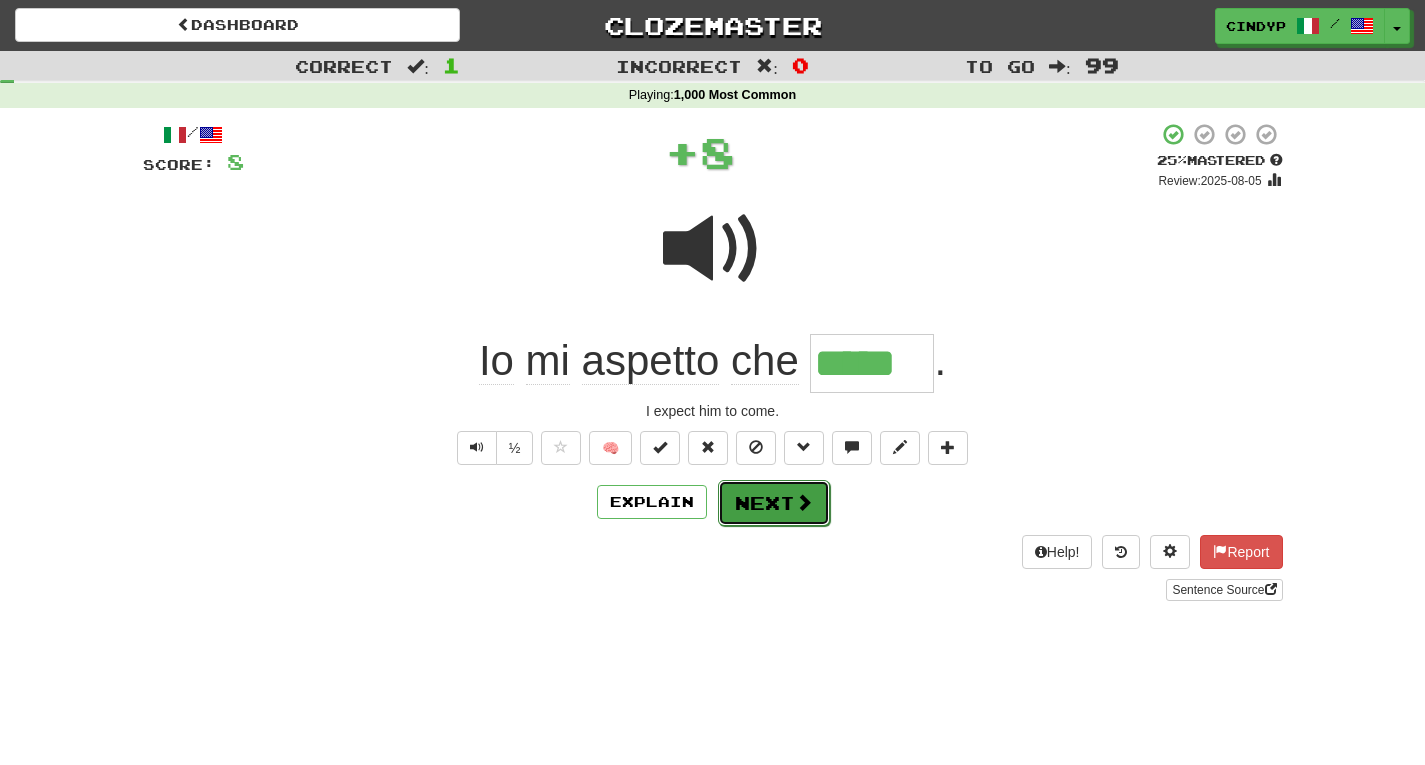 click on "Next" at bounding box center (774, 503) 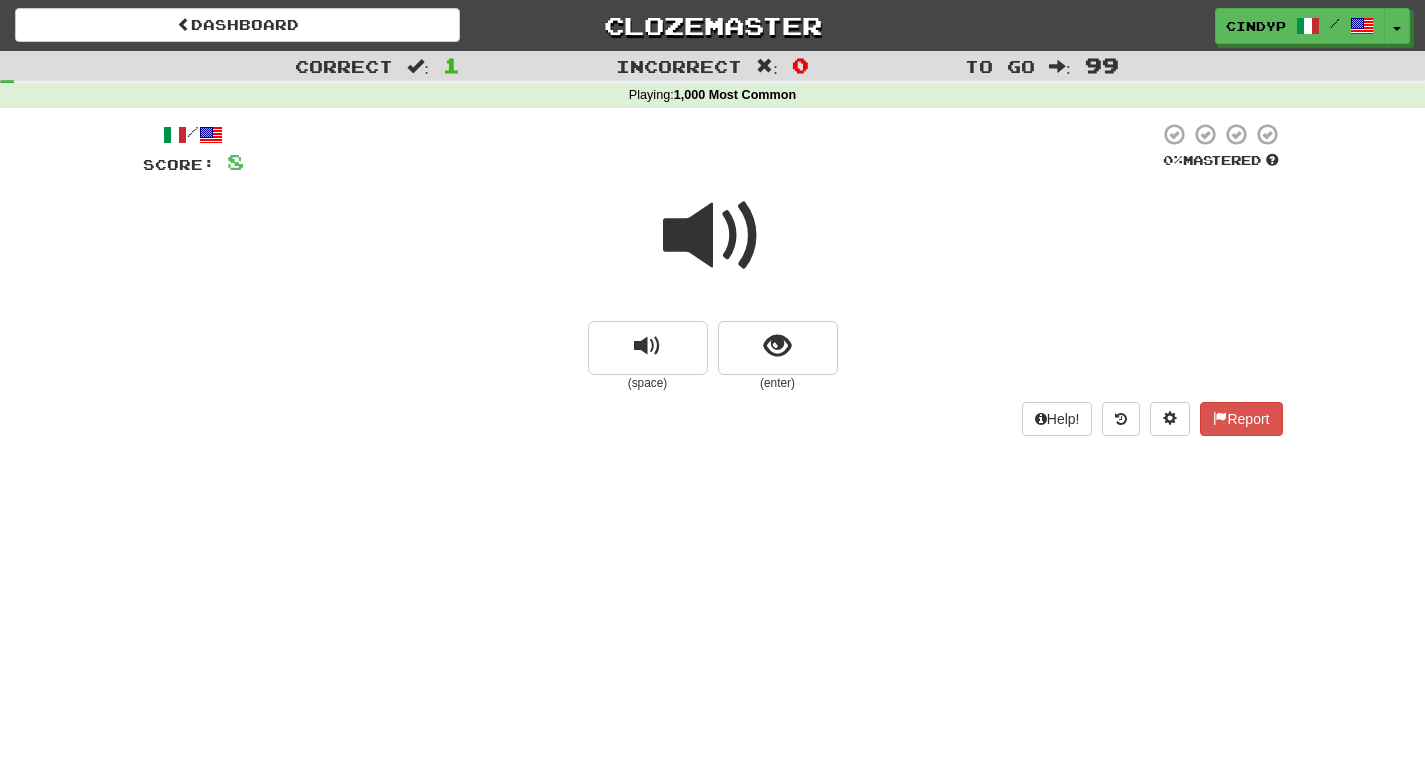 click at bounding box center (713, 236) 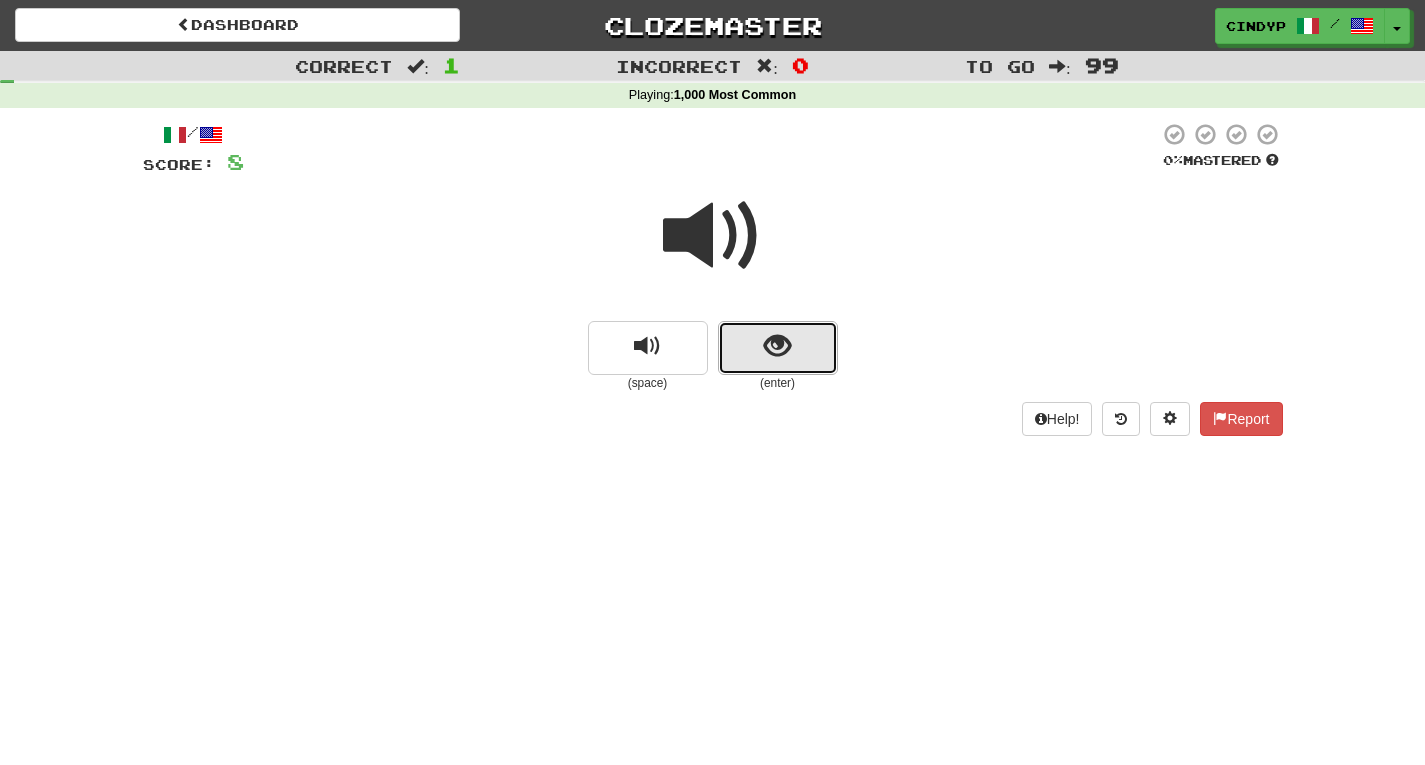 click at bounding box center [777, 346] 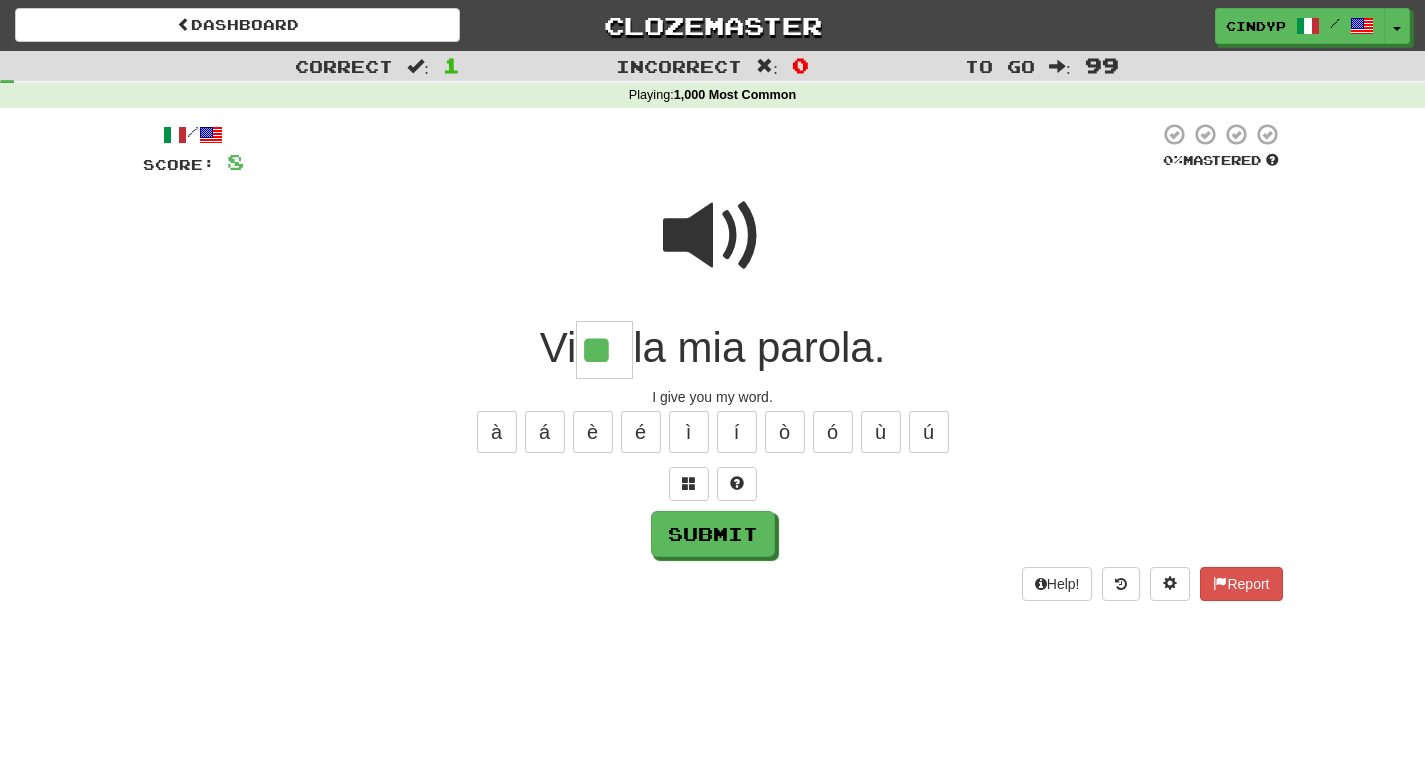 type on "**" 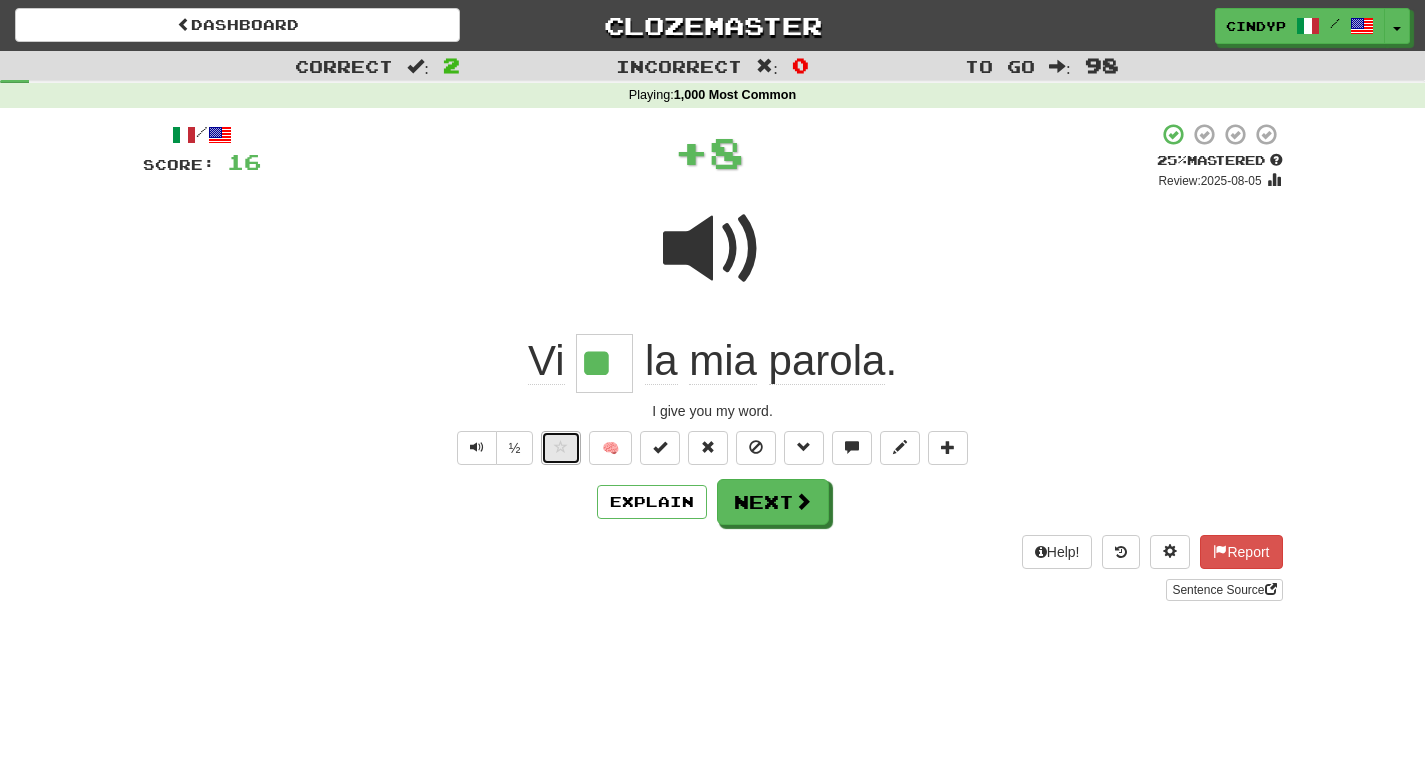 click at bounding box center [561, 448] 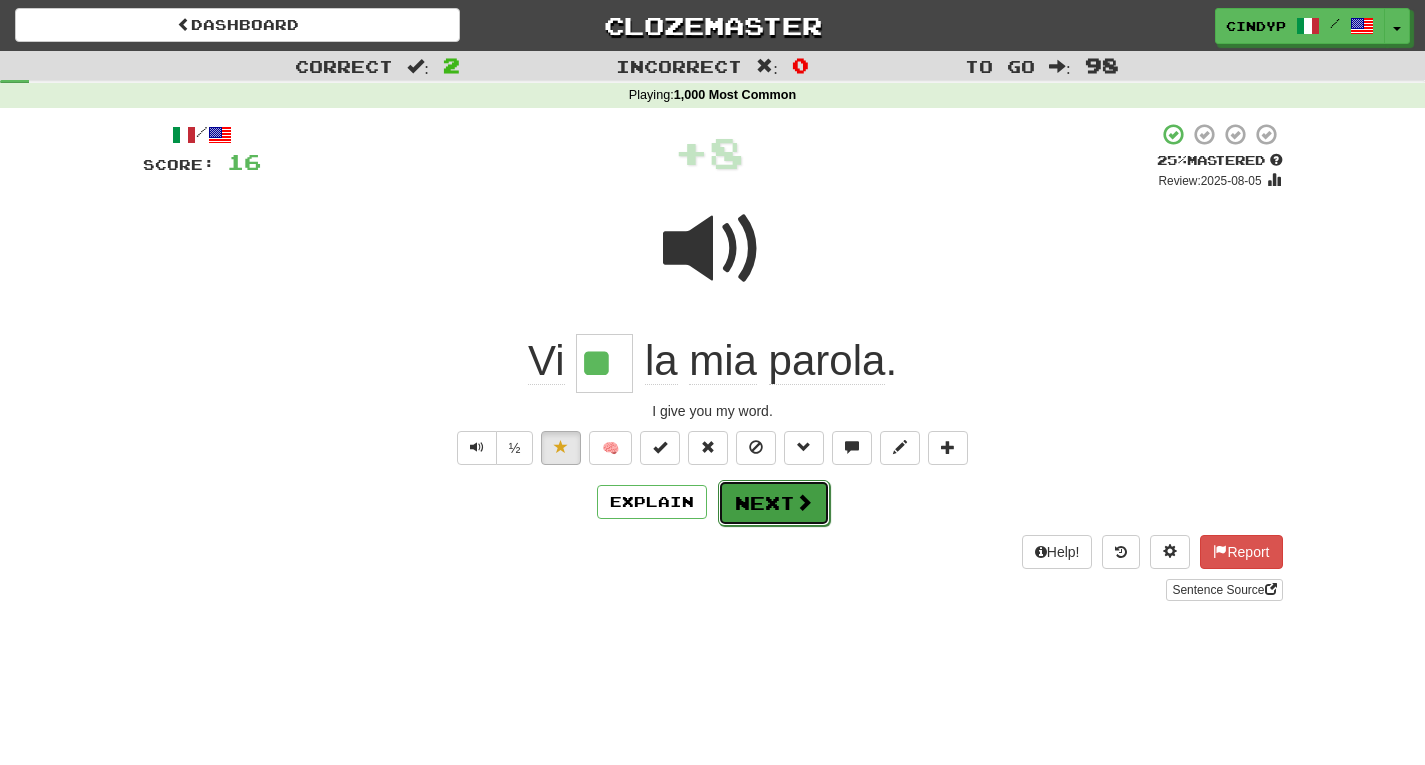 click on "Next" at bounding box center (774, 503) 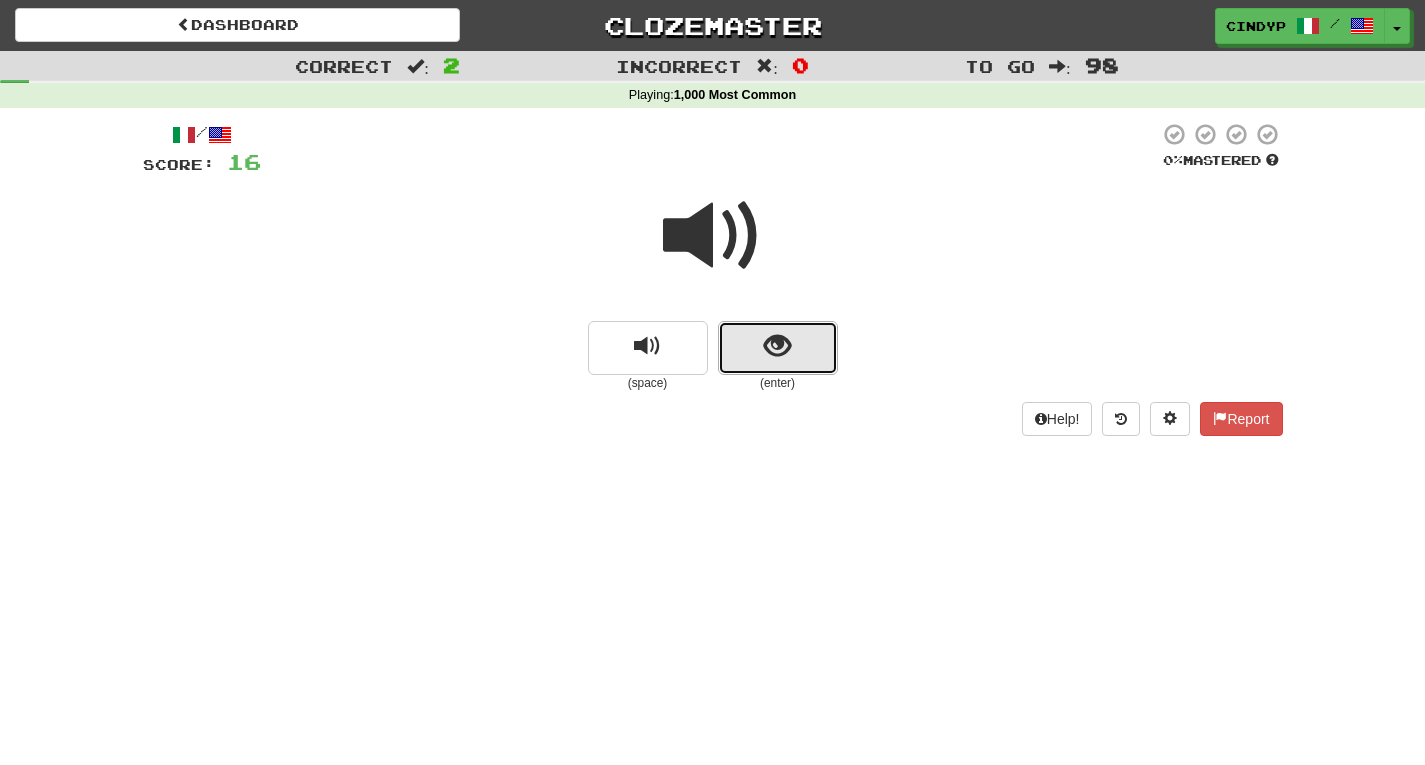 click at bounding box center [778, 348] 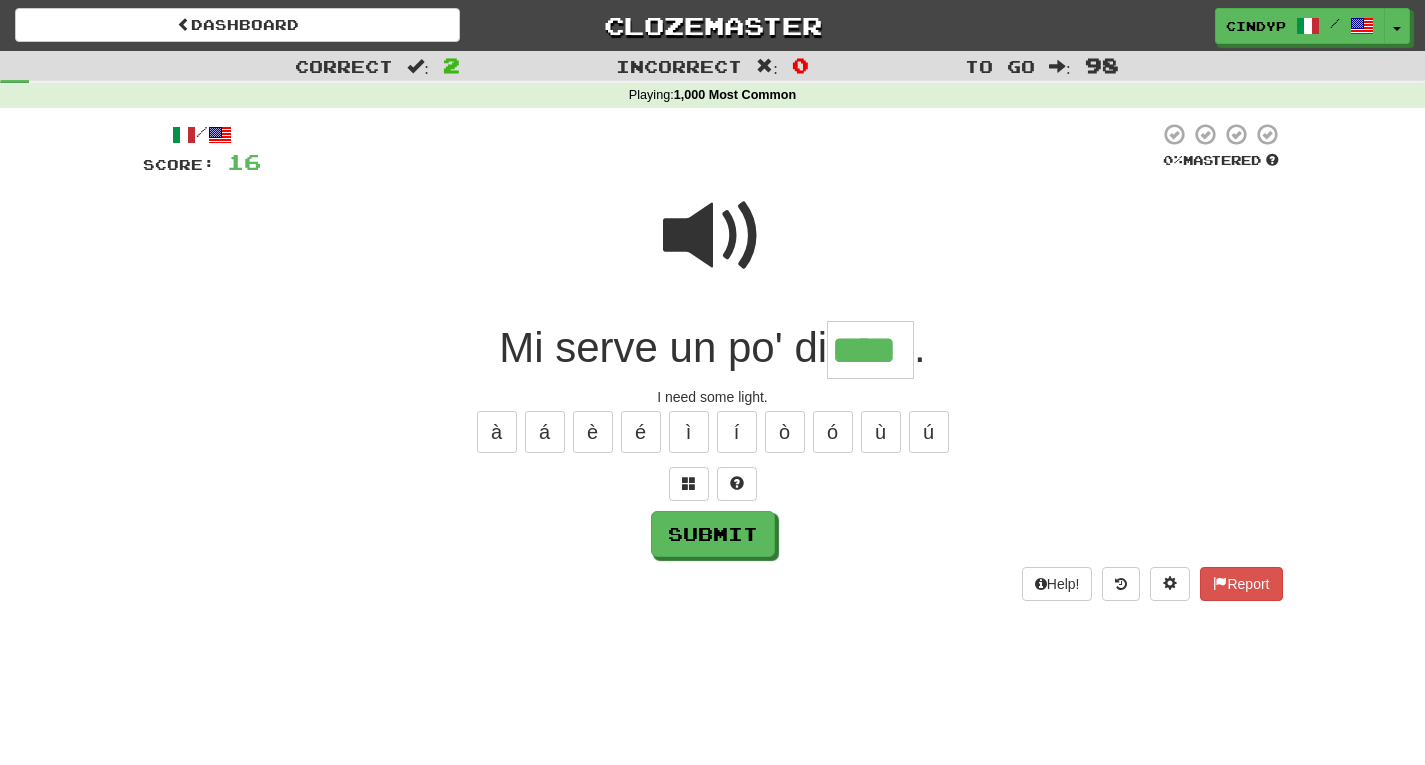 type on "****" 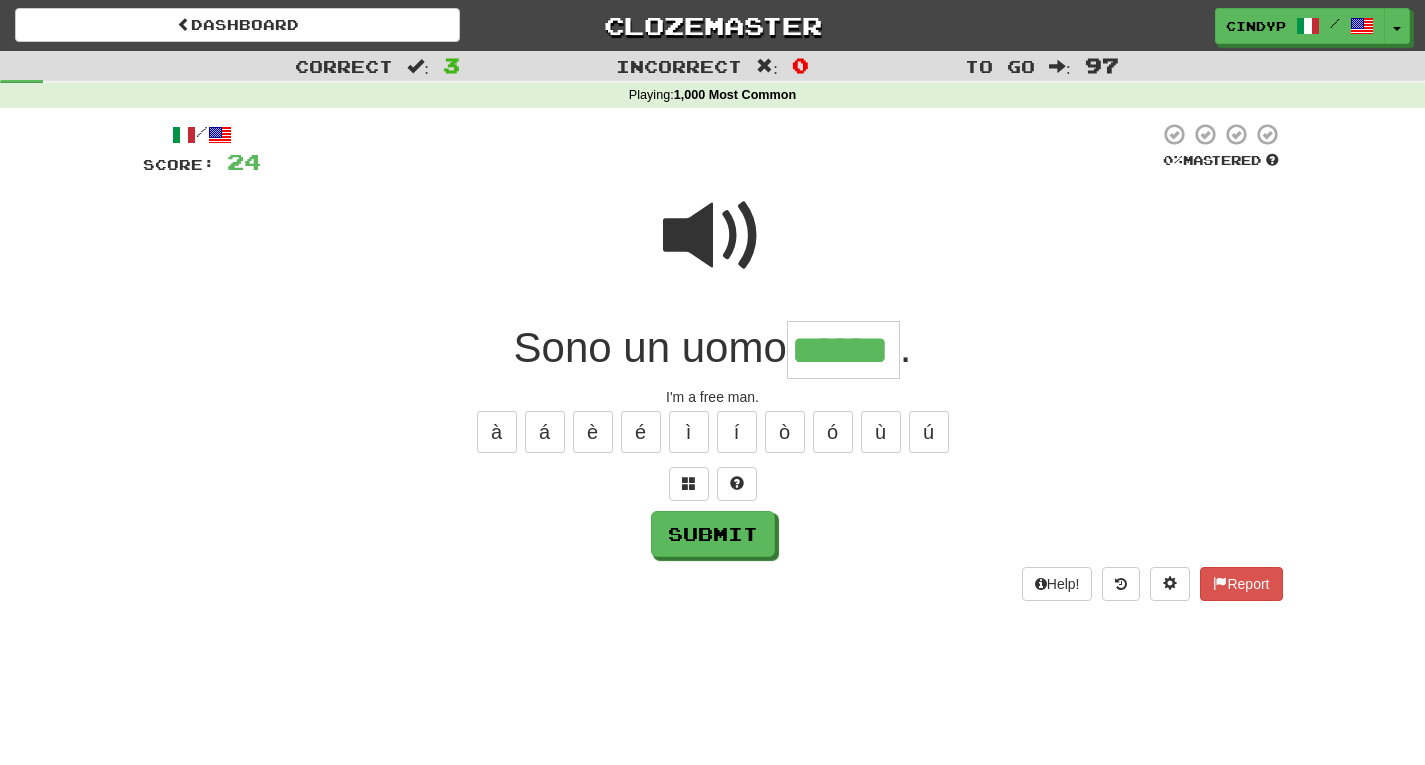 type on "******" 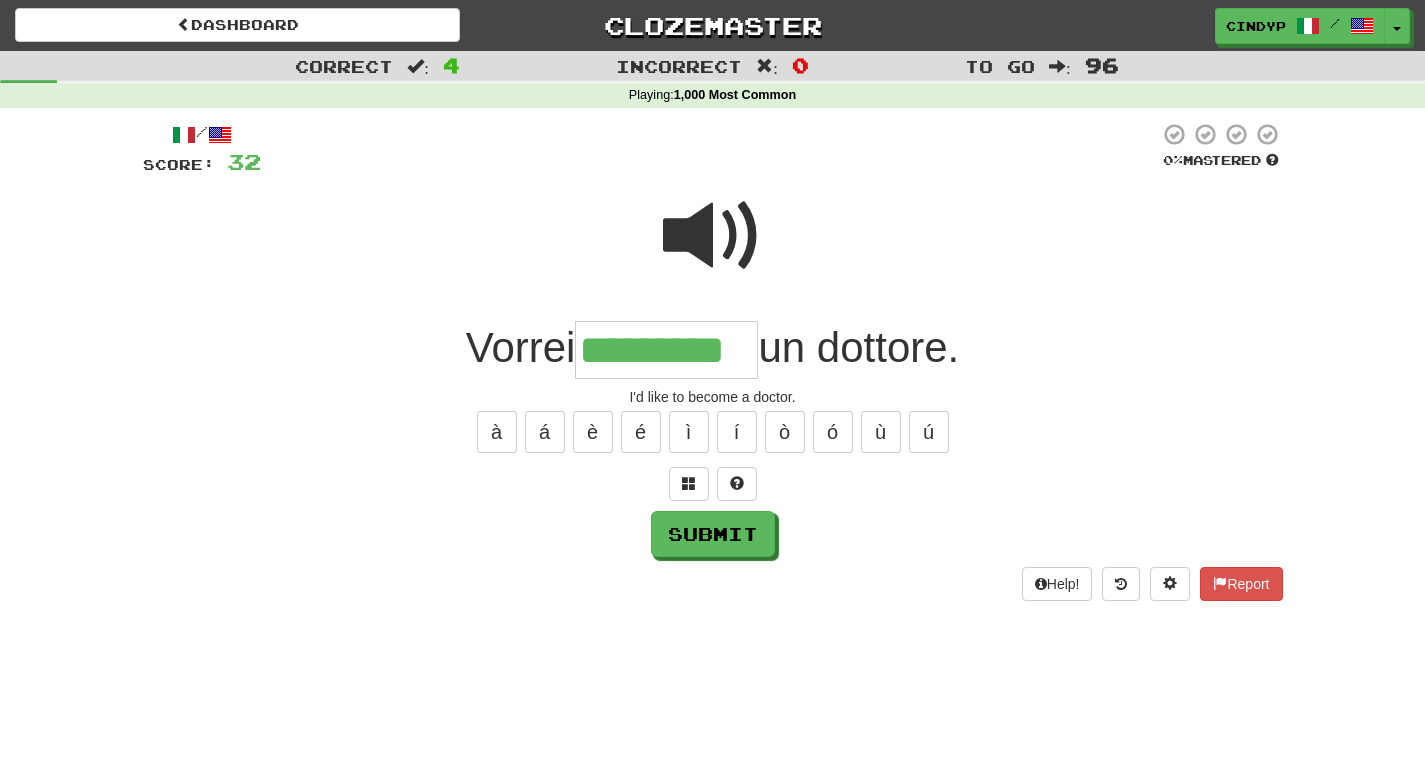 type on "*********" 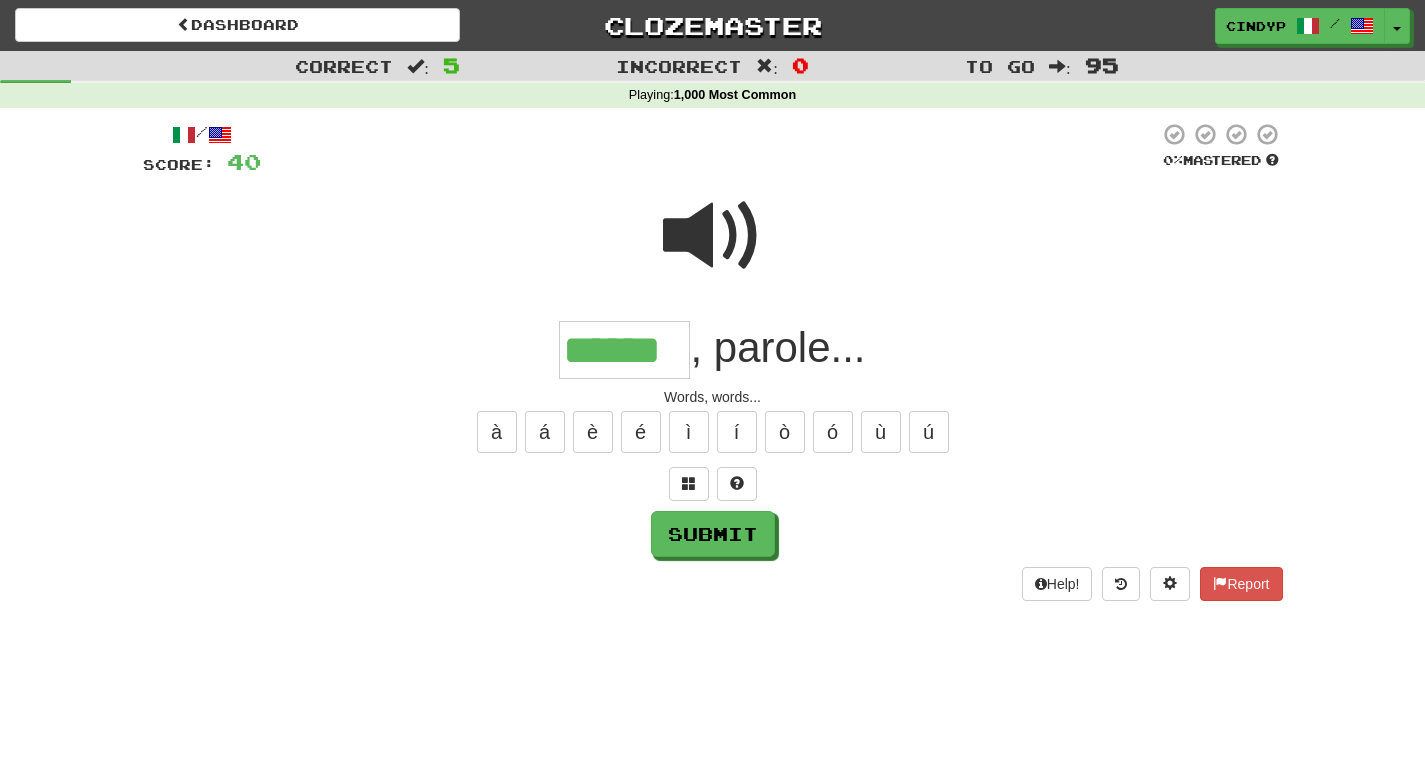 type on "******" 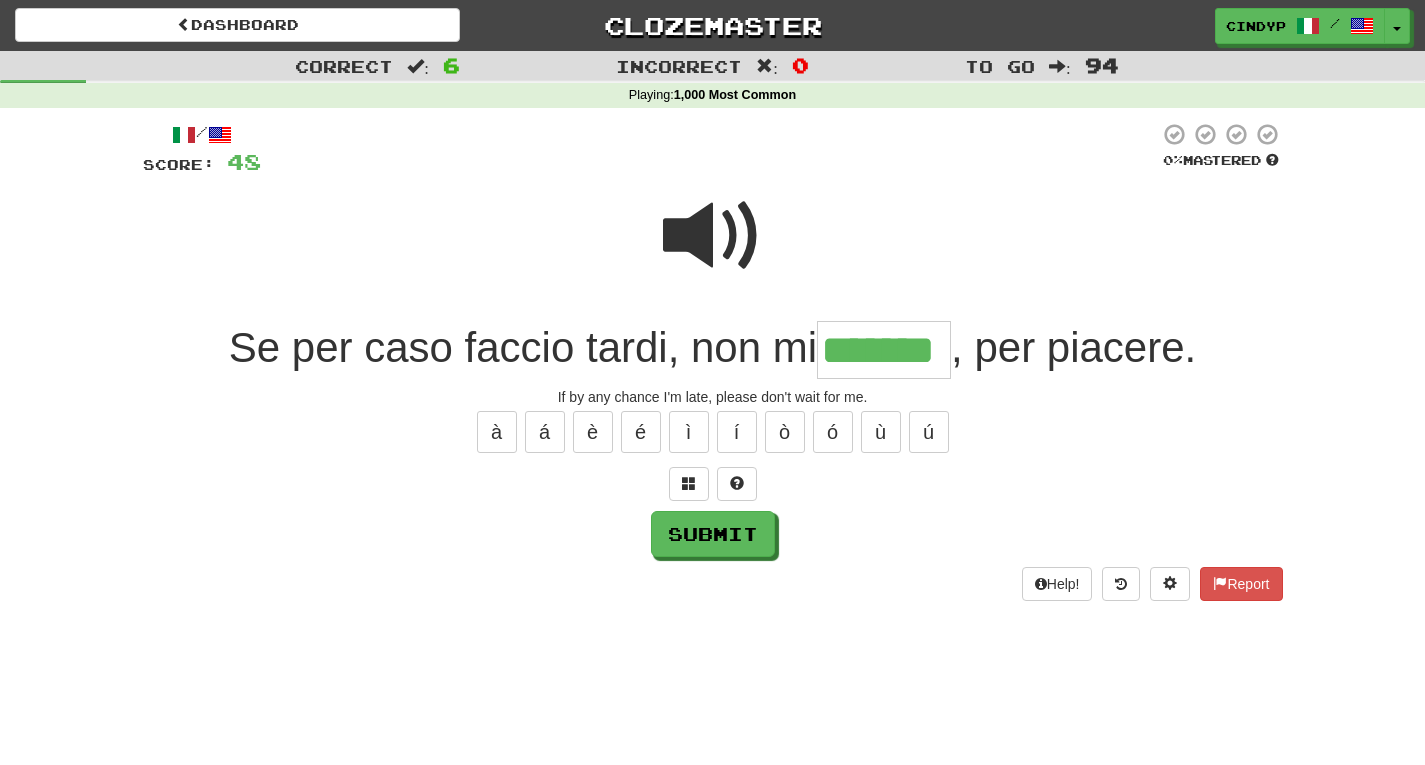 type on "*******" 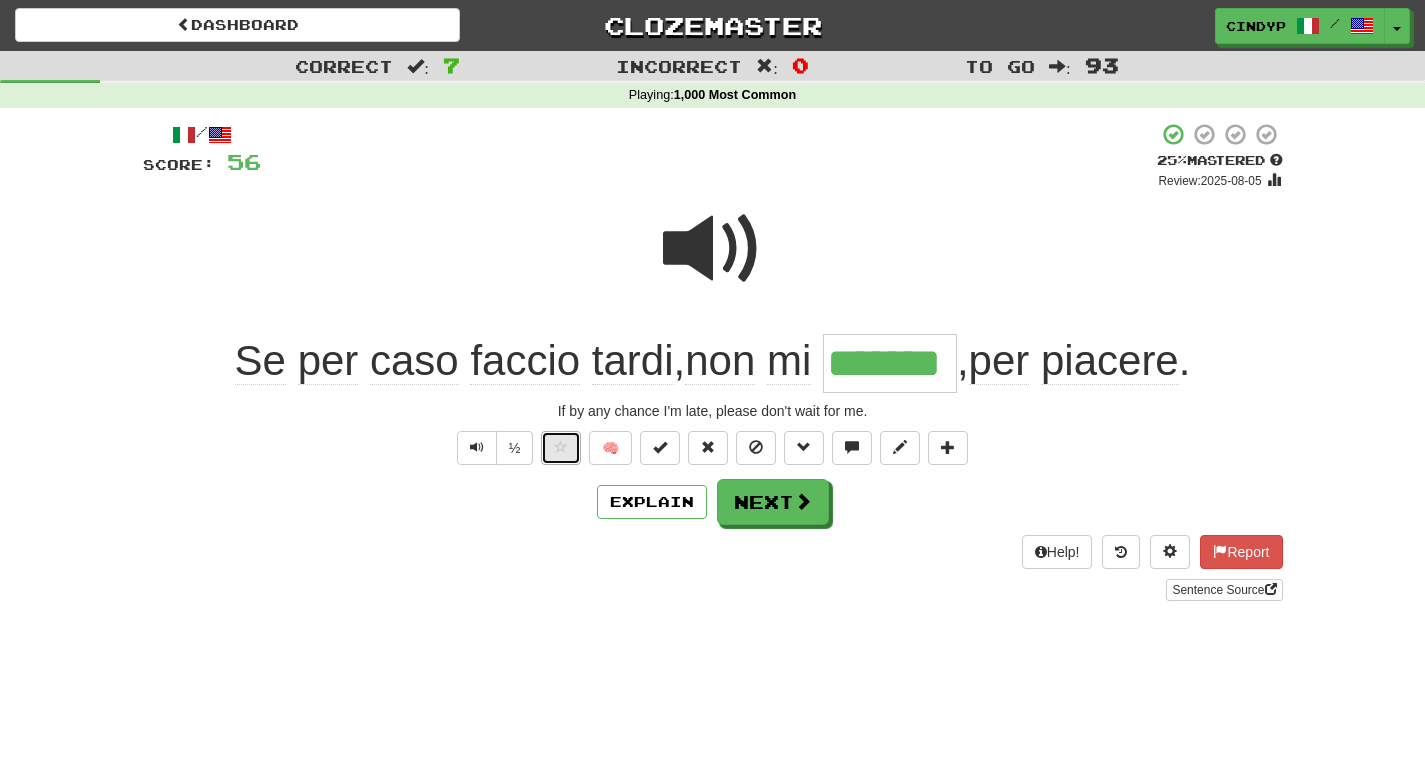 click at bounding box center (561, 448) 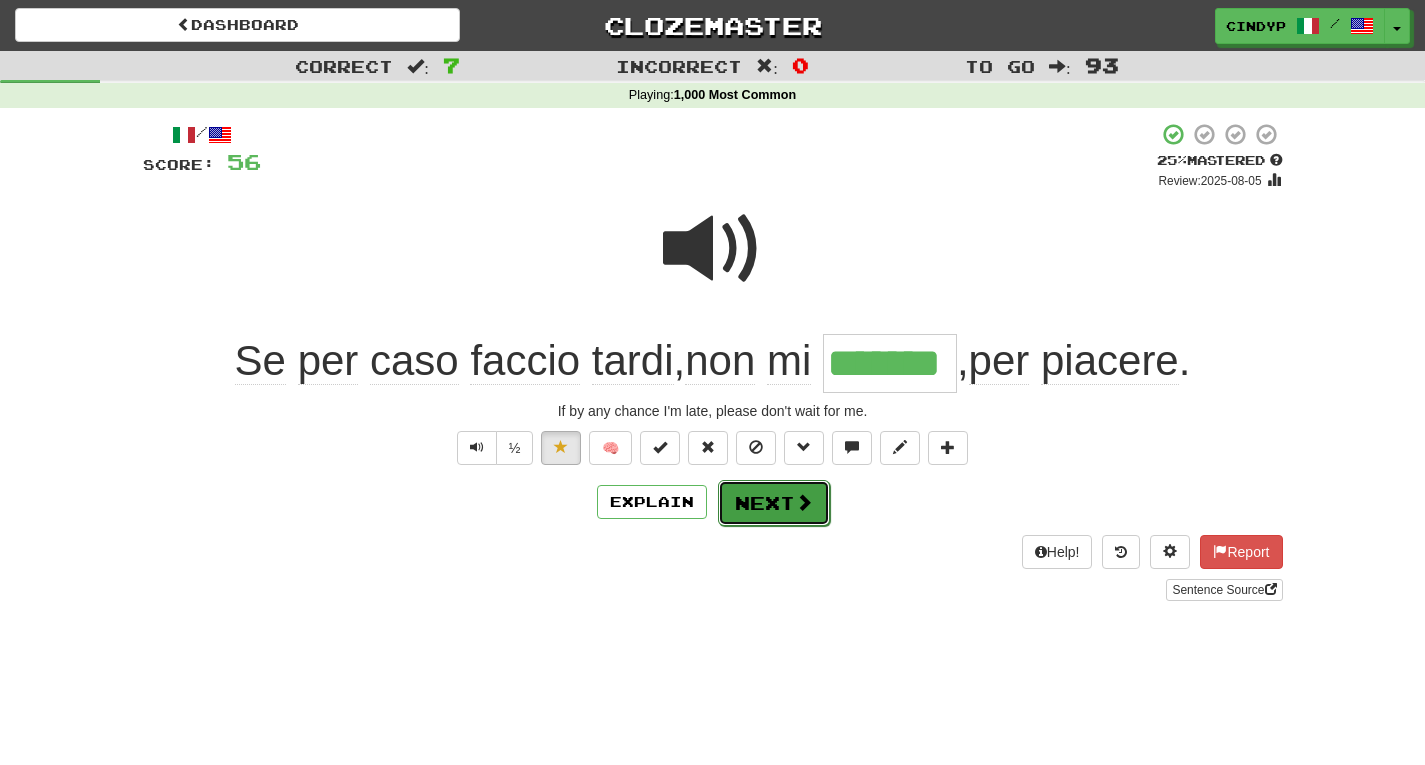 click on "Next" at bounding box center [774, 503] 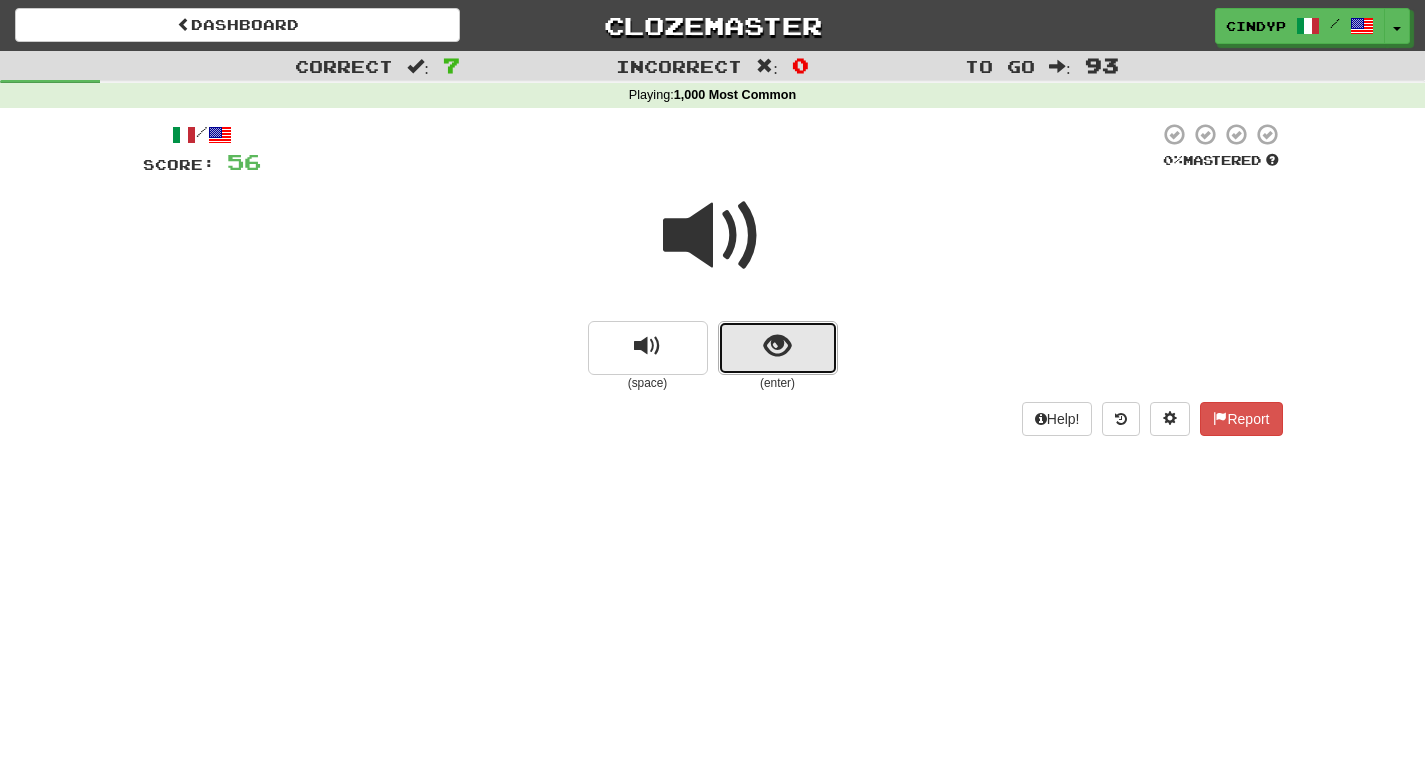 click at bounding box center [778, 348] 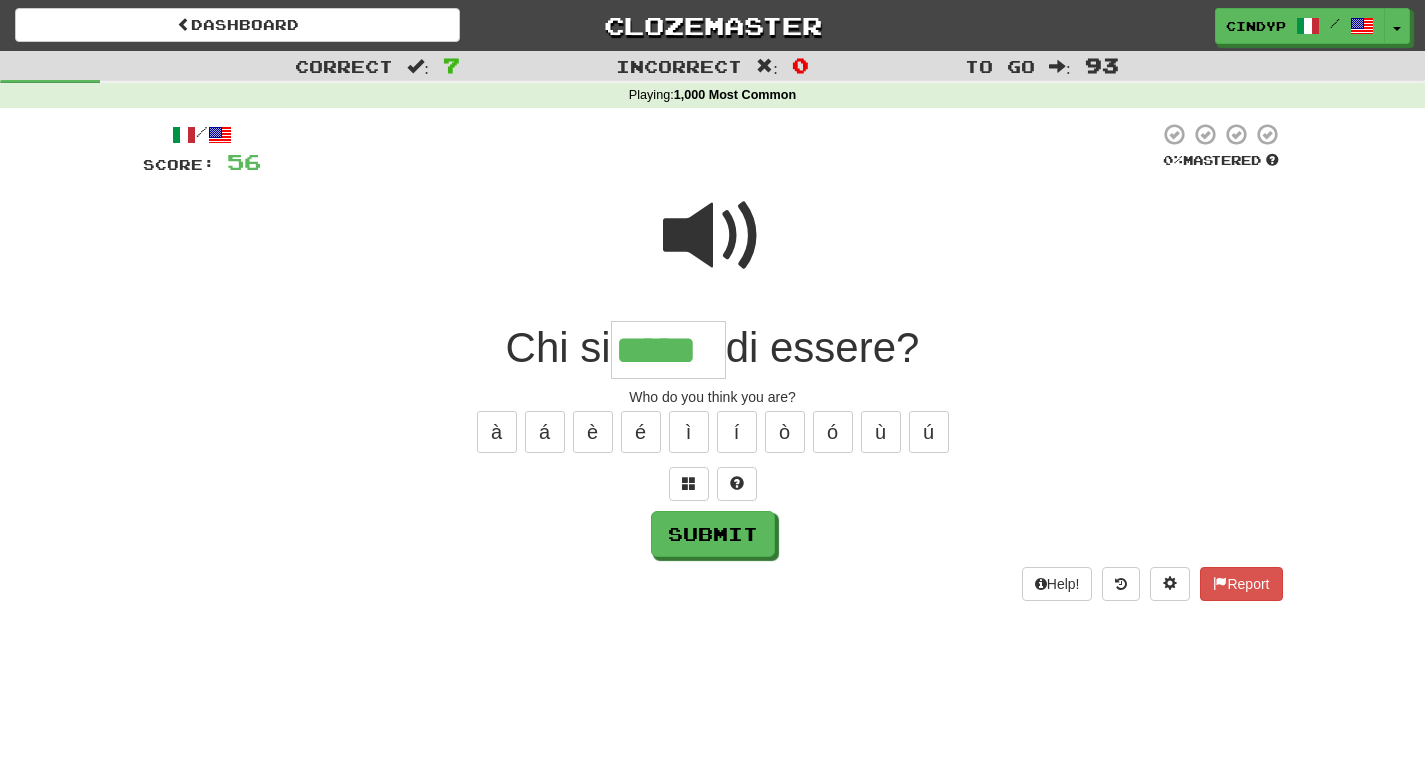 type on "*****" 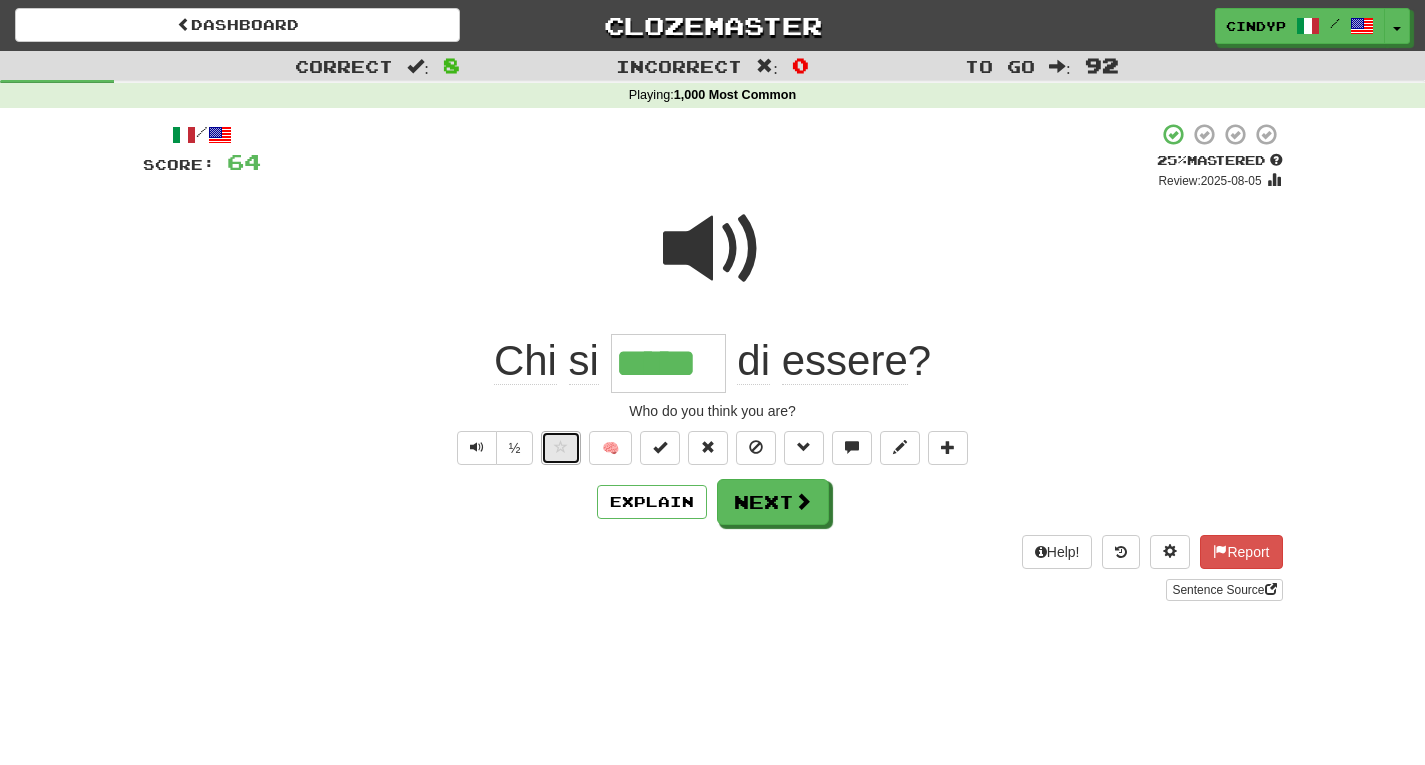click at bounding box center [561, 448] 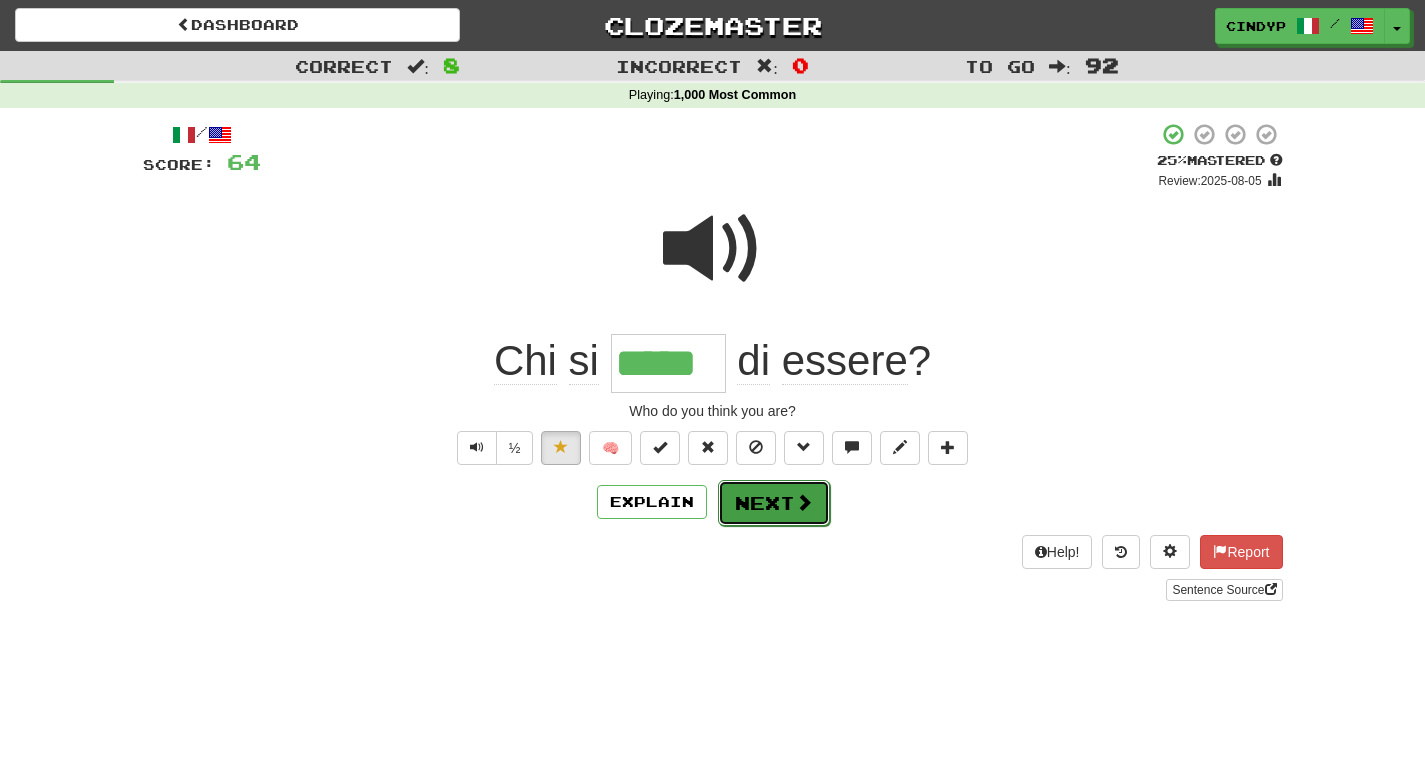 click on "Next" at bounding box center [774, 503] 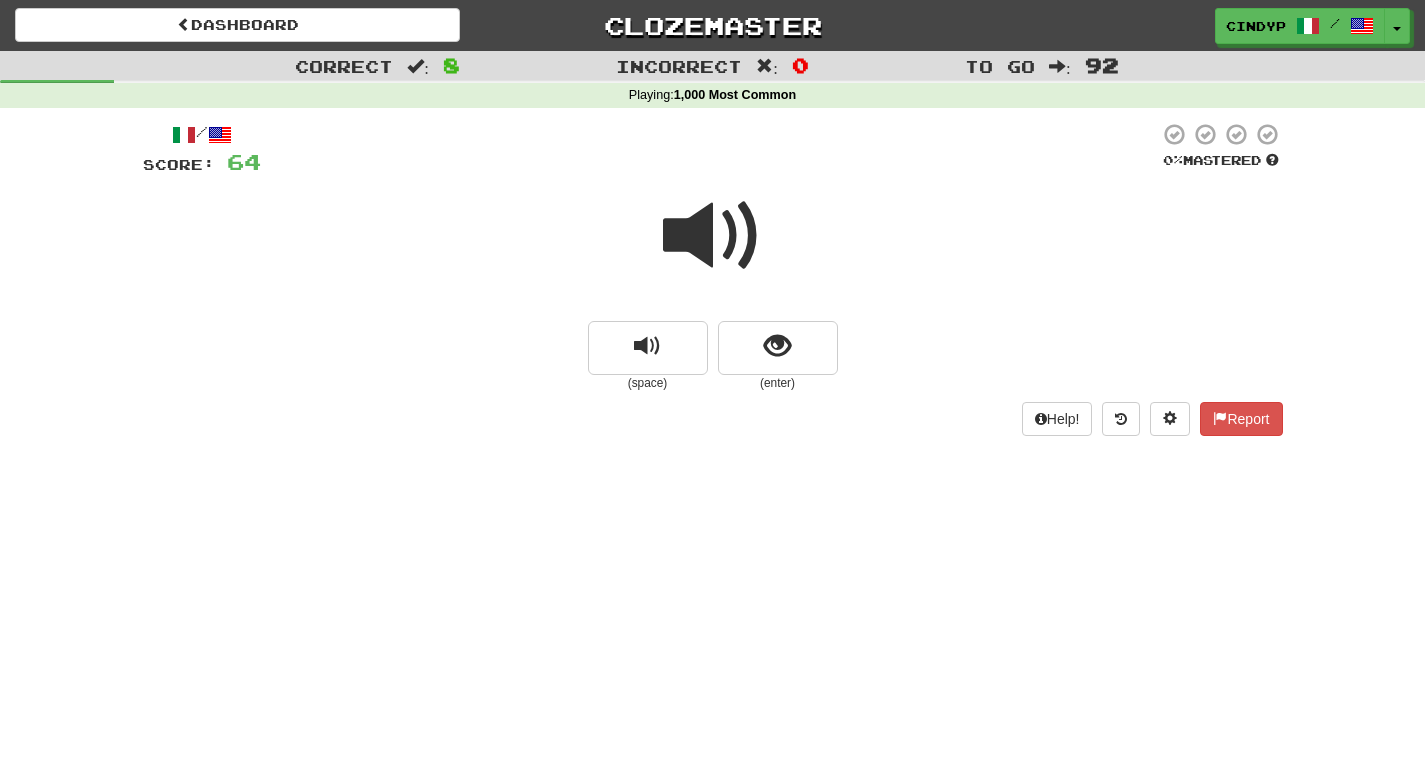 click at bounding box center (713, 236) 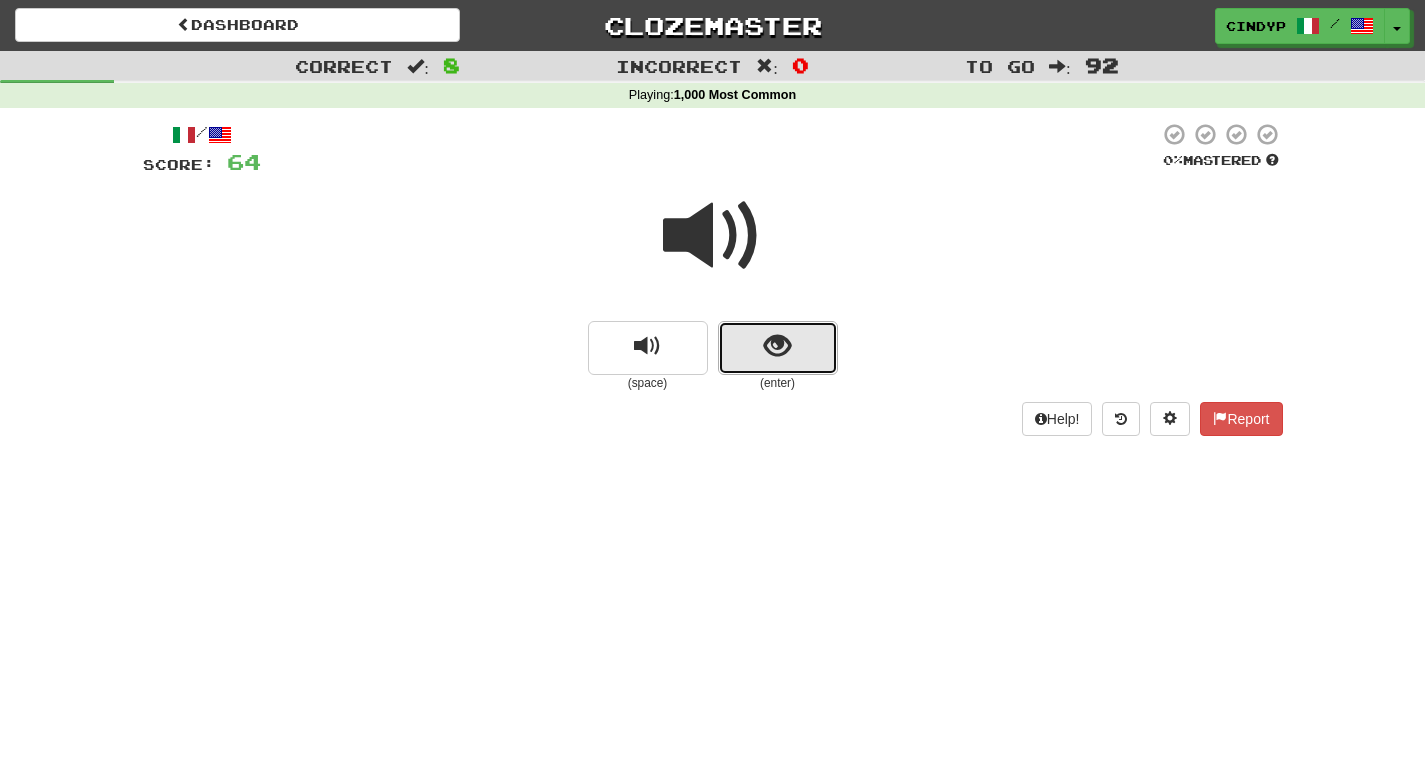 click at bounding box center [778, 348] 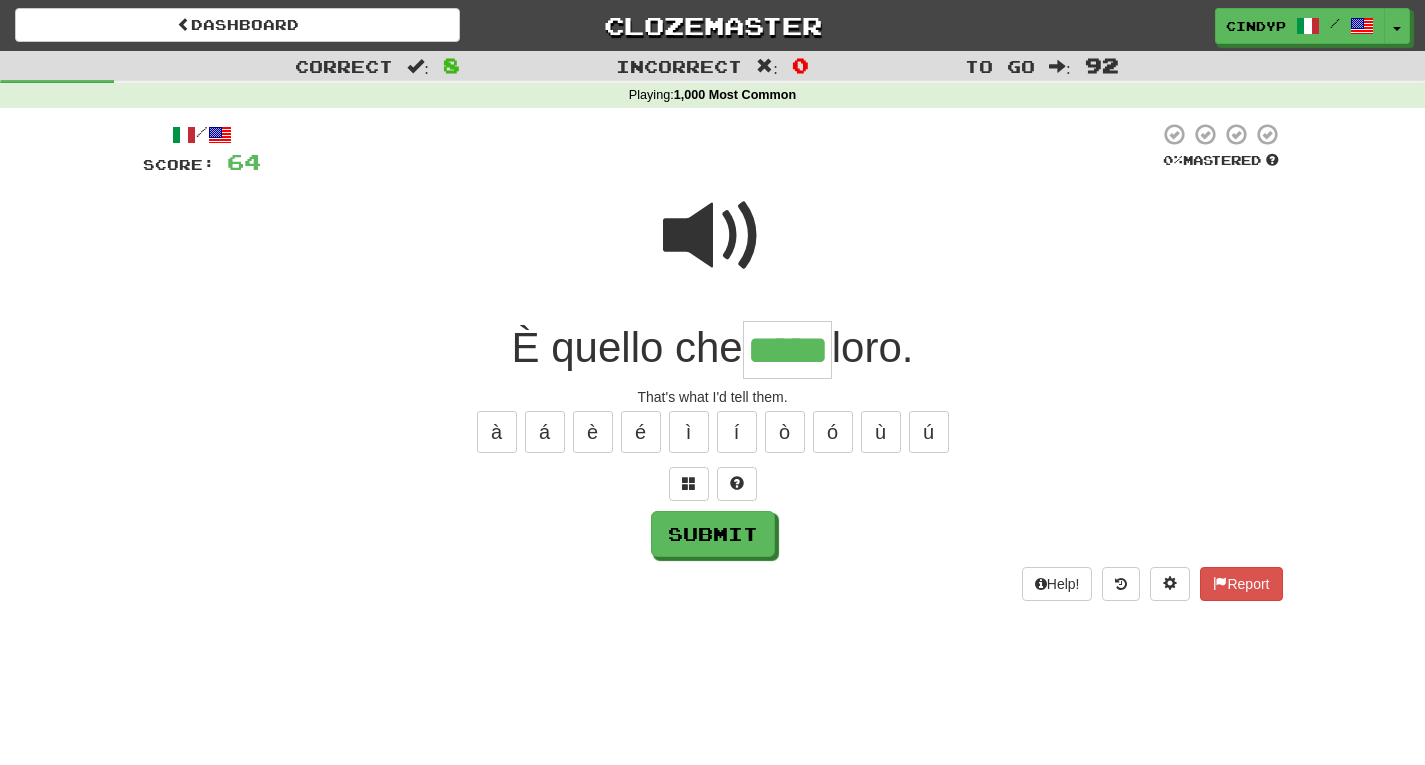 type on "*****" 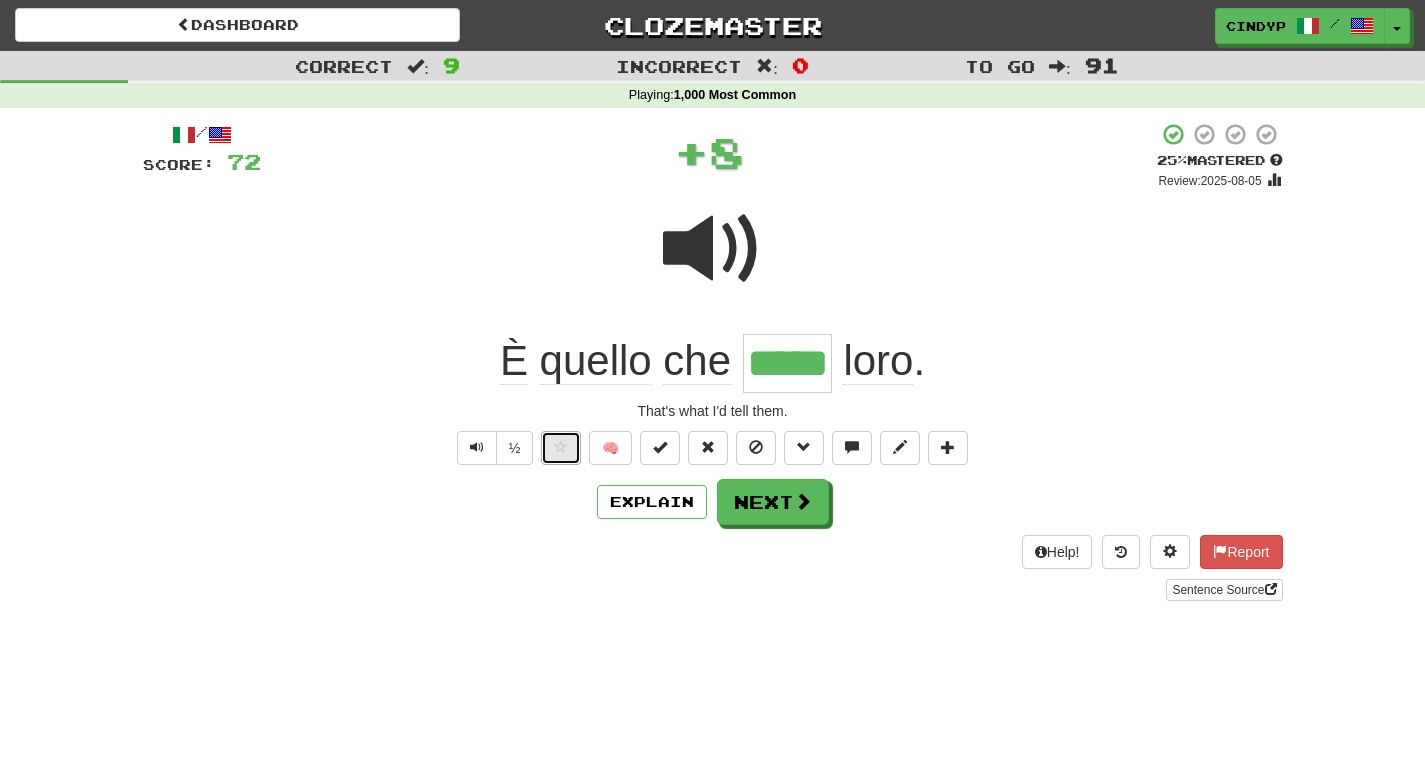 click at bounding box center (561, 448) 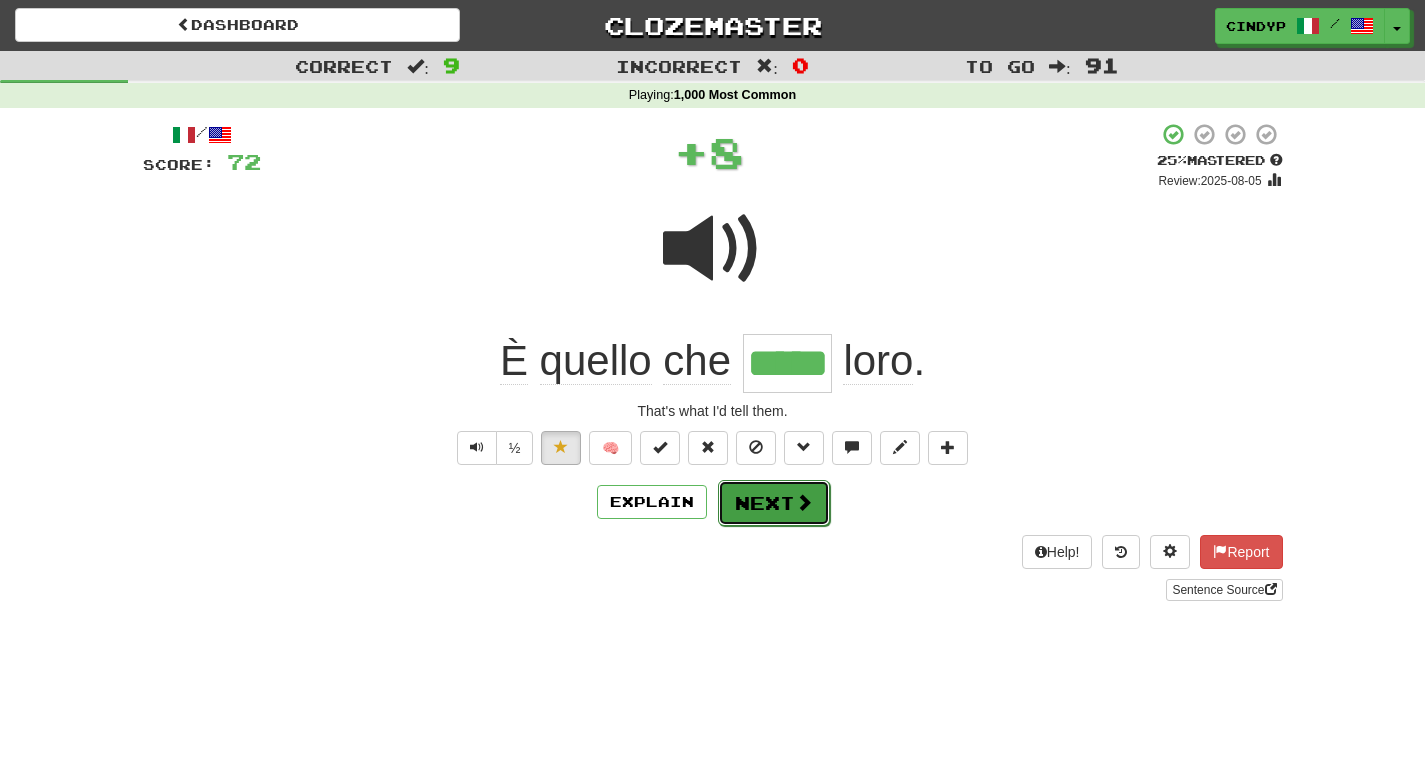 click on "Next" at bounding box center (774, 503) 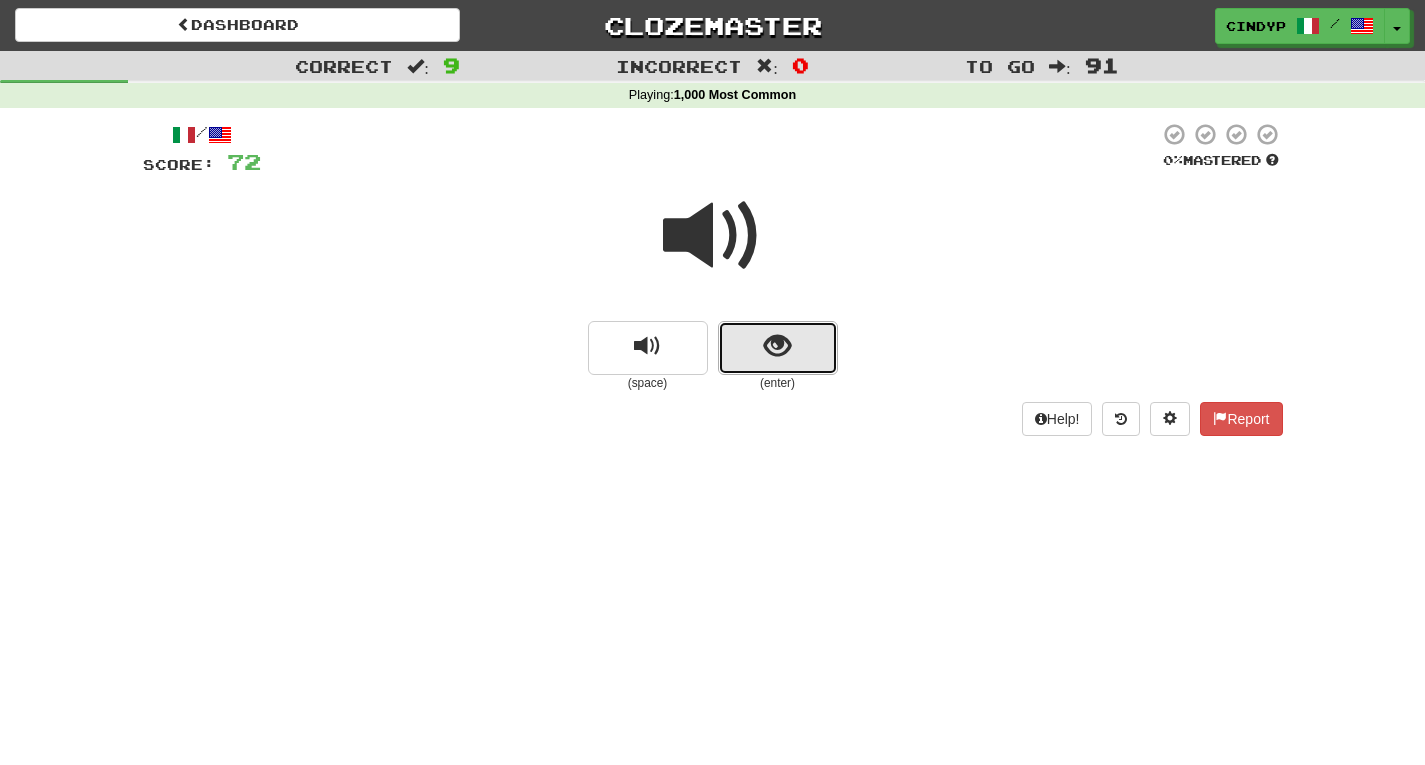 click at bounding box center [777, 346] 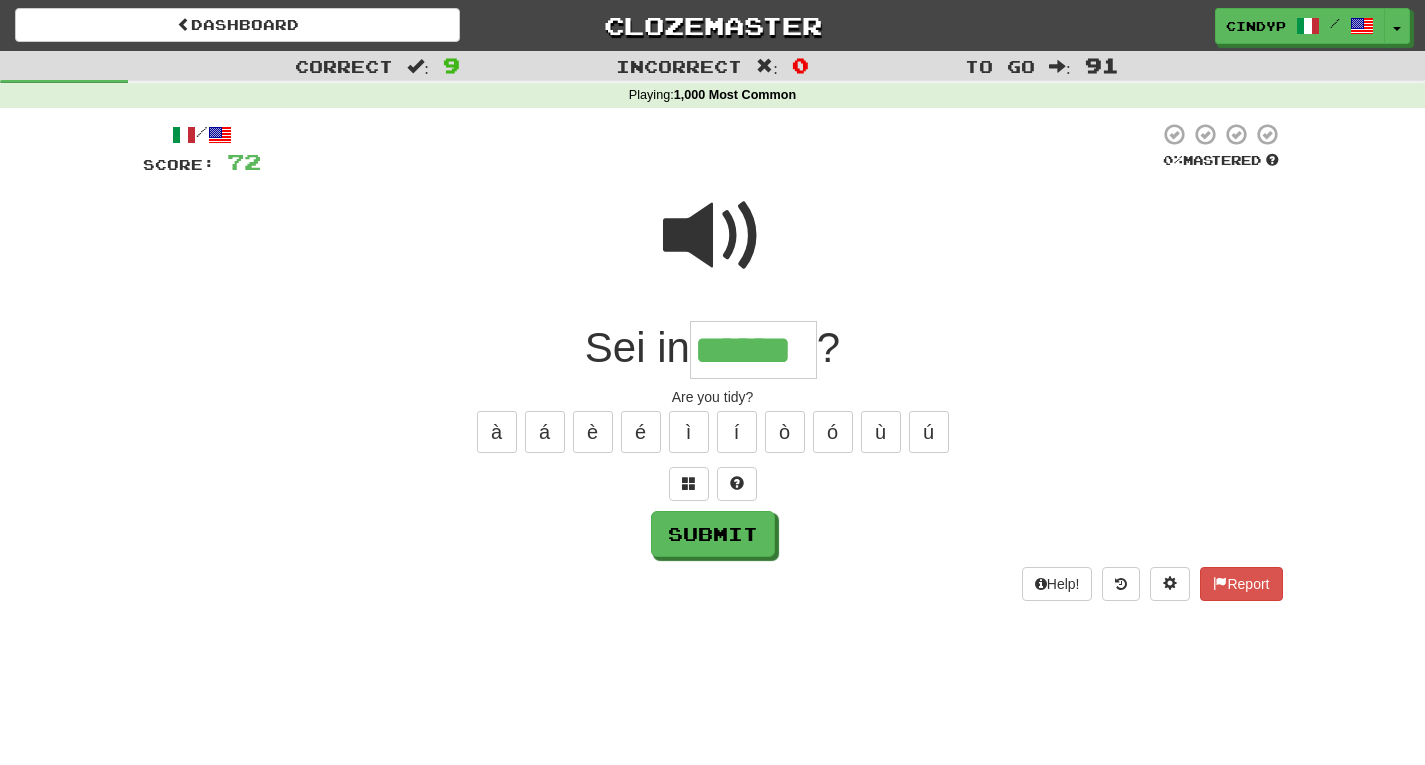type on "******" 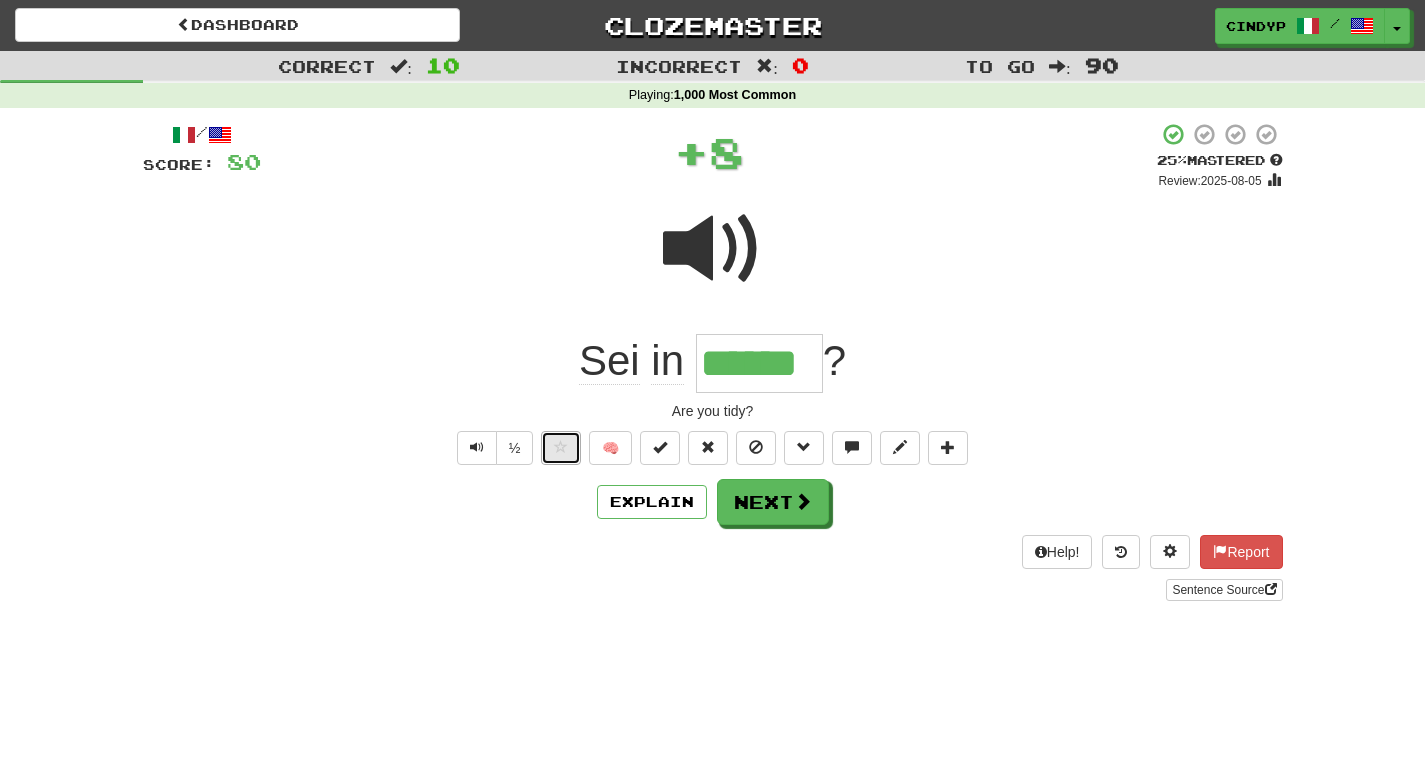 click at bounding box center [561, 448] 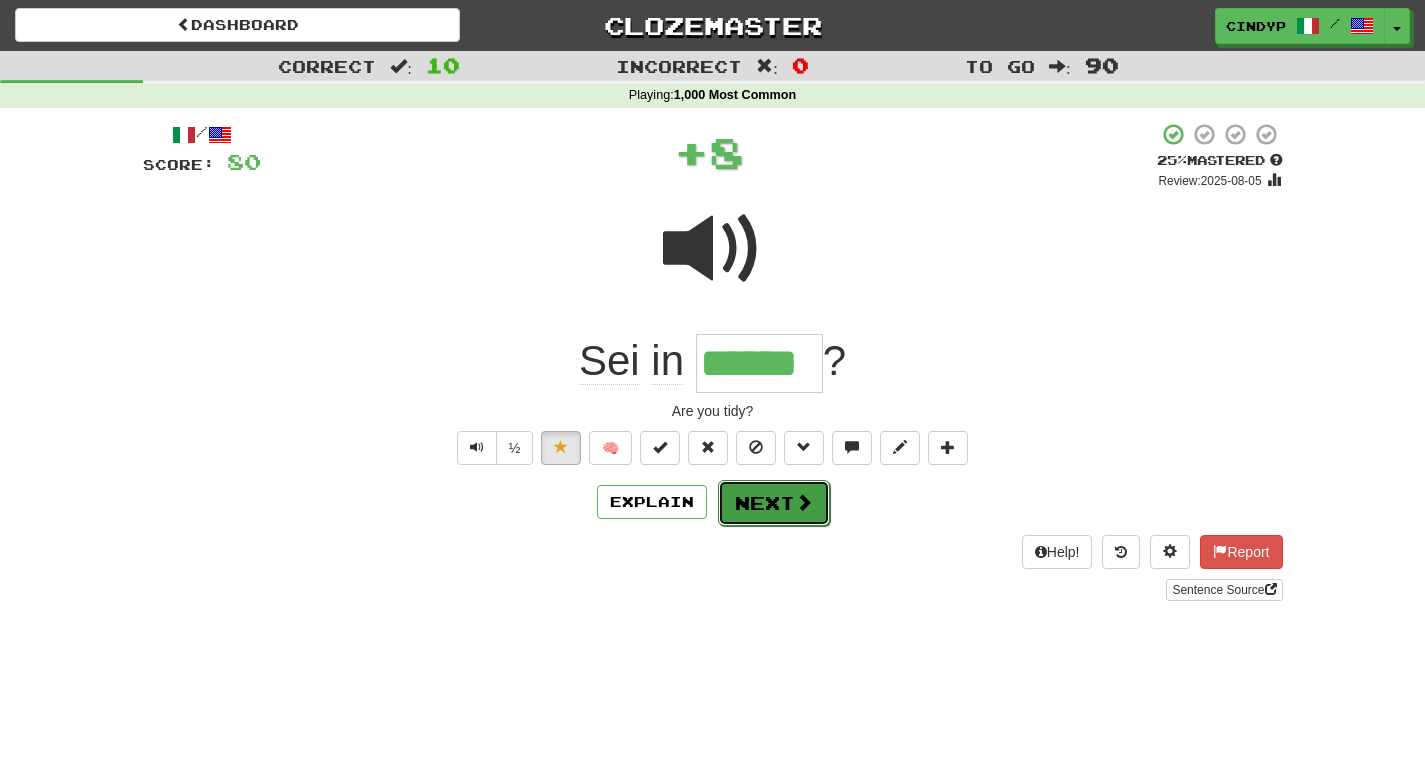 click on "Next" at bounding box center (774, 503) 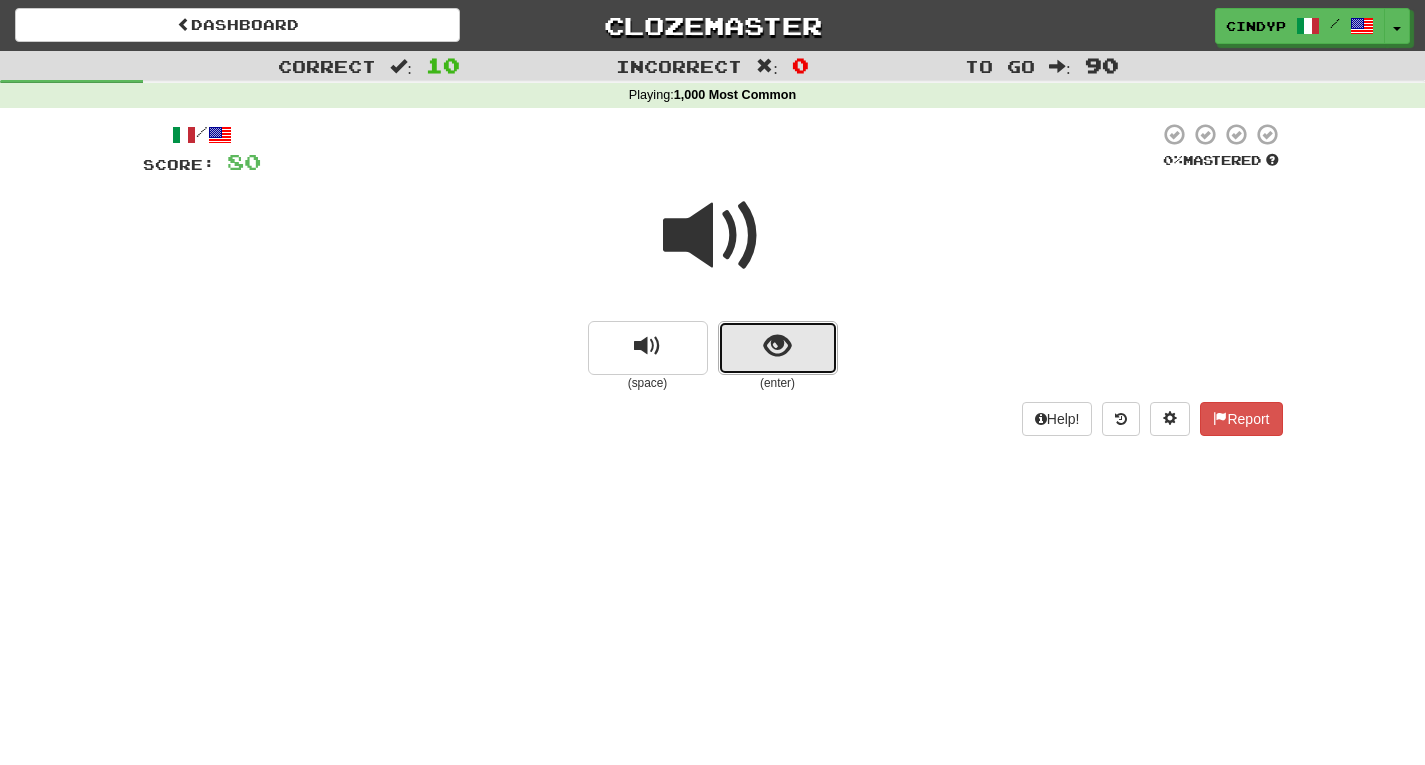 click at bounding box center (778, 348) 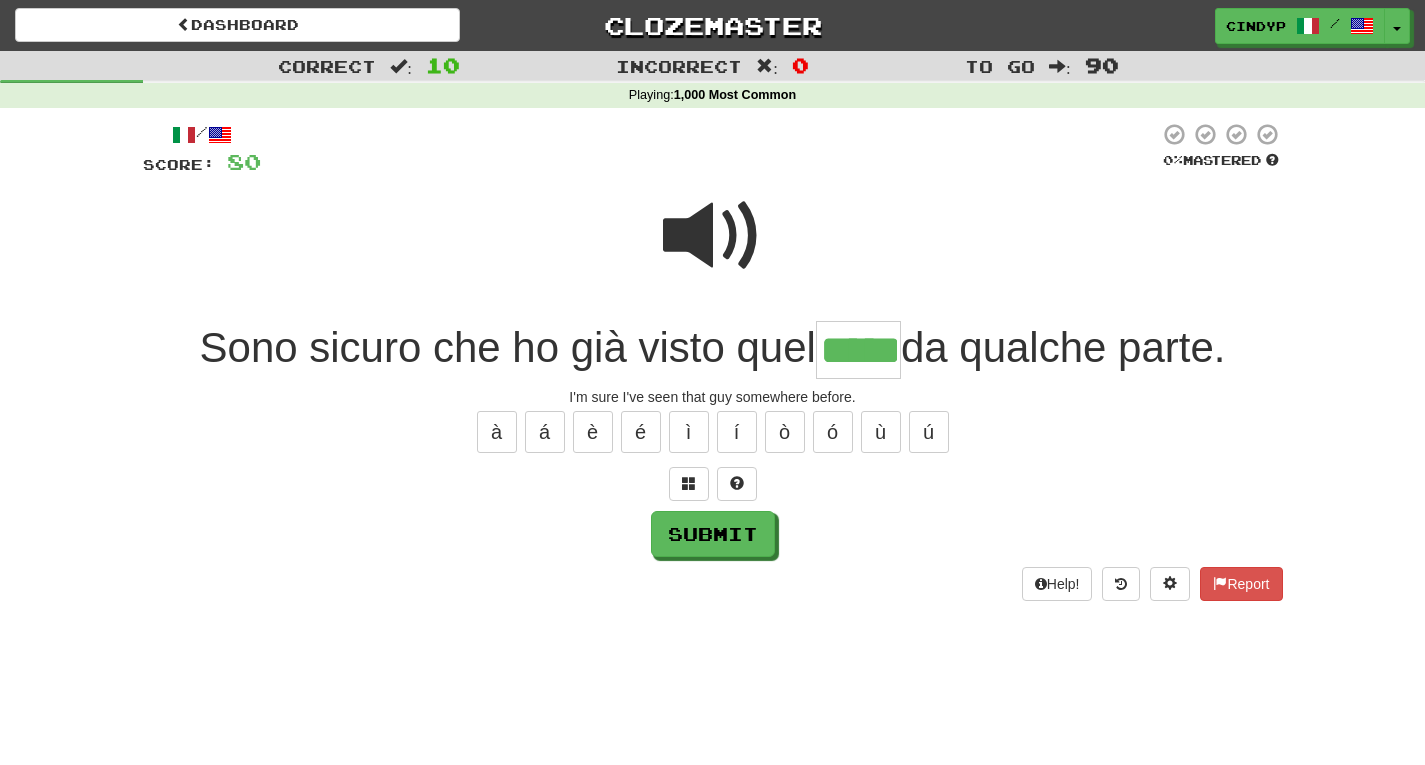 type on "*****" 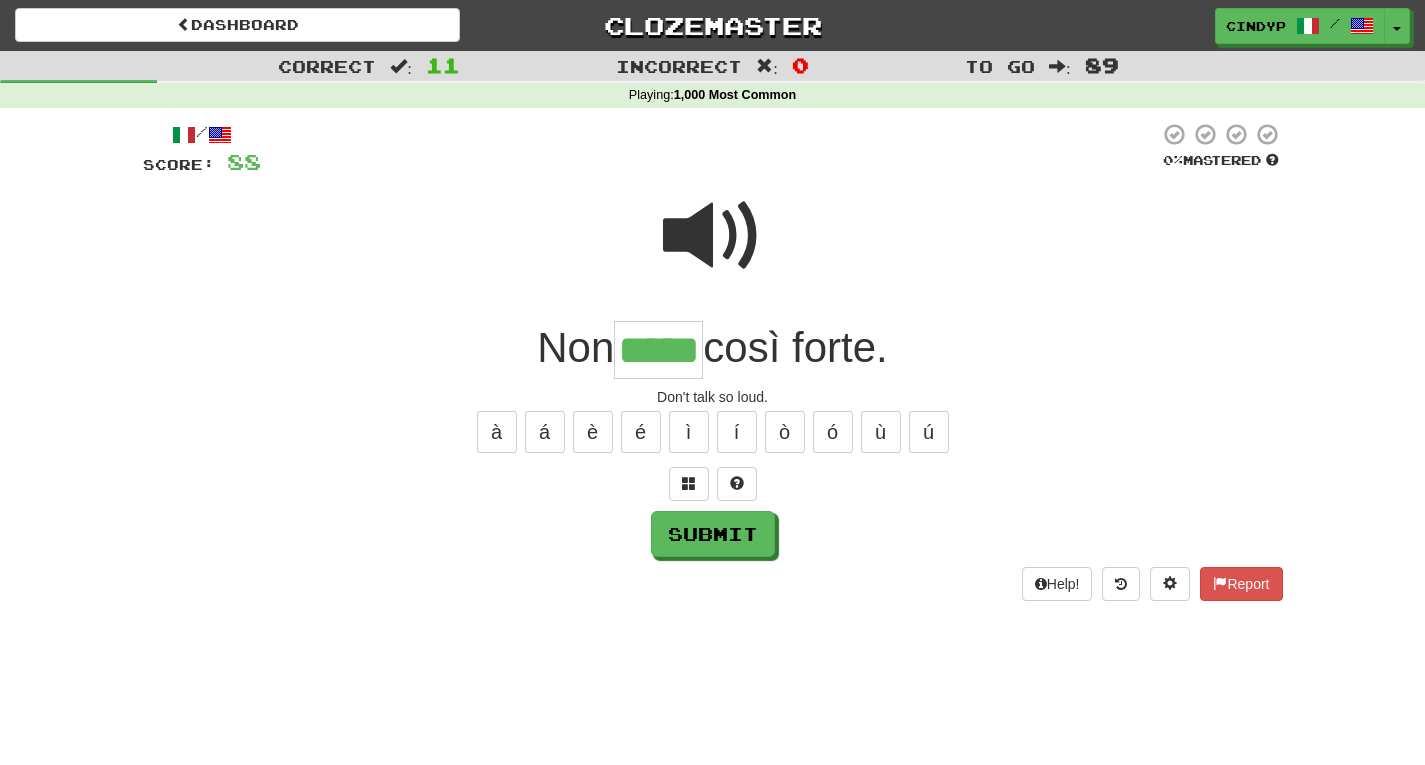 type on "*****" 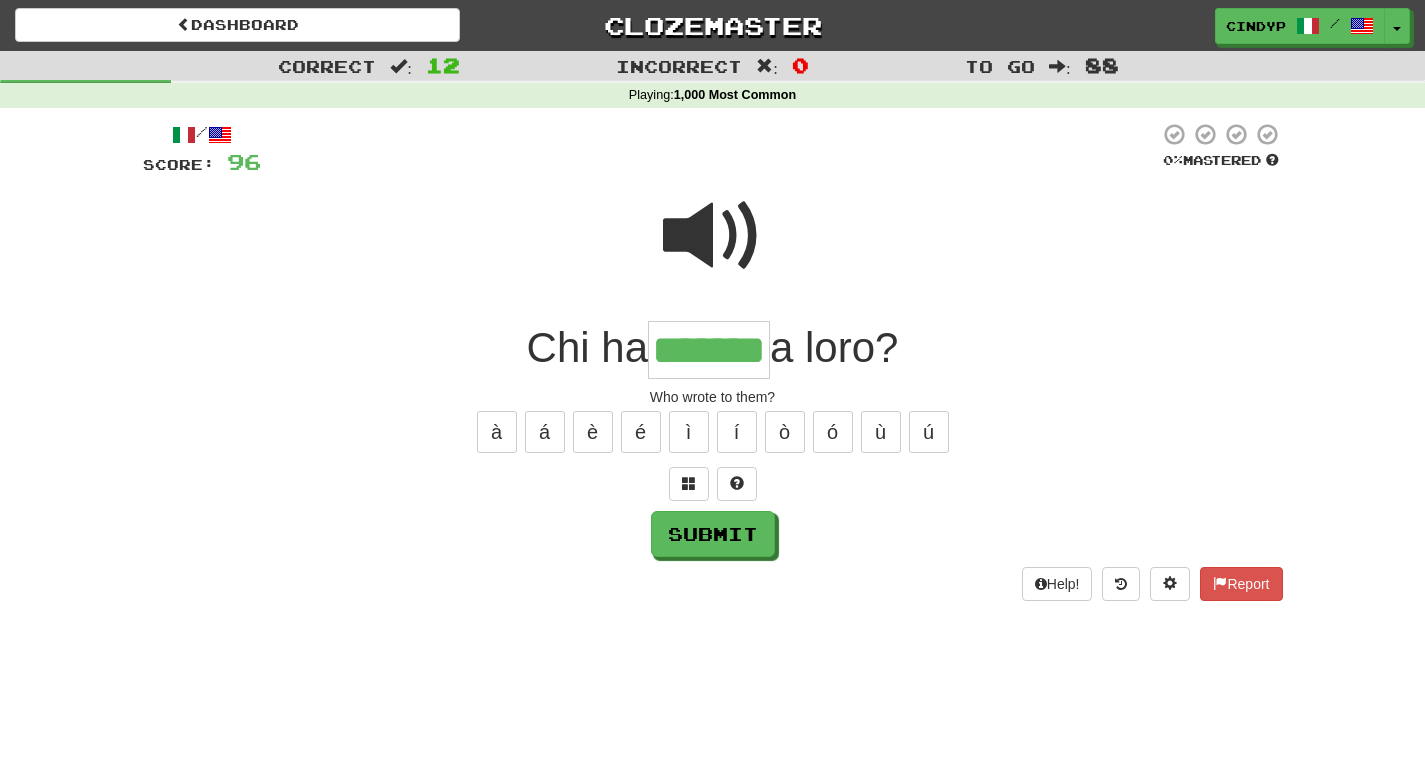type on "*******" 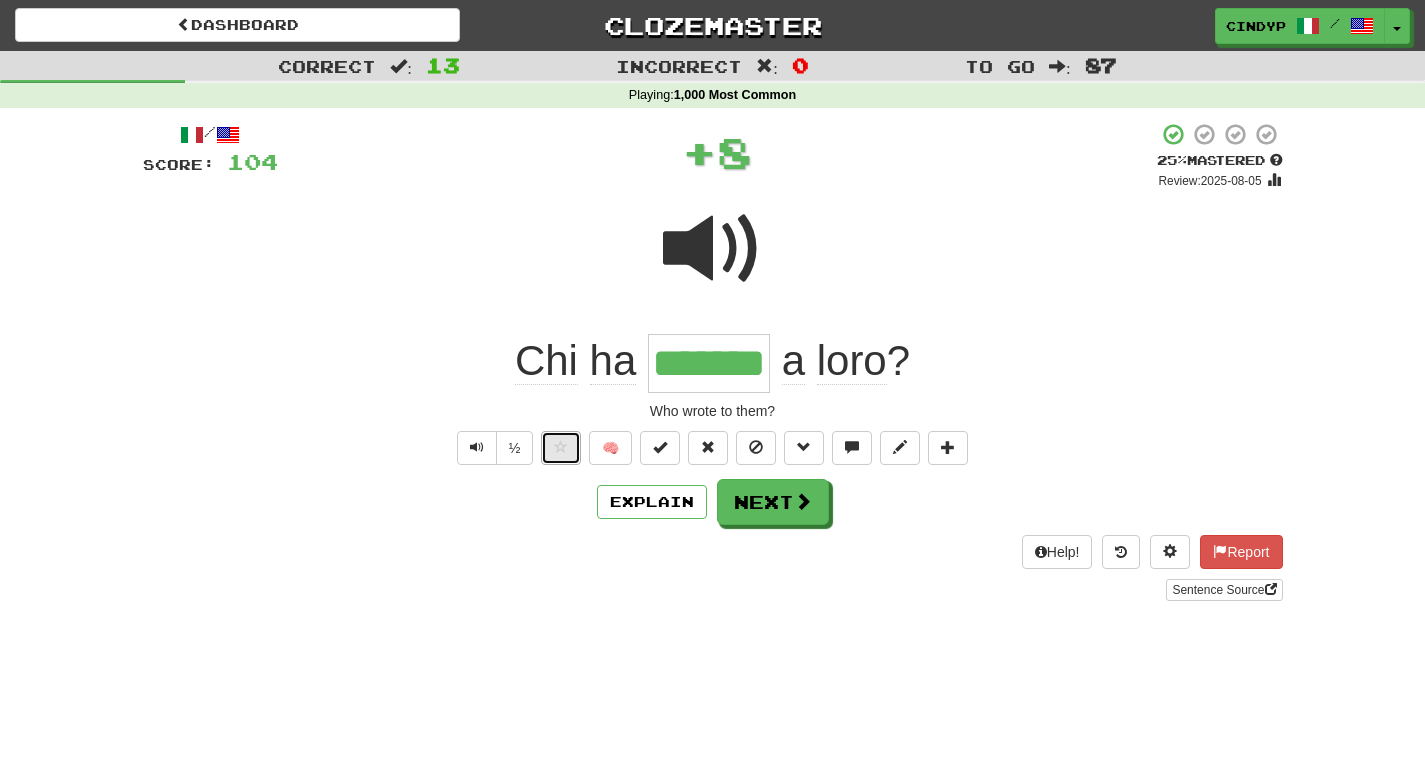 click at bounding box center (561, 448) 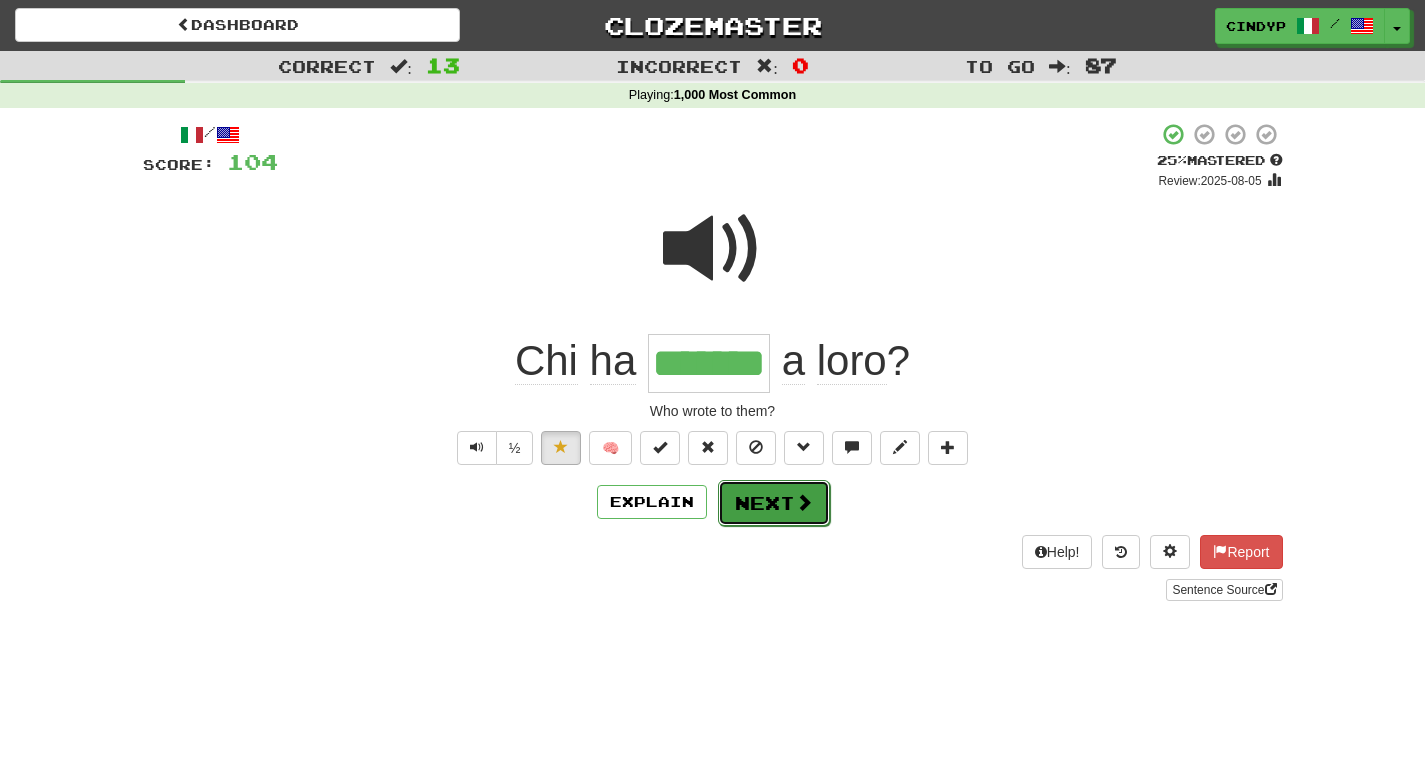 click on "Next" at bounding box center [774, 503] 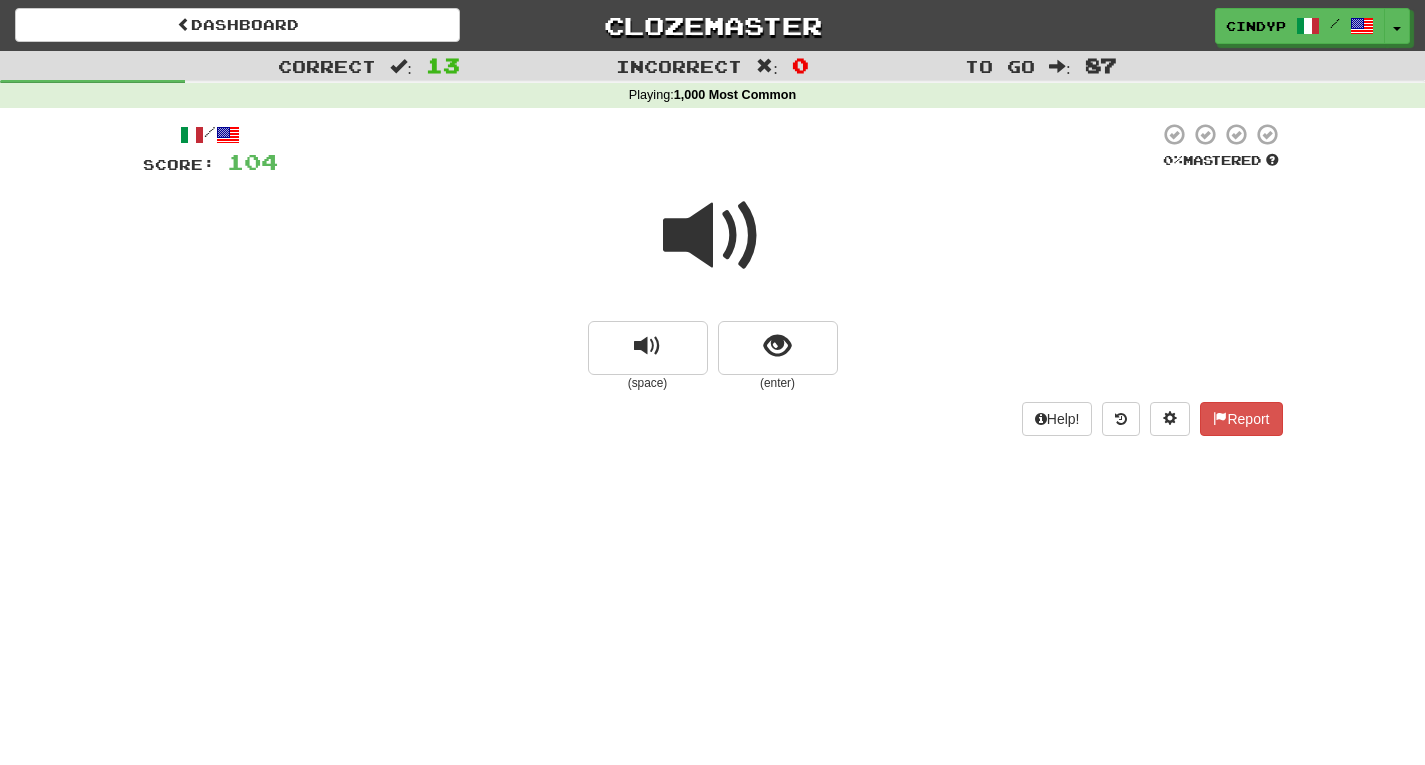 click at bounding box center (713, 236) 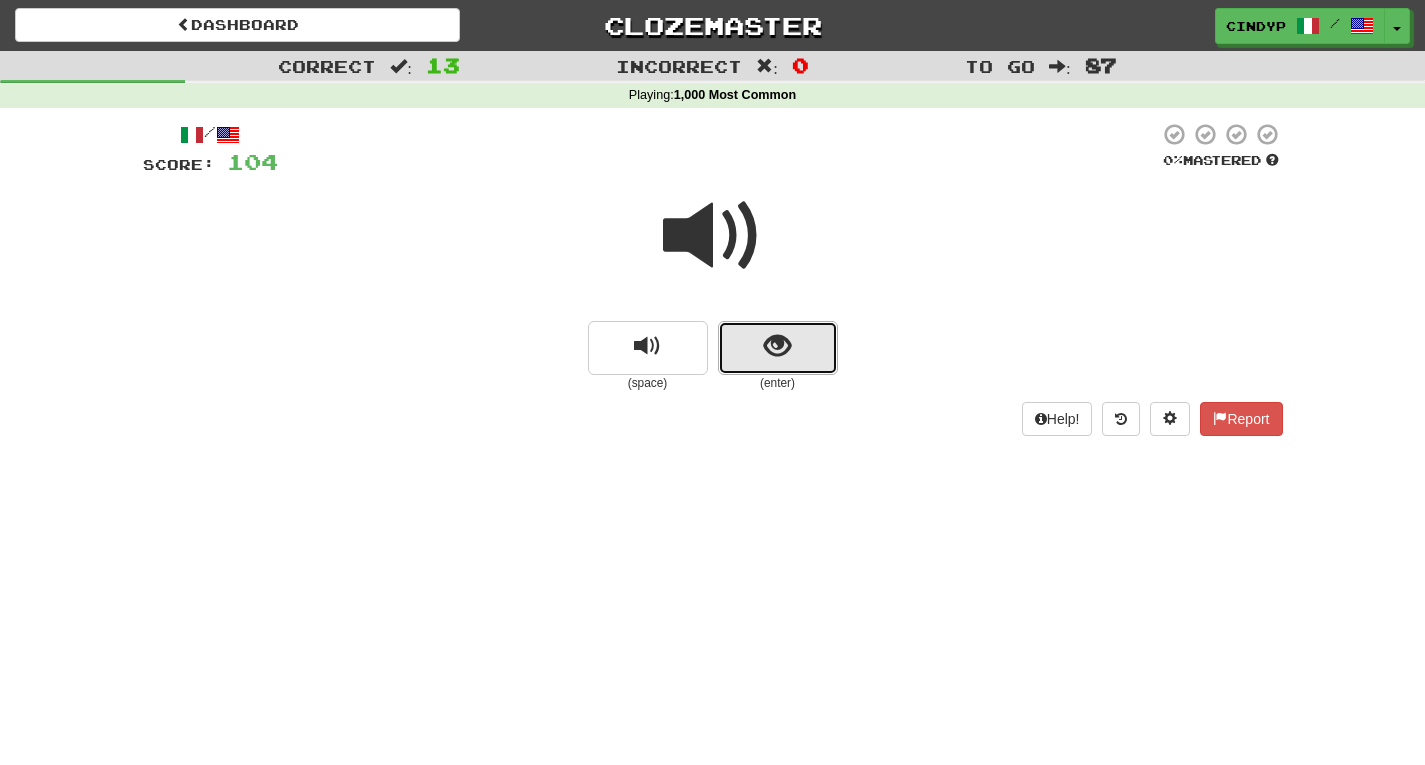 click at bounding box center [778, 348] 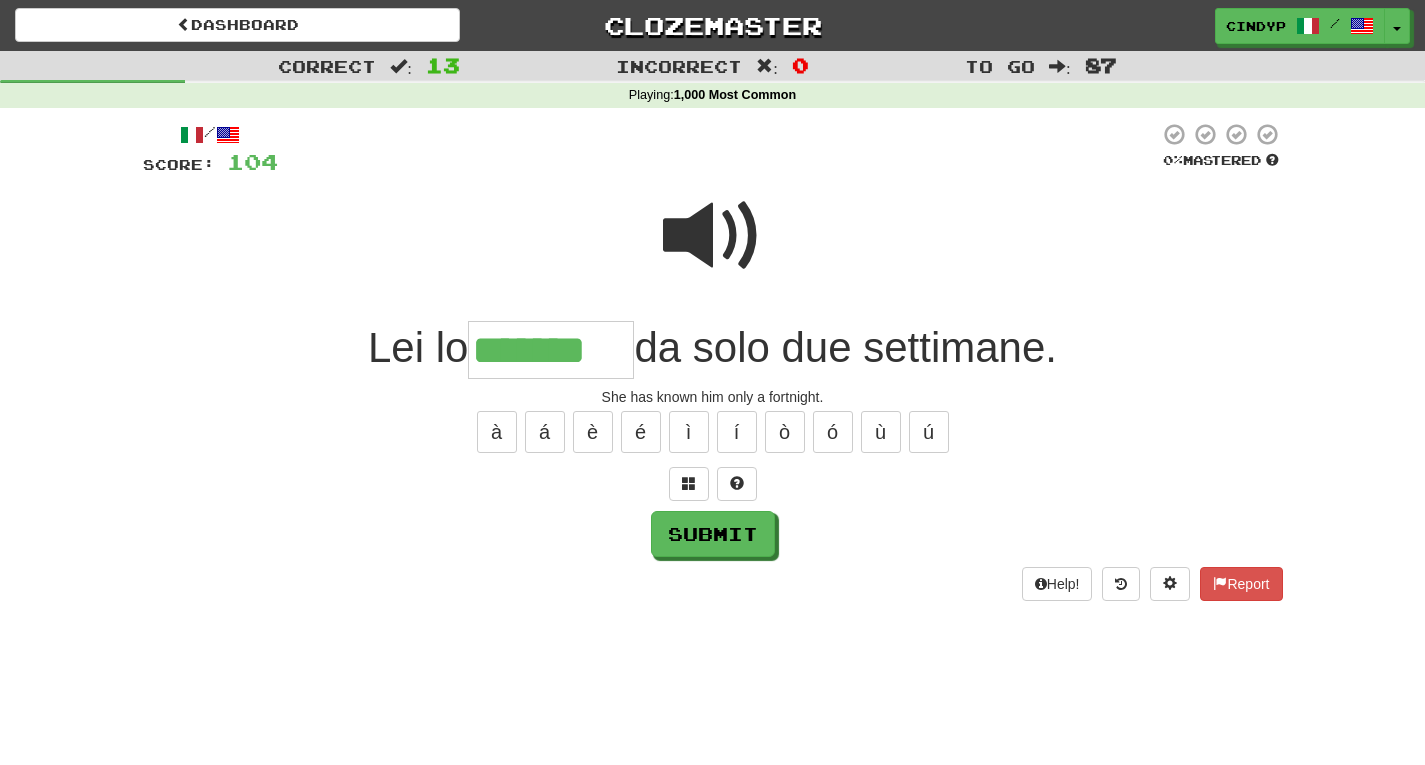 type on "*******" 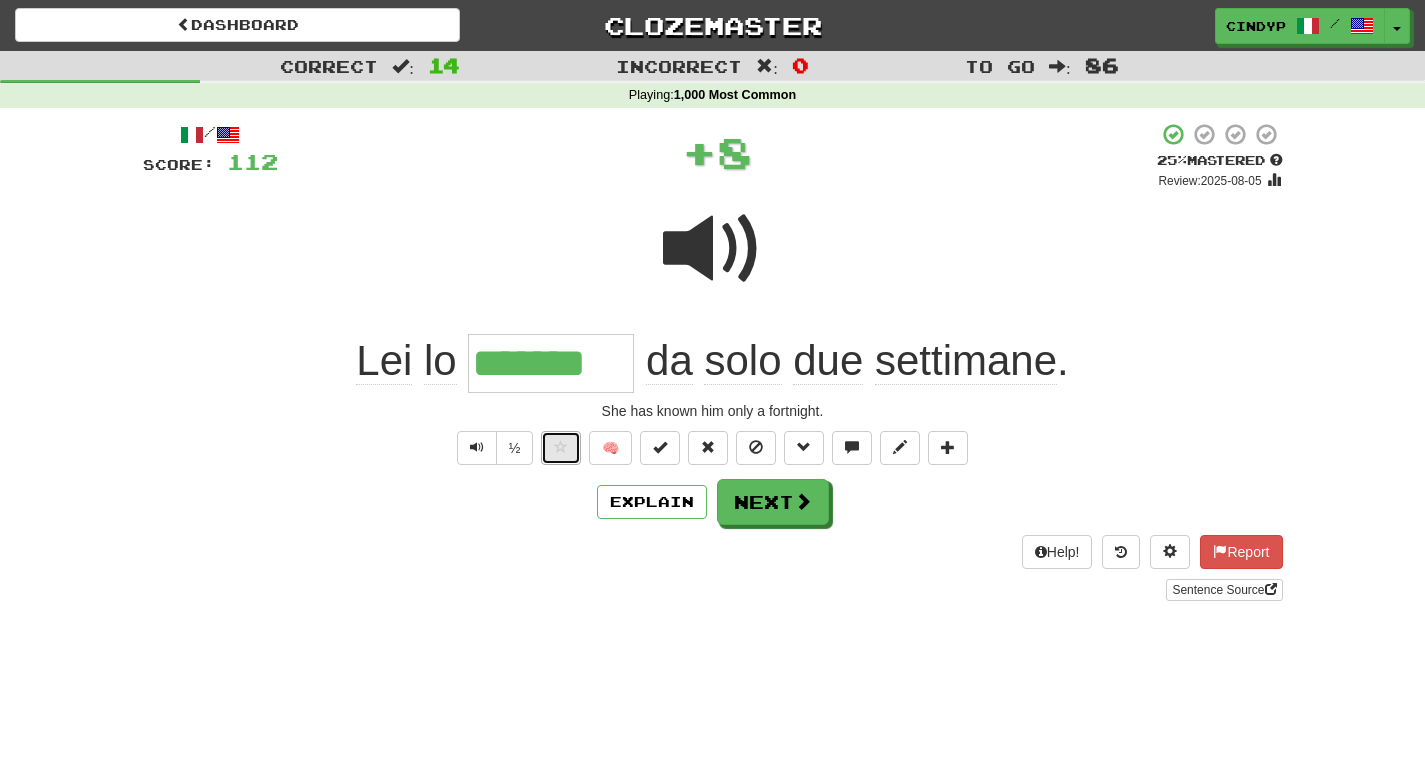 click at bounding box center (561, 447) 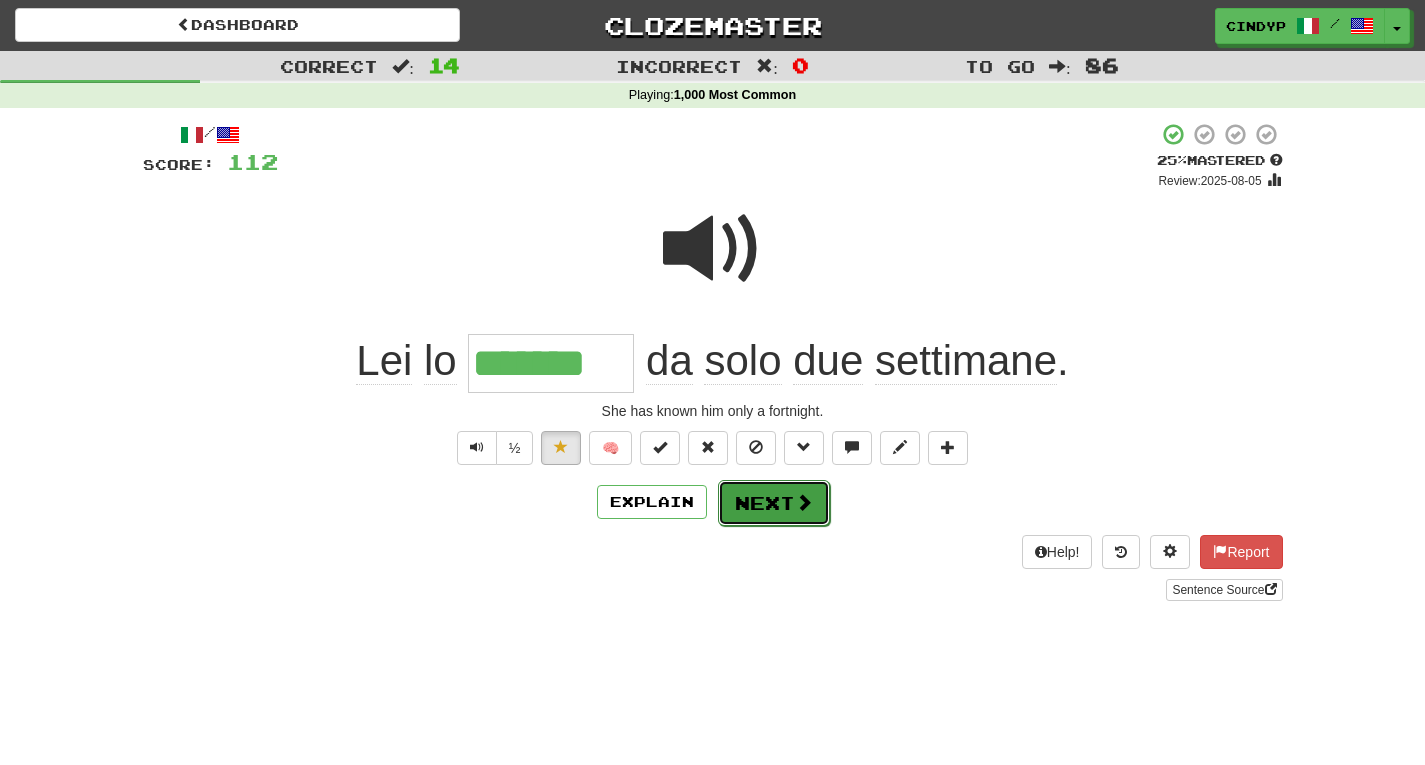 click on "Next" at bounding box center [774, 503] 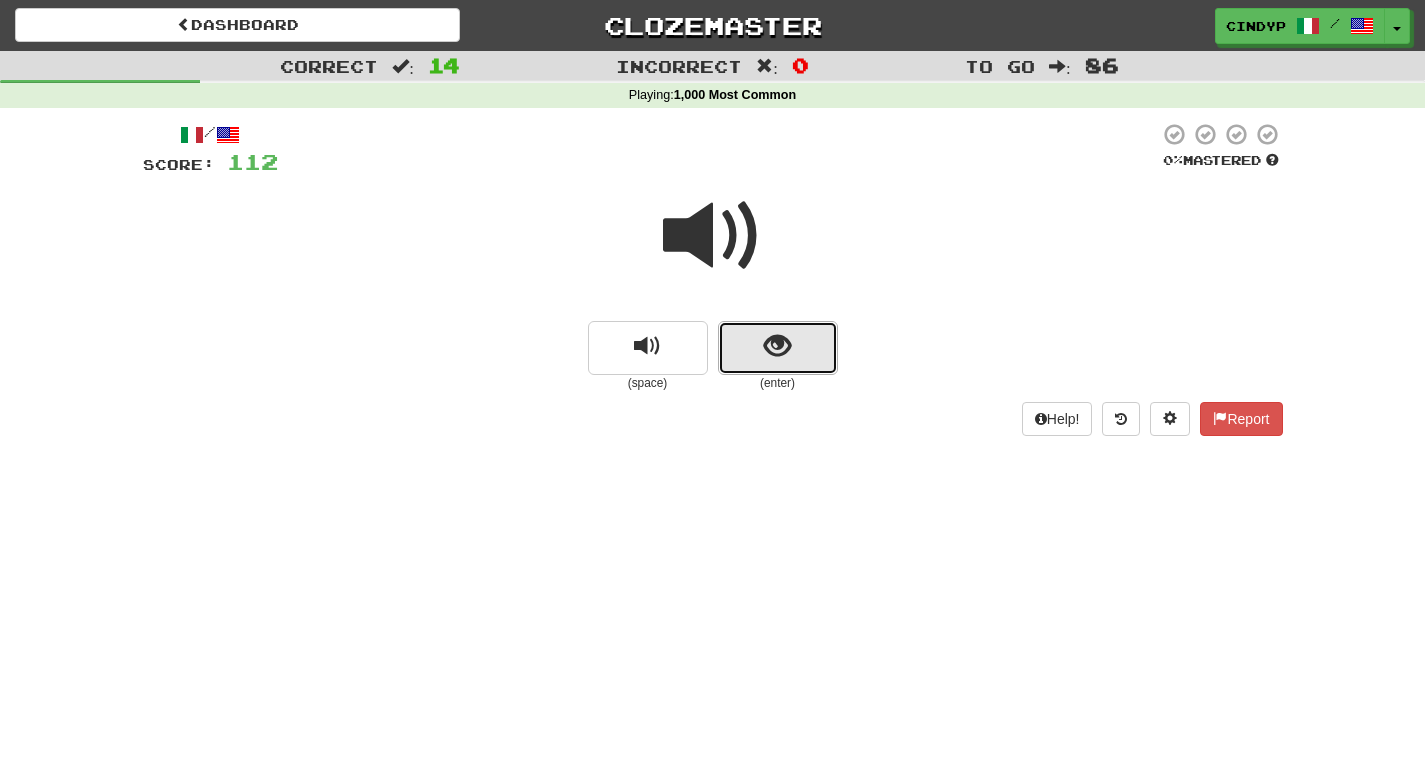 click at bounding box center [778, 348] 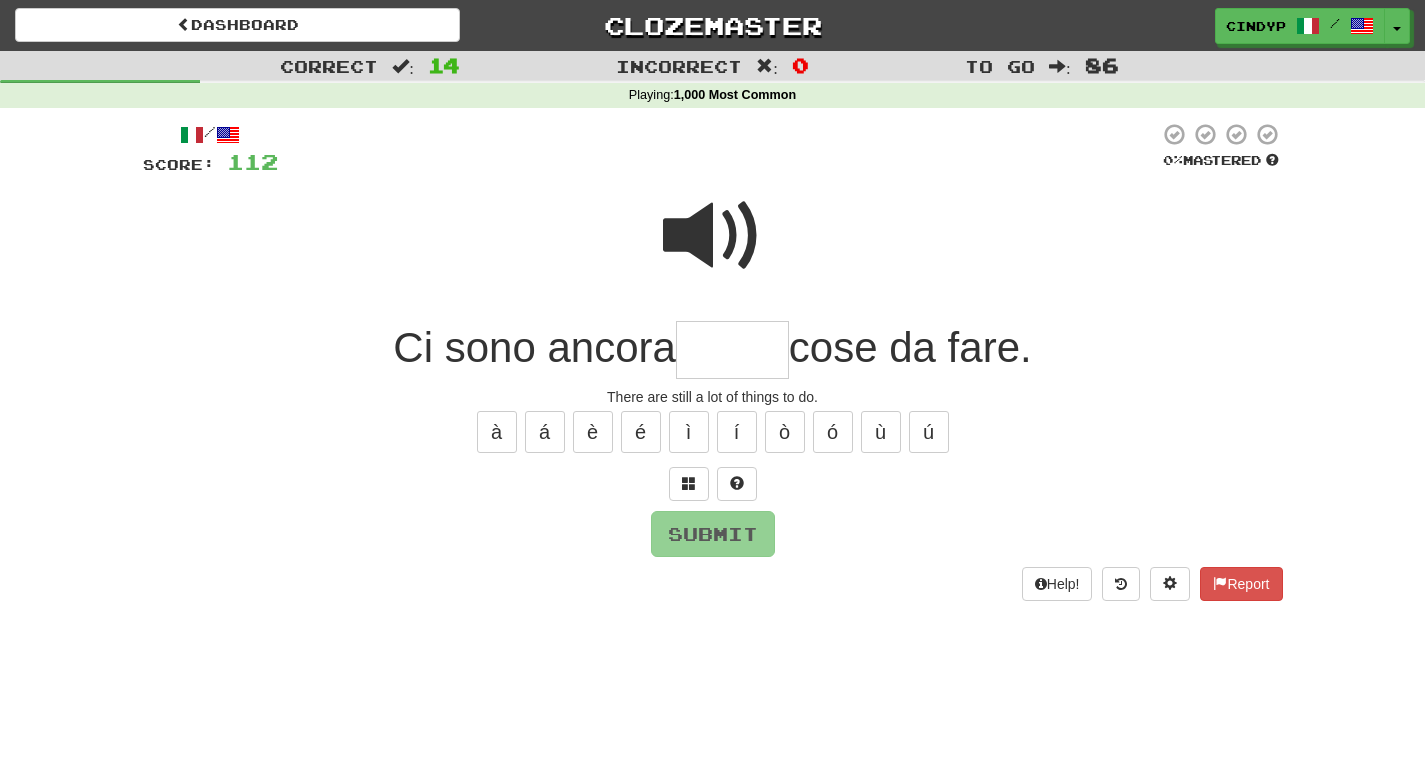 click at bounding box center (713, 236) 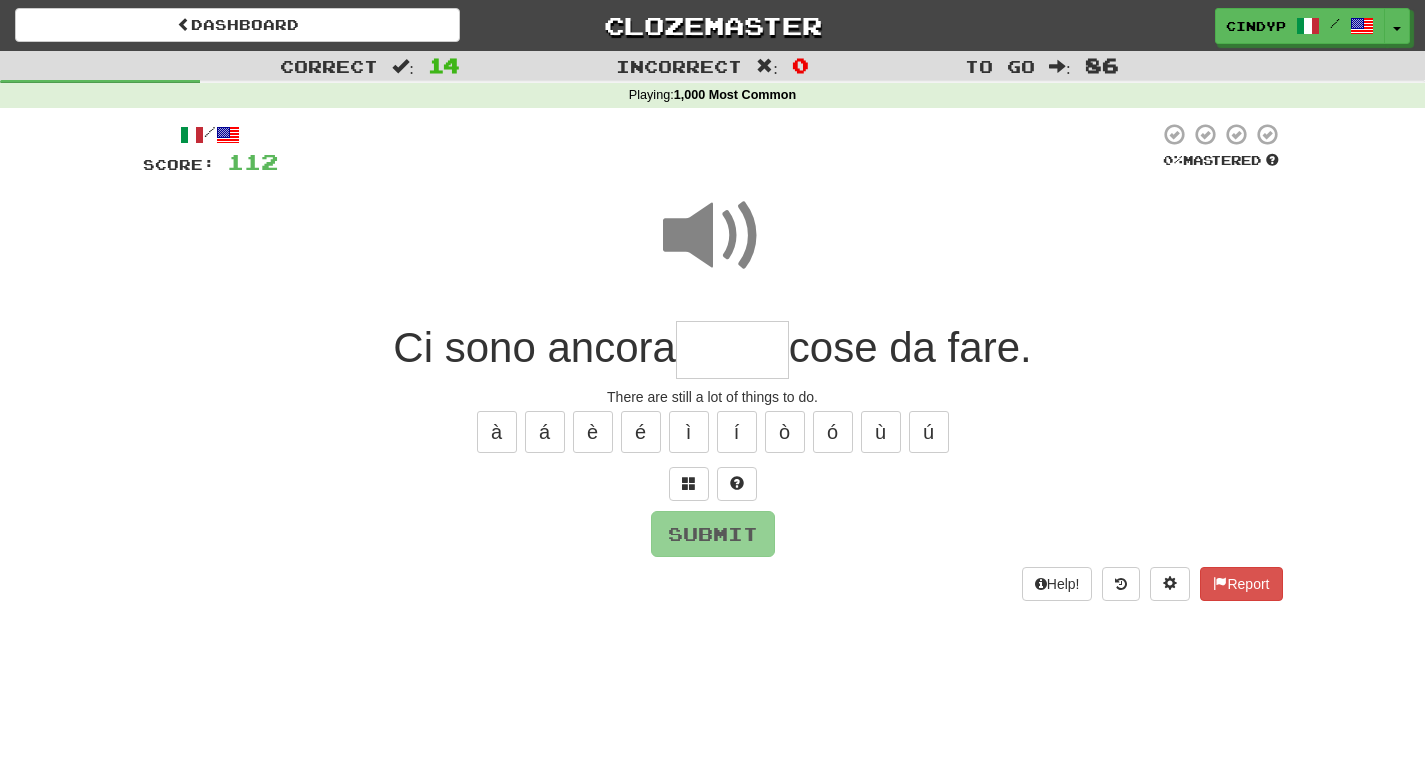 click at bounding box center [732, 350] 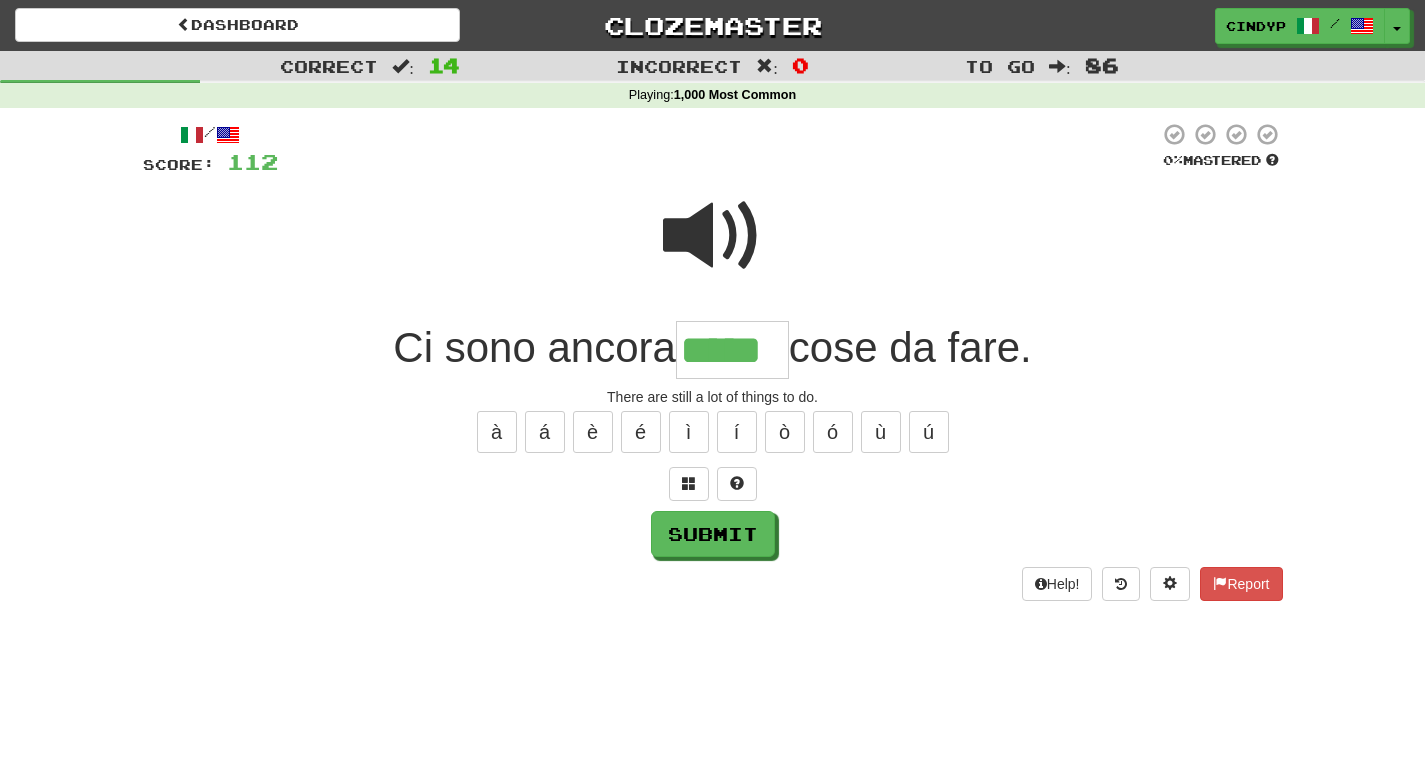 type on "*****" 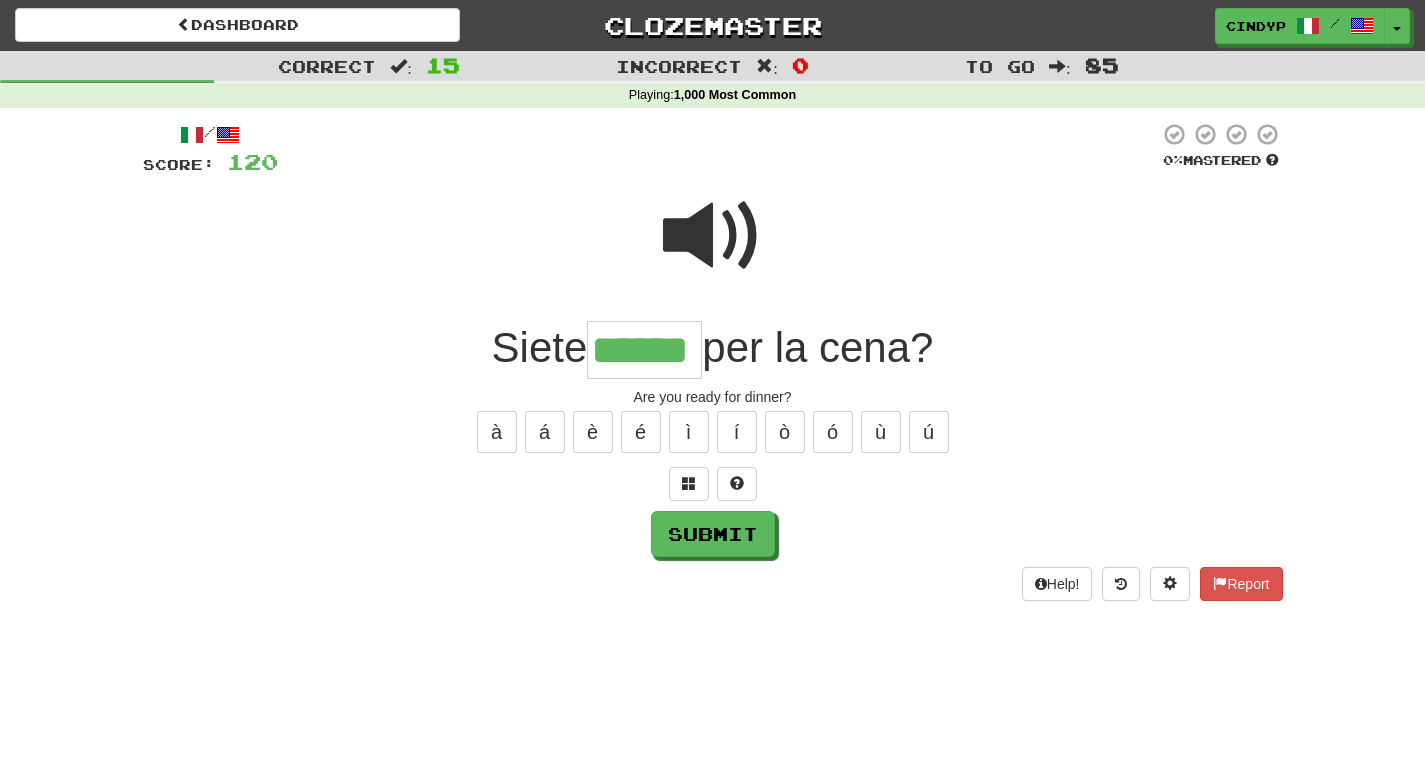 type on "******" 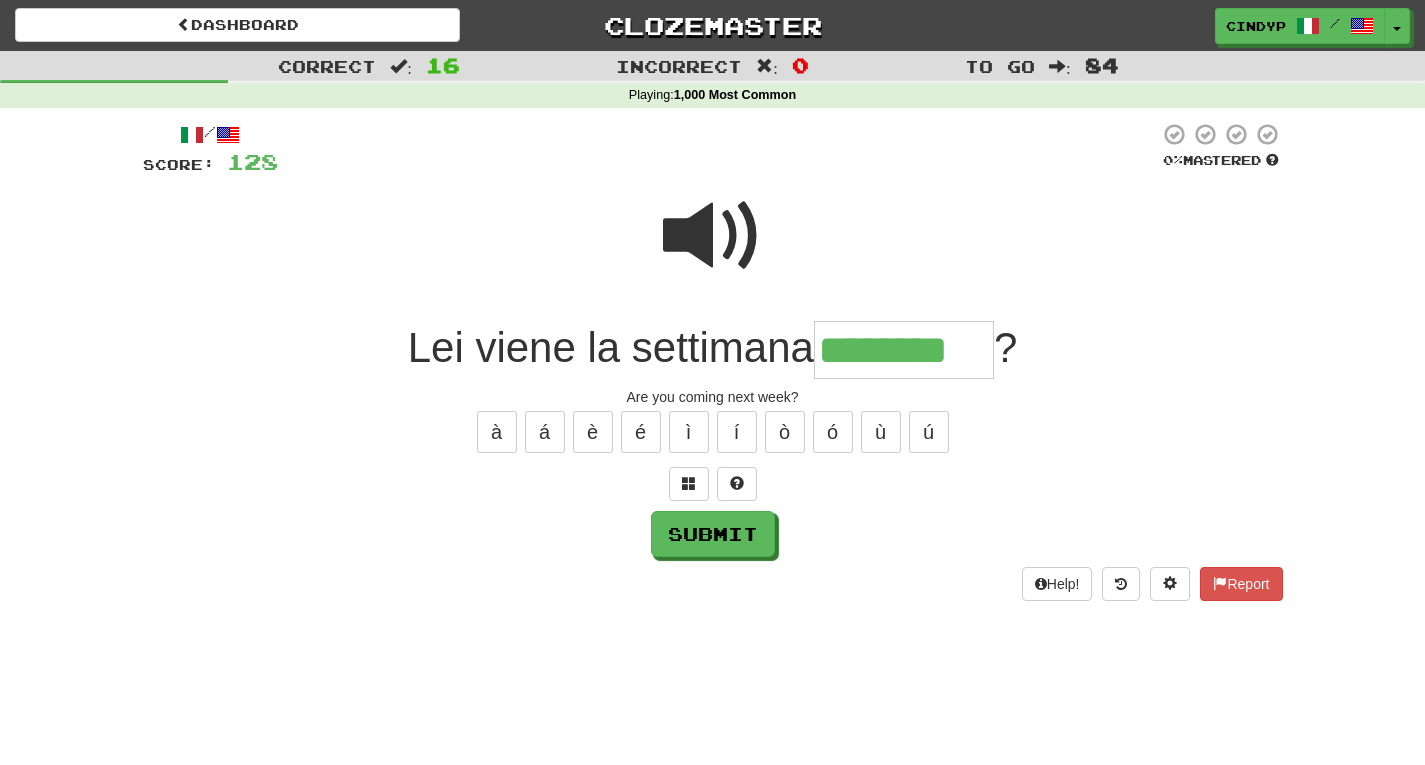 type on "********" 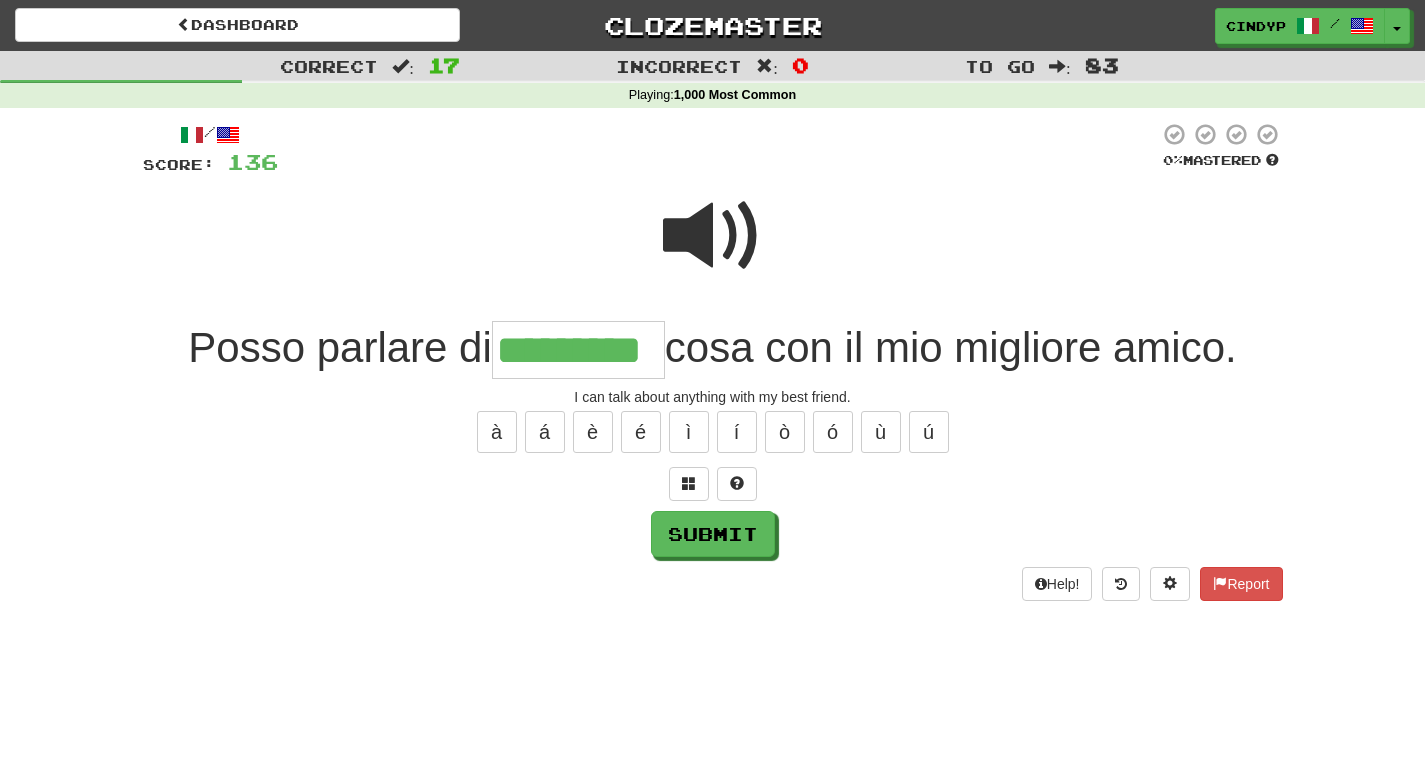 type on "*********" 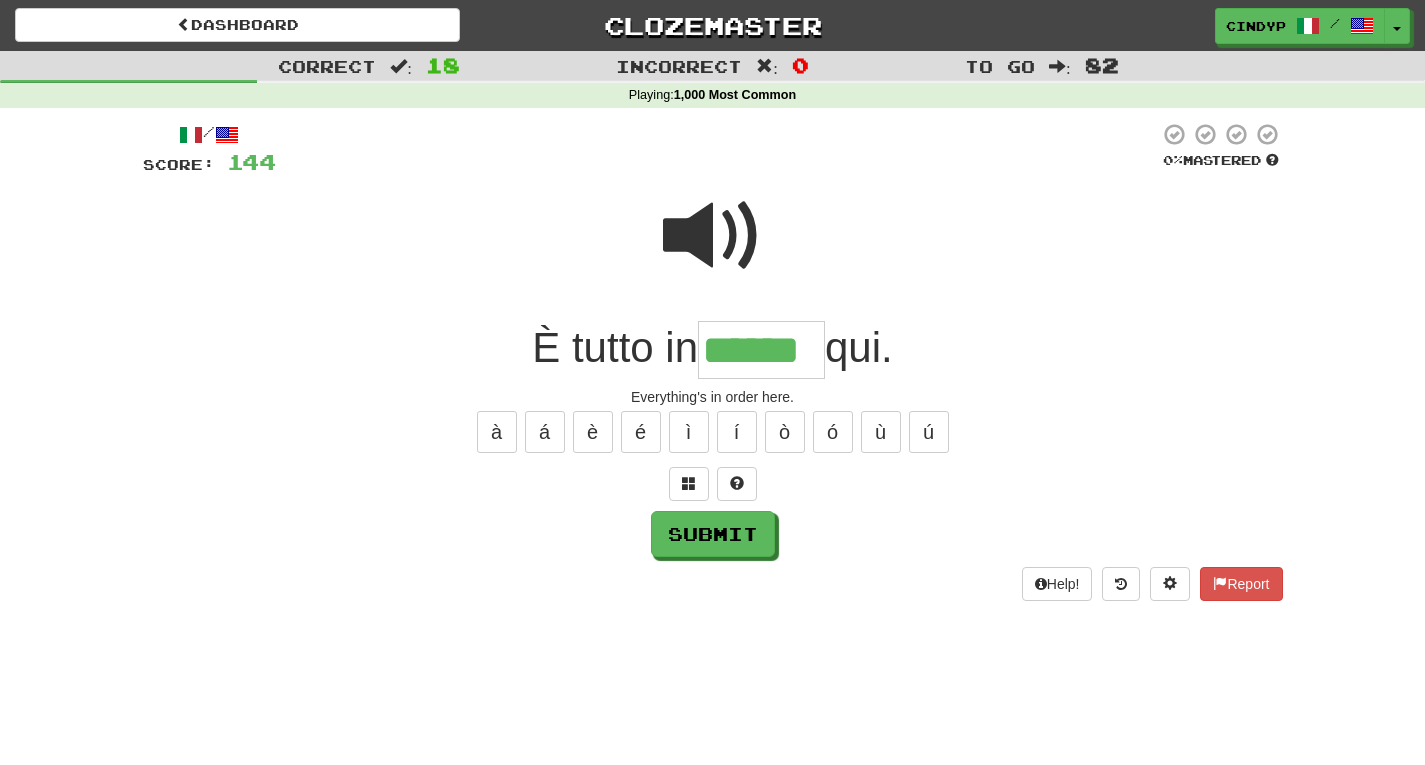 type on "******" 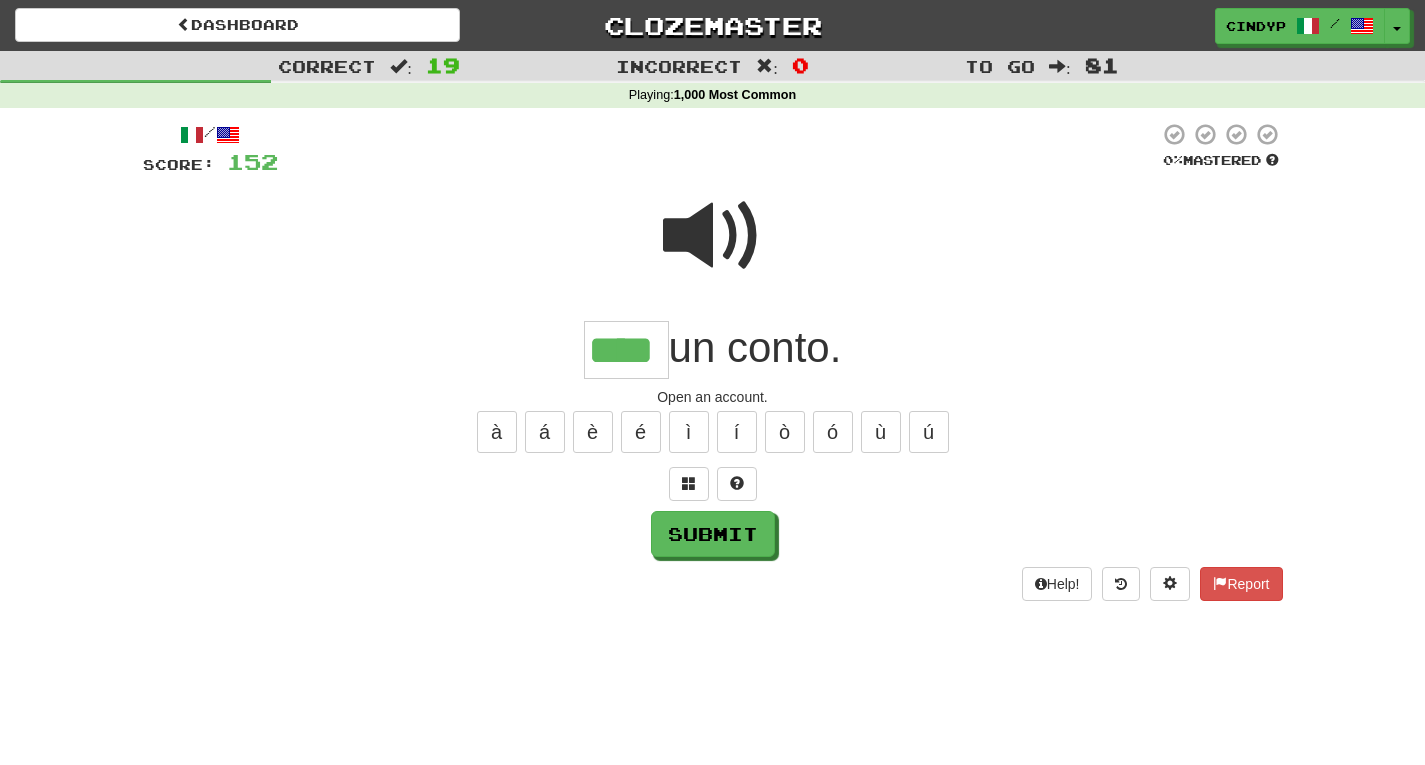 type on "****" 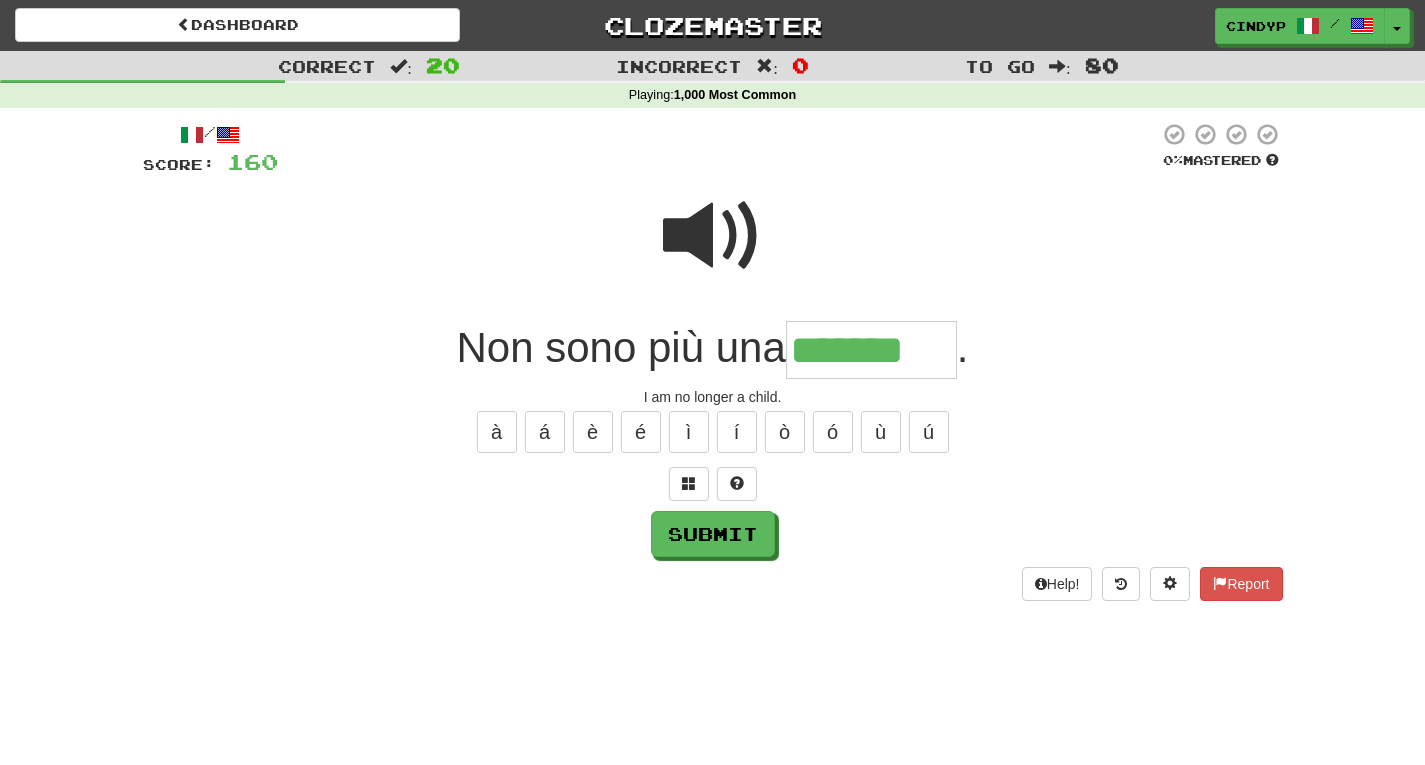 type on "*******" 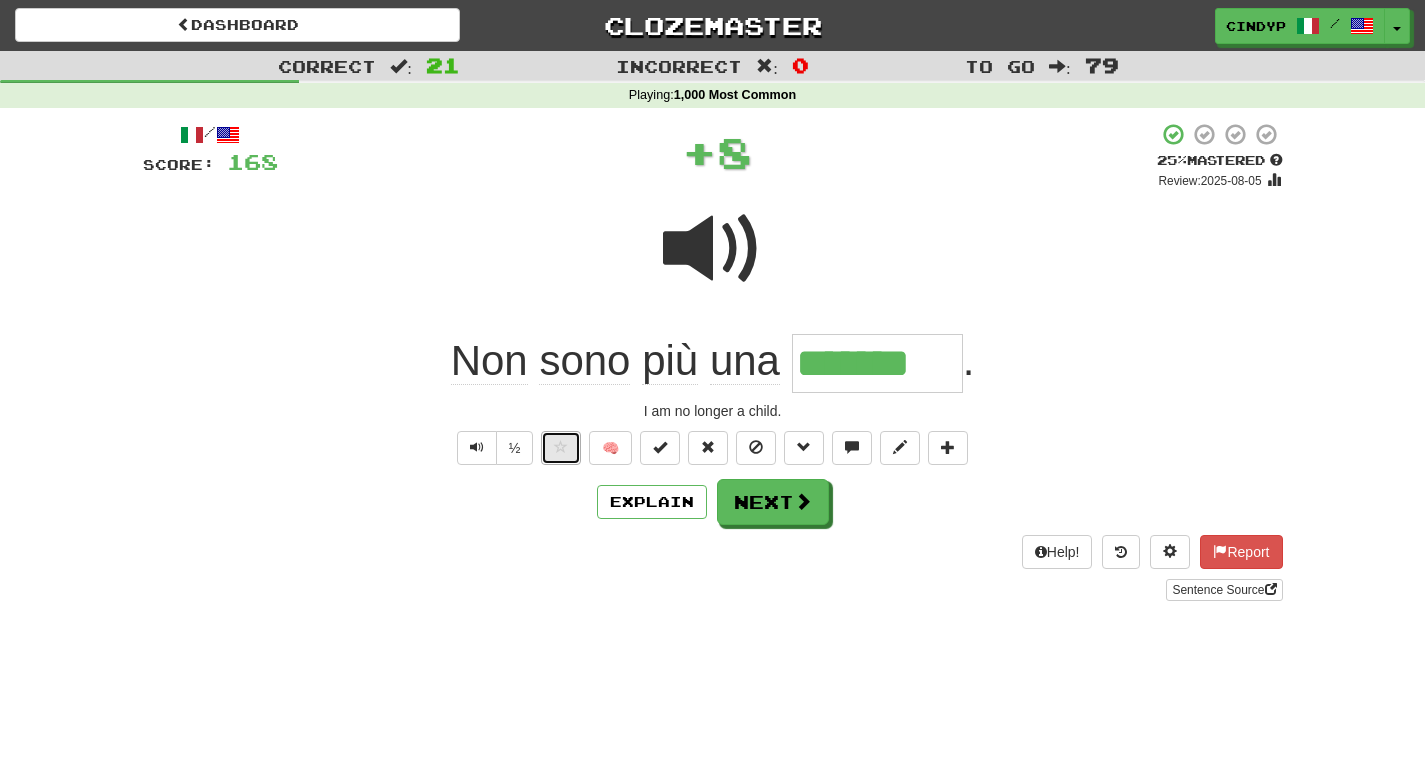 click at bounding box center (561, 448) 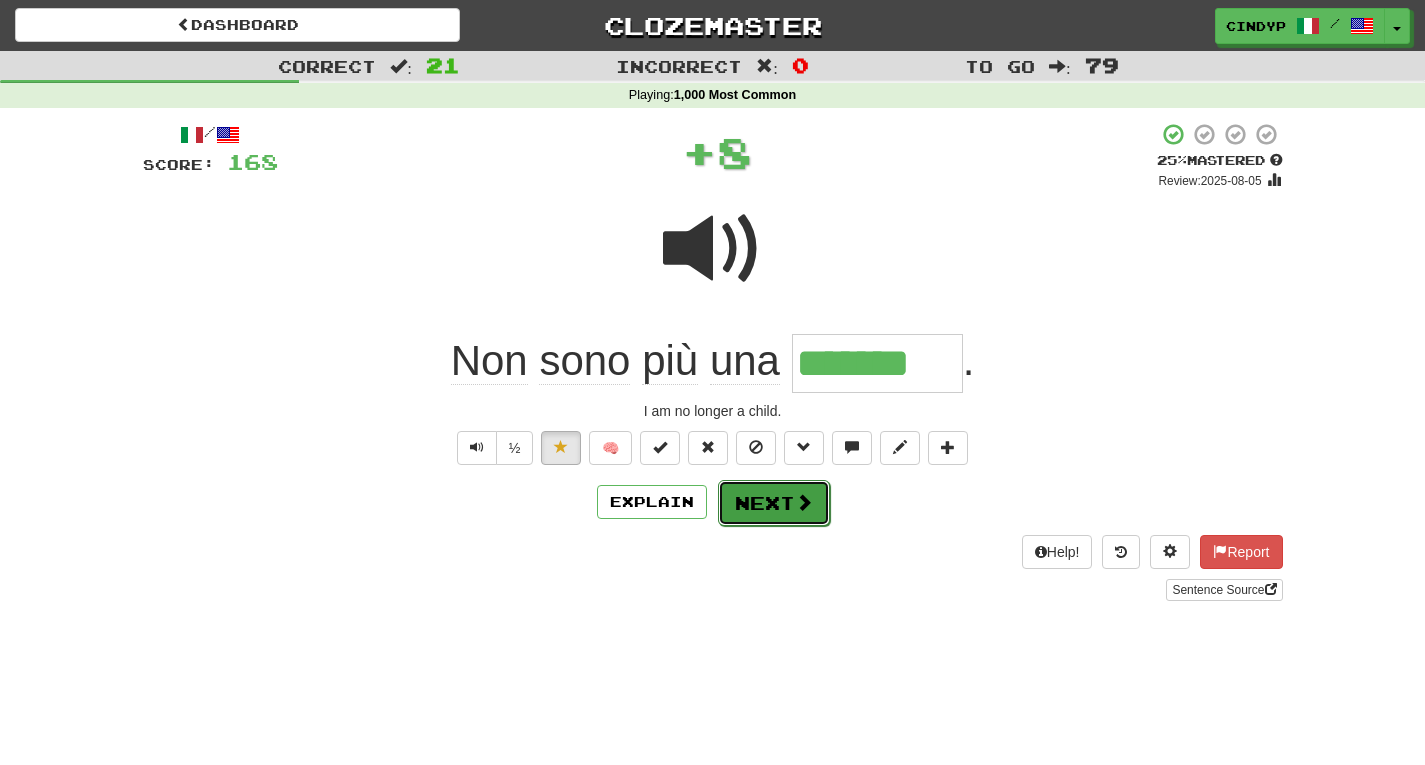 click on "Next" at bounding box center (774, 503) 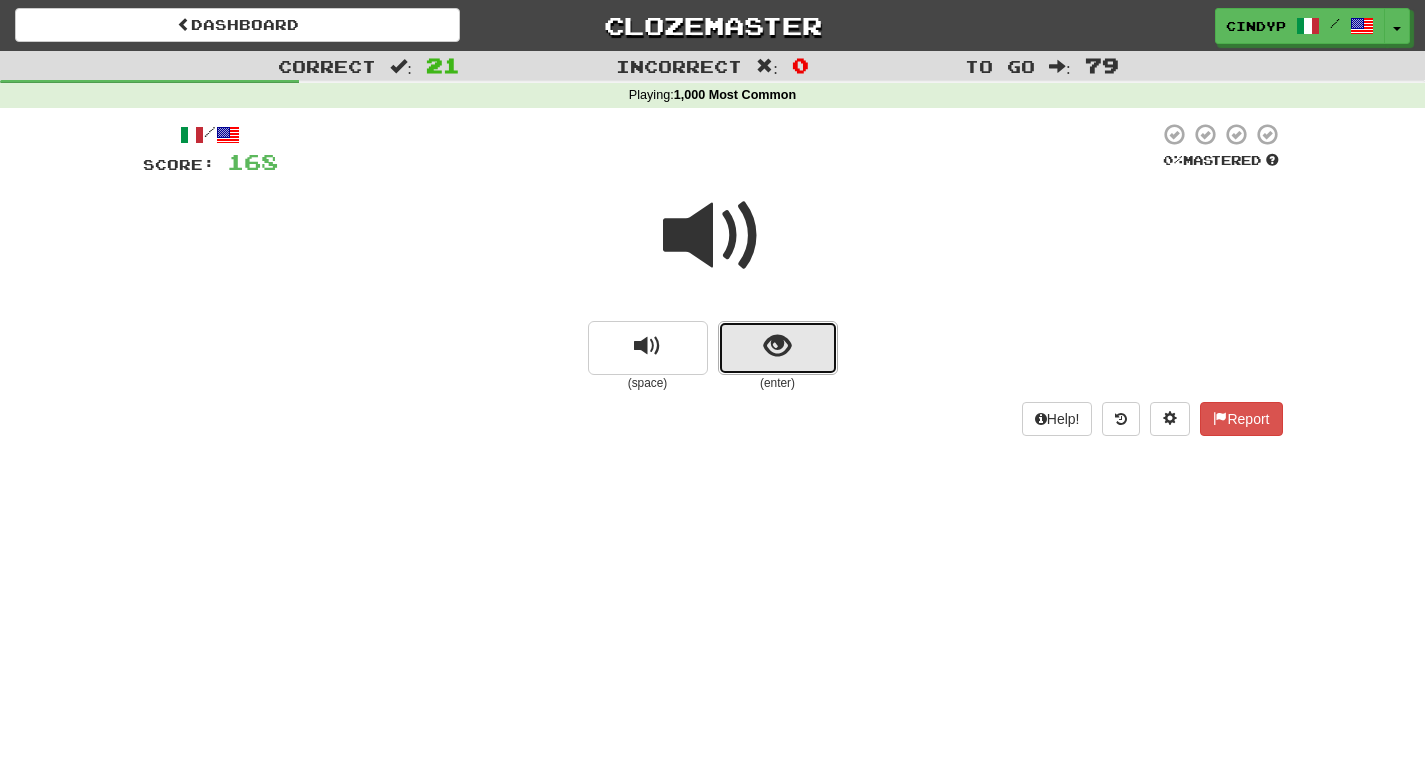 click at bounding box center (777, 346) 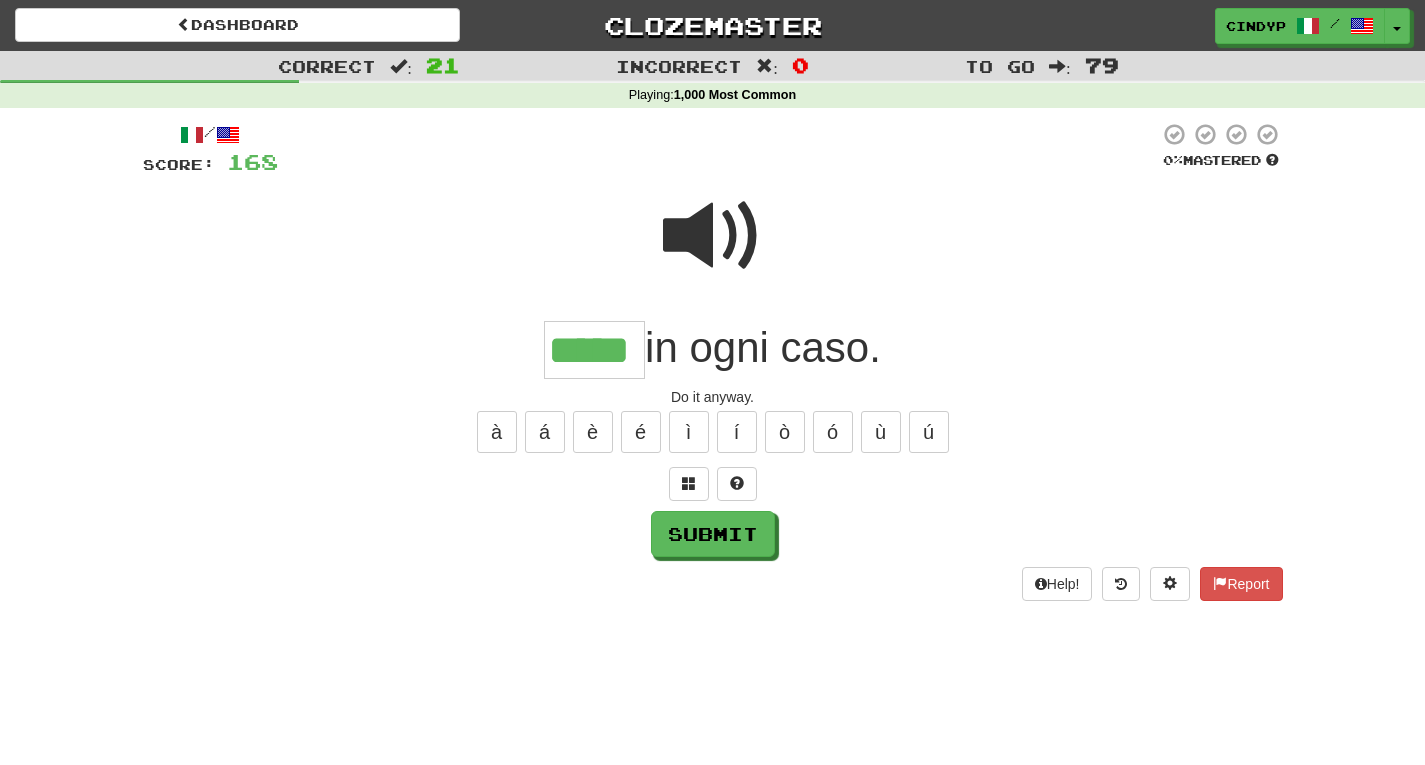 type on "*****" 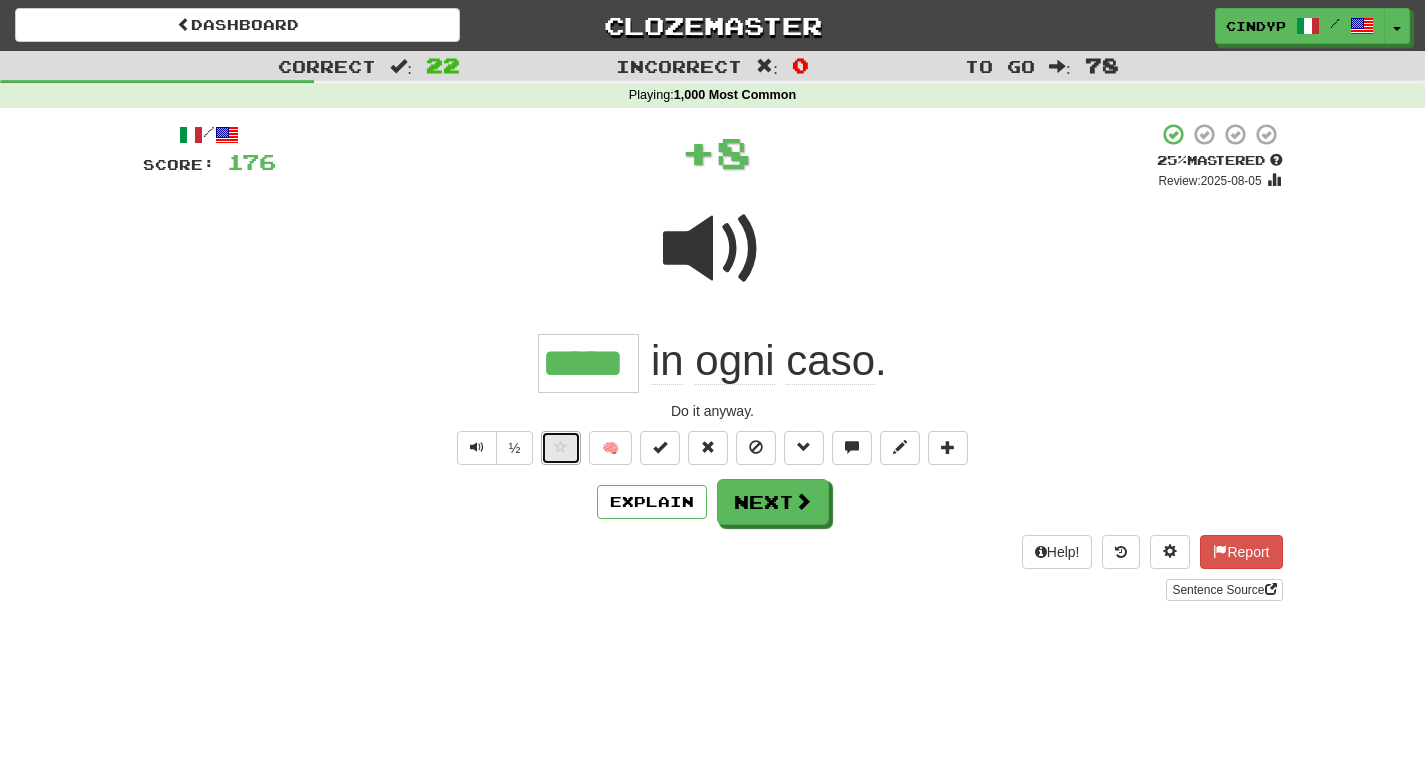 click at bounding box center (561, 448) 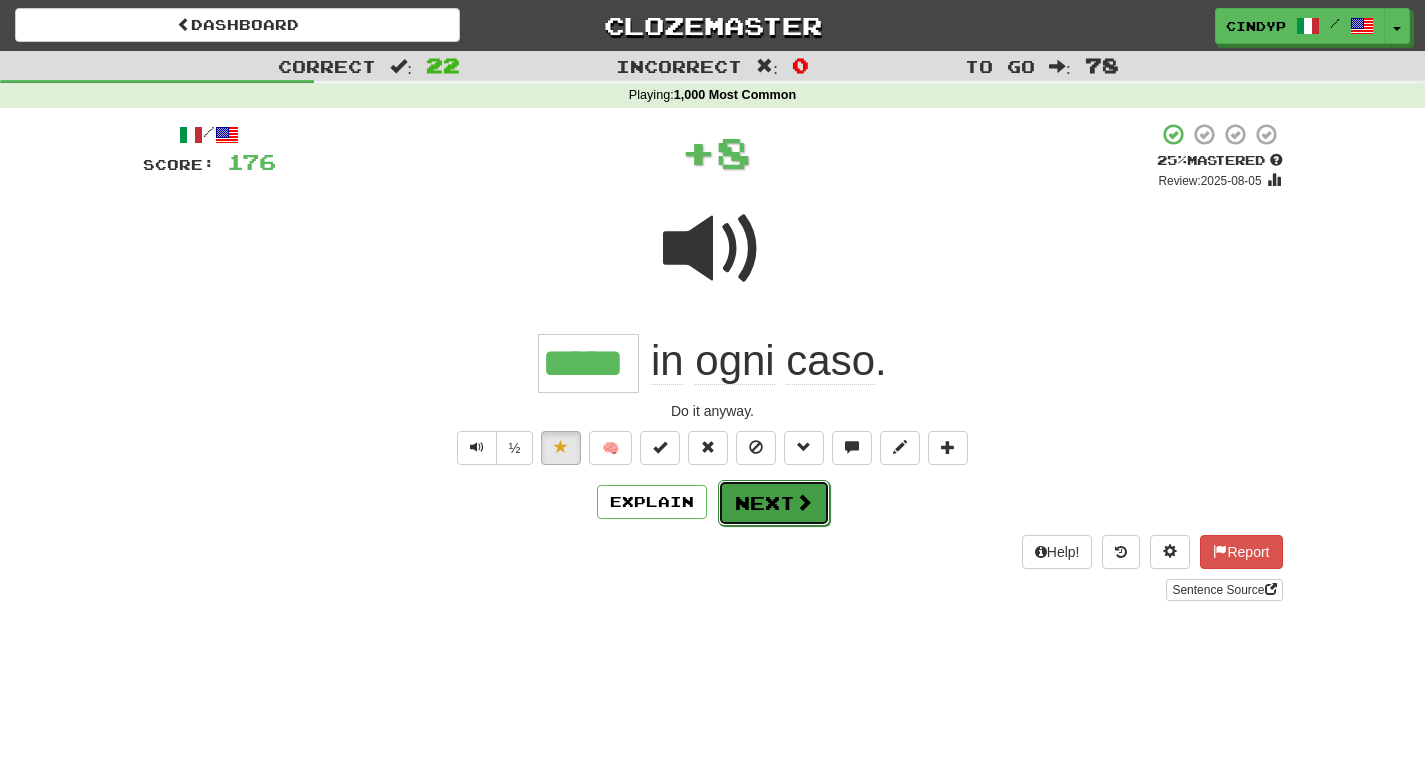 click on "Next" at bounding box center (774, 503) 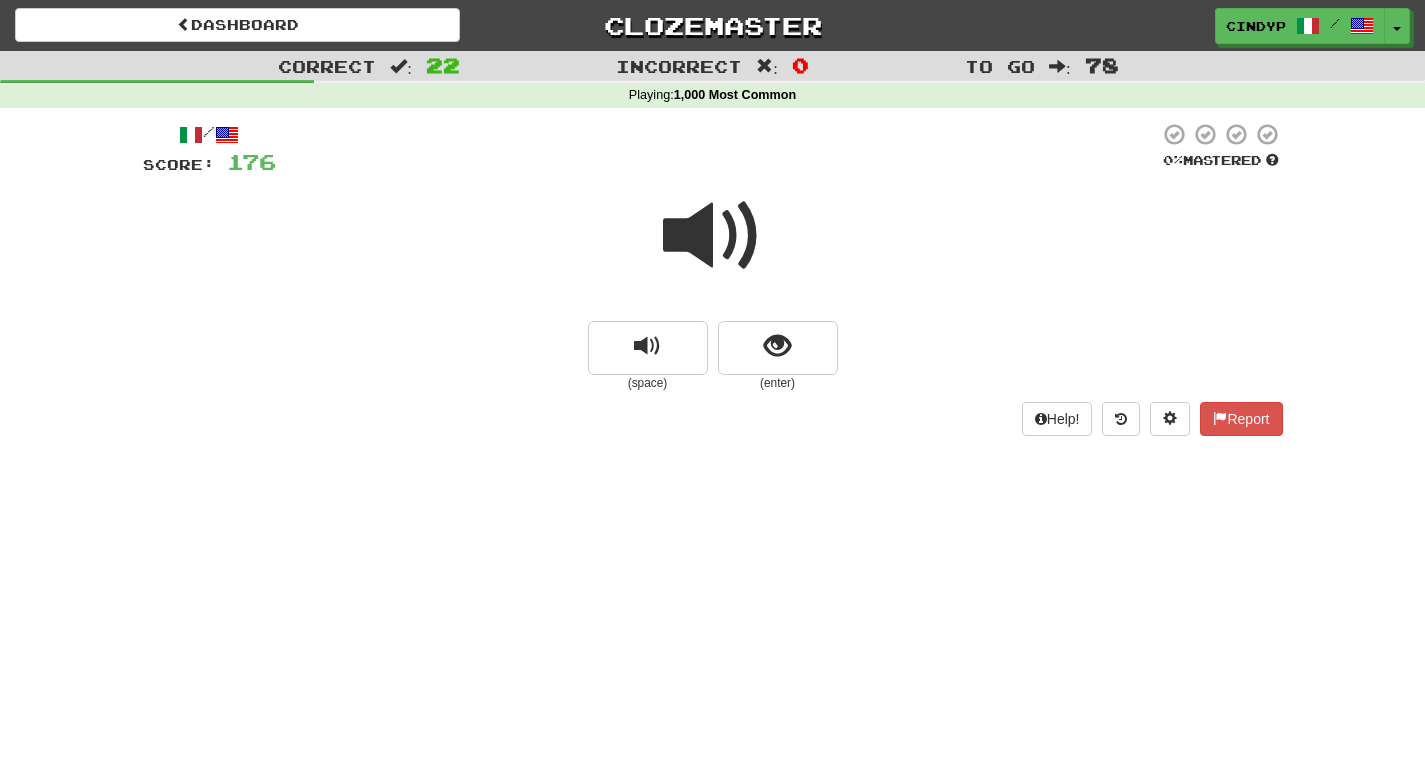 click at bounding box center (713, 236) 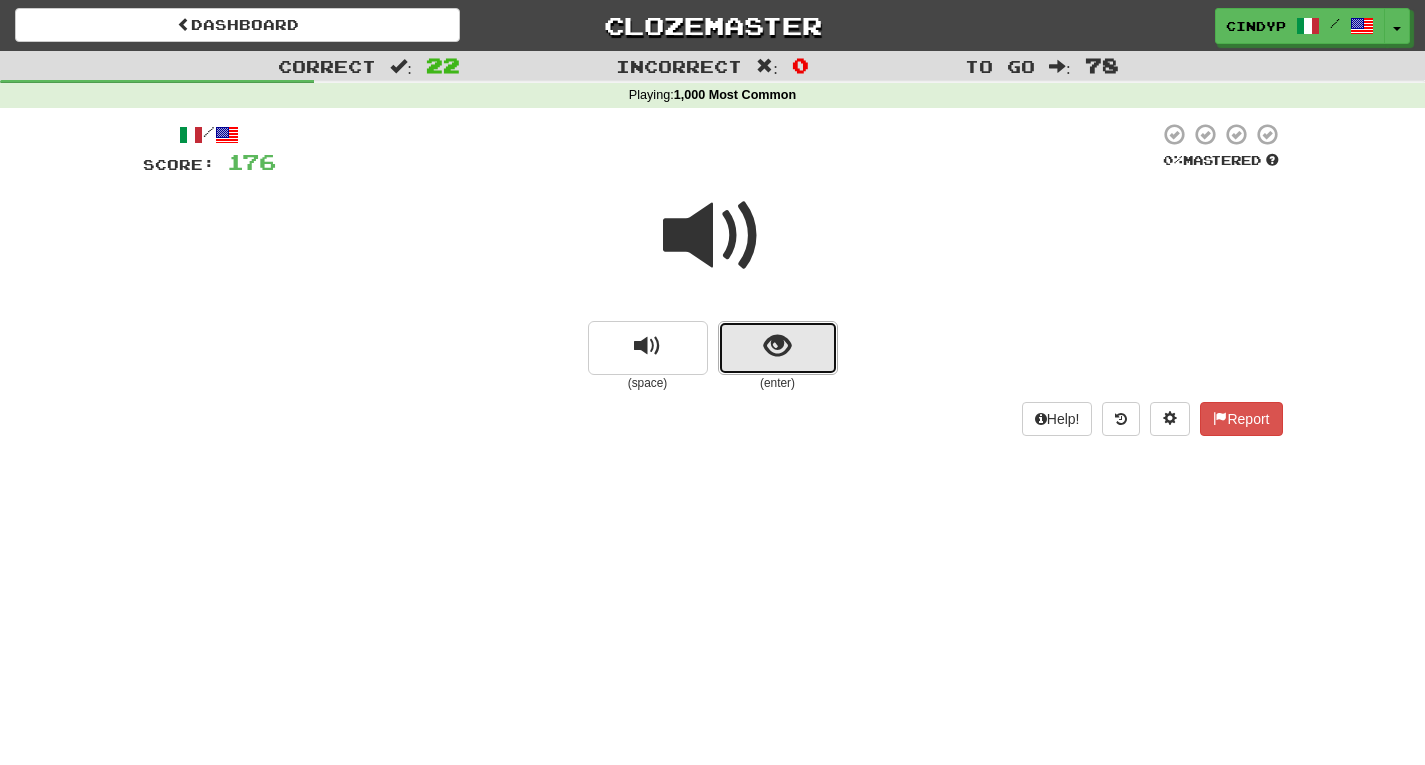 click at bounding box center (778, 348) 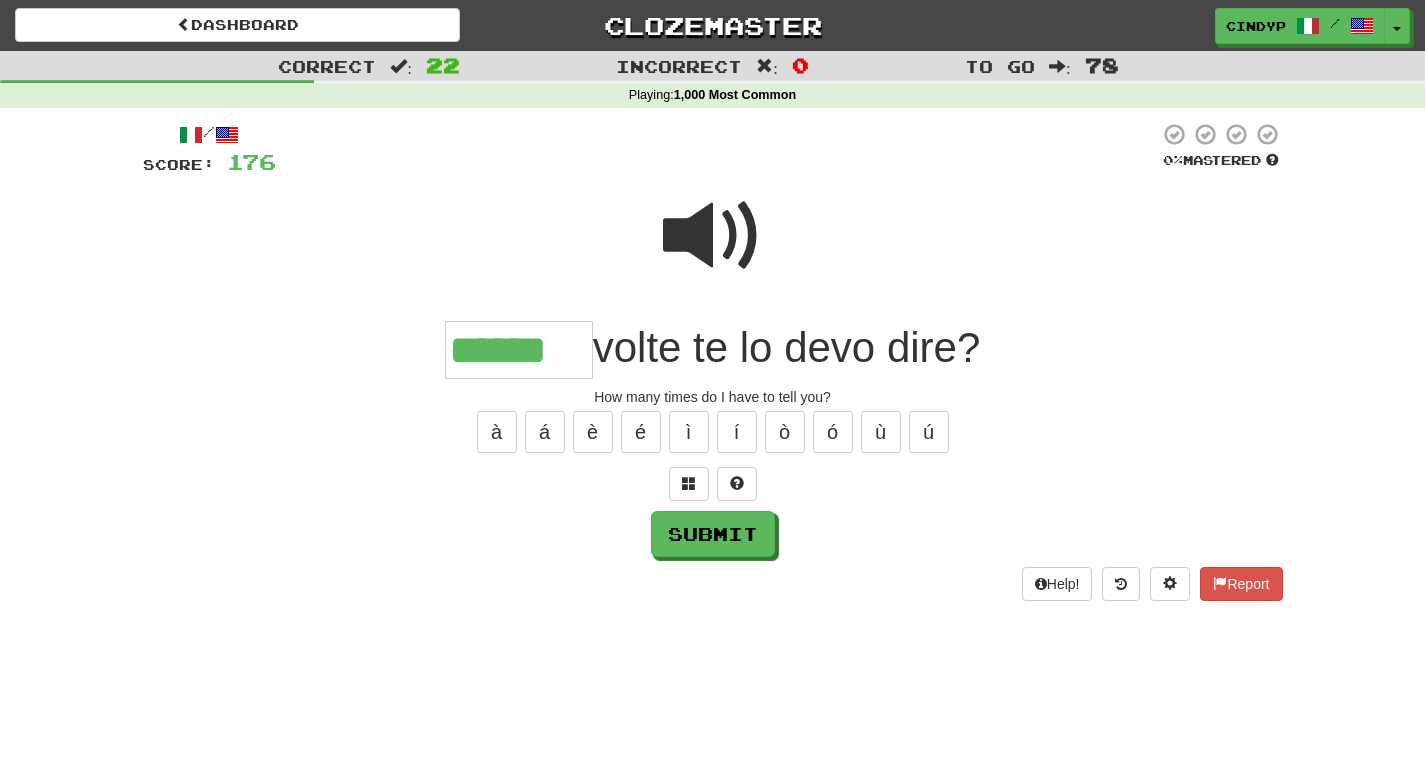 type on "******" 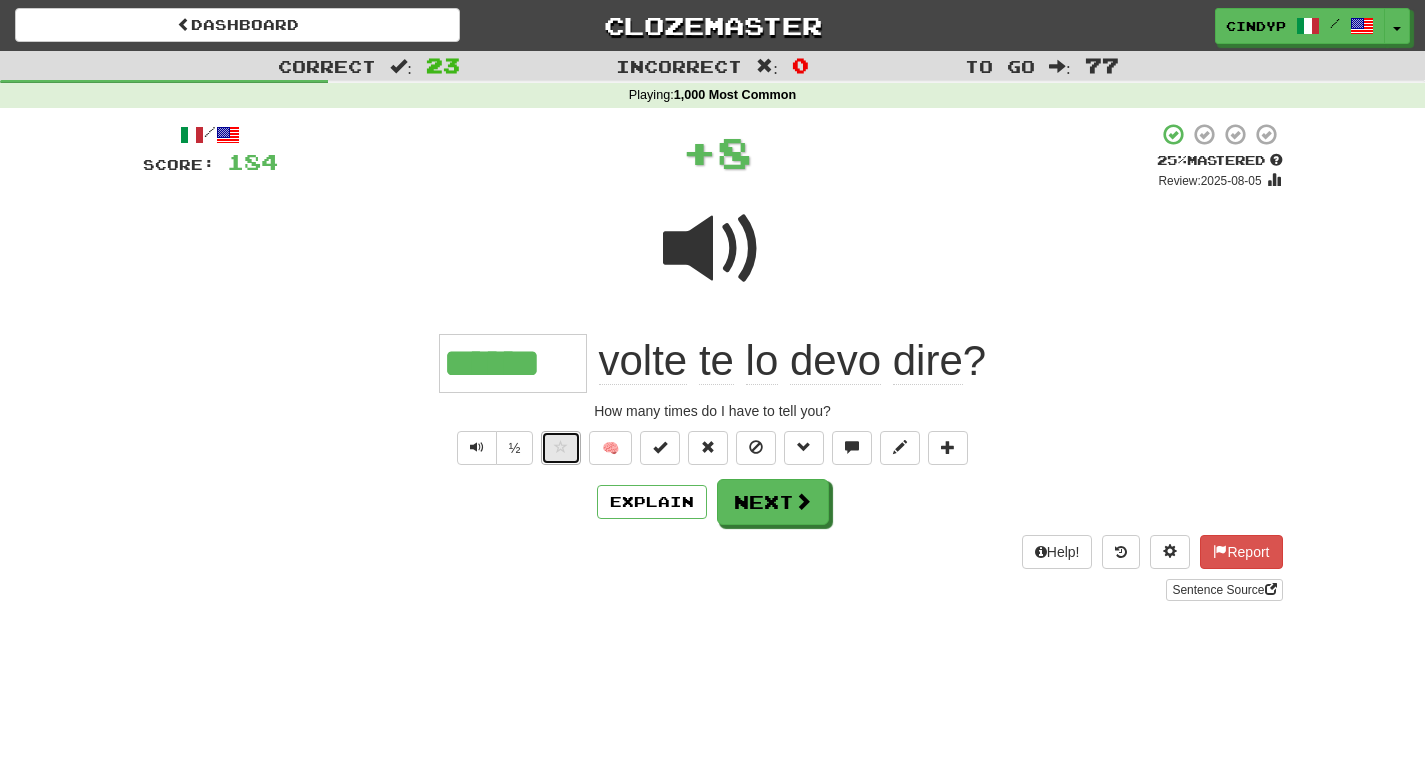 click at bounding box center [561, 448] 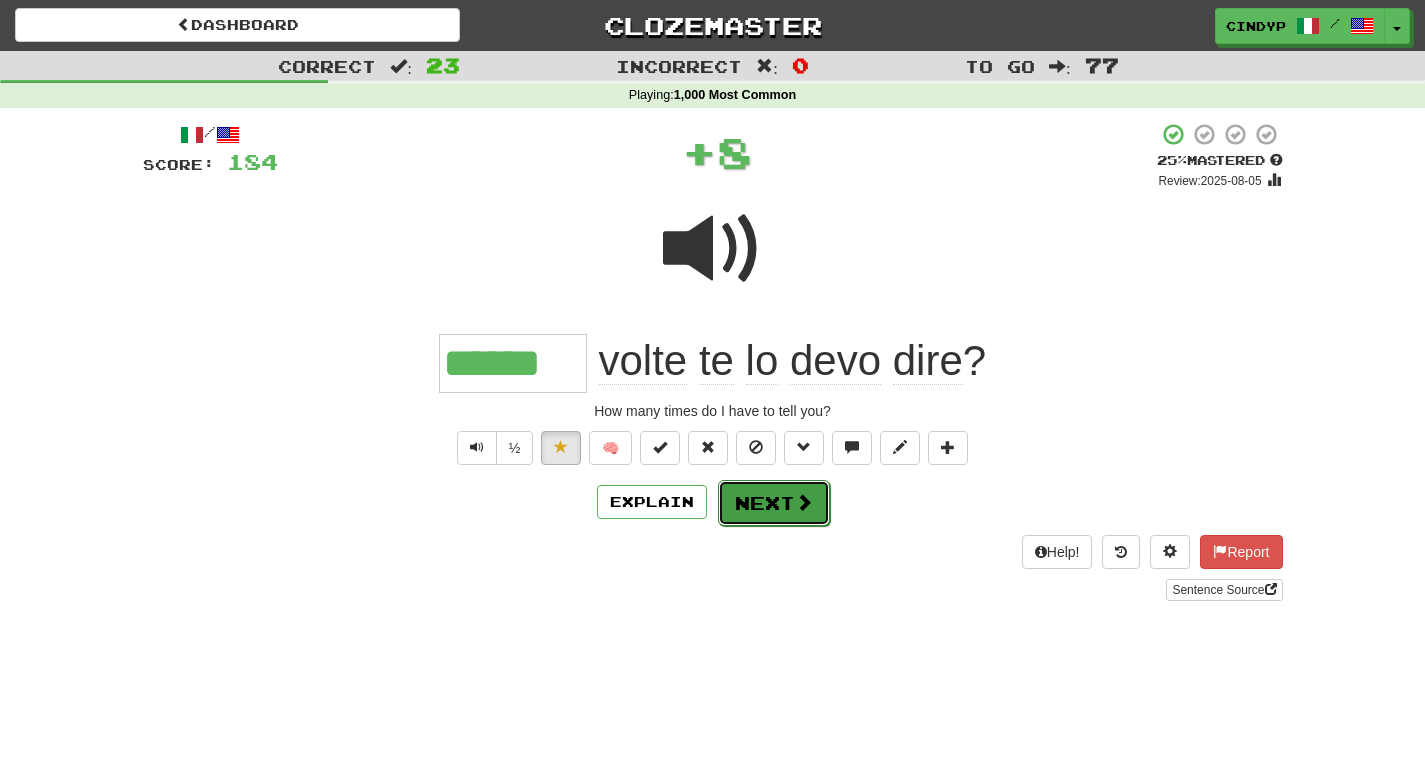 click on "Next" at bounding box center (774, 503) 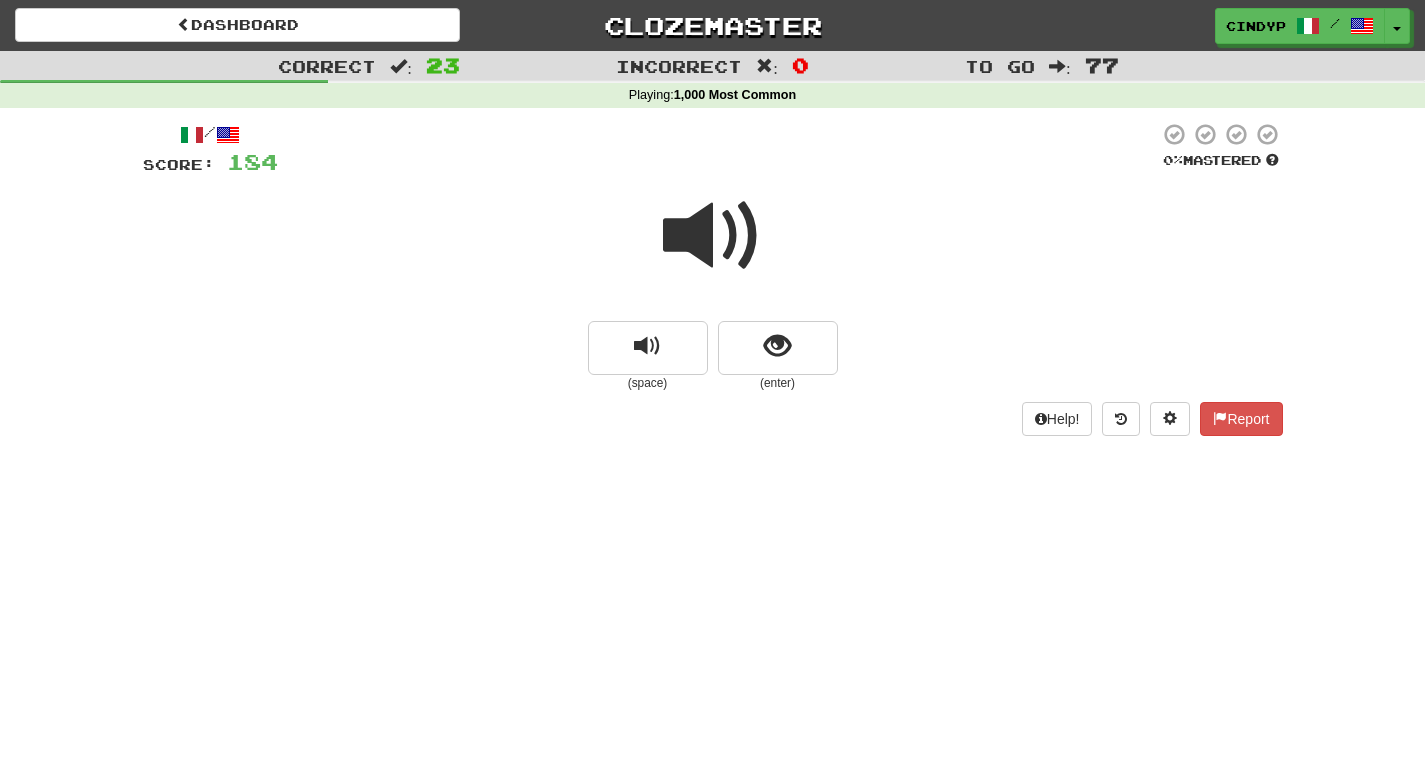 click at bounding box center (713, 236) 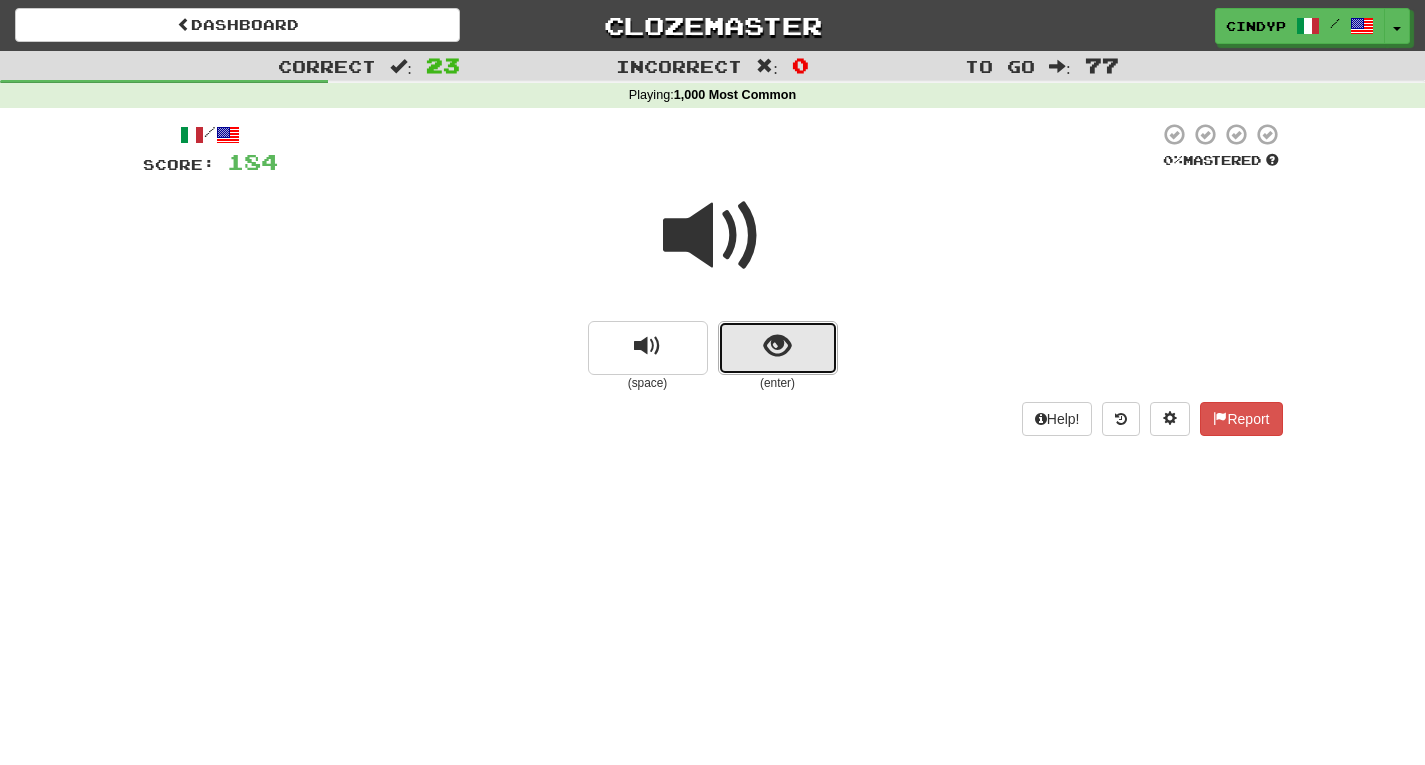 click at bounding box center [777, 346] 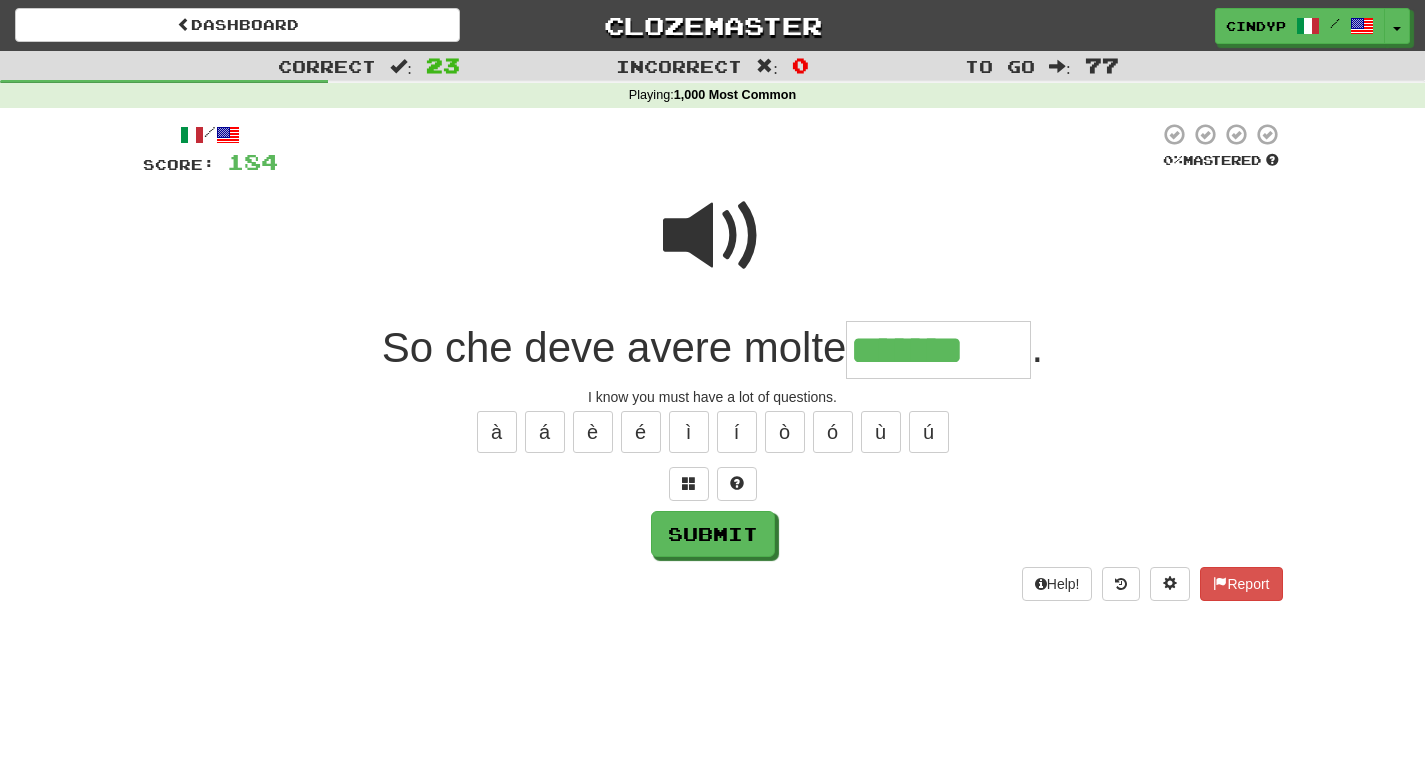 type on "*******" 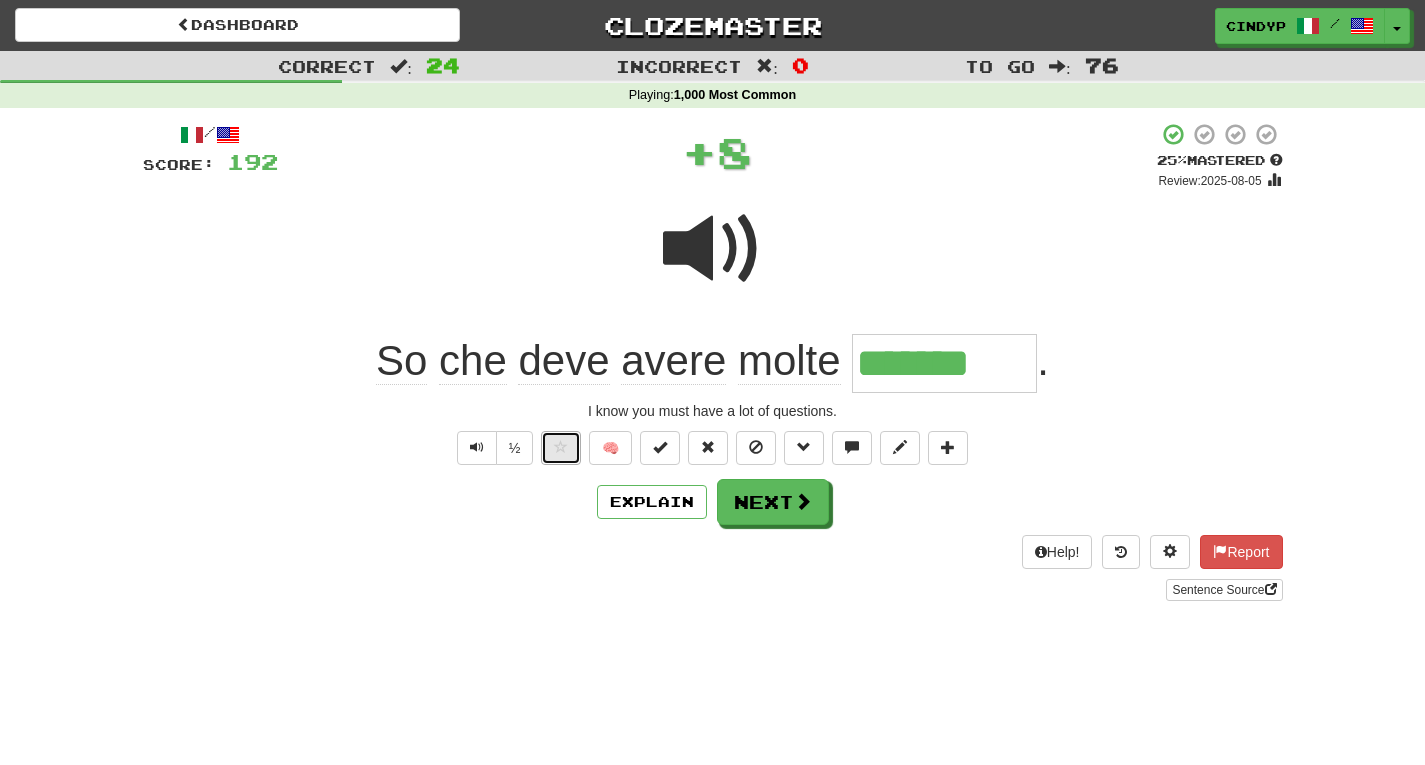 click at bounding box center [561, 448] 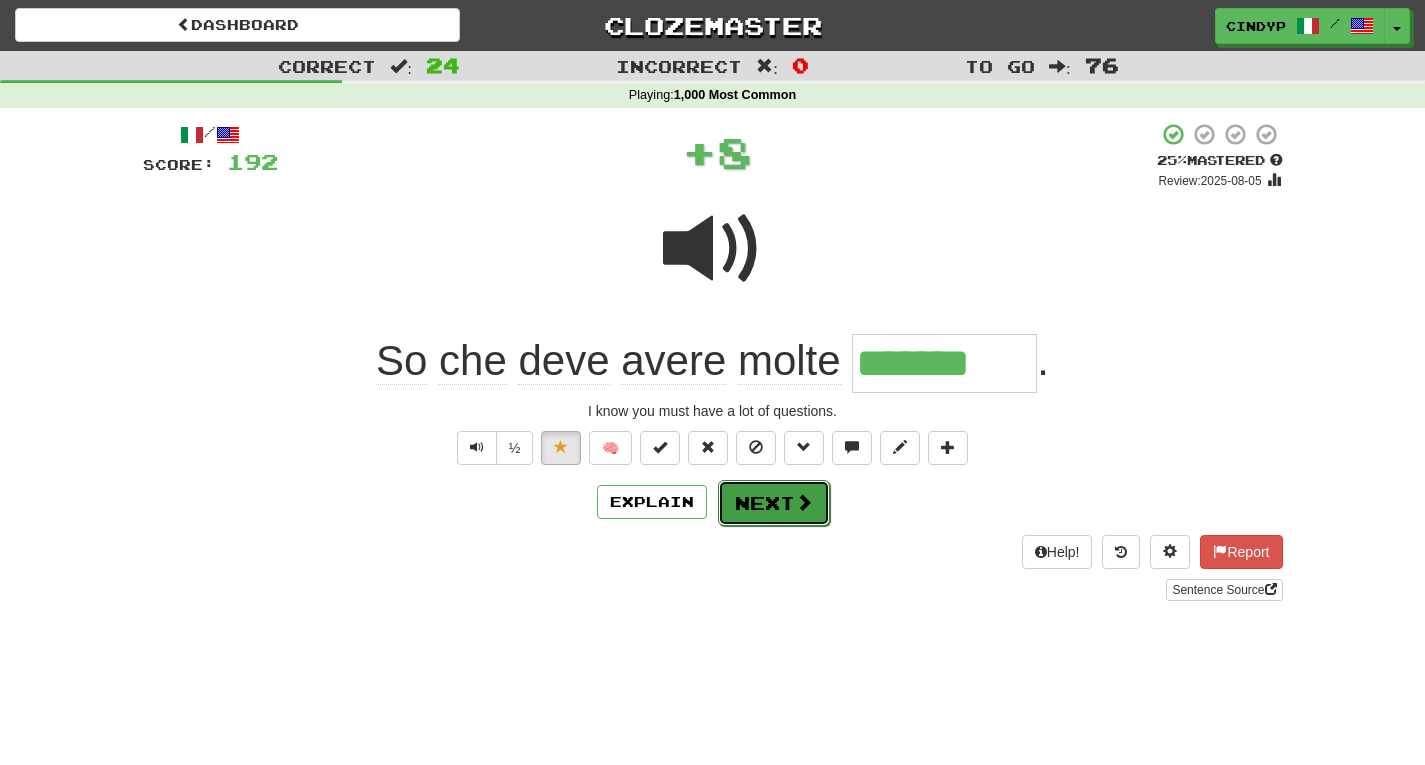 click at bounding box center (804, 502) 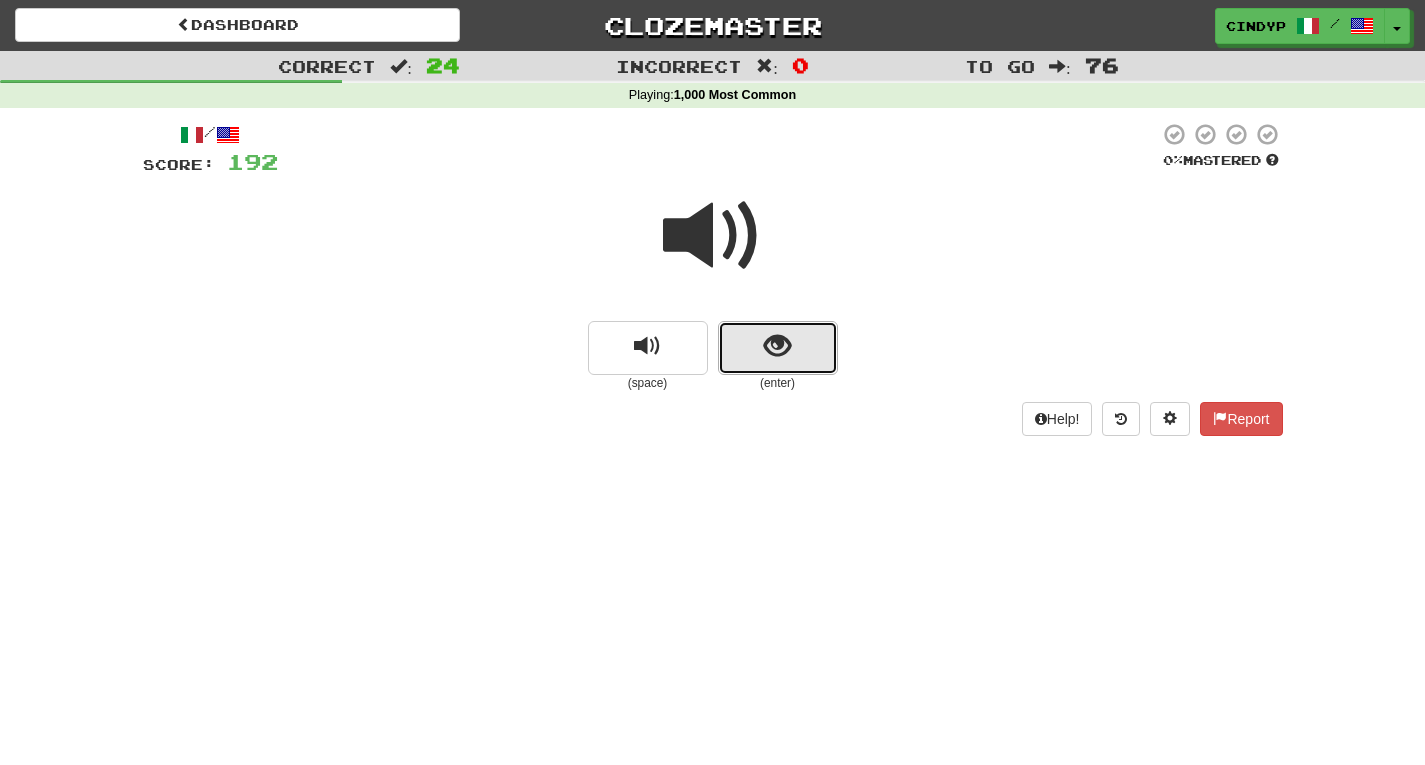 click at bounding box center [778, 348] 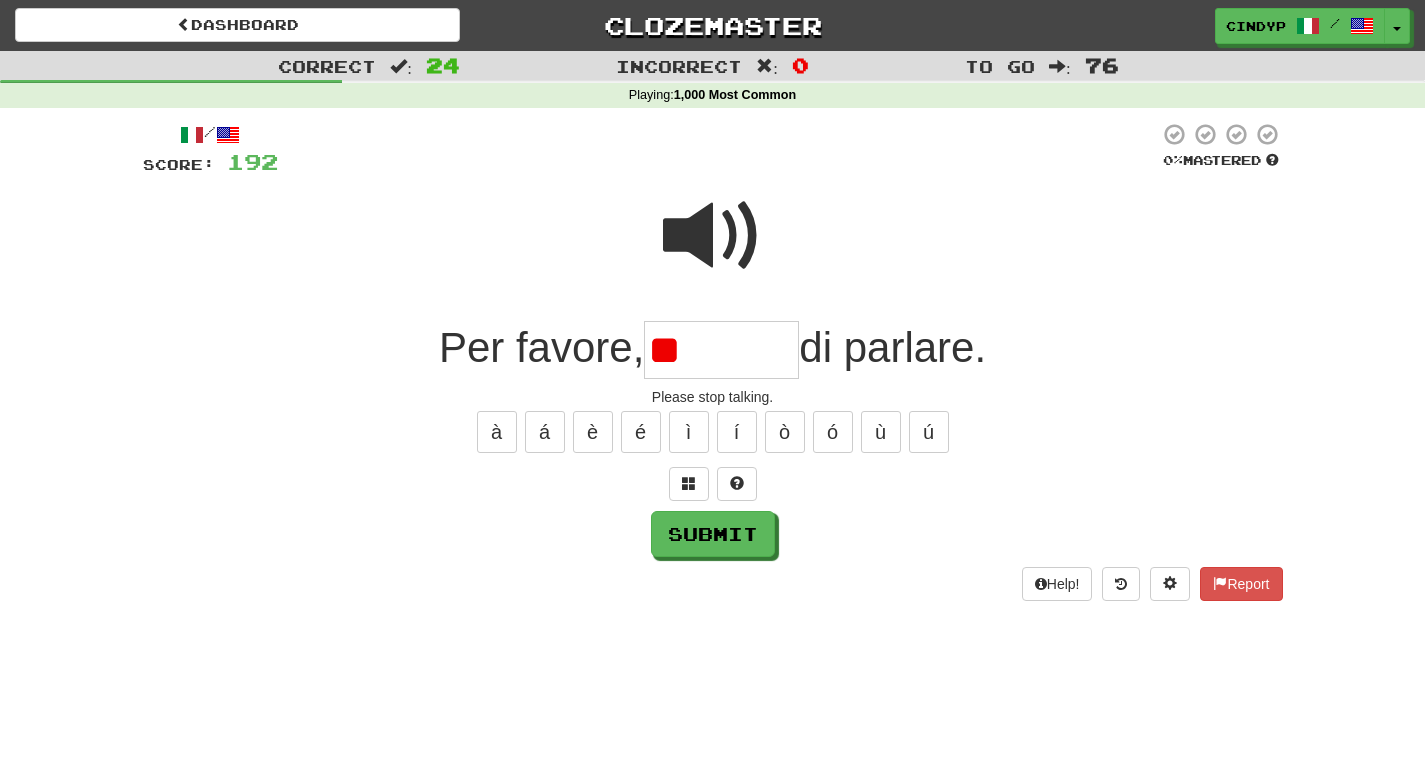 type on "*" 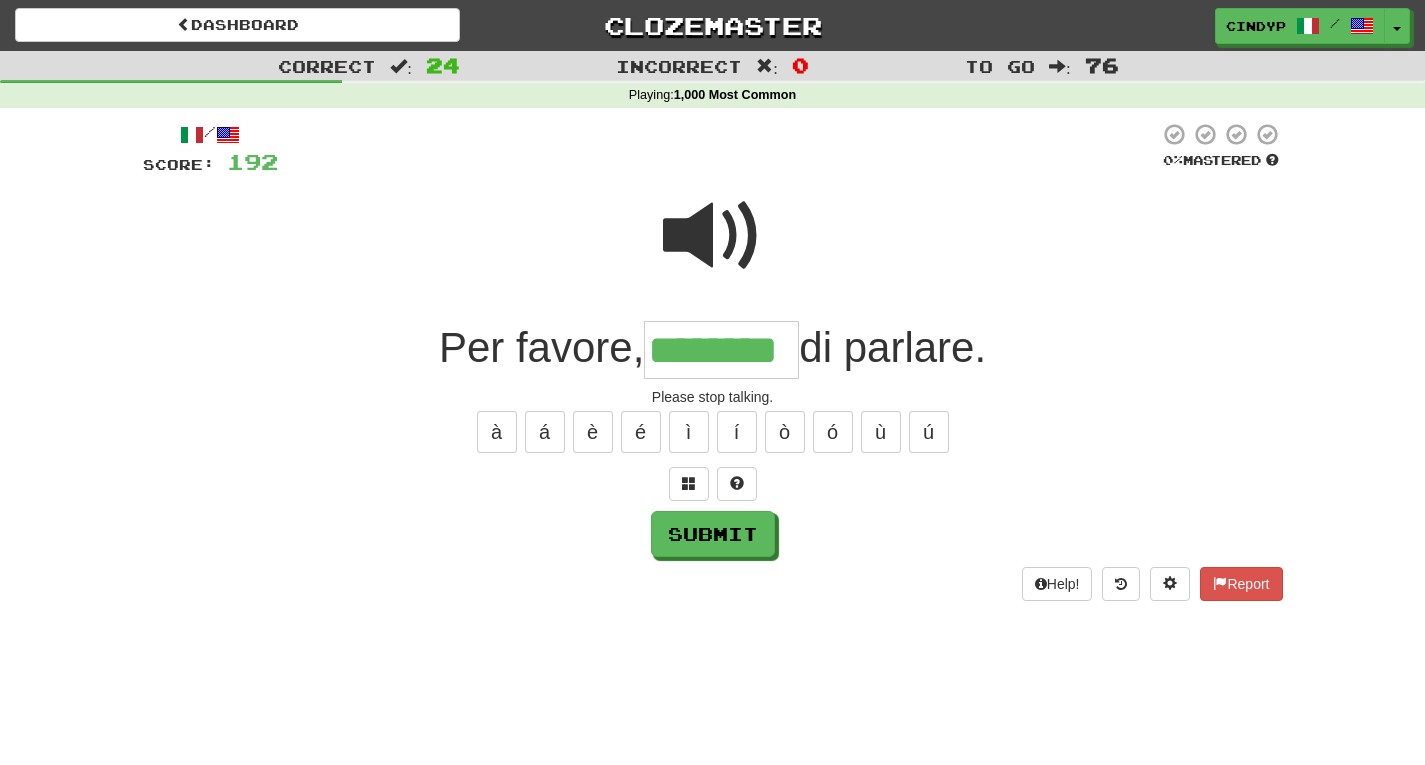 type on "********" 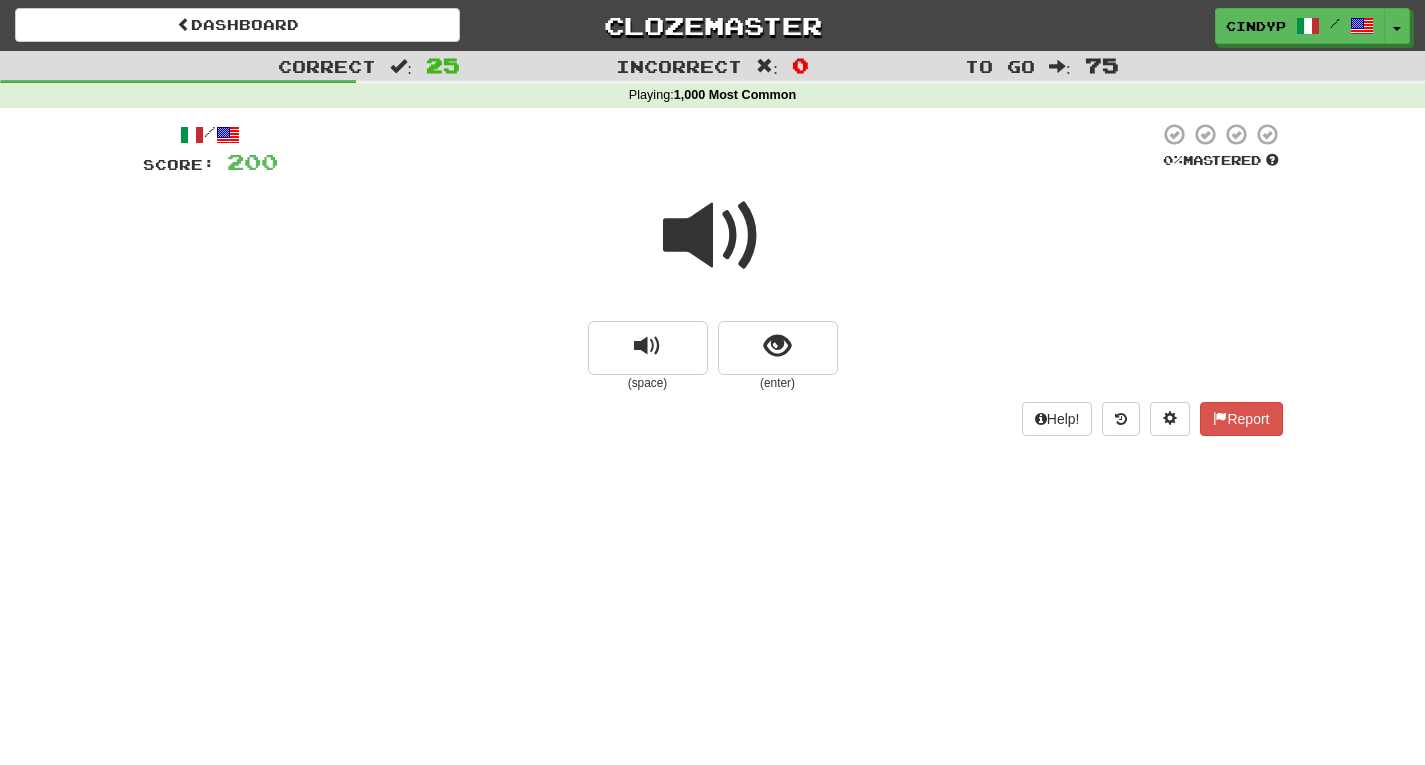 click at bounding box center (713, 236) 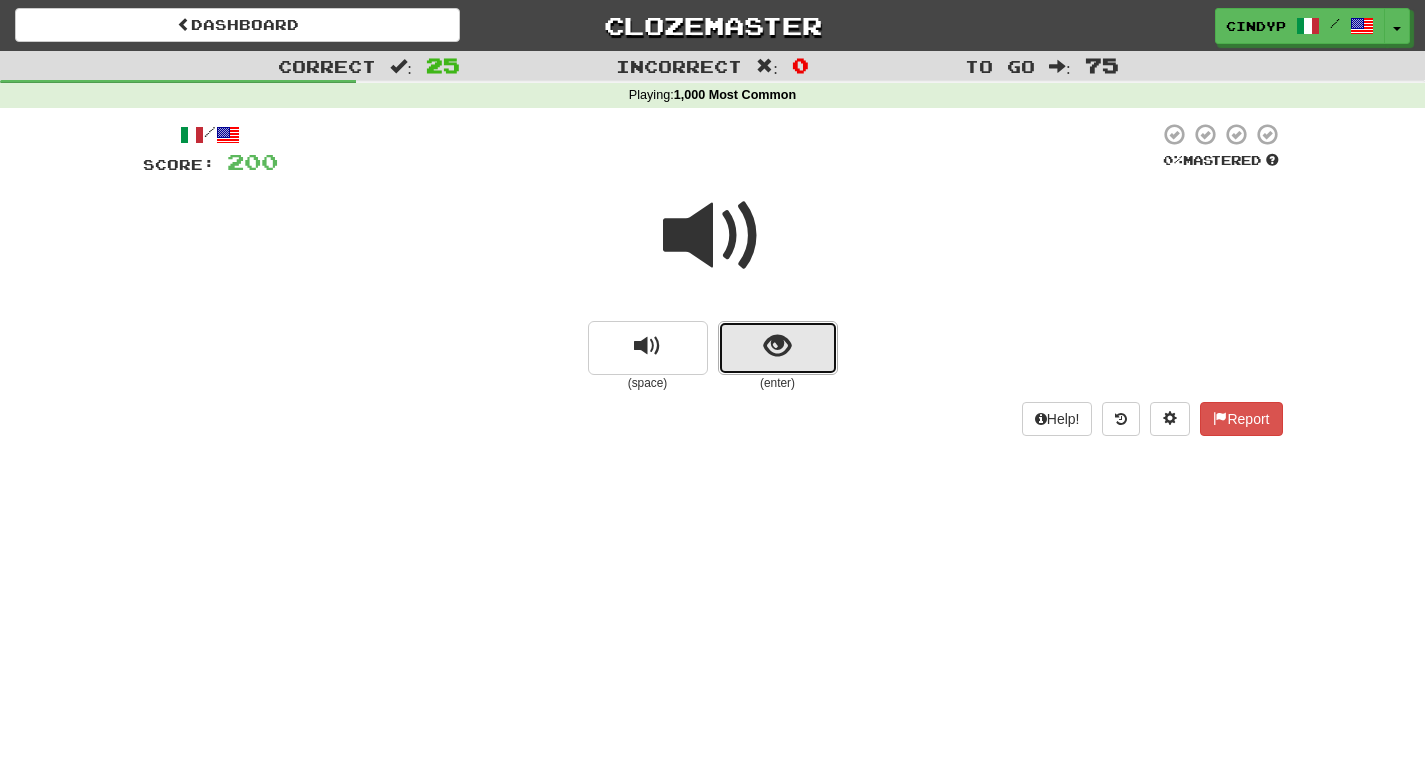 click at bounding box center (778, 348) 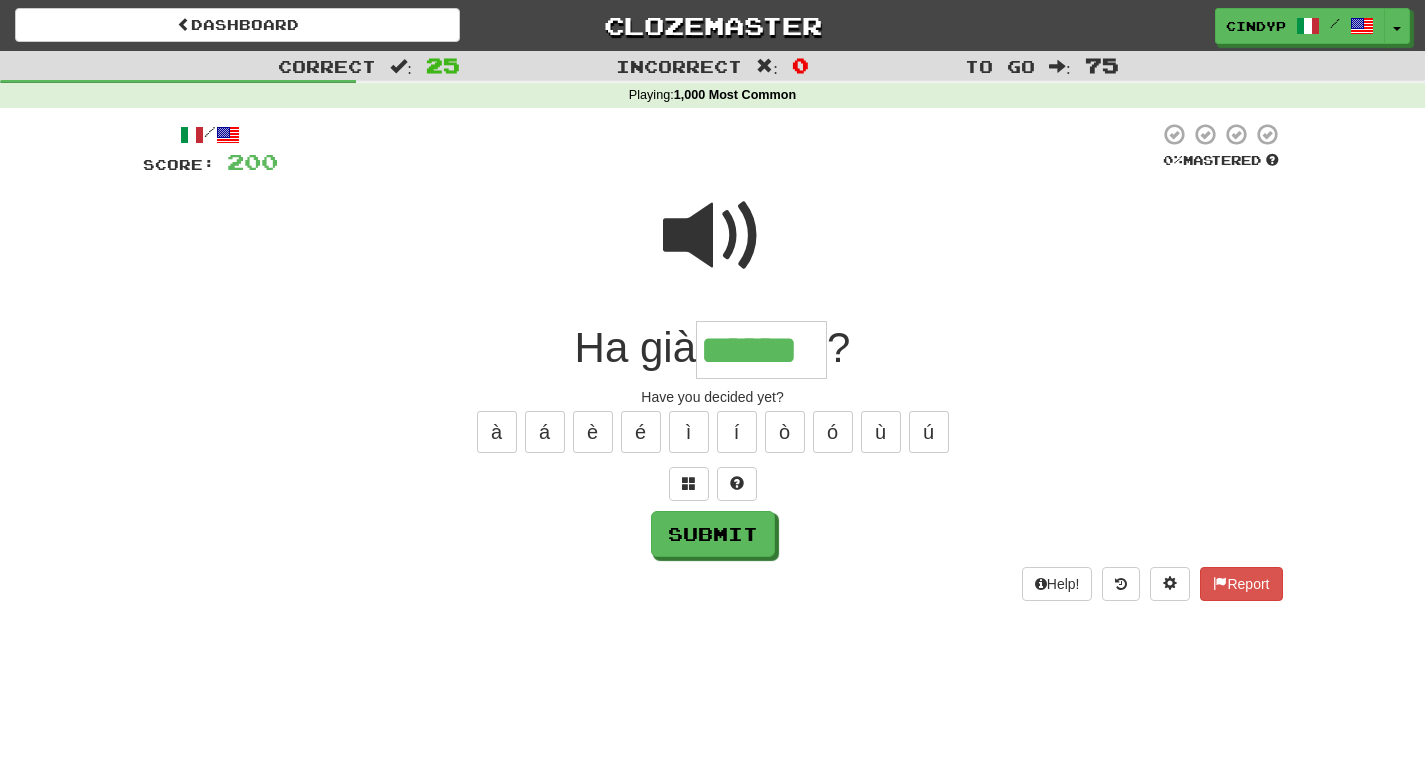type on "******" 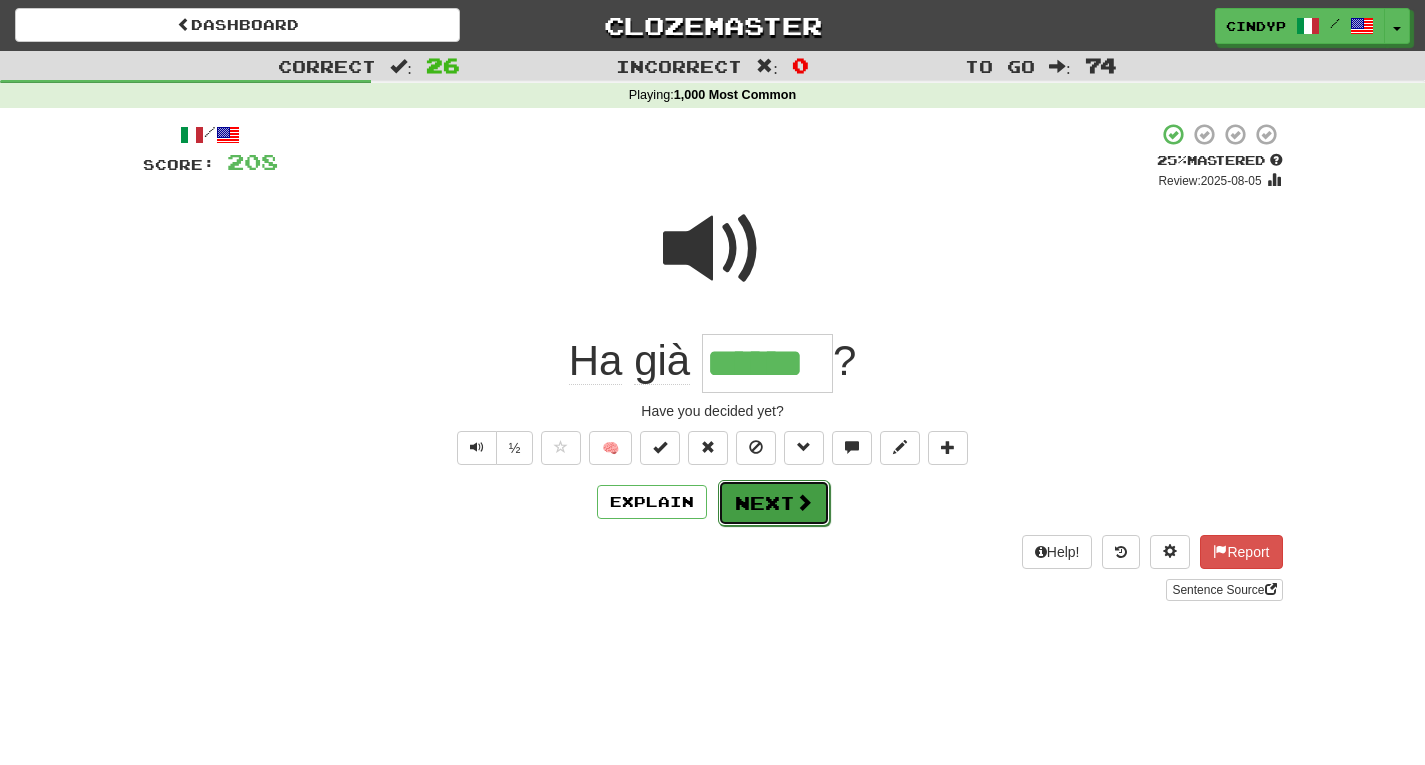 click on "Next" at bounding box center [774, 503] 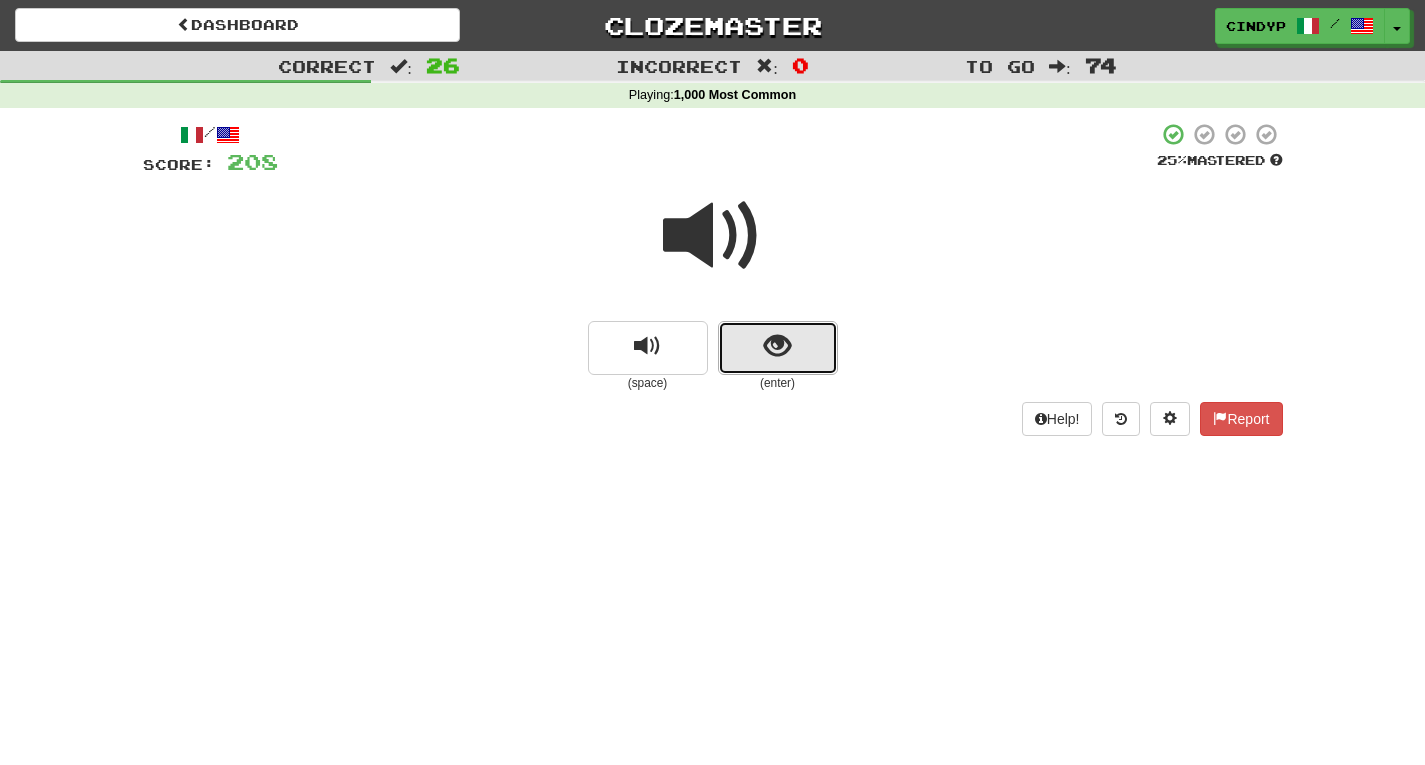 click at bounding box center (778, 348) 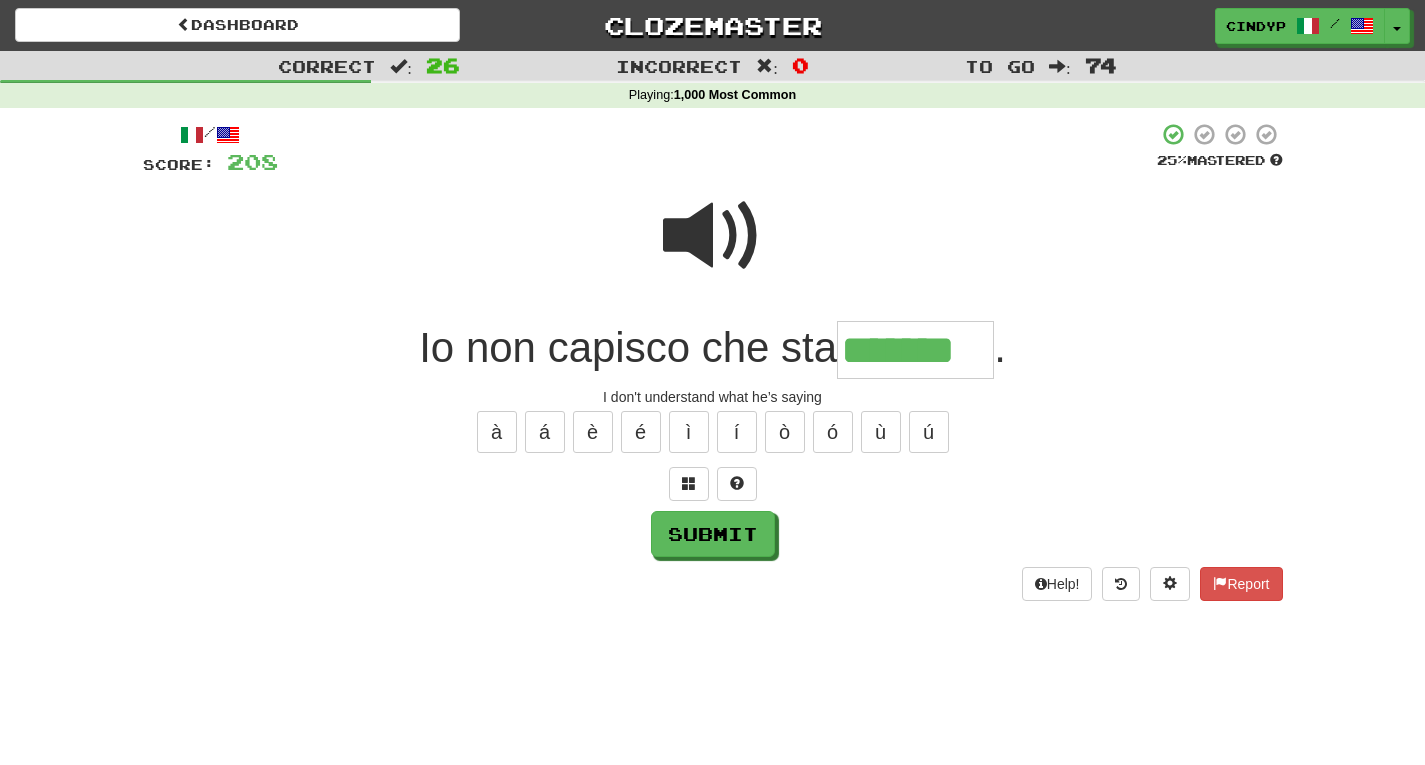 type on "*******" 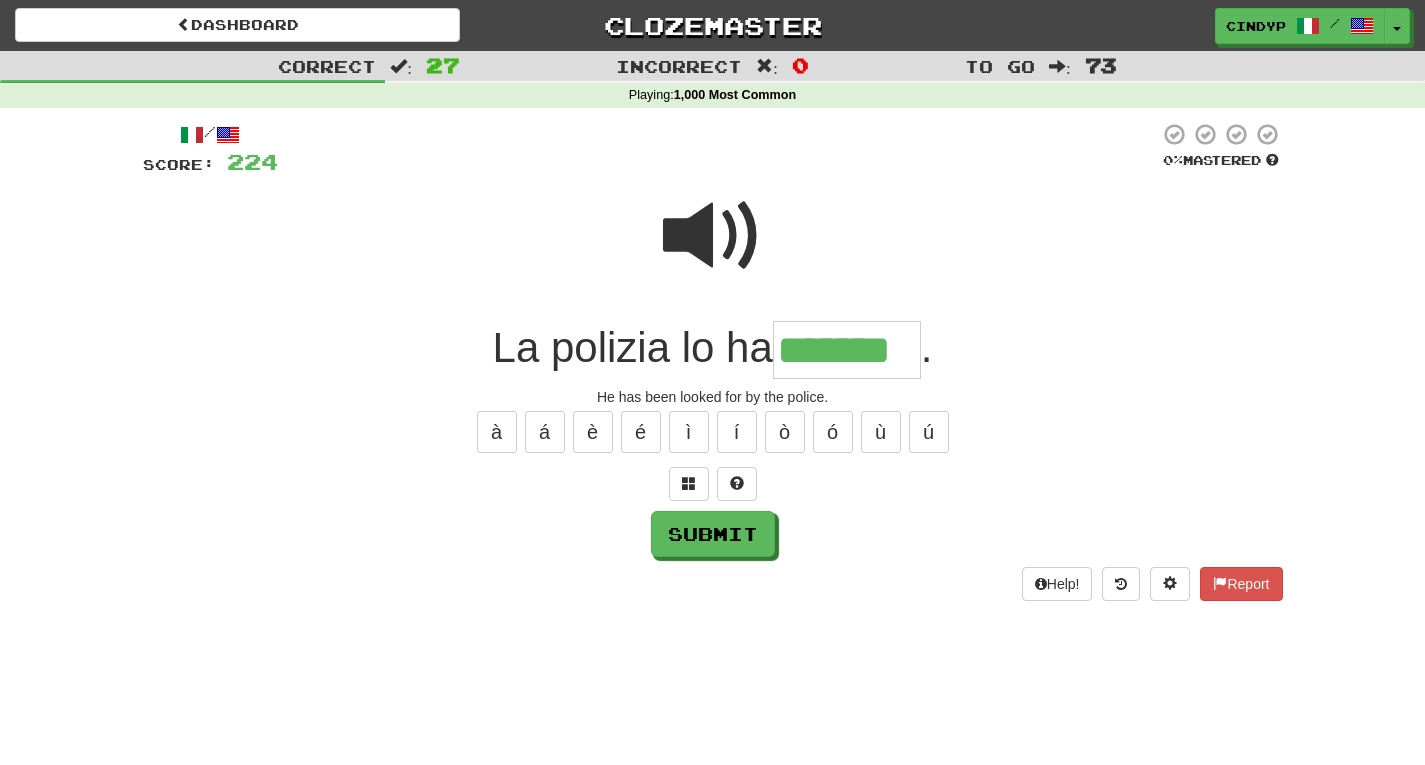 type on "*******" 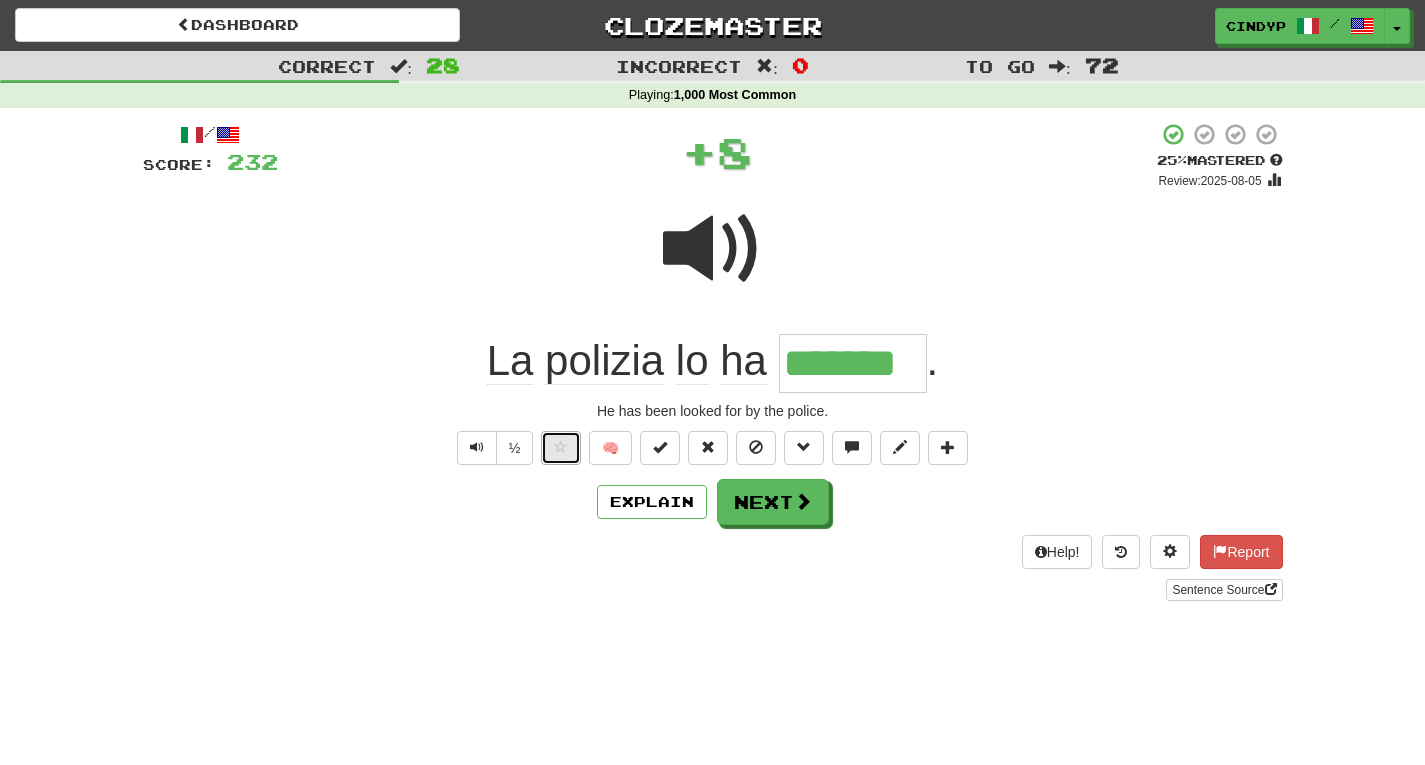 click at bounding box center [561, 447] 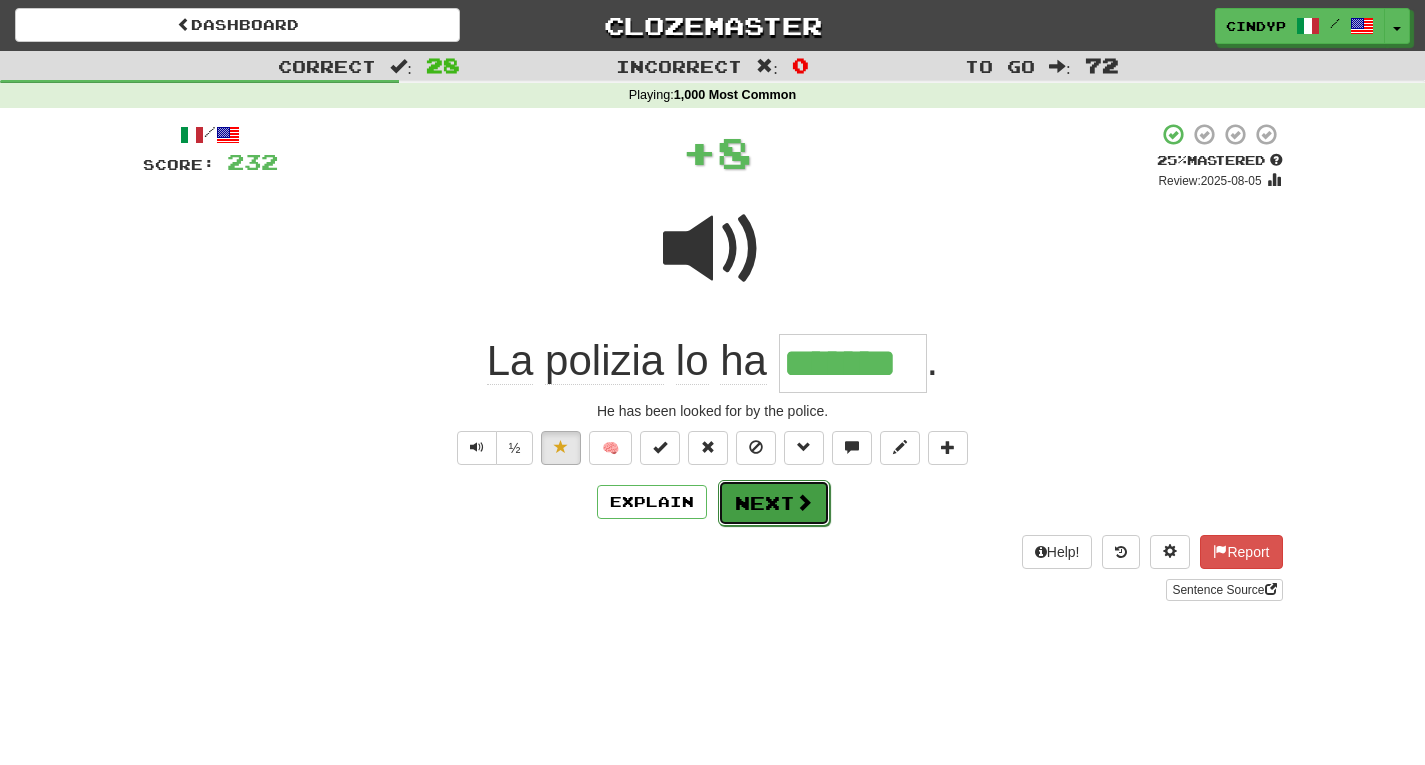 click on "Next" at bounding box center [774, 503] 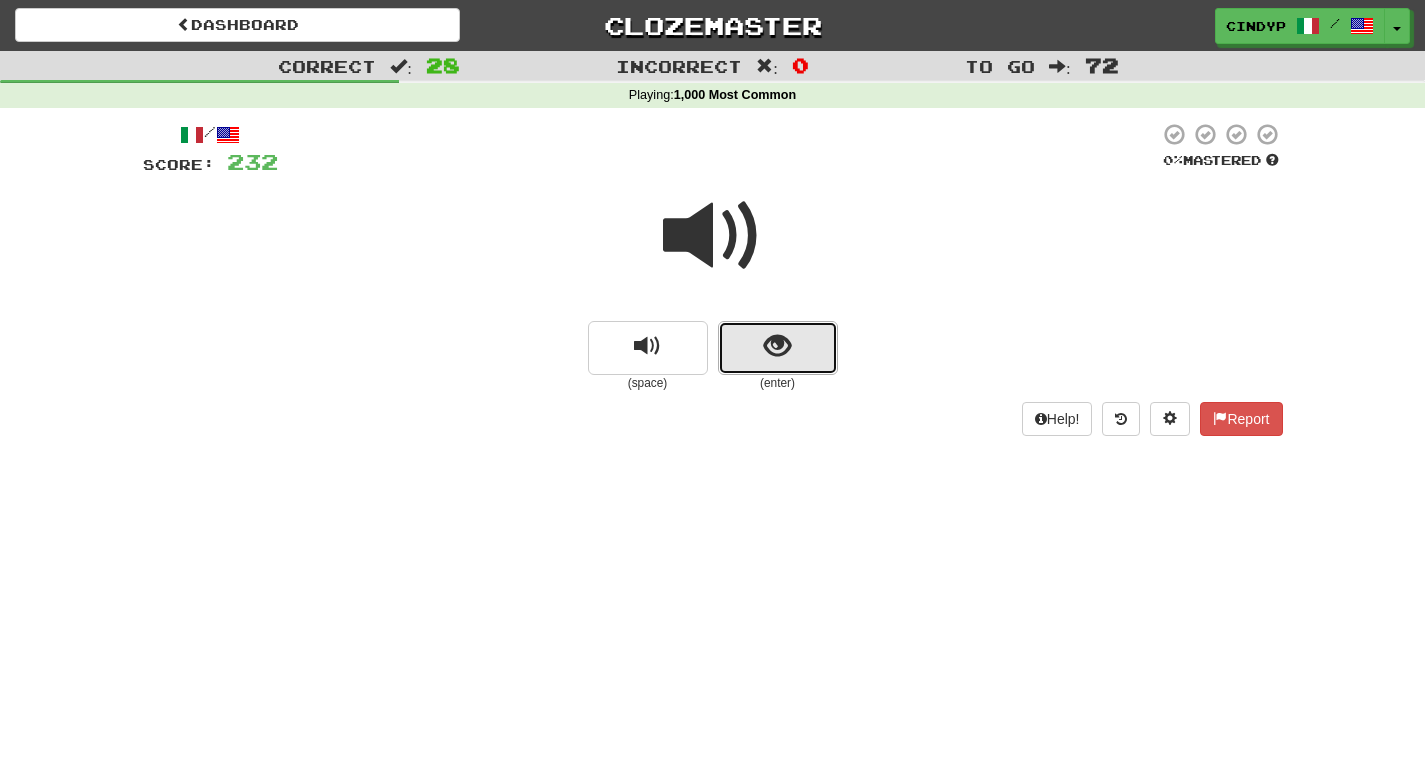 click at bounding box center (778, 348) 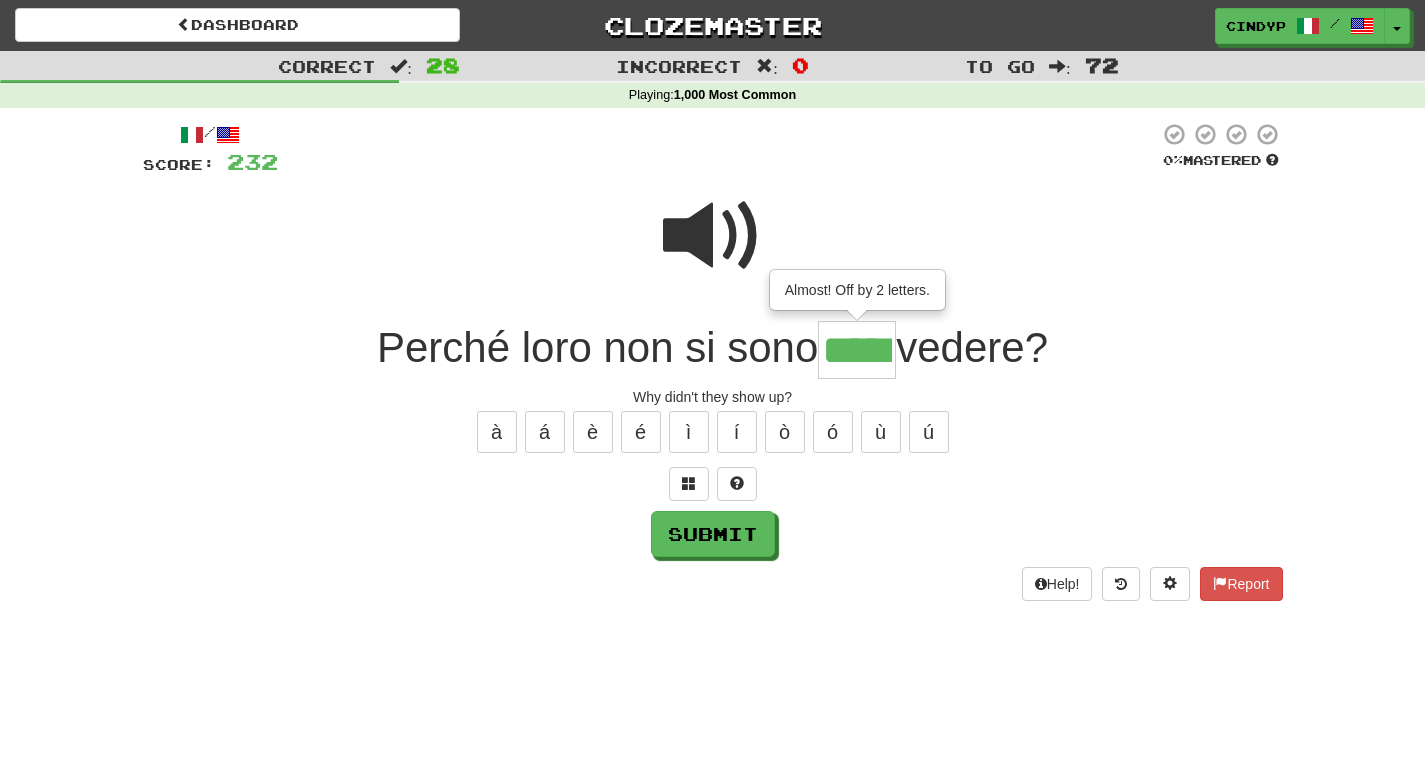 type on "*****" 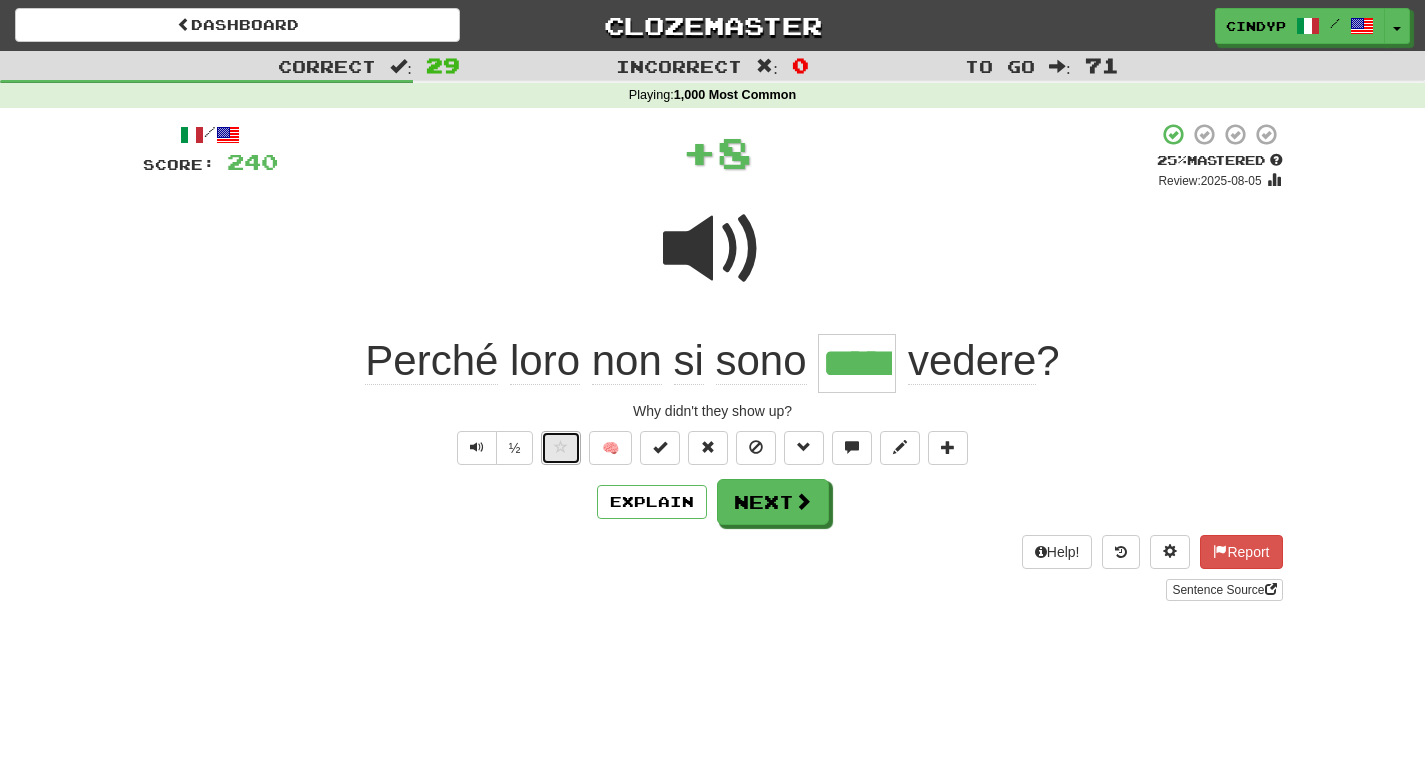 click at bounding box center [561, 448] 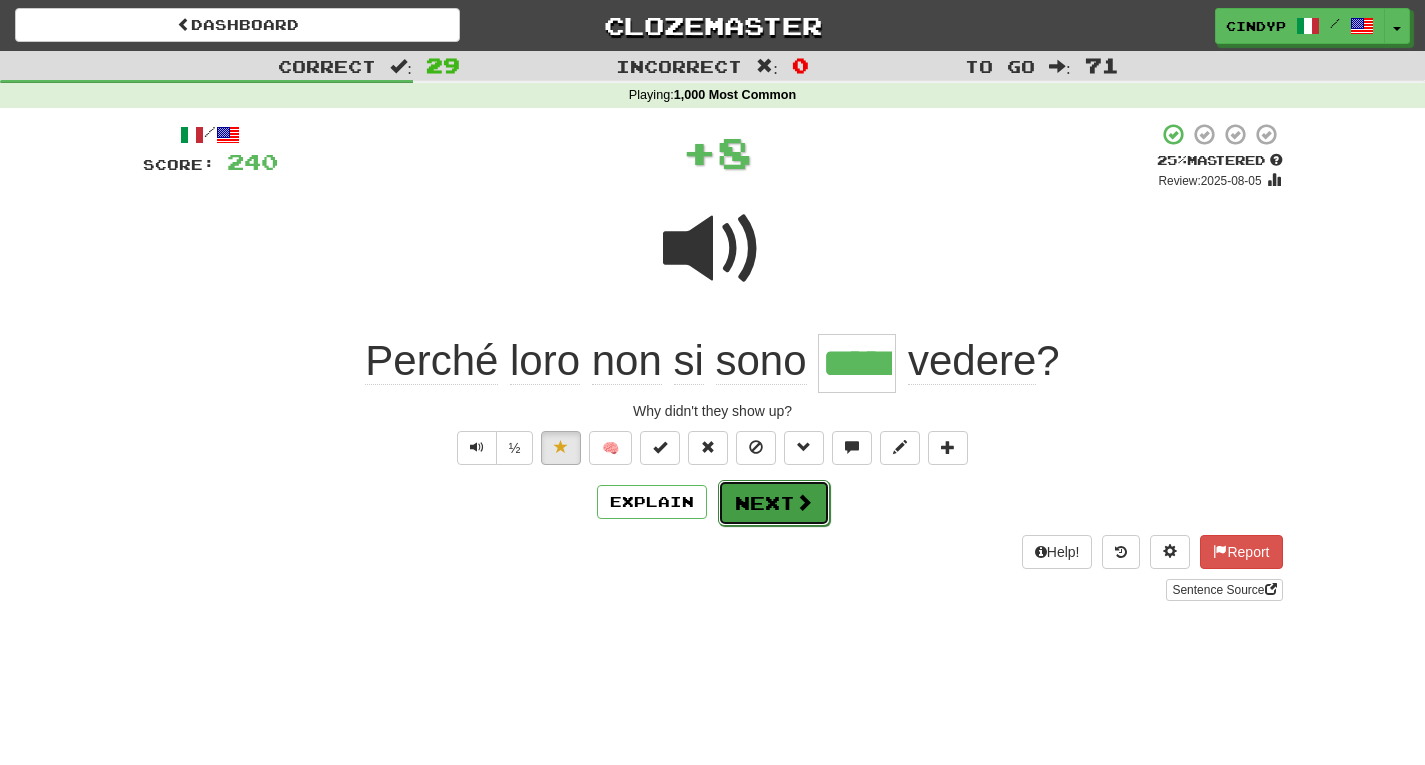 click on "Next" at bounding box center (774, 503) 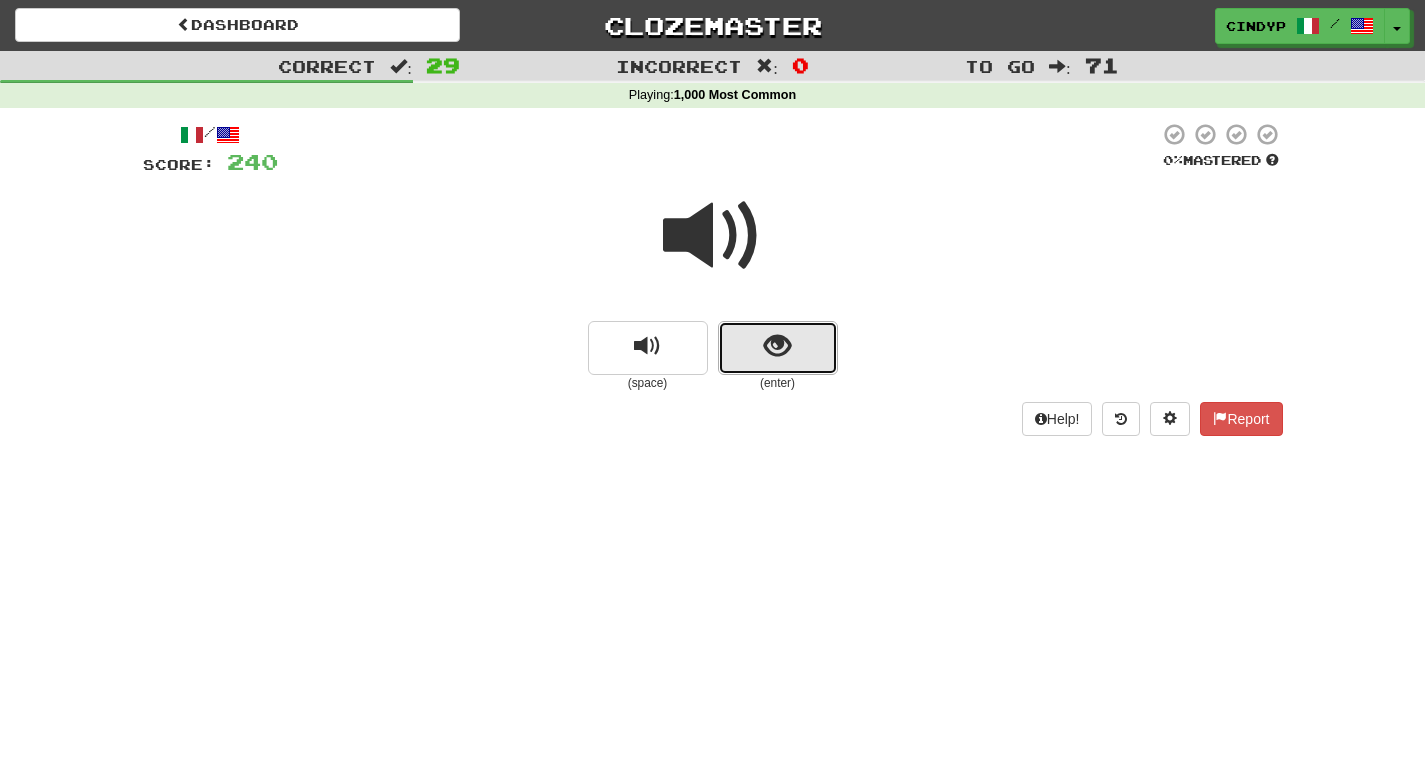 click at bounding box center [777, 346] 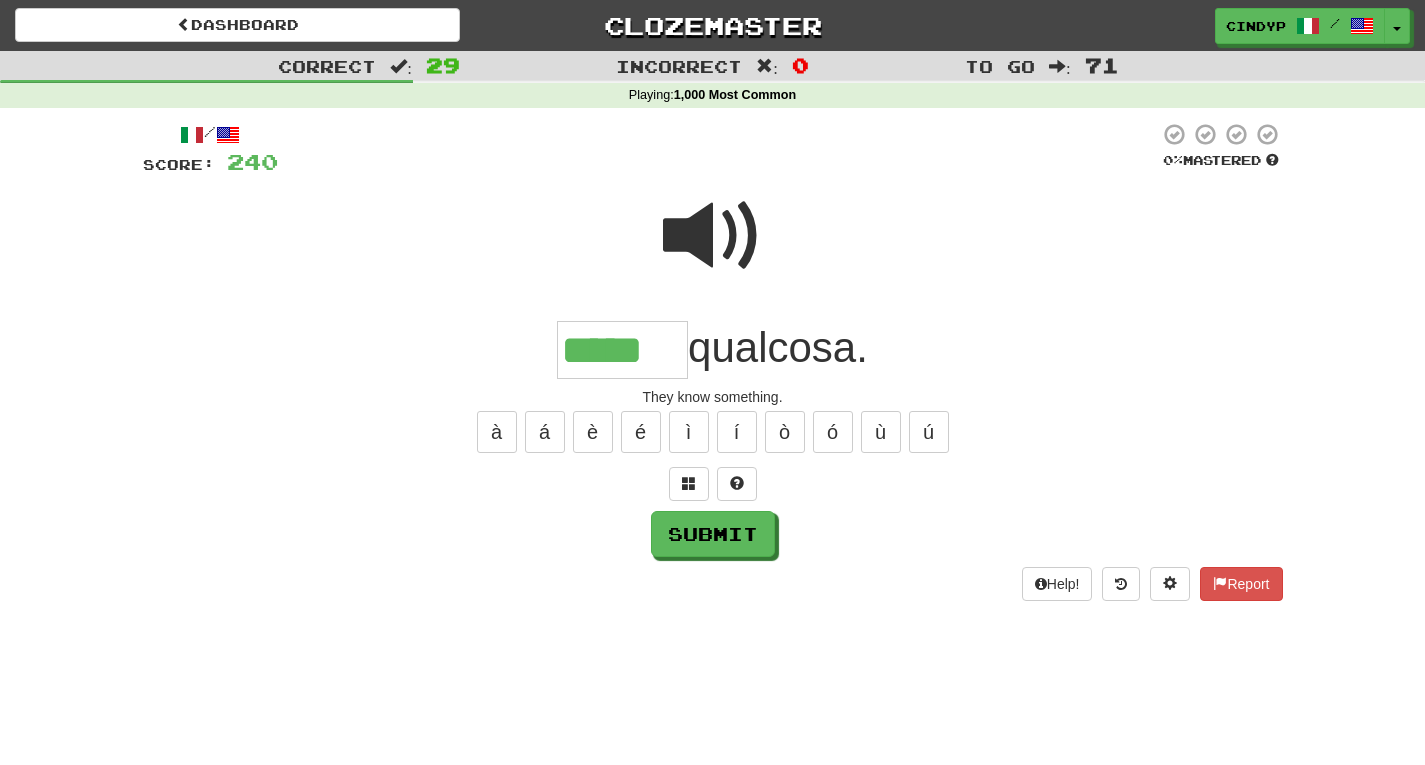 type on "*****" 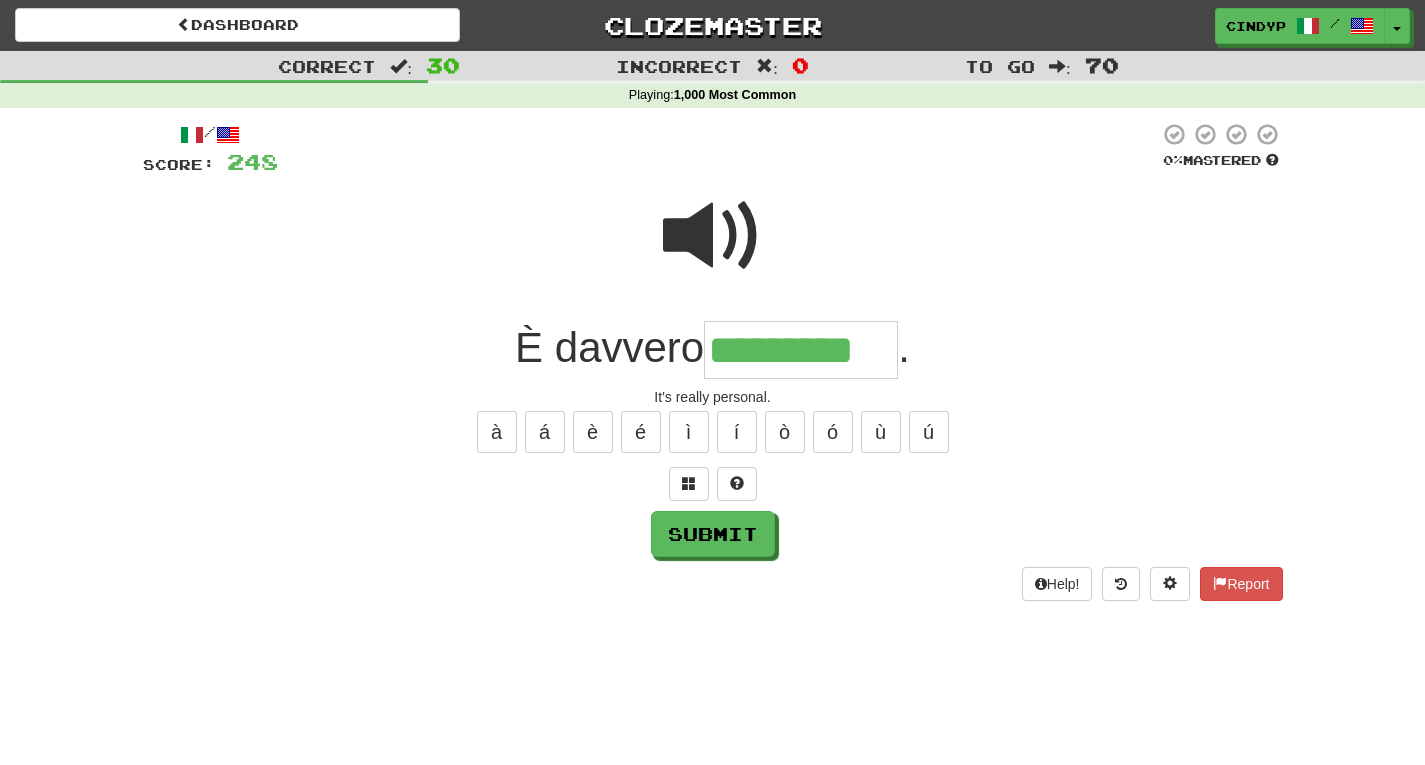 type on "*********" 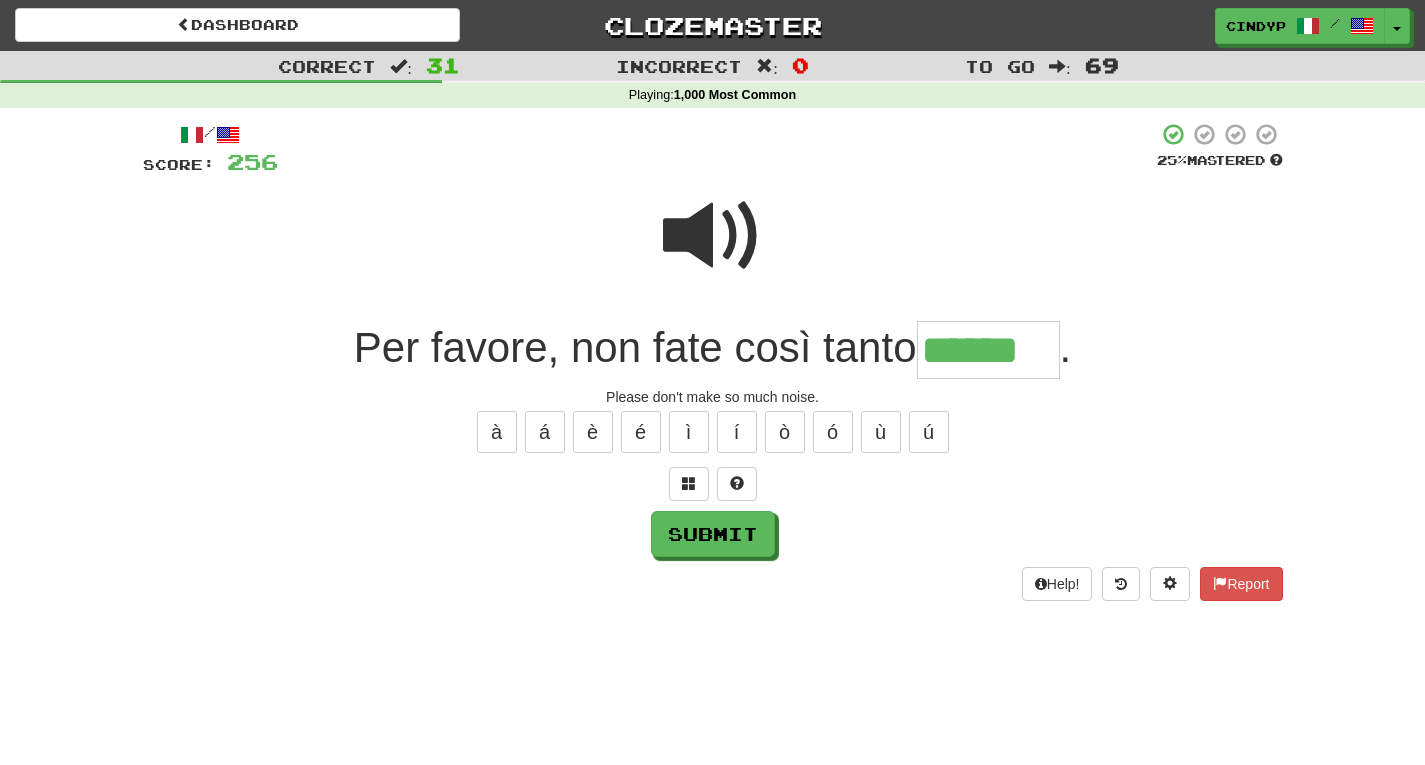 type on "******" 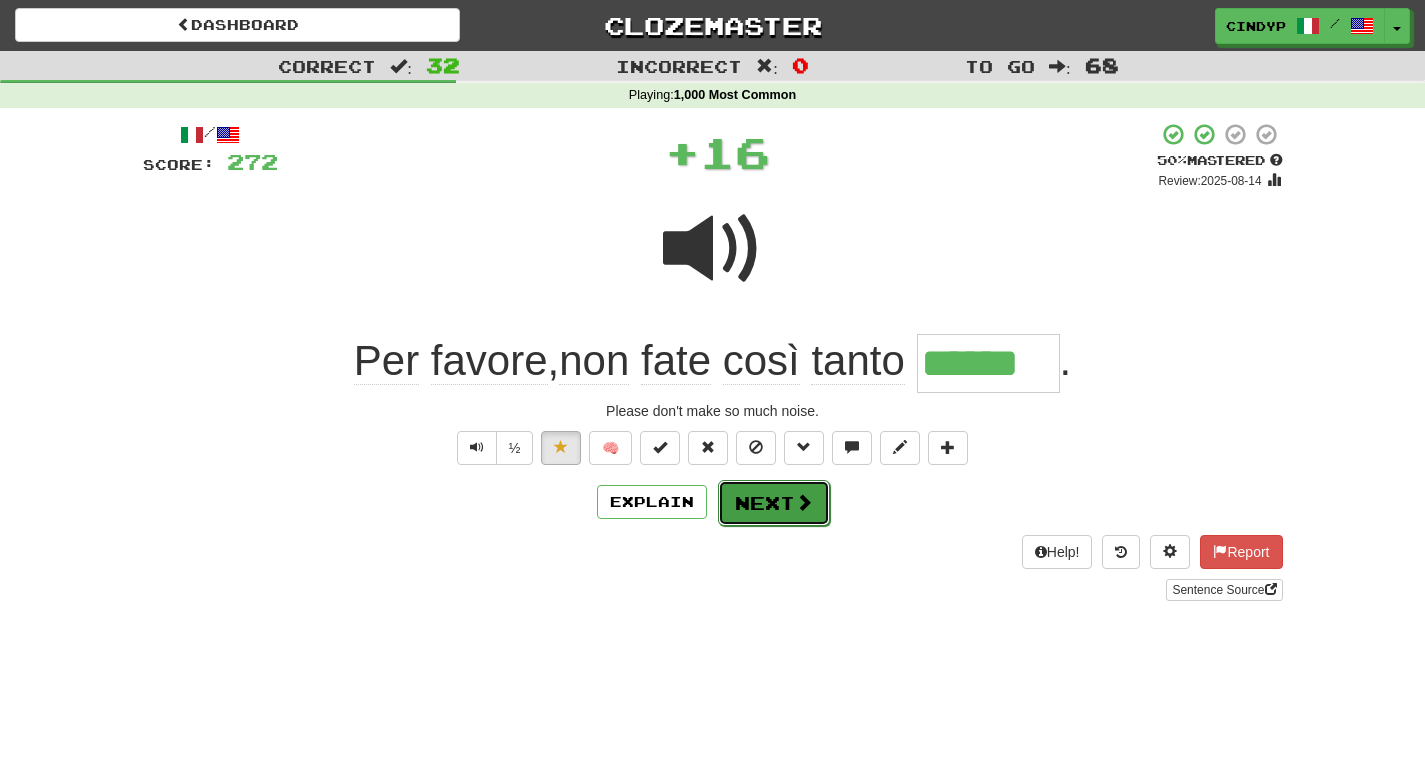 click on "Next" at bounding box center (774, 503) 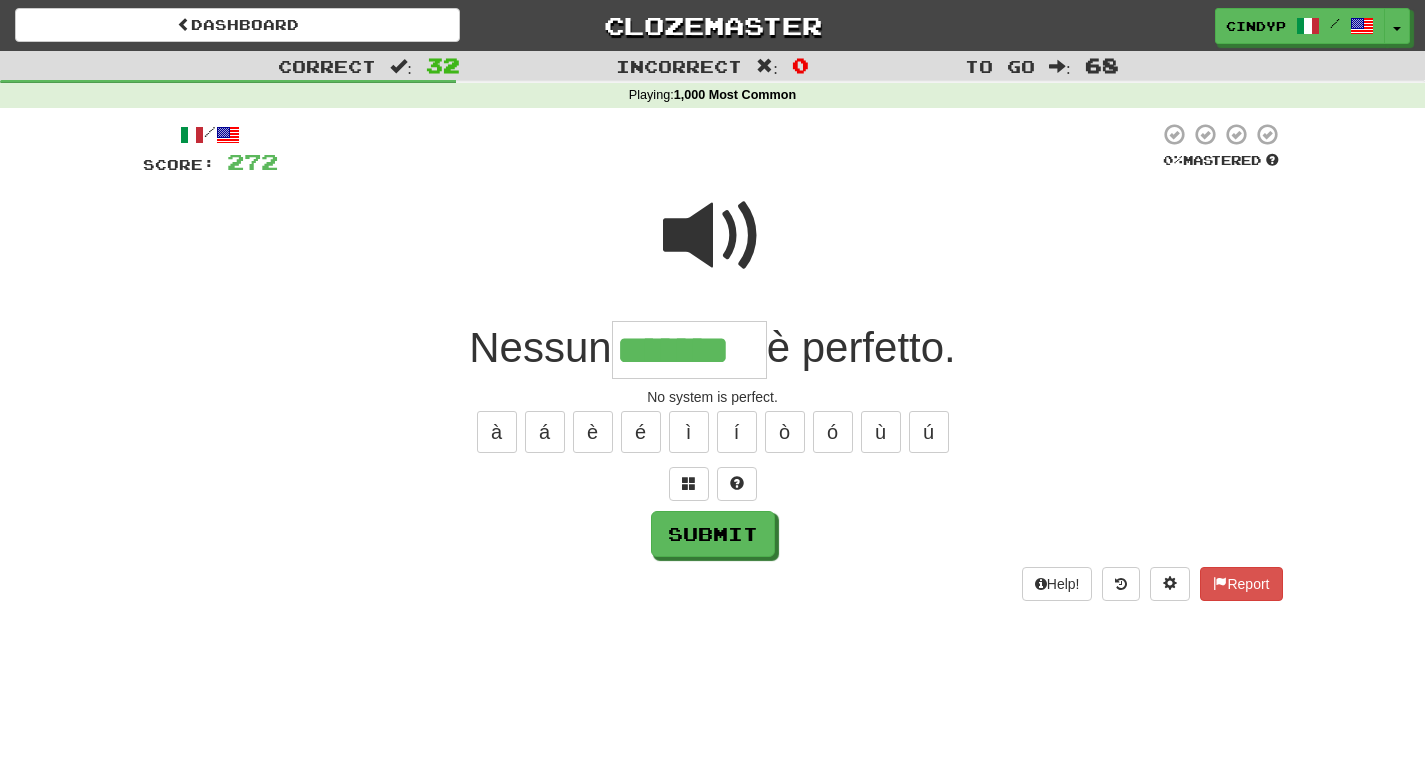type on "*******" 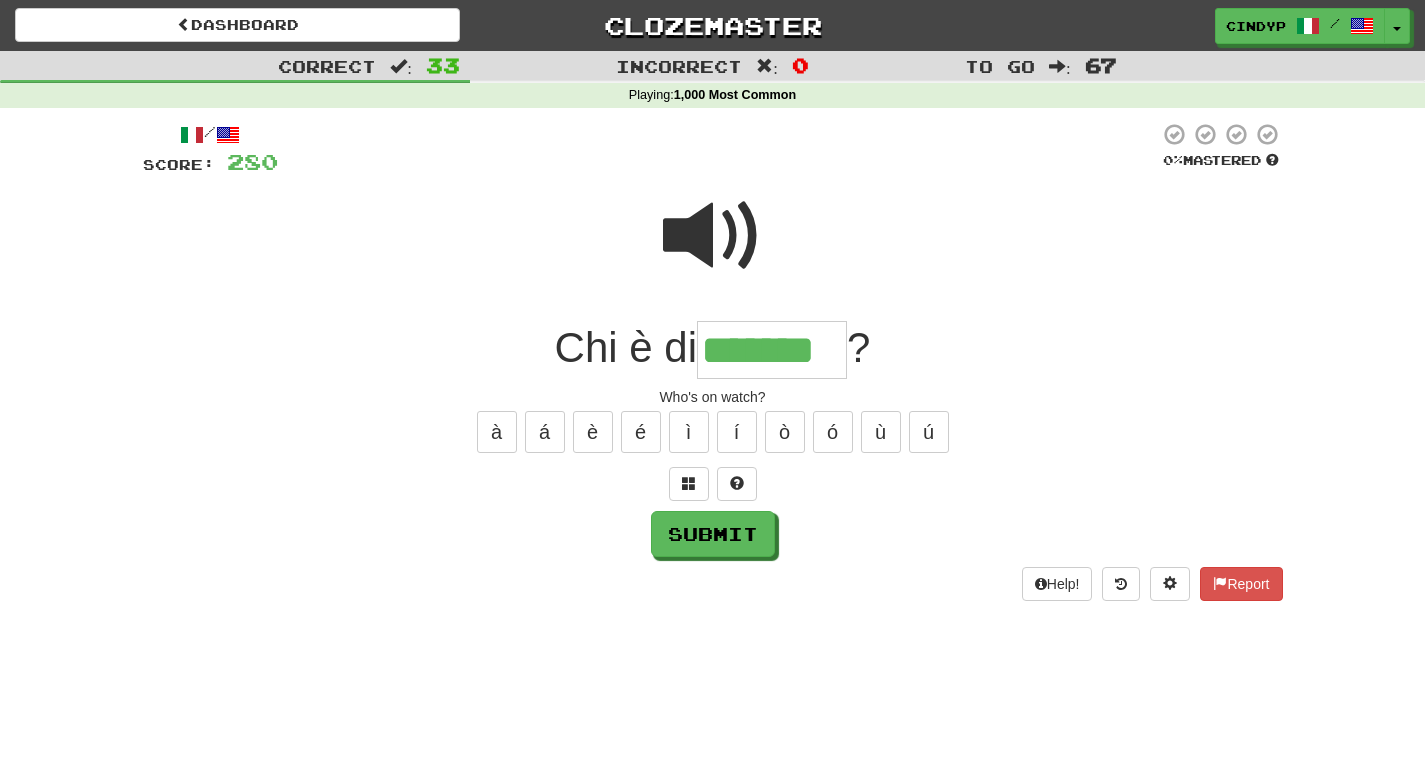 type on "*******" 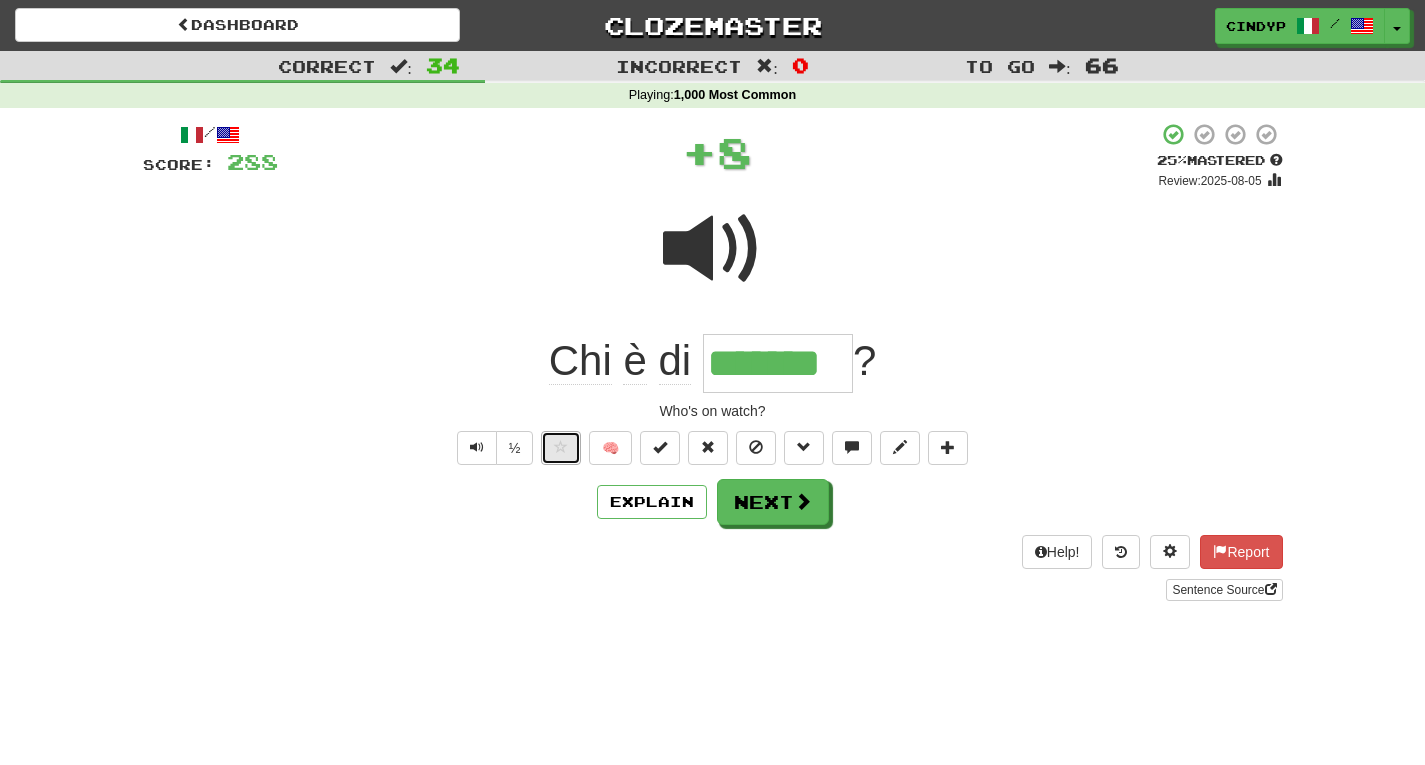 click at bounding box center [561, 448] 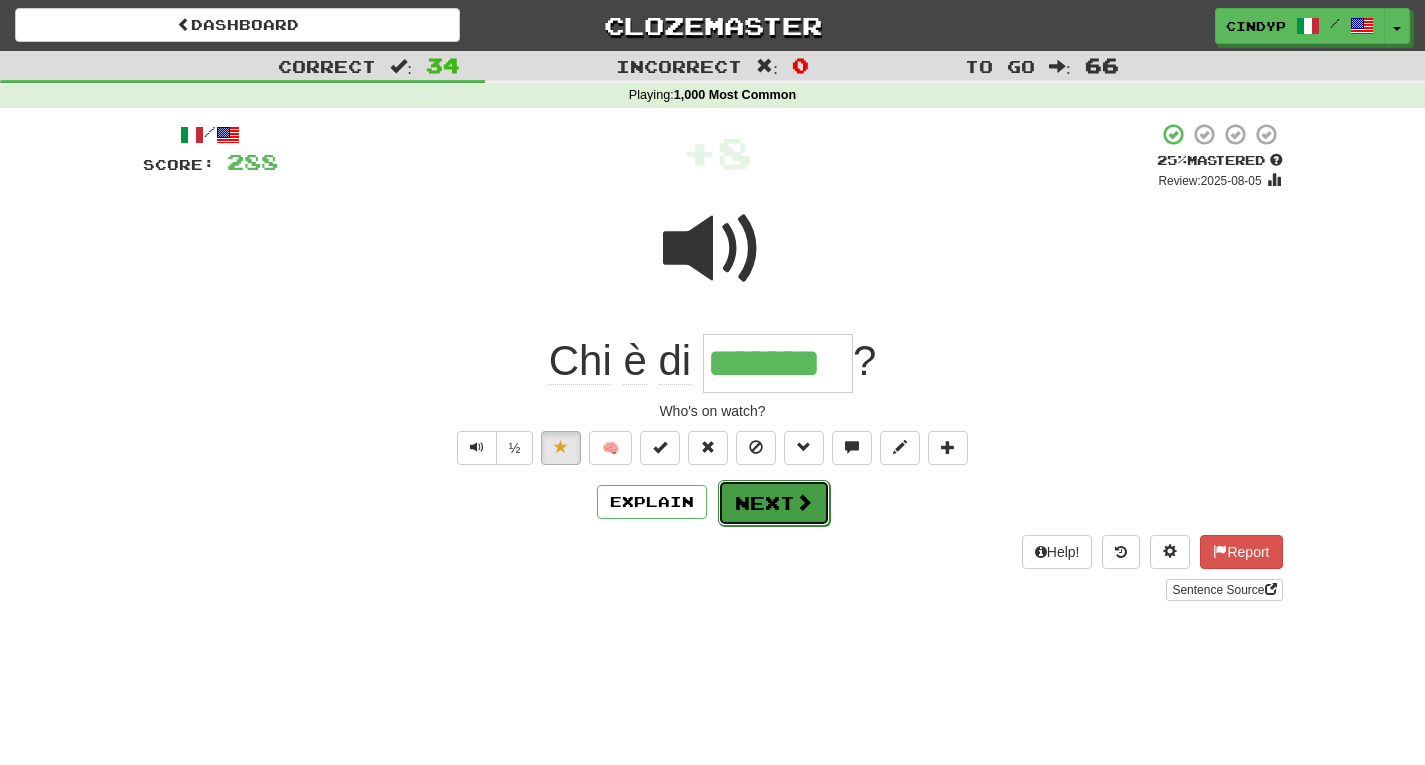 click on "Next" at bounding box center (774, 503) 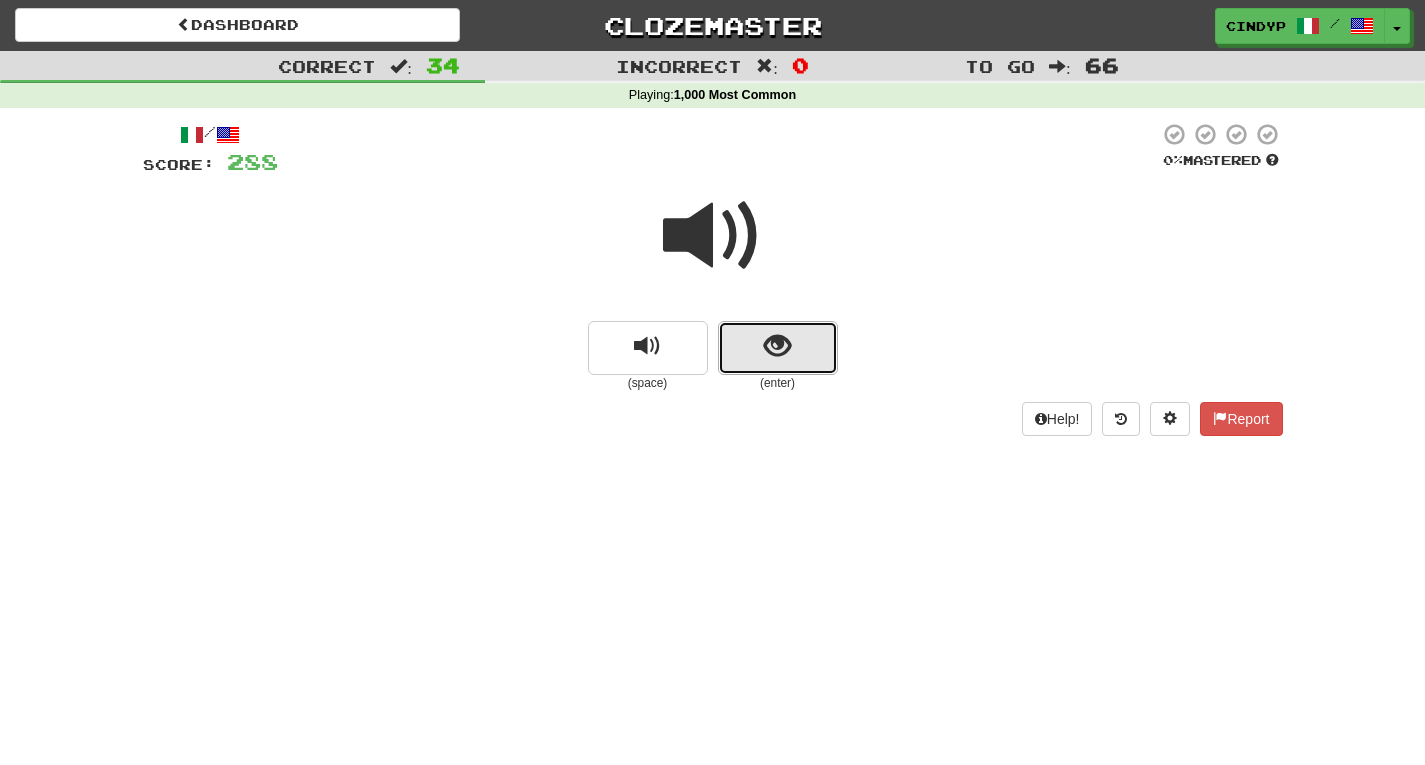 click at bounding box center [778, 348] 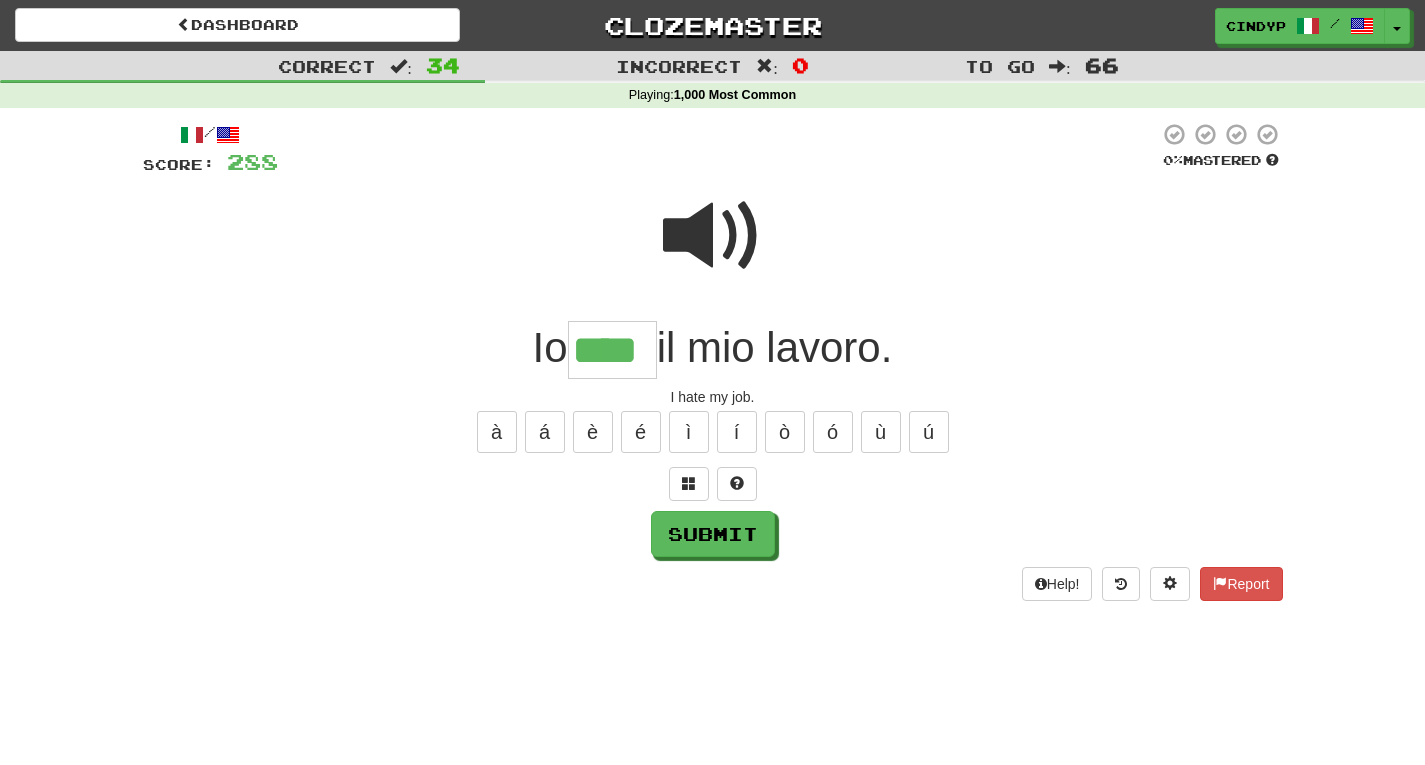 type on "****" 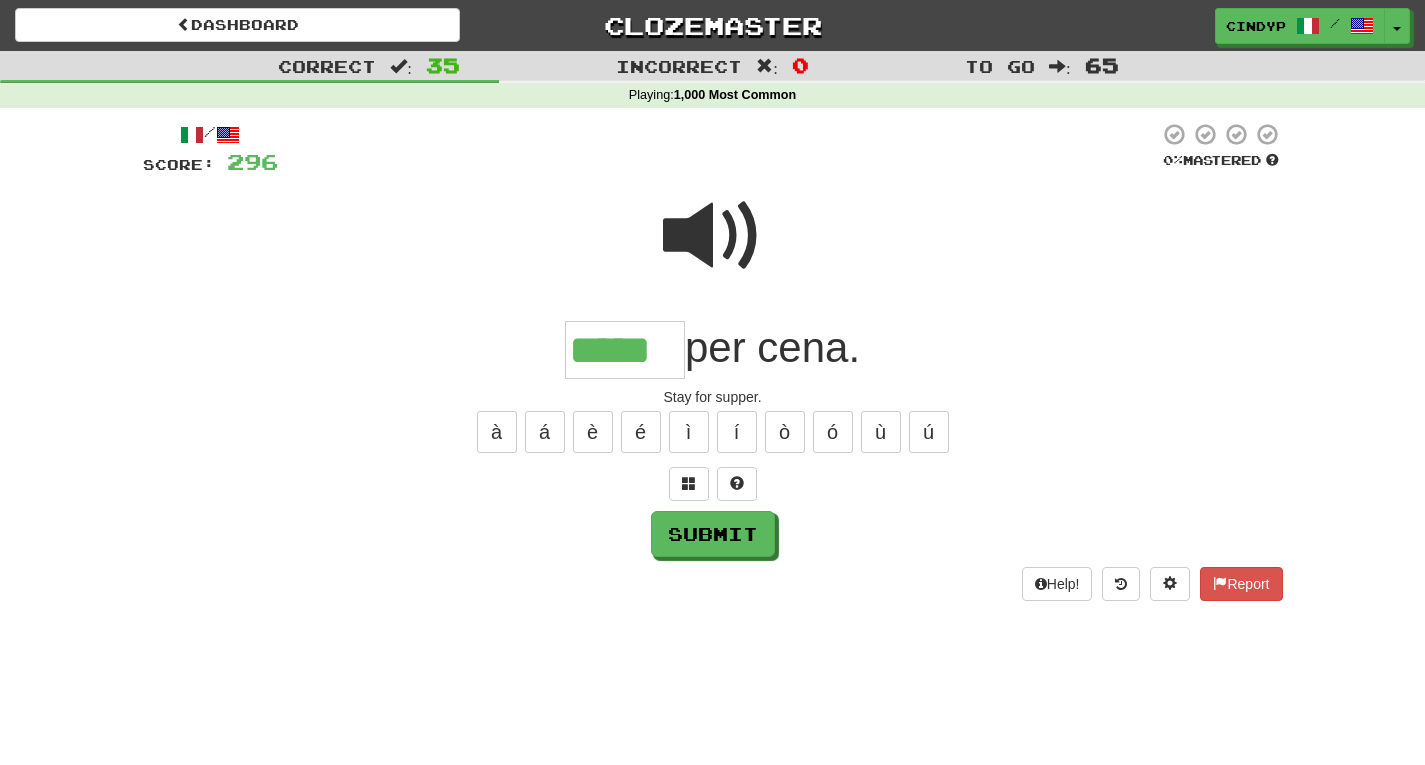 type on "*****" 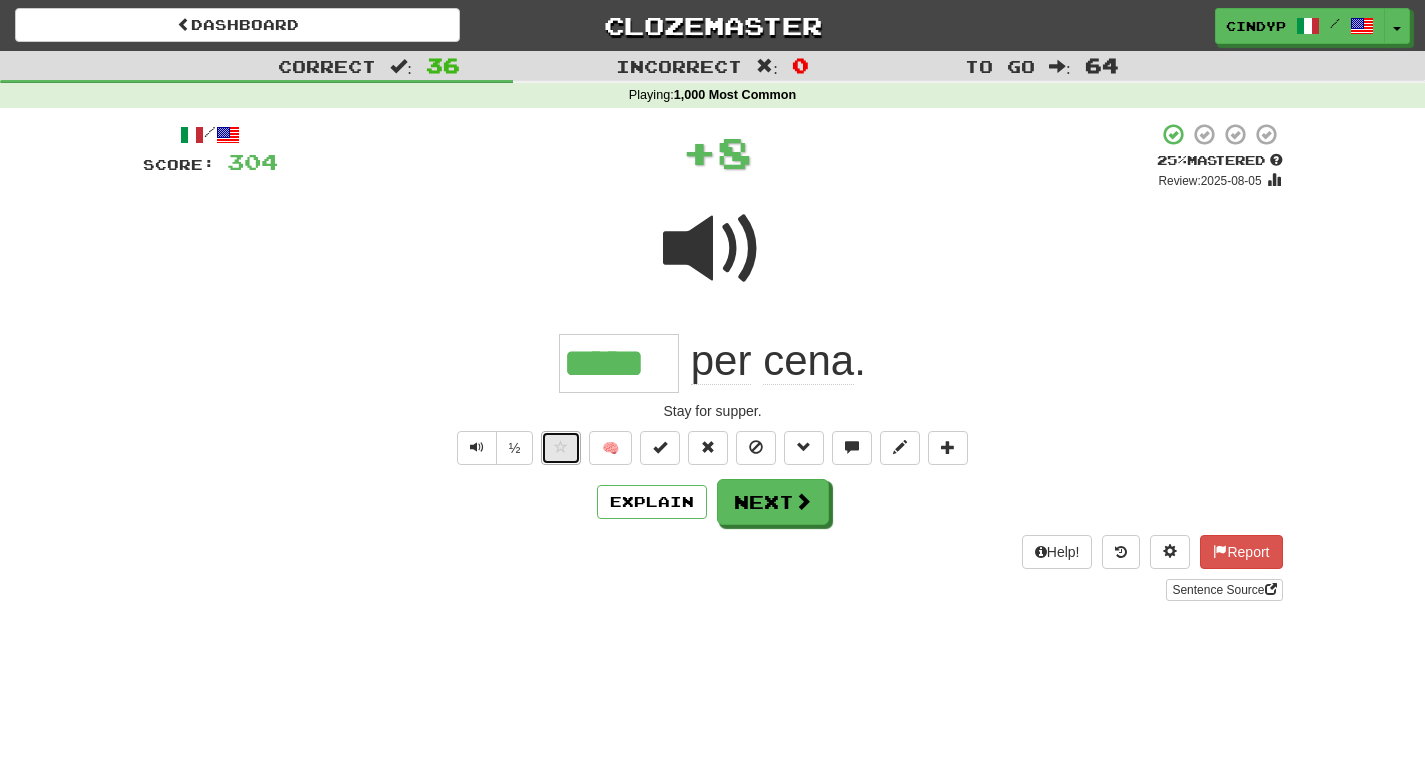 click at bounding box center [561, 448] 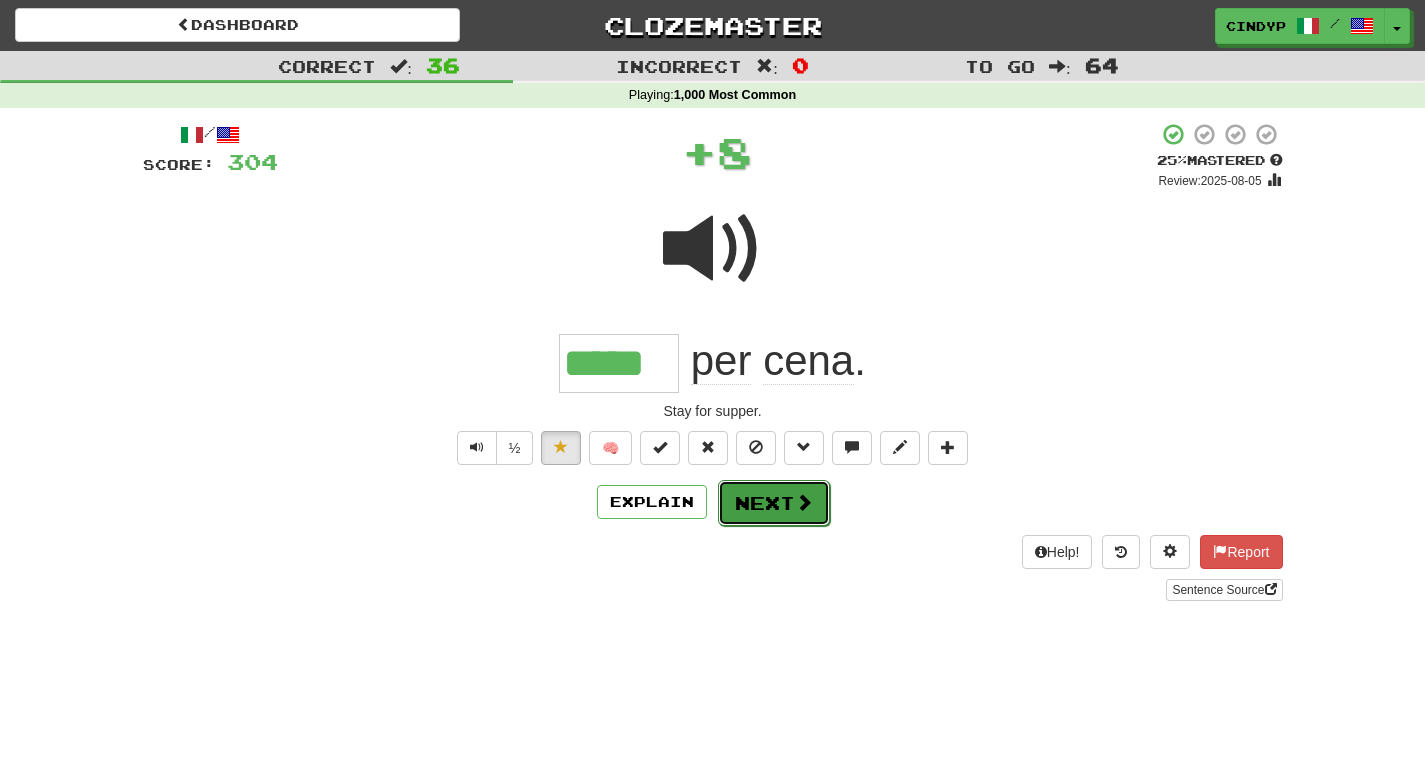 click at bounding box center (804, 502) 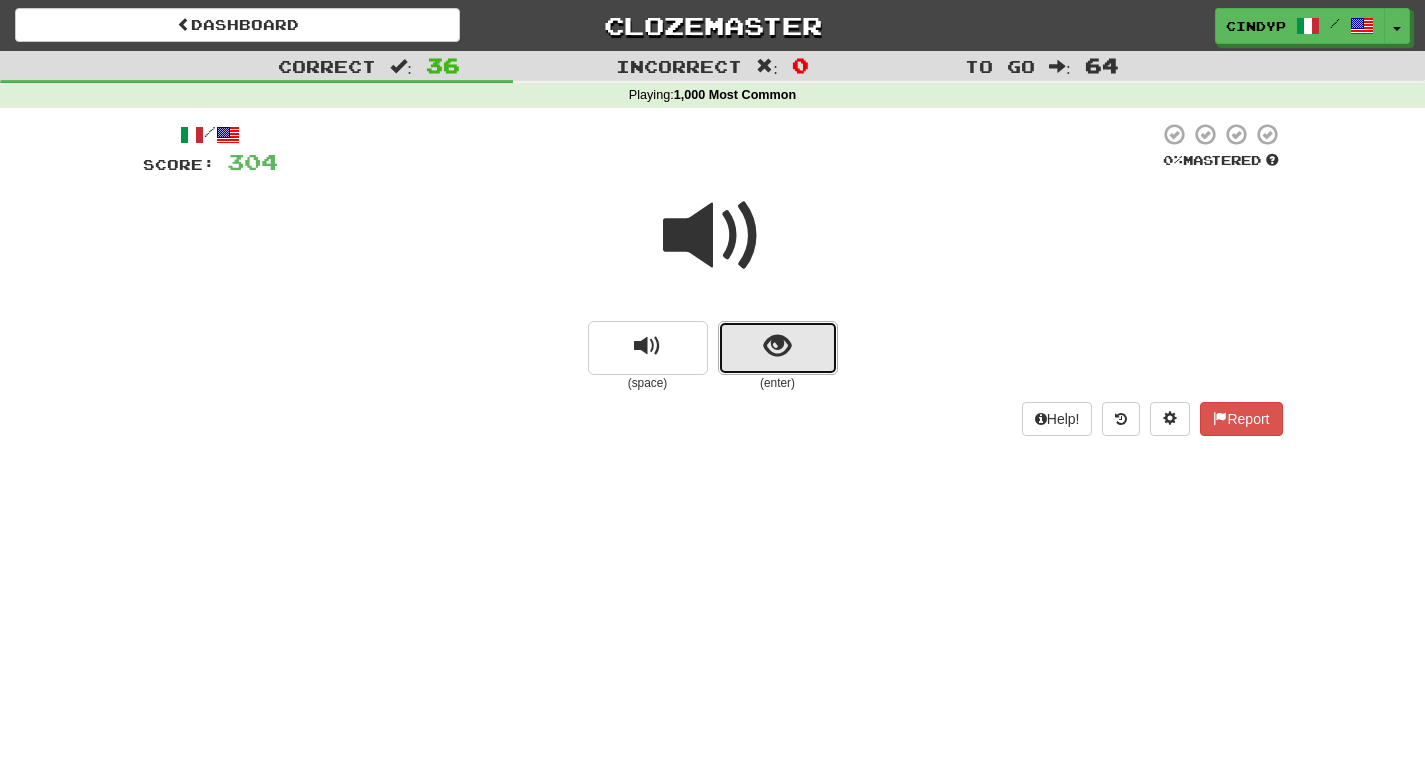 click at bounding box center [778, 348] 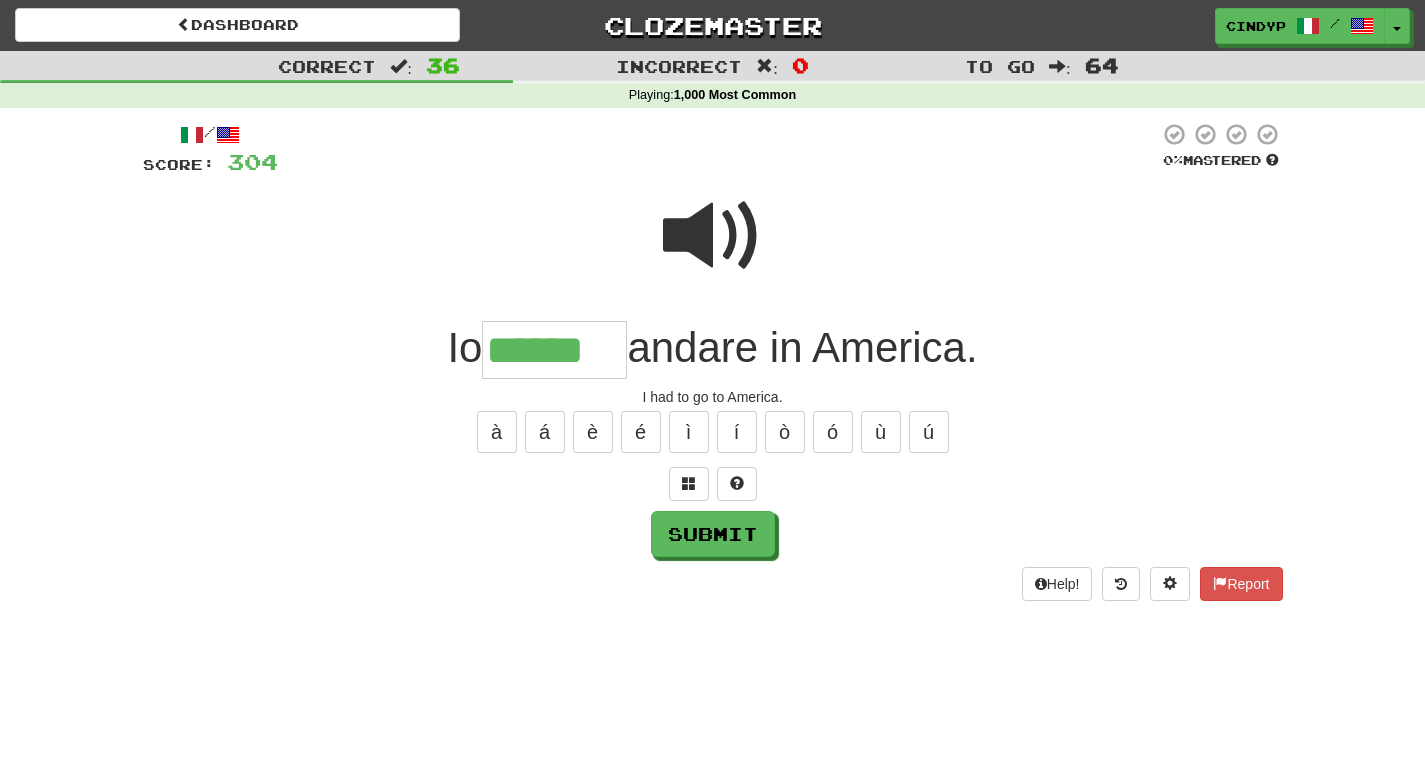type on "******" 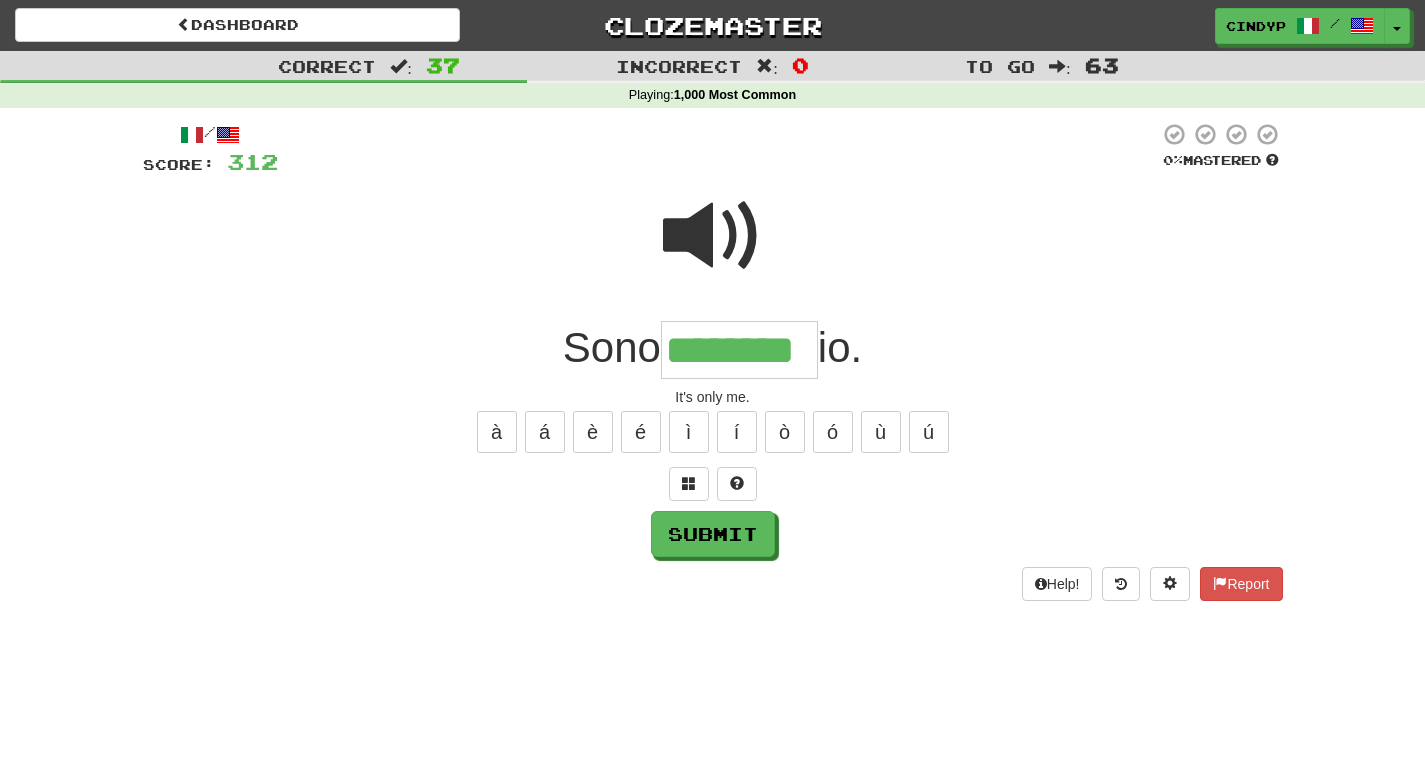 type on "********" 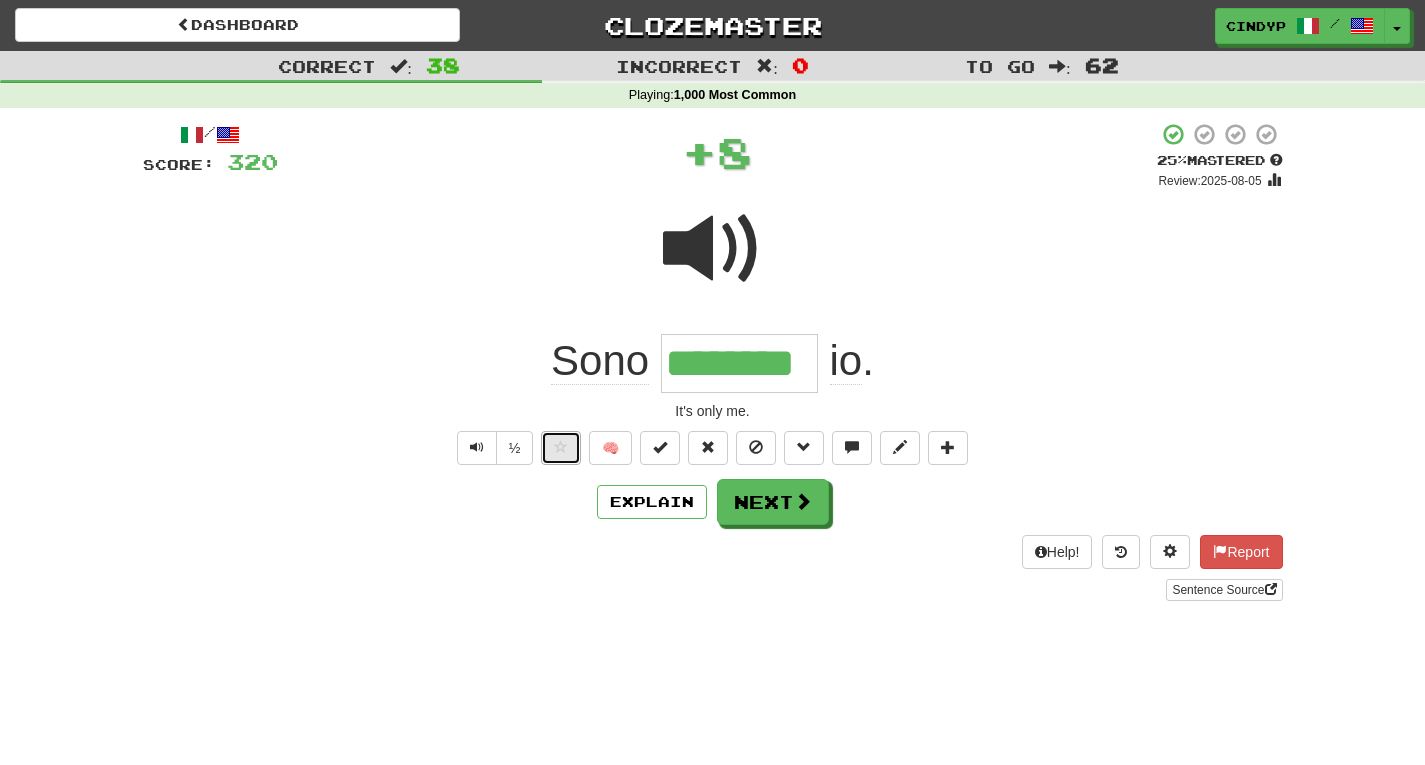 click at bounding box center [561, 447] 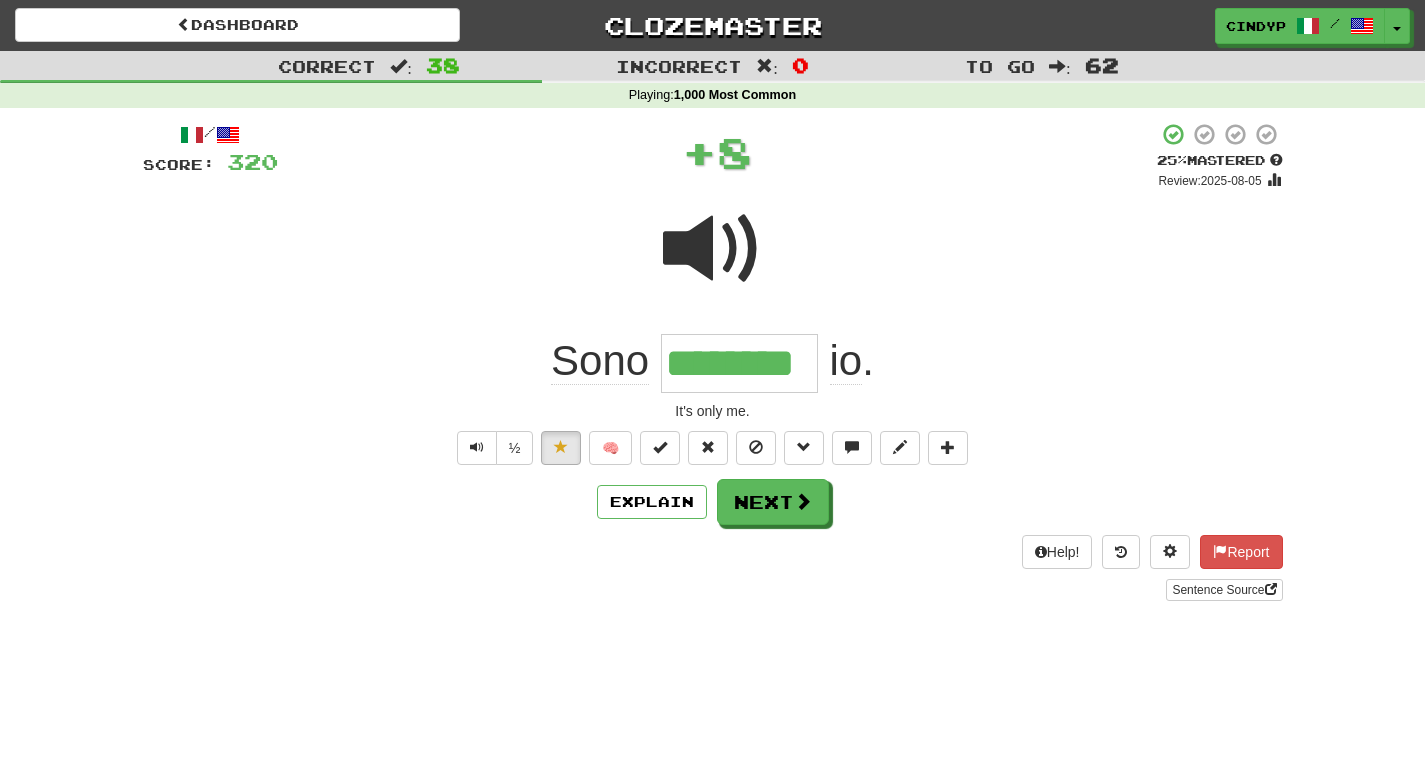 click on "/  Score:   320 + 8 25 %  Mastered Review:  2025-08-05 Sono   ********   io . It's only me. ½ 🧠 Explain Next  Help!  Report Sentence Source" at bounding box center [713, 361] 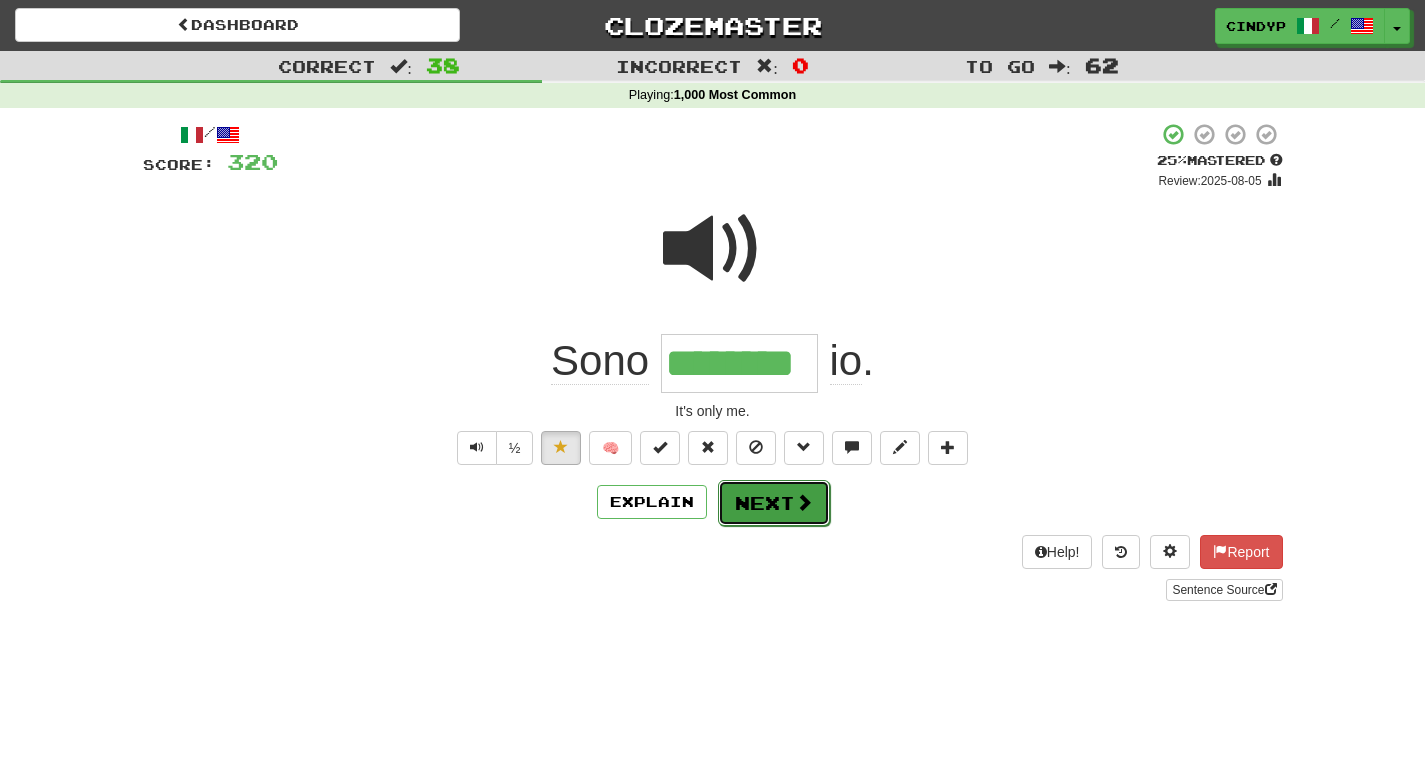 click on "Next" at bounding box center [774, 503] 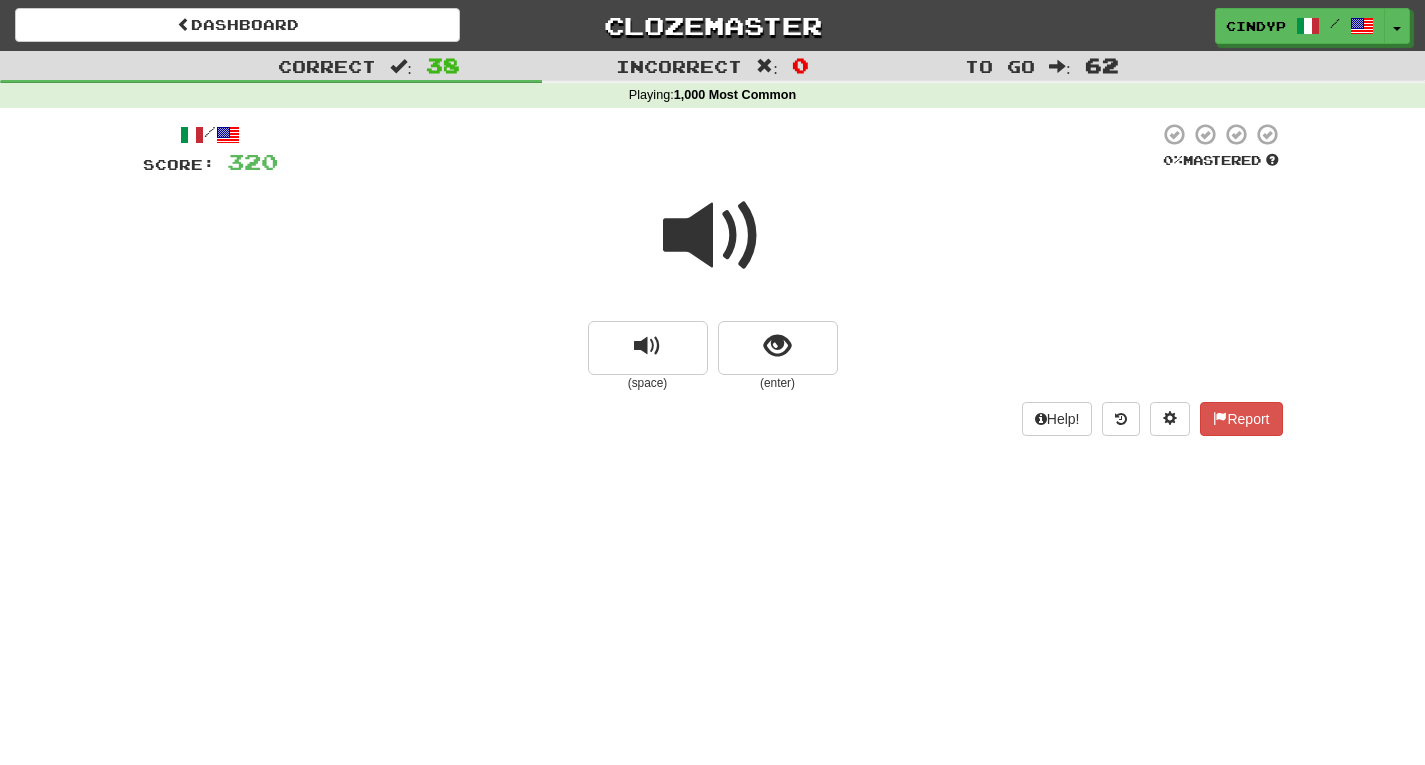 click at bounding box center (713, 236) 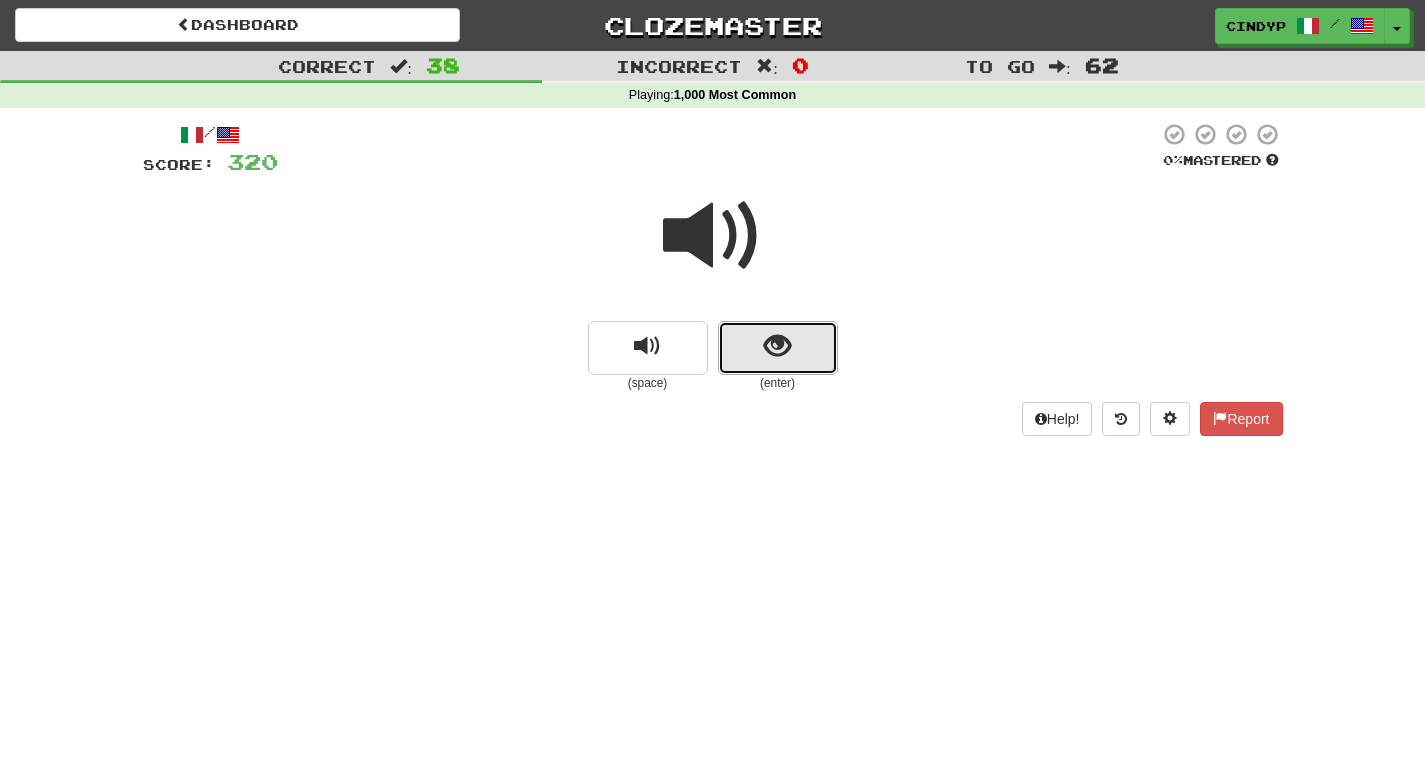 click at bounding box center [777, 346] 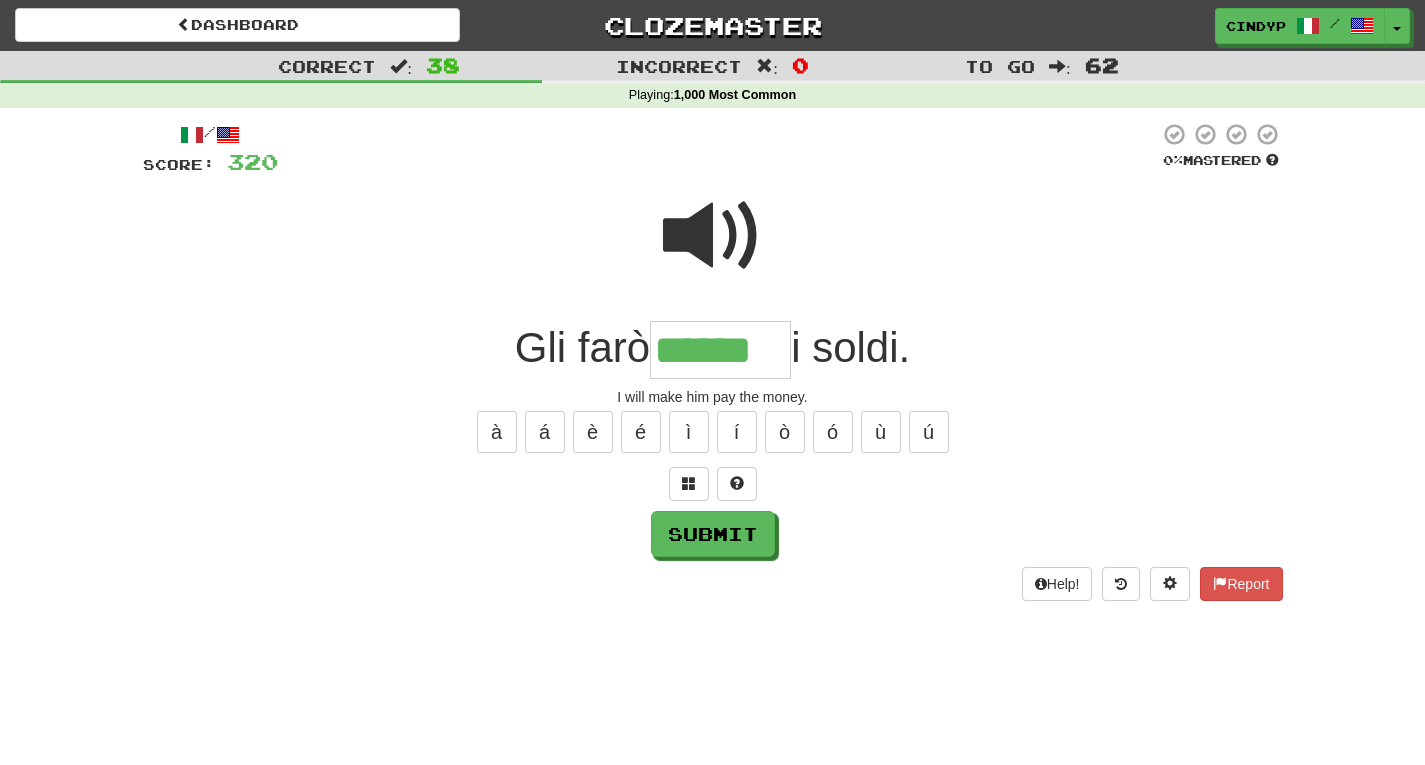 type on "******" 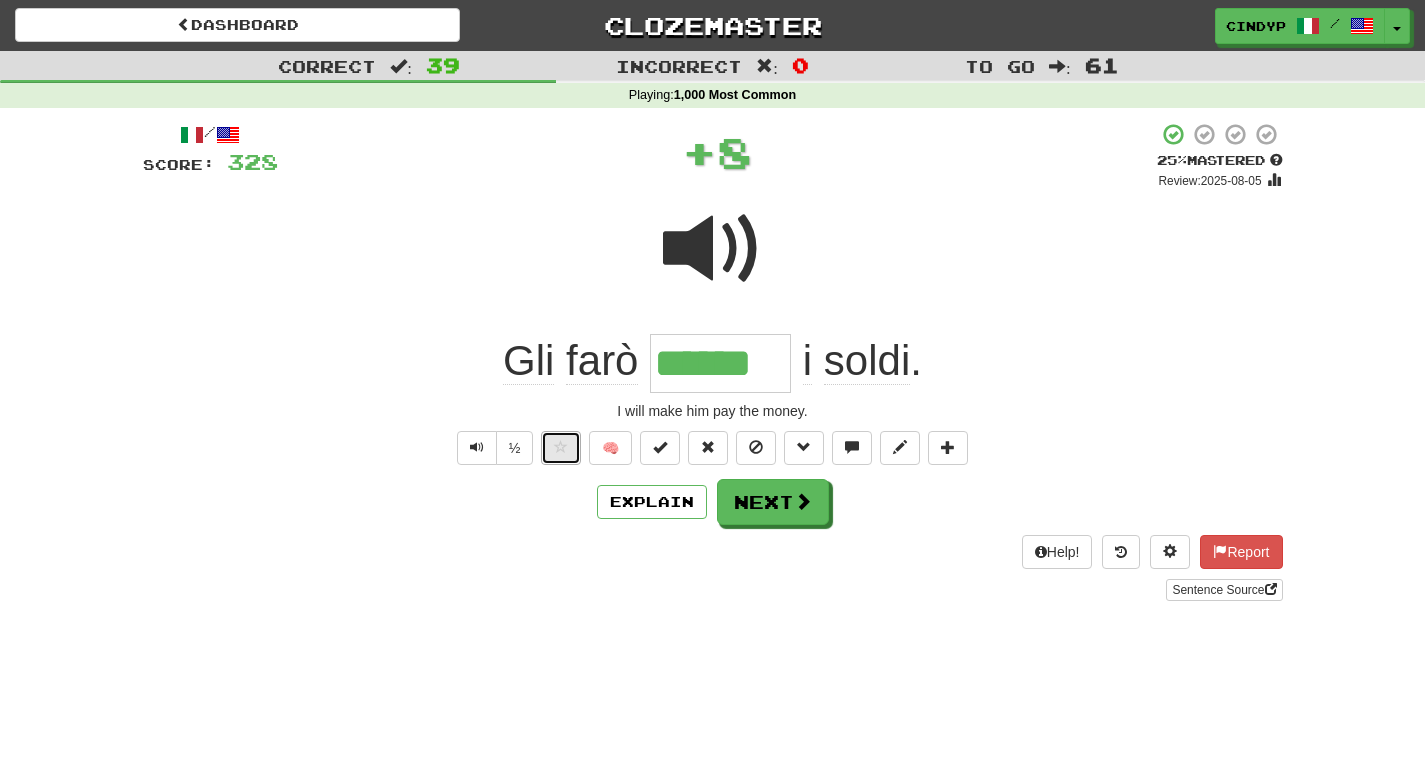 click at bounding box center [561, 447] 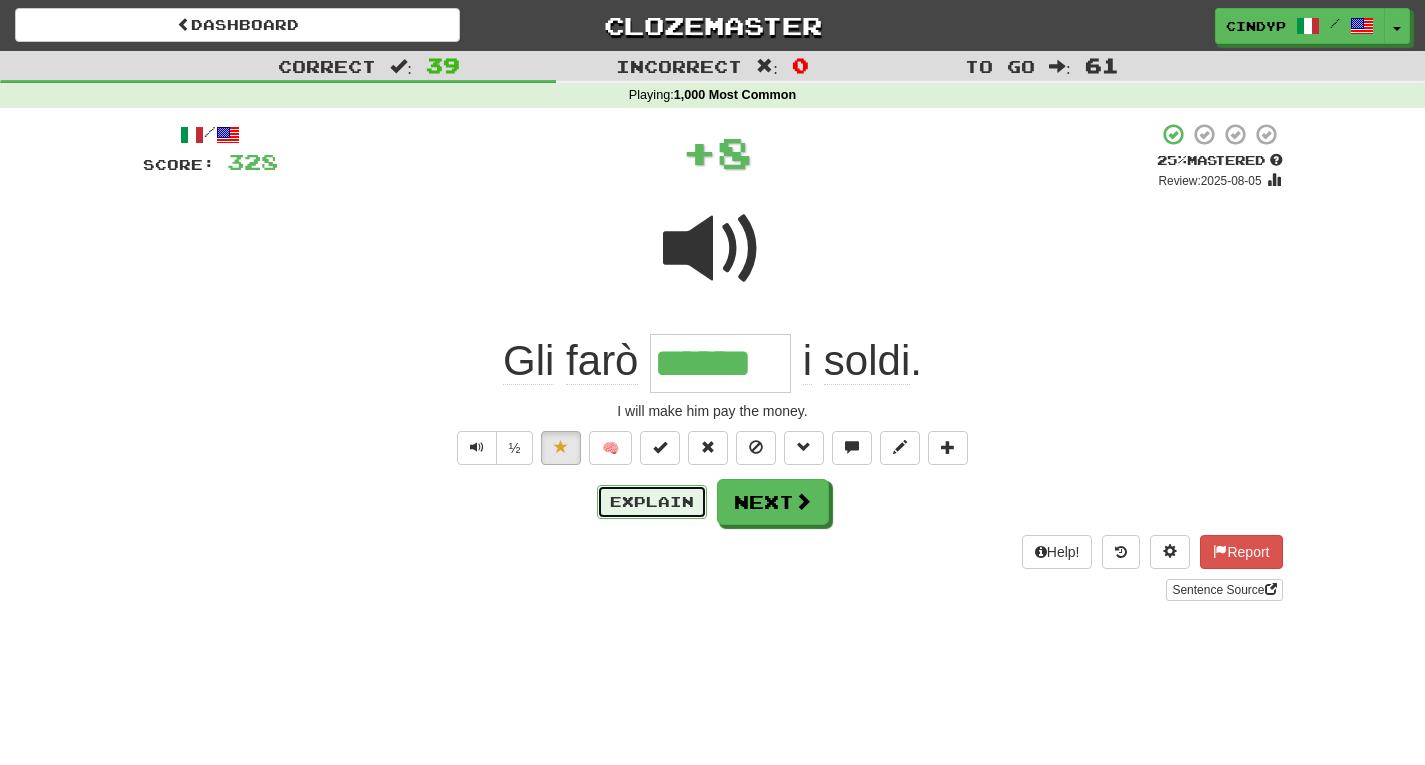 click on "Explain" at bounding box center [652, 502] 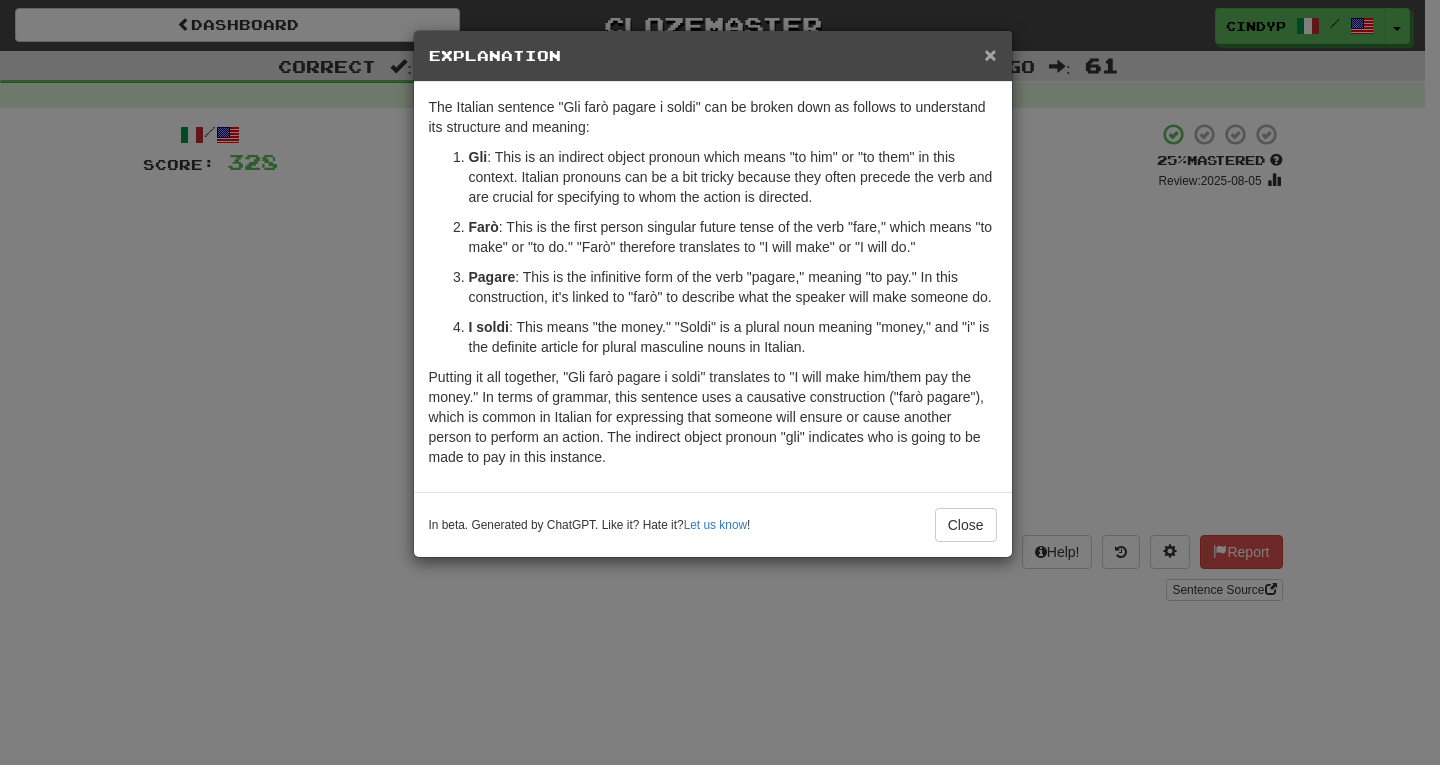 click on "×" at bounding box center (990, 54) 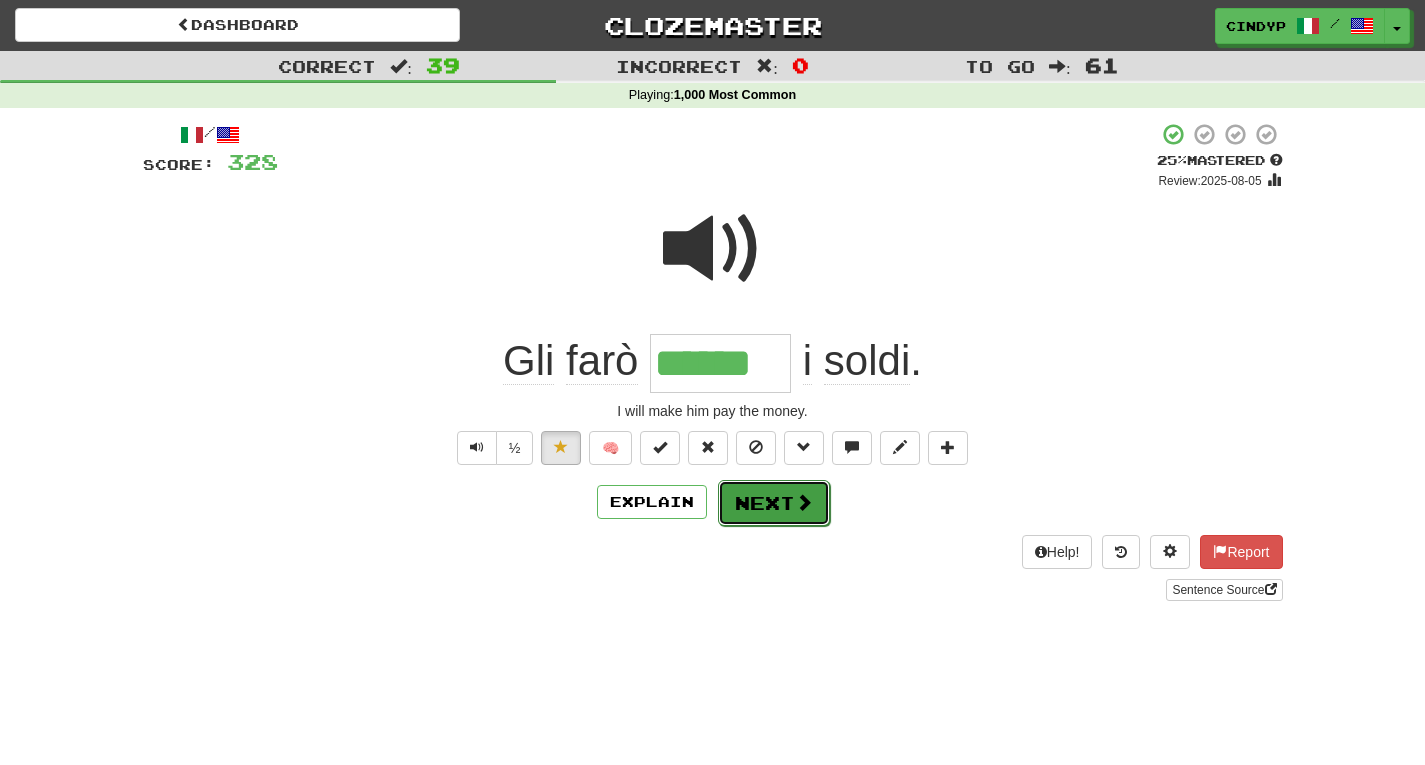 click on "Next" at bounding box center (774, 503) 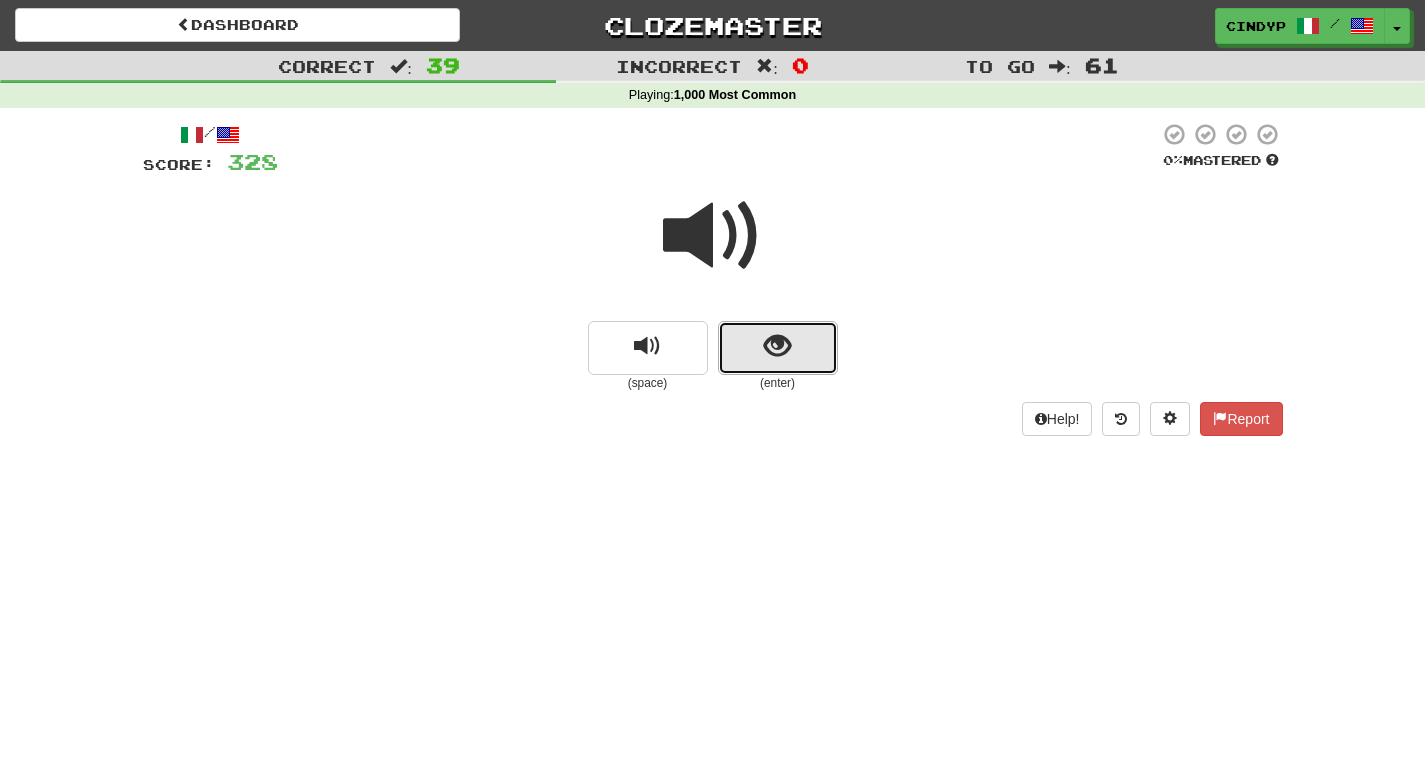 click at bounding box center [778, 348] 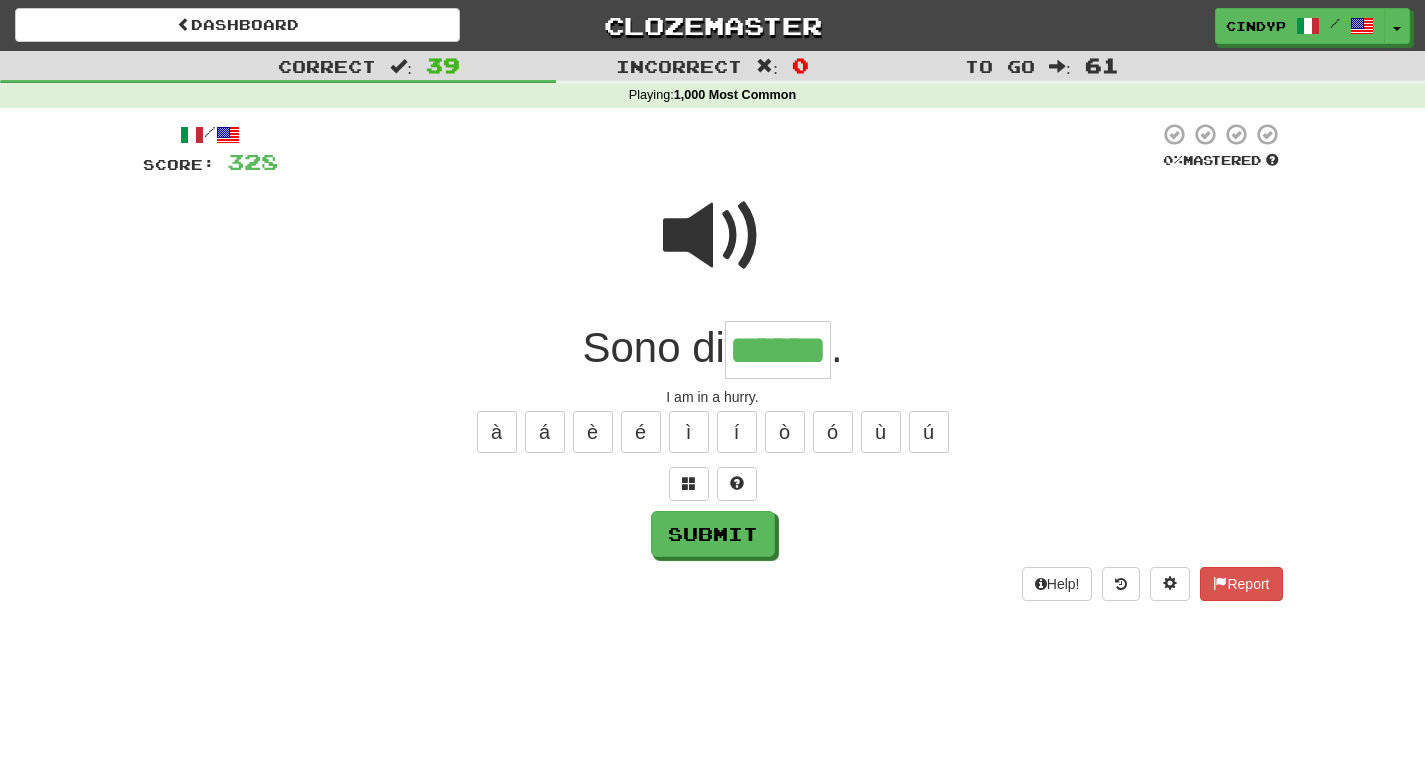 type on "******" 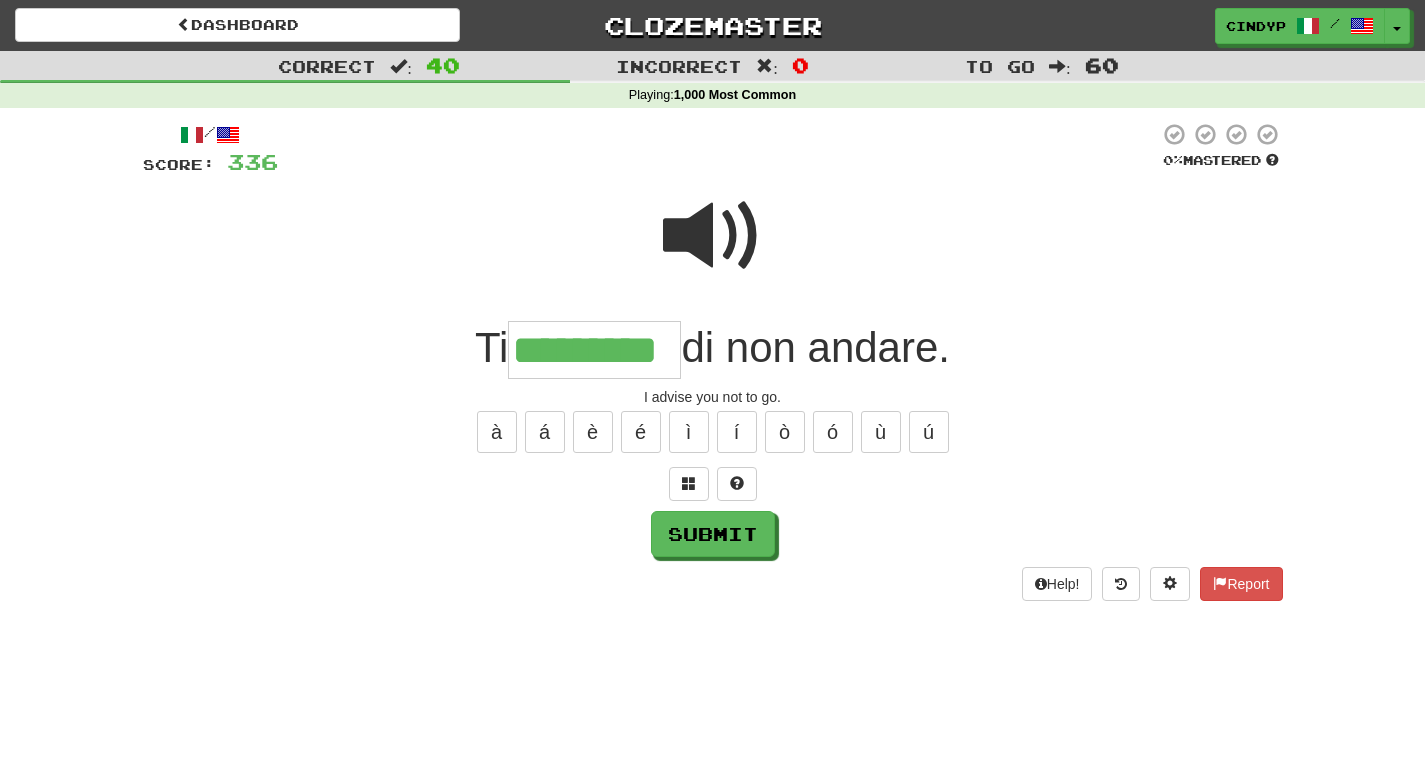 type on "*********" 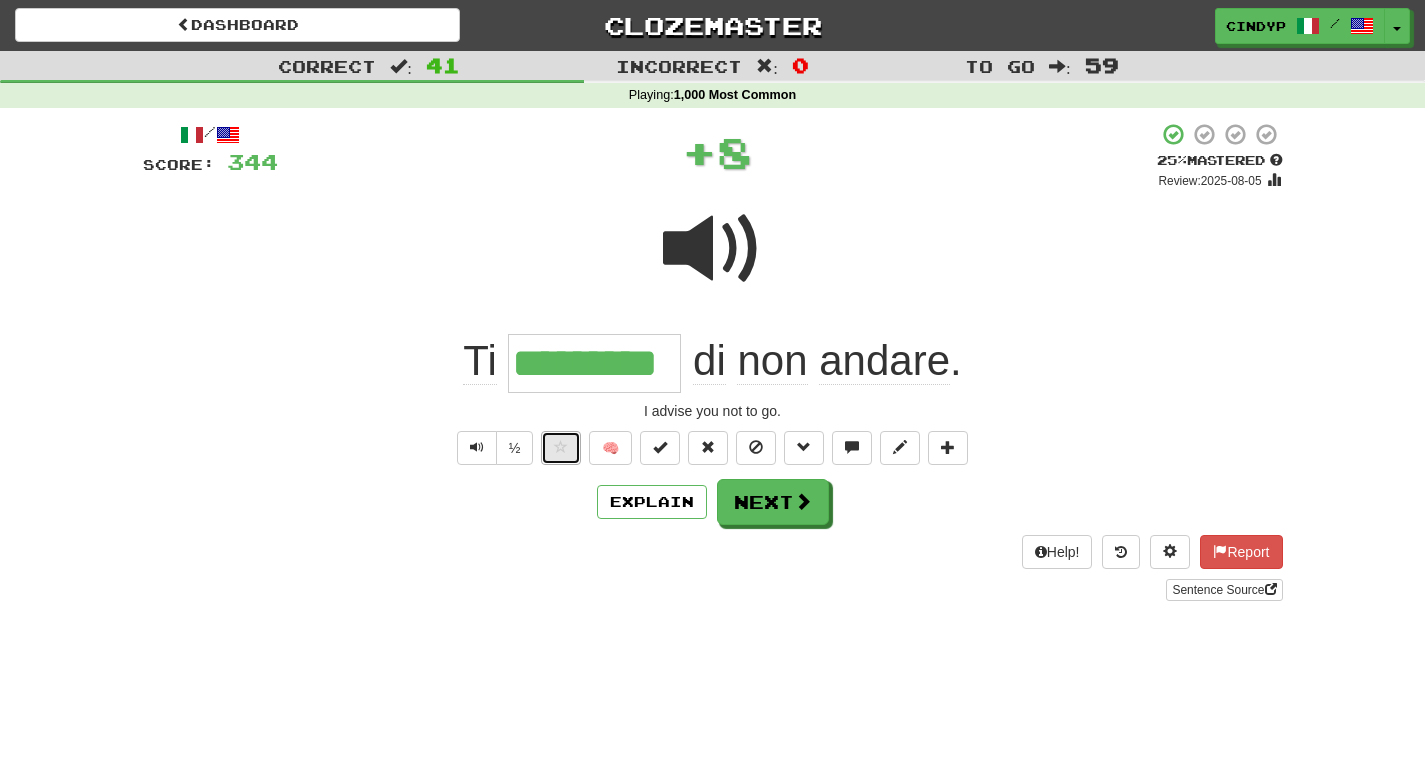 click at bounding box center [561, 448] 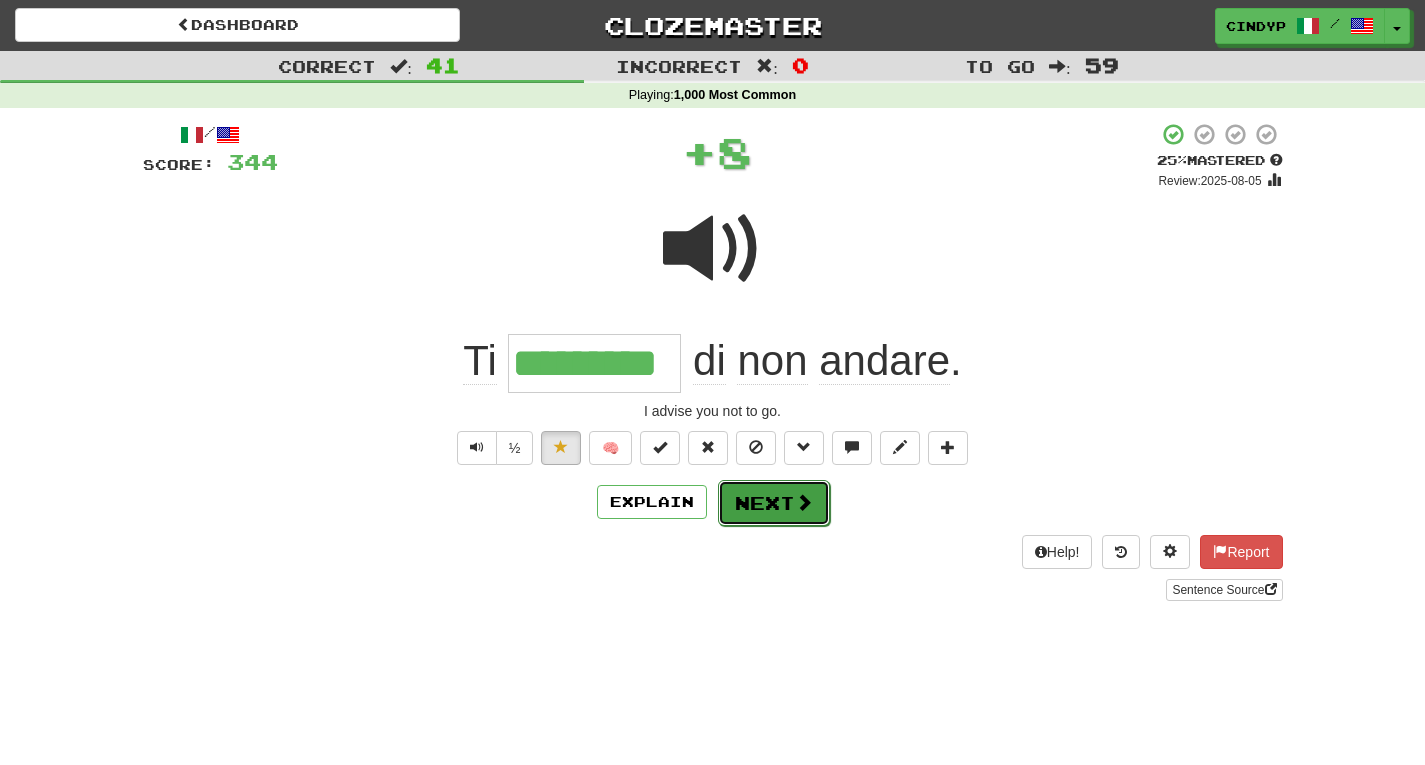 click on "Next" at bounding box center (774, 503) 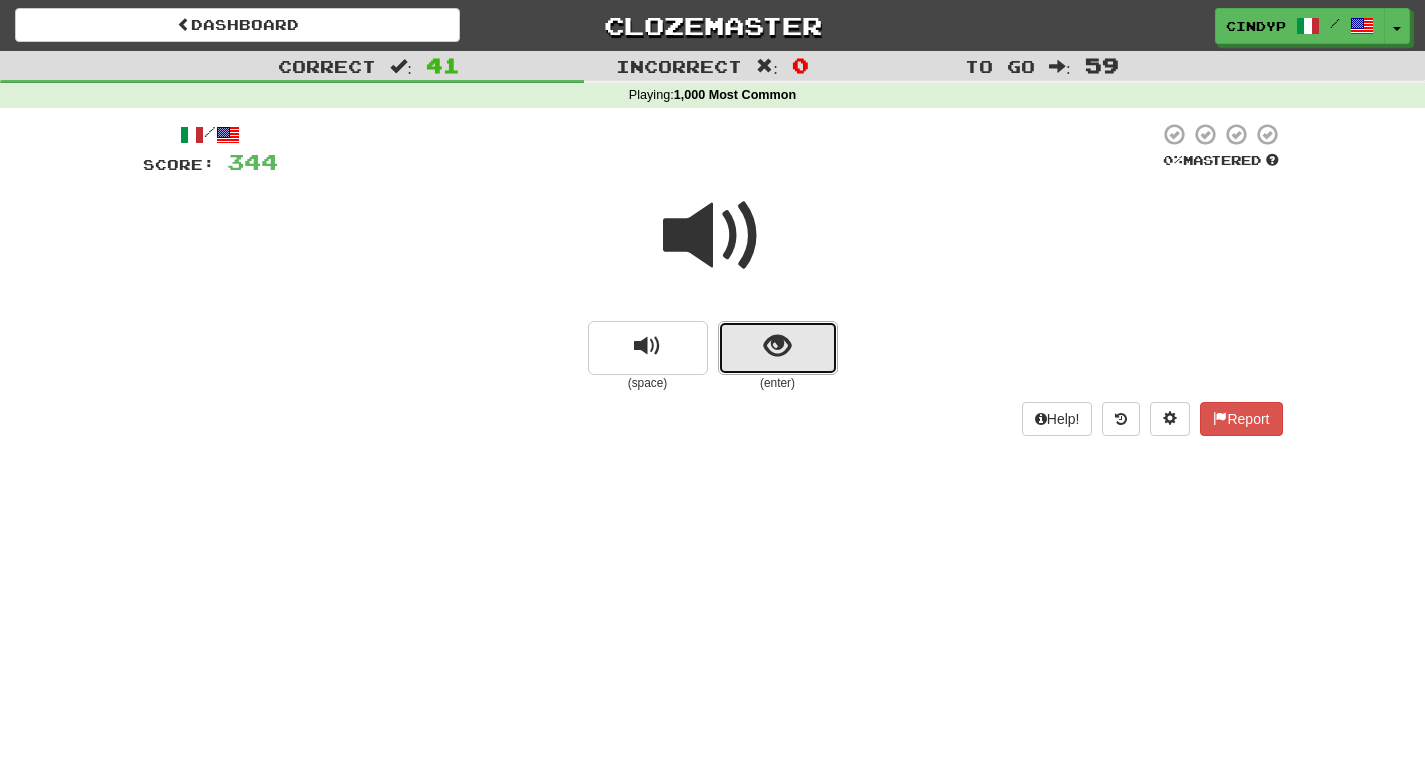 click at bounding box center [778, 348] 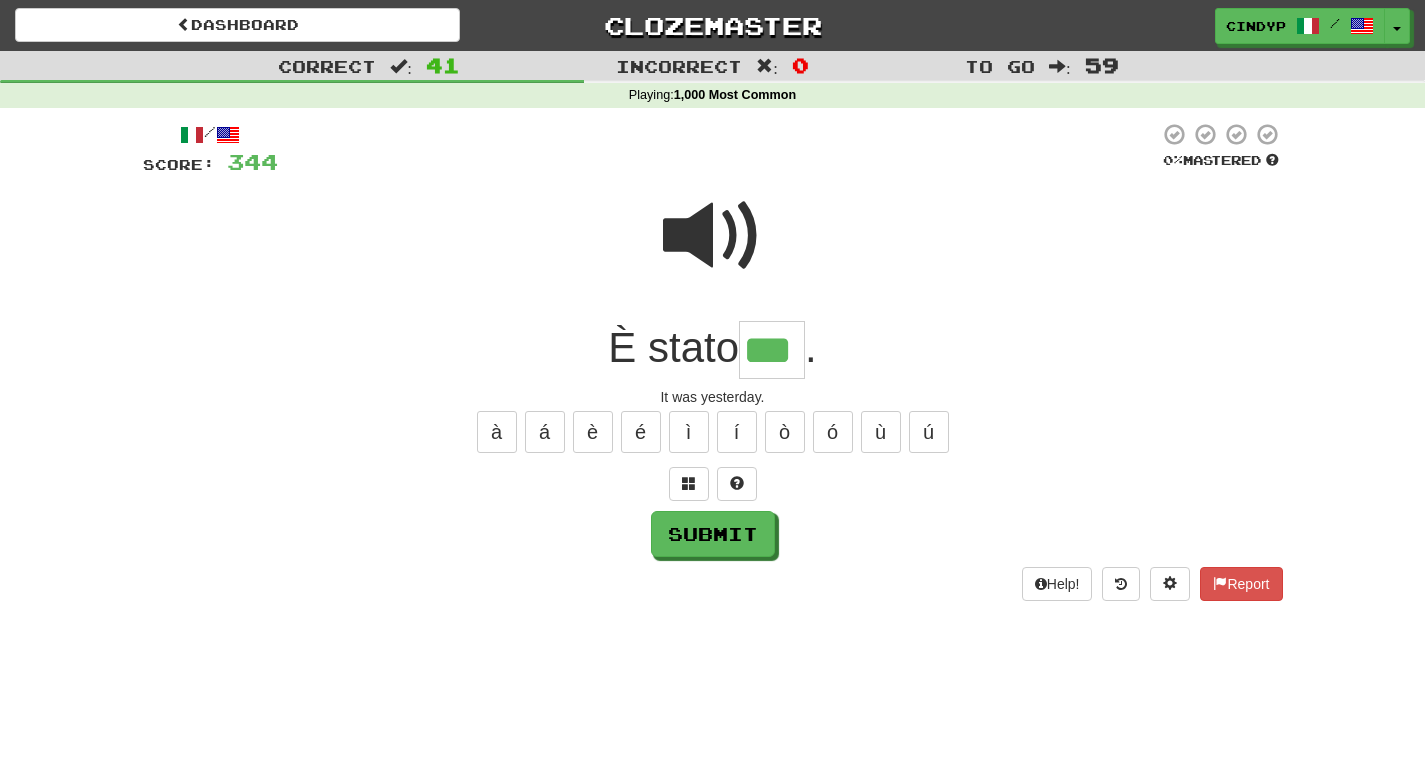 scroll, scrollTop: 0, scrollLeft: 0, axis: both 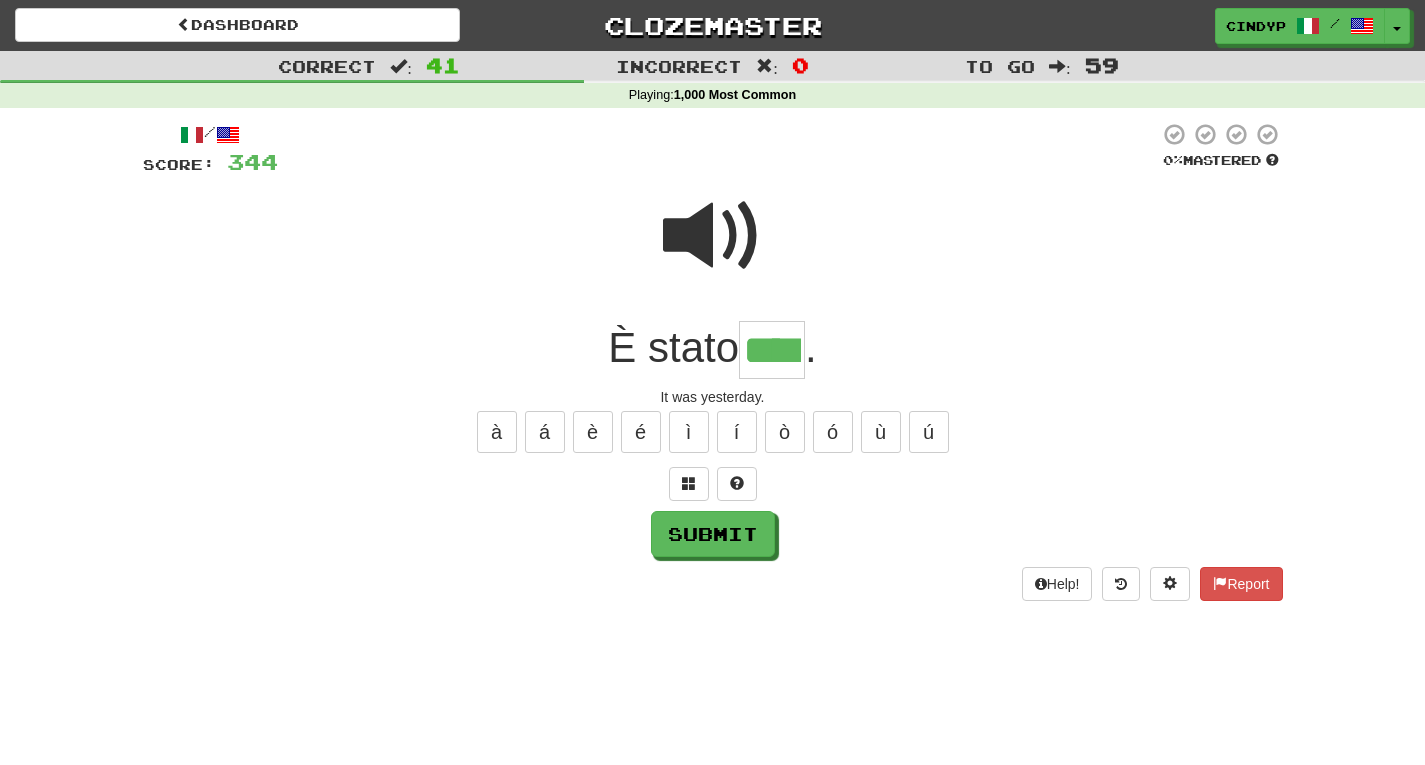 type on "****" 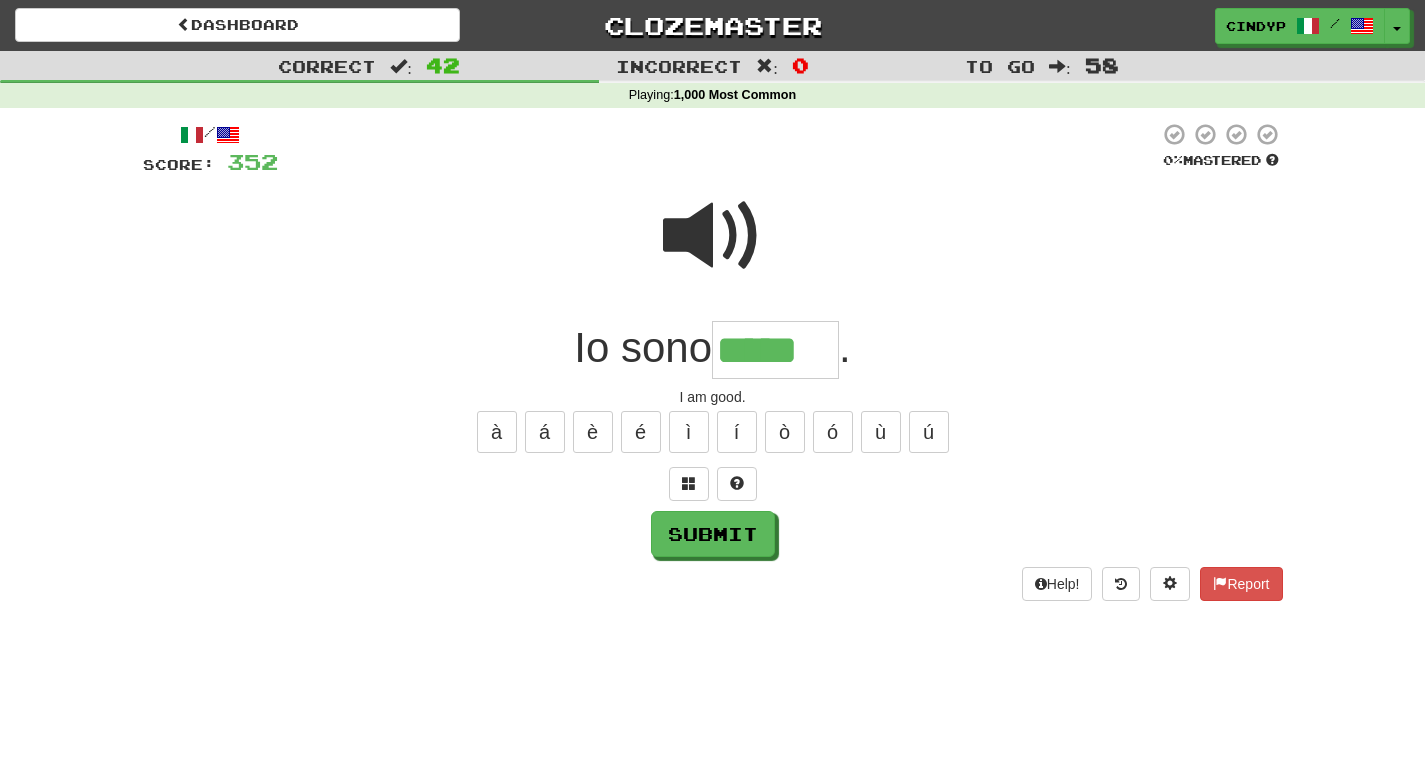 type on "*****" 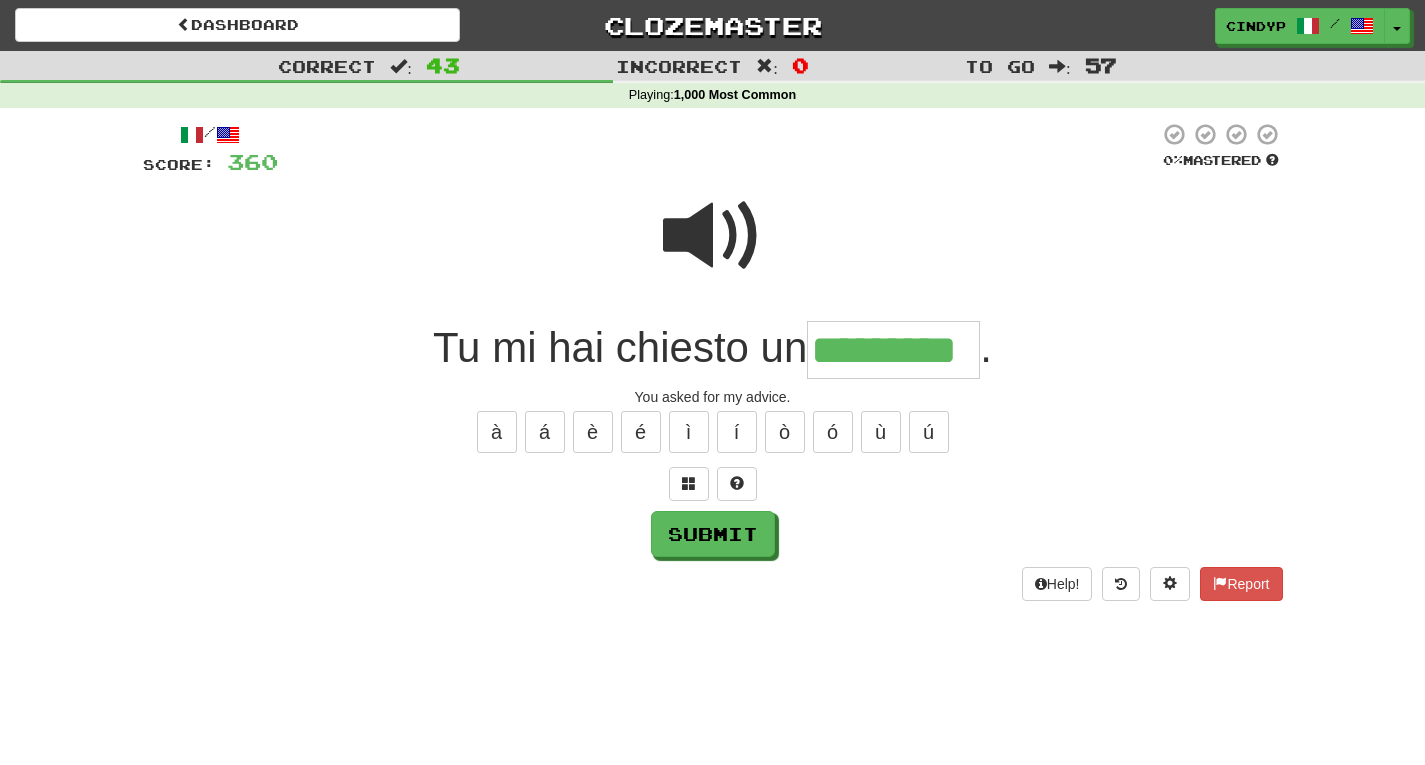 type on "*********" 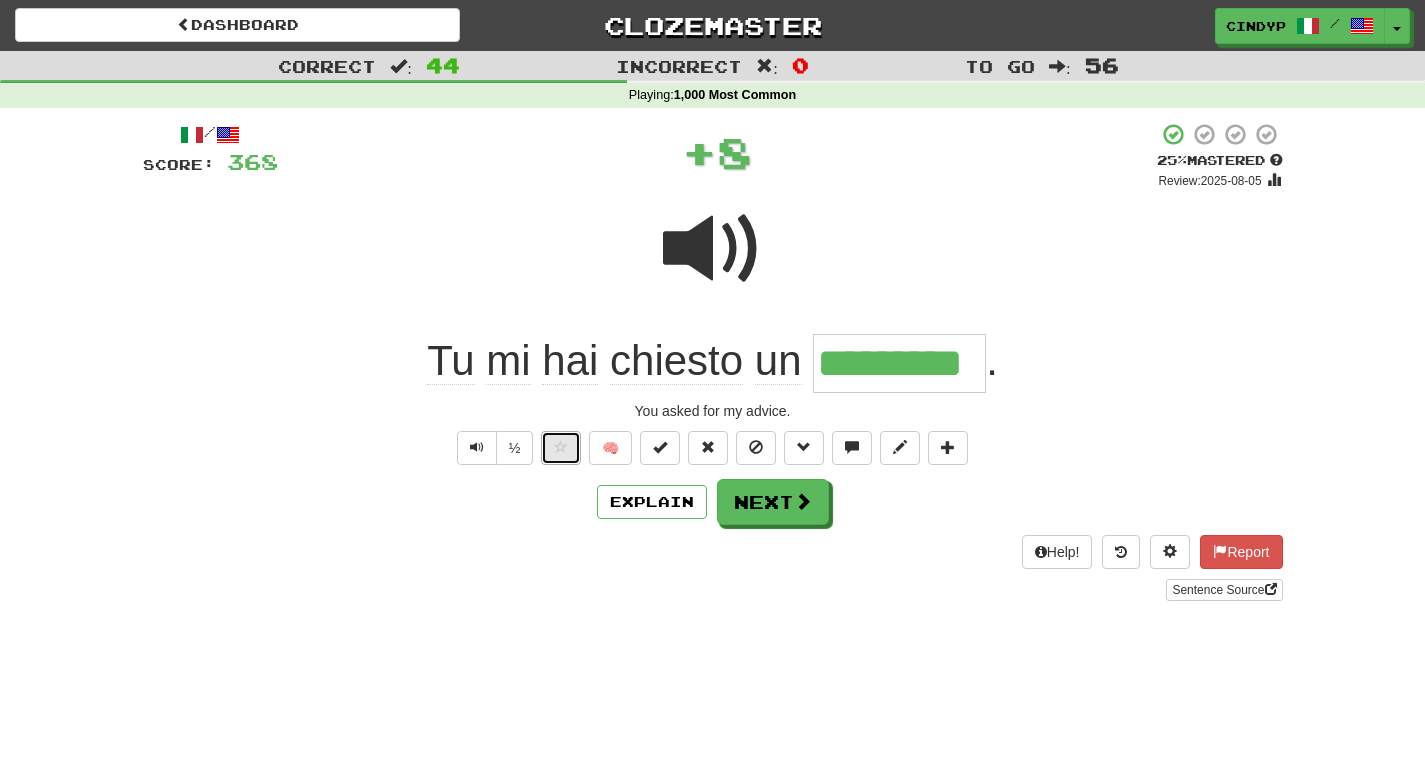 click at bounding box center [561, 448] 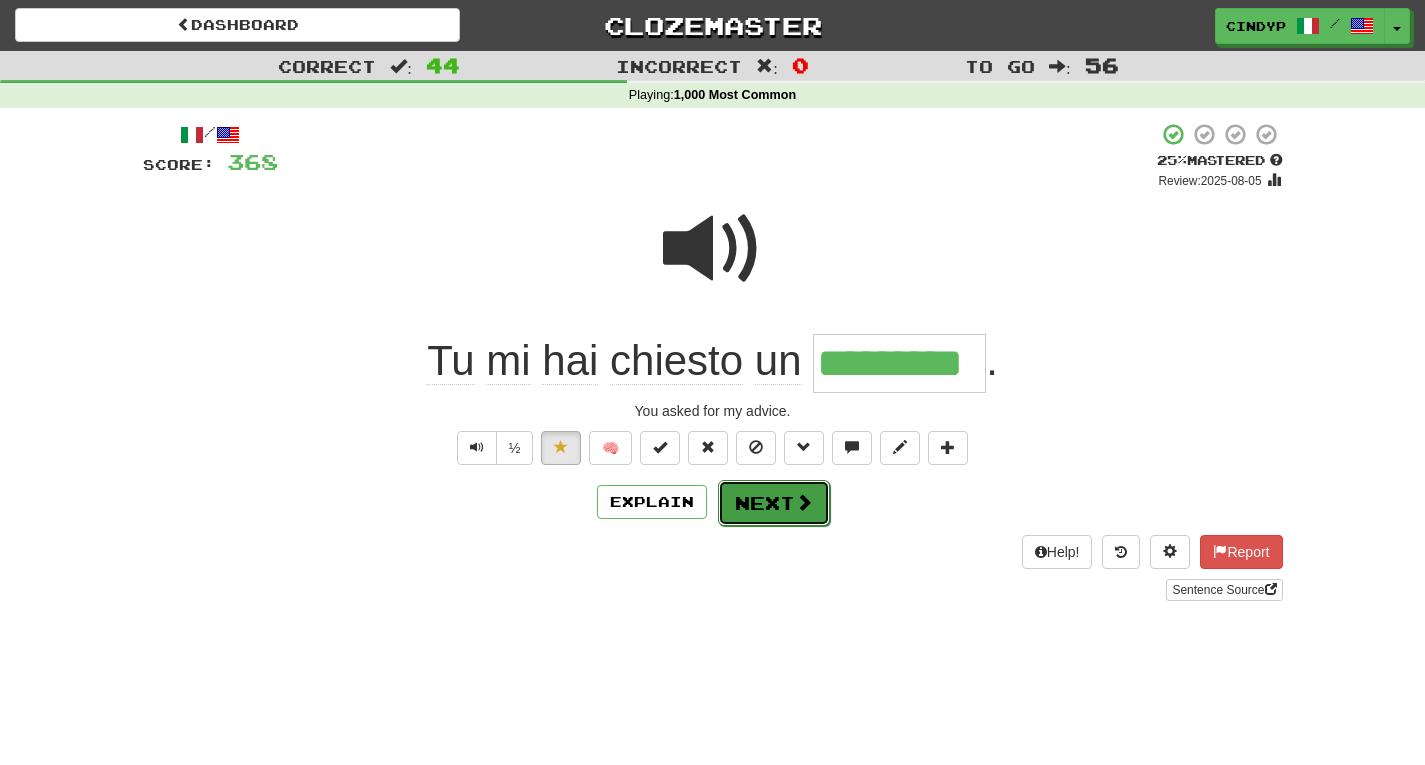 click on "Next" at bounding box center (774, 503) 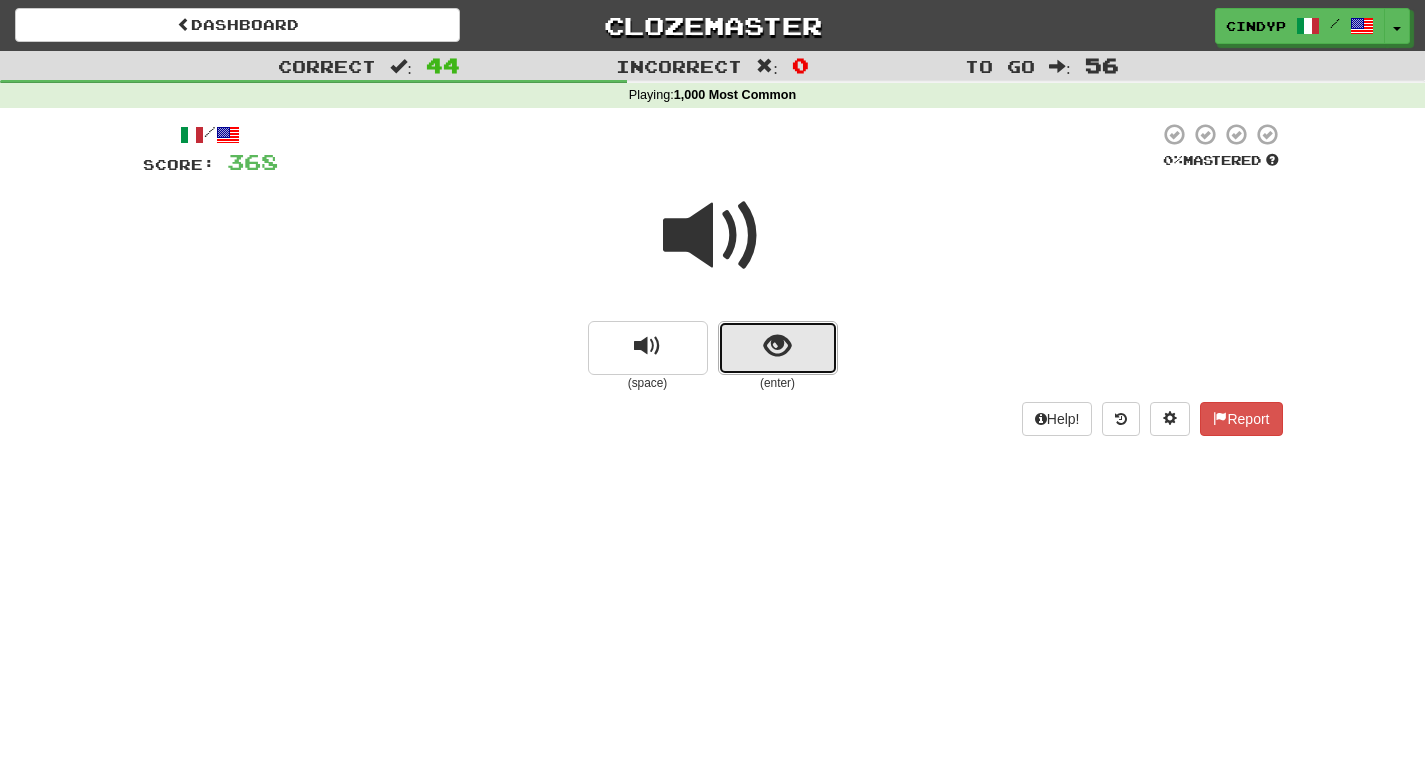 click at bounding box center (778, 348) 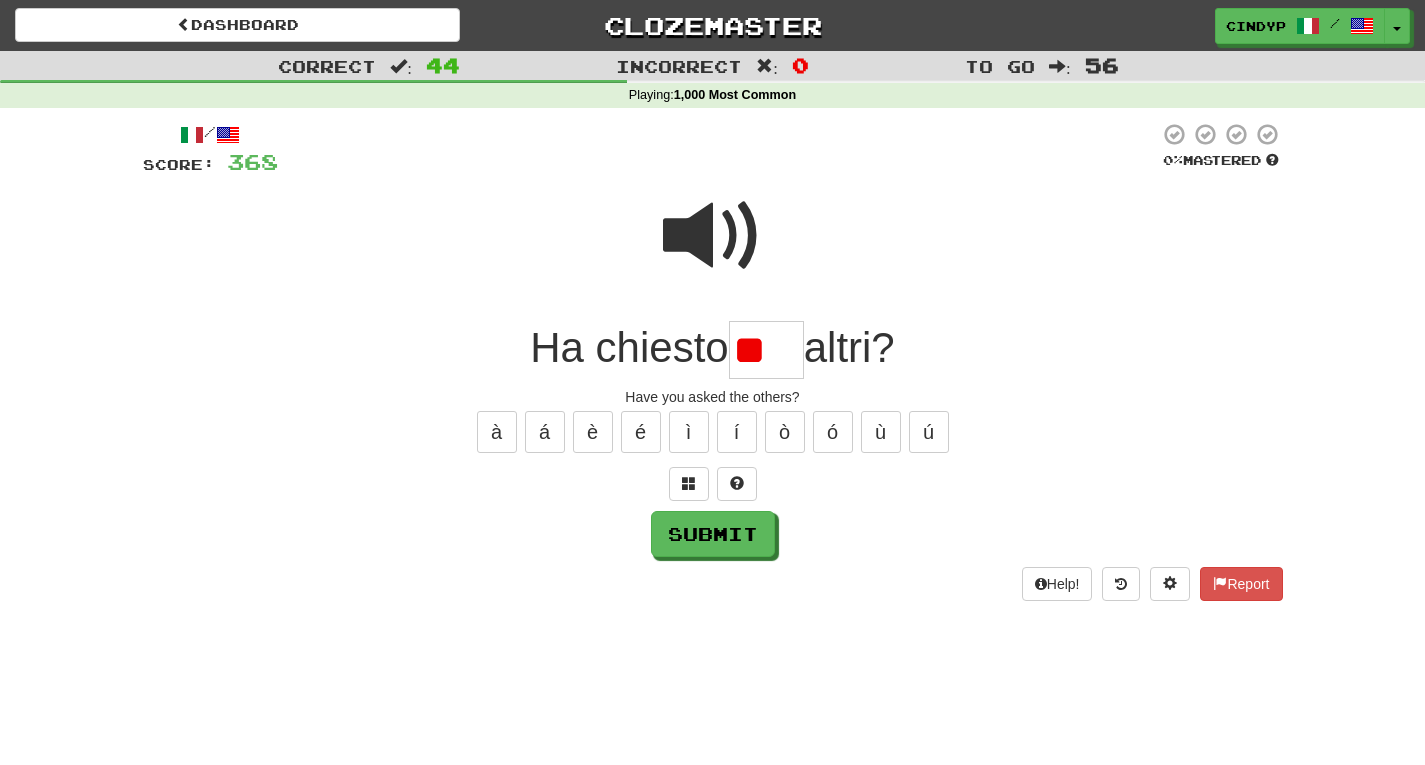 type on "*" 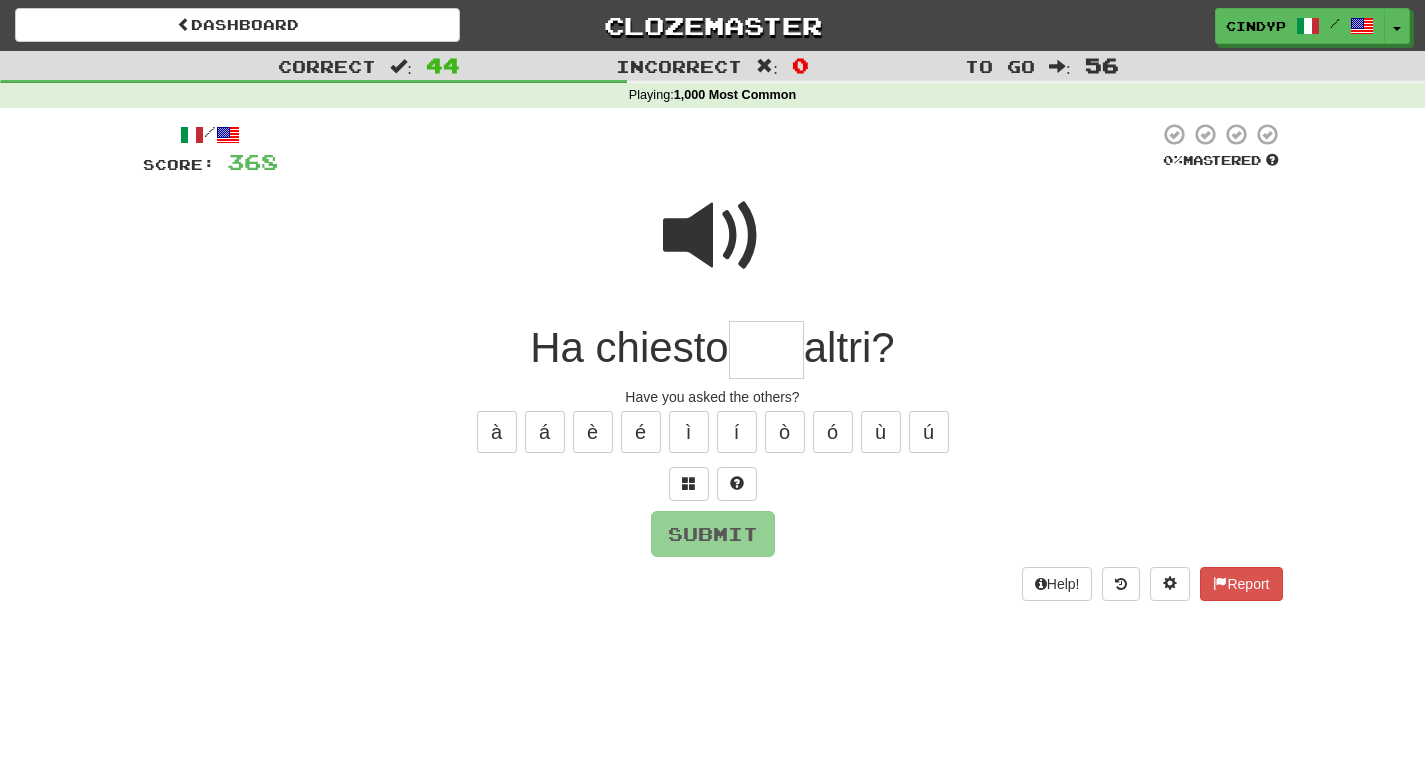 click at bounding box center [713, 236] 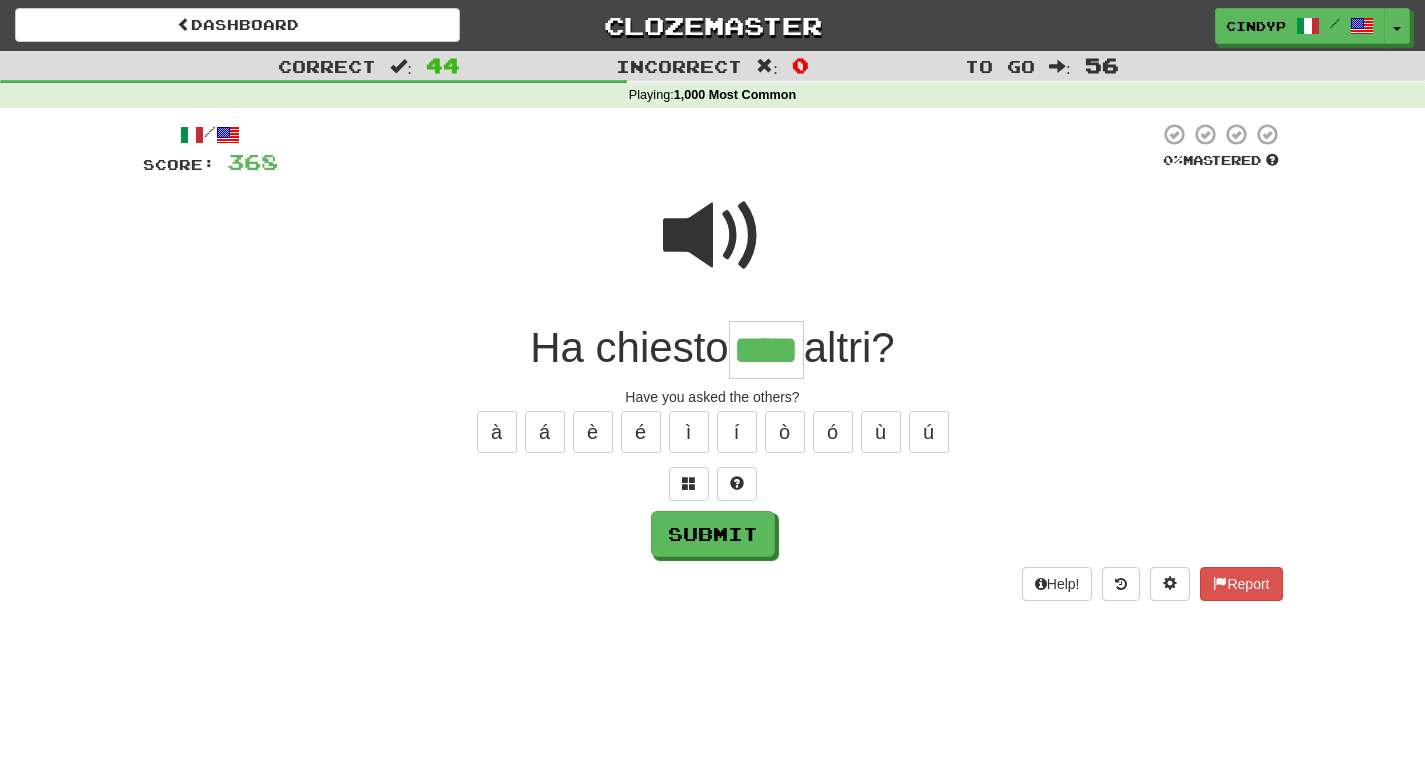 type on "****" 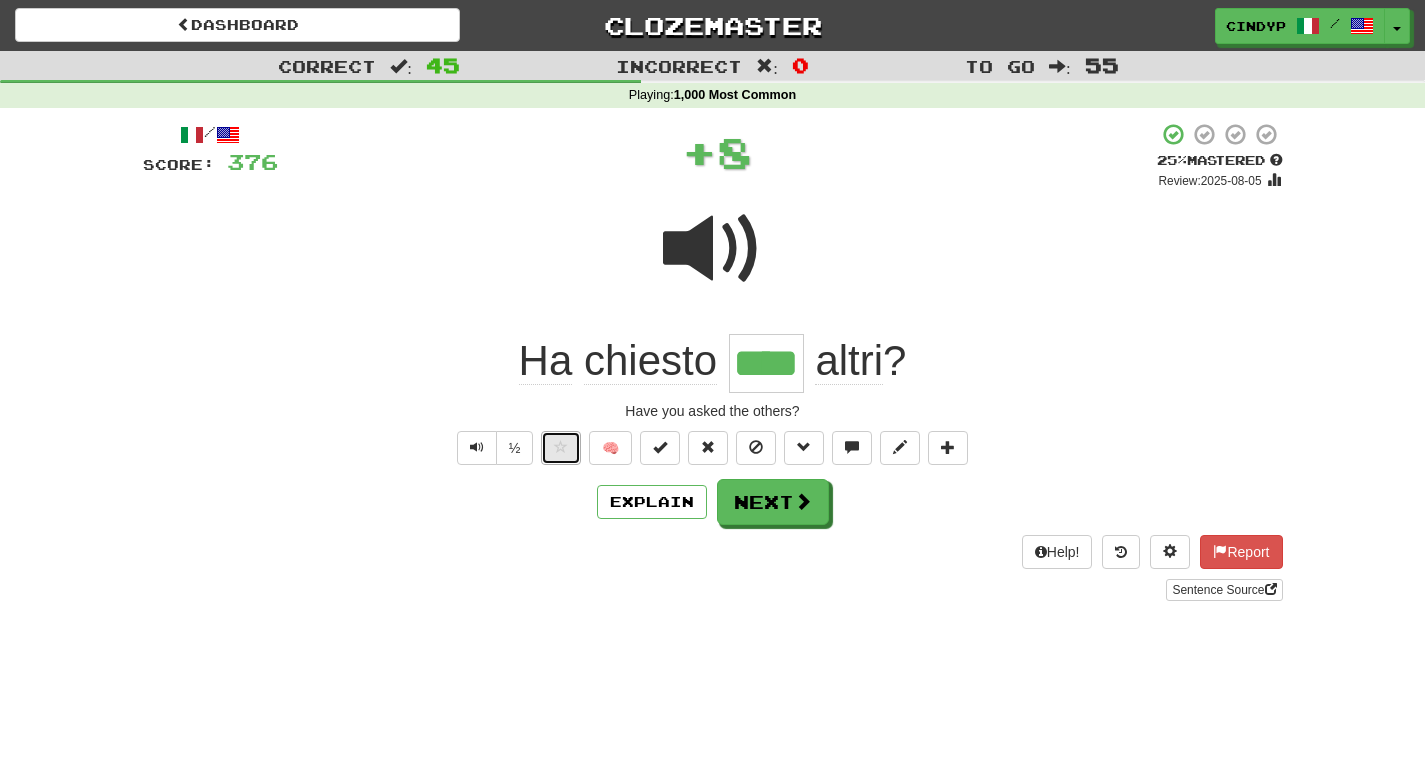 click at bounding box center (561, 447) 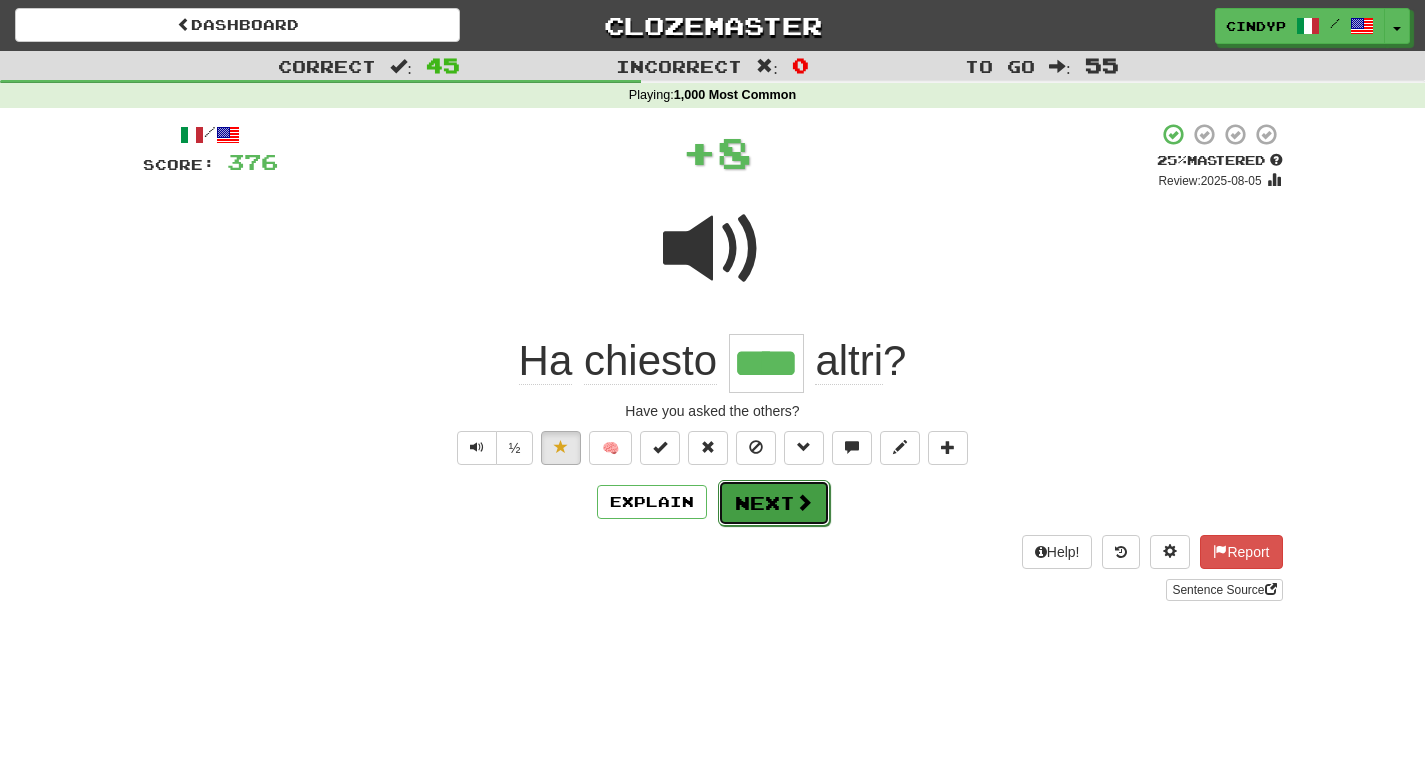 click at bounding box center [804, 502] 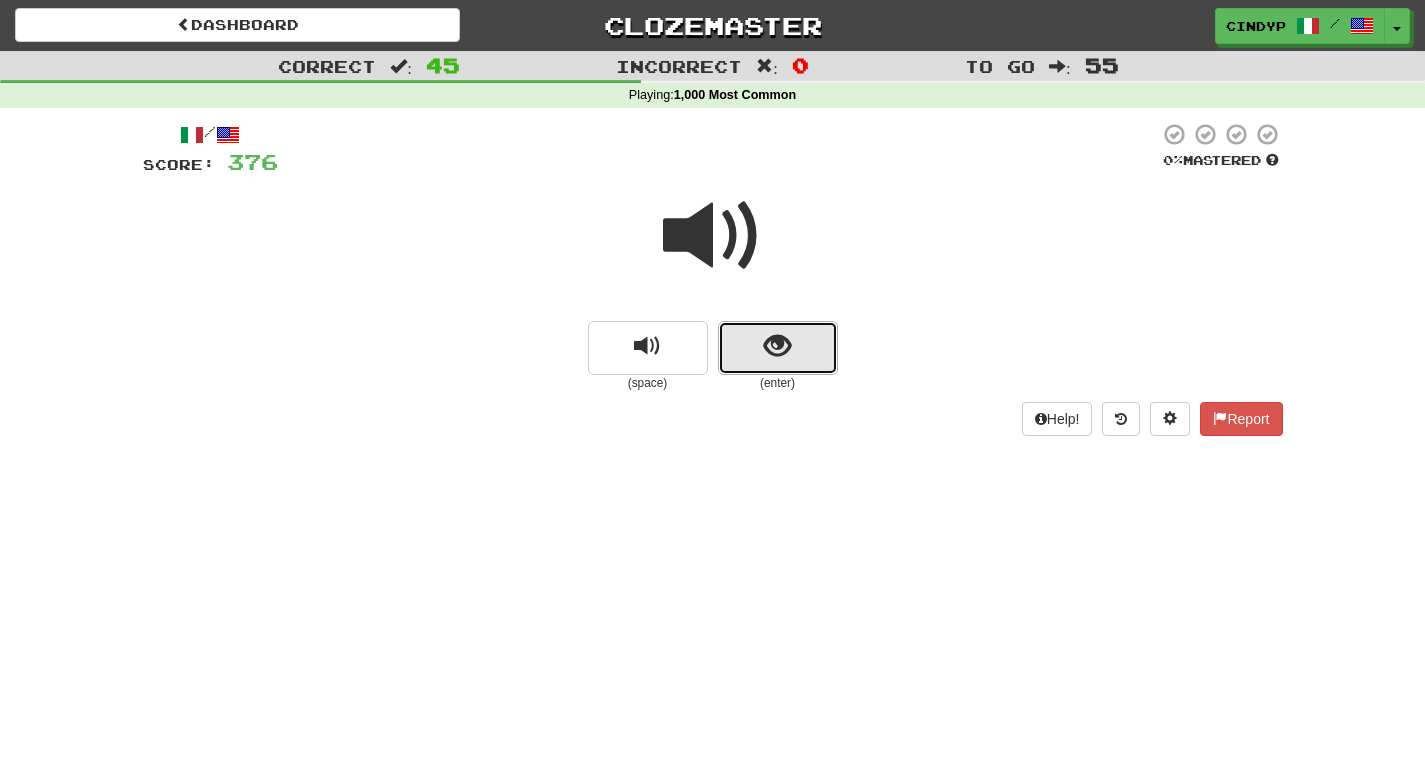 click at bounding box center [778, 348] 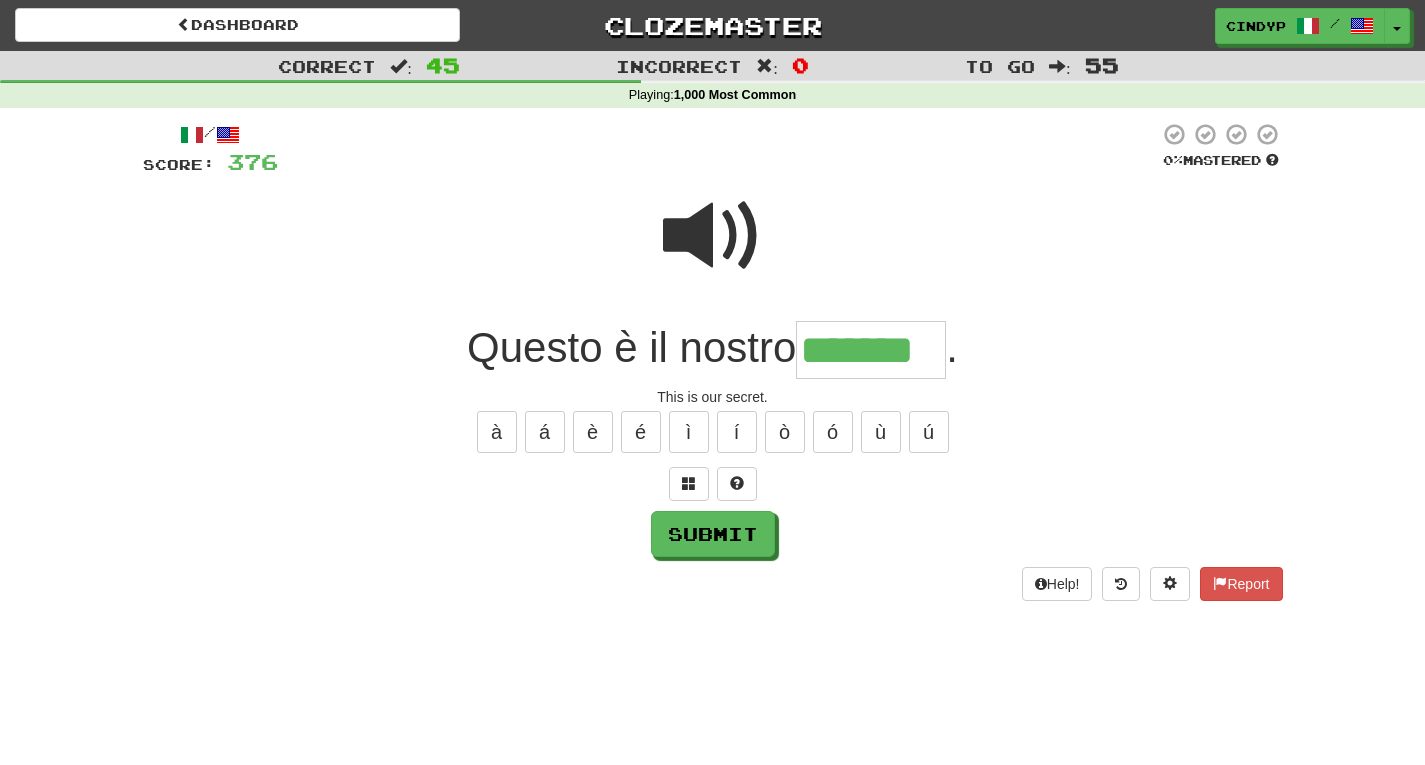 type on "*******" 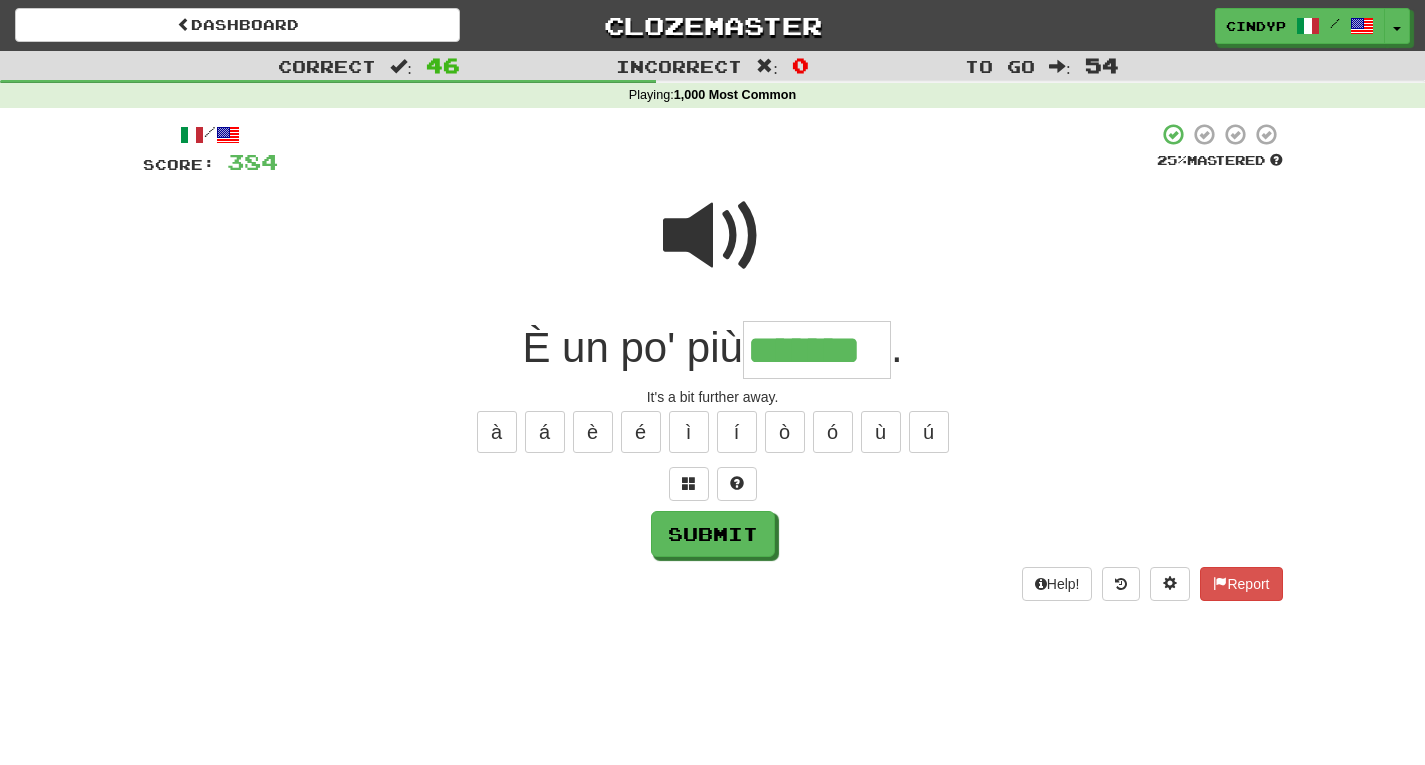 type on "*******" 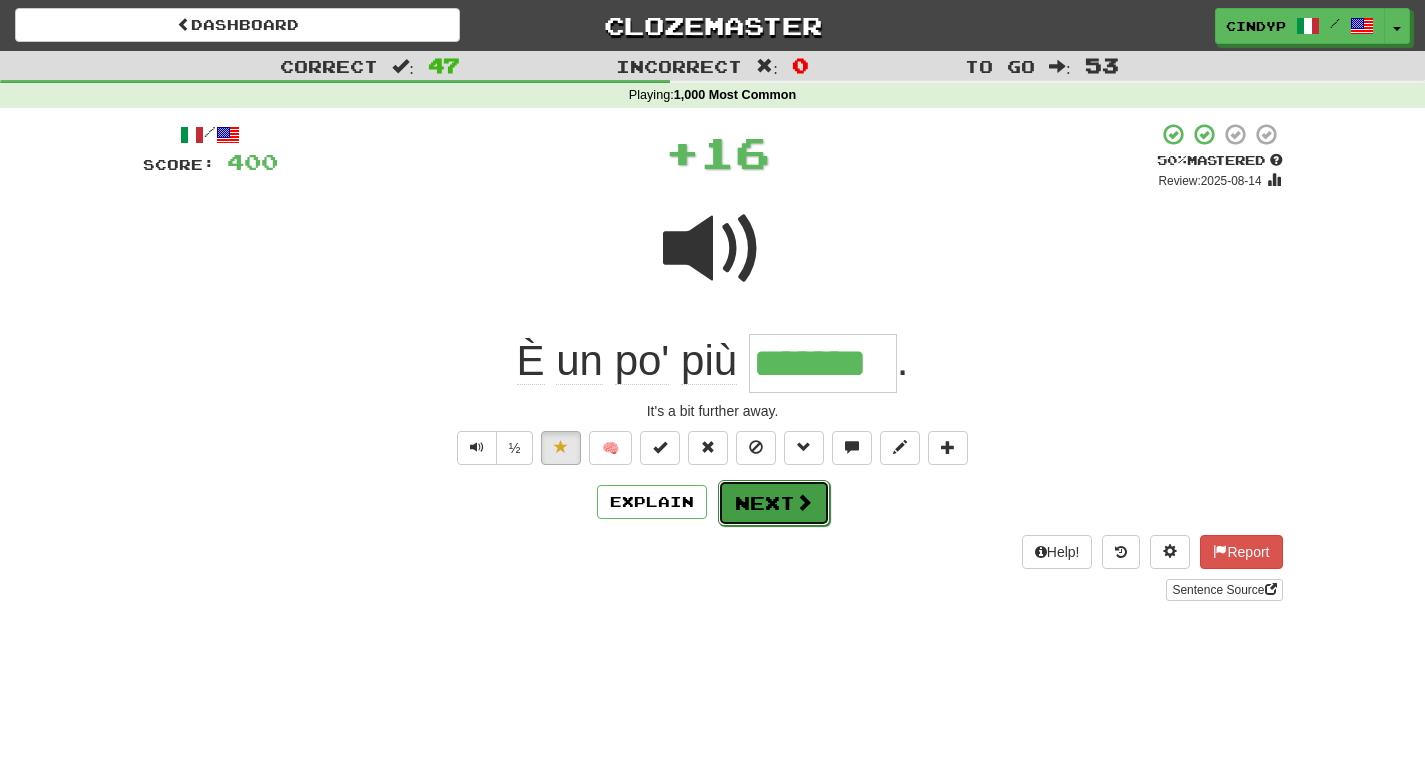 click on "Next" at bounding box center (774, 503) 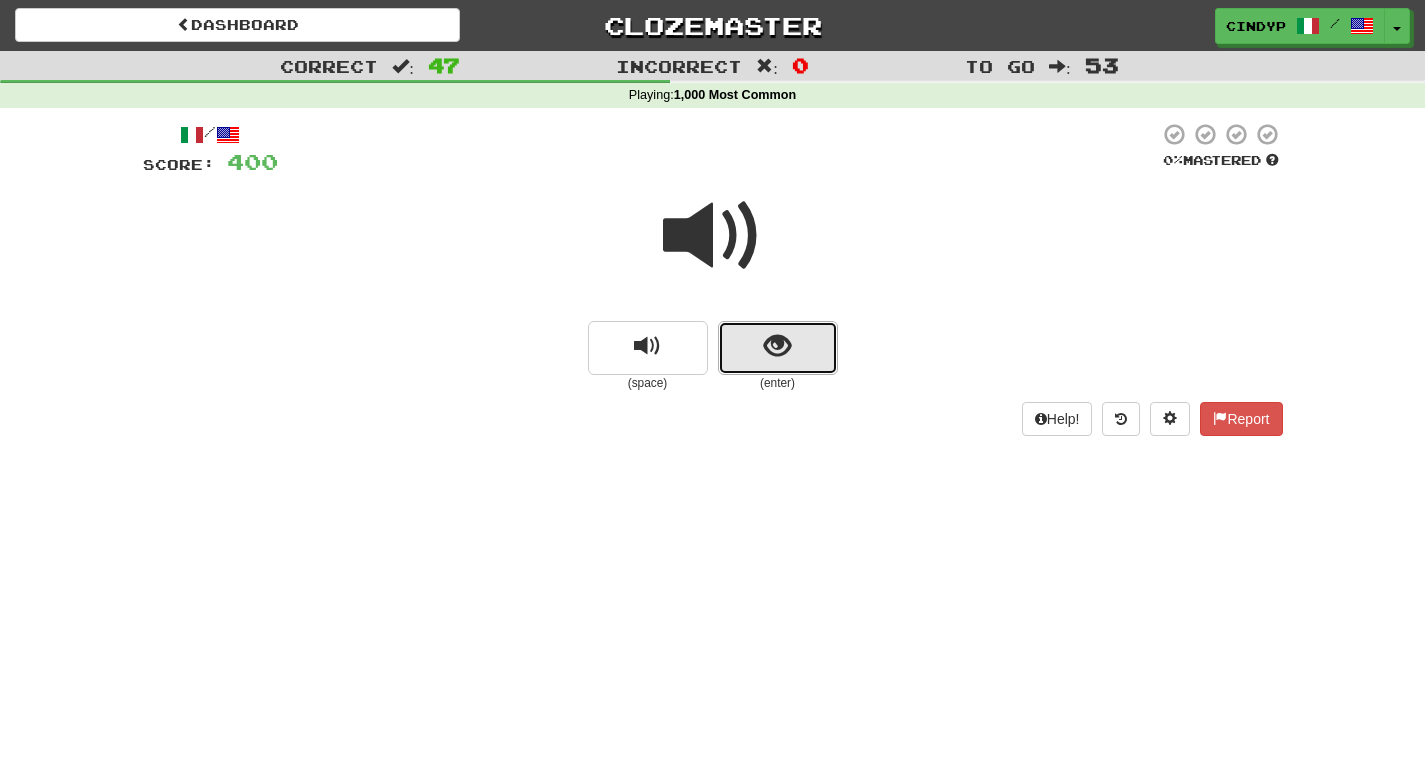 click at bounding box center (778, 348) 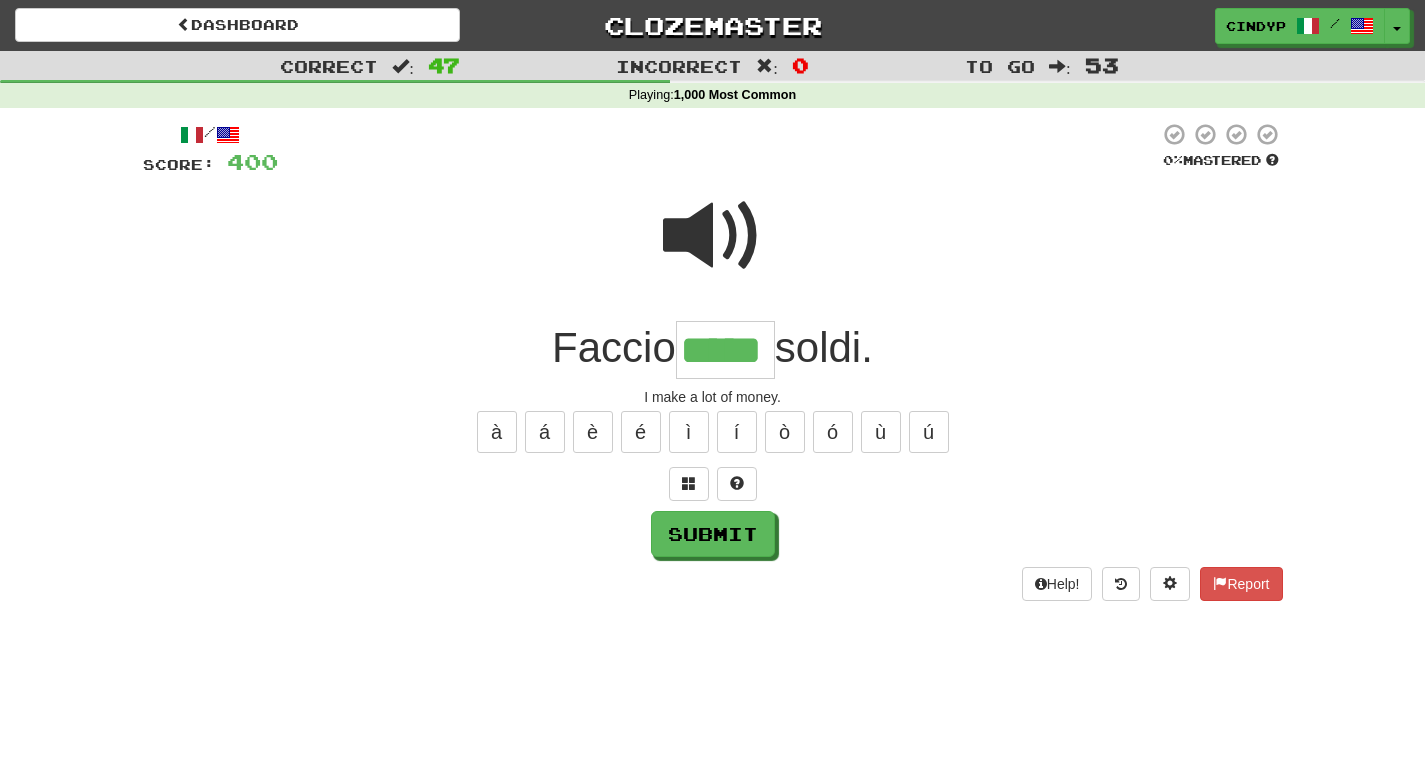 type on "*****" 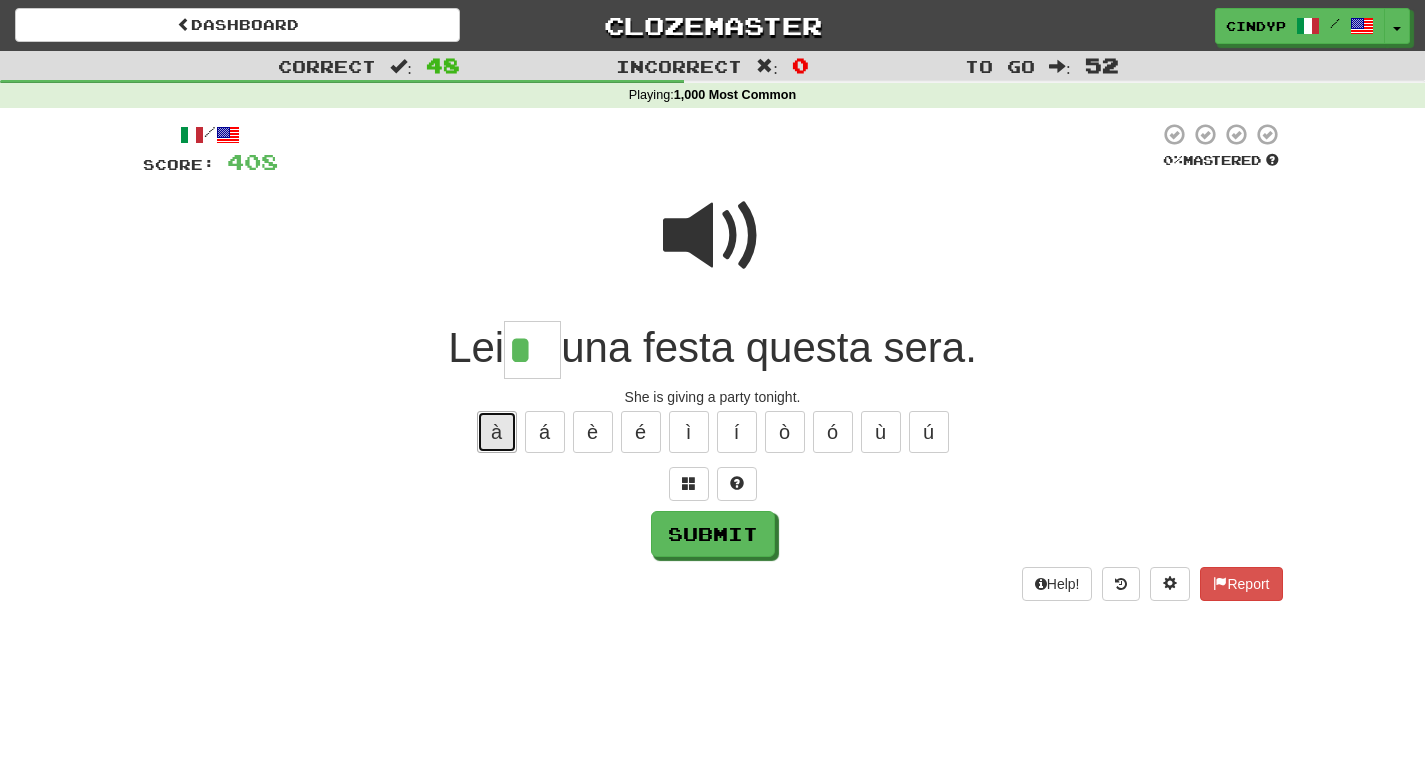 click on "à" at bounding box center (497, 432) 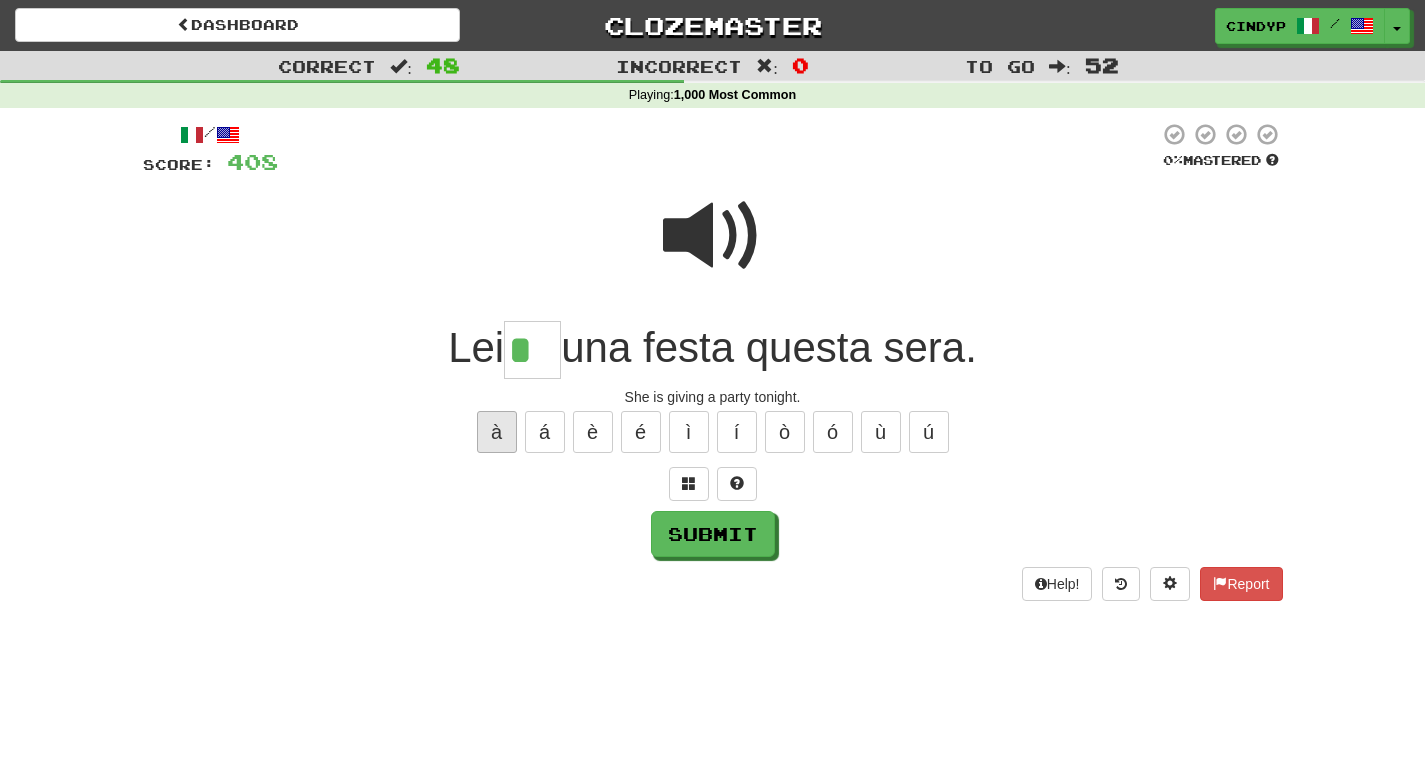 type on "**" 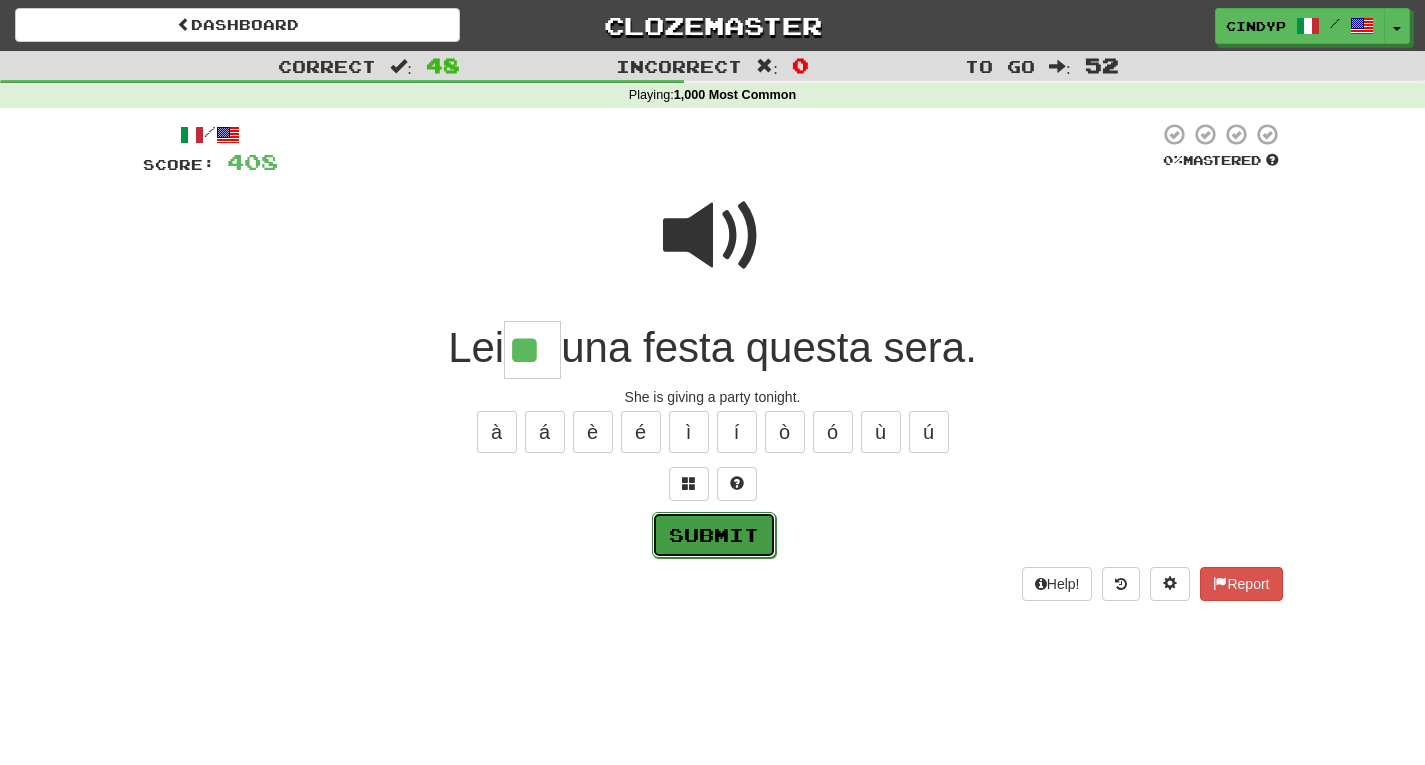 click on "Submit" at bounding box center (714, 535) 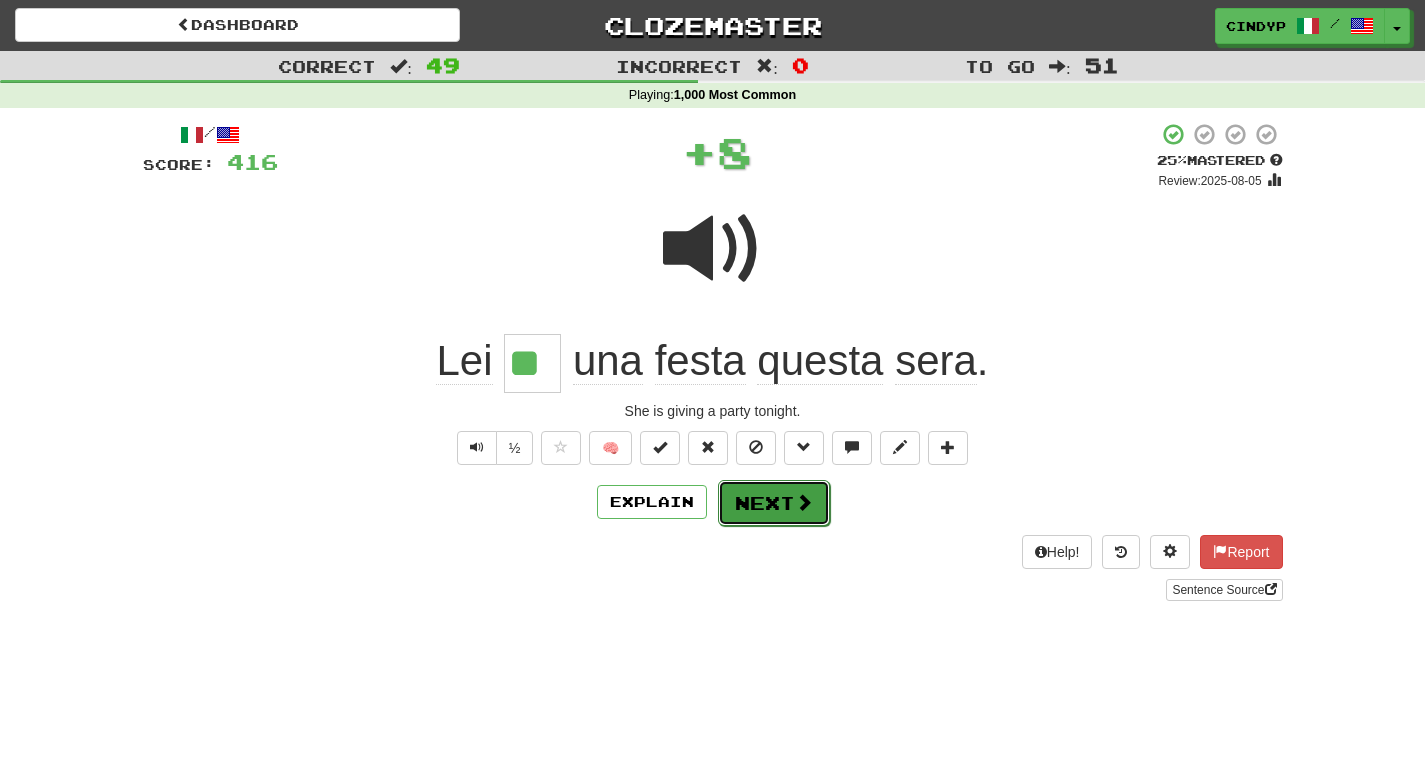click on "Next" at bounding box center (774, 503) 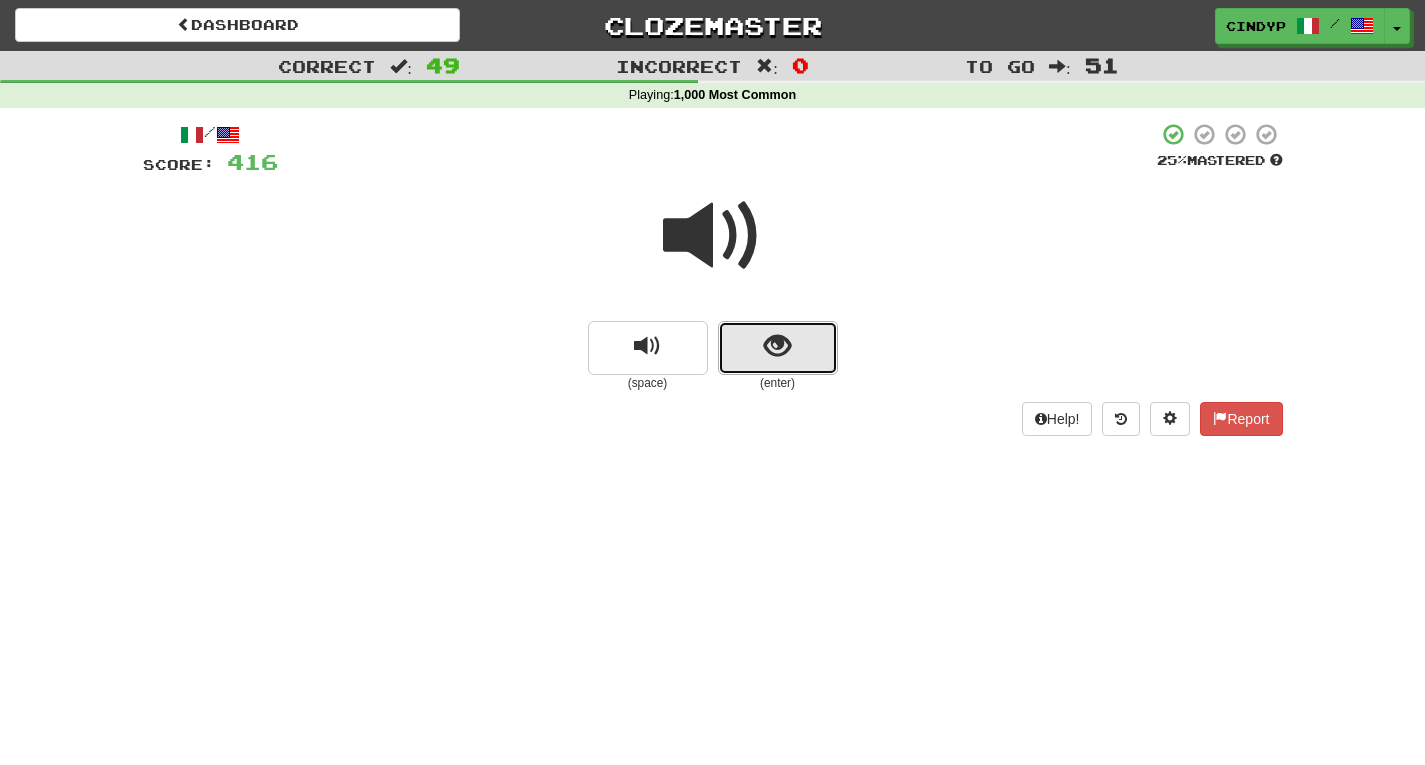 click at bounding box center [778, 348] 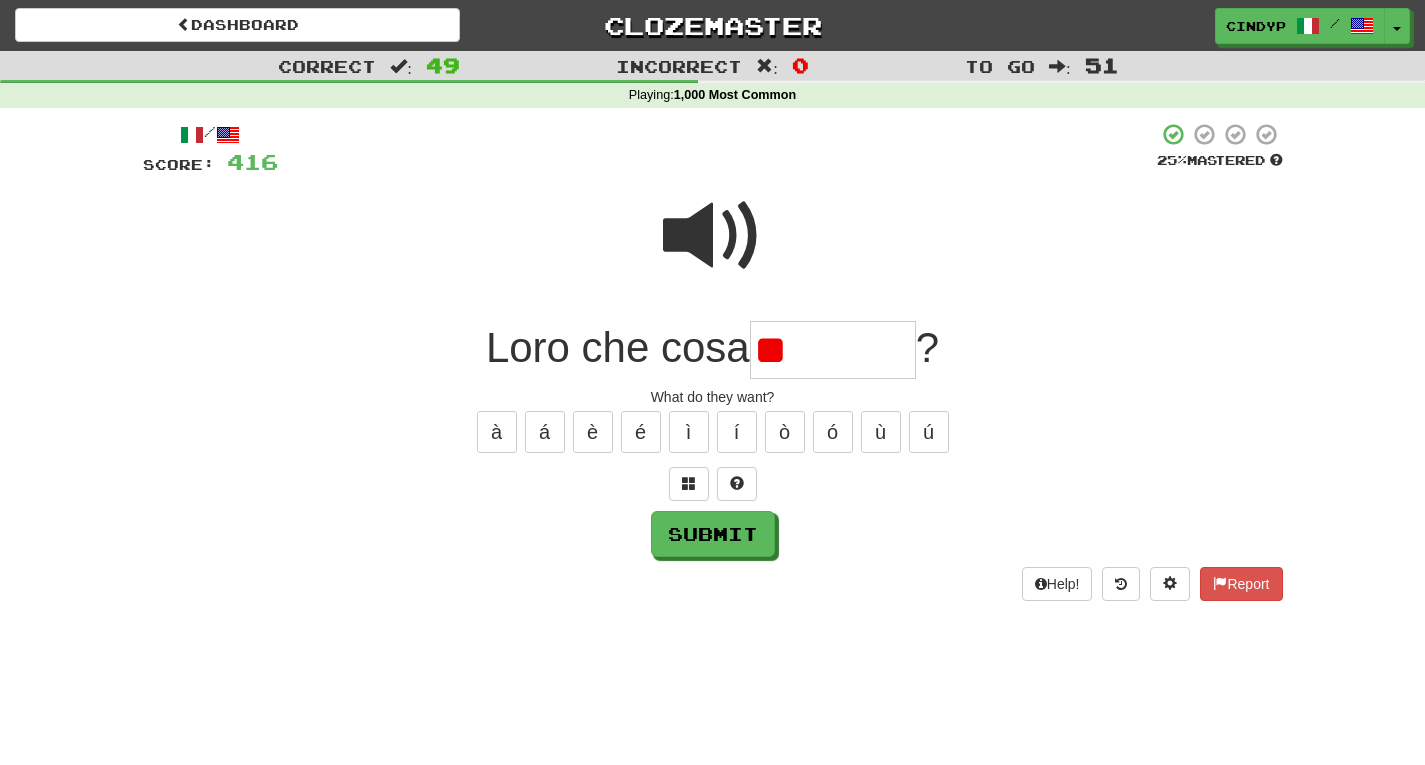 type on "*" 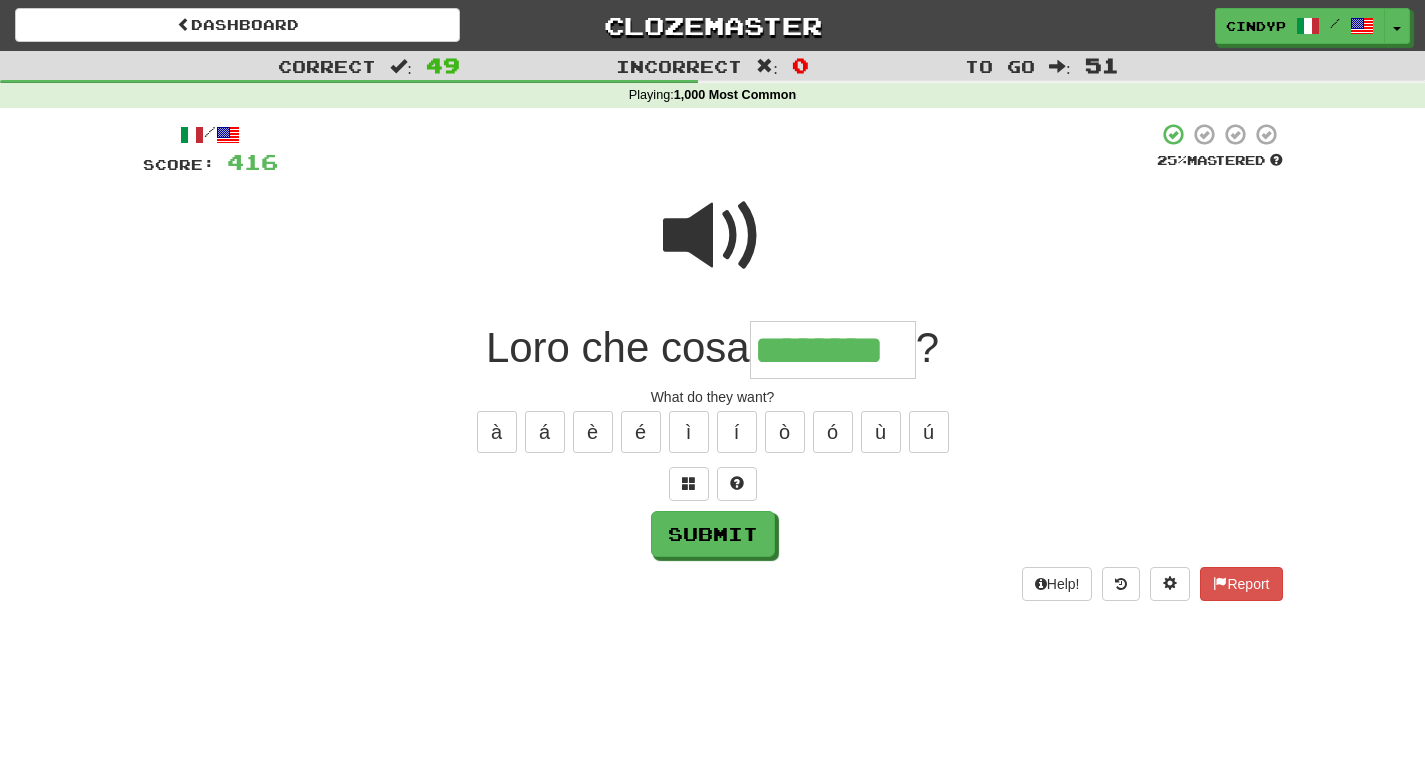 type on "********" 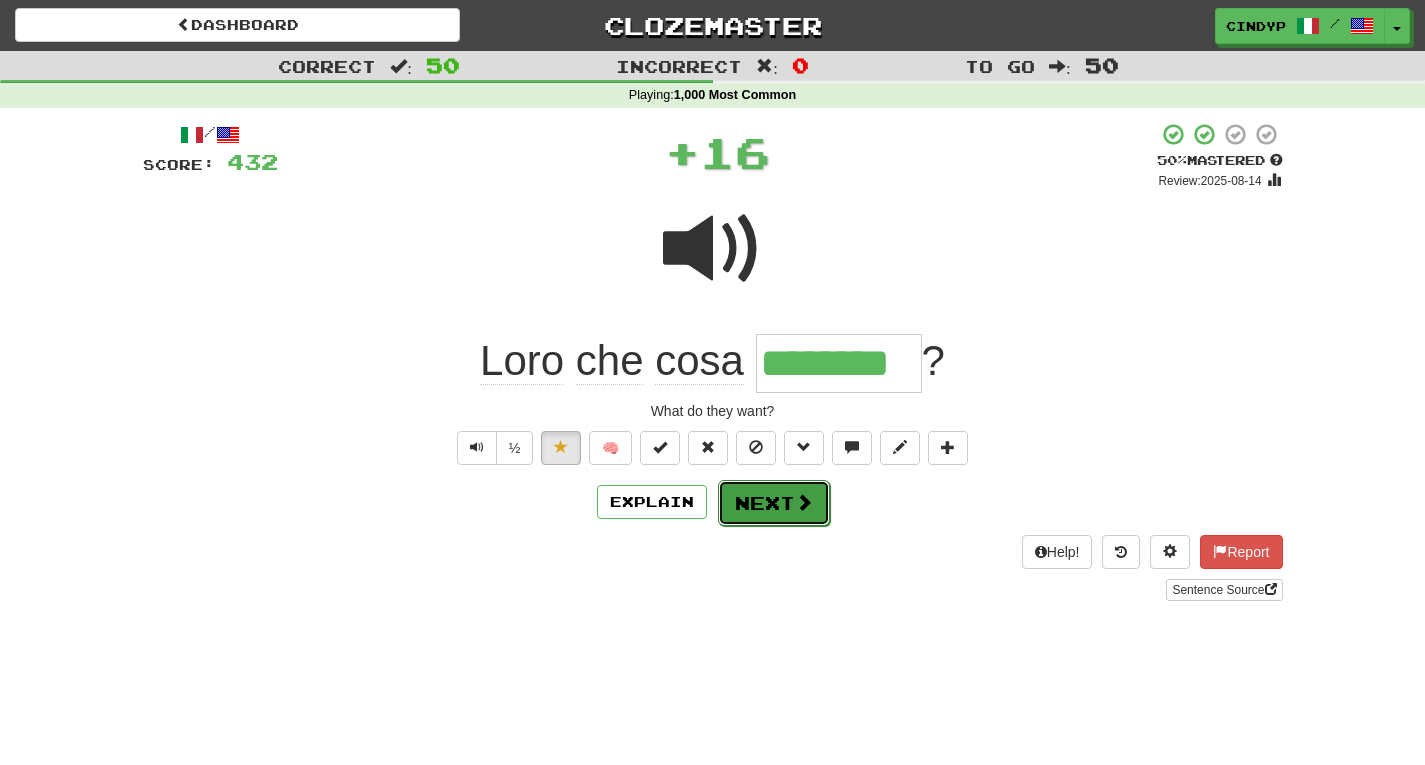click on "Next" at bounding box center [774, 503] 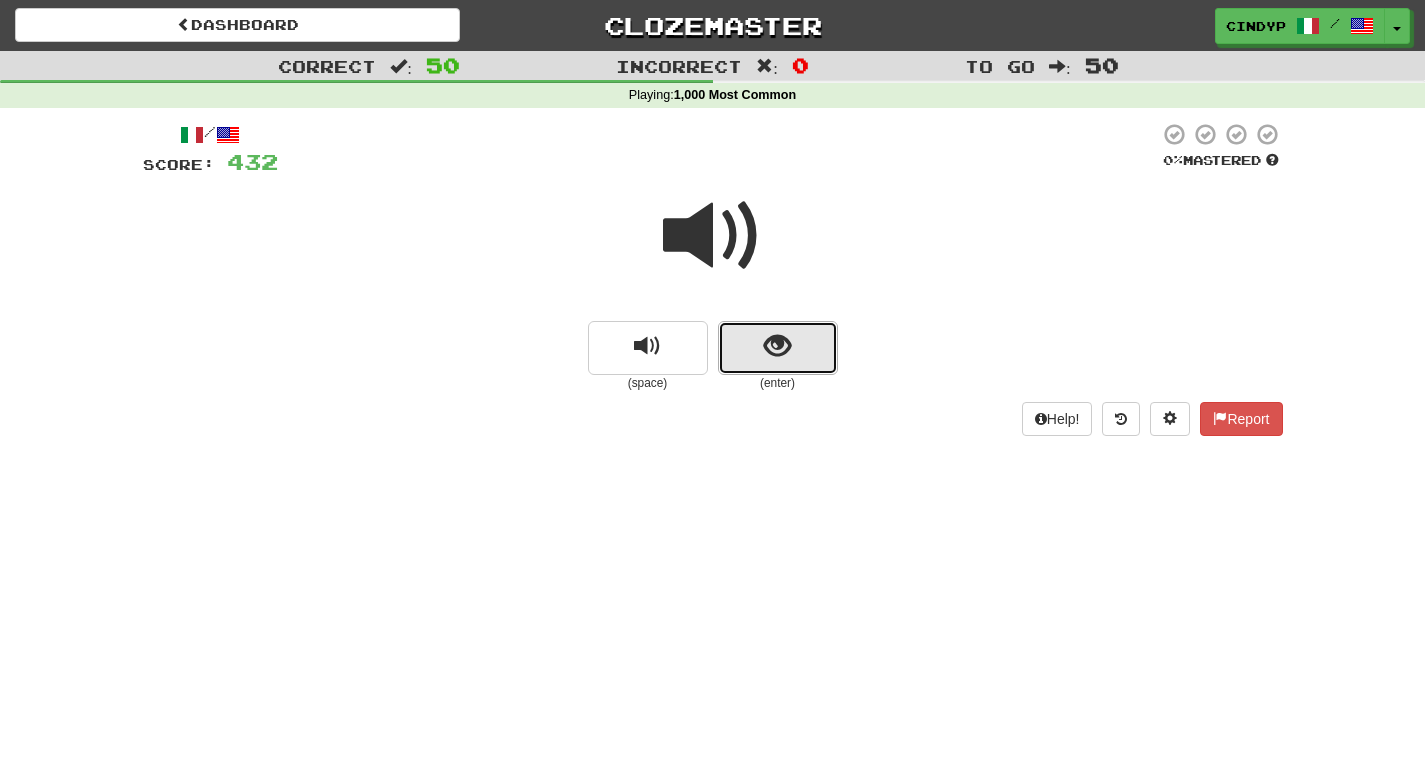 click at bounding box center [777, 346] 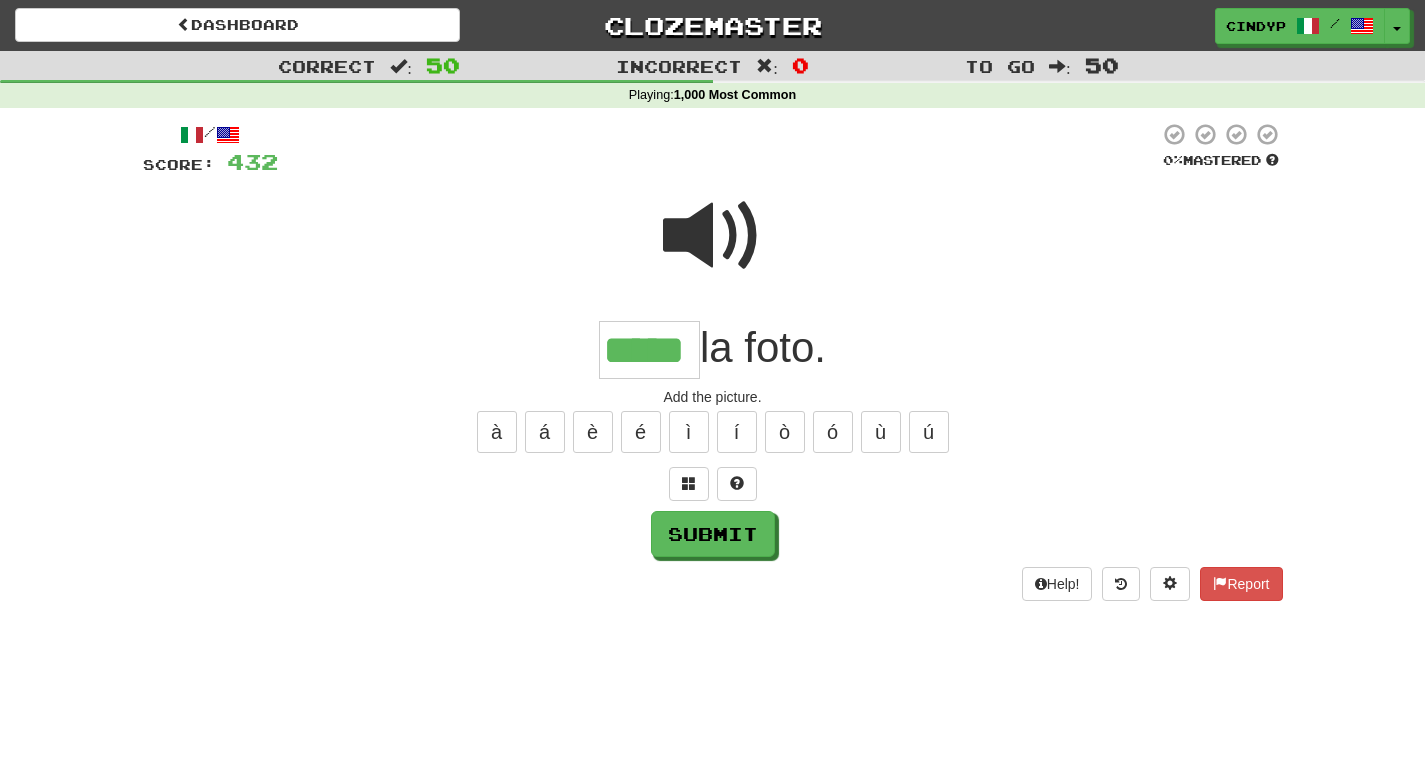 type on "*****" 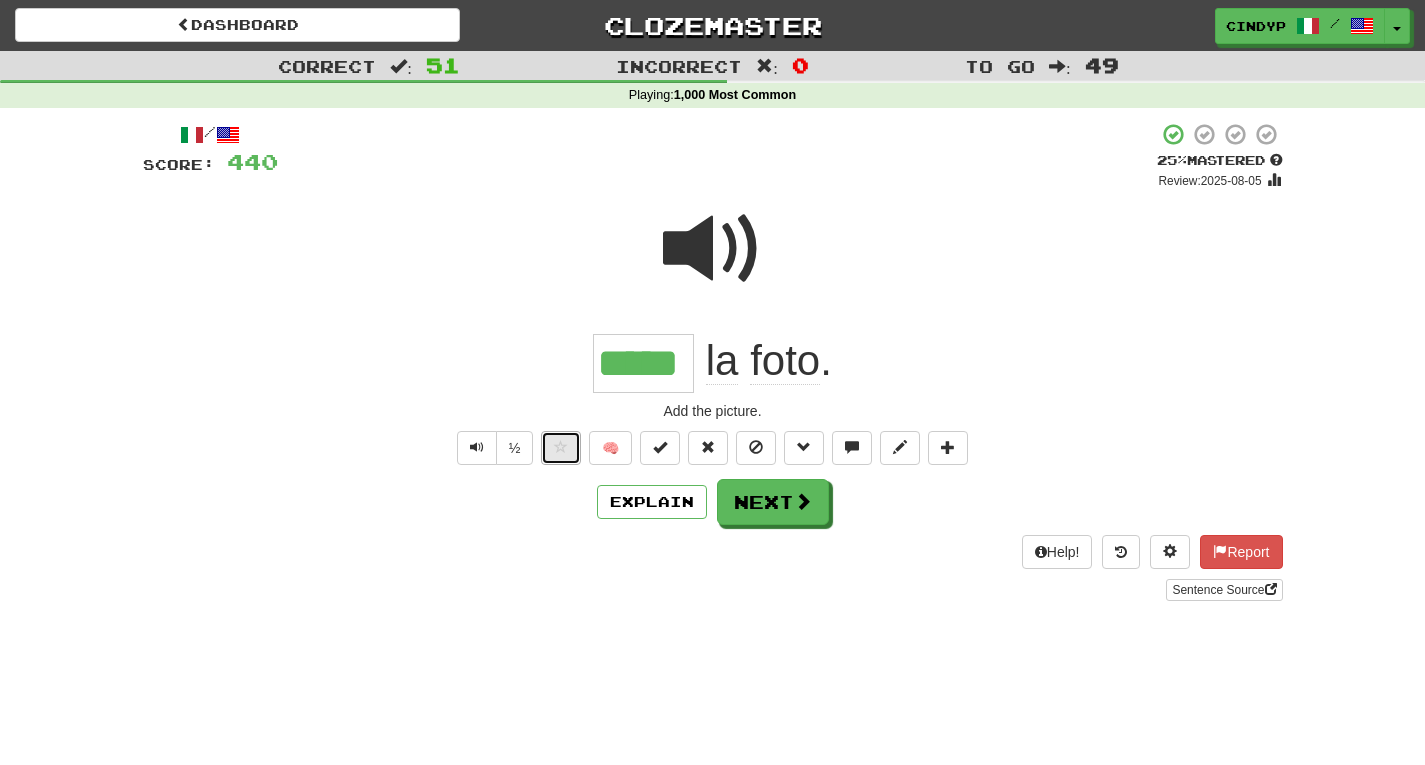 click at bounding box center [561, 448] 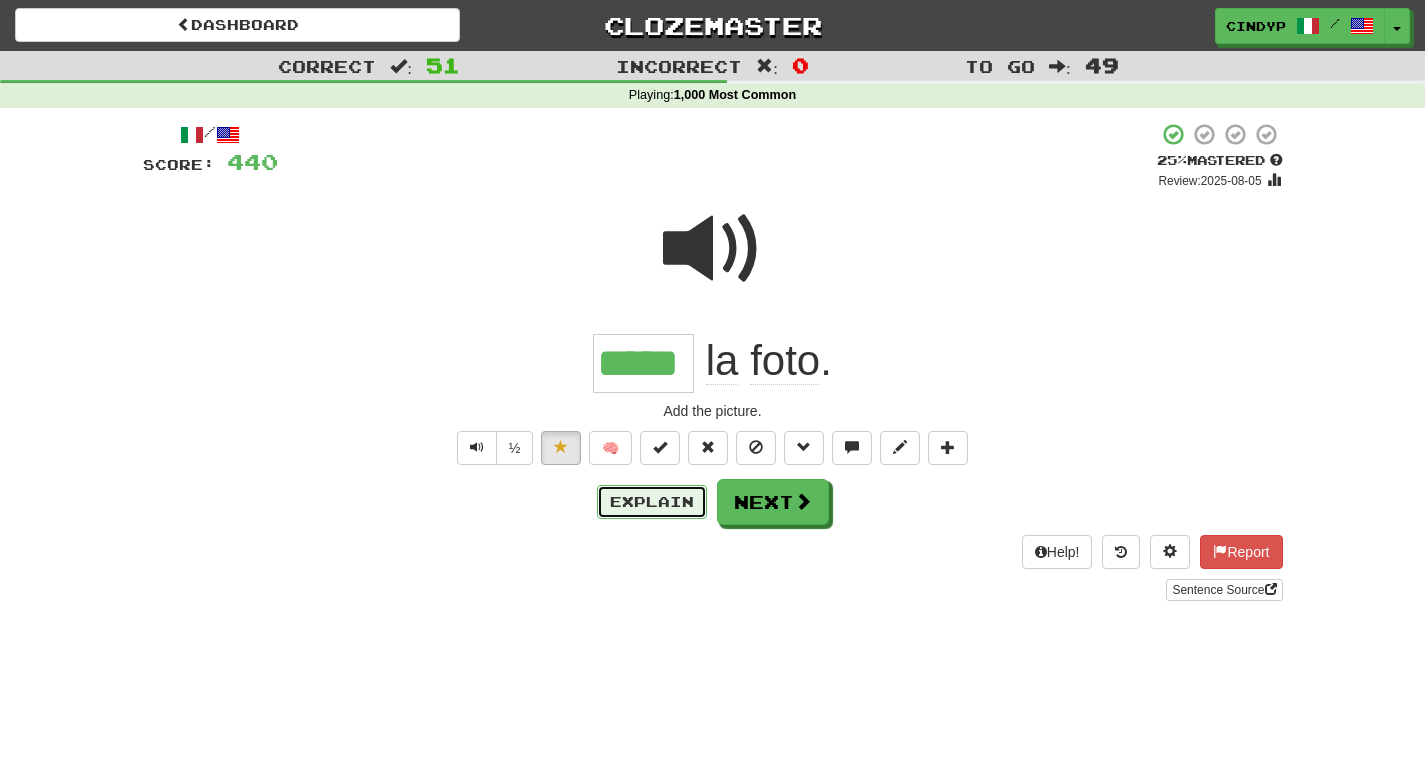 click on "Explain" at bounding box center [652, 502] 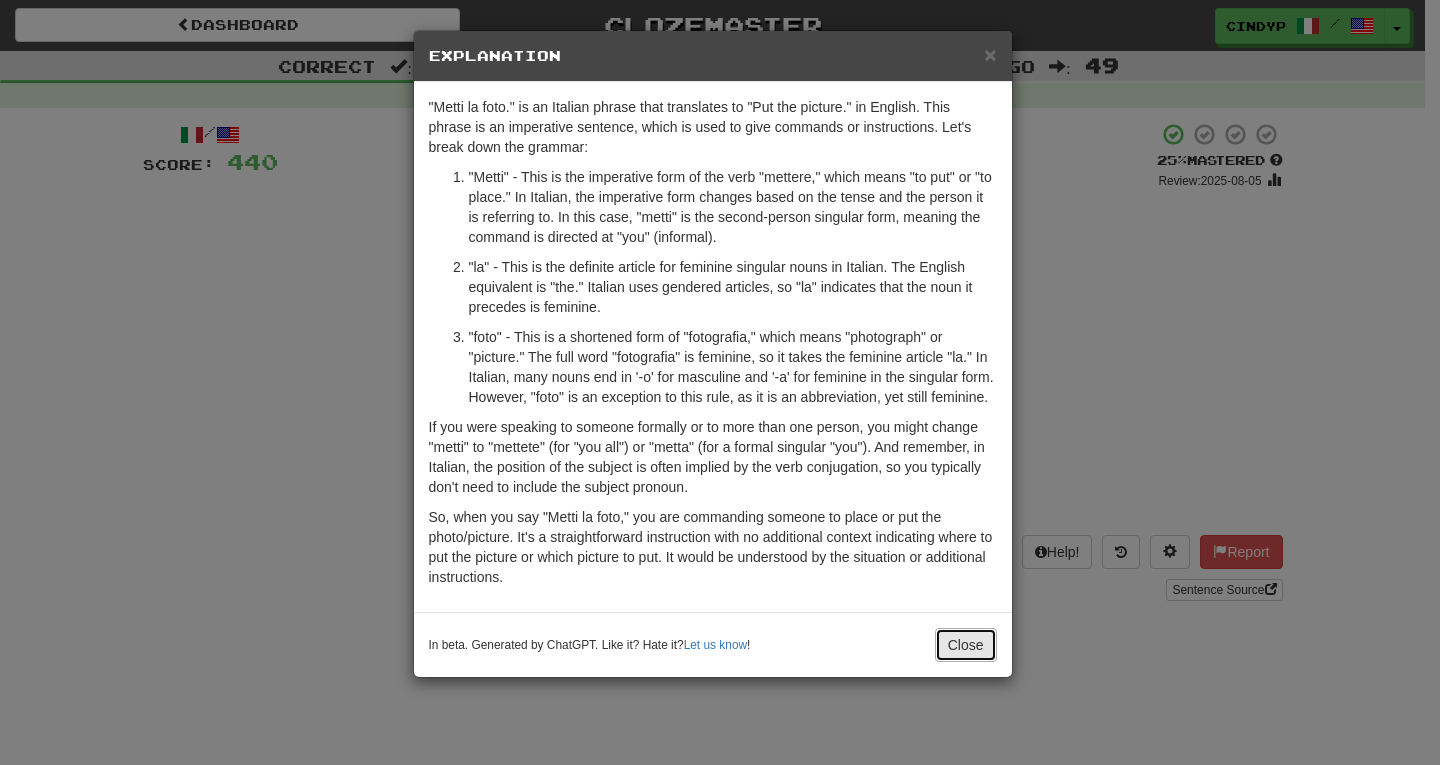 click on "Close" at bounding box center [966, 645] 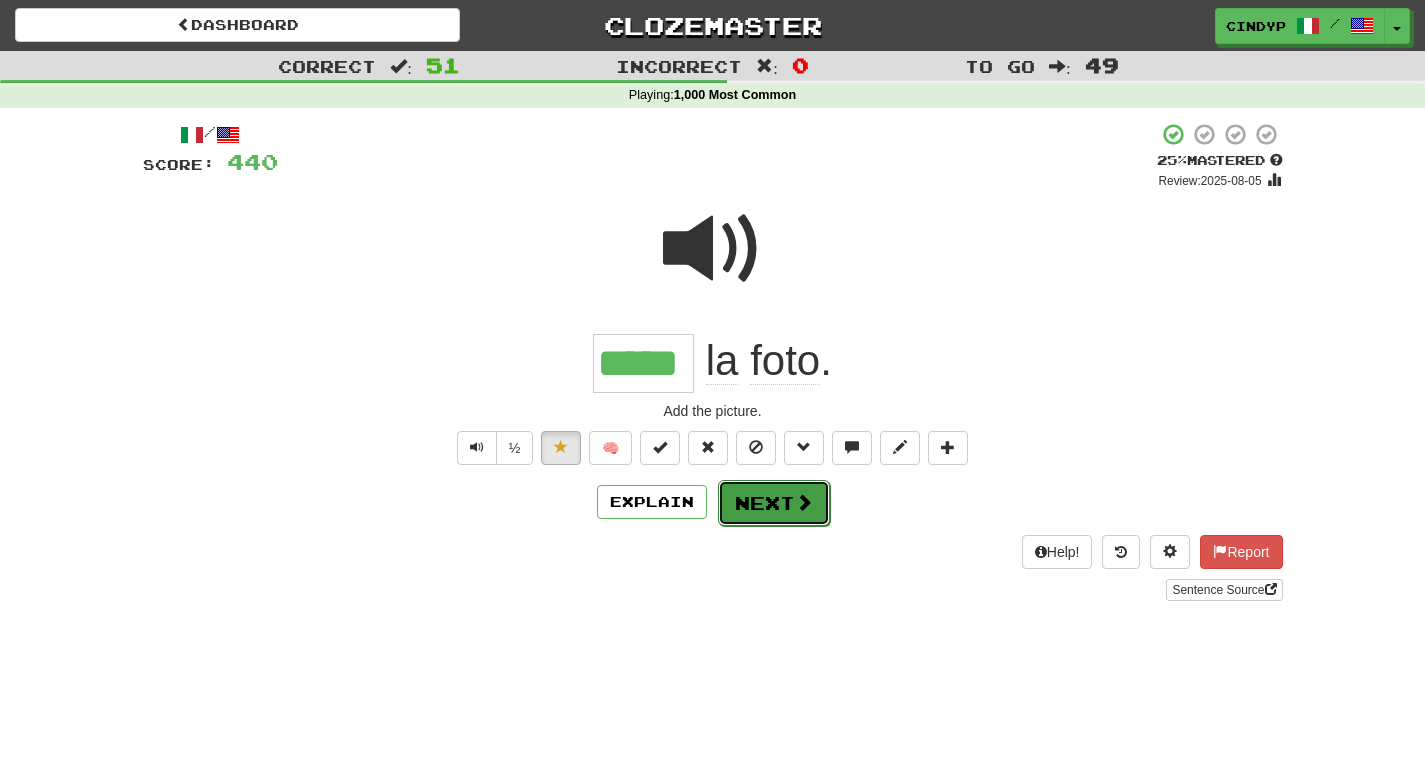 click on "Next" at bounding box center (774, 503) 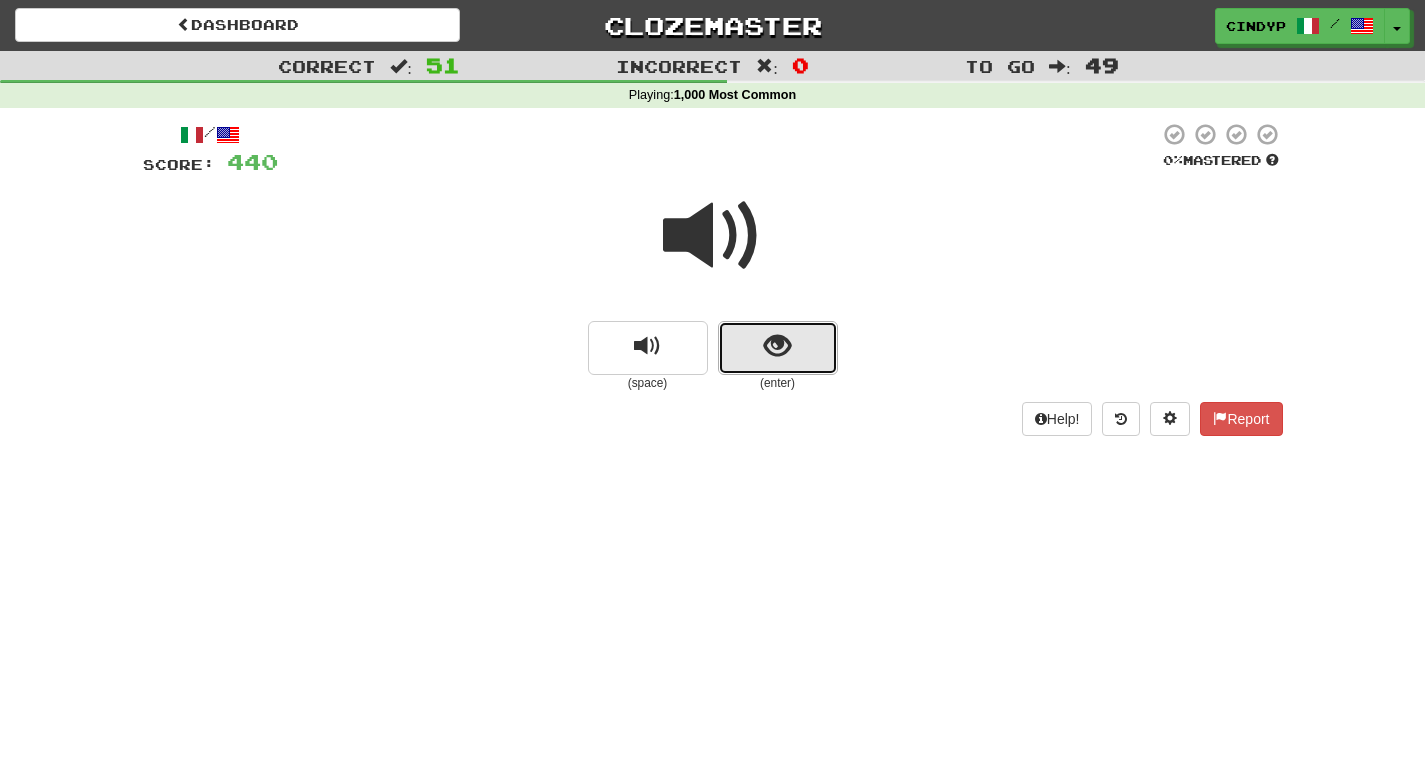 click at bounding box center [778, 348] 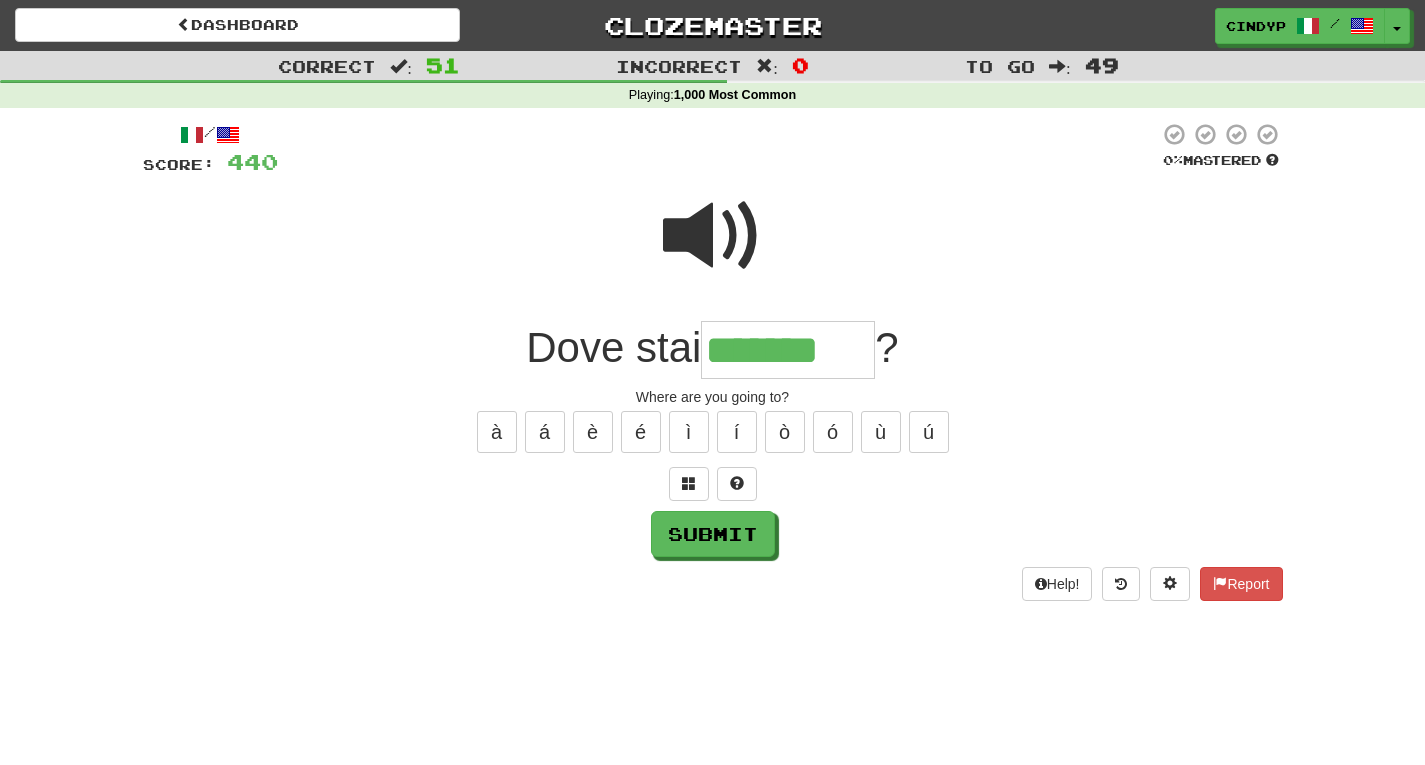 type on "*******" 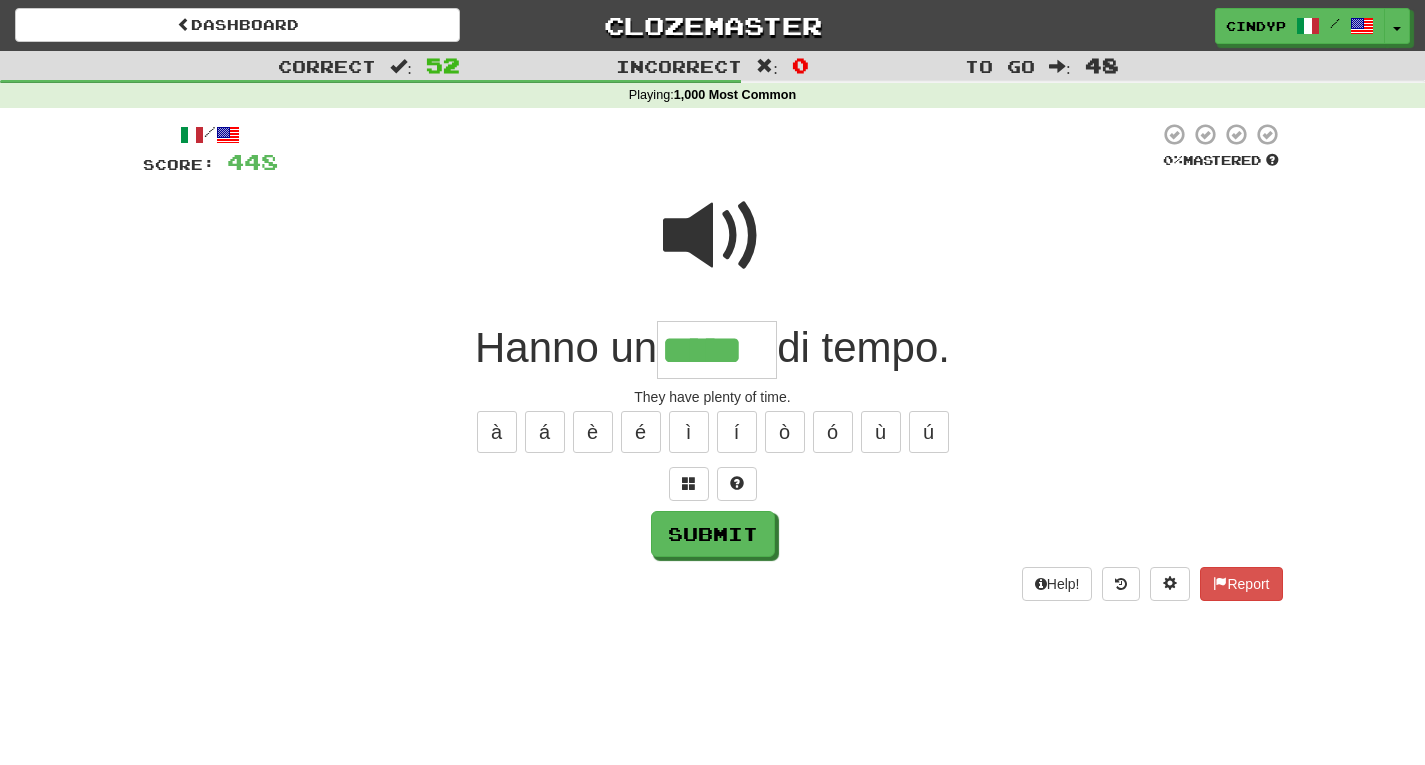 type on "*****" 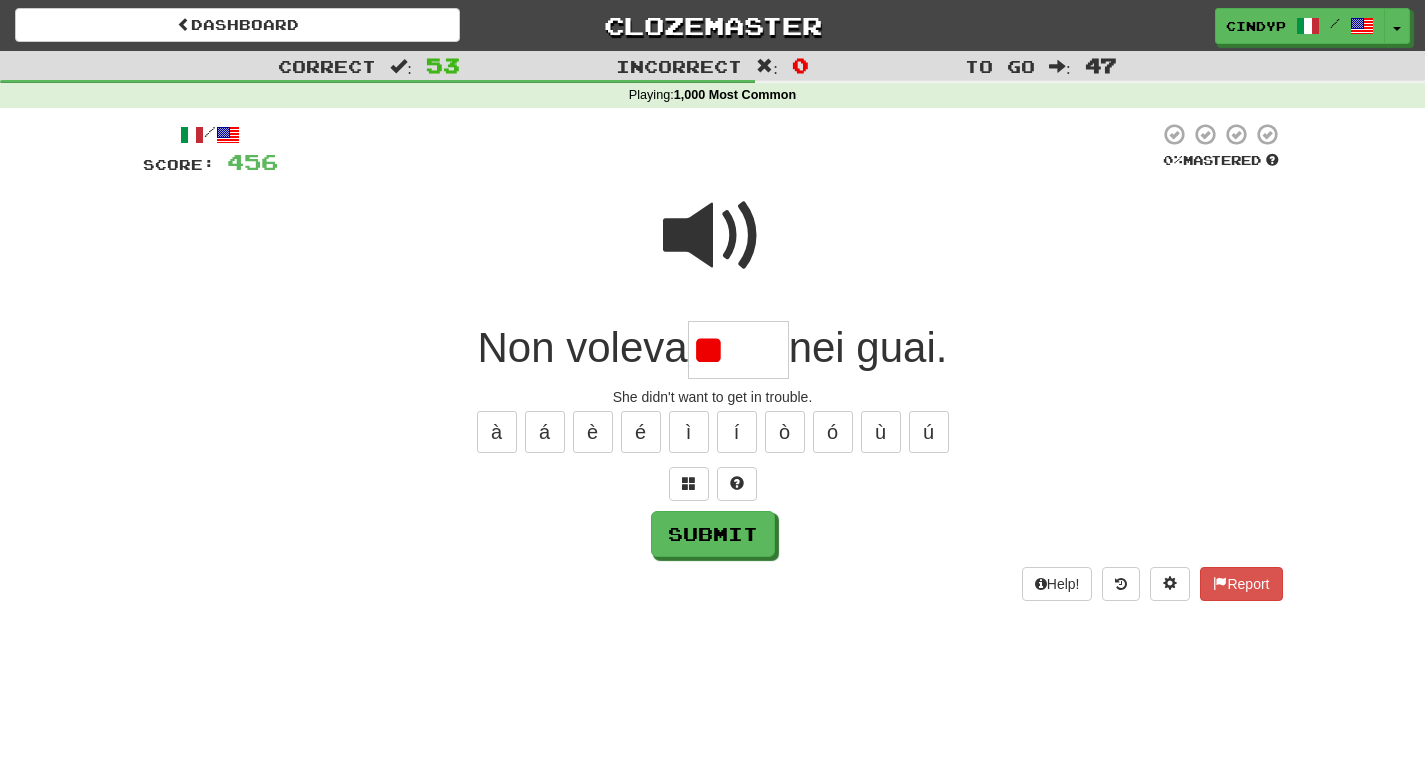 type on "*" 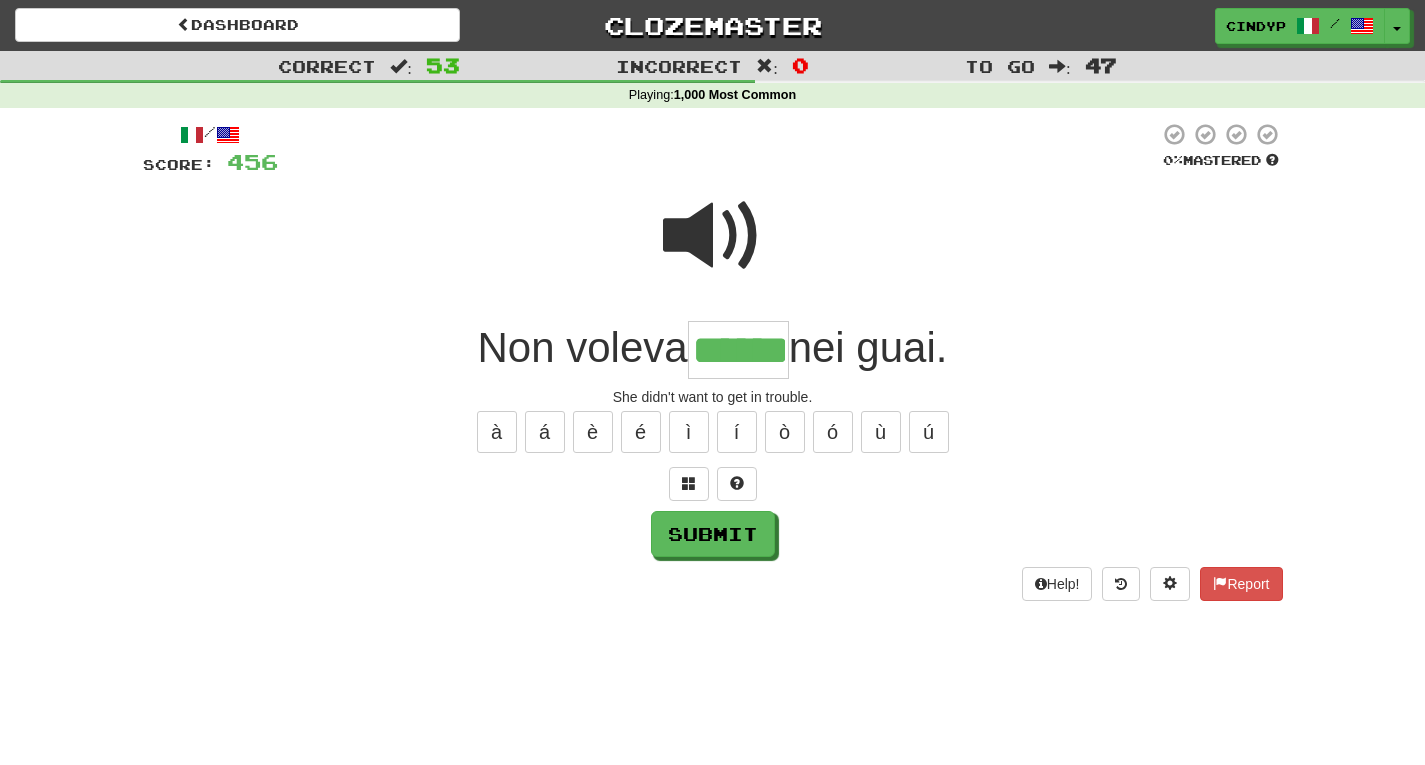 type on "******" 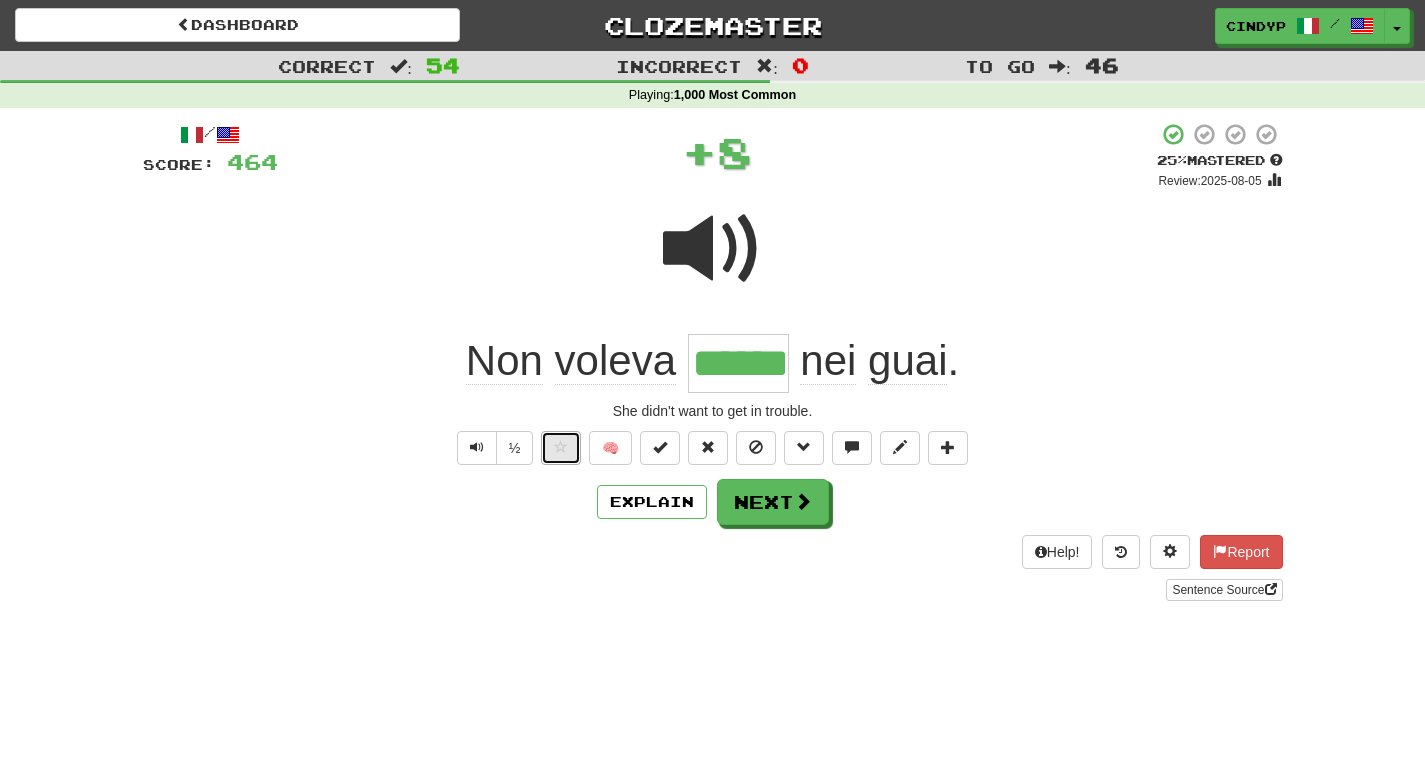 click at bounding box center [561, 448] 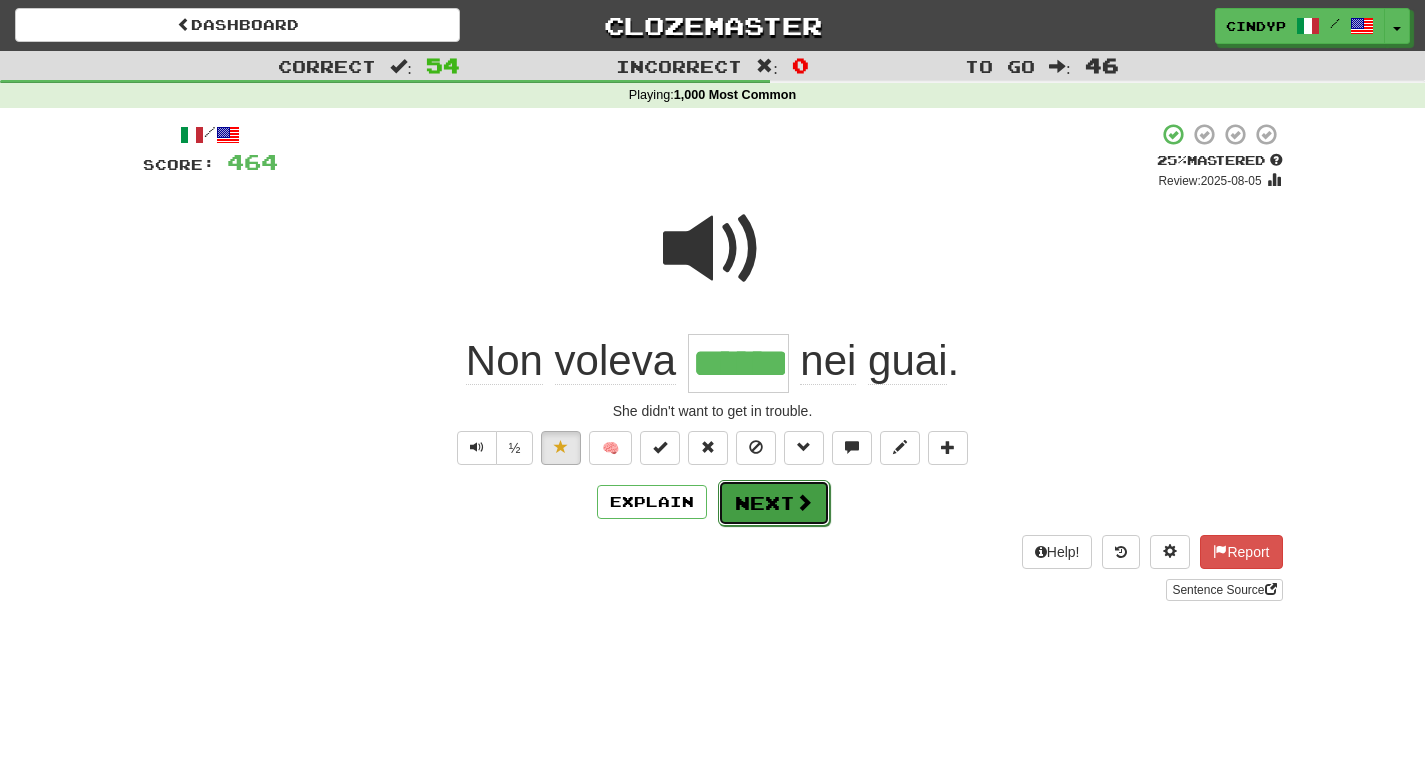 click on "Next" at bounding box center [774, 503] 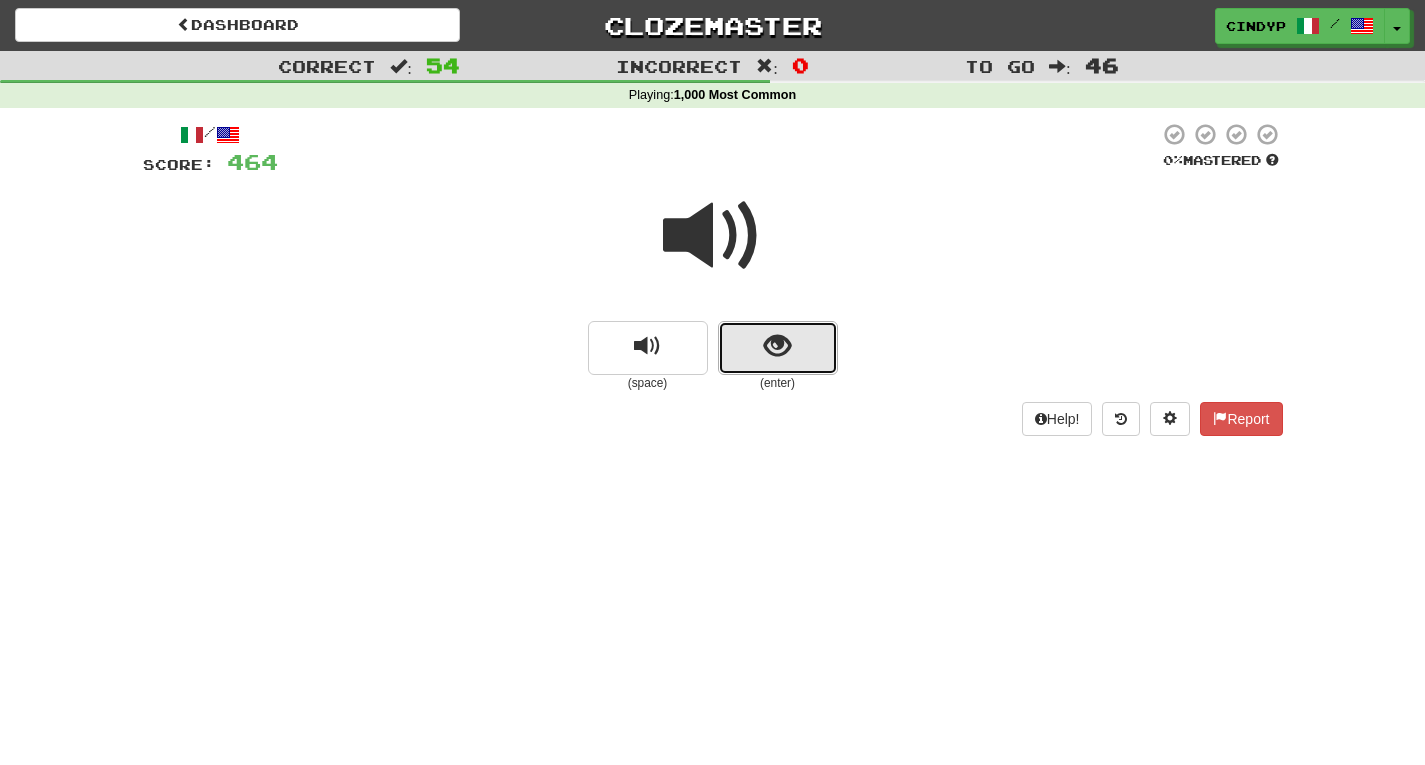 click at bounding box center [778, 348] 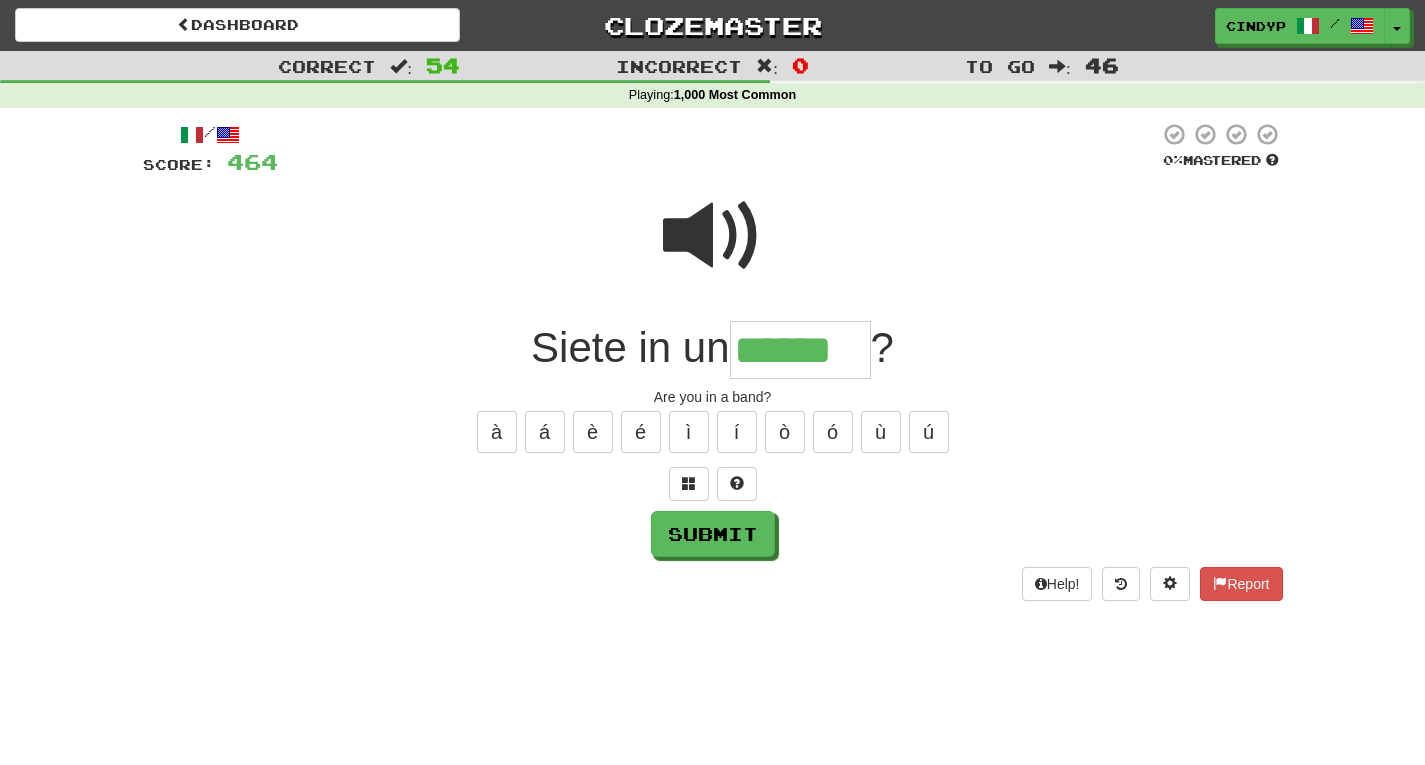 type on "******" 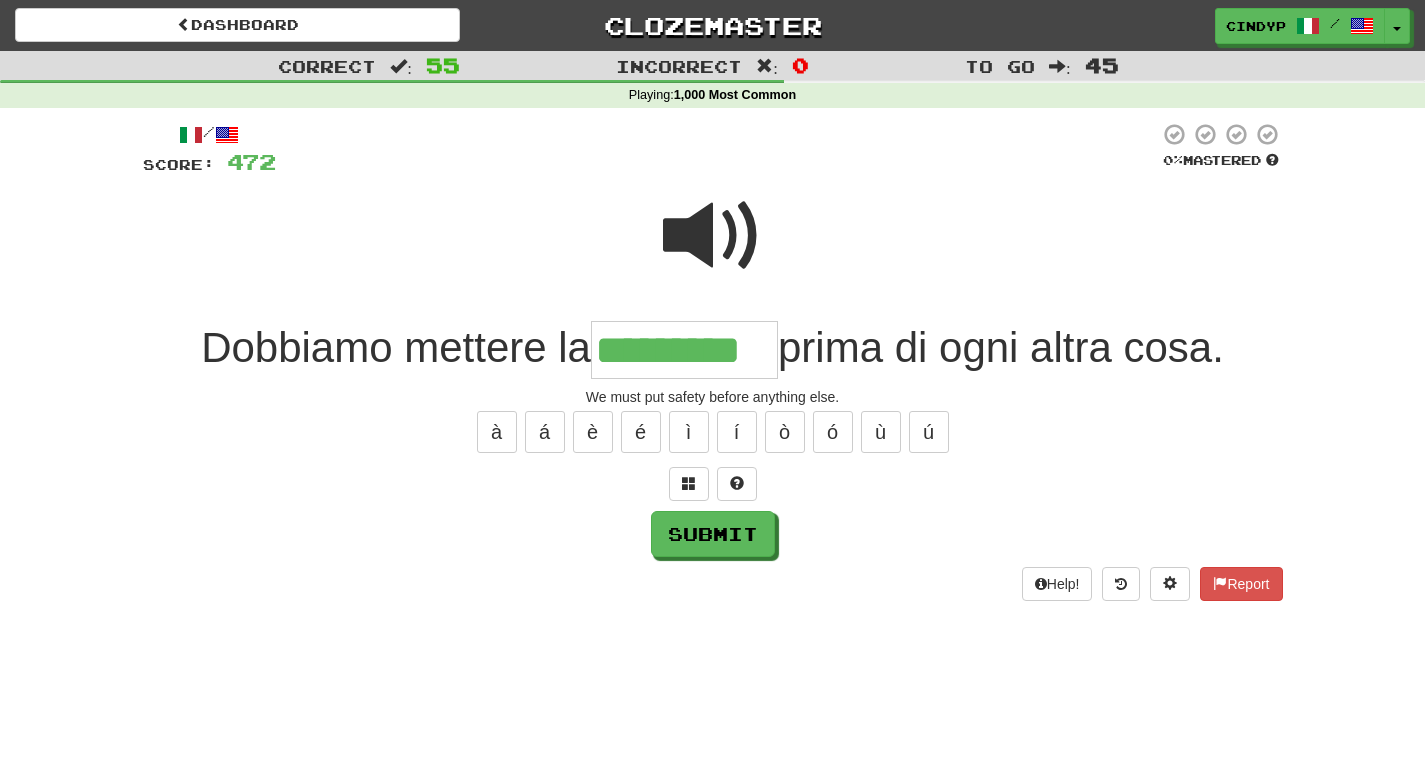 type on "*********" 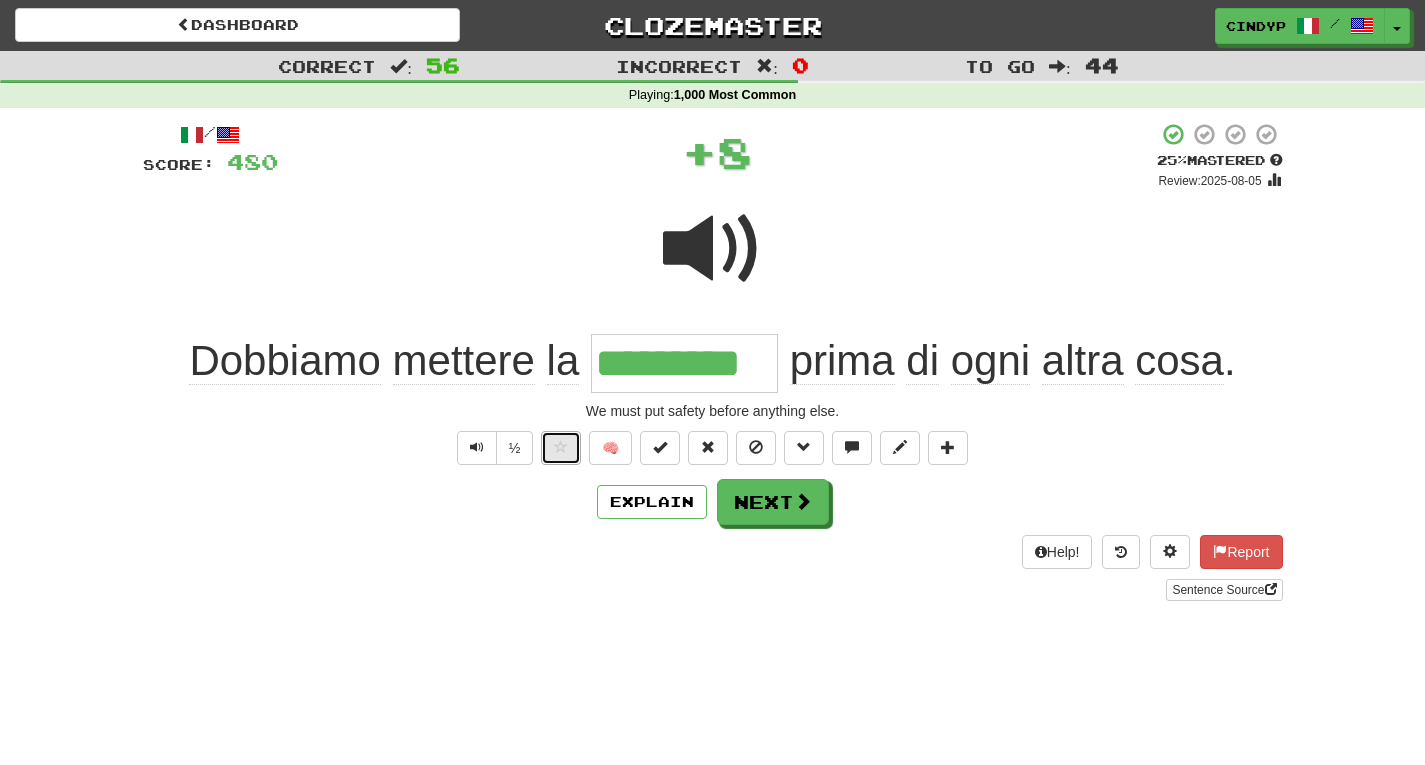 click at bounding box center (561, 448) 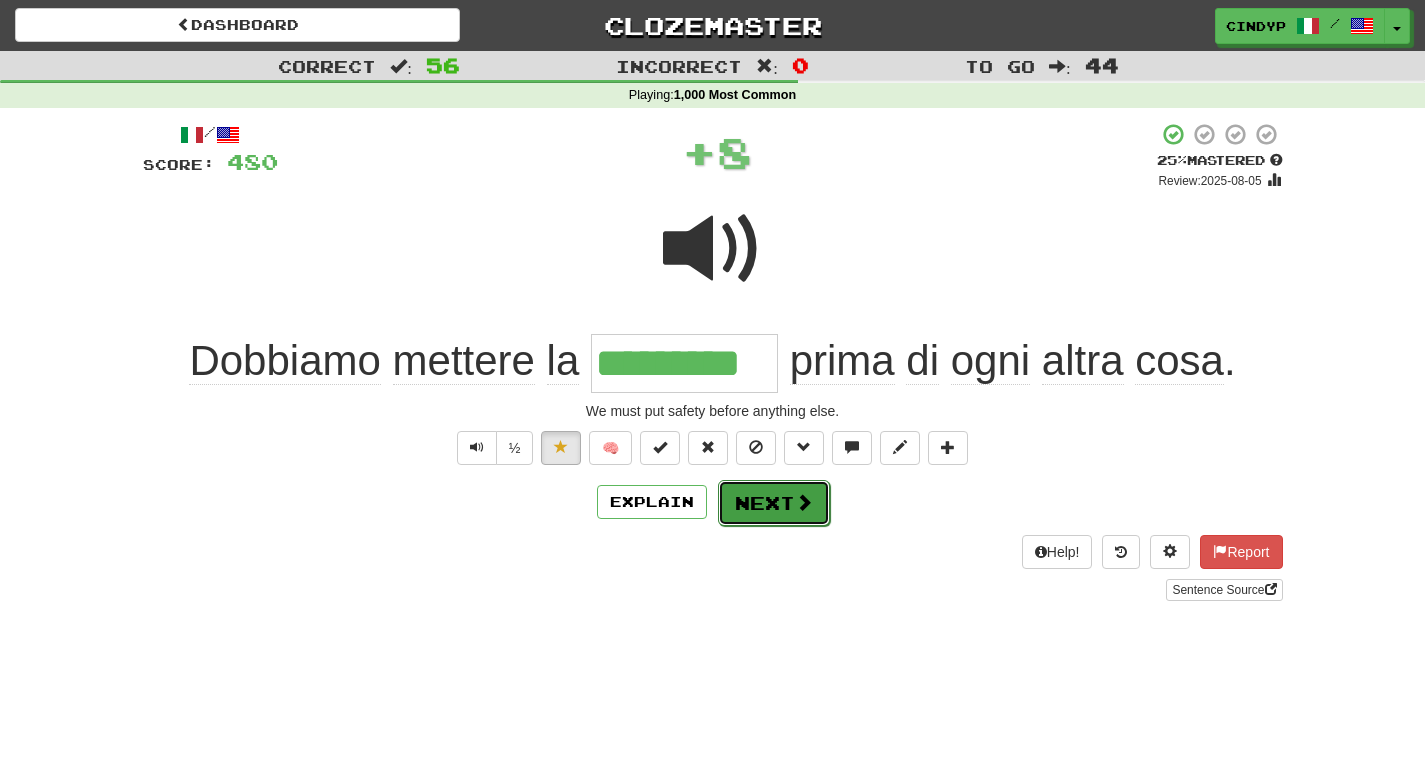 click at bounding box center (804, 502) 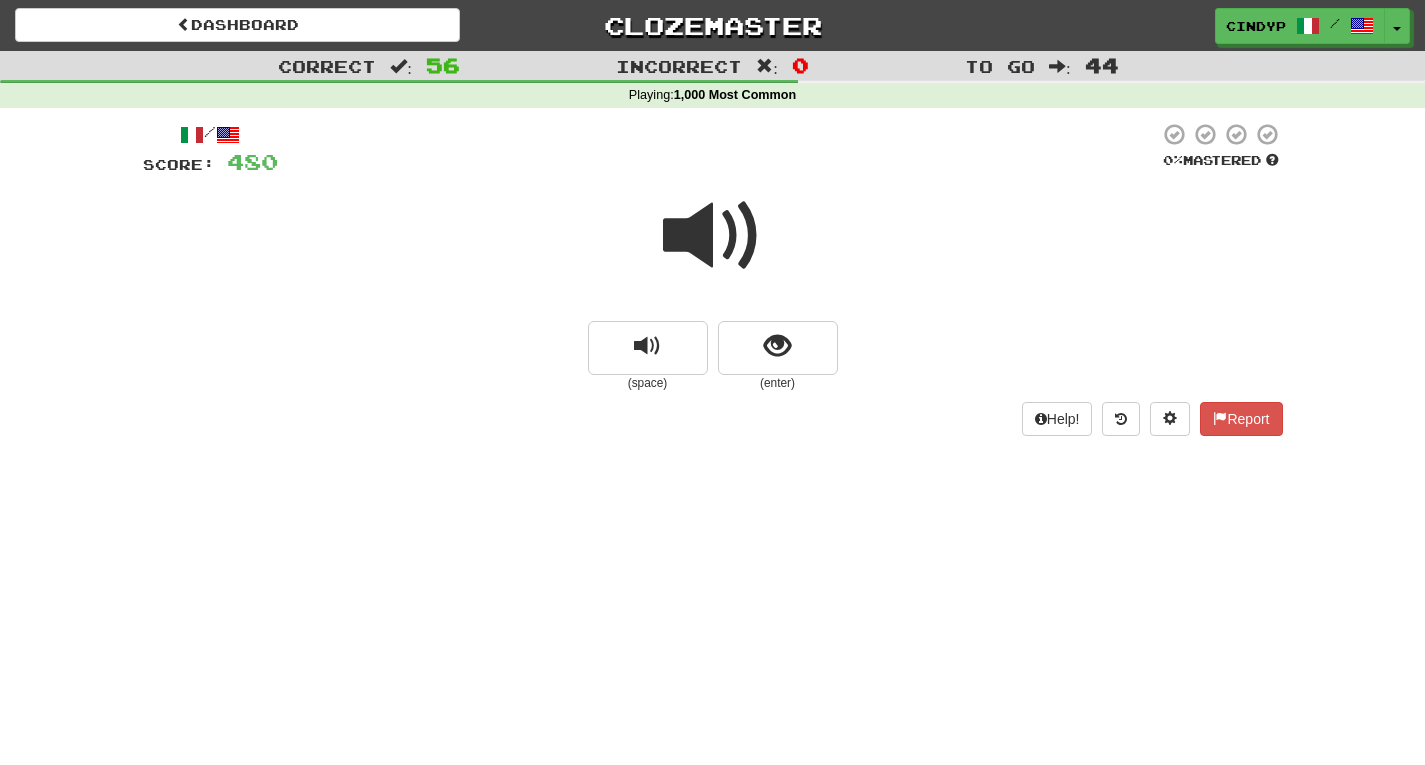 click at bounding box center (713, 236) 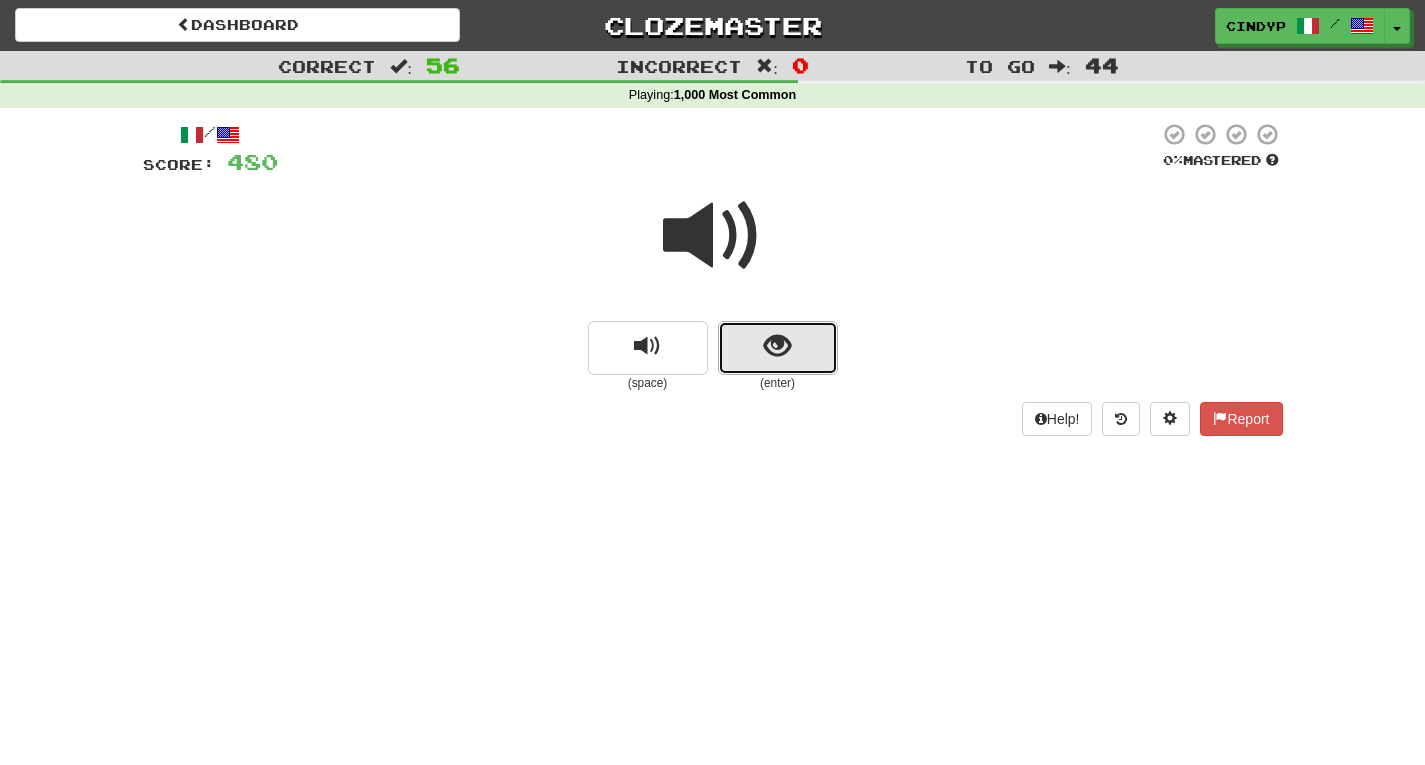 click at bounding box center [777, 346] 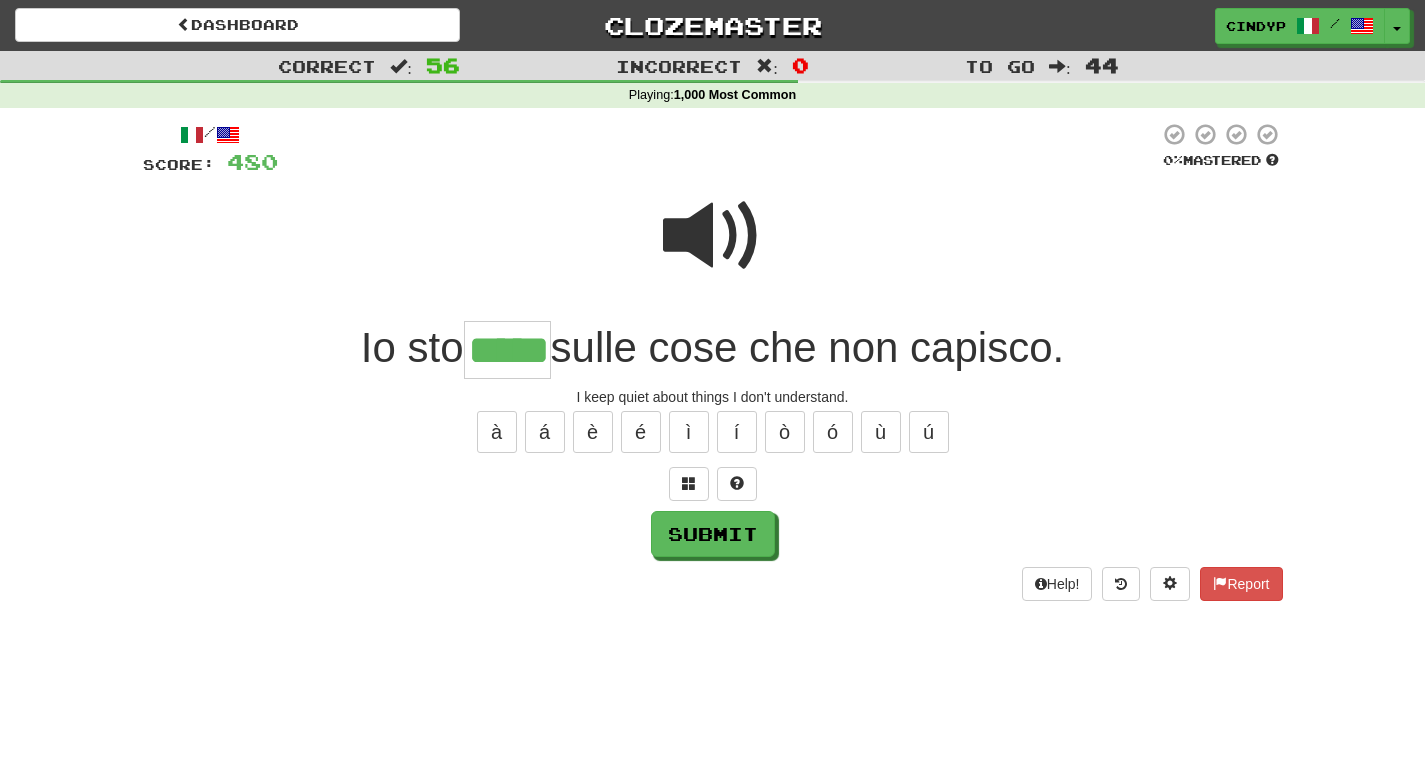 type on "*****" 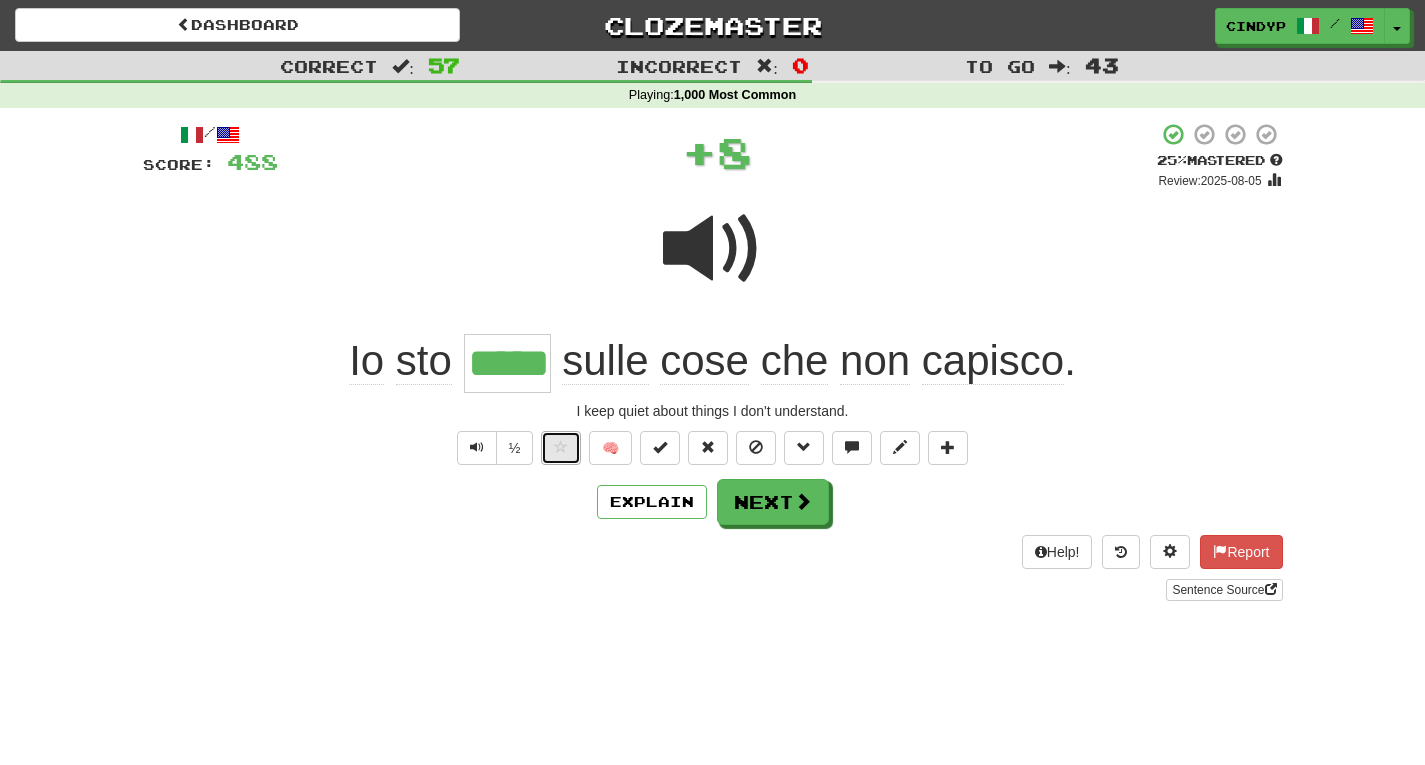 click at bounding box center (561, 447) 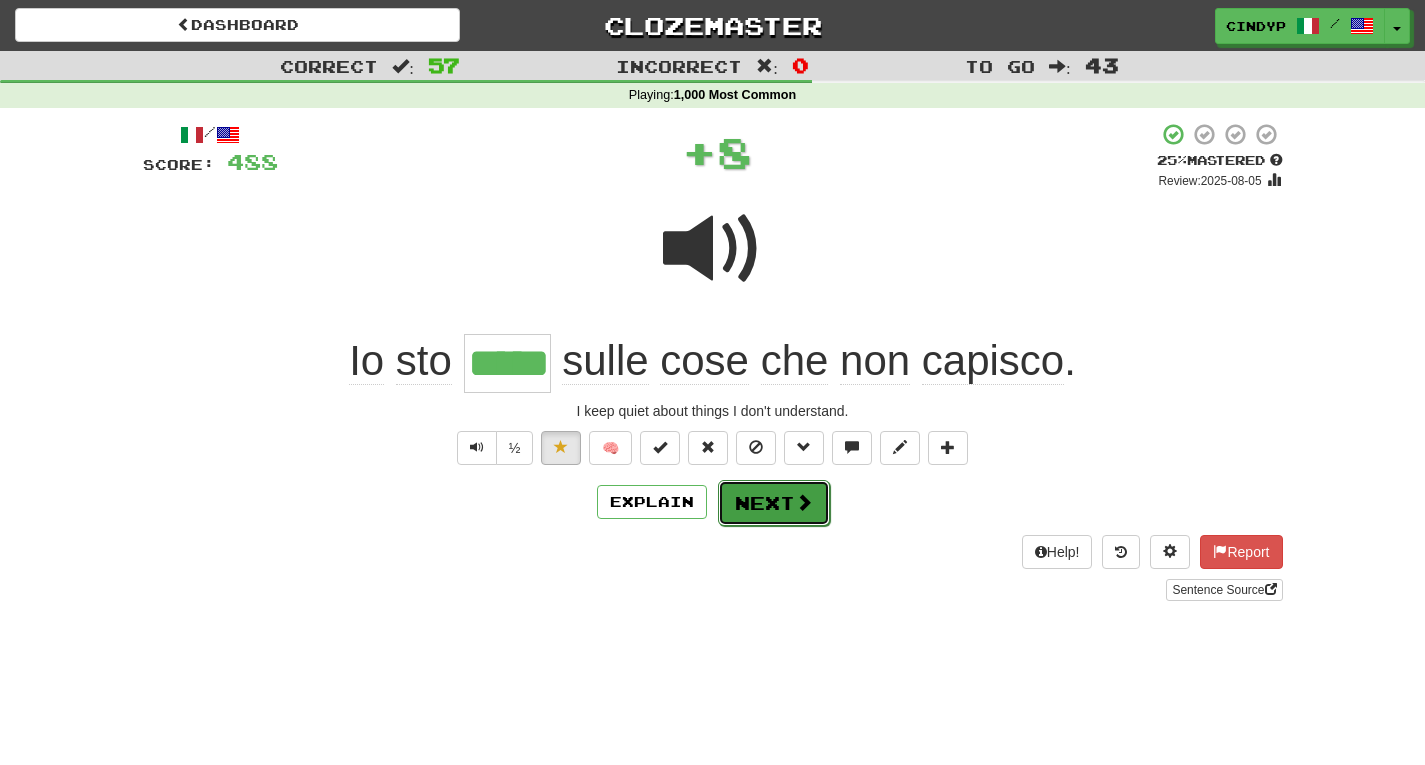 click on "Next" at bounding box center (774, 503) 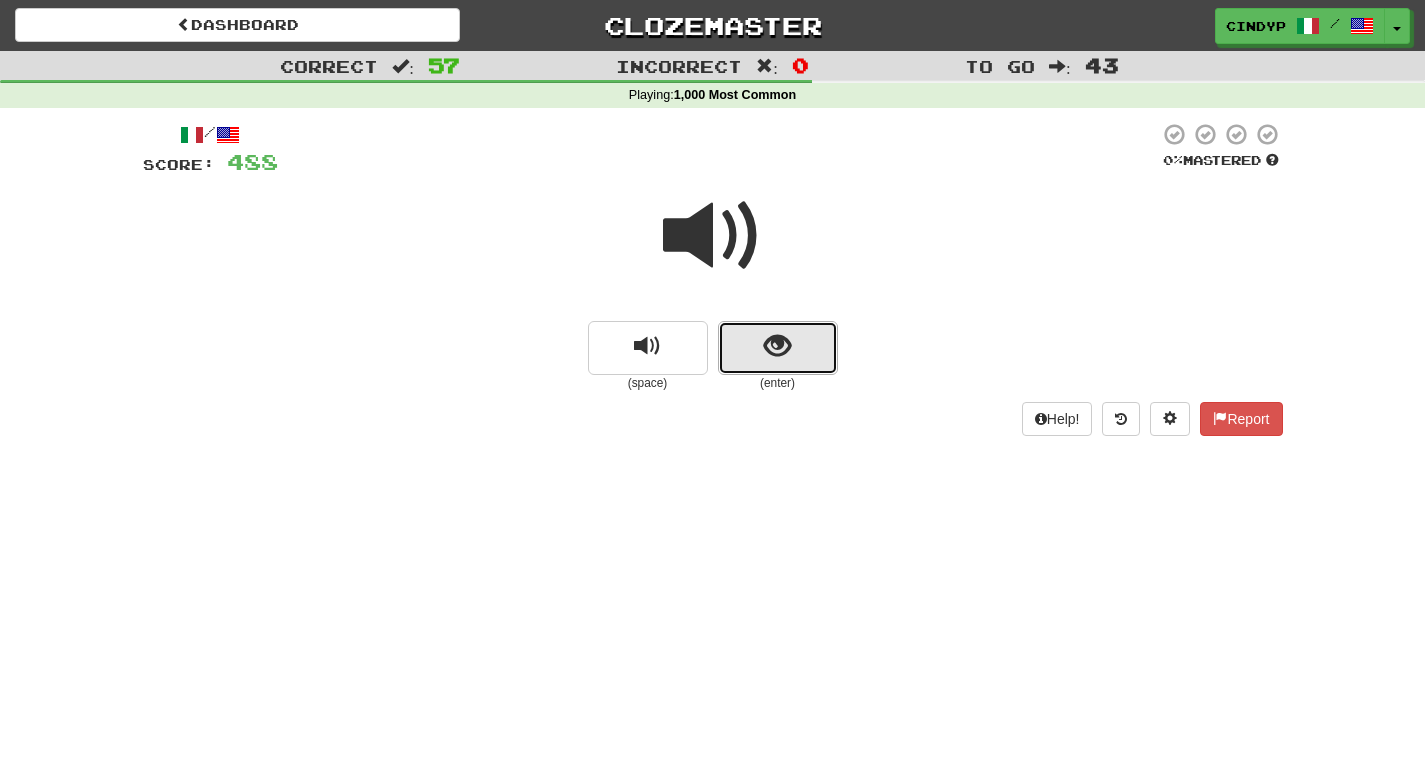 click at bounding box center (778, 348) 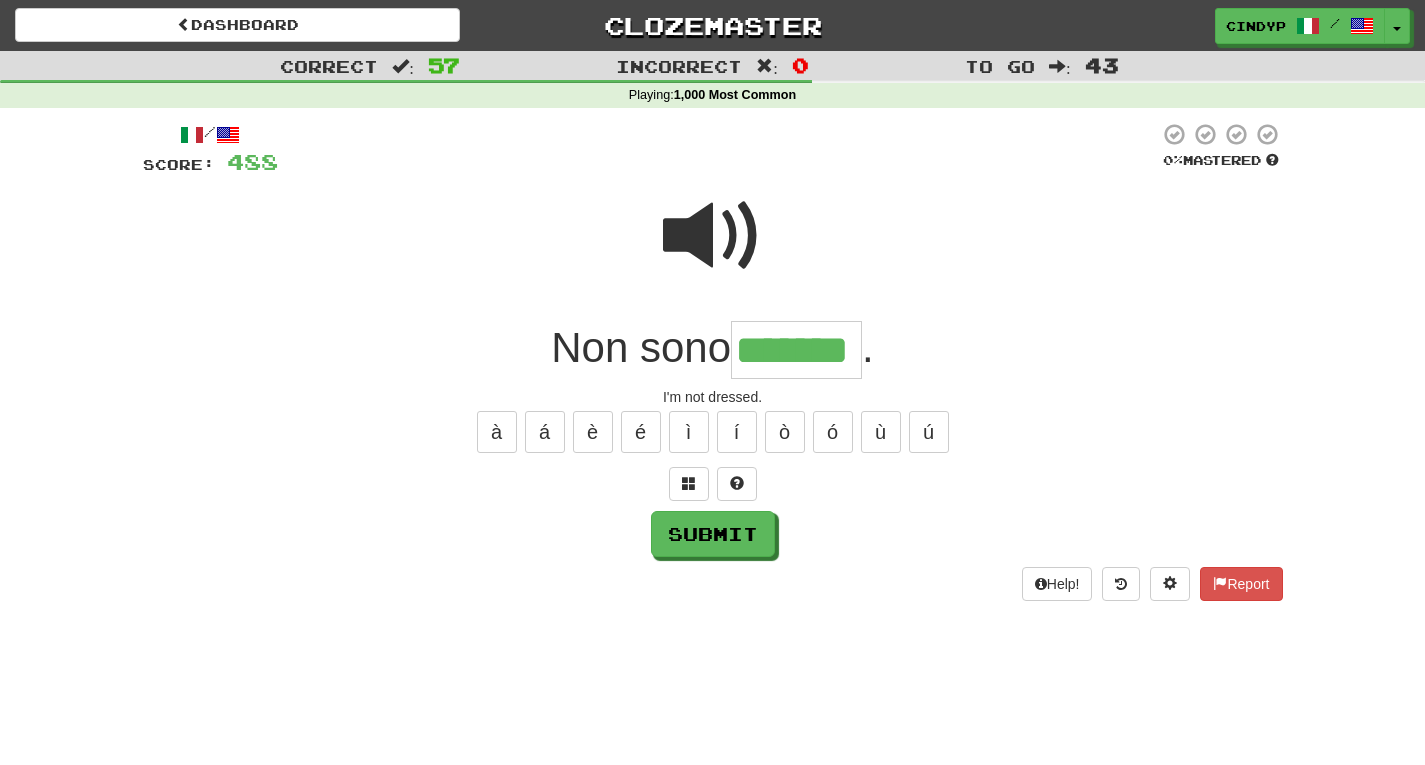 type on "*******" 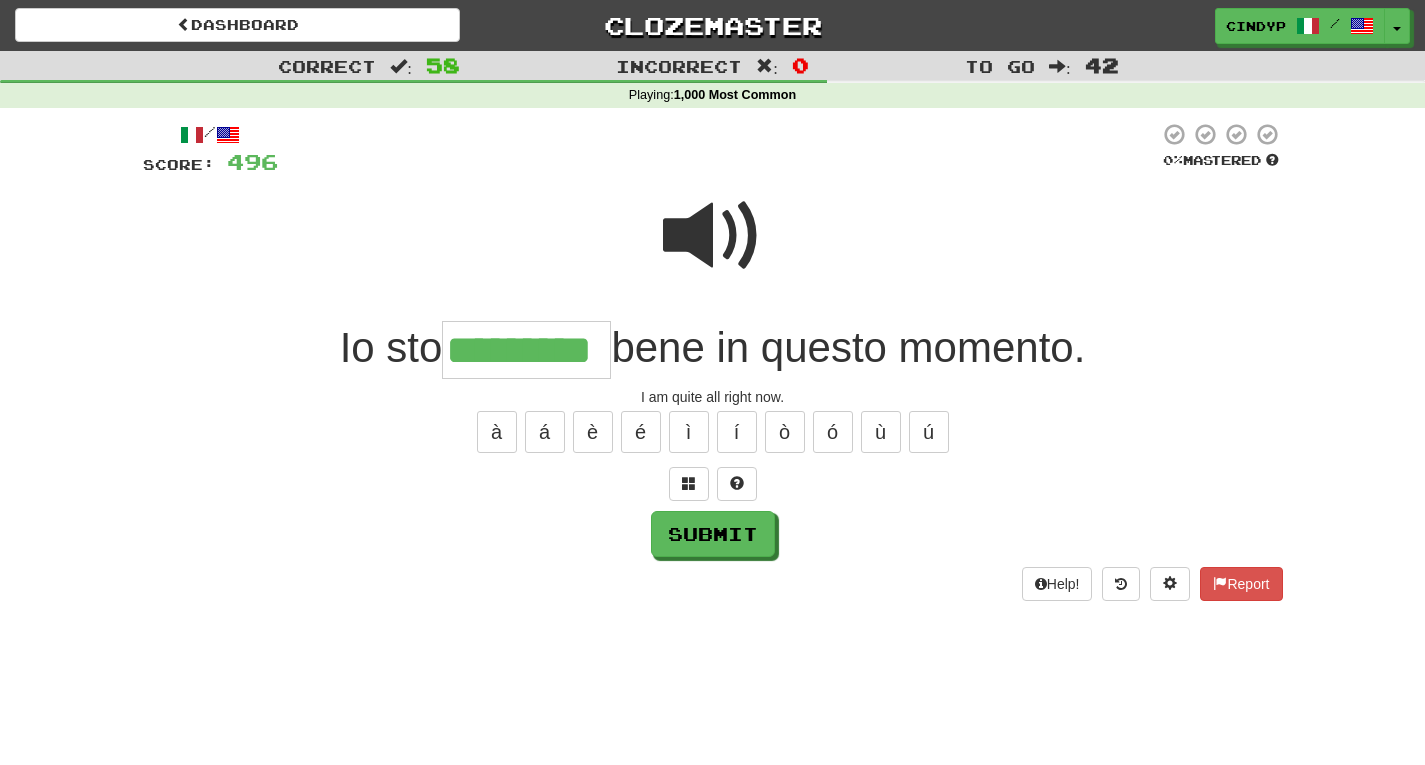 type on "*********" 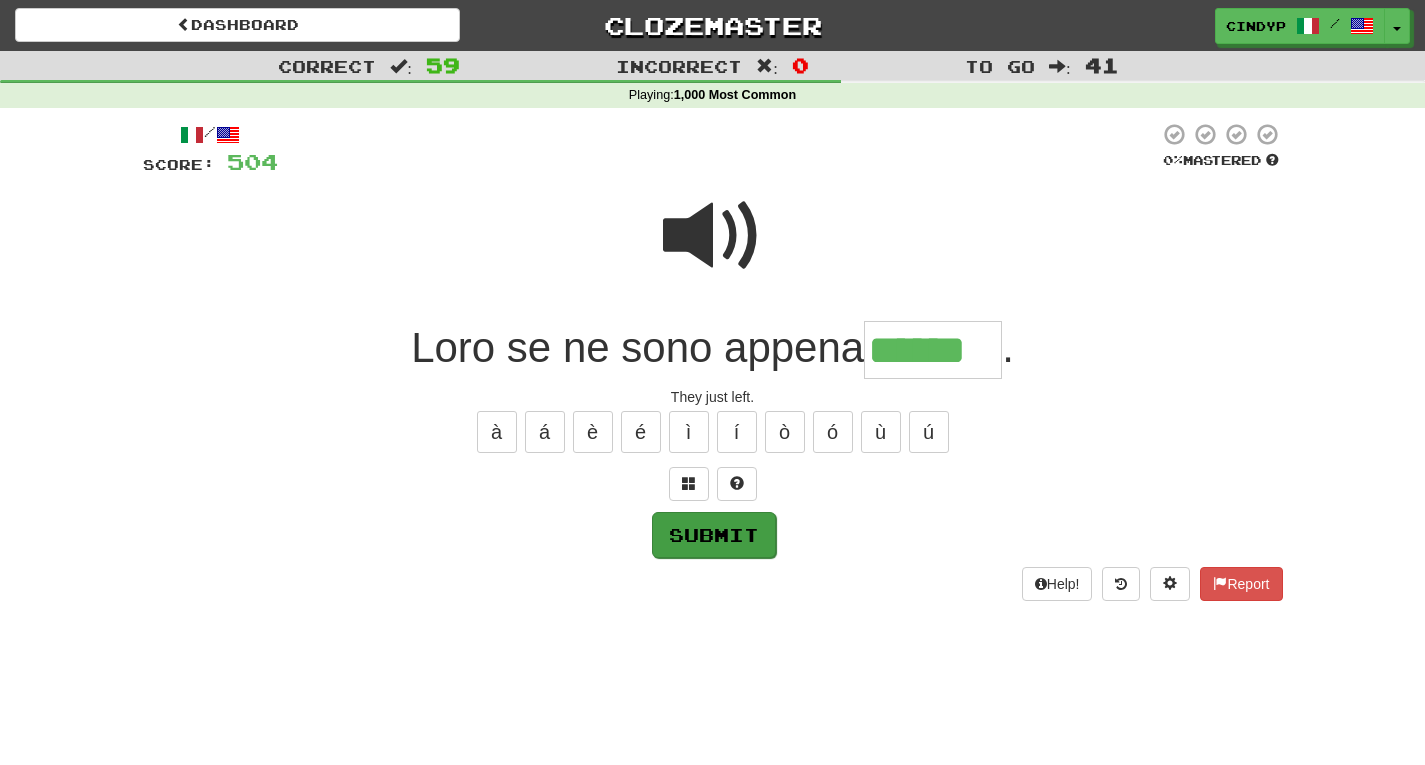 type on "******" 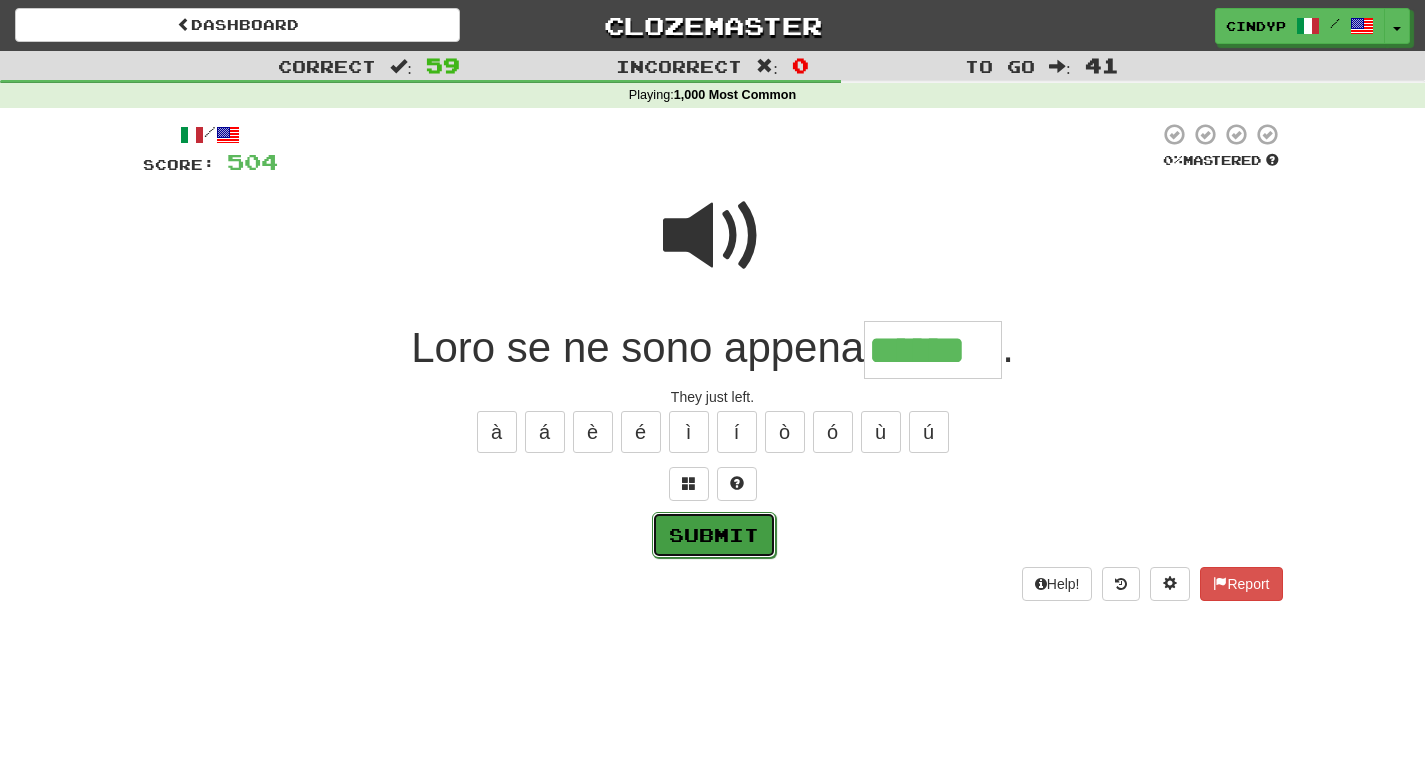 click on "Submit" at bounding box center (714, 535) 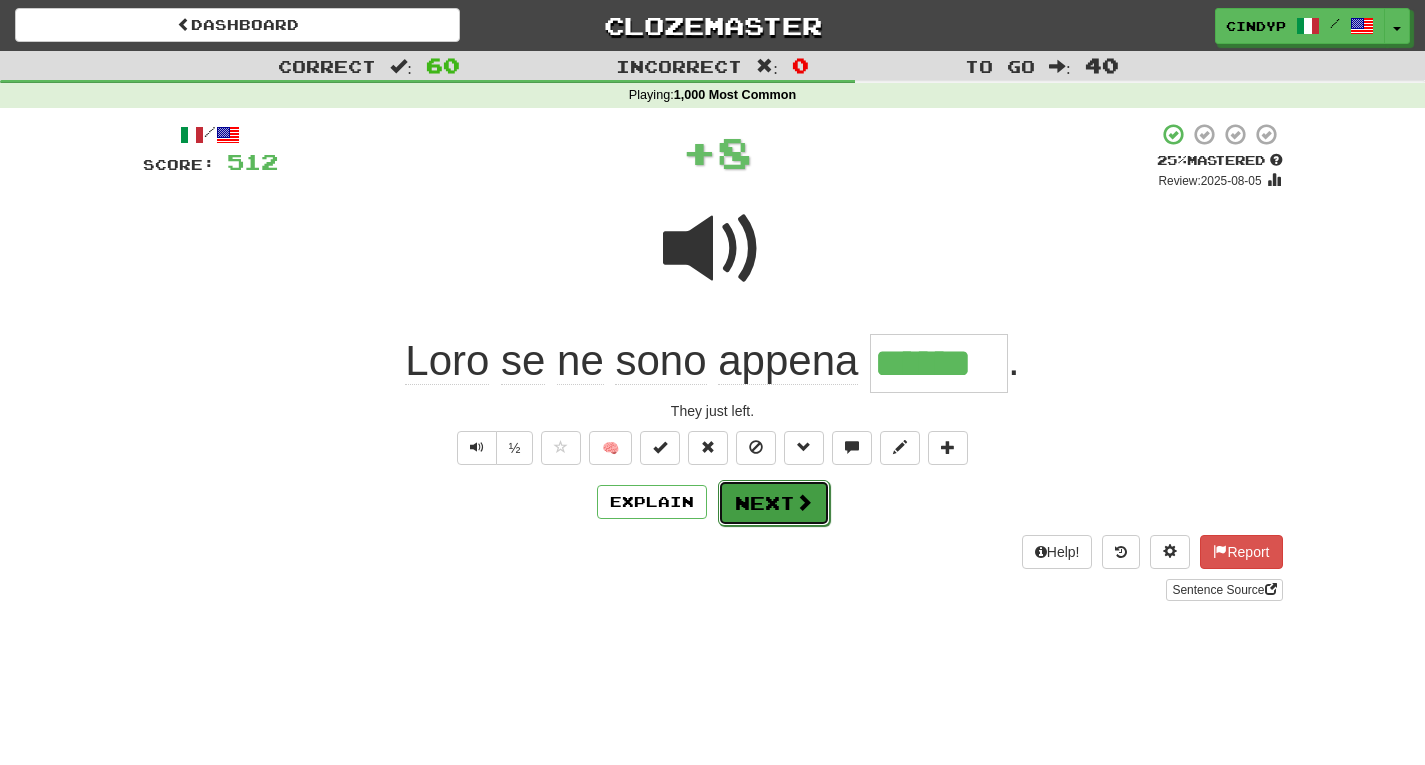 click on "Next" at bounding box center [774, 503] 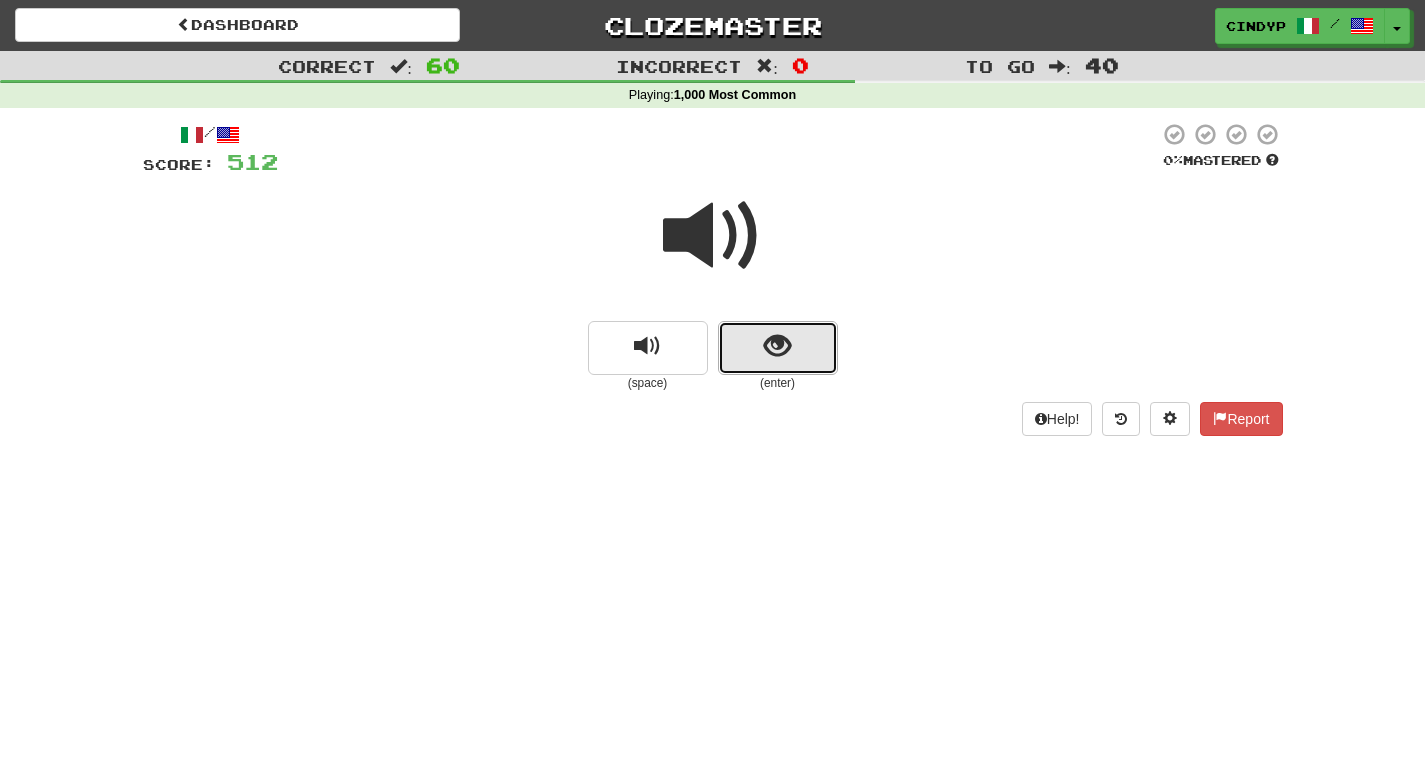 click at bounding box center (778, 348) 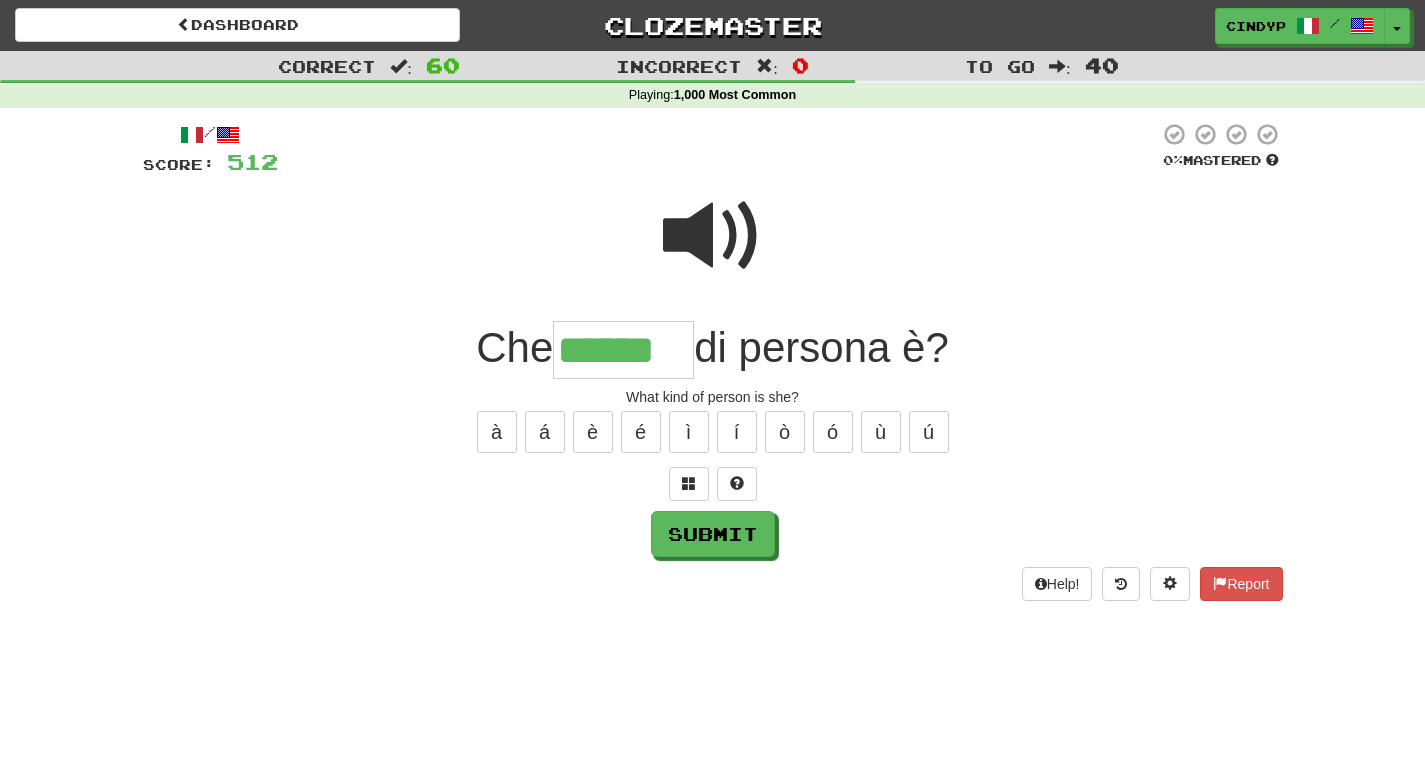type on "******" 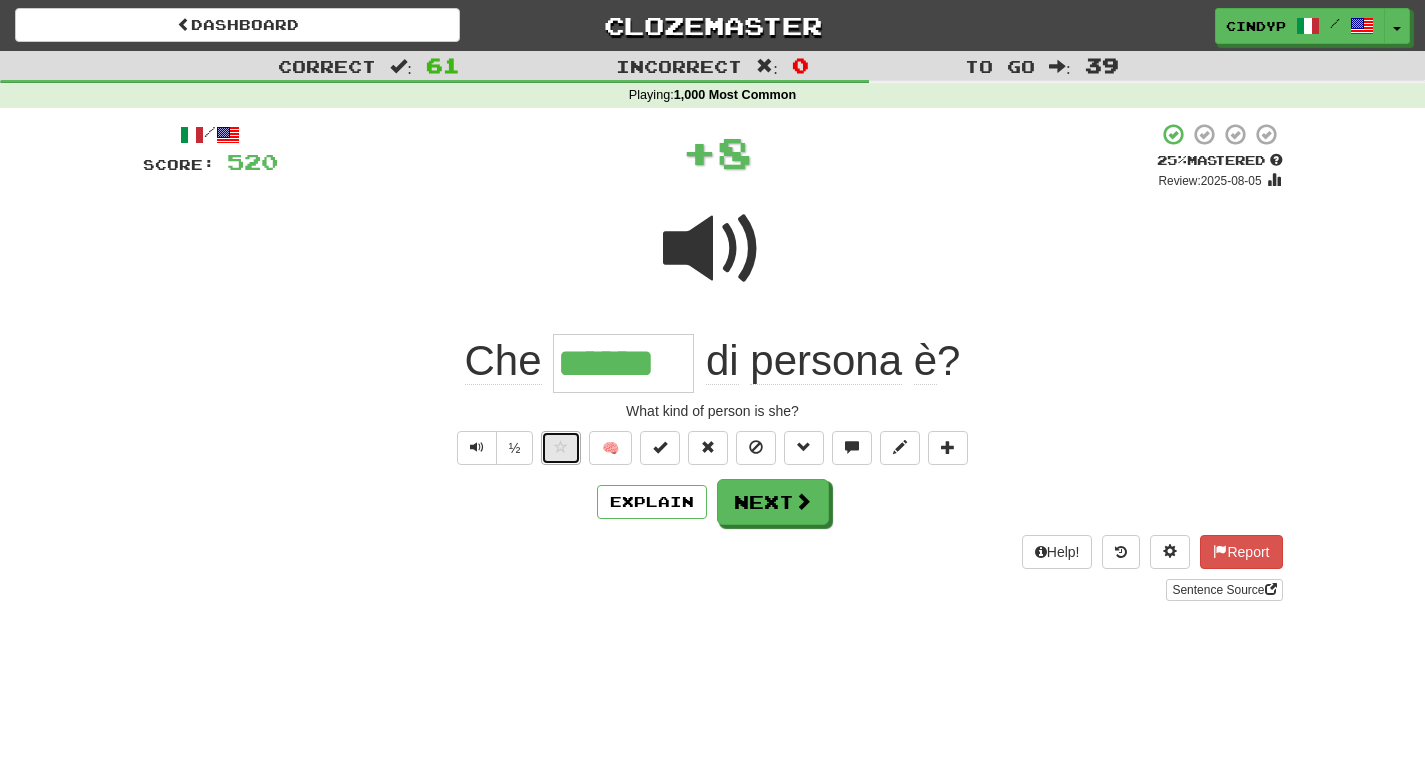 click at bounding box center [561, 448] 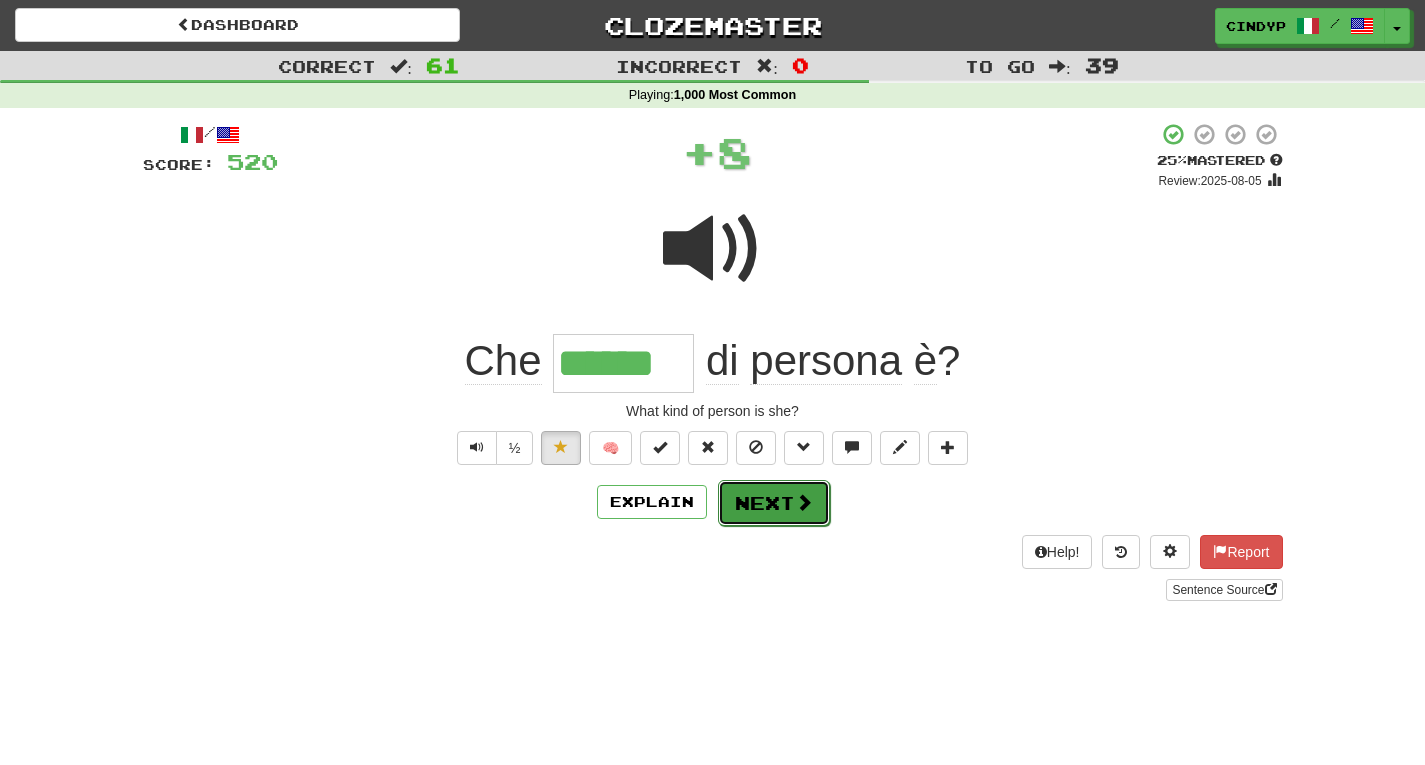 click on "Next" at bounding box center (774, 503) 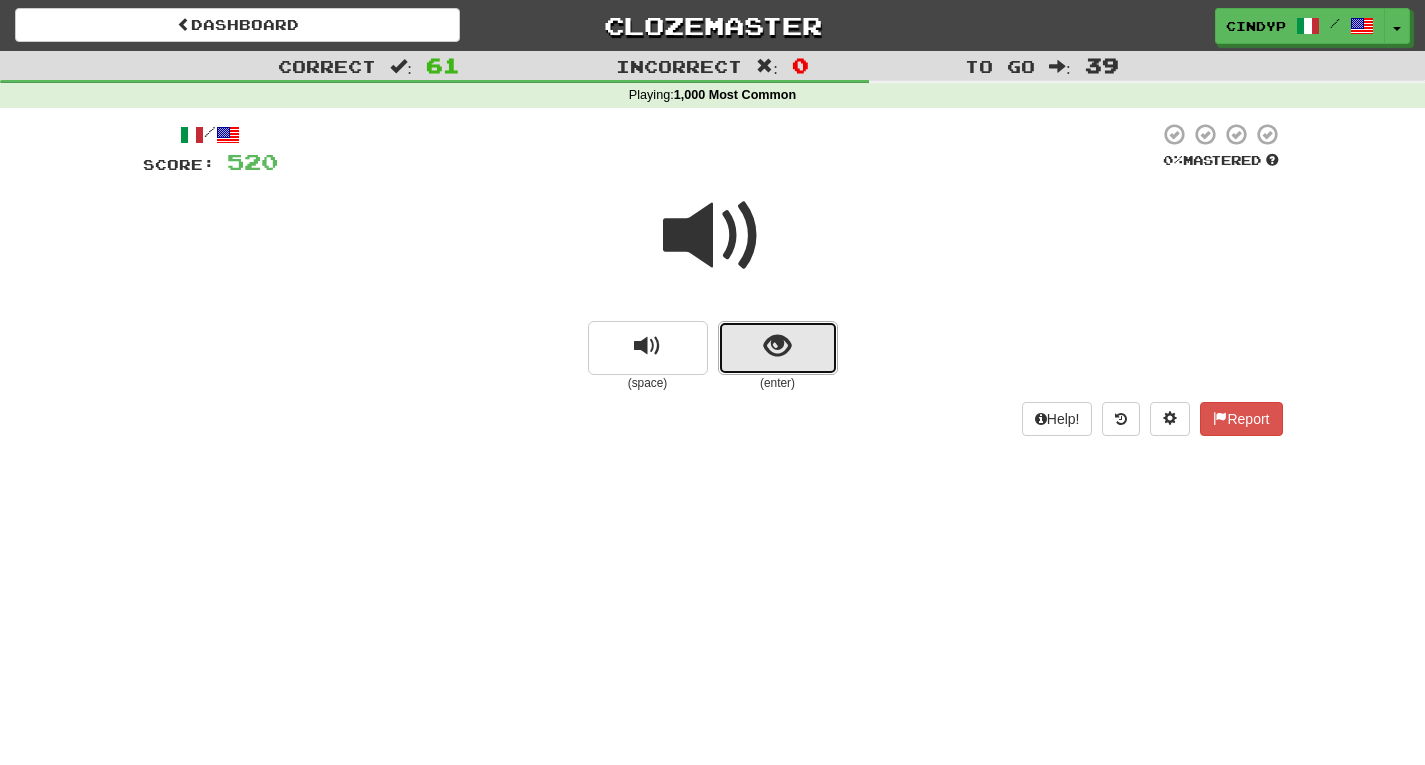 click at bounding box center (777, 346) 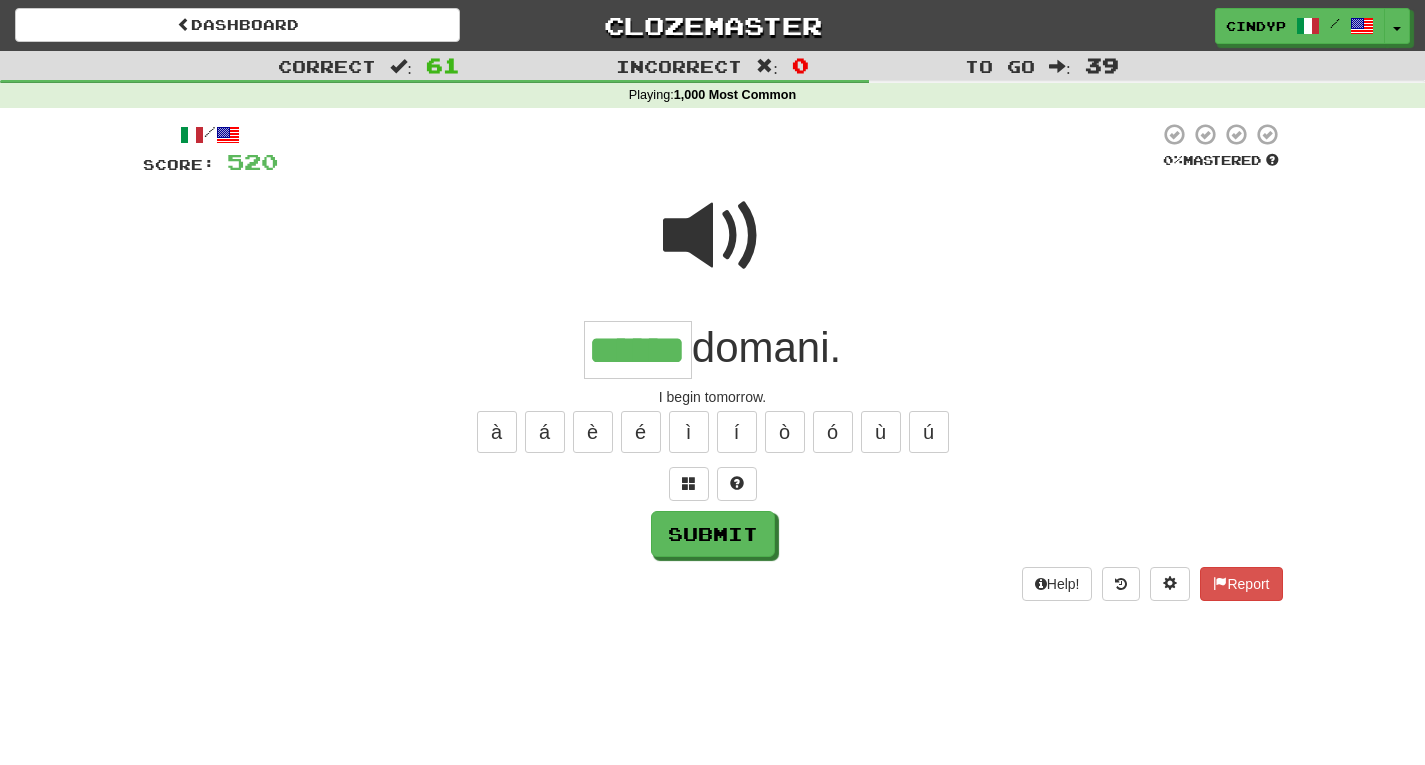 type on "******" 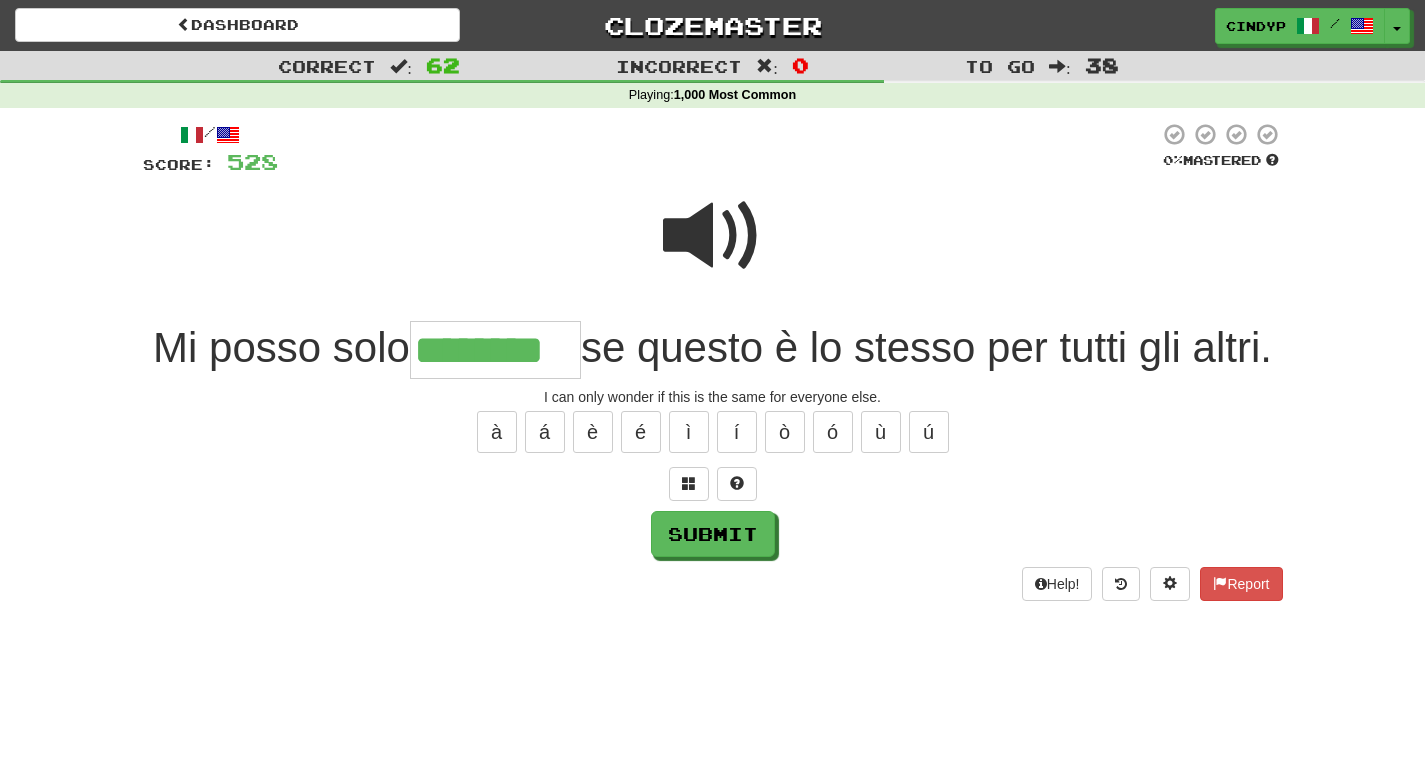 type on "********" 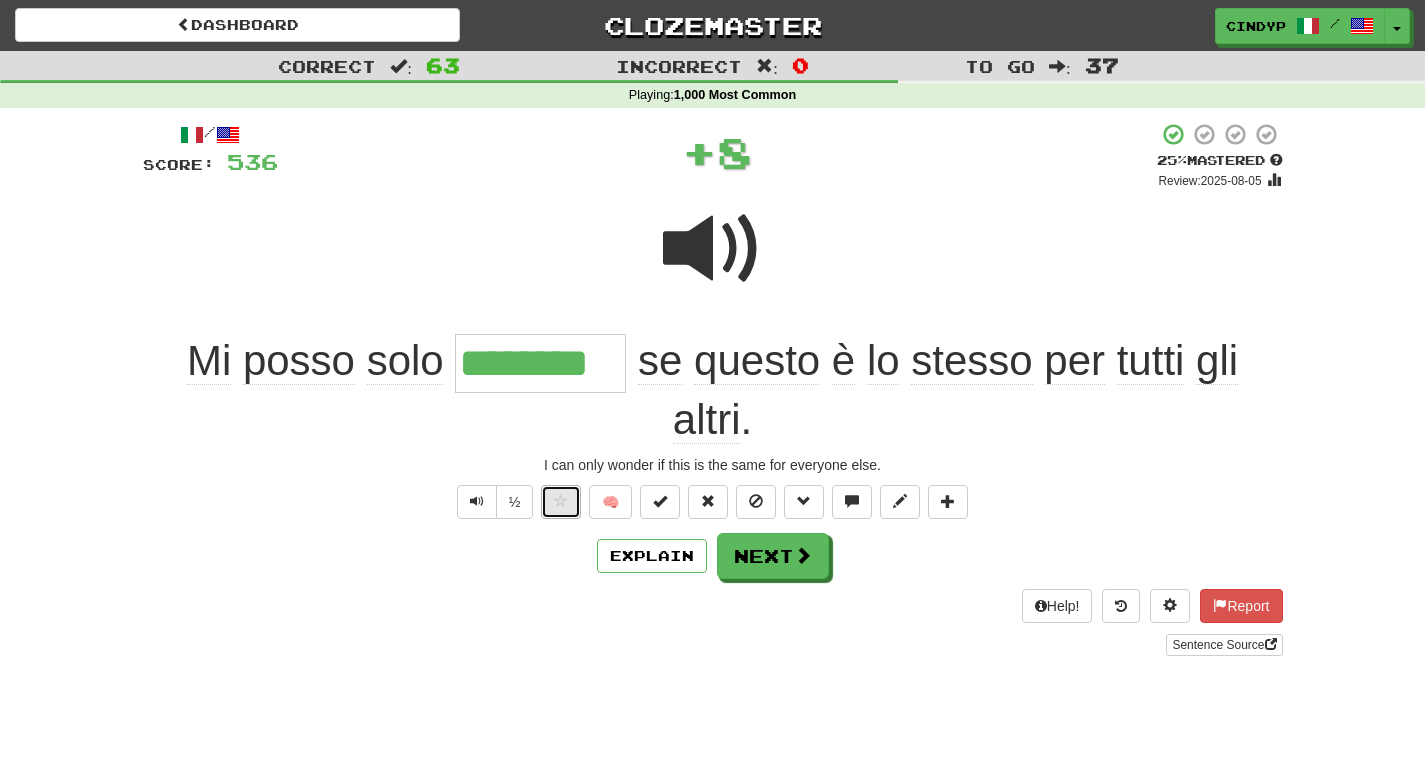 click at bounding box center [561, 501] 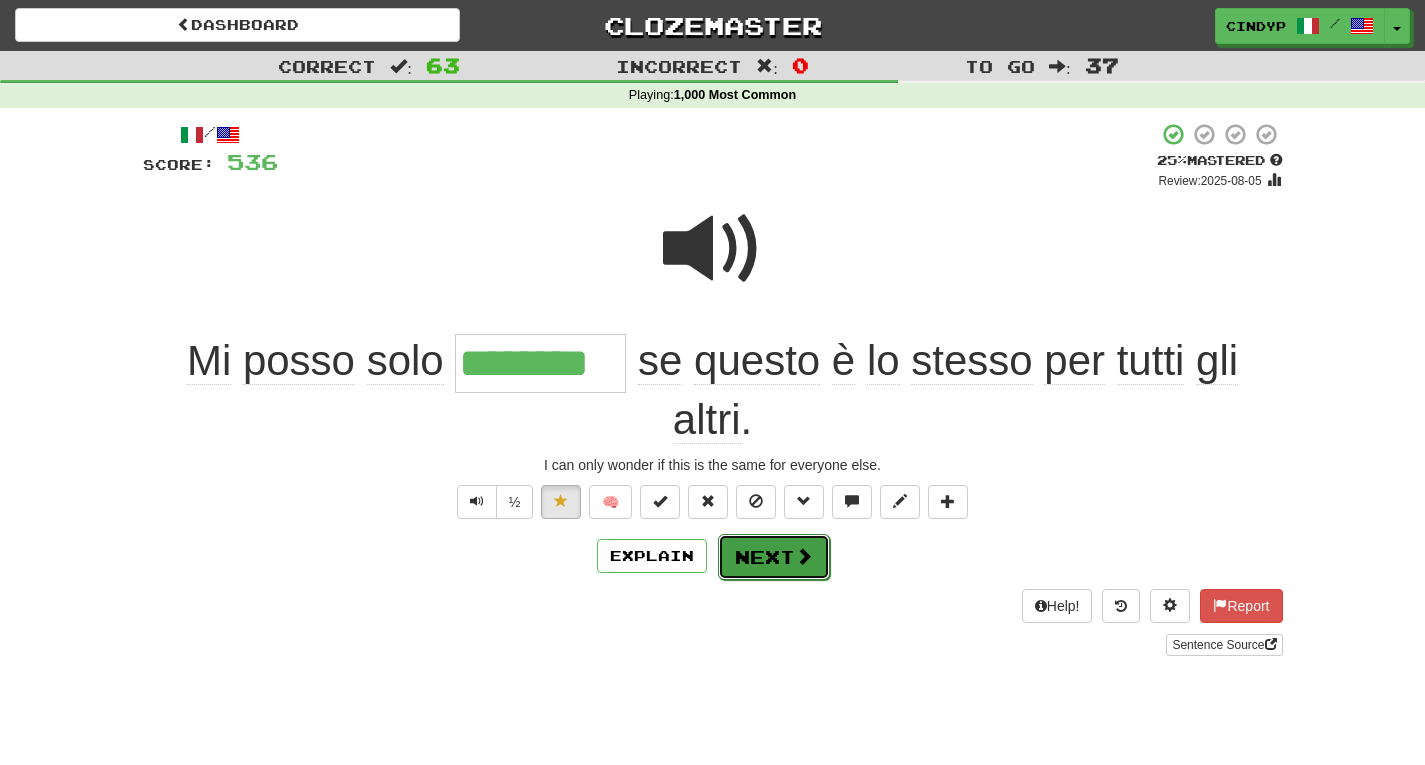 click on "Next" at bounding box center (774, 557) 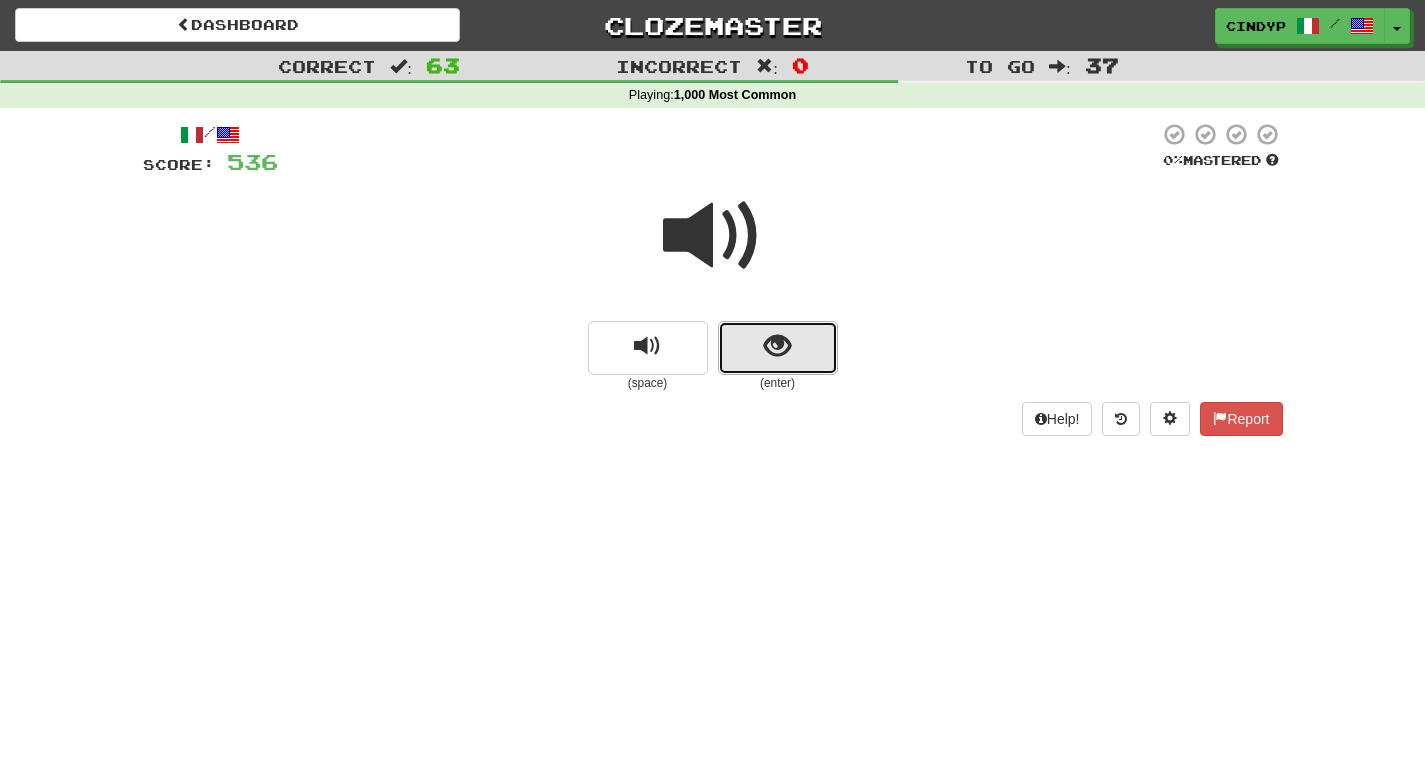 click at bounding box center (777, 346) 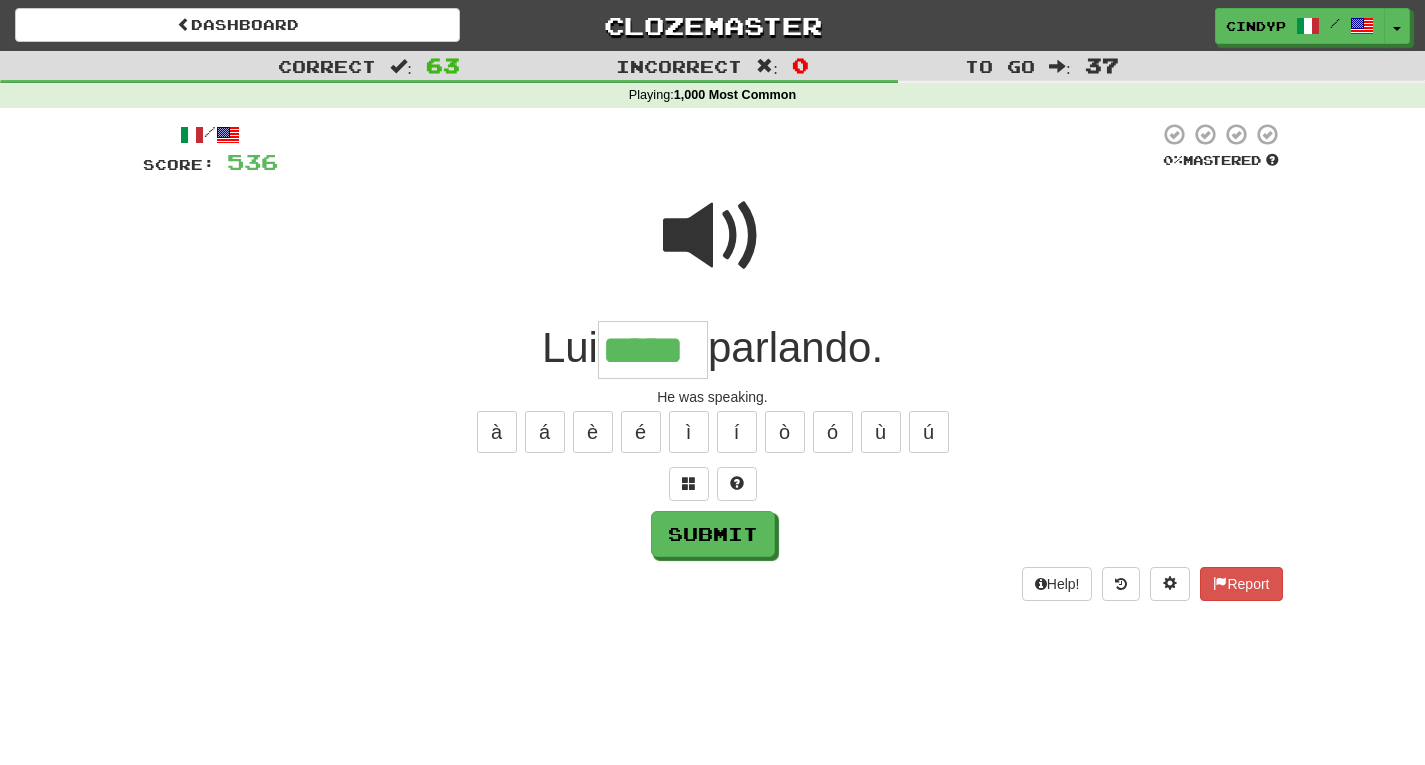 type on "*****" 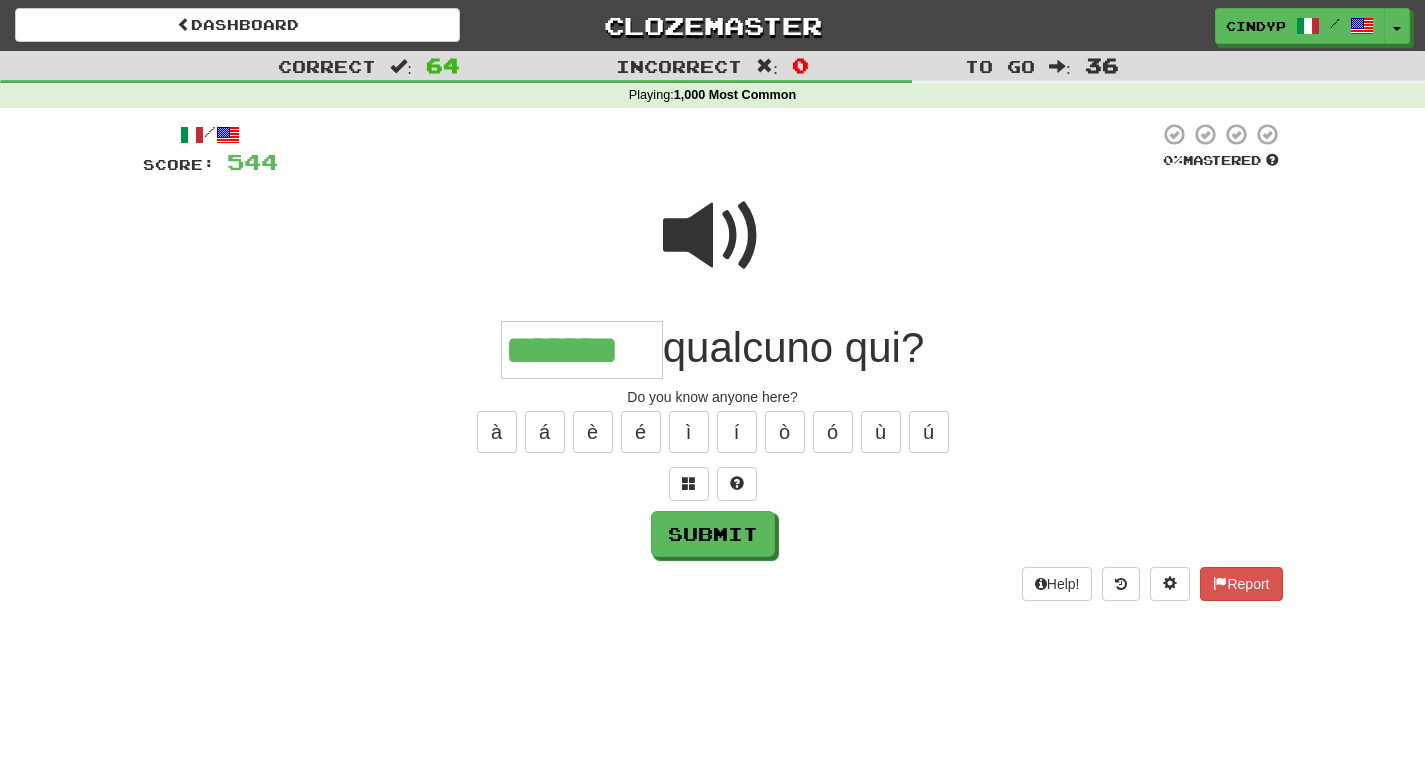 type on "*******" 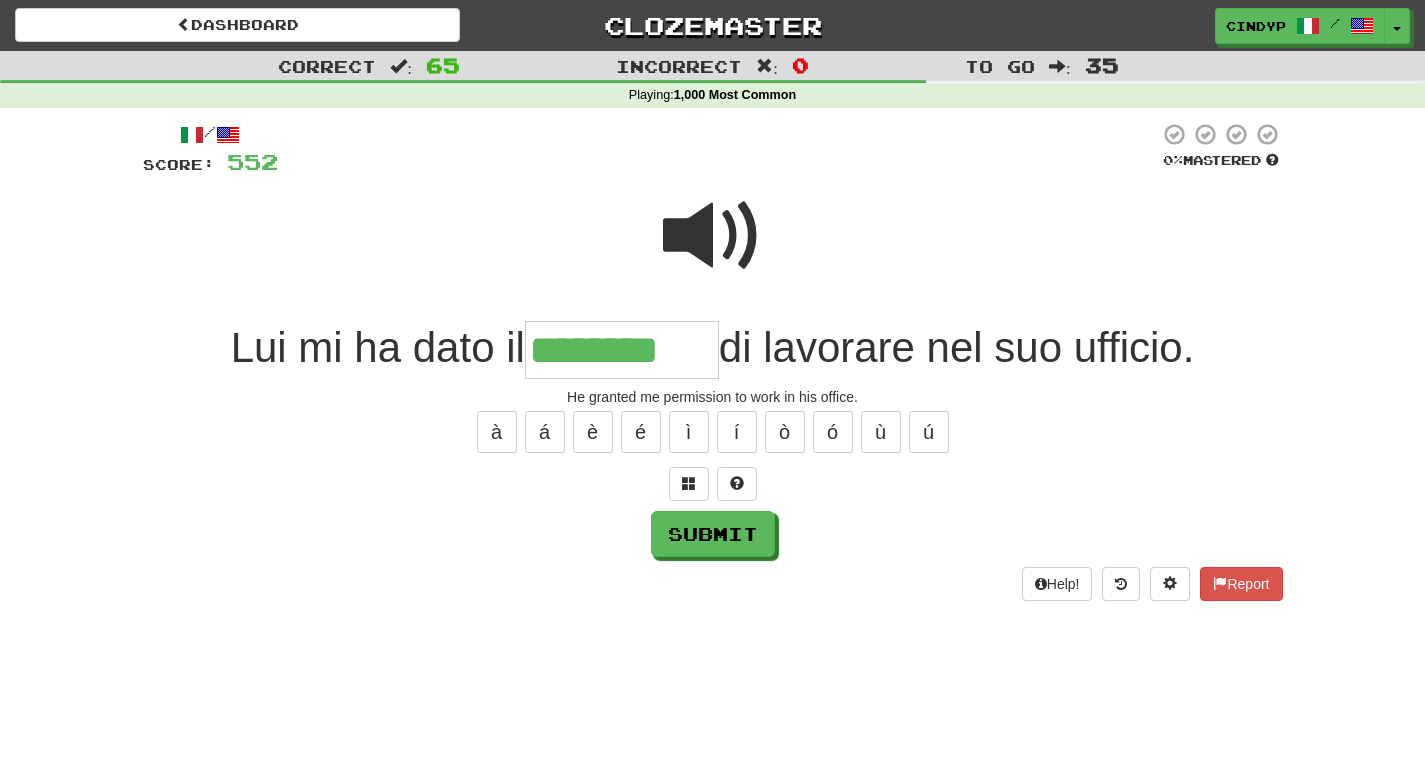 type on "********" 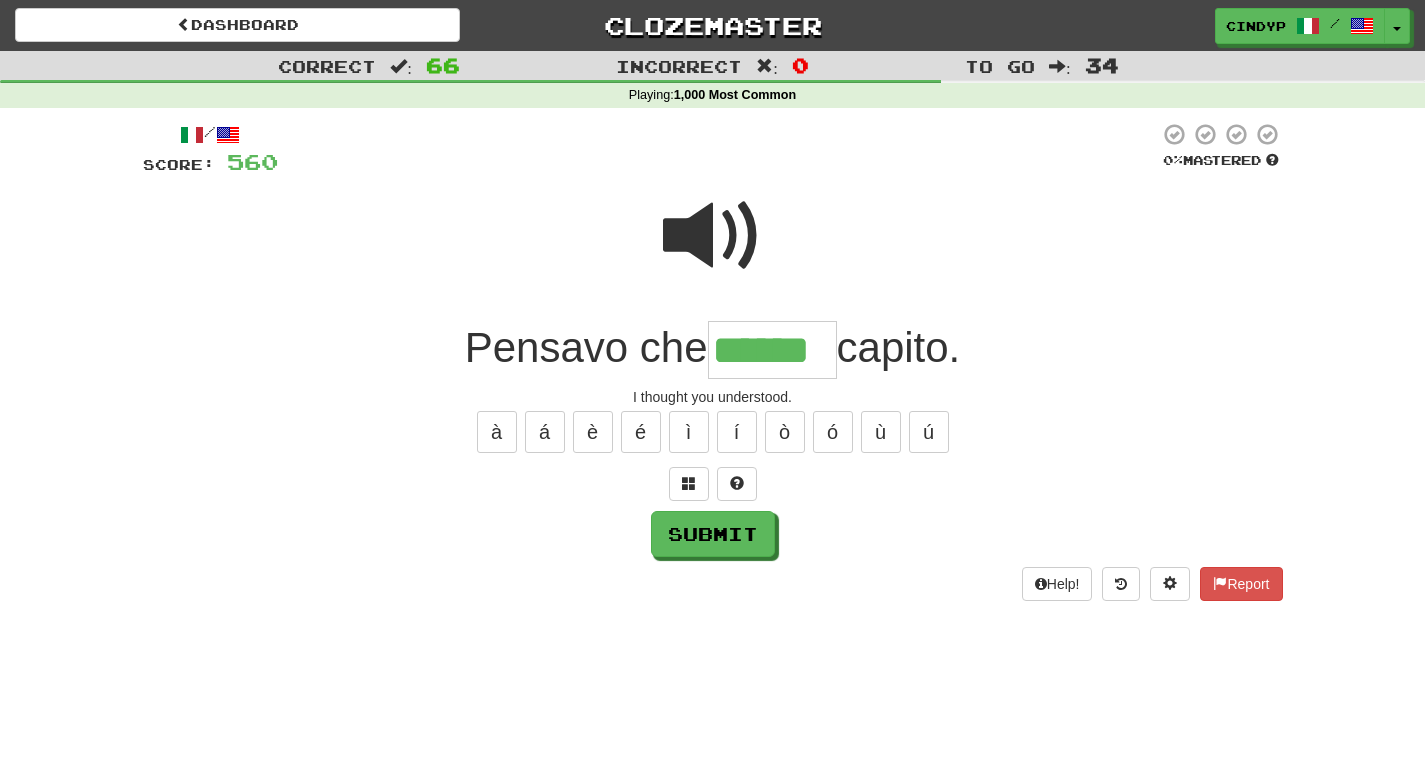 type on "******" 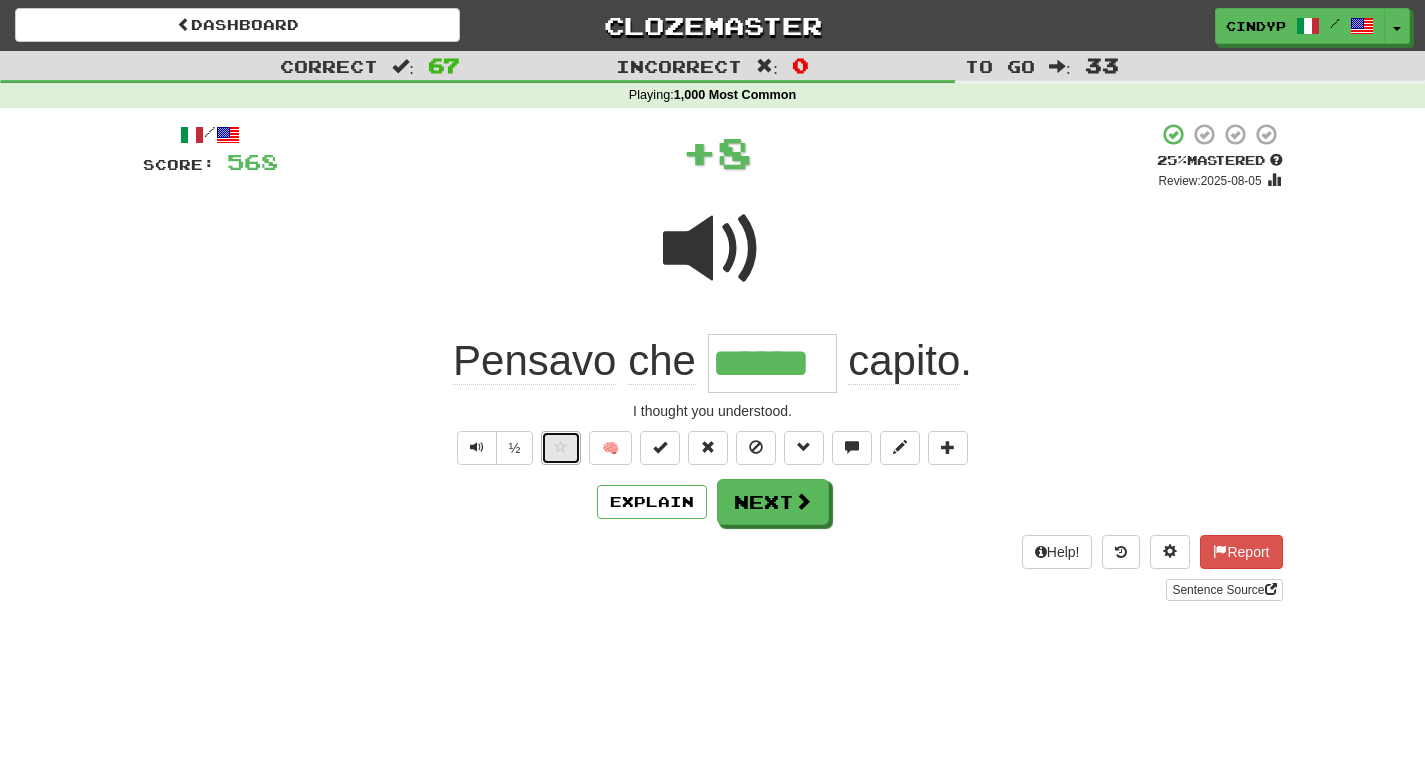click at bounding box center (561, 447) 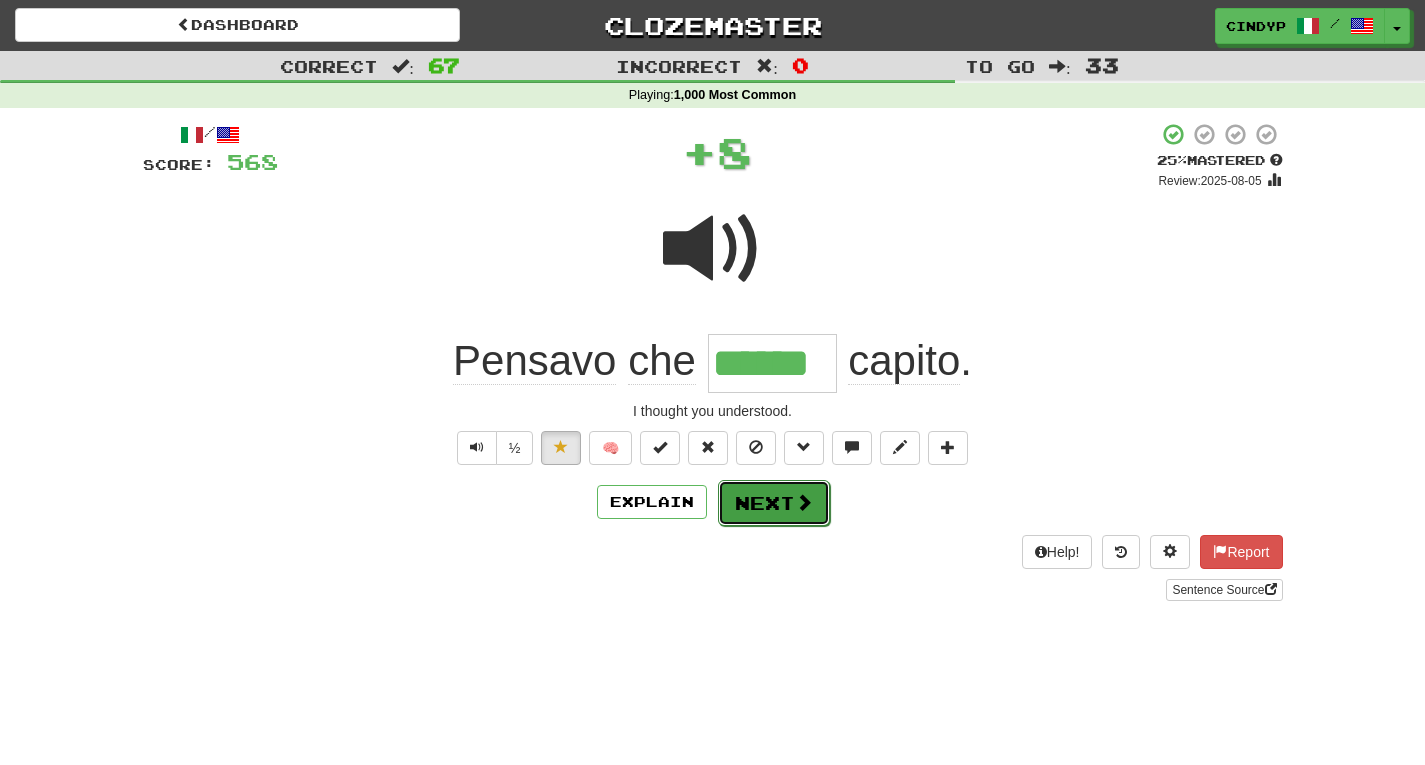 click on "Next" at bounding box center [774, 503] 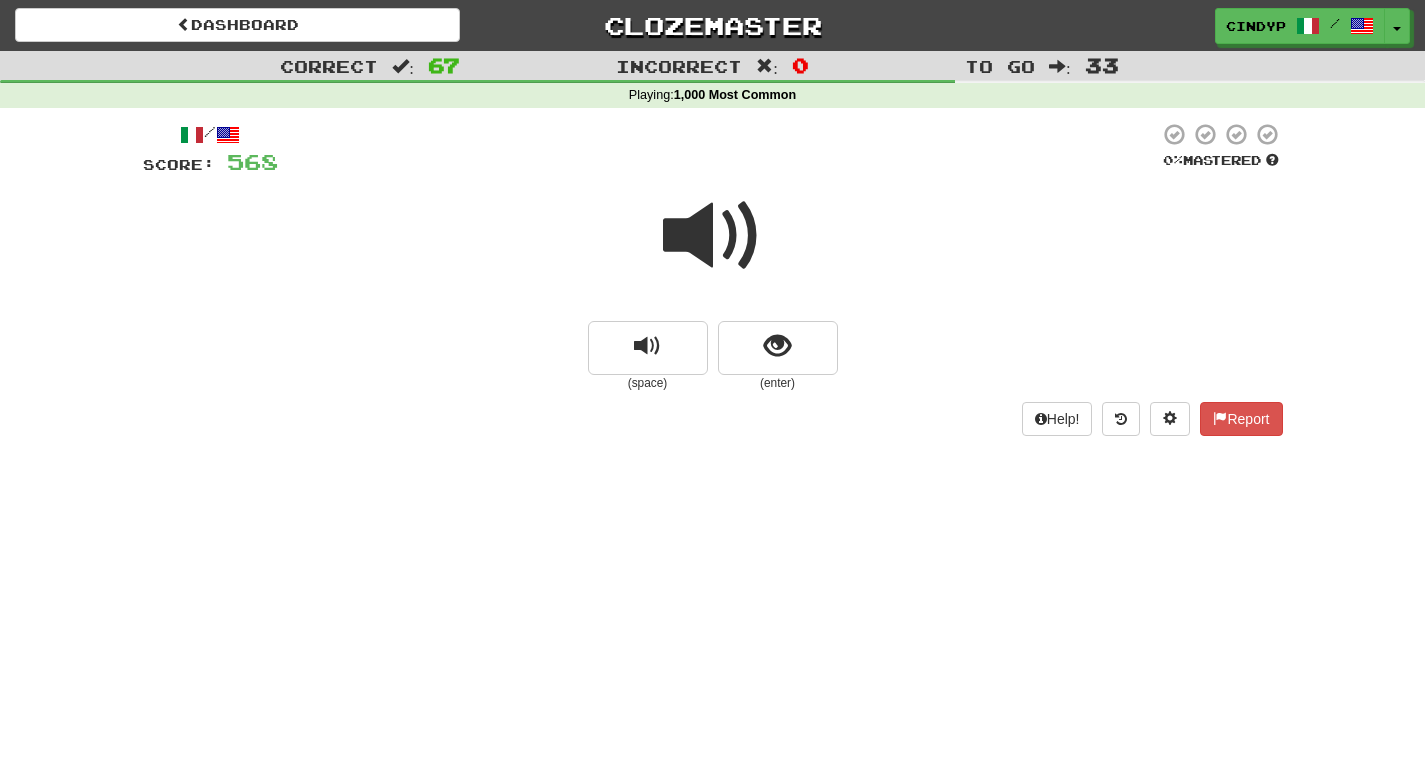 click at bounding box center (713, 236) 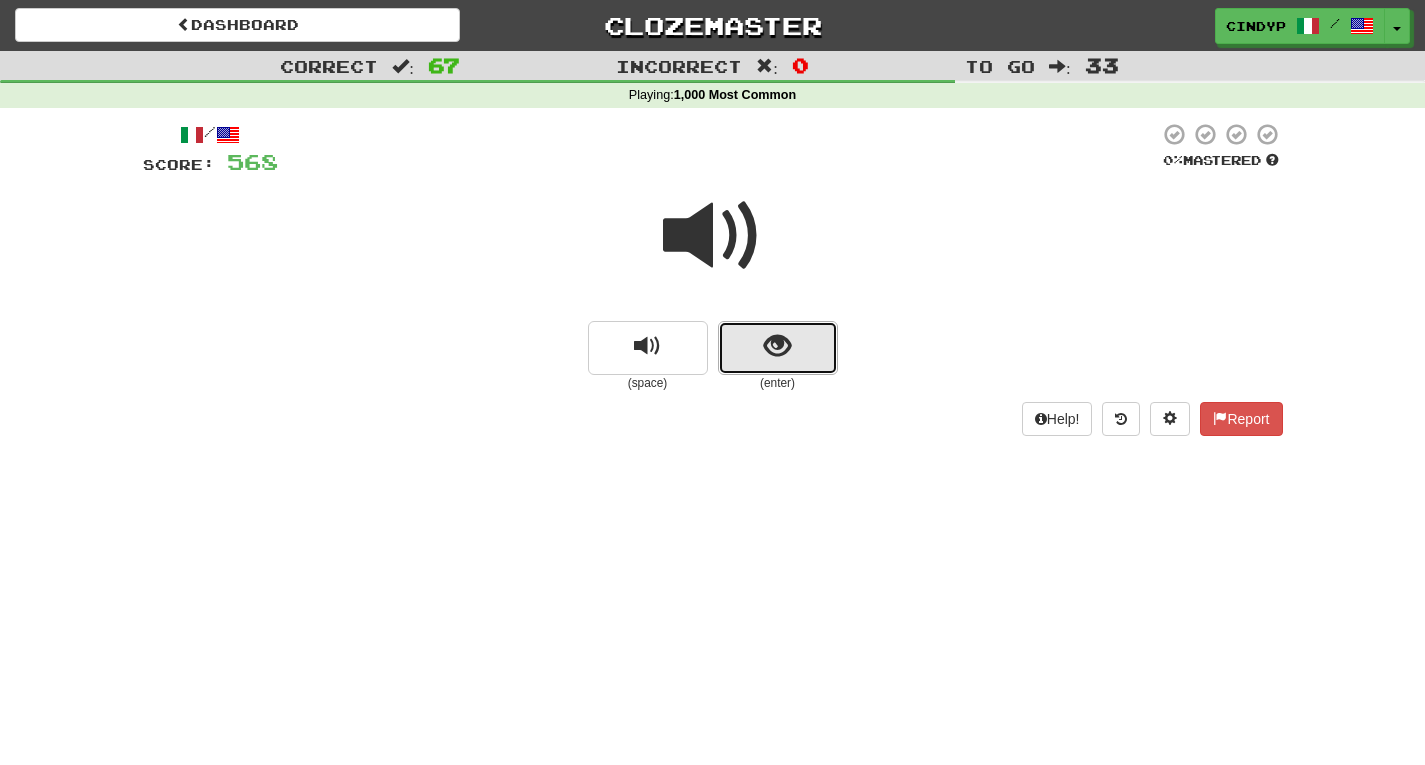 click at bounding box center [777, 346] 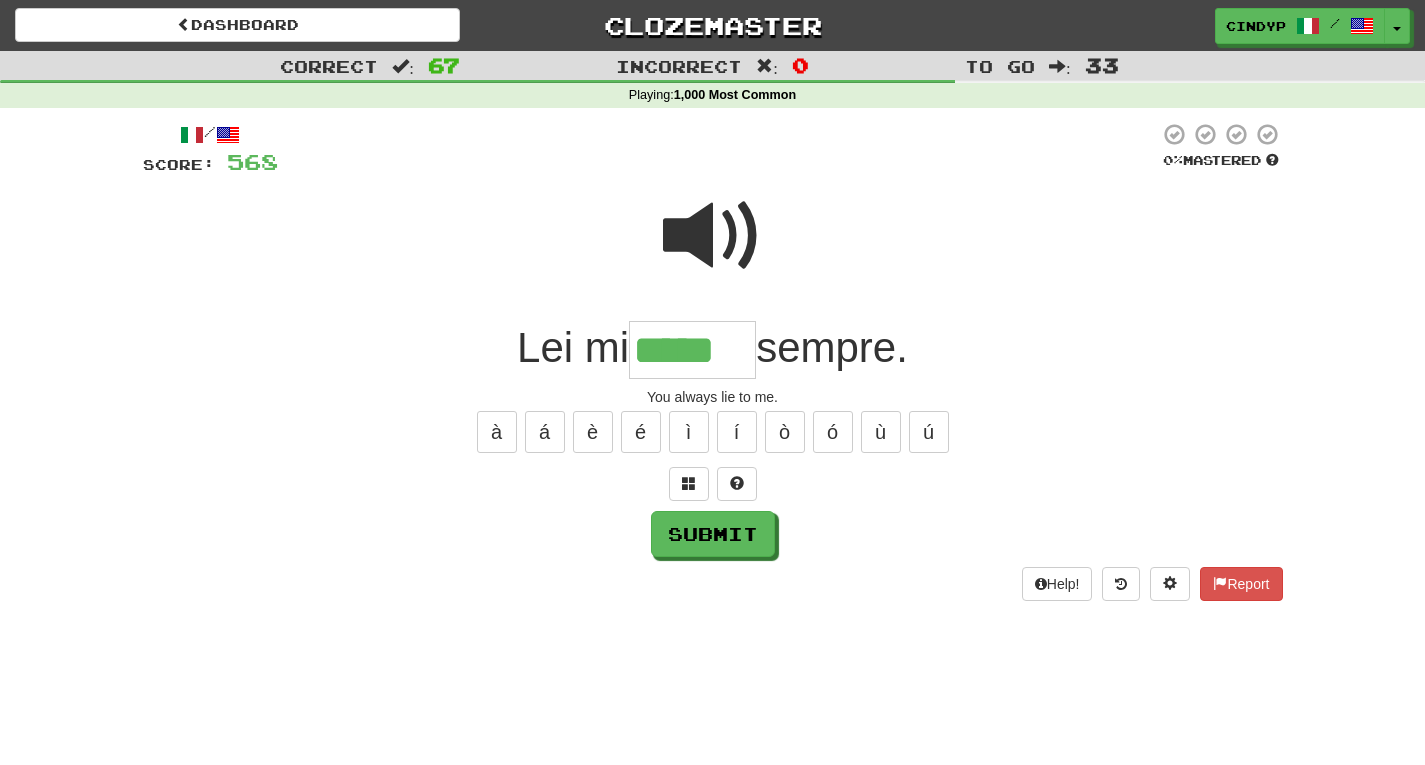 type on "*****" 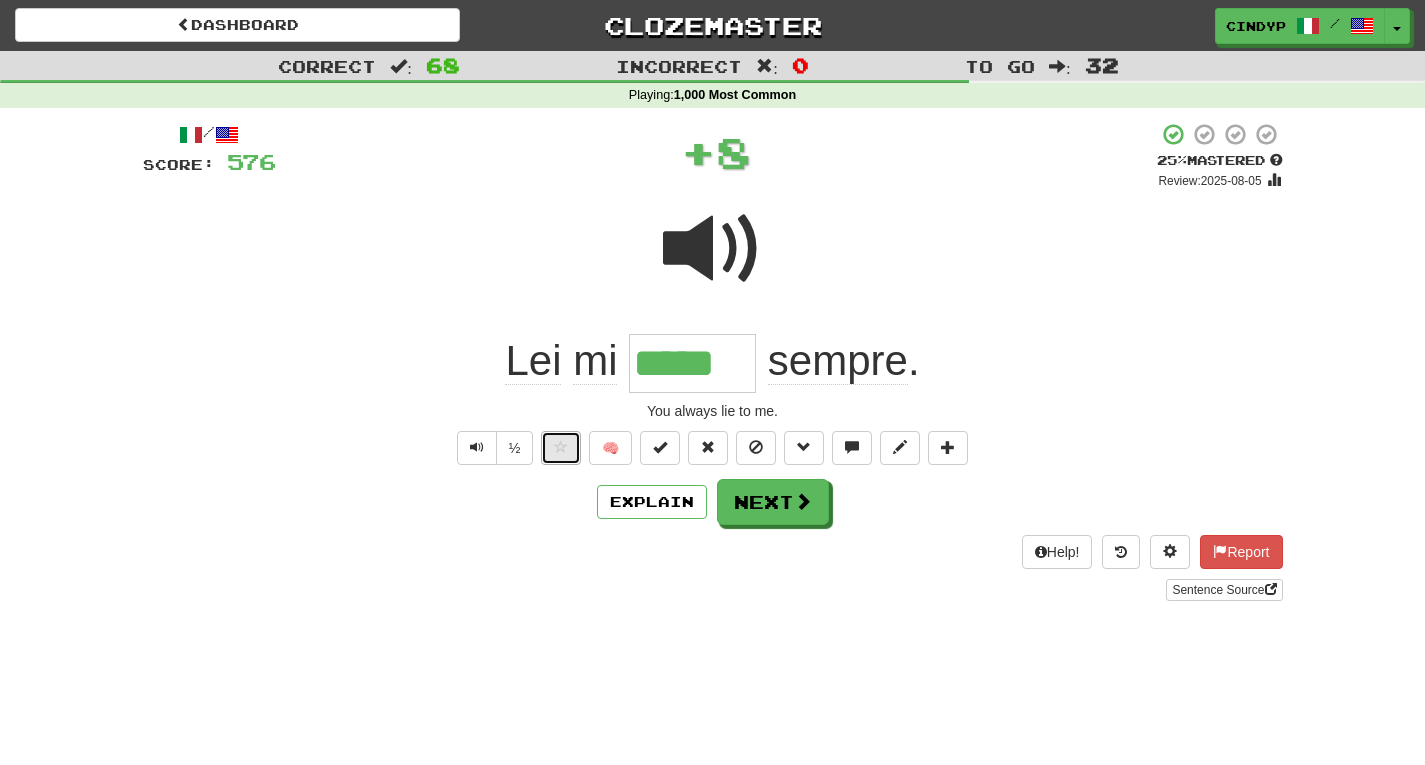 click at bounding box center [561, 448] 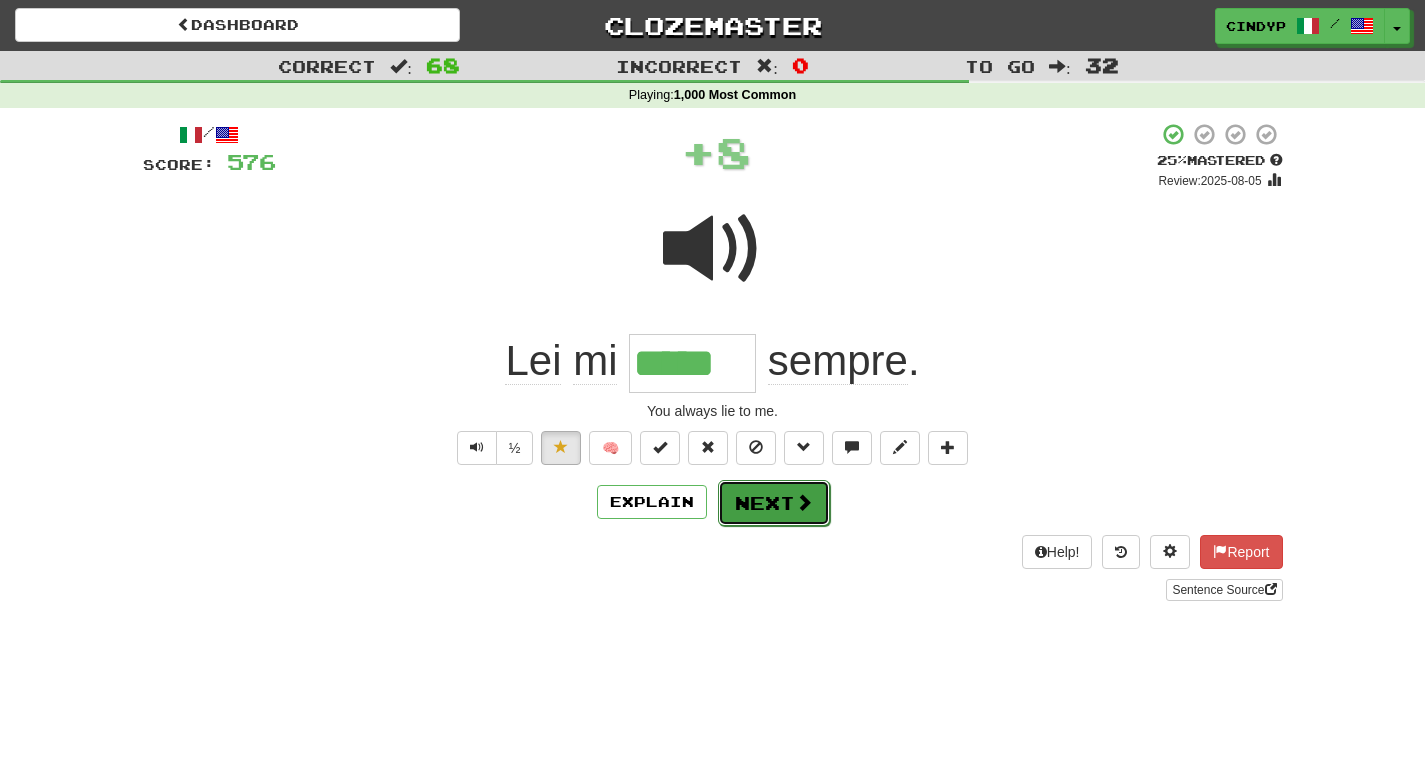 click on "Next" at bounding box center (774, 503) 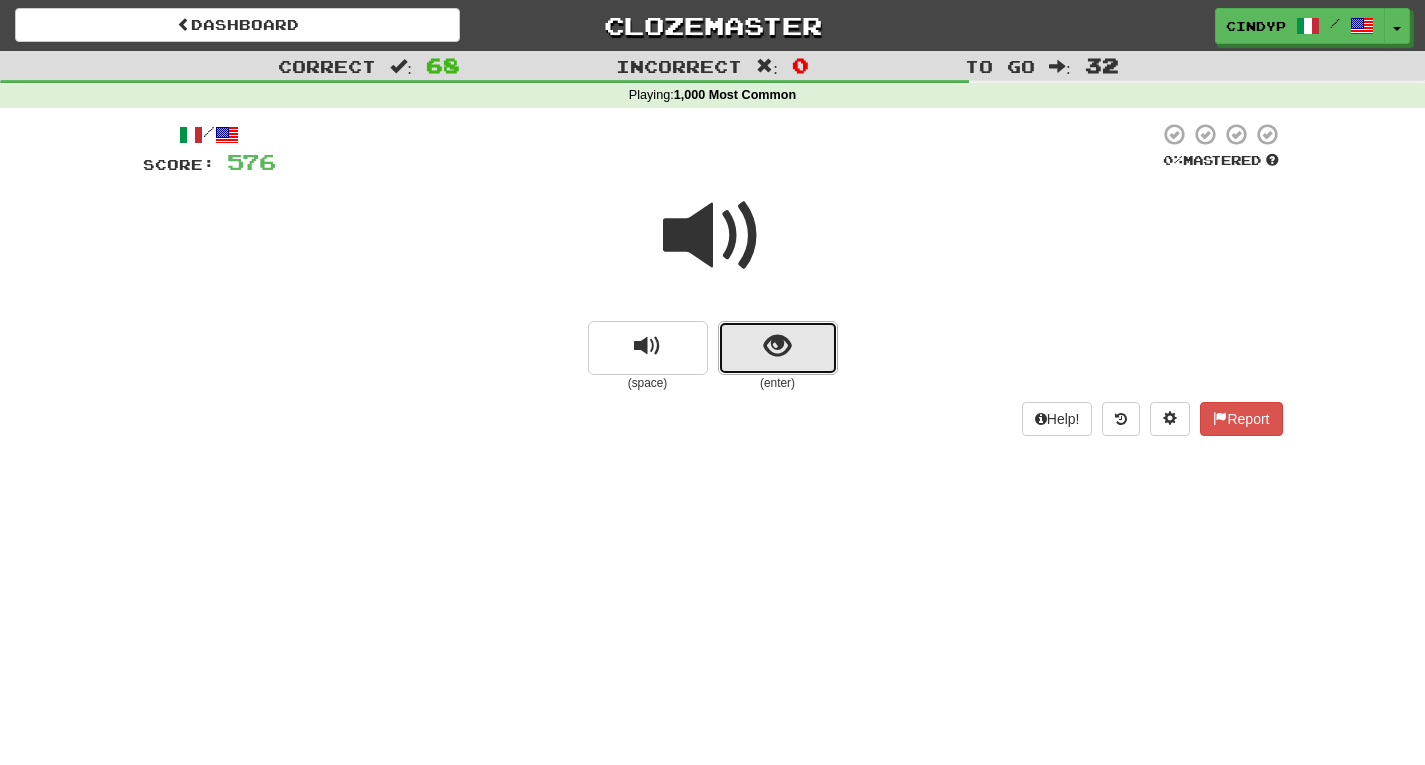 click at bounding box center (778, 348) 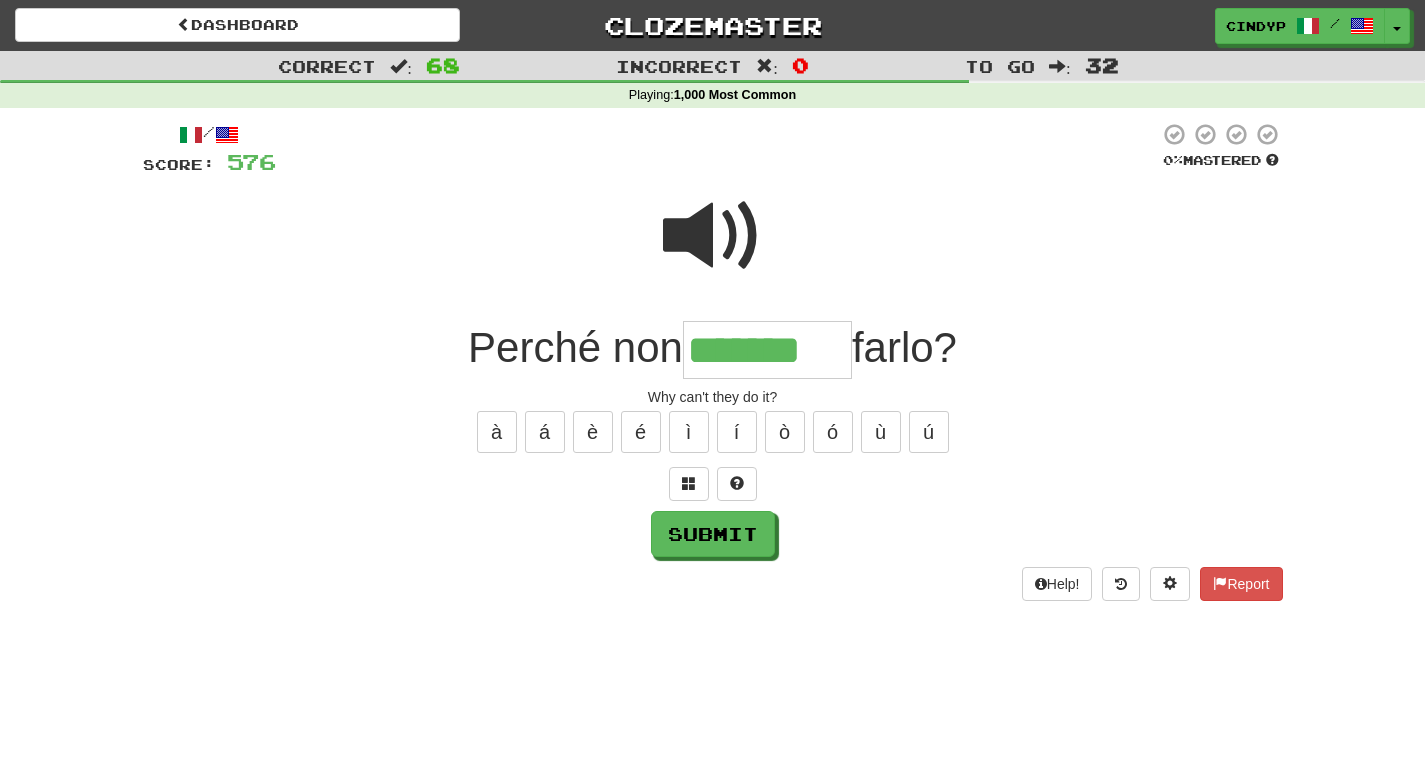 type on "*******" 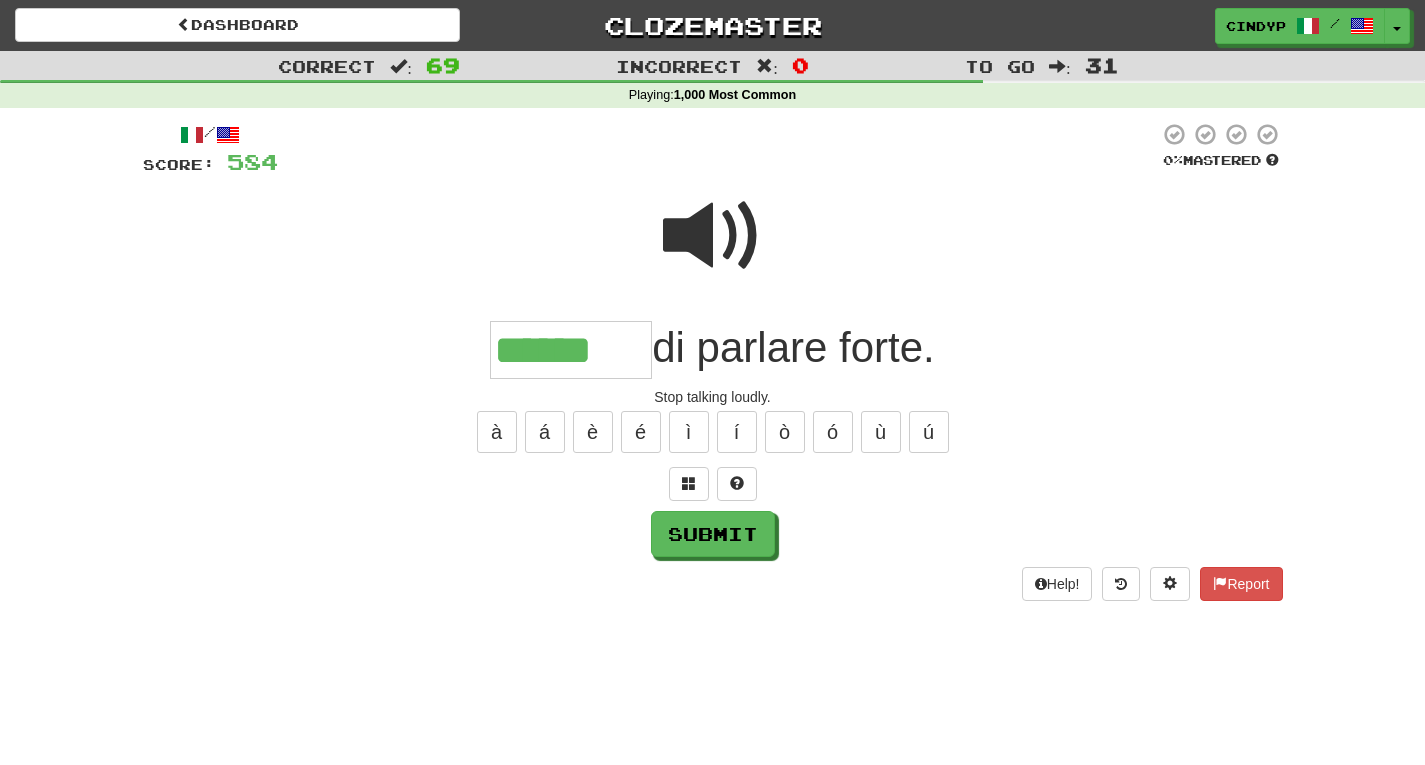 click at bounding box center (713, 236) 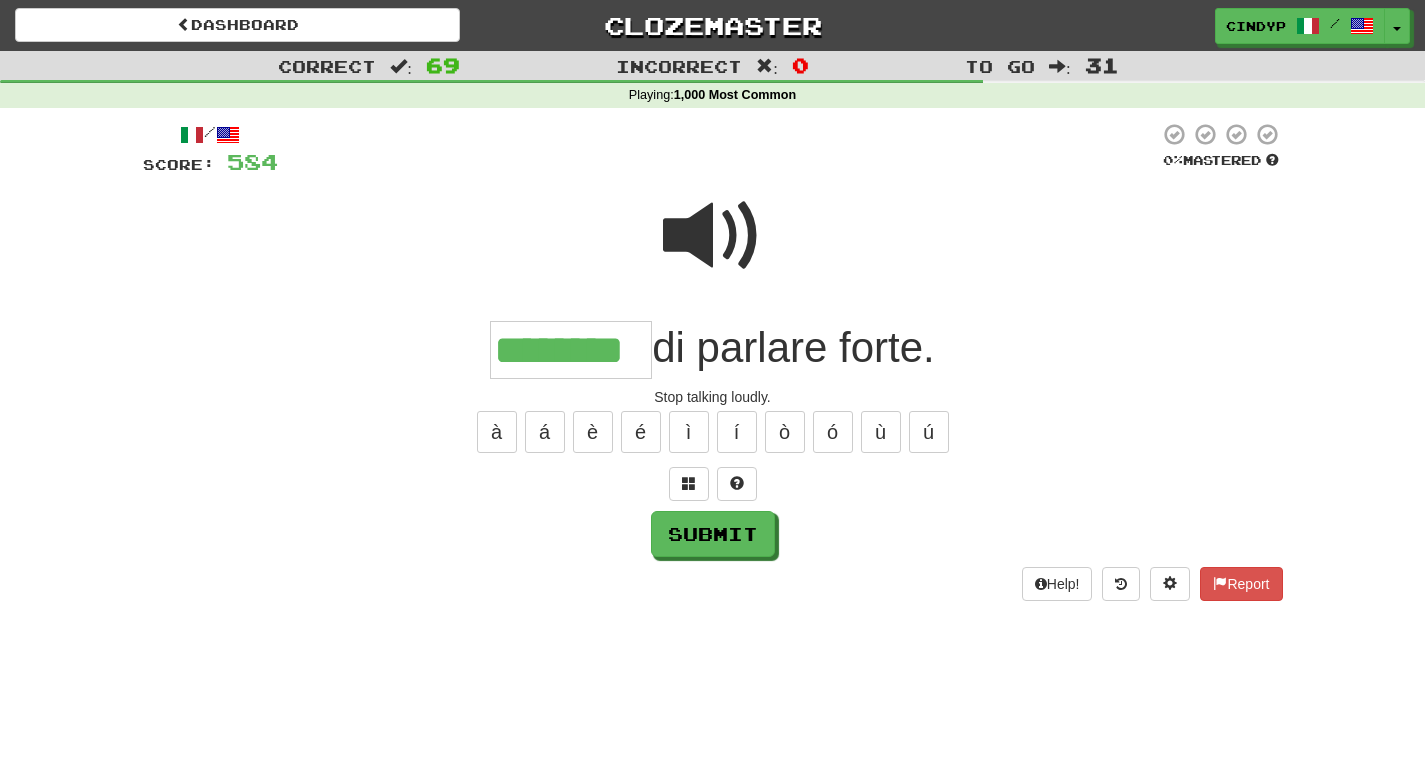 type on "********" 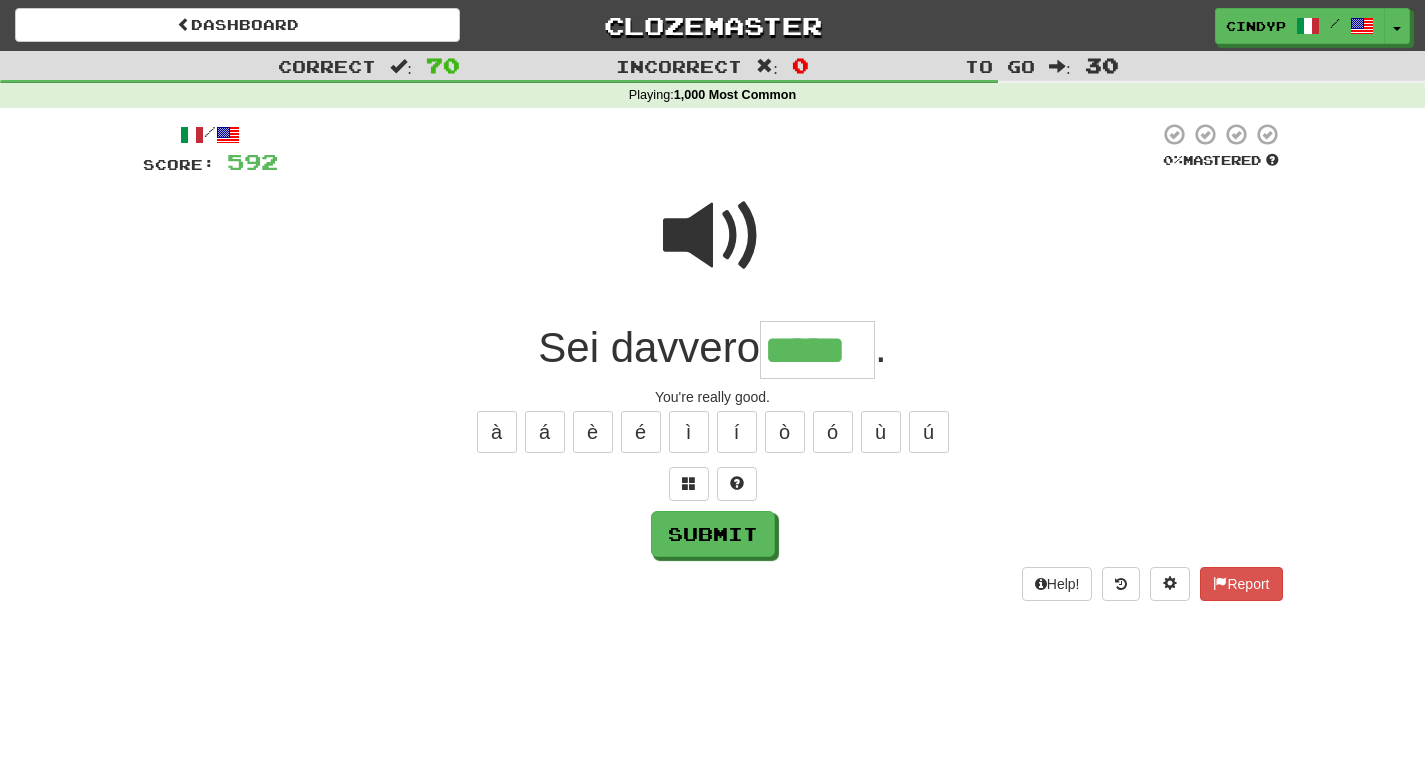 type on "*****" 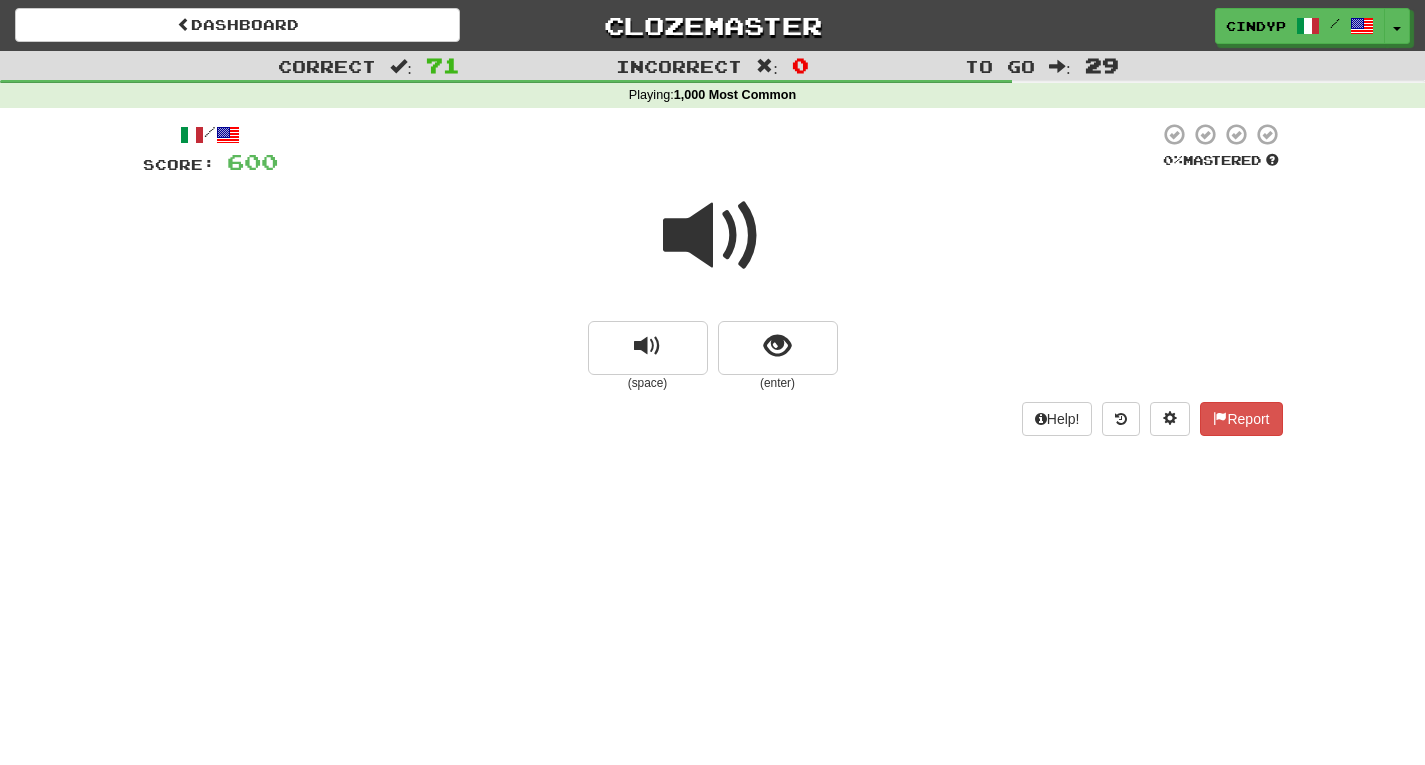 click at bounding box center (713, 236) 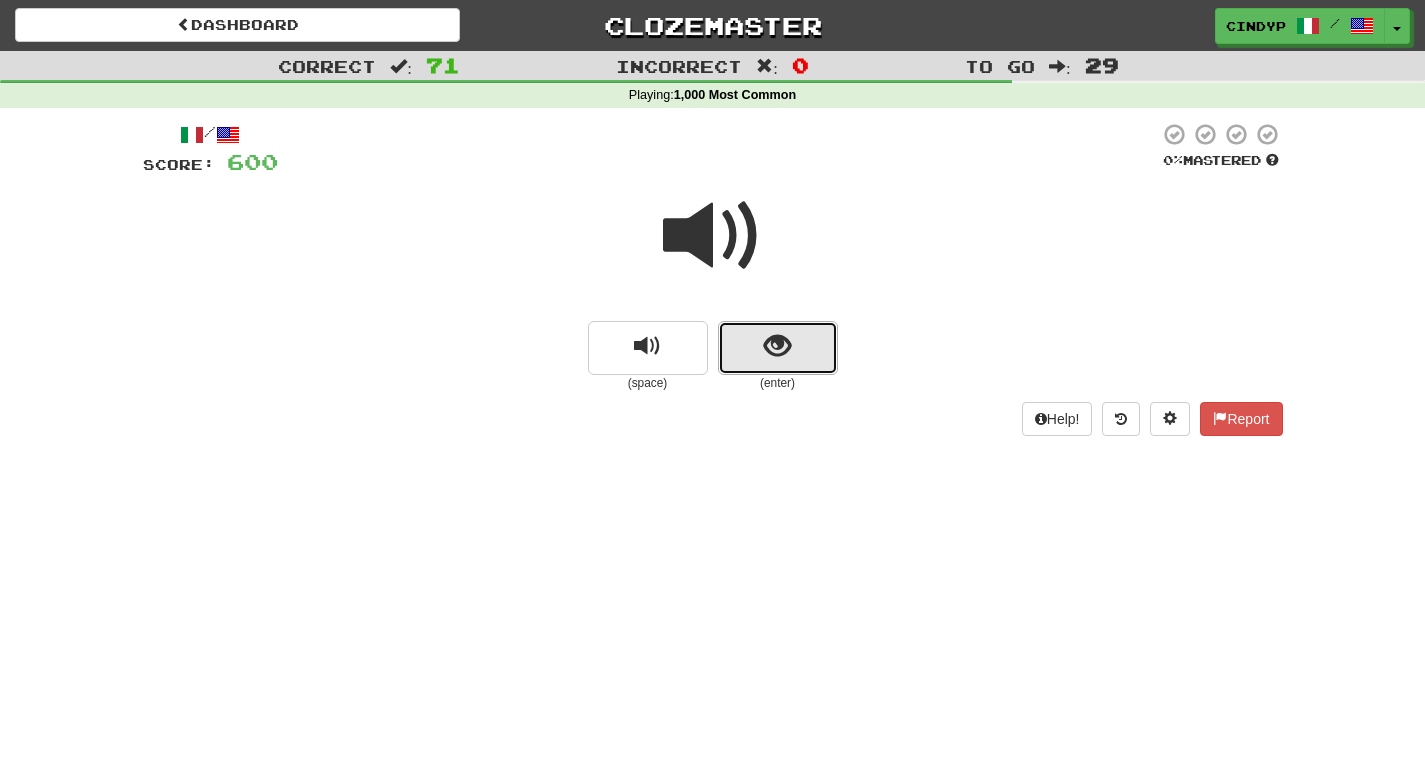 click at bounding box center [778, 348] 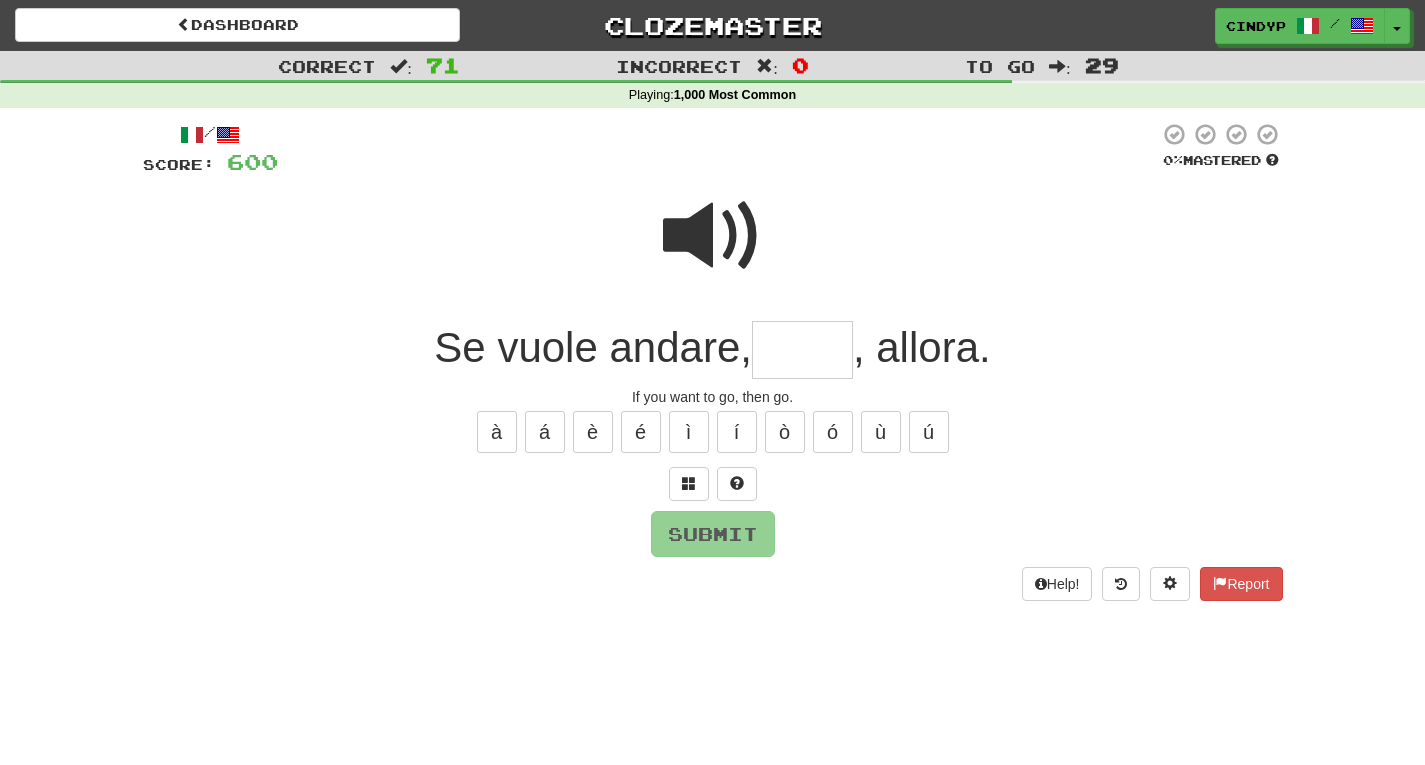 type on "*" 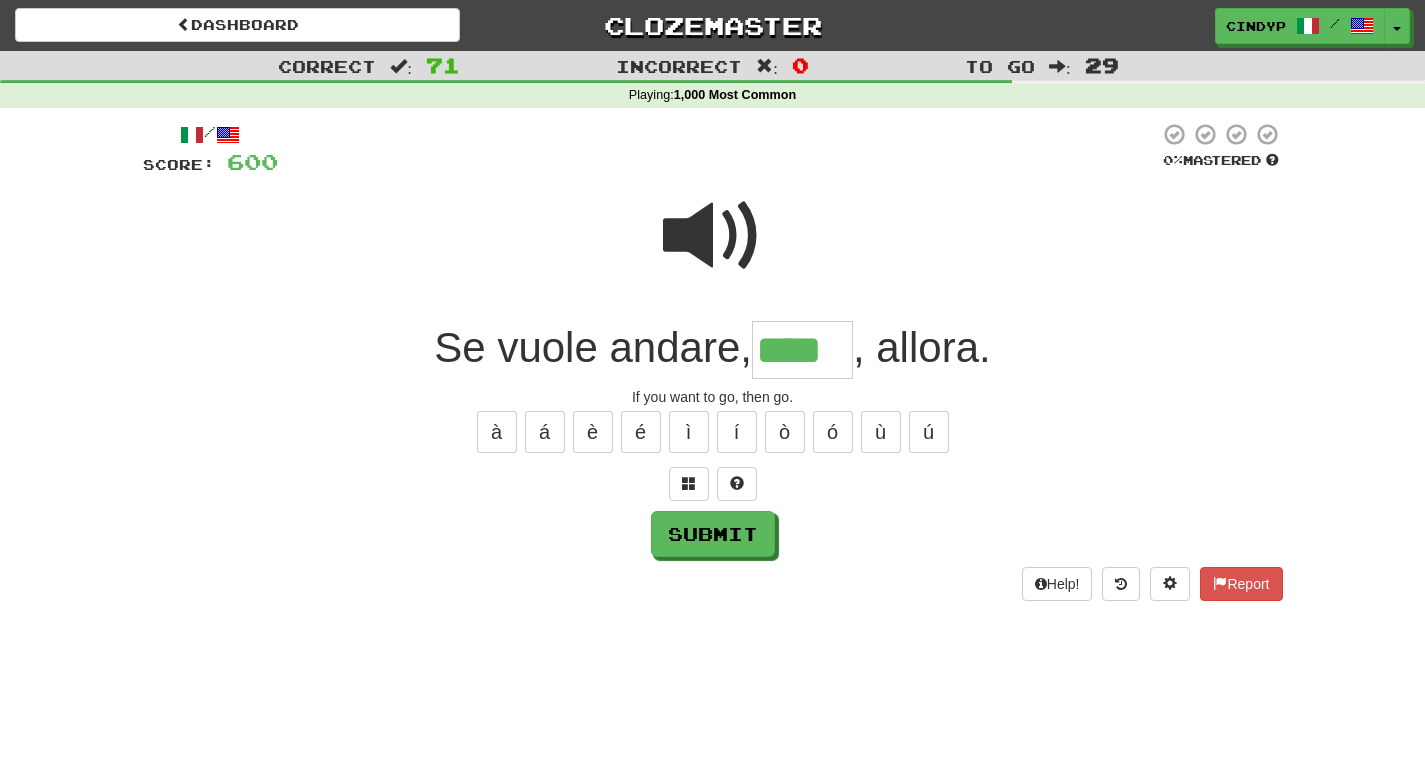 type on "****" 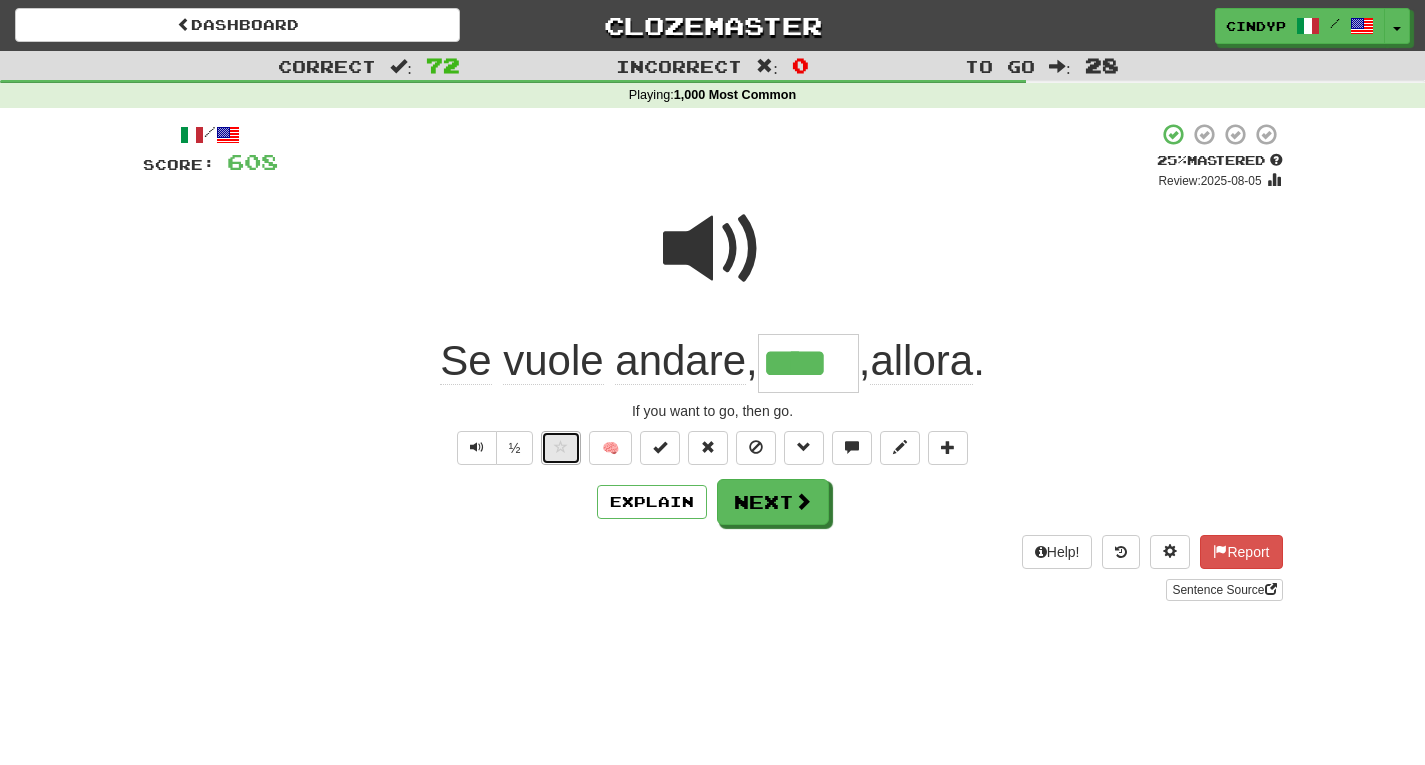 click at bounding box center [561, 448] 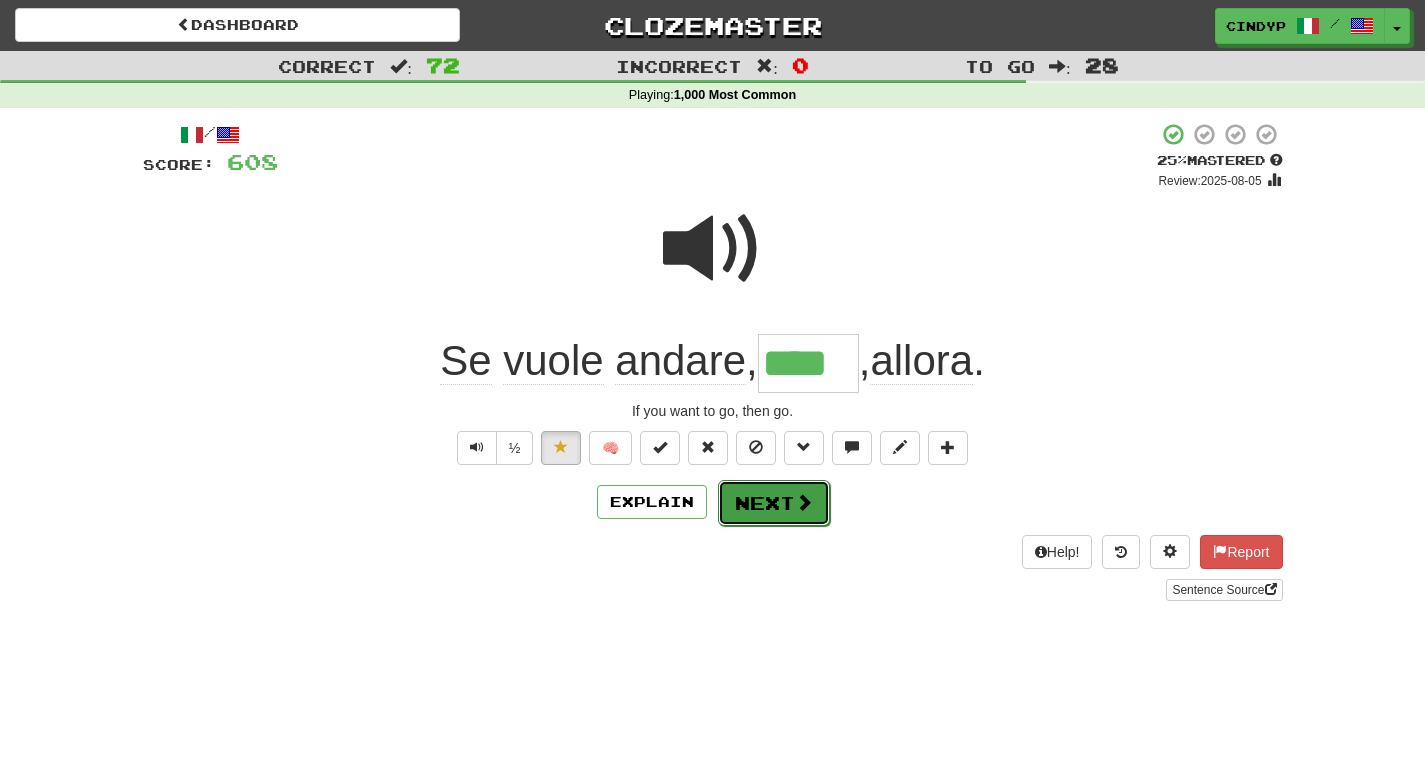 click on "Next" at bounding box center [774, 503] 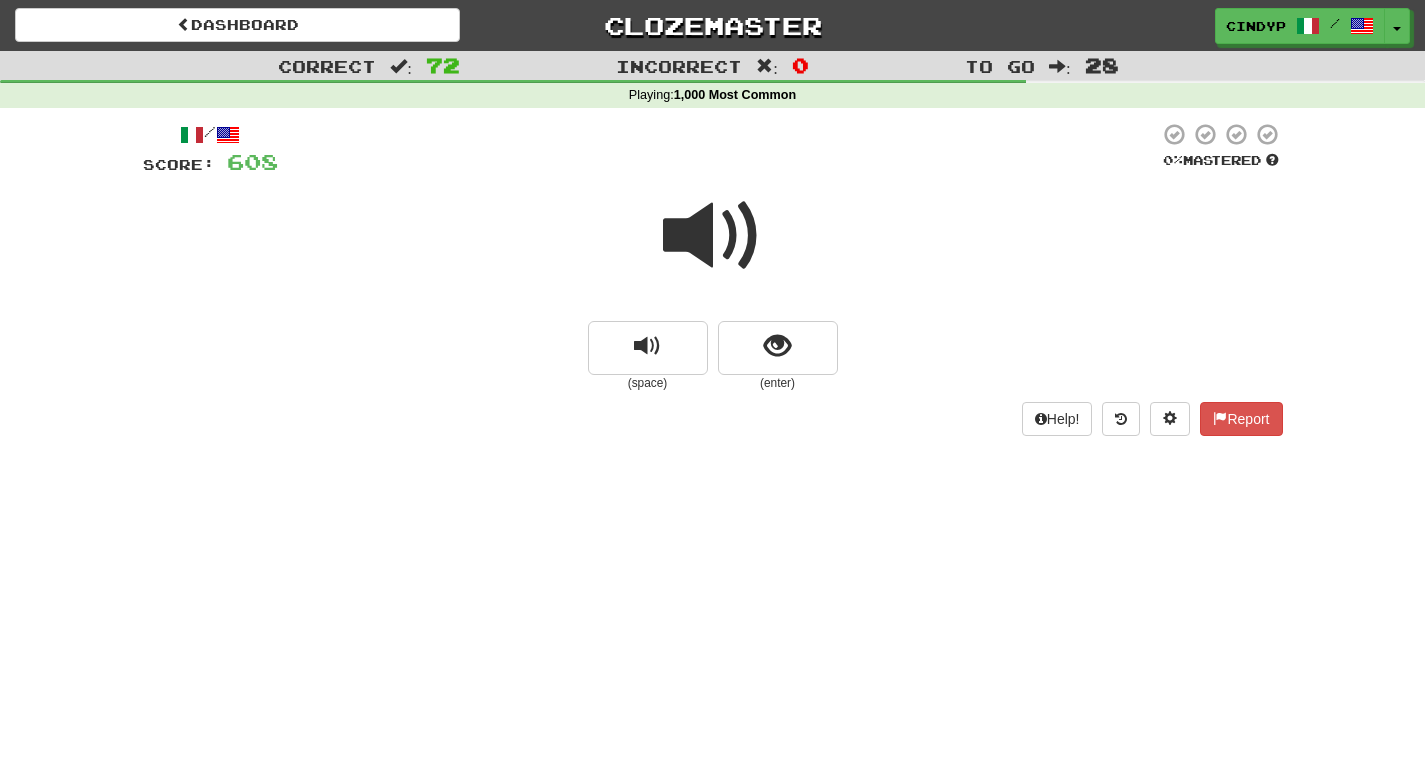 click at bounding box center (713, 236) 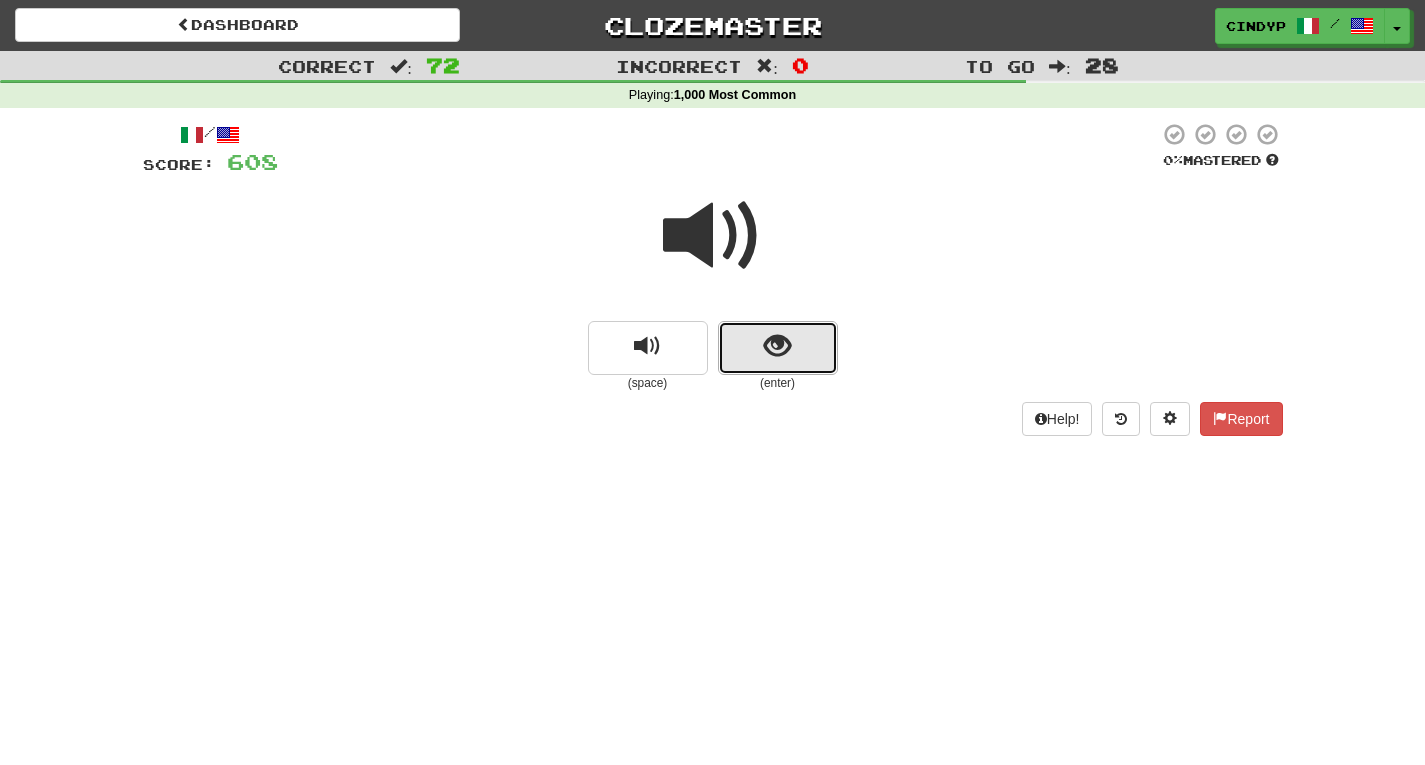 click at bounding box center (777, 346) 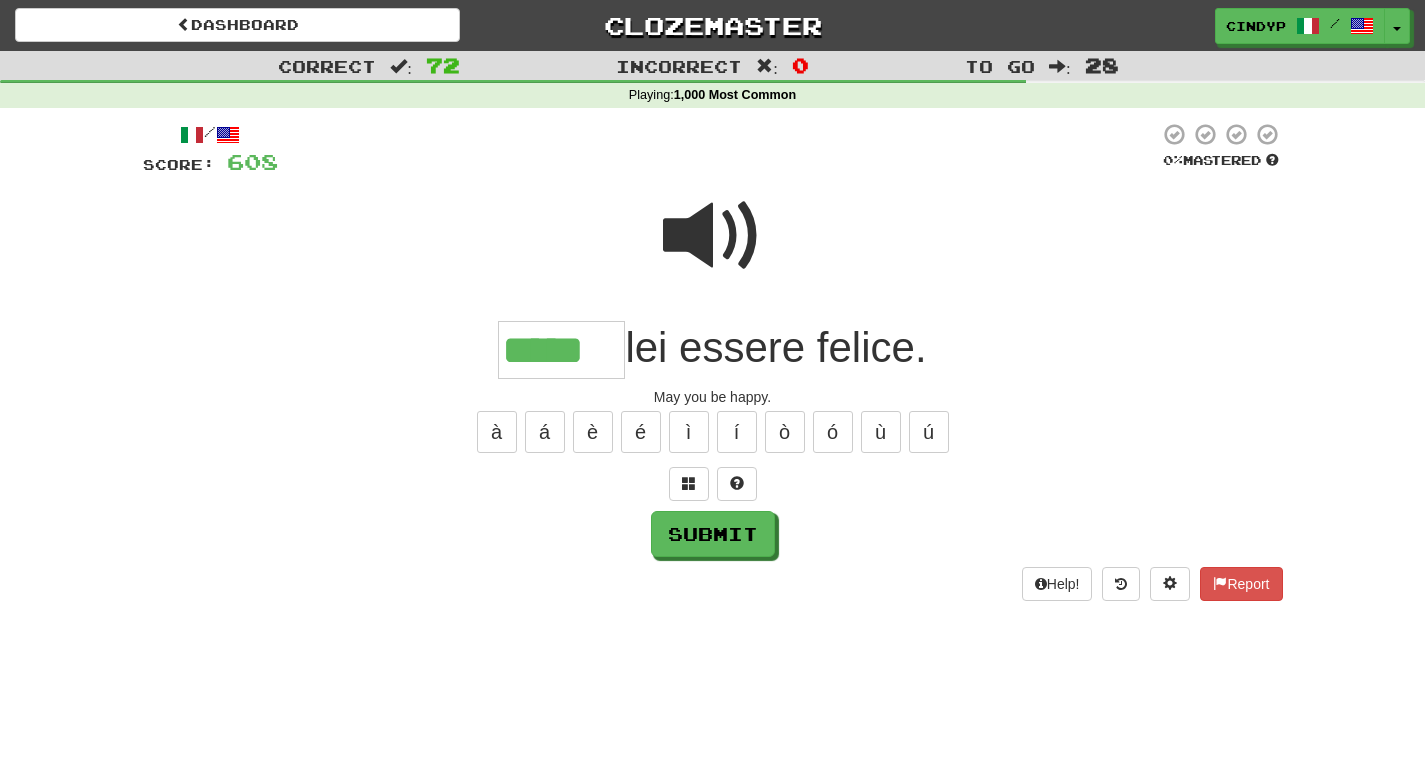 type on "*****" 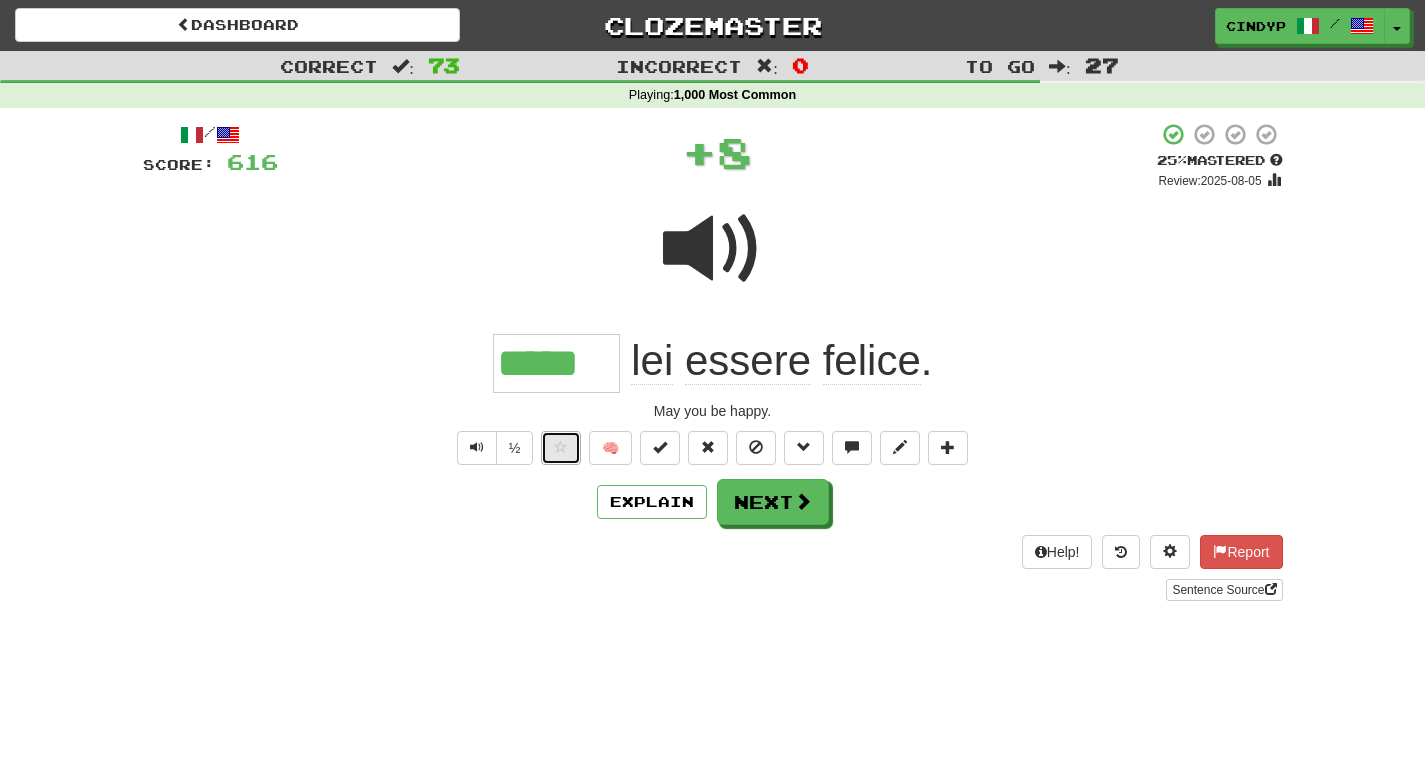 click at bounding box center [561, 448] 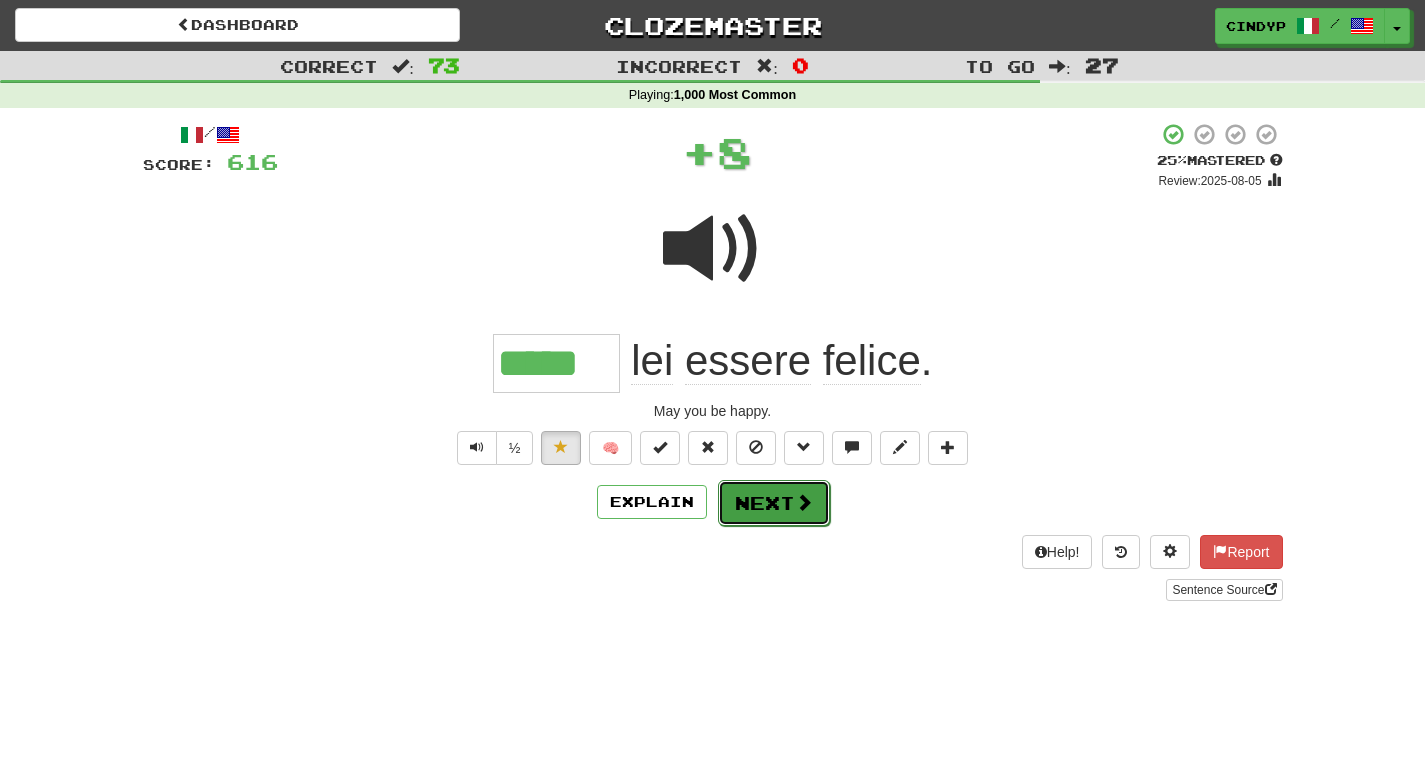 click on "Next" at bounding box center (774, 503) 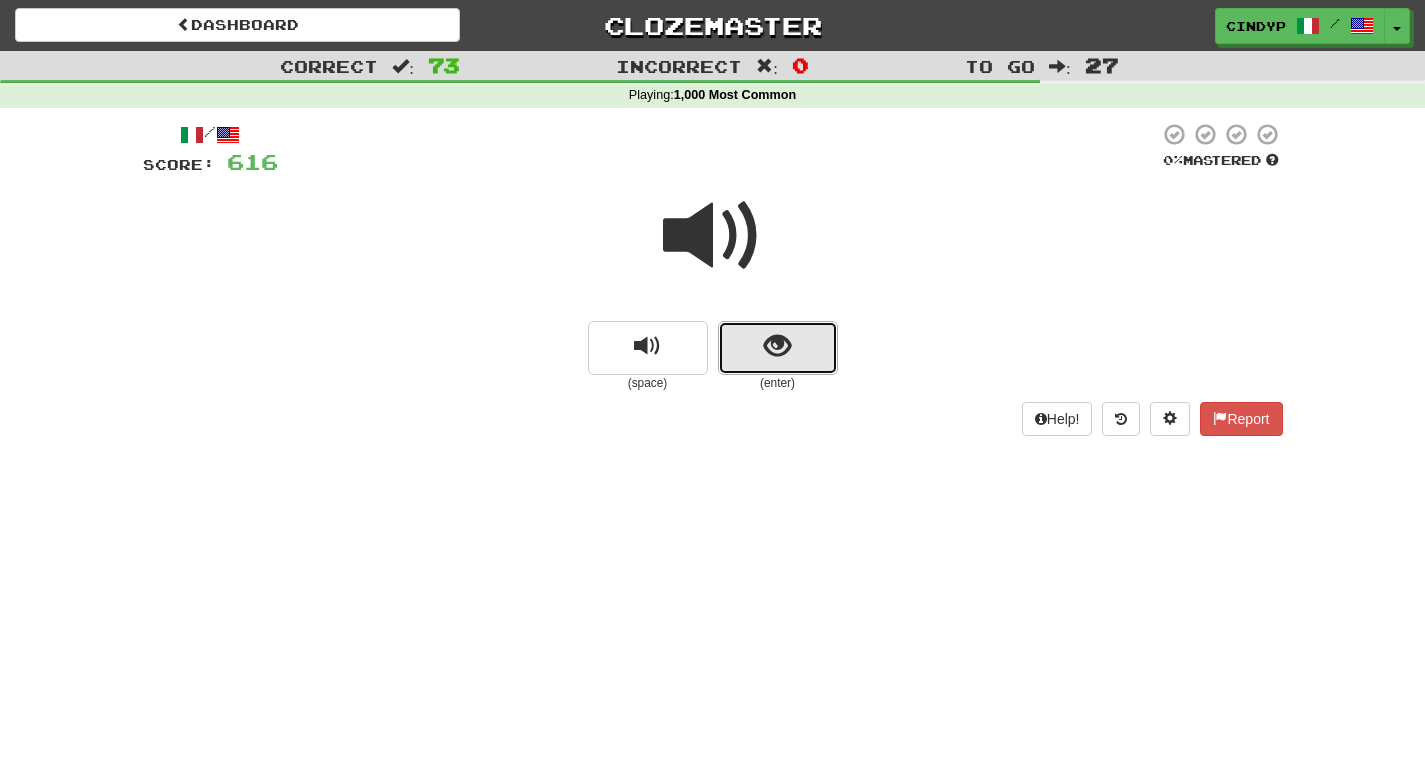 click at bounding box center [778, 348] 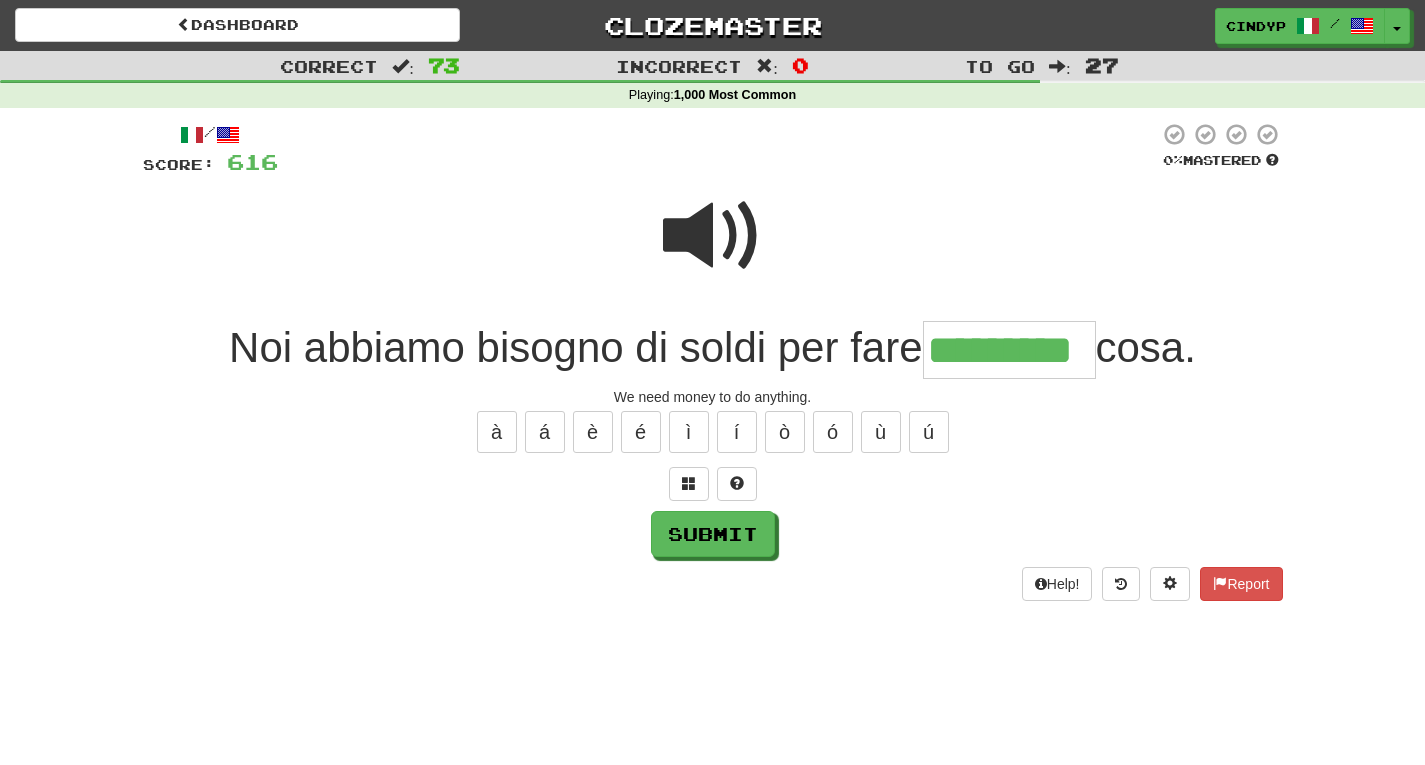 type on "*********" 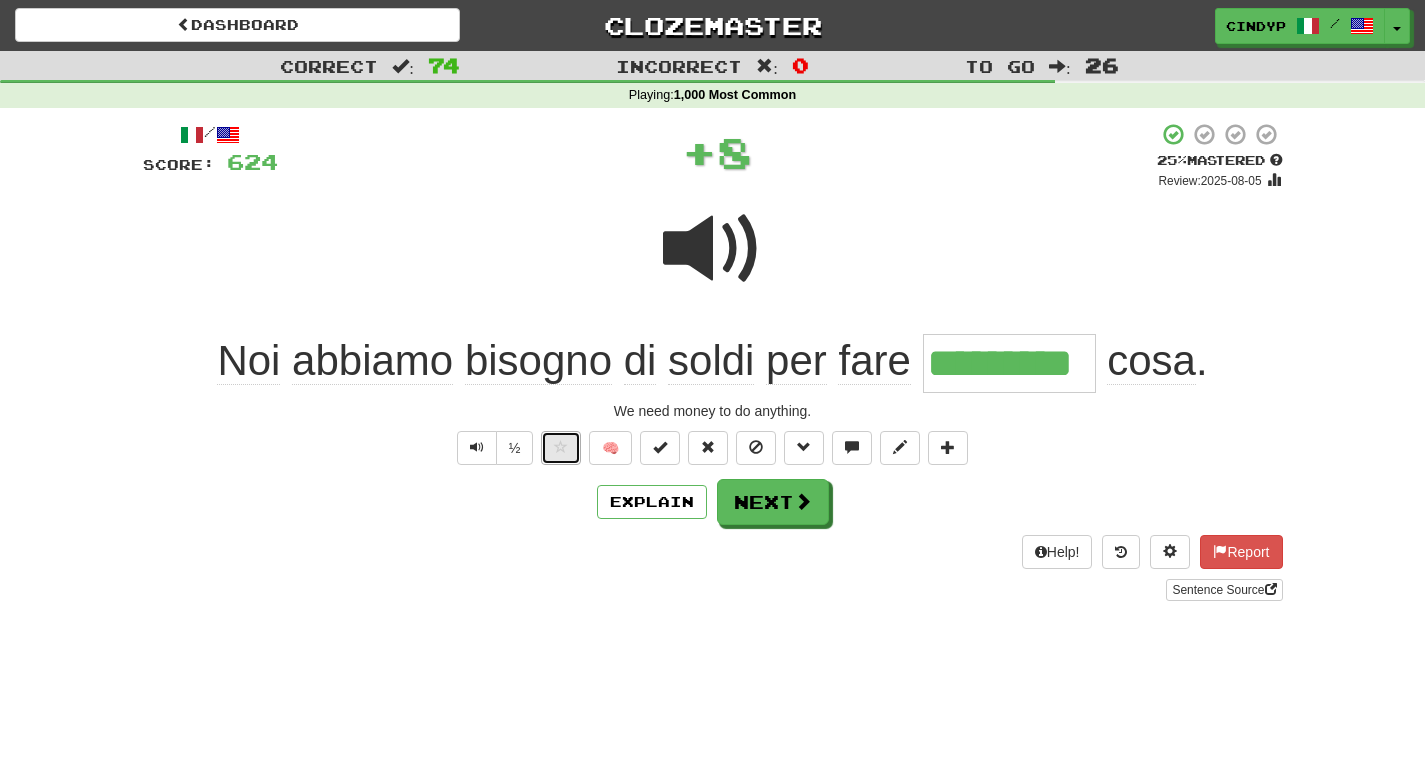 click at bounding box center (561, 447) 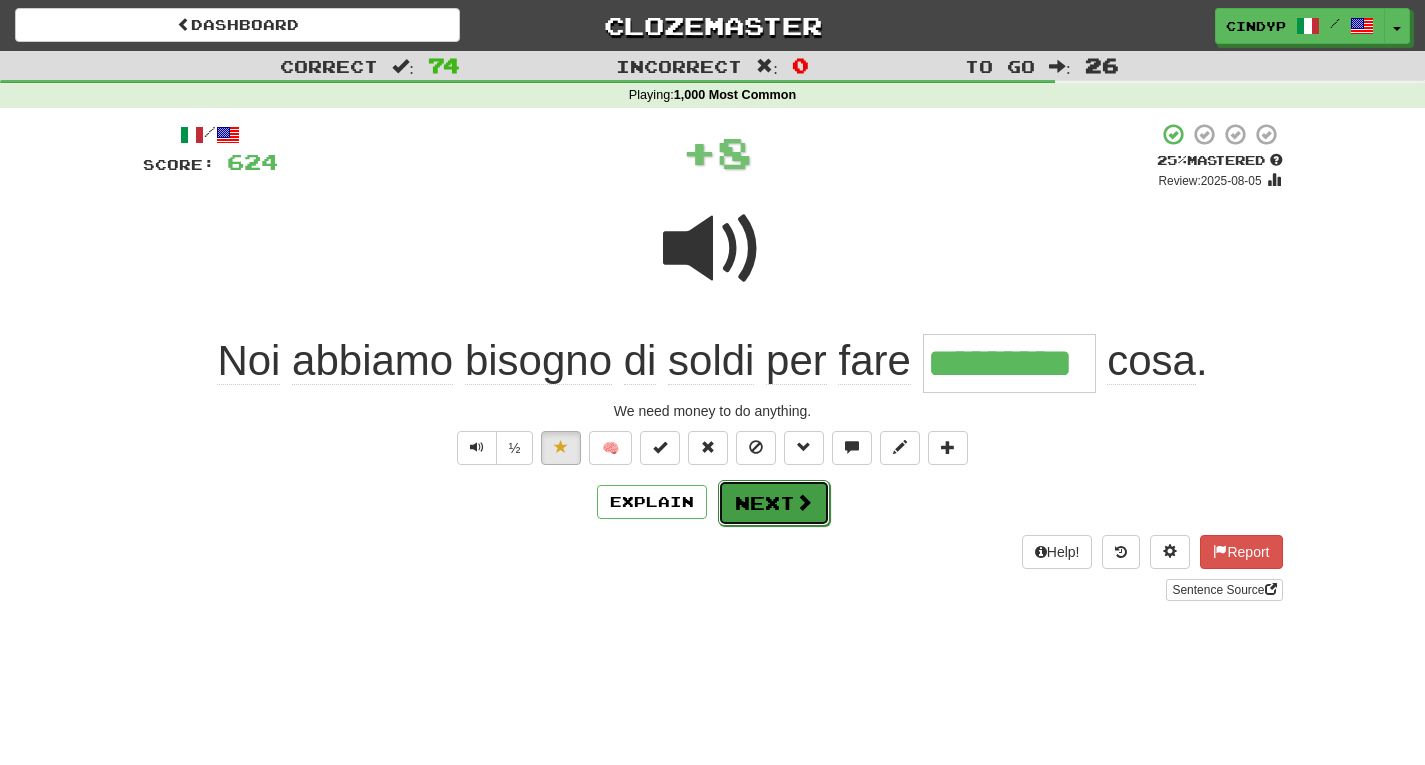 click on "Next" at bounding box center (774, 503) 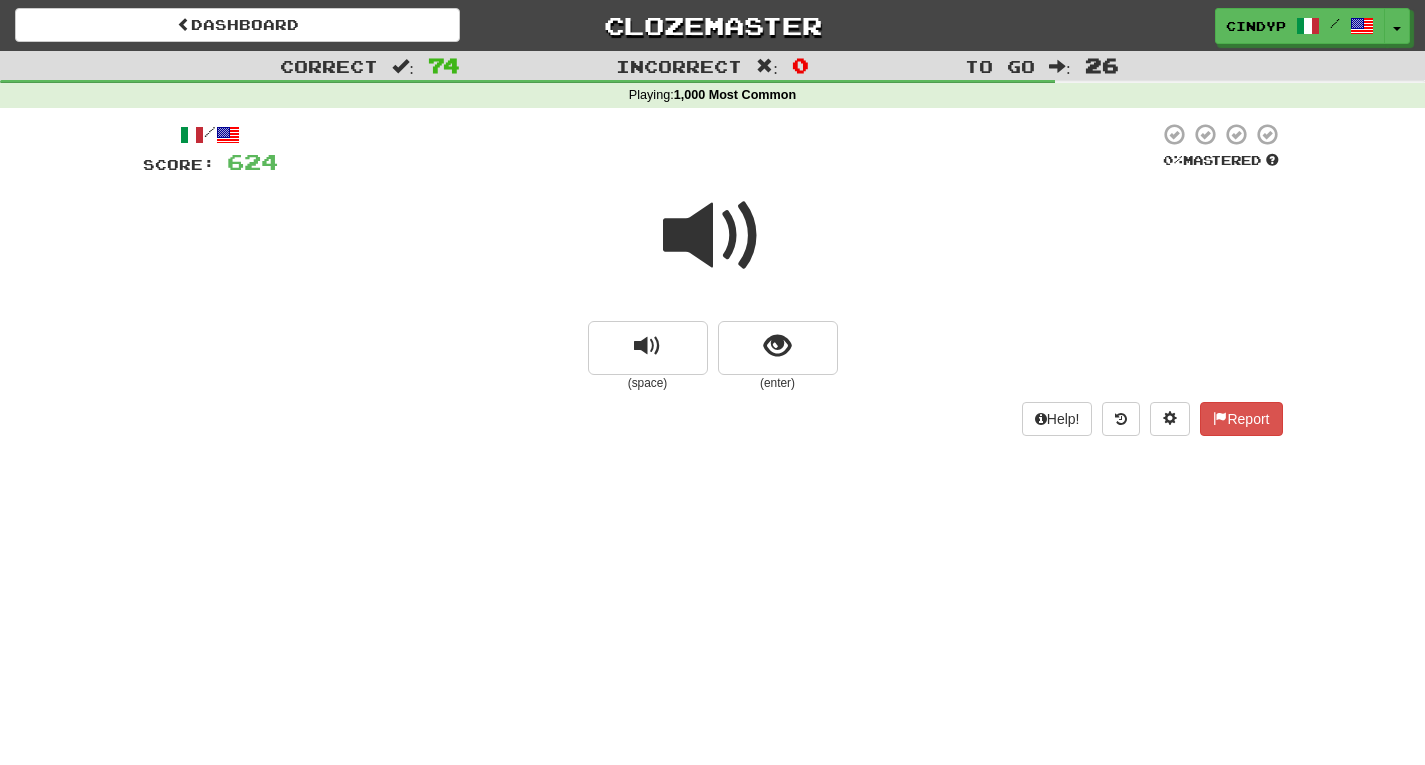 click at bounding box center (713, 236) 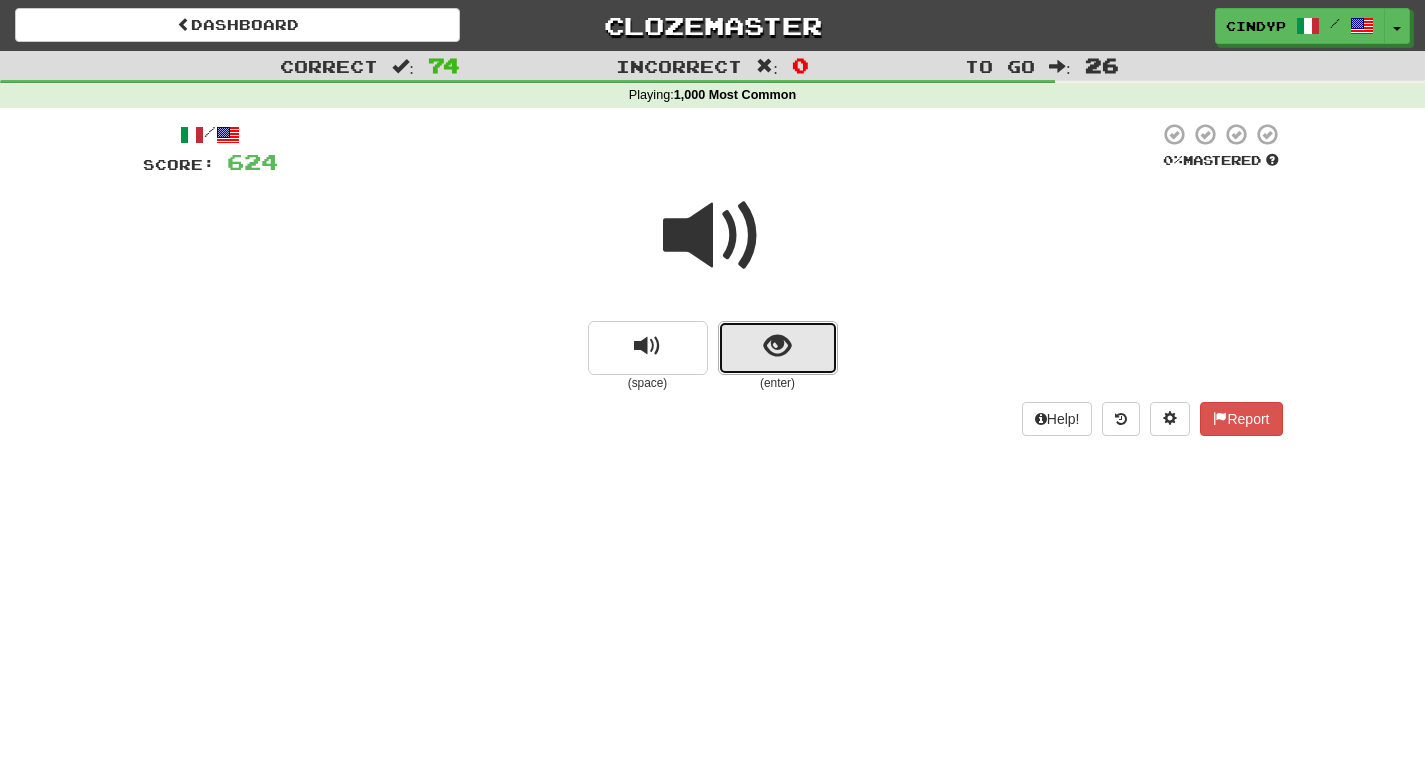click at bounding box center [777, 346] 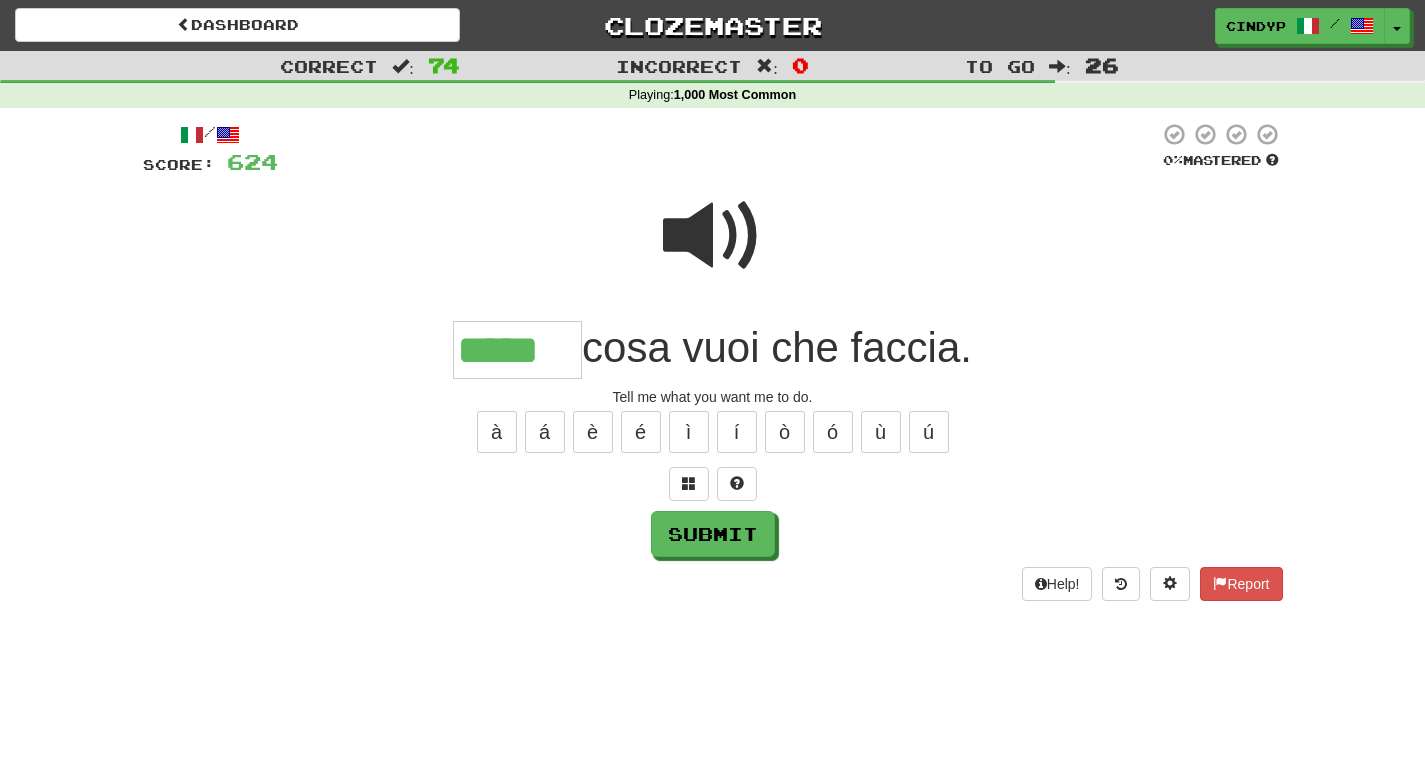 type on "*****" 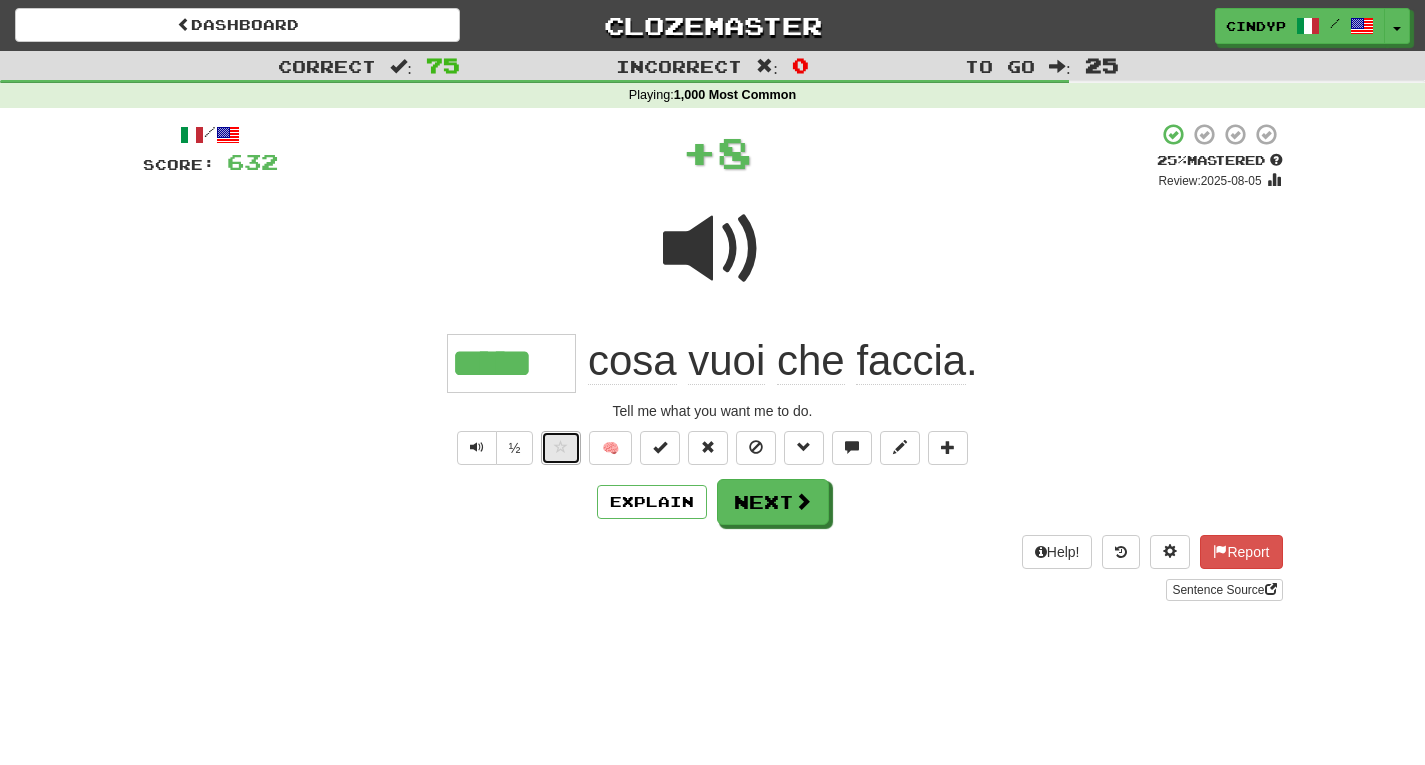 click at bounding box center (561, 448) 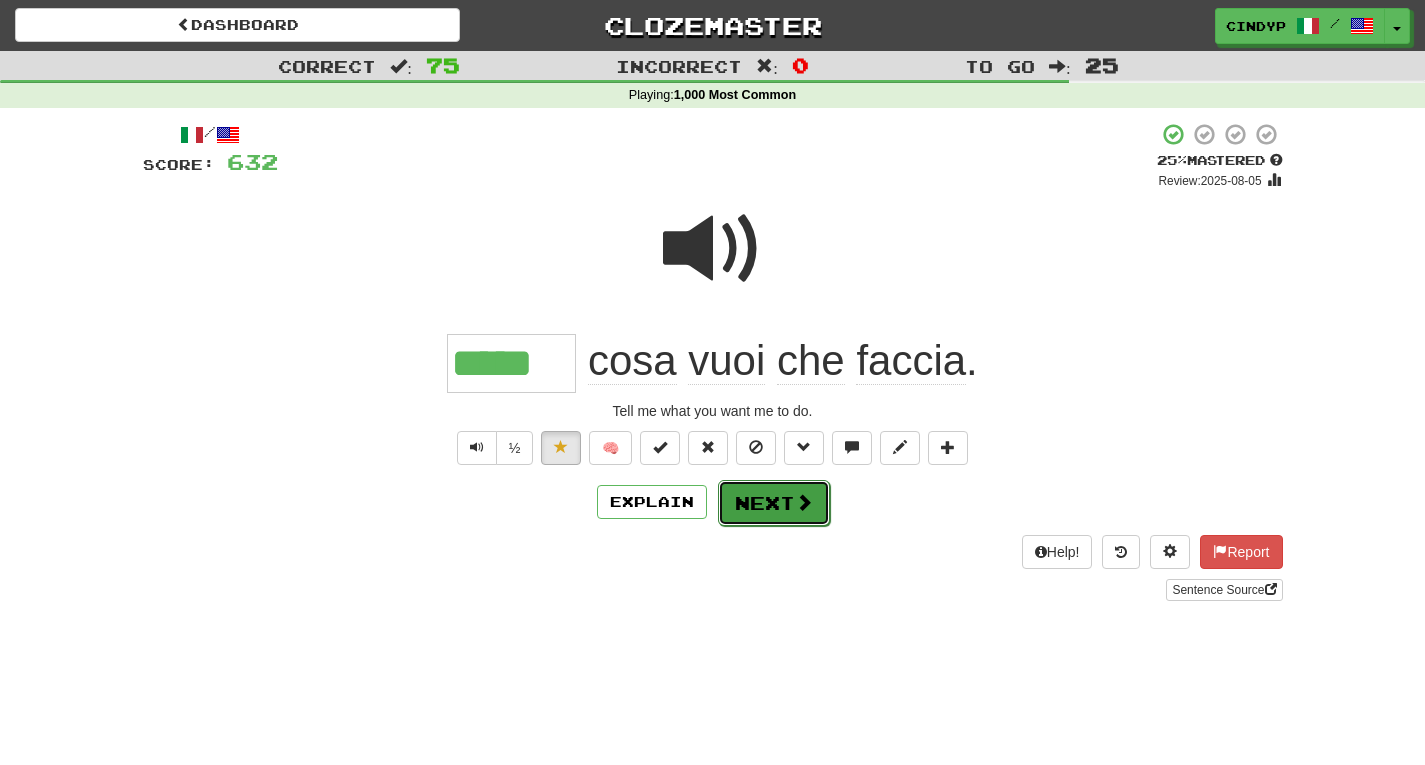 click on "Next" at bounding box center [774, 503] 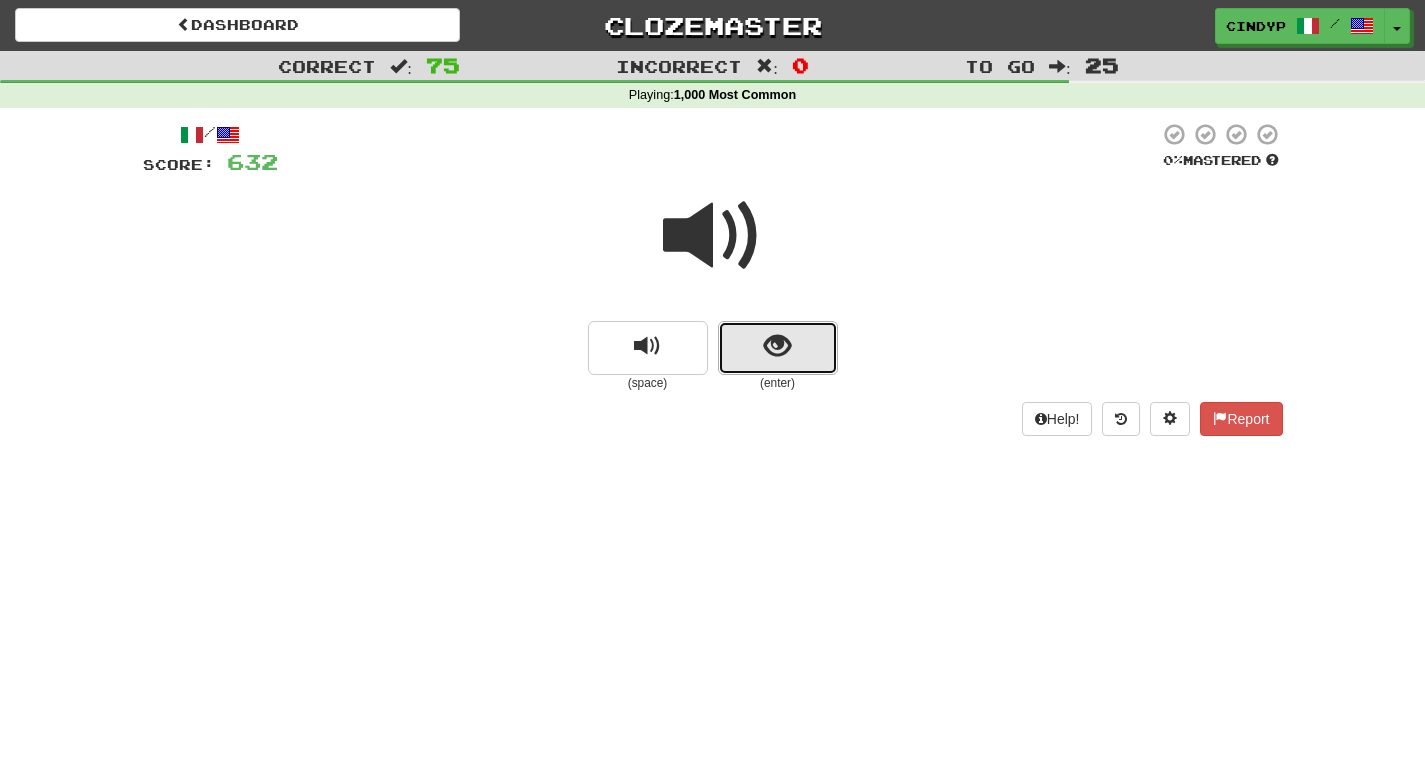 click at bounding box center (778, 348) 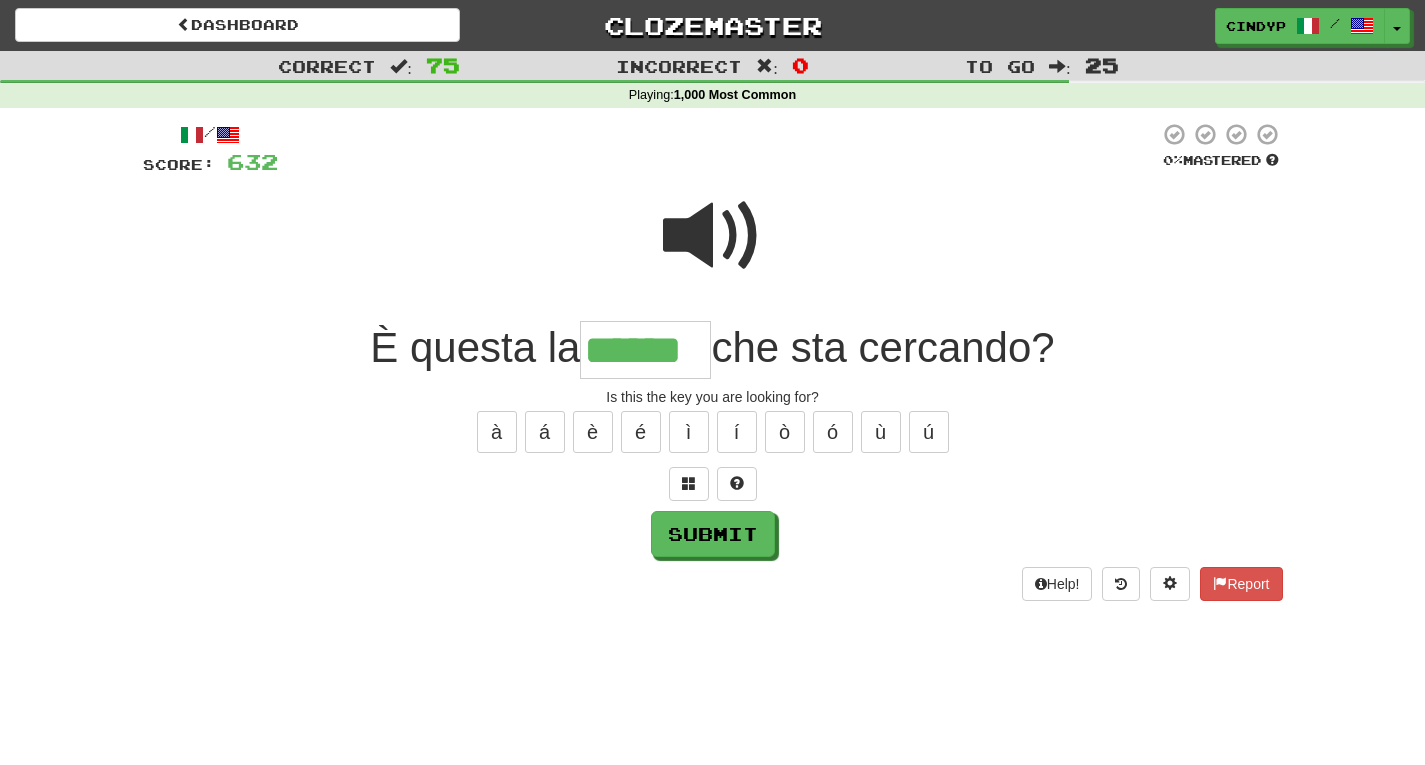 type on "******" 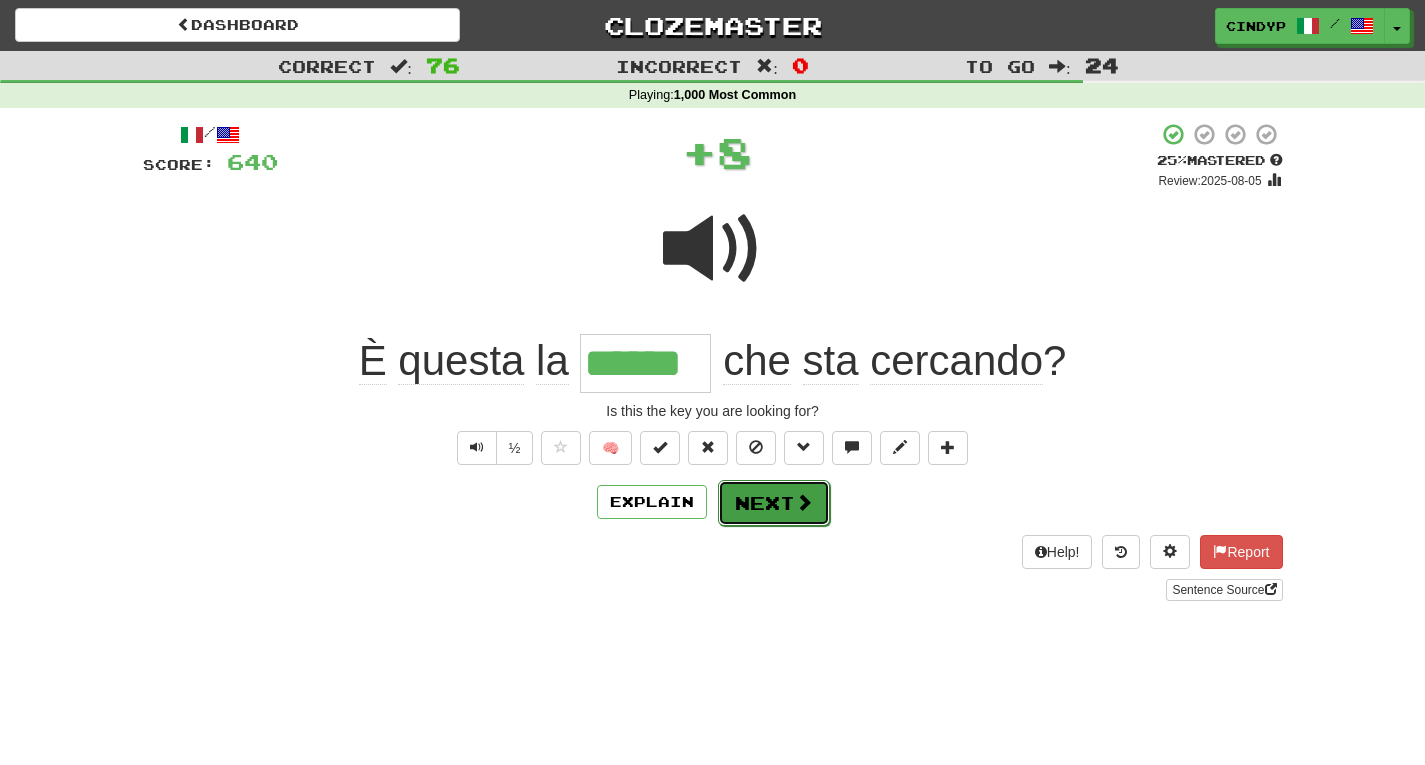 click on "Next" at bounding box center (774, 503) 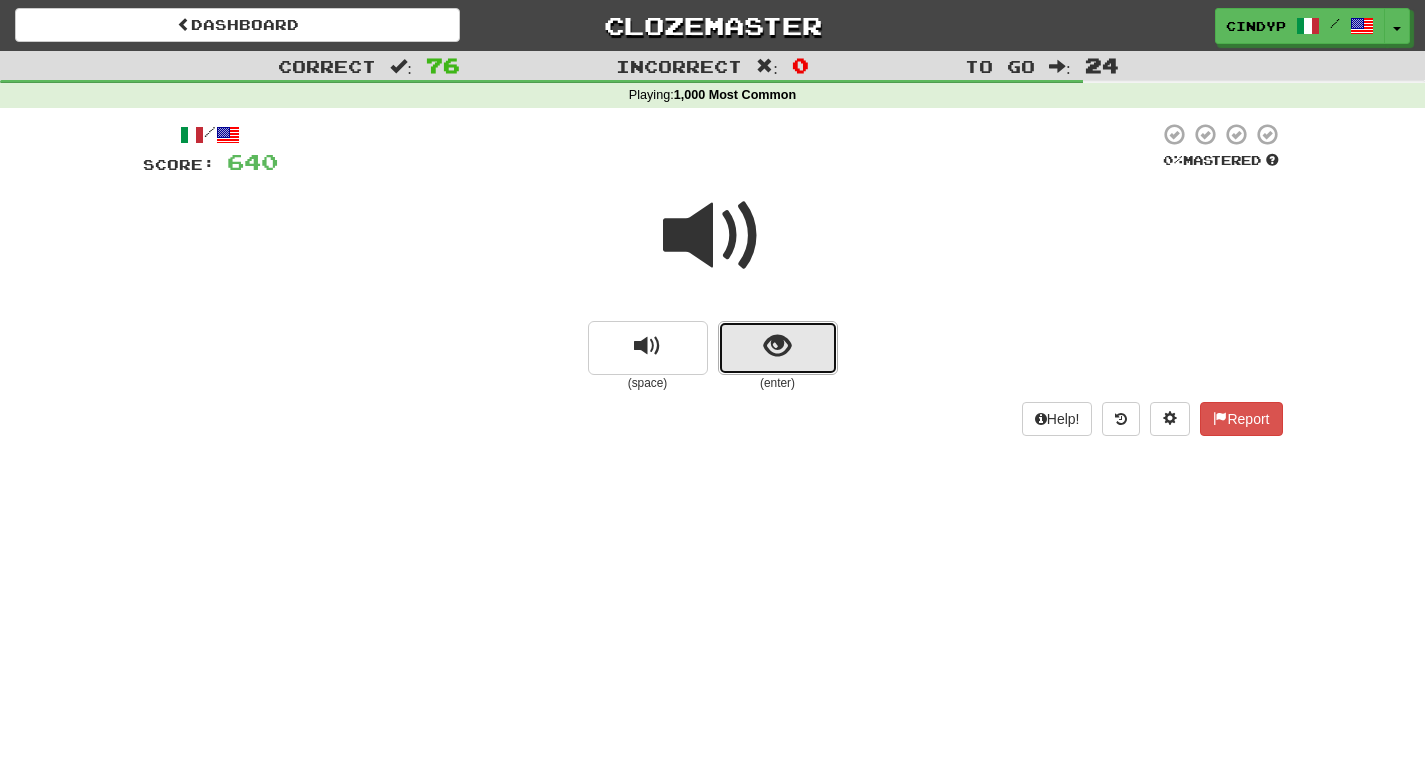 click at bounding box center [778, 348] 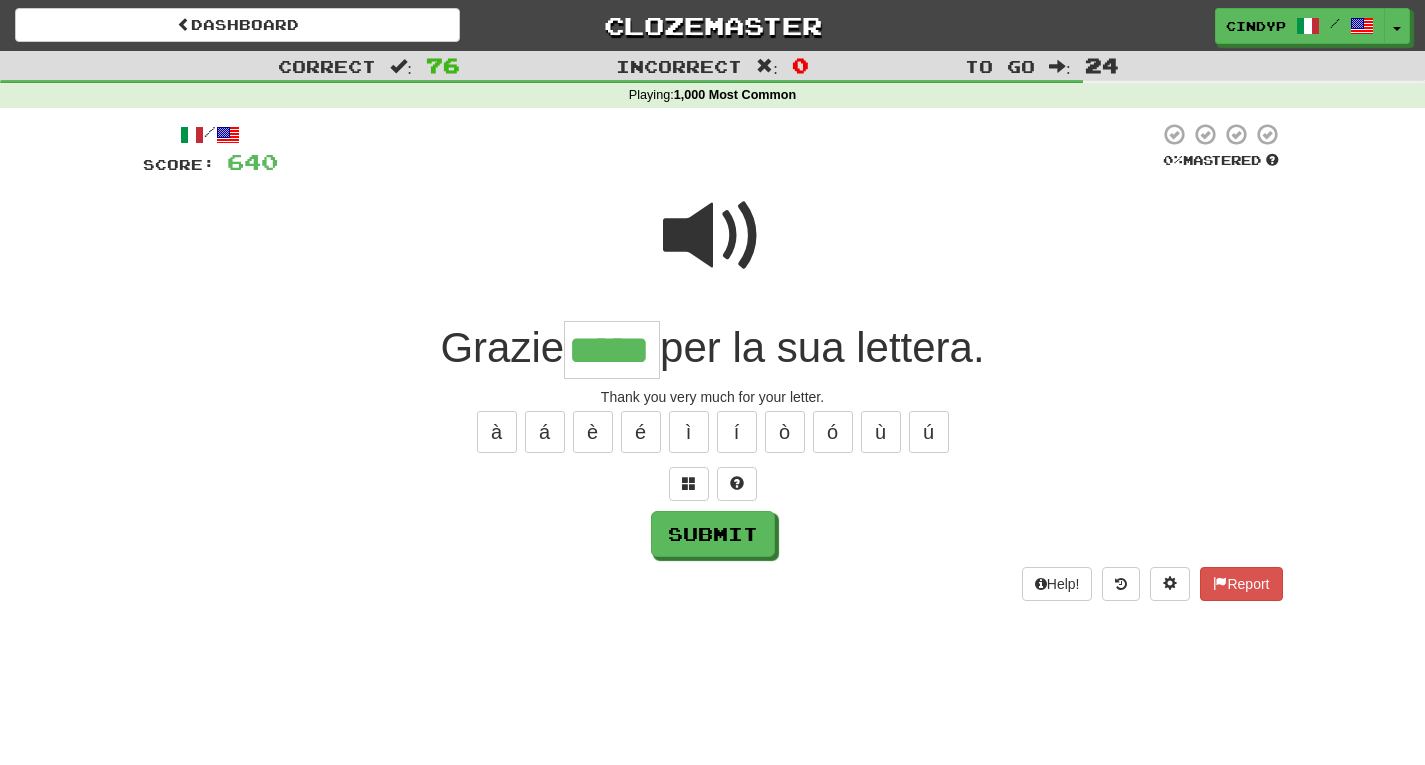 type on "*****" 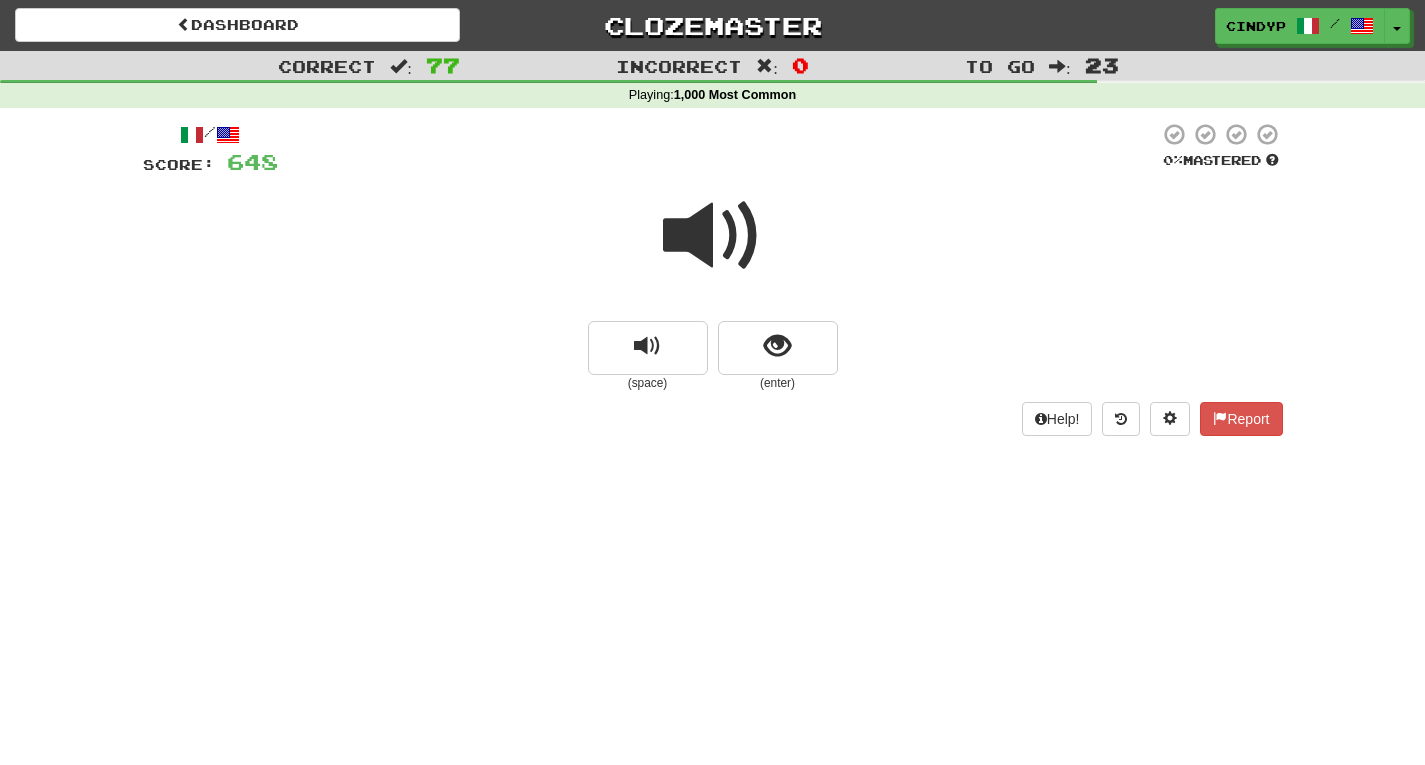 click at bounding box center (713, 236) 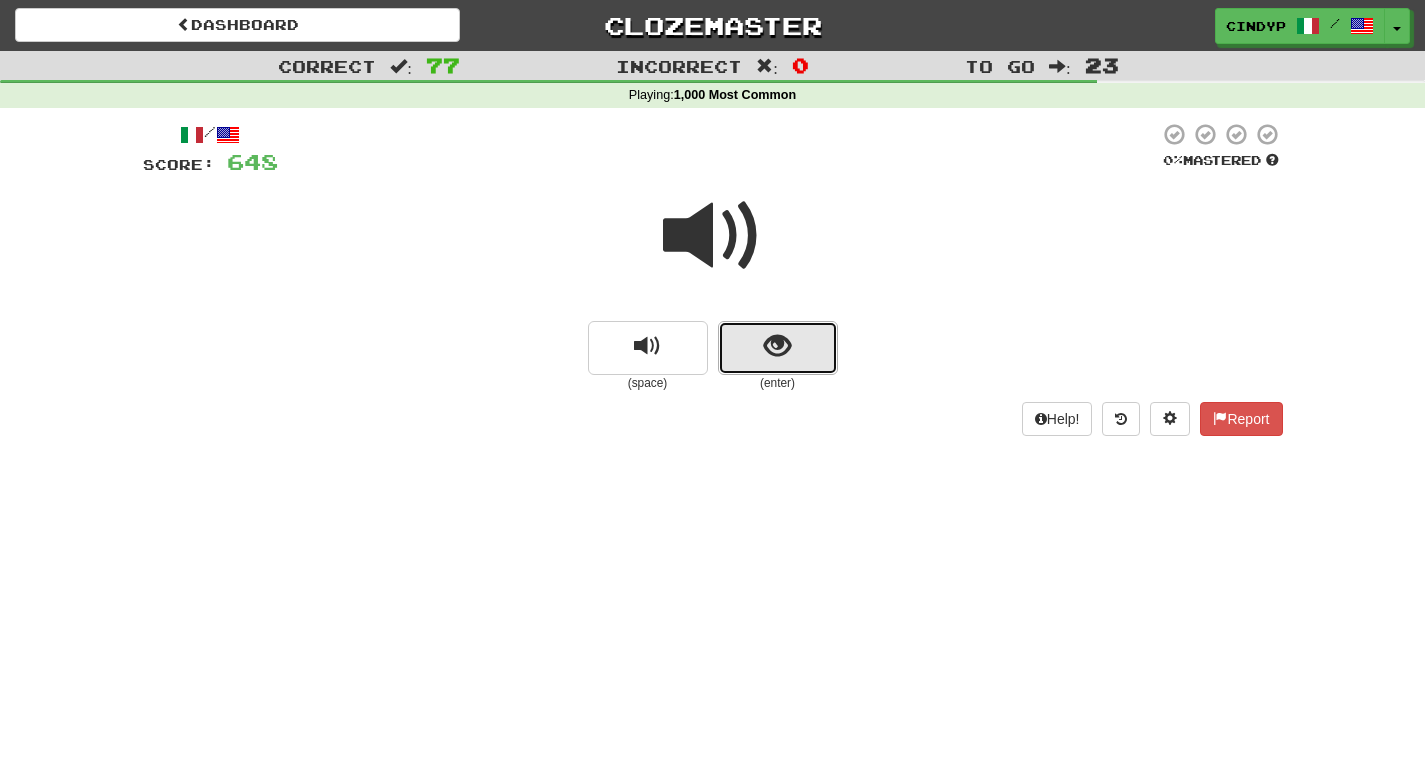 click at bounding box center [777, 346] 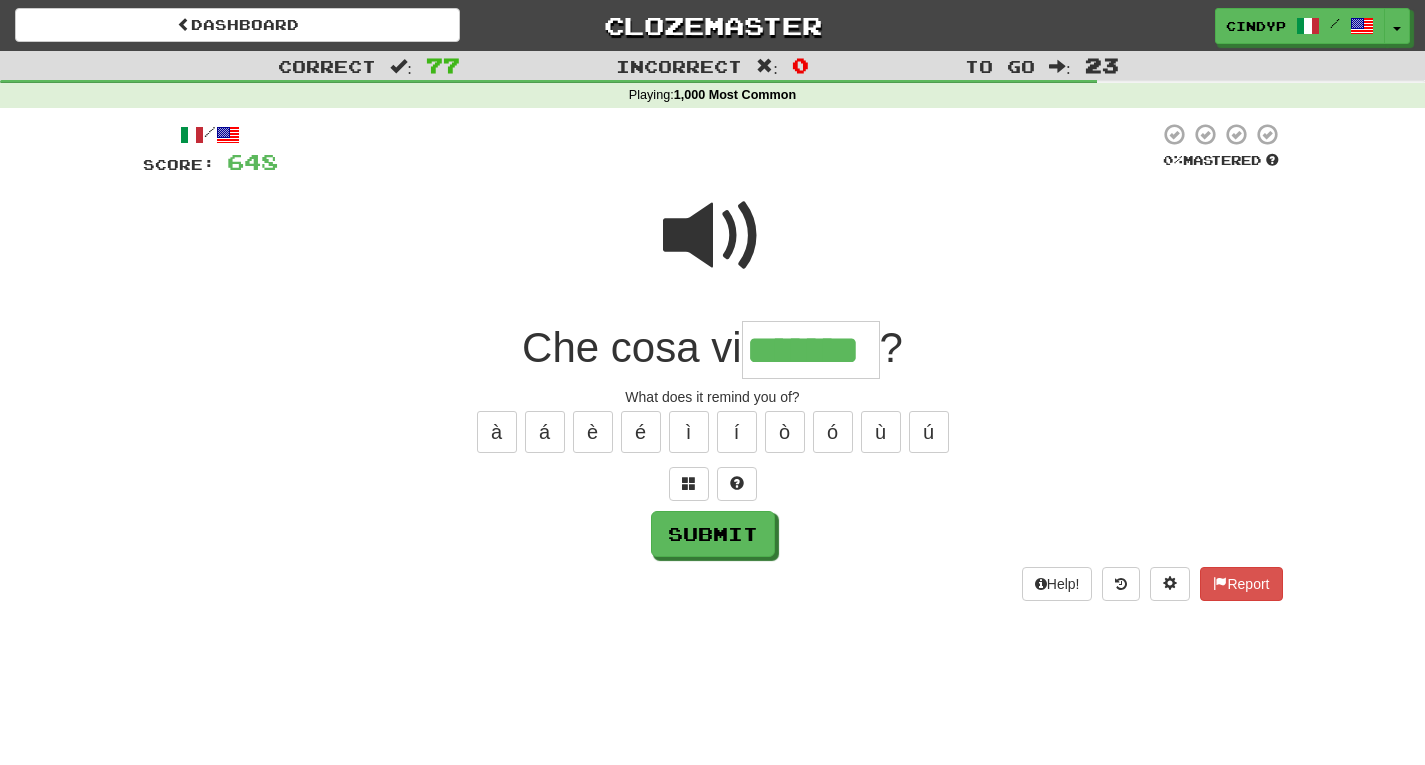 type on "*******" 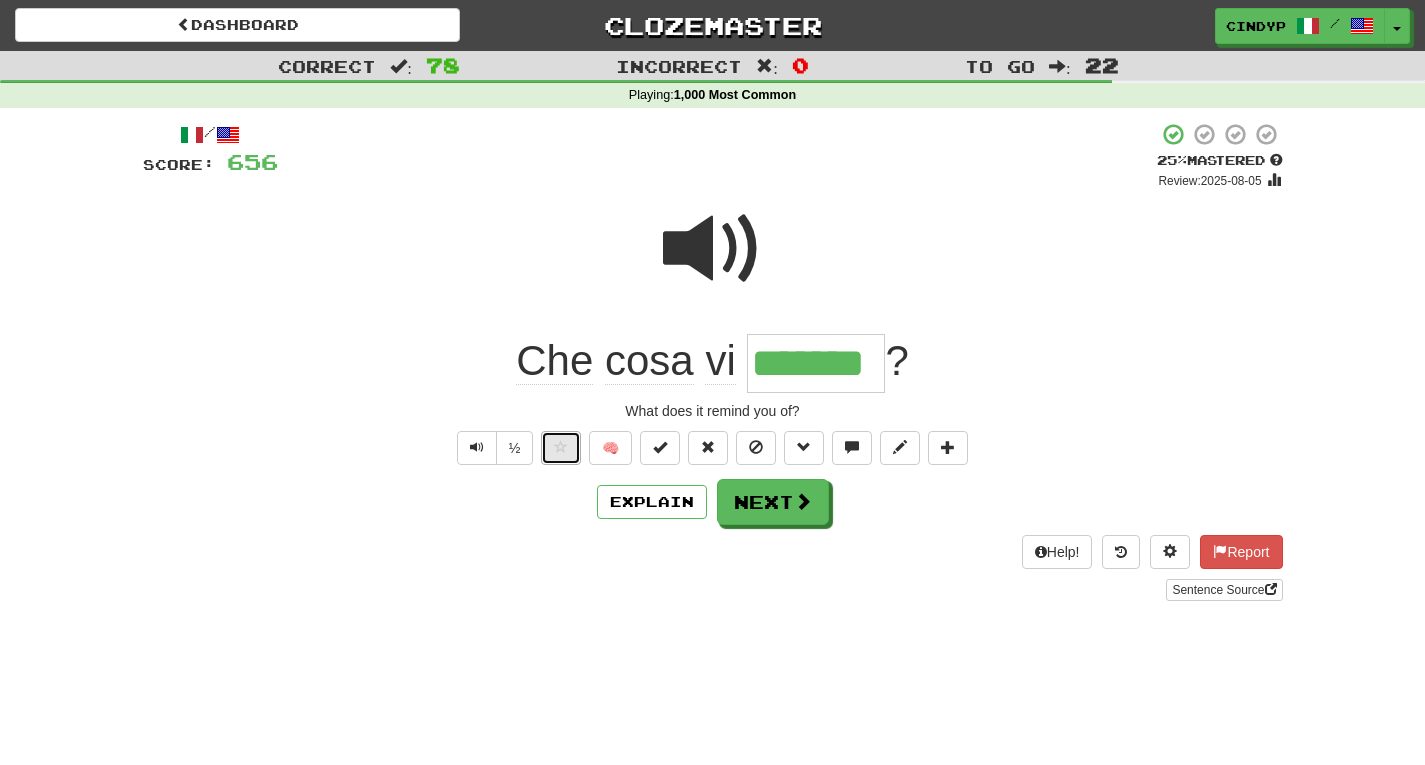 click at bounding box center [561, 447] 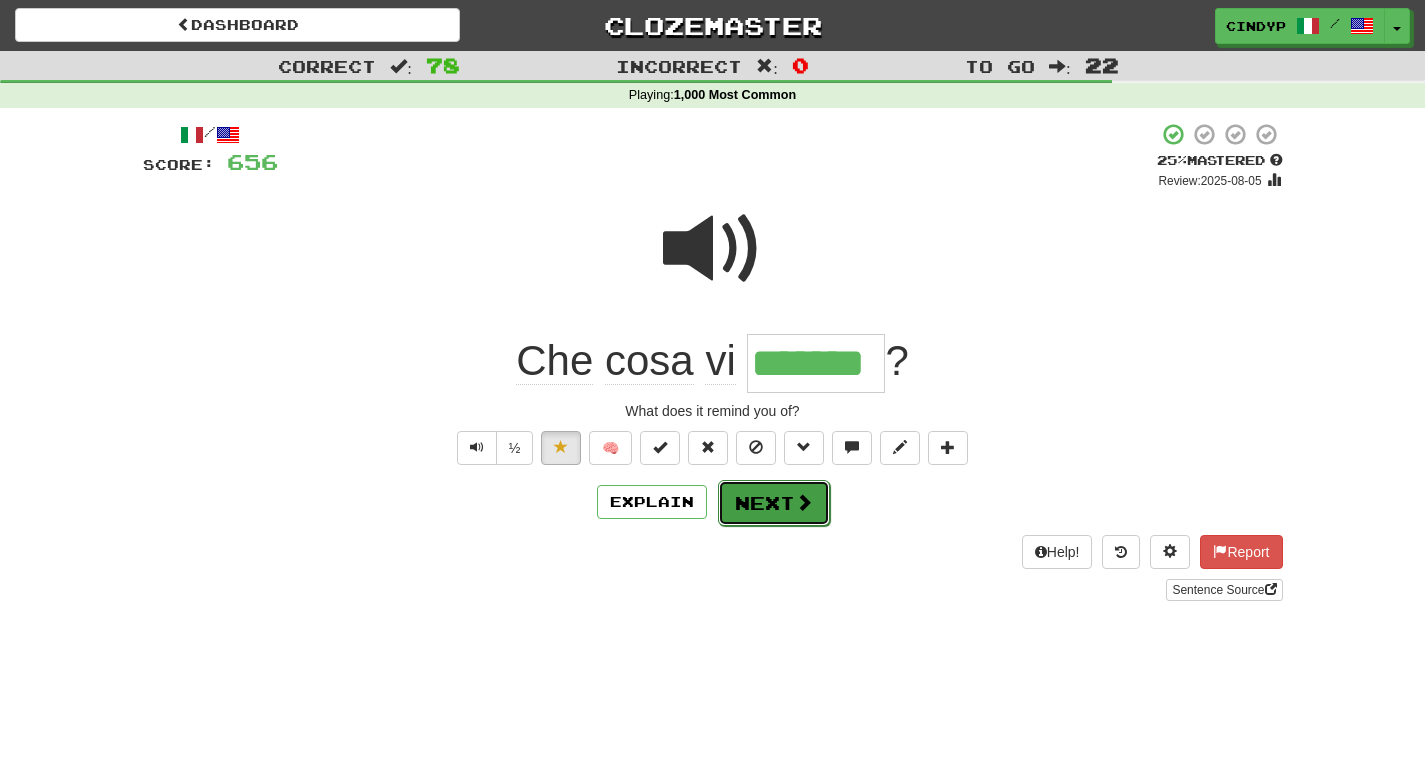 click on "Next" at bounding box center [774, 503] 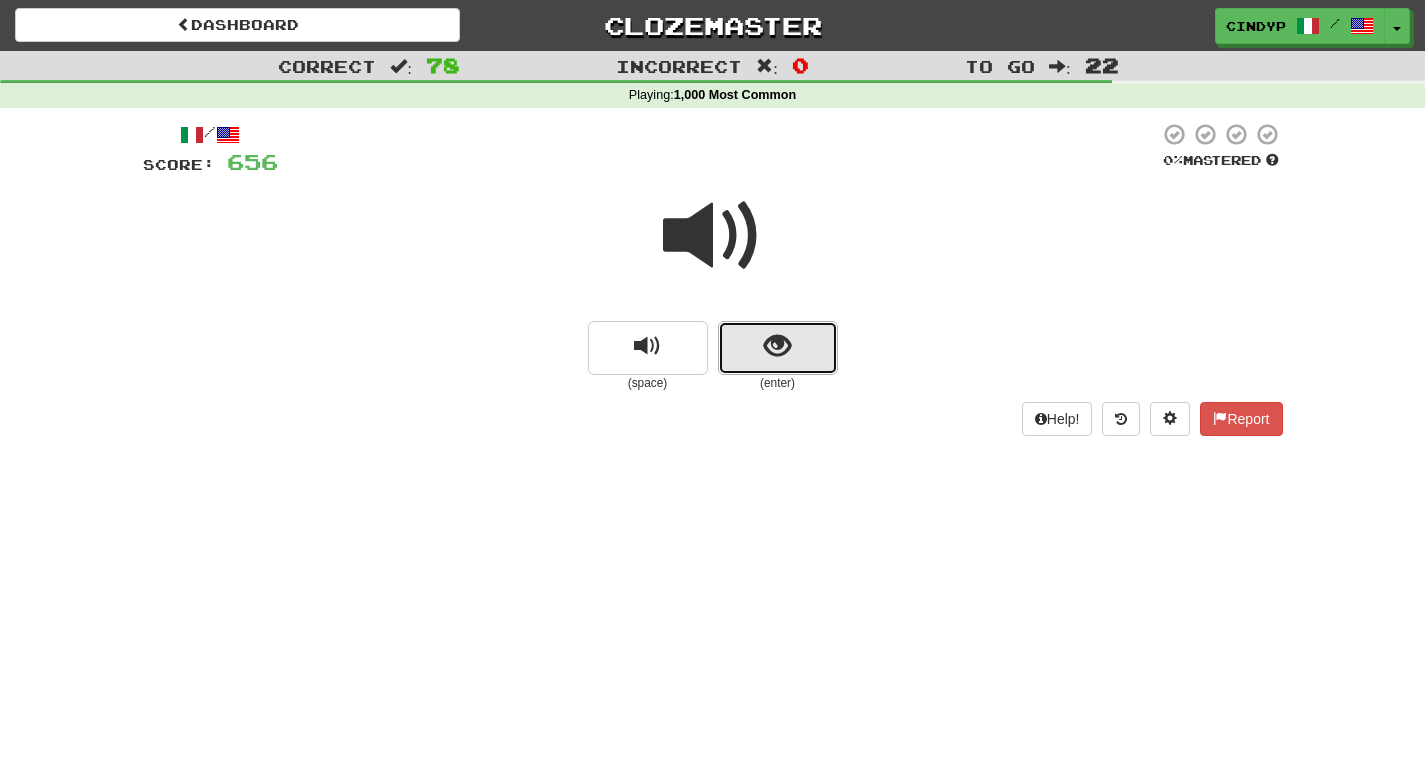 click at bounding box center (778, 348) 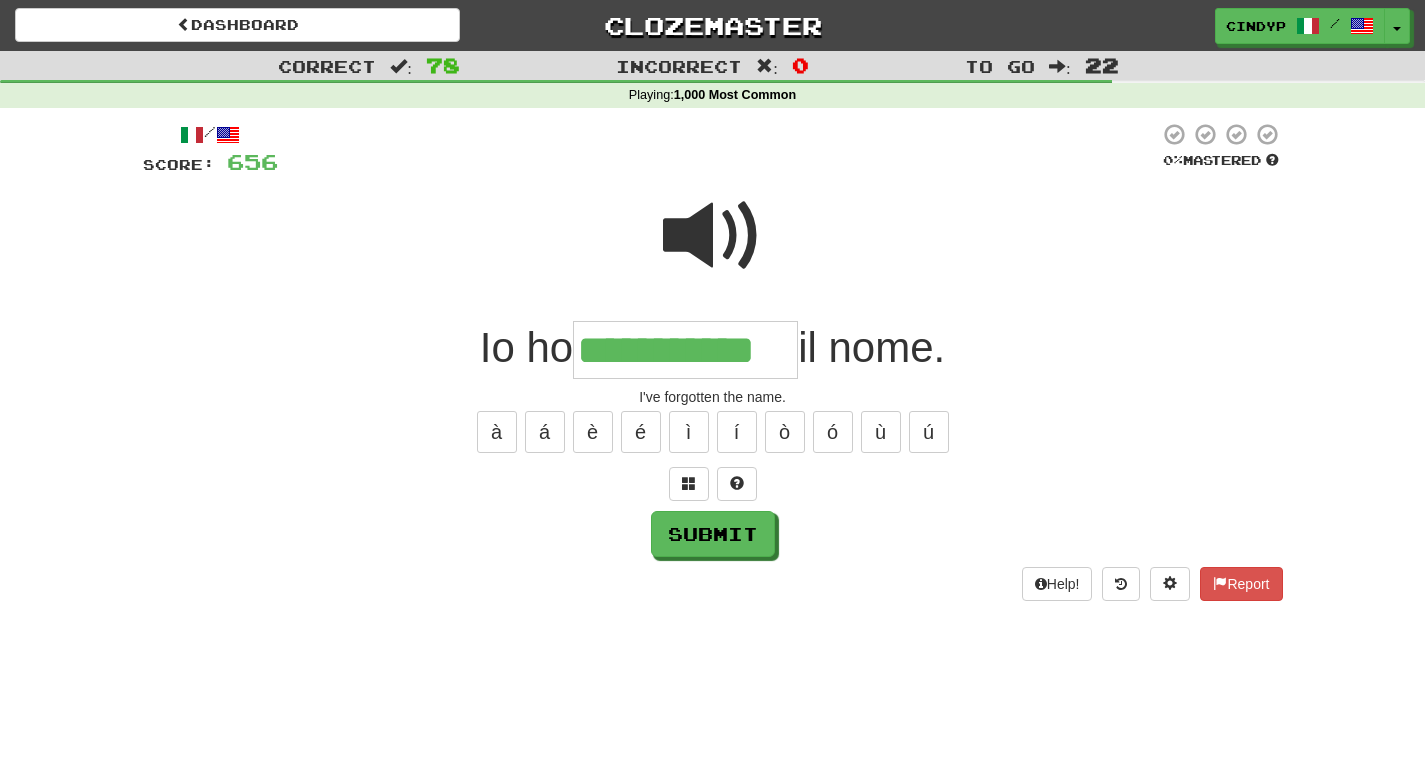 type on "**********" 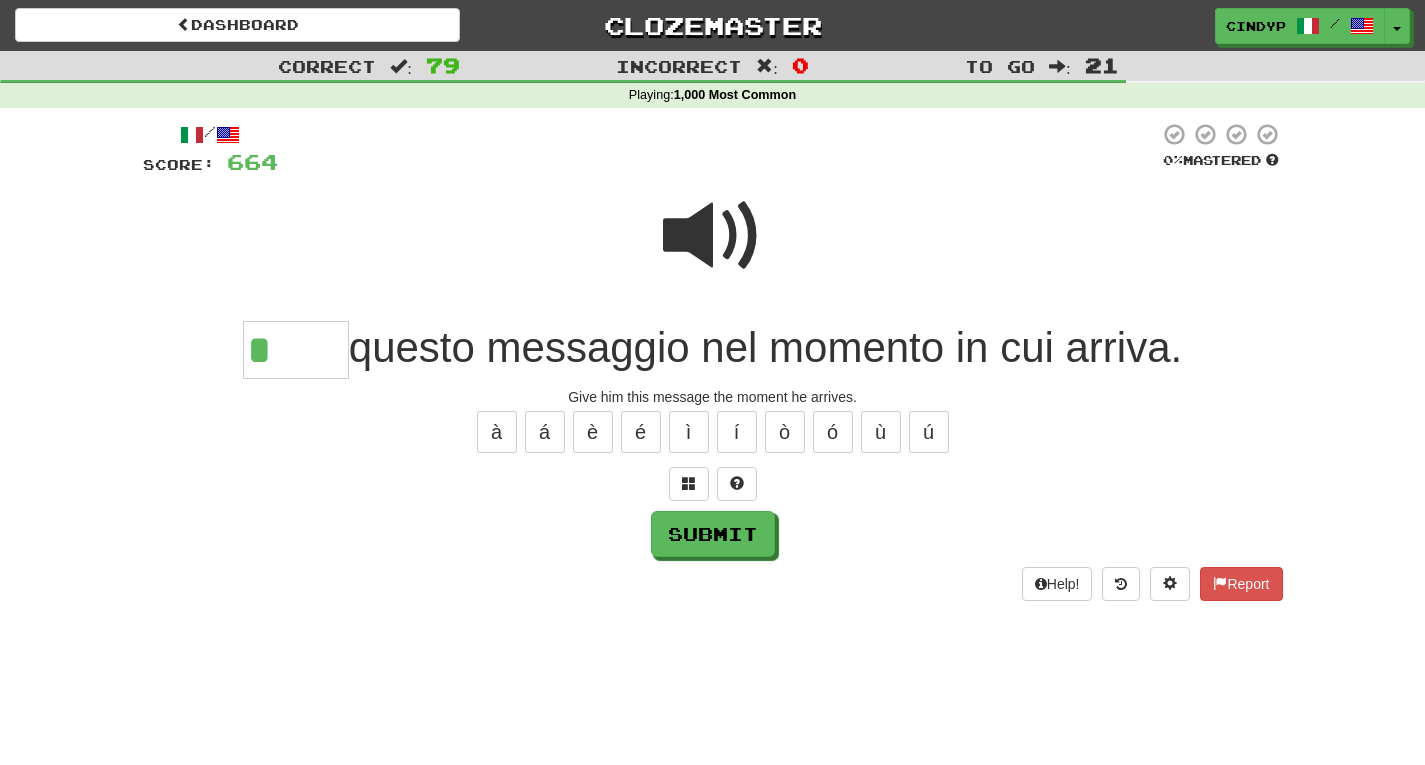 click at bounding box center [713, 236] 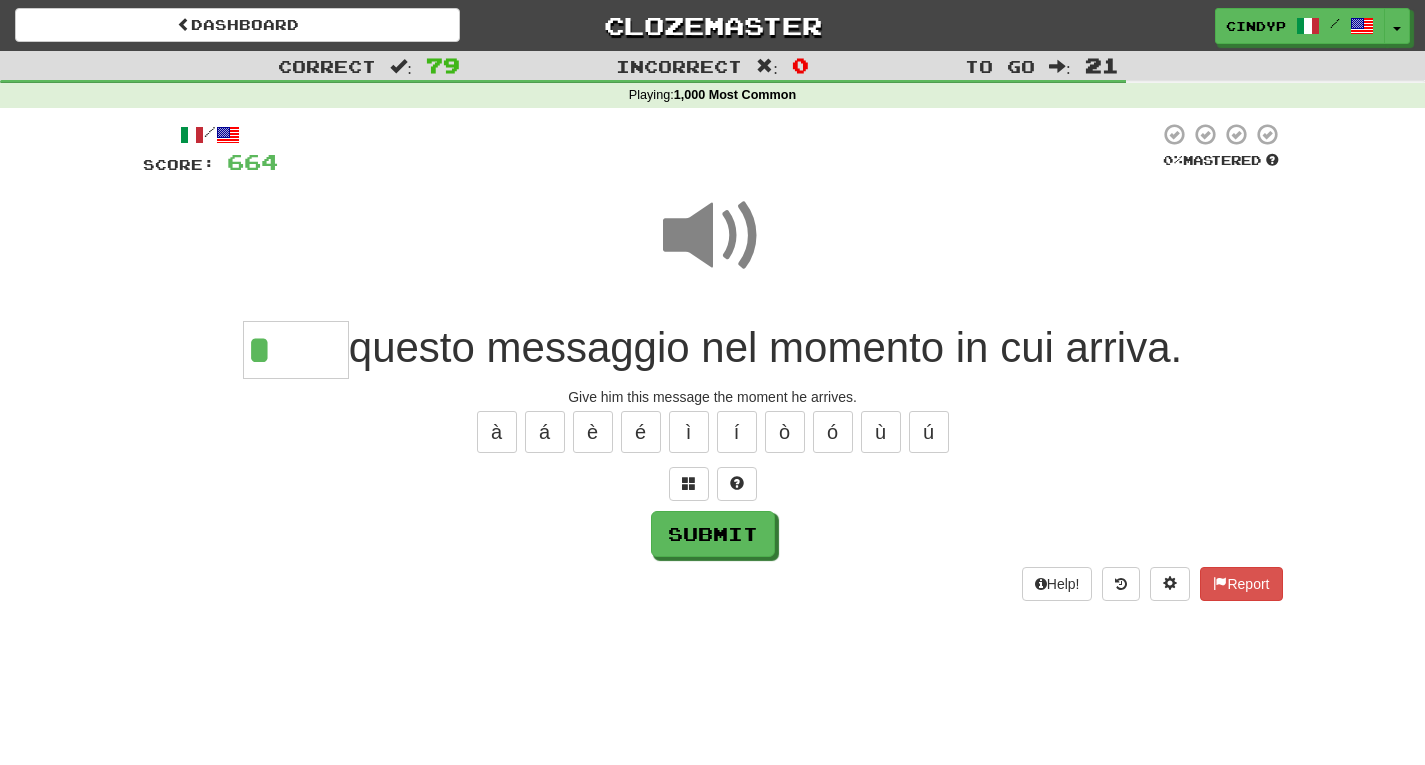 click on "*" at bounding box center (296, 350) 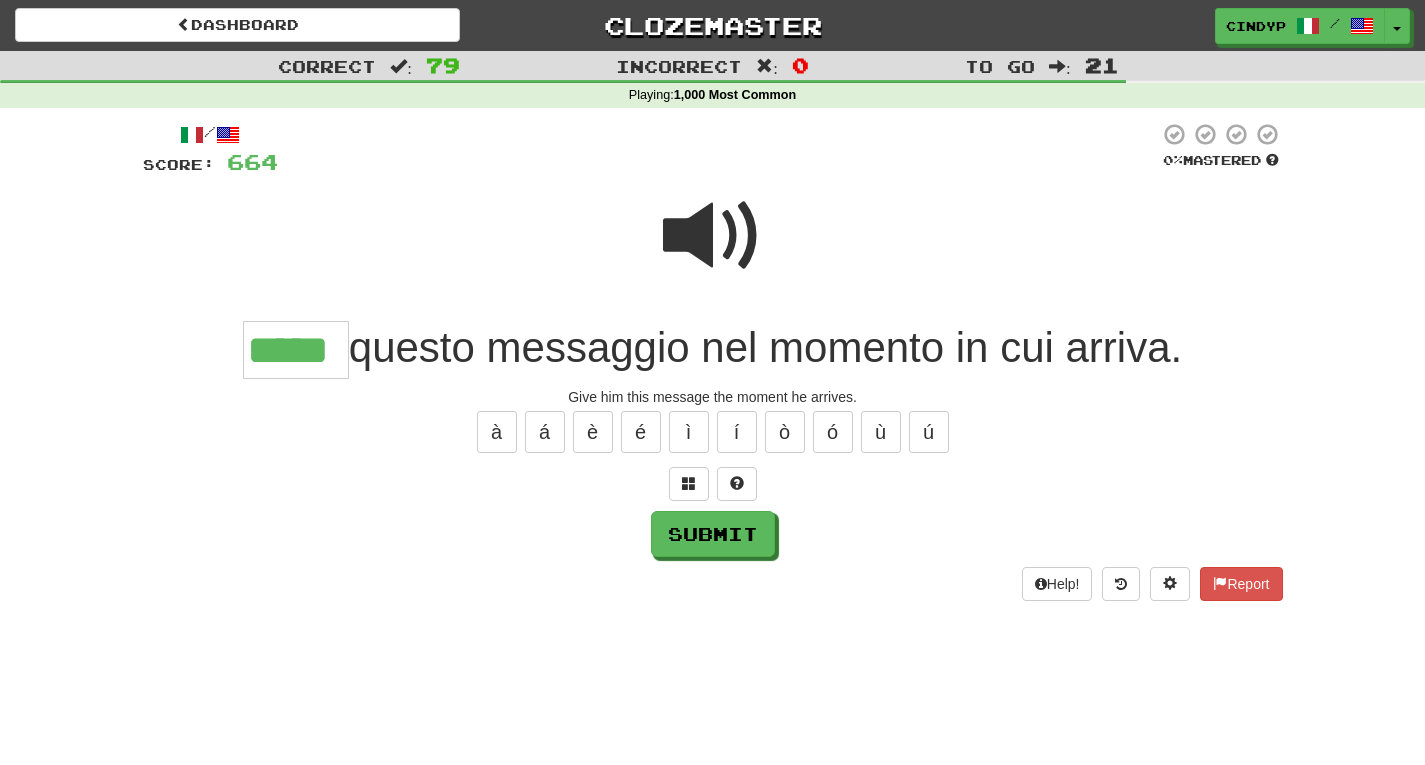 type on "*****" 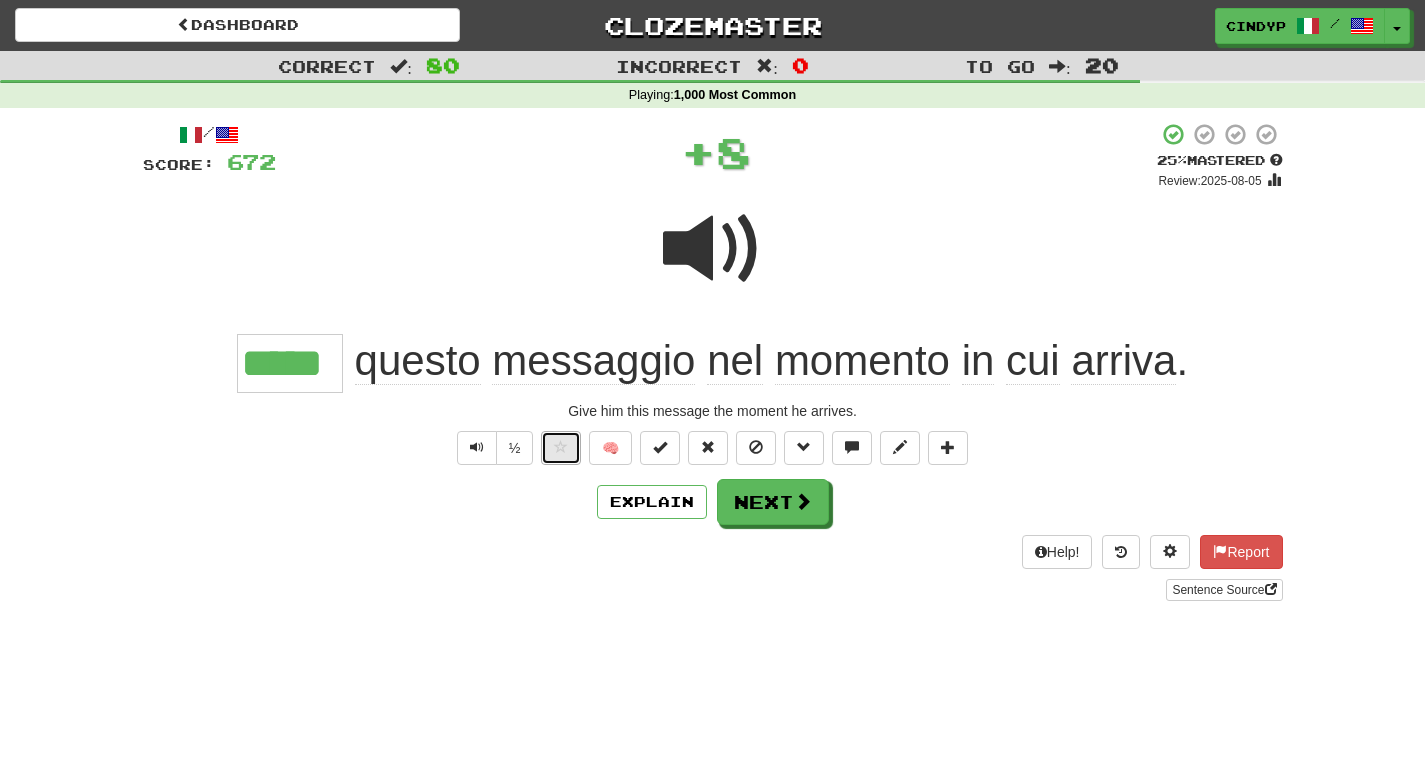 click at bounding box center [561, 448] 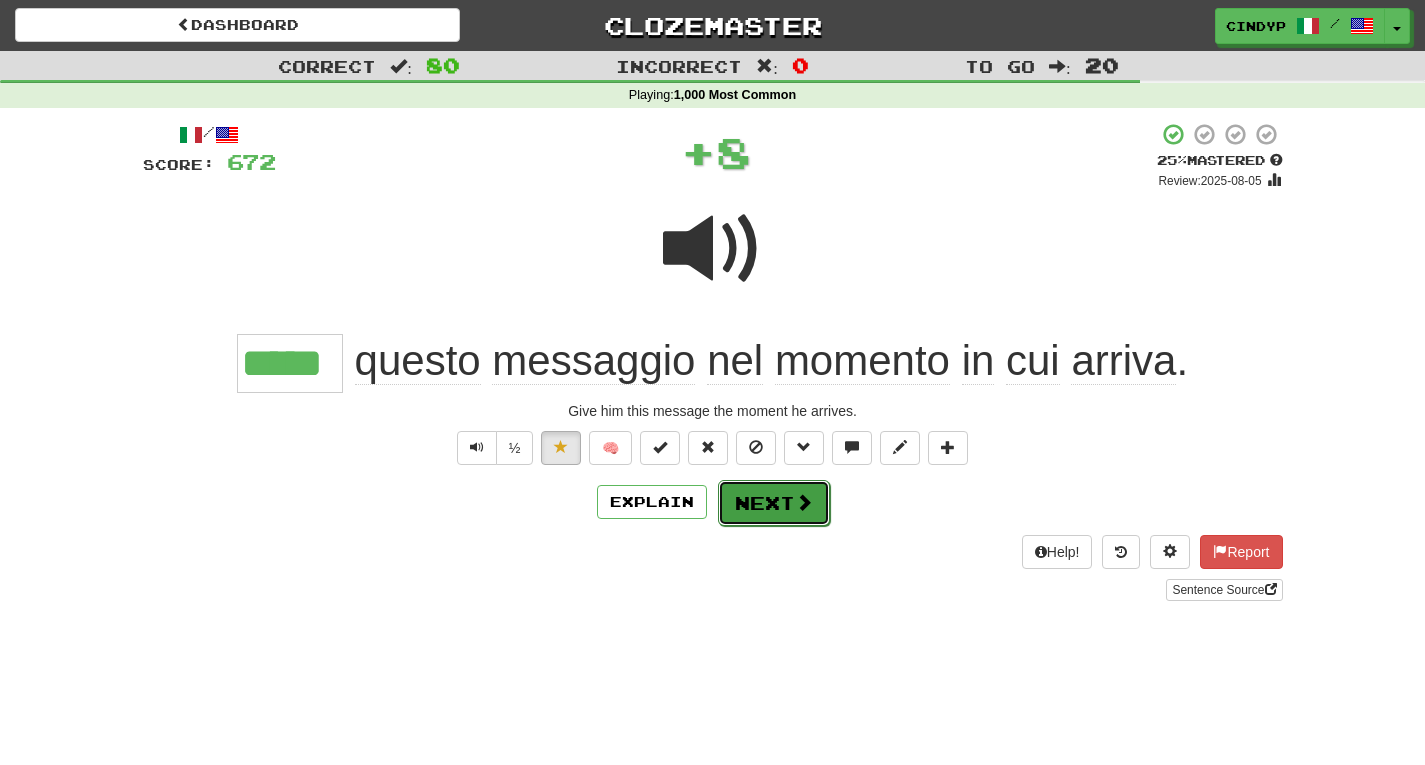 click on "Next" at bounding box center (774, 503) 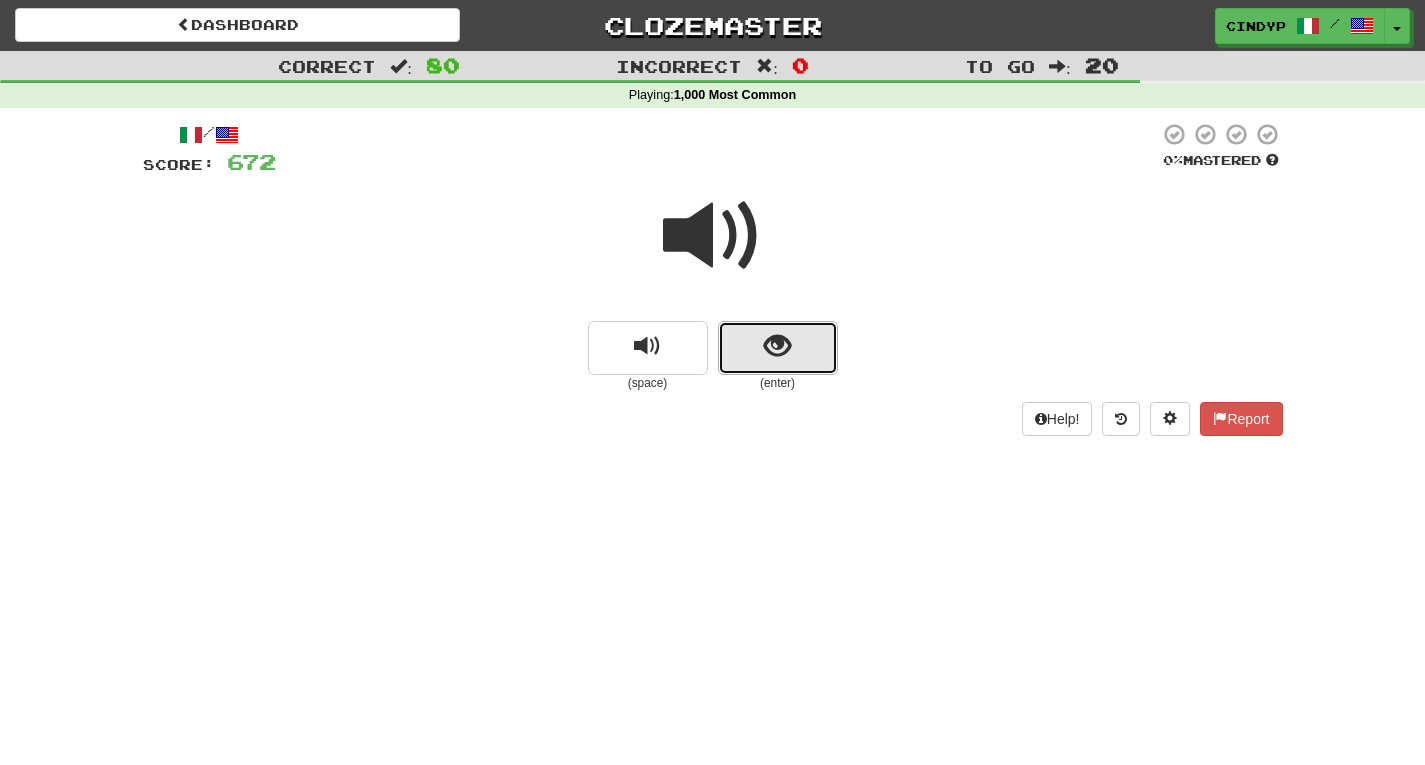 click at bounding box center [778, 348] 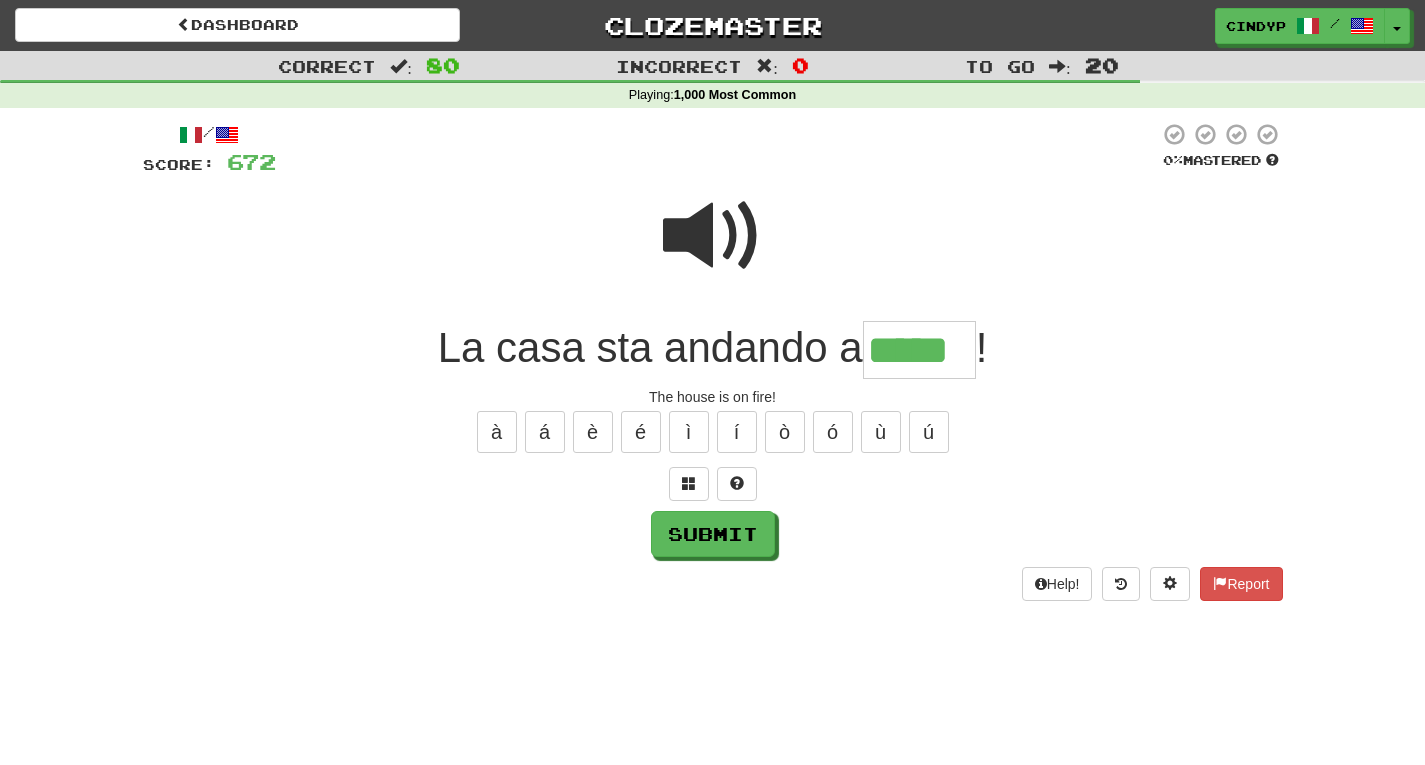type on "*****" 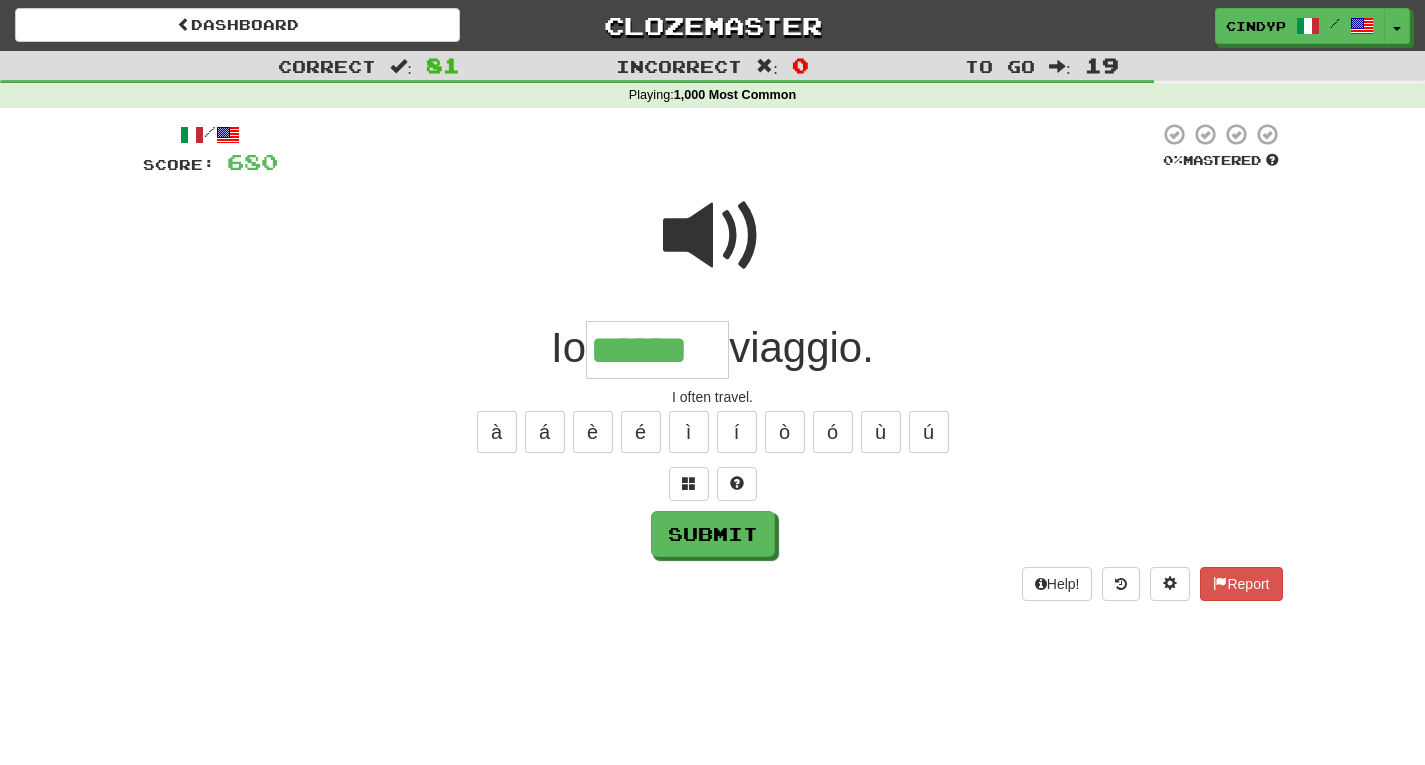 type on "******" 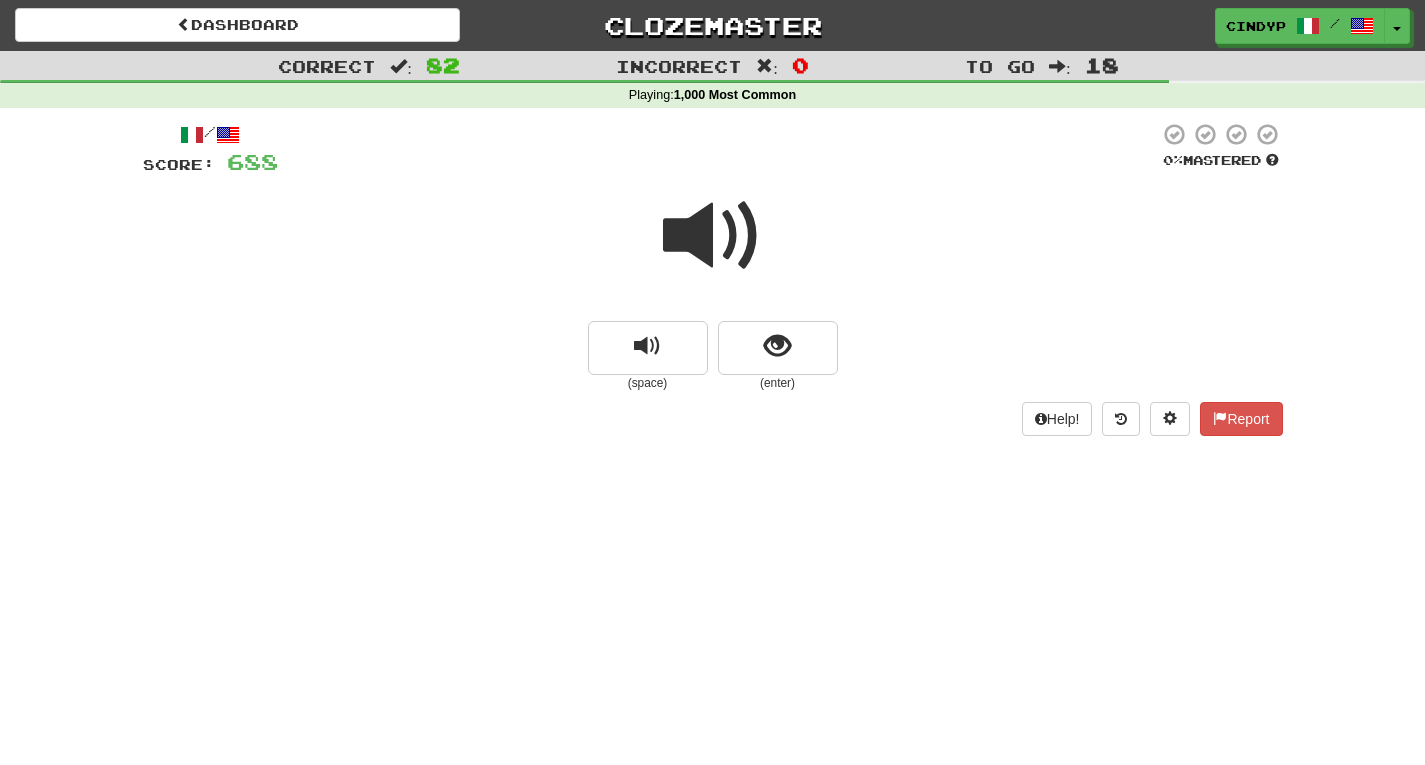 click at bounding box center [713, 236] 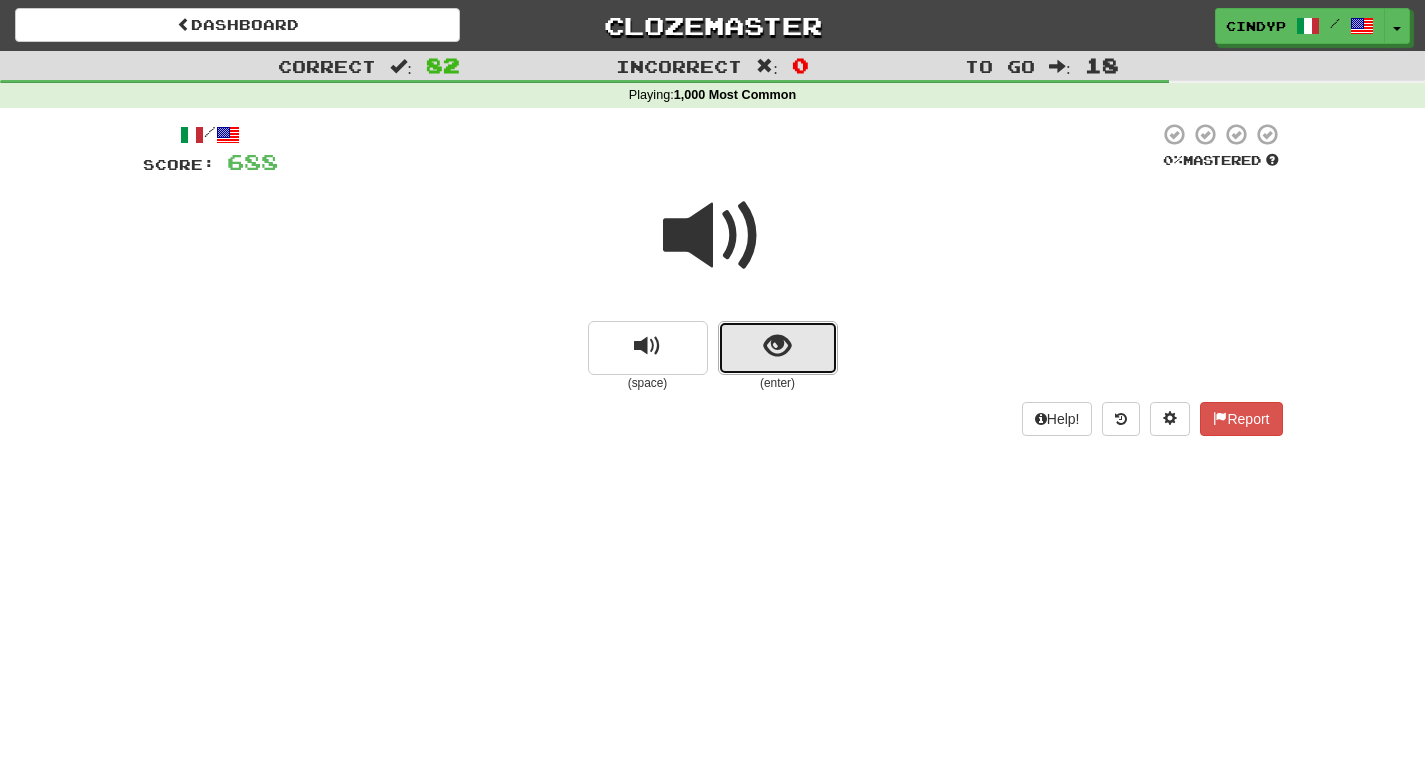 click at bounding box center (777, 346) 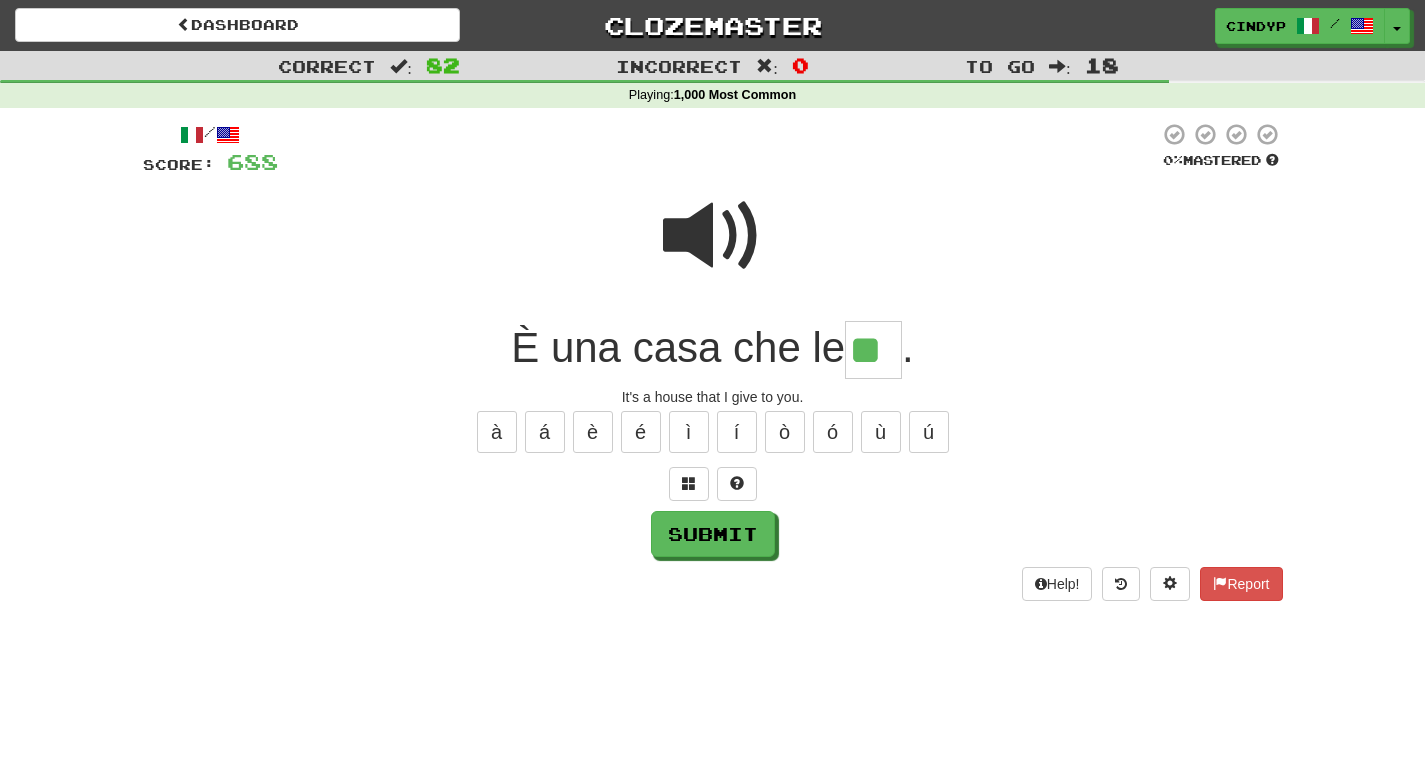 type on "**" 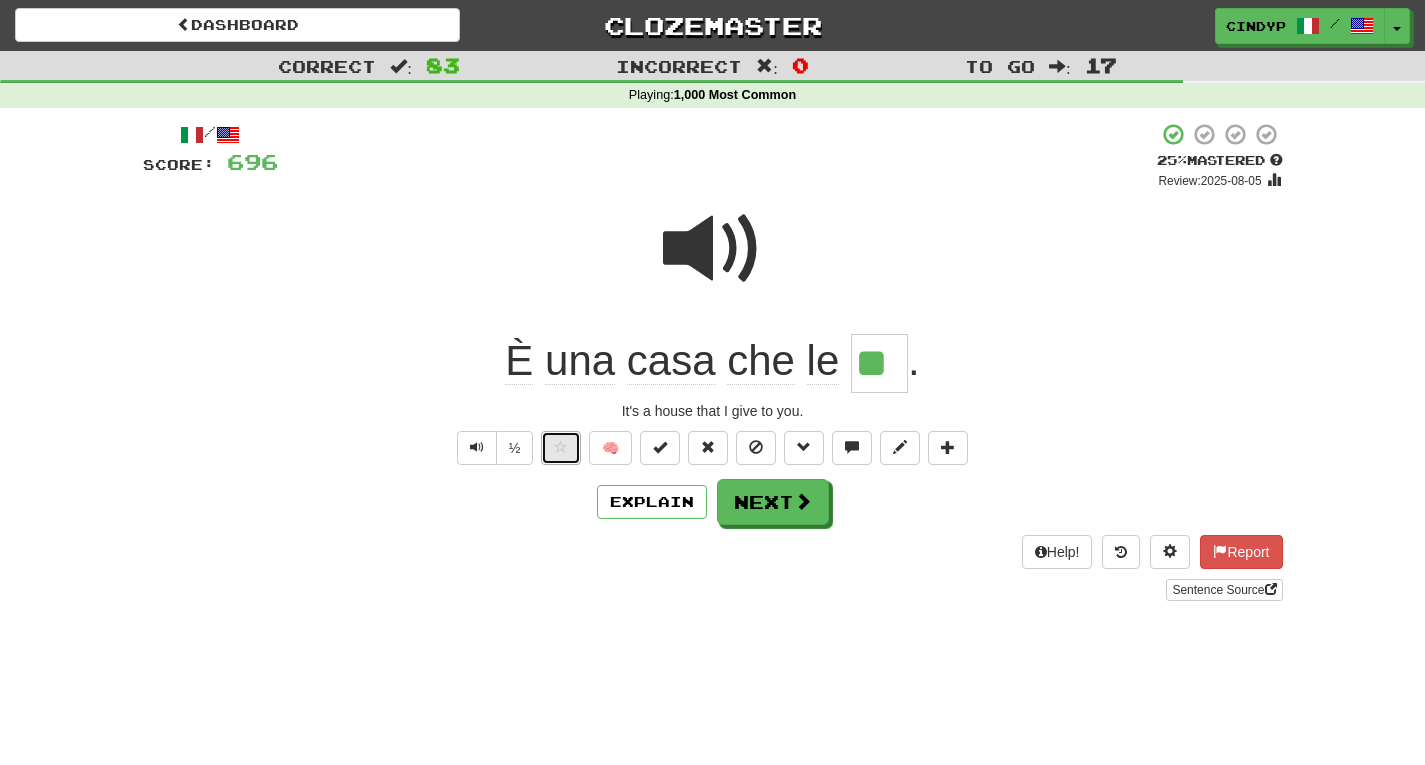 click at bounding box center (561, 448) 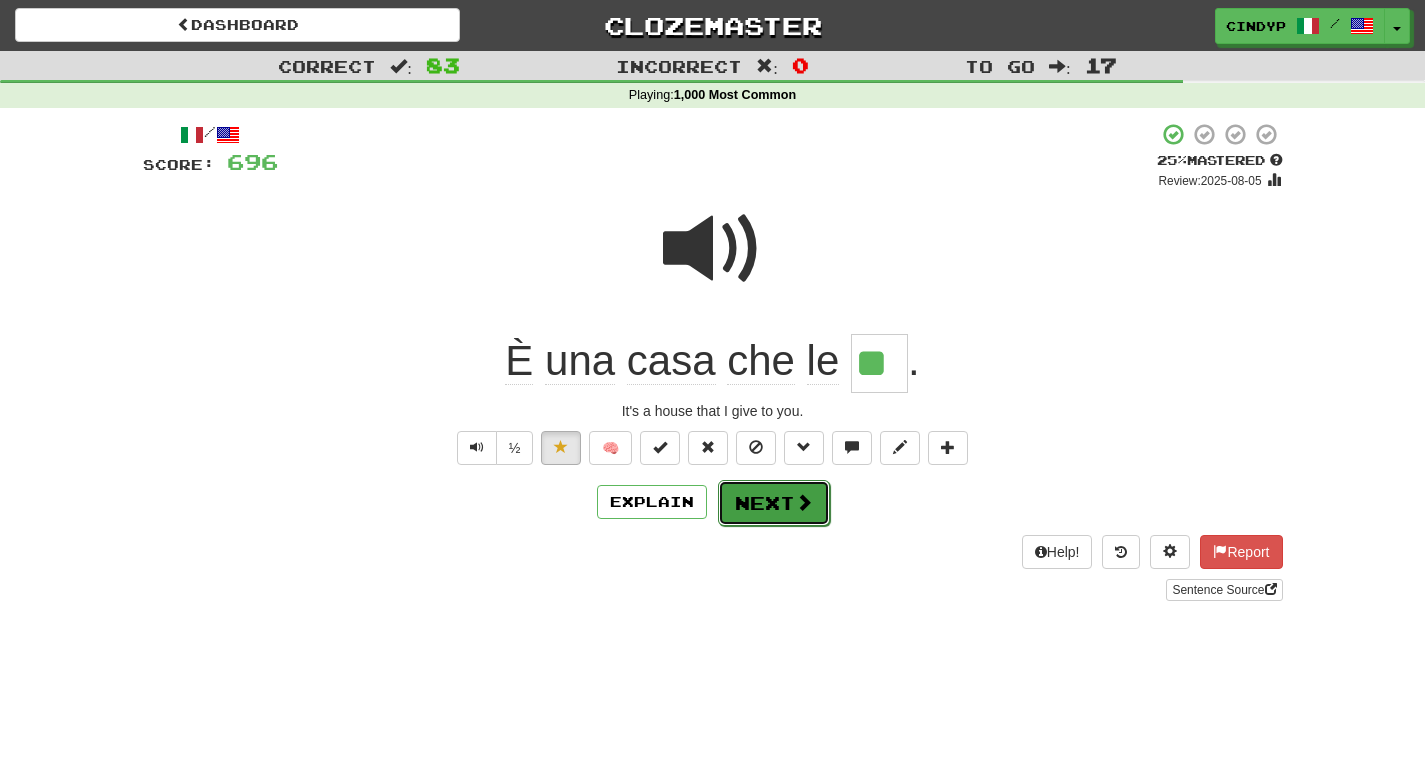 click on "Next" at bounding box center (774, 503) 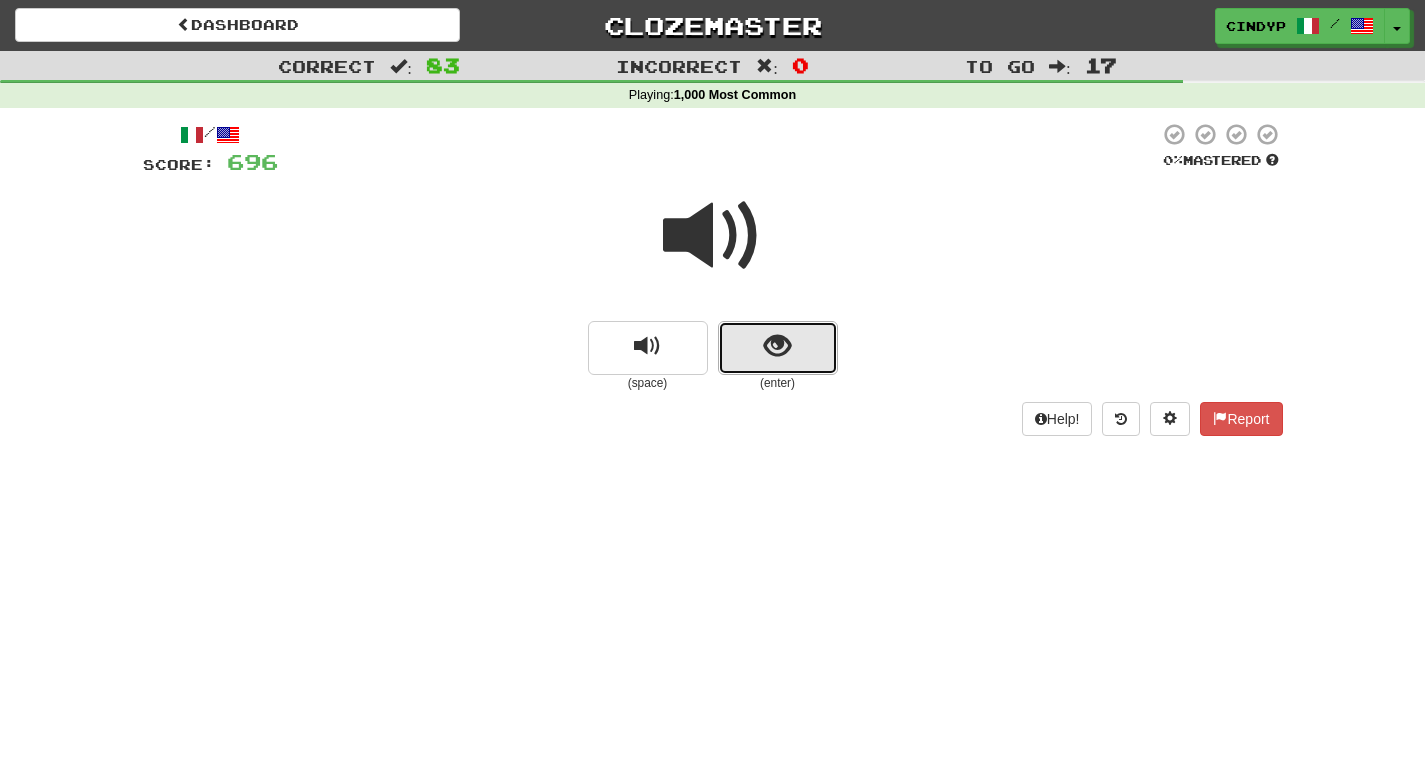 click at bounding box center (778, 348) 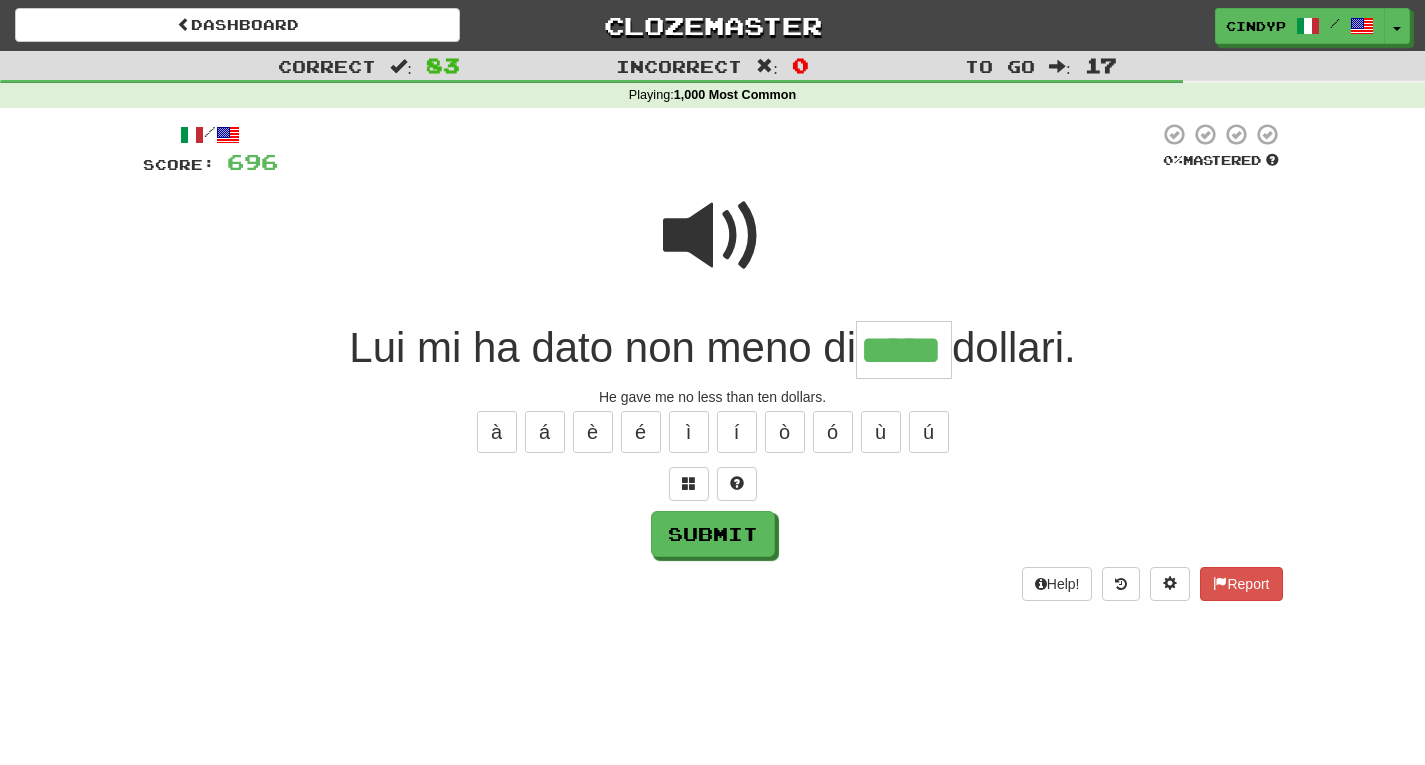 type on "*****" 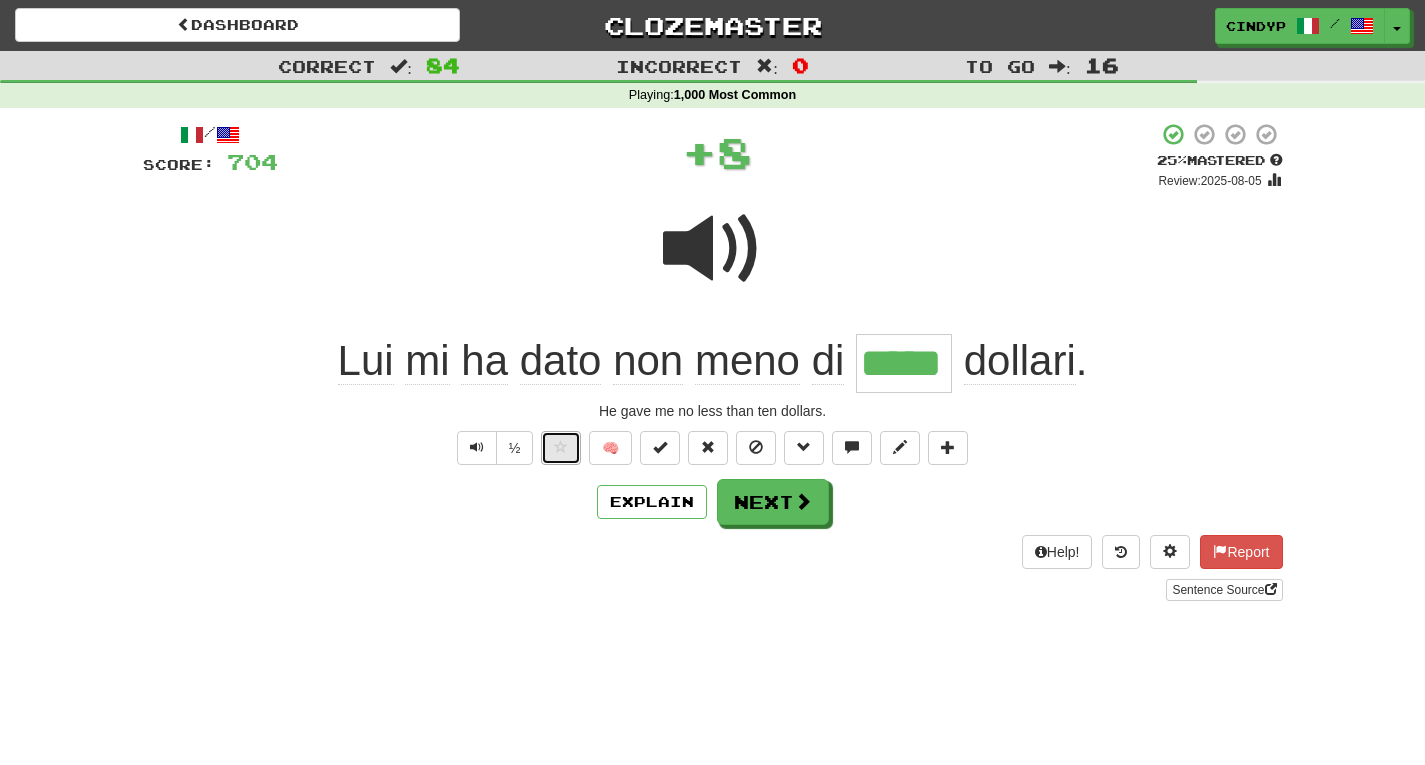 click at bounding box center [561, 447] 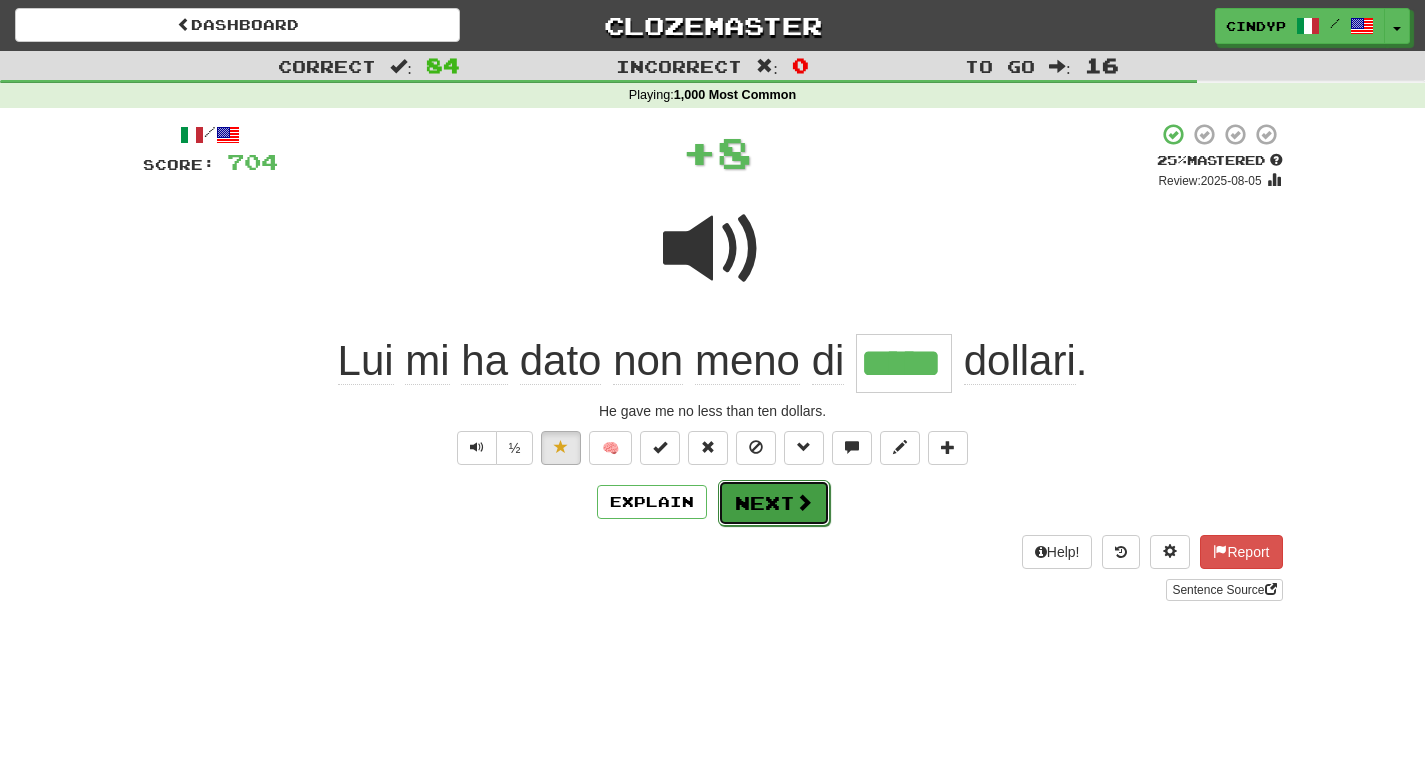 click at bounding box center (804, 502) 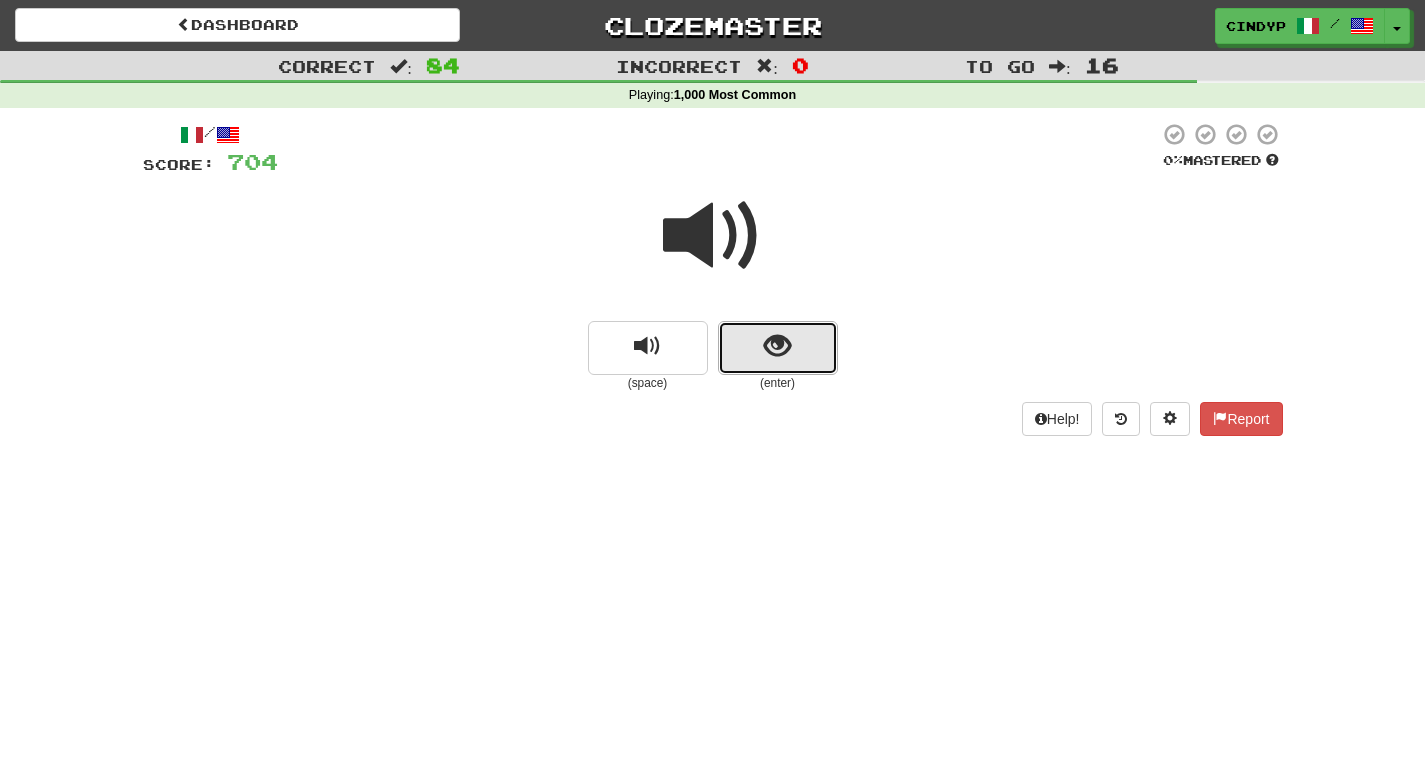 click at bounding box center (778, 348) 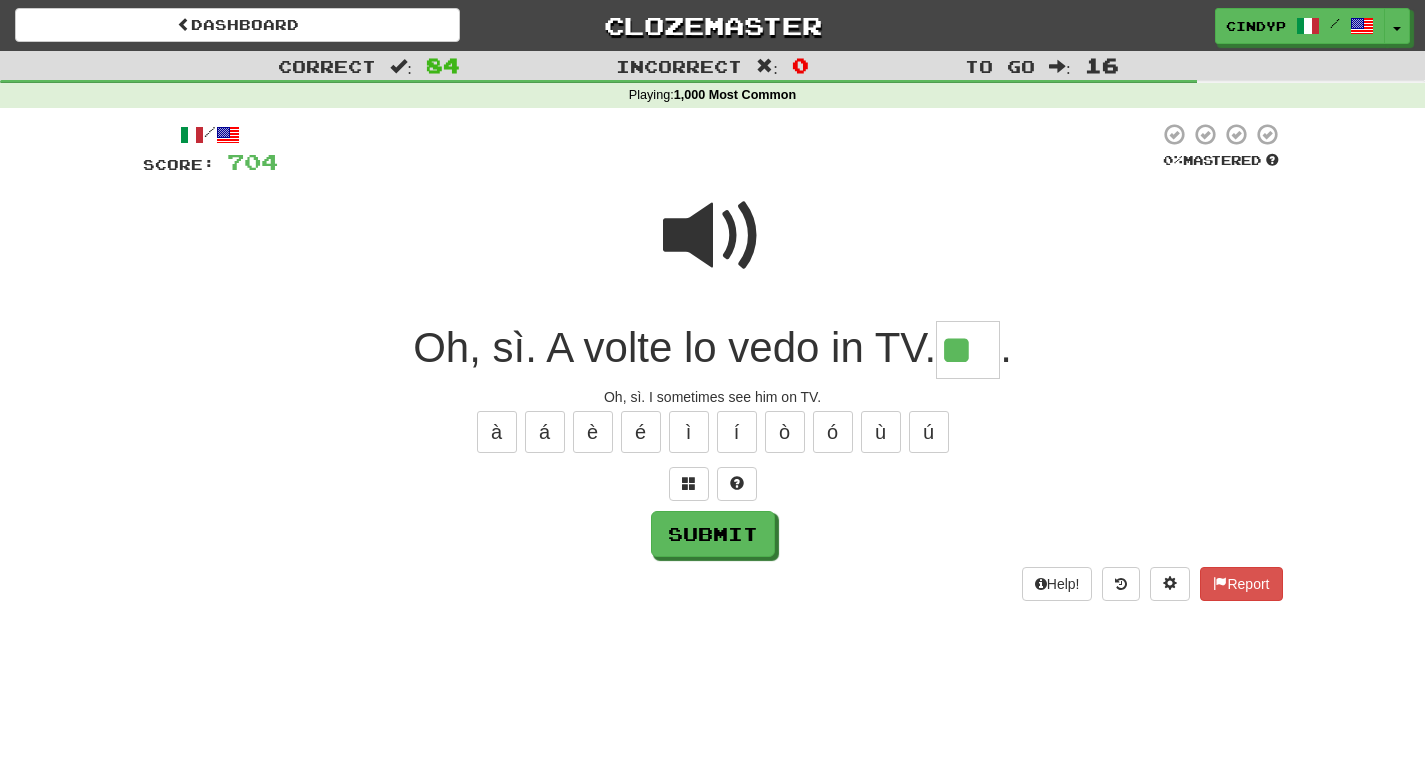 type on "**" 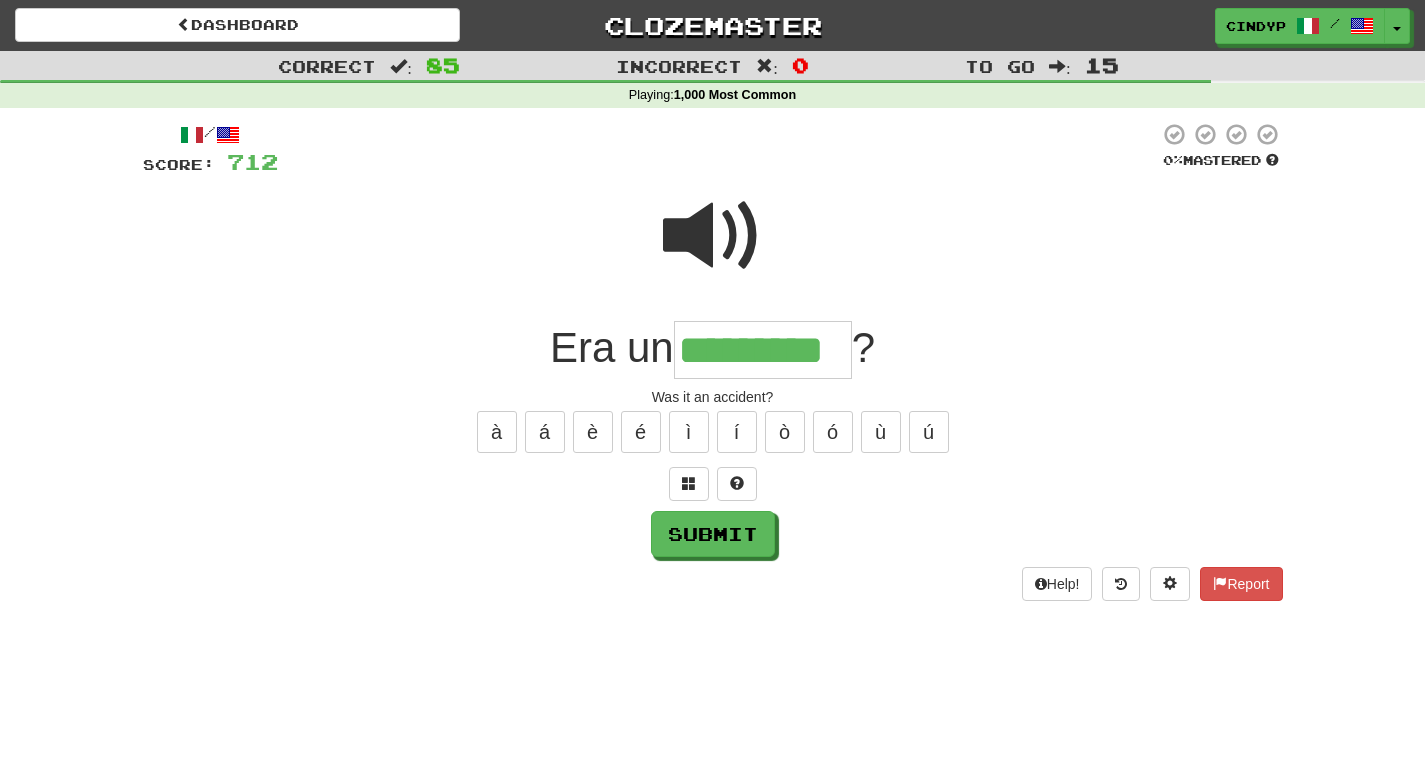 type on "*********" 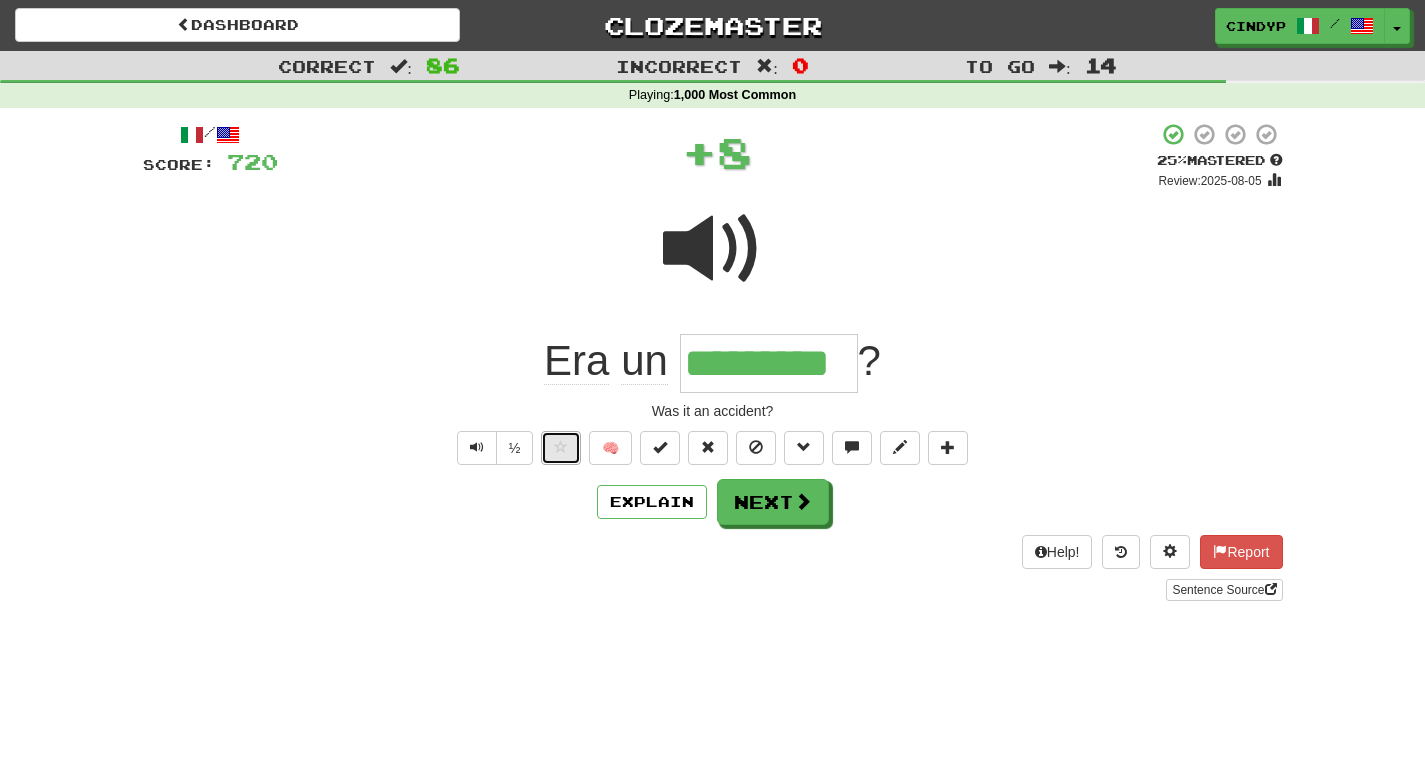 click at bounding box center (561, 447) 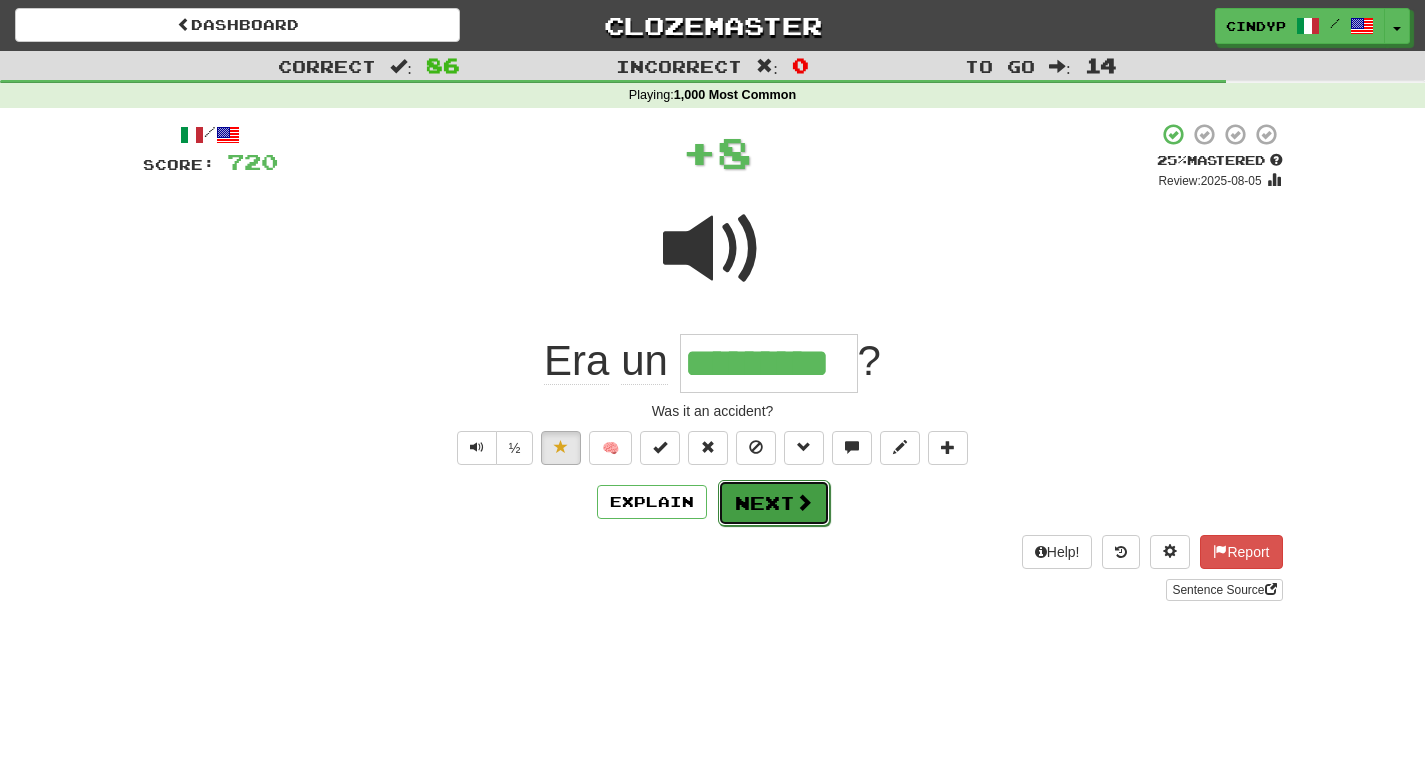 click on "Next" at bounding box center (774, 503) 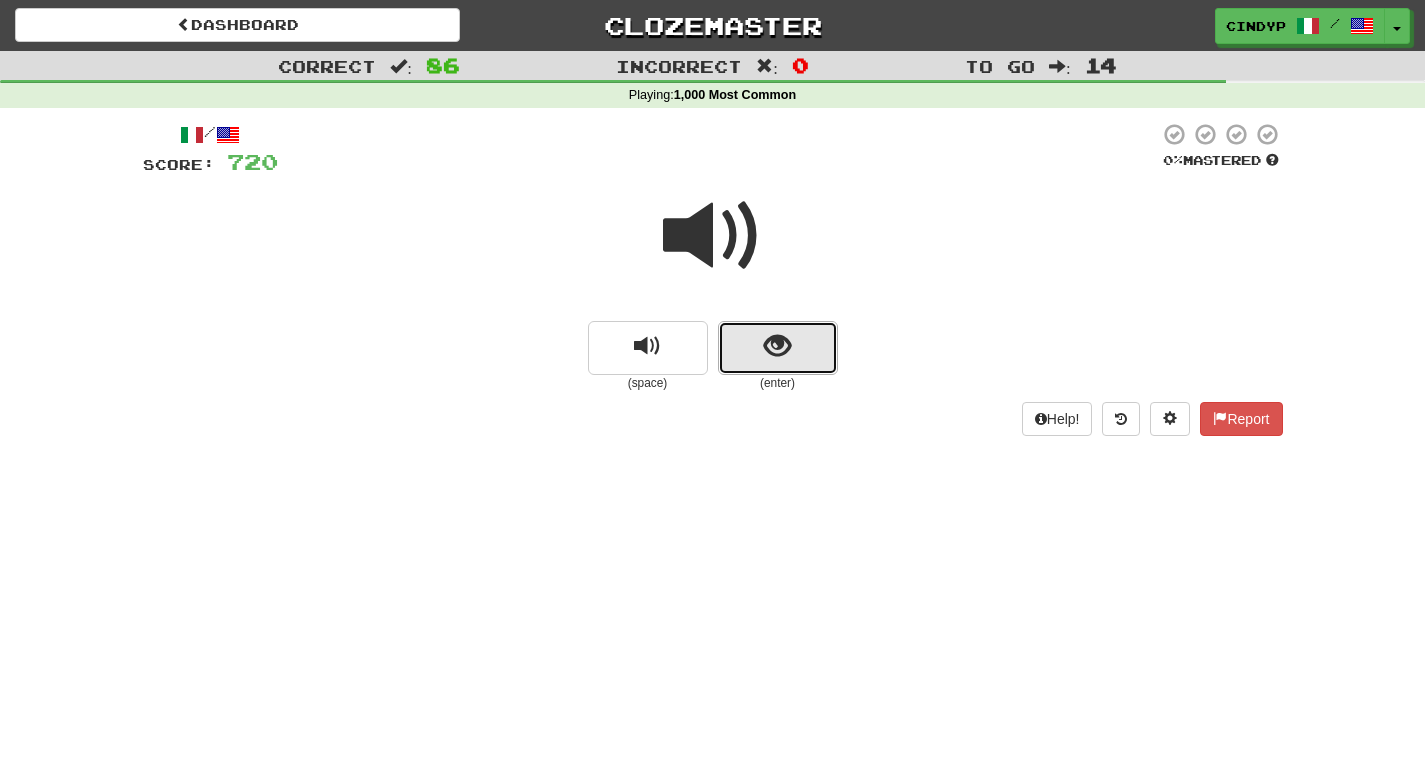 click at bounding box center [778, 348] 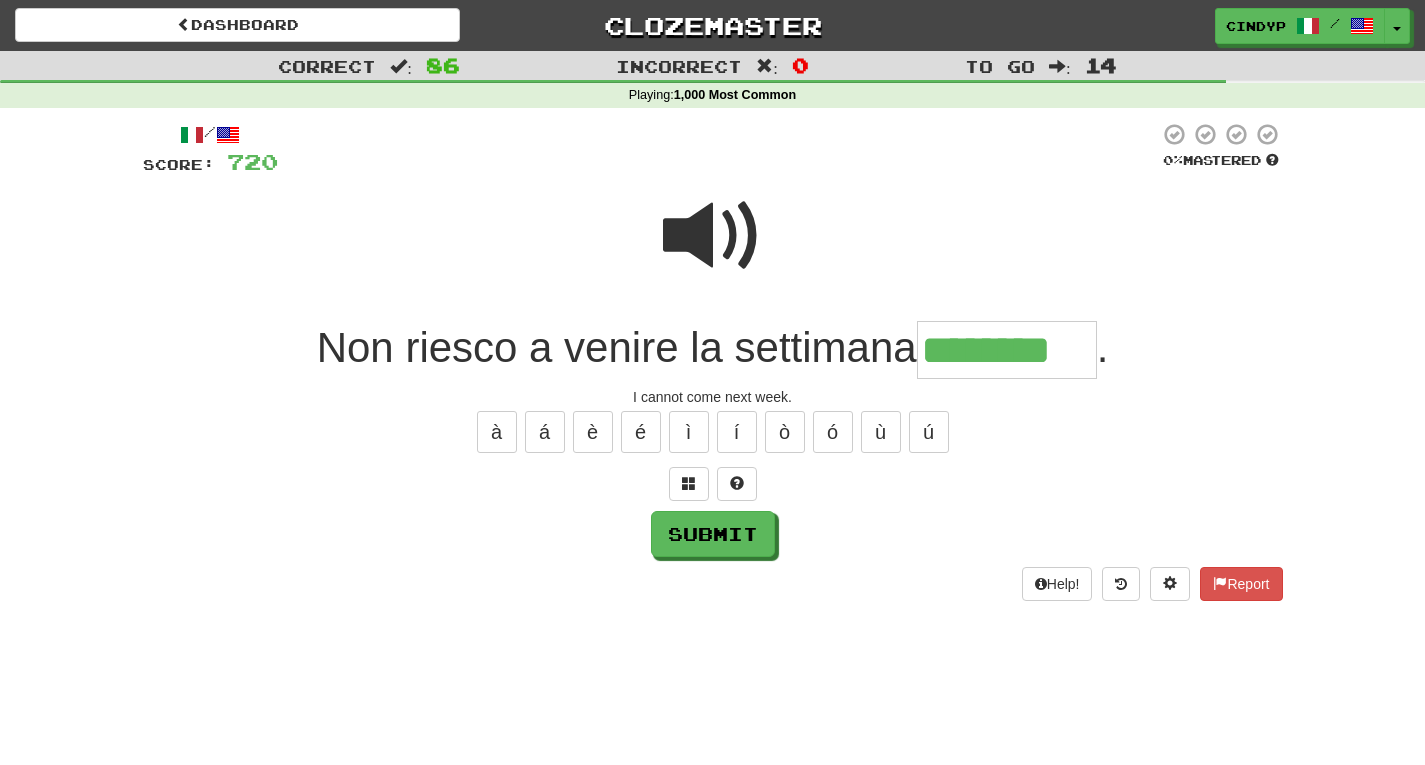 type on "********" 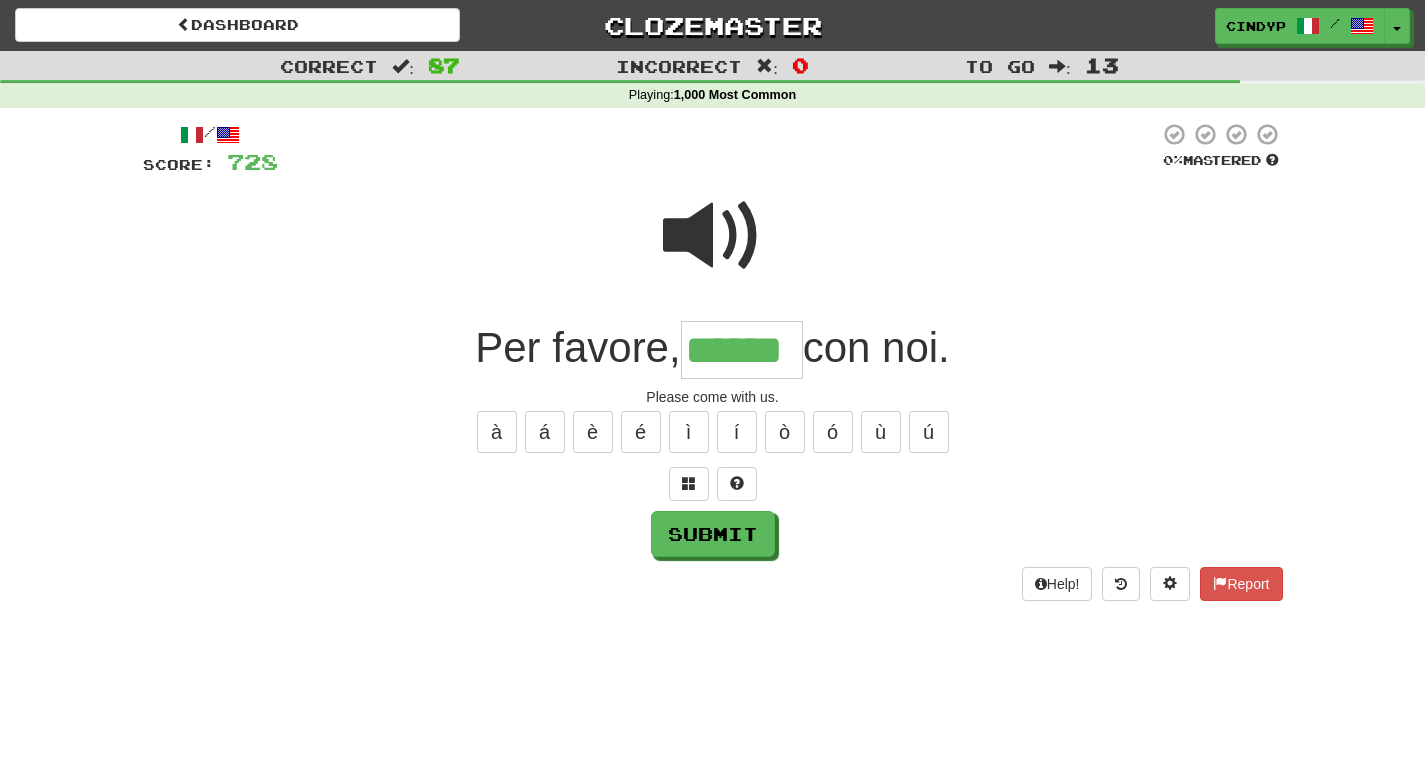 type on "******" 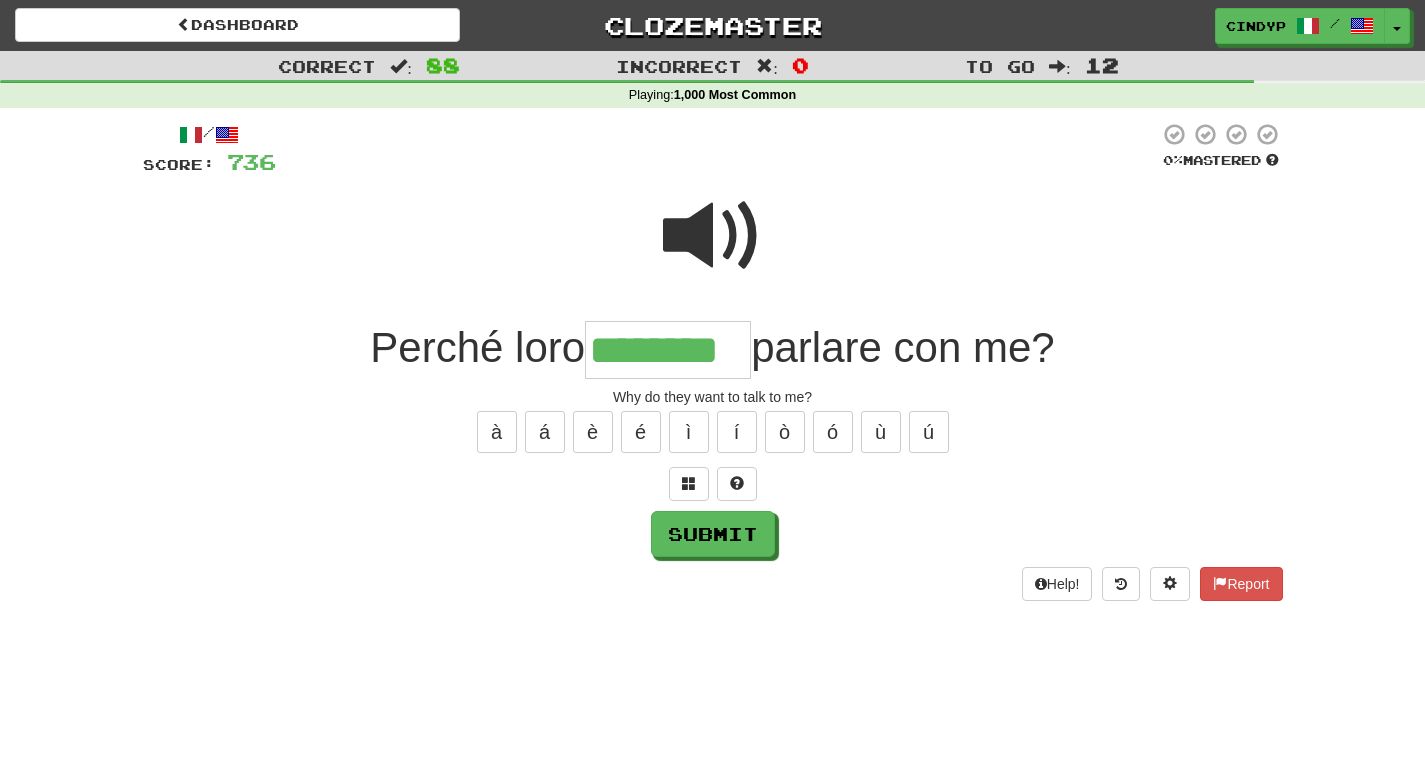 type on "********" 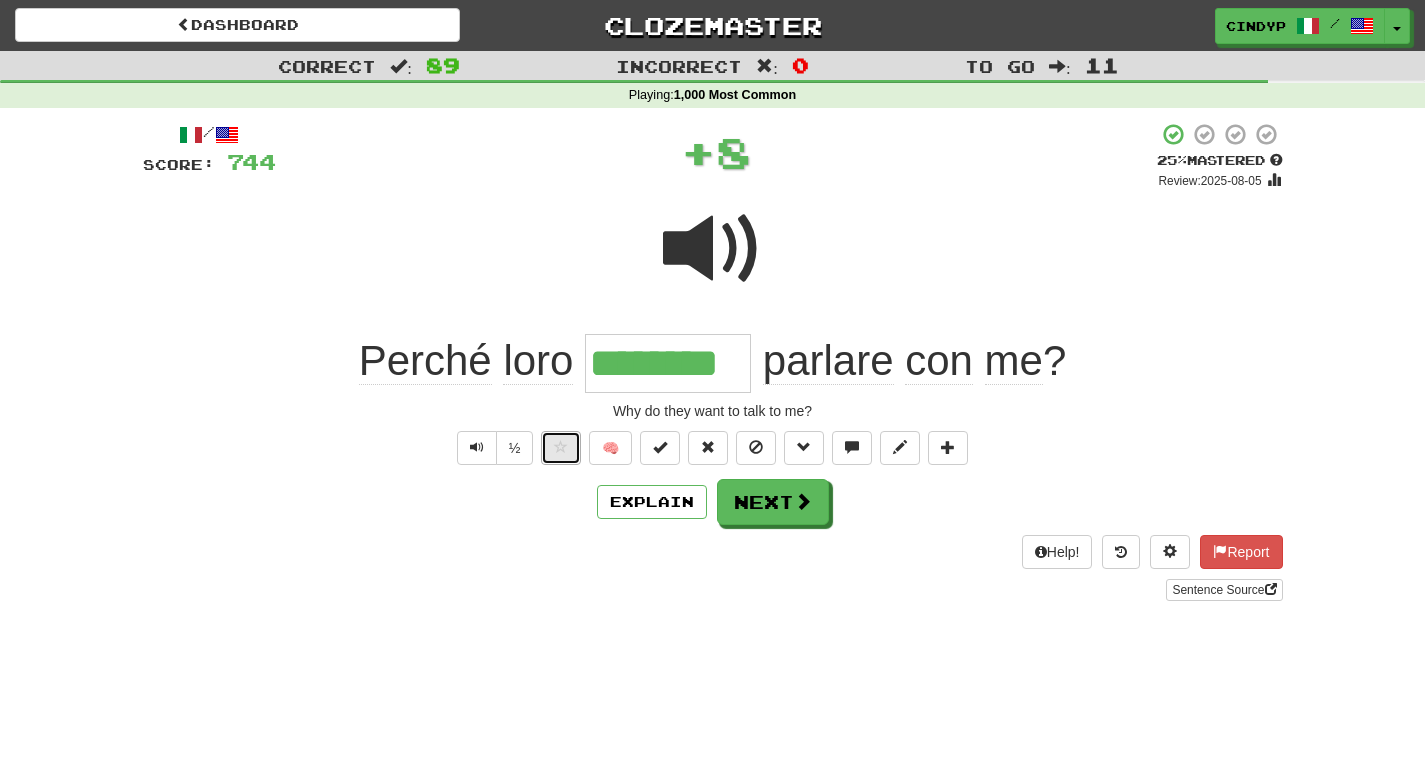 click at bounding box center (561, 448) 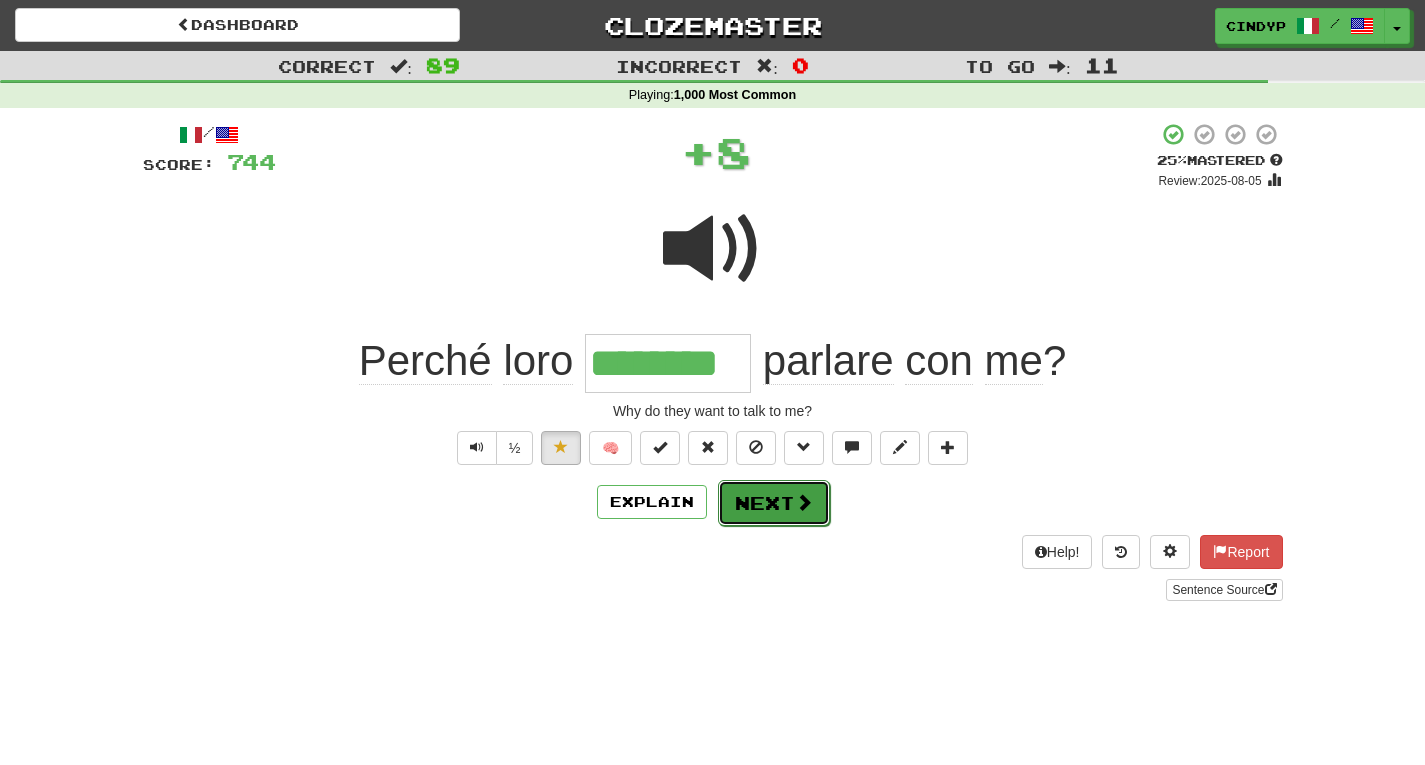 click on "Next" at bounding box center (774, 503) 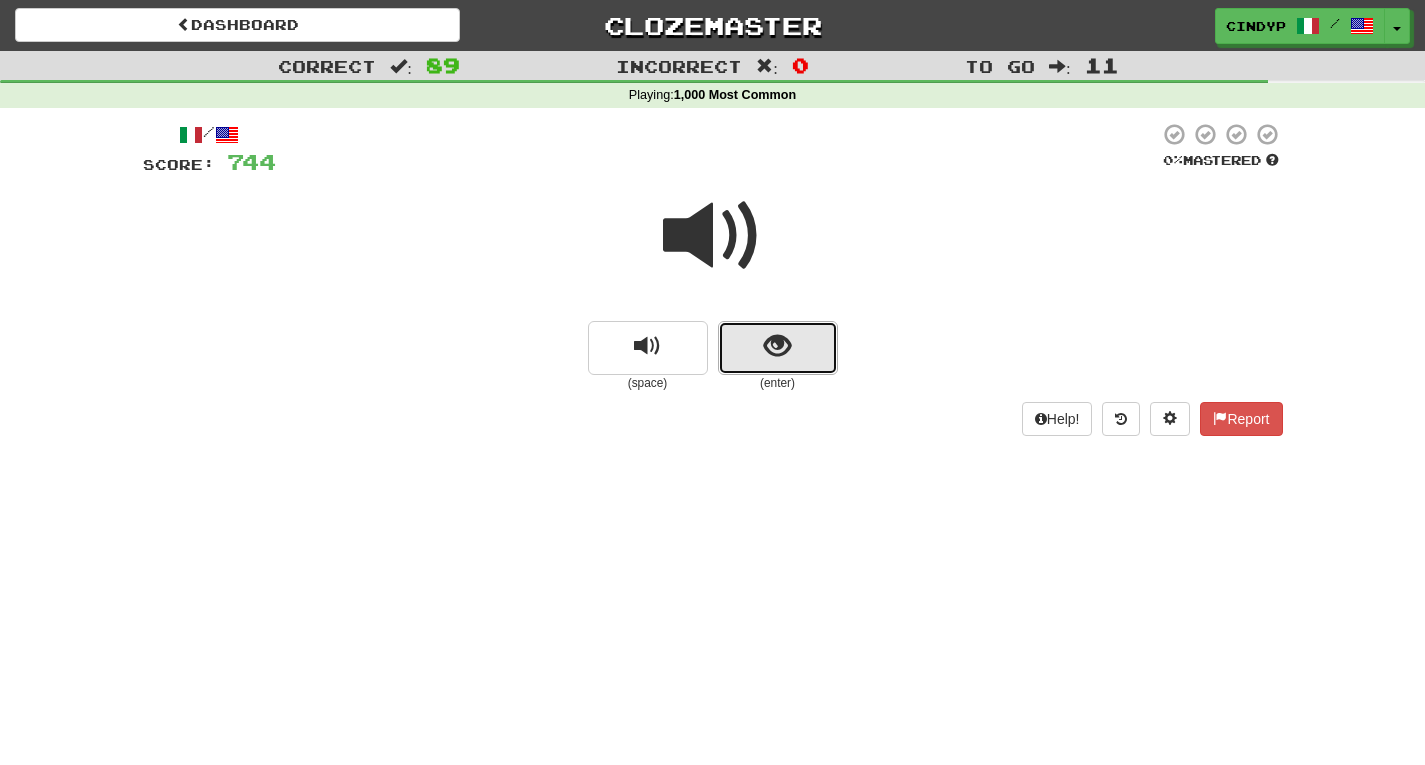 click at bounding box center [778, 348] 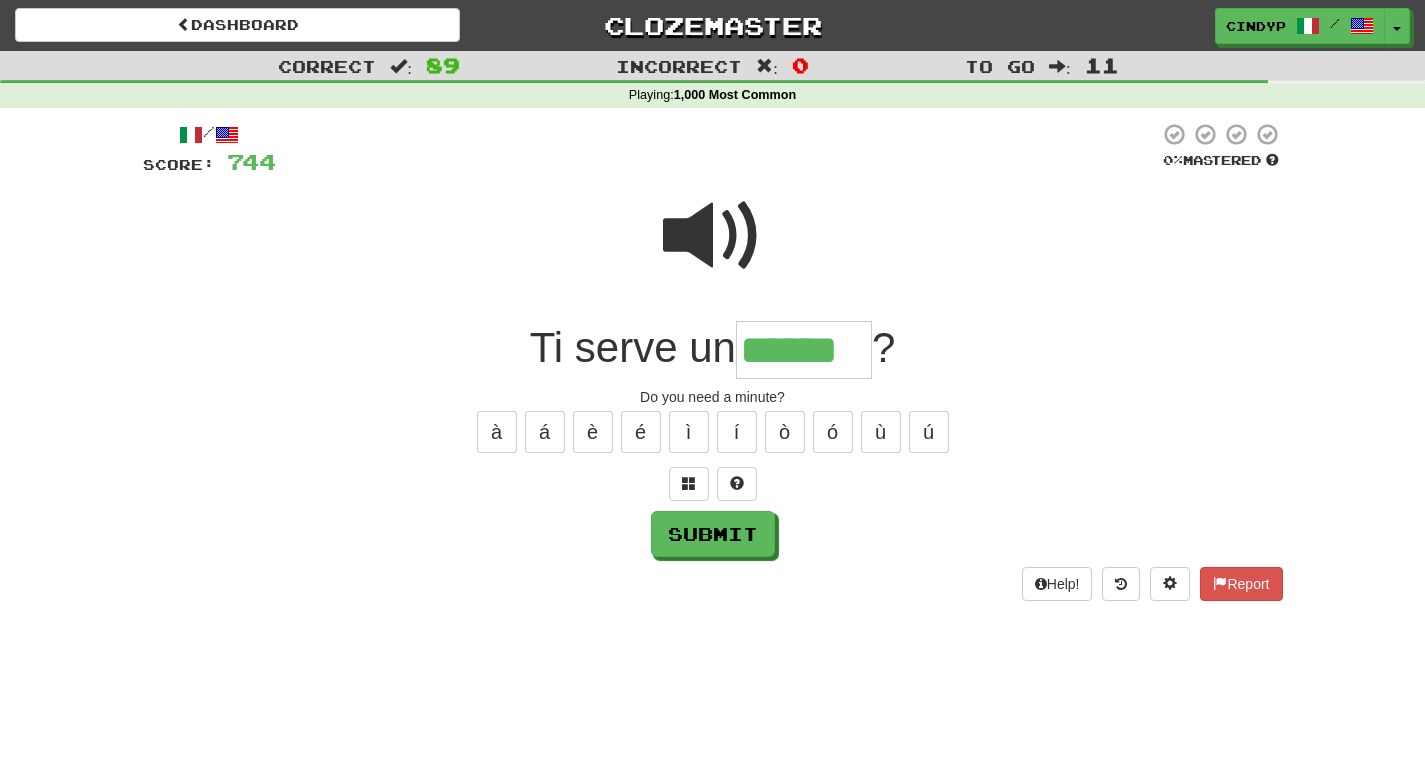 type on "******" 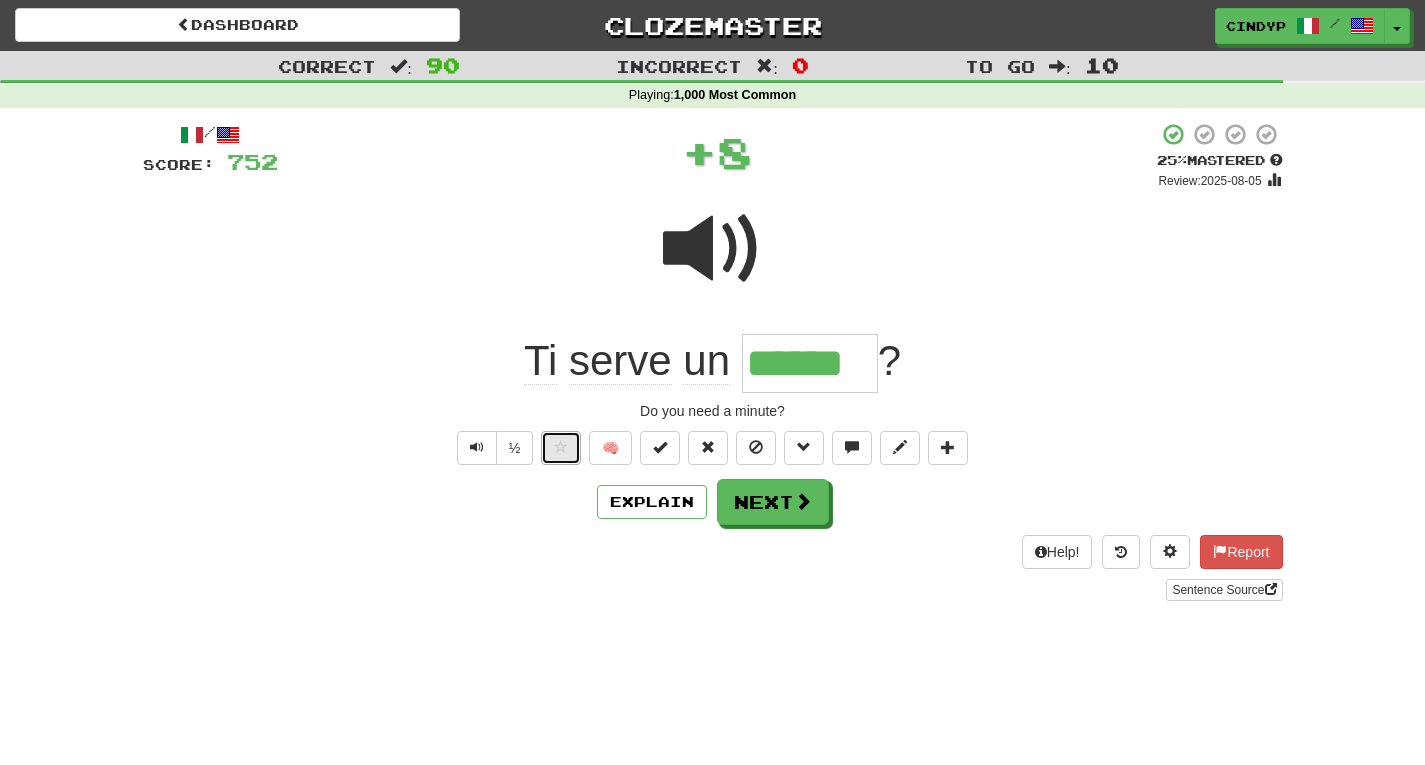 click at bounding box center [561, 447] 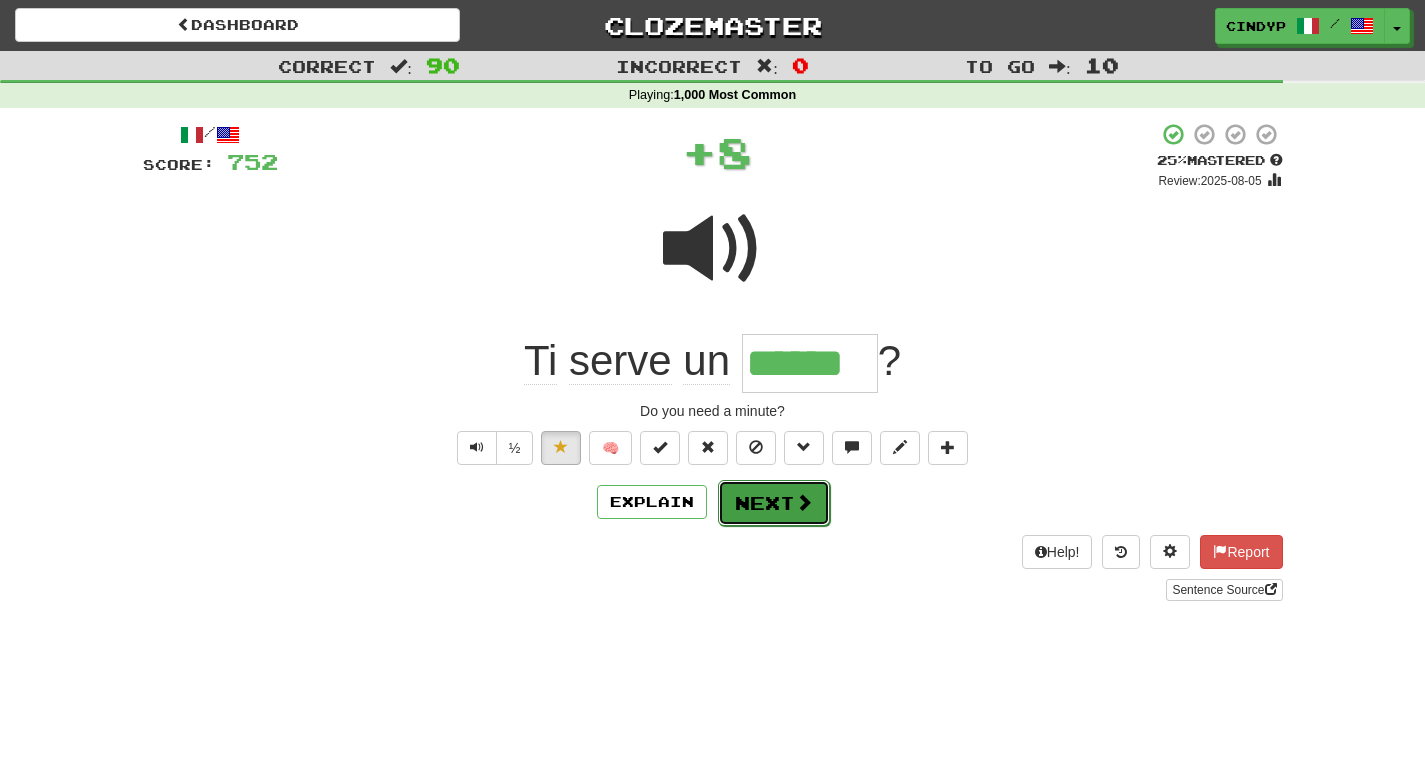 click on "Next" at bounding box center [774, 503] 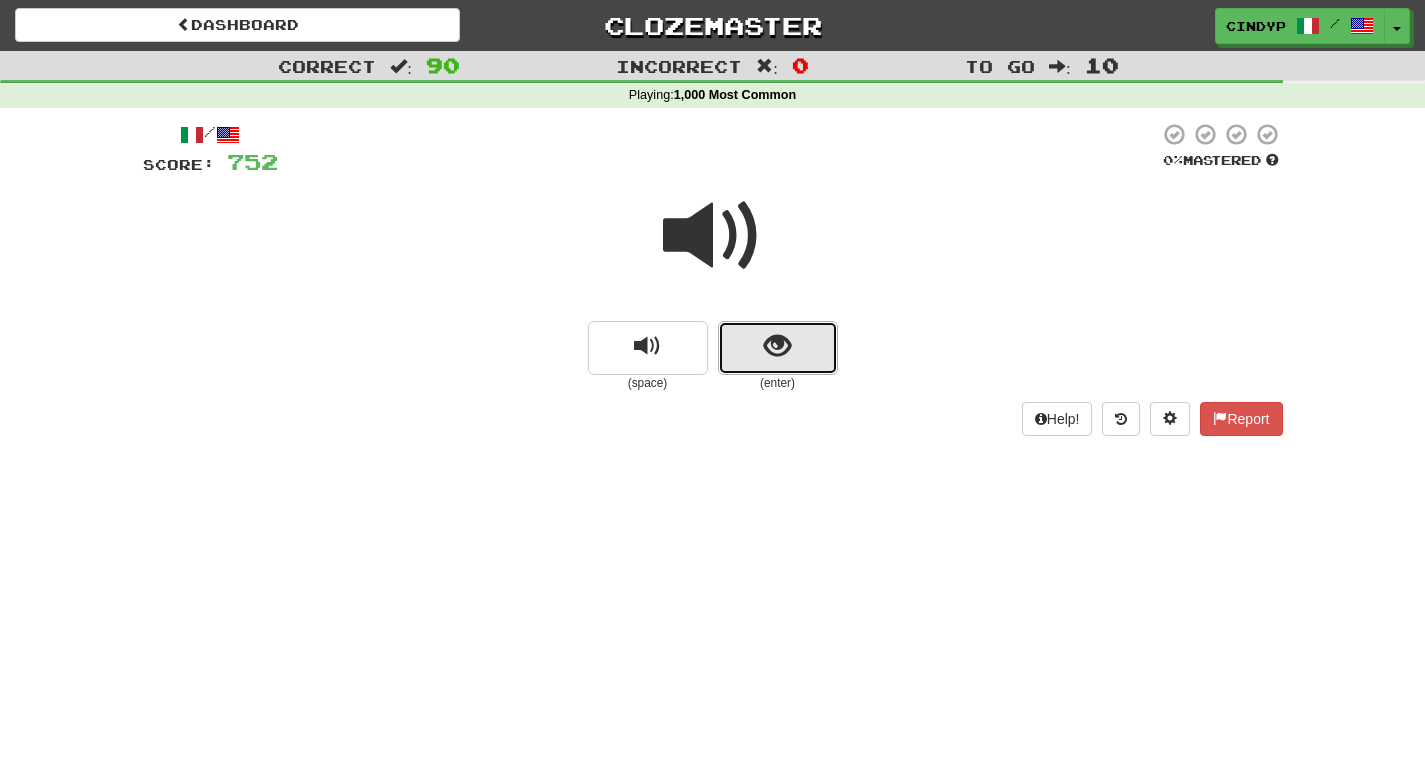 click at bounding box center [778, 348] 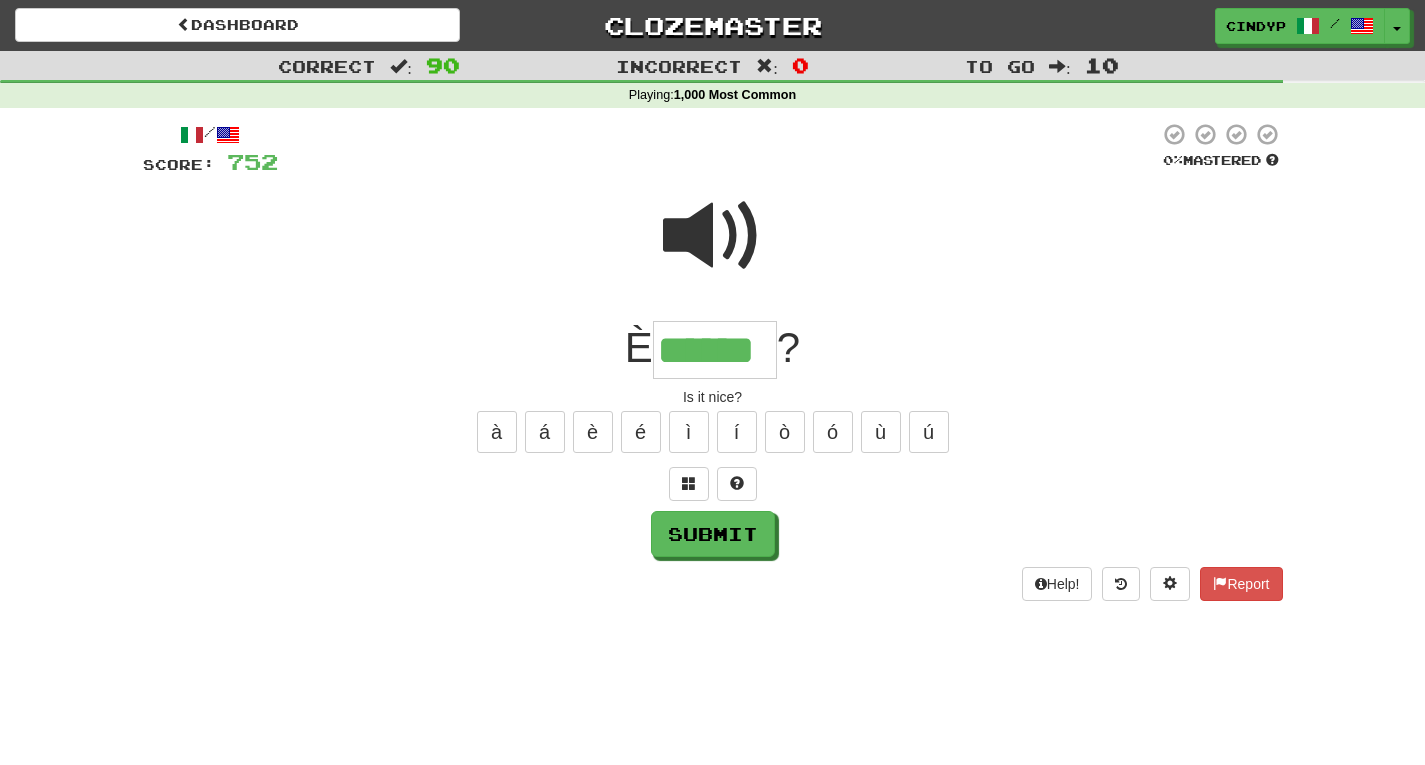 type on "******" 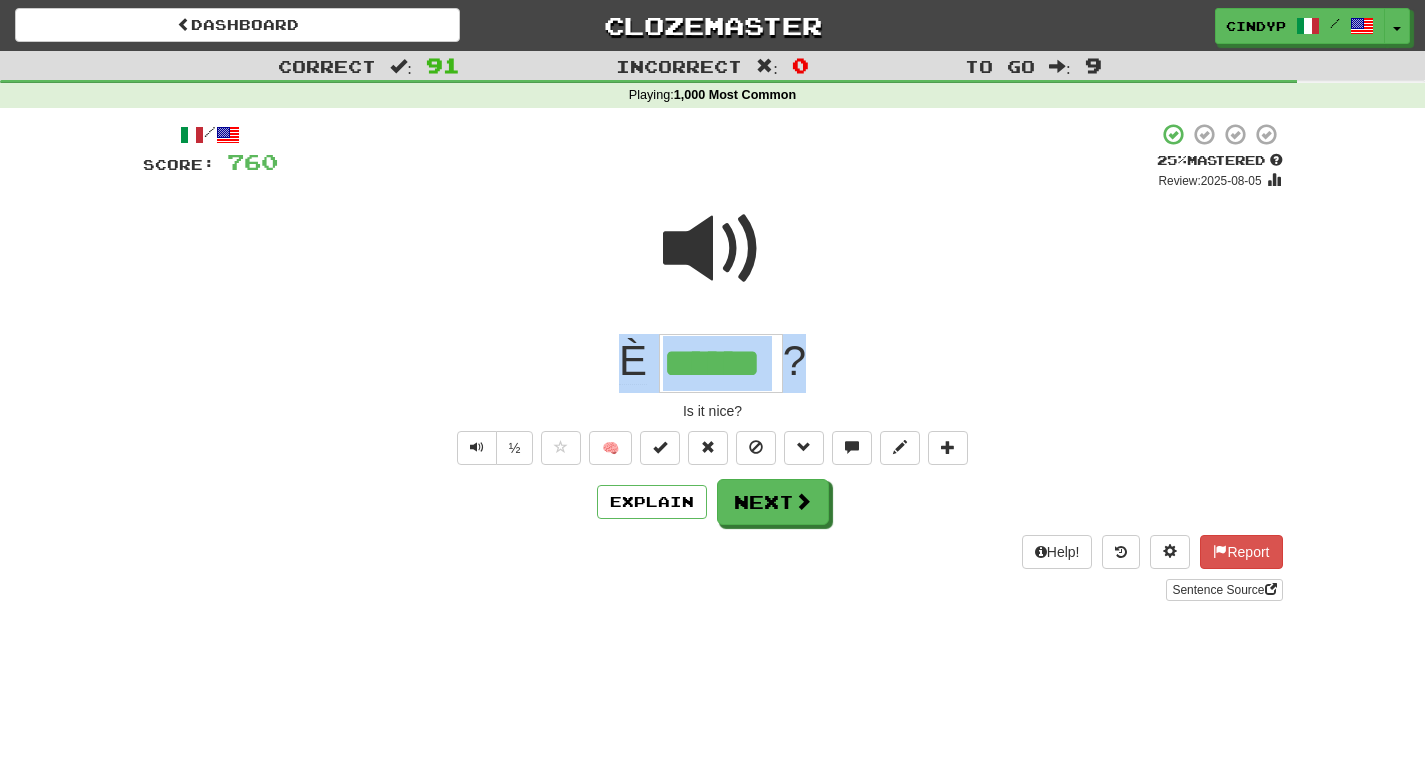 drag, startPoint x: 826, startPoint y: 371, endPoint x: 600, endPoint y: 368, distance: 226.01991 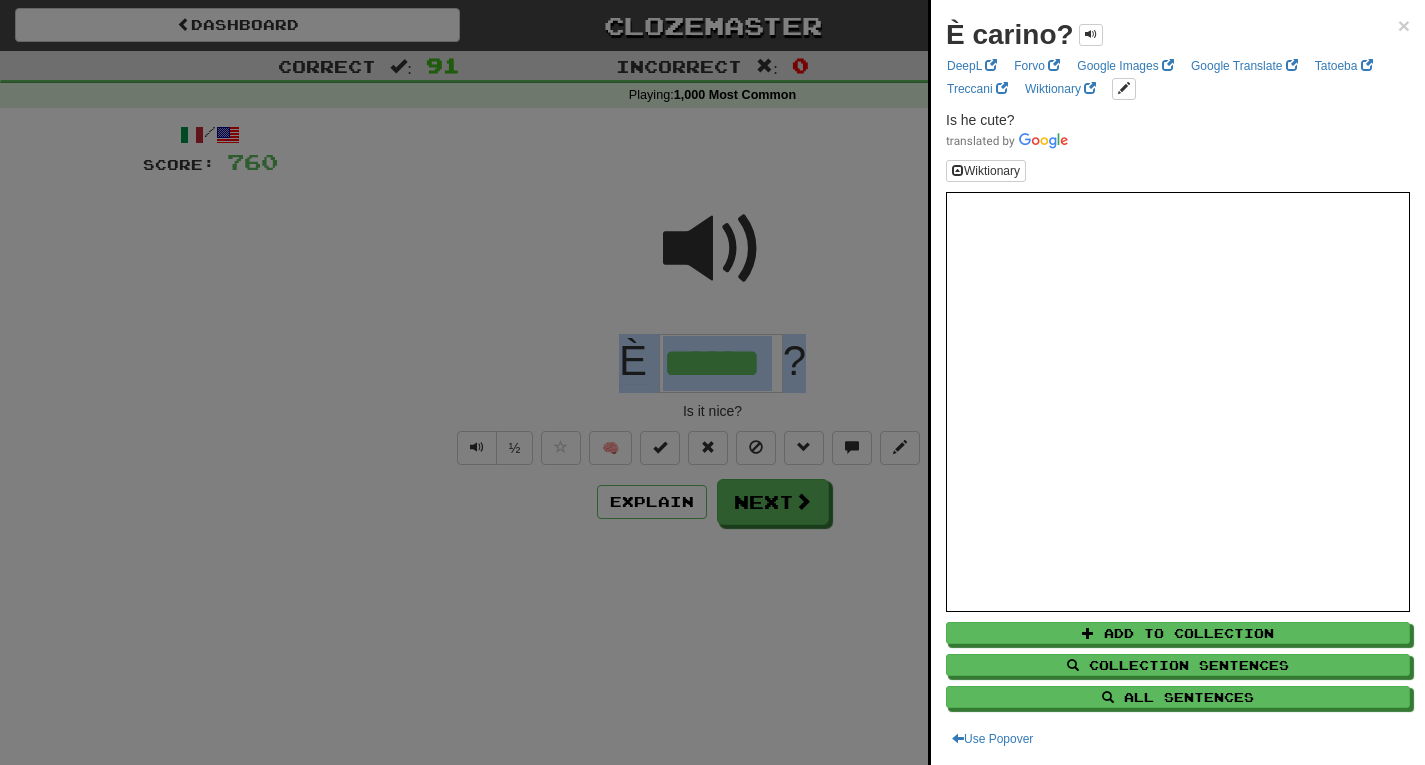 copy on "È   ?" 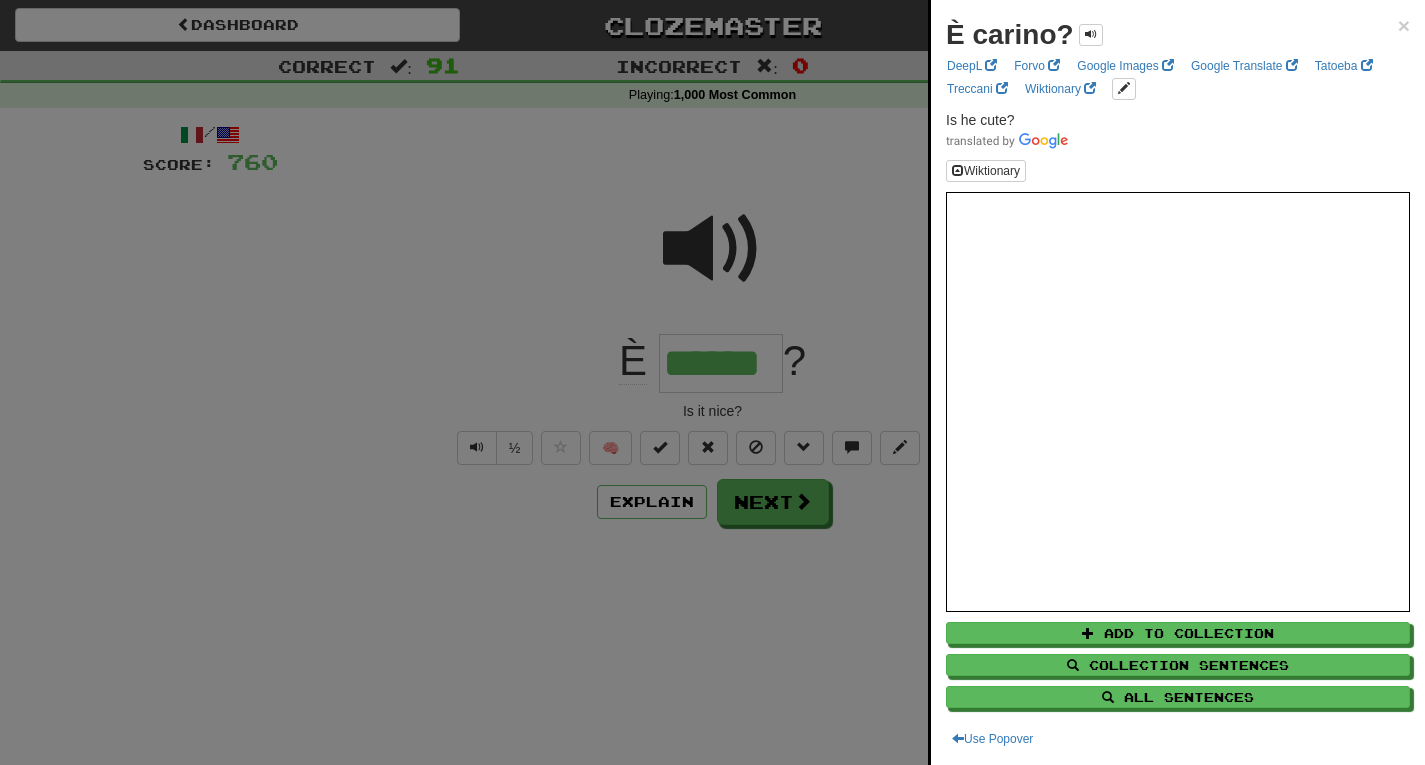 click at bounding box center (712, 382) 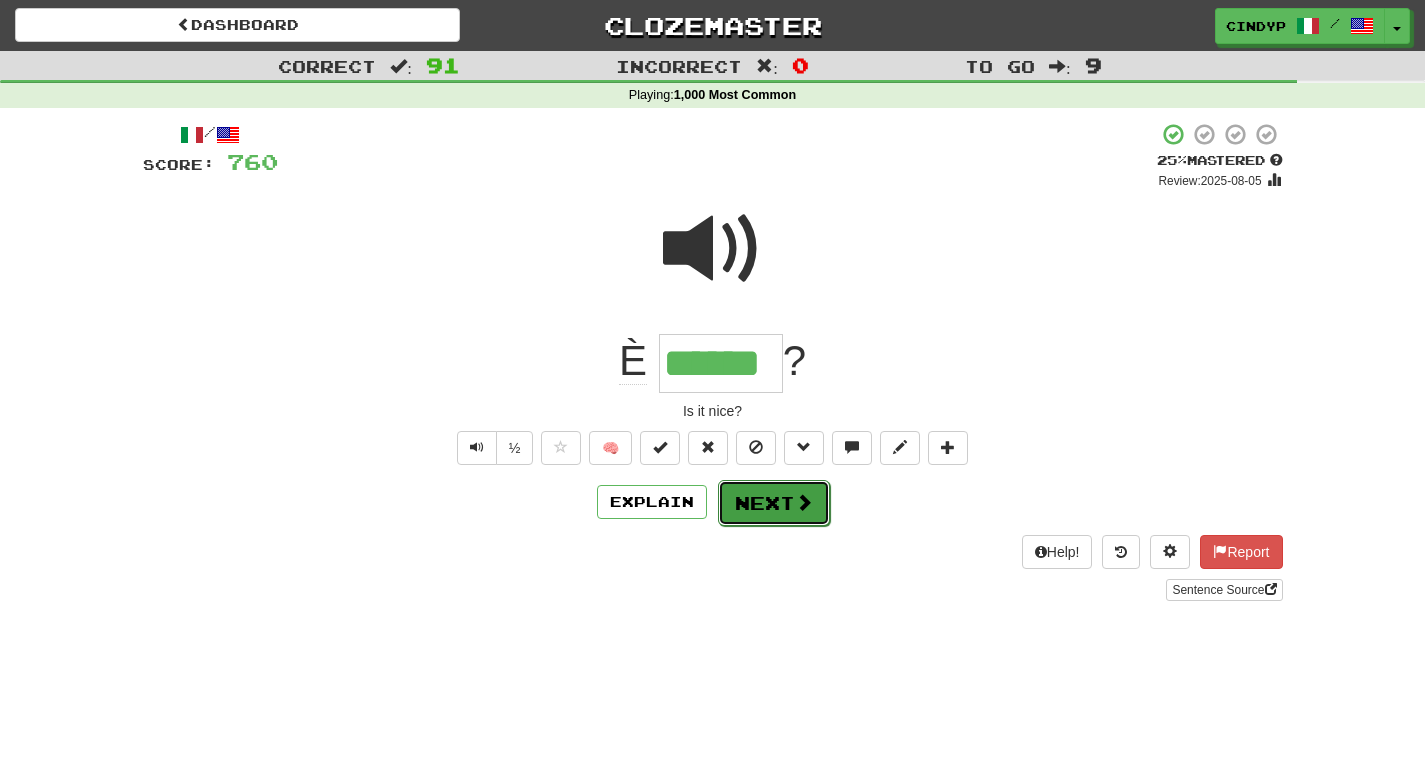 click on "Next" at bounding box center [774, 503] 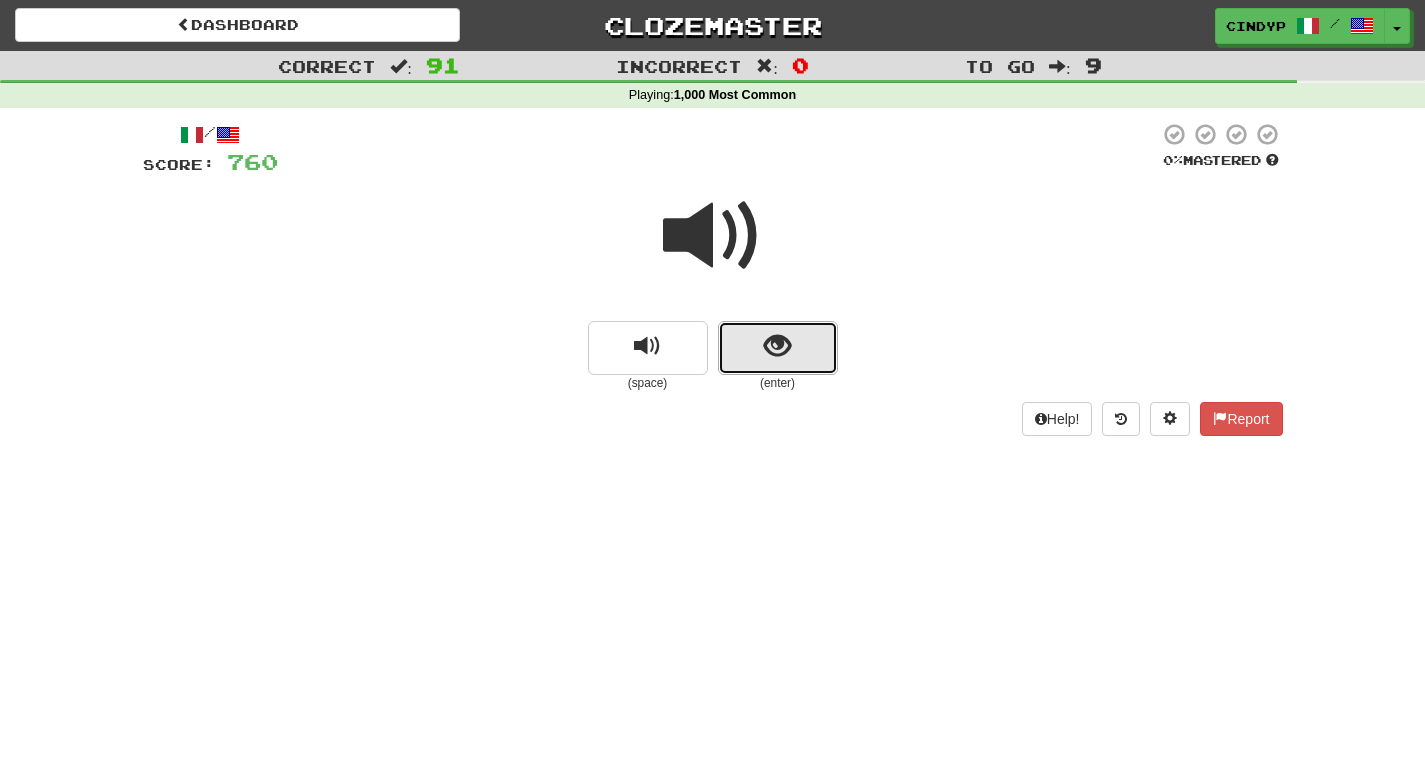 click at bounding box center (778, 348) 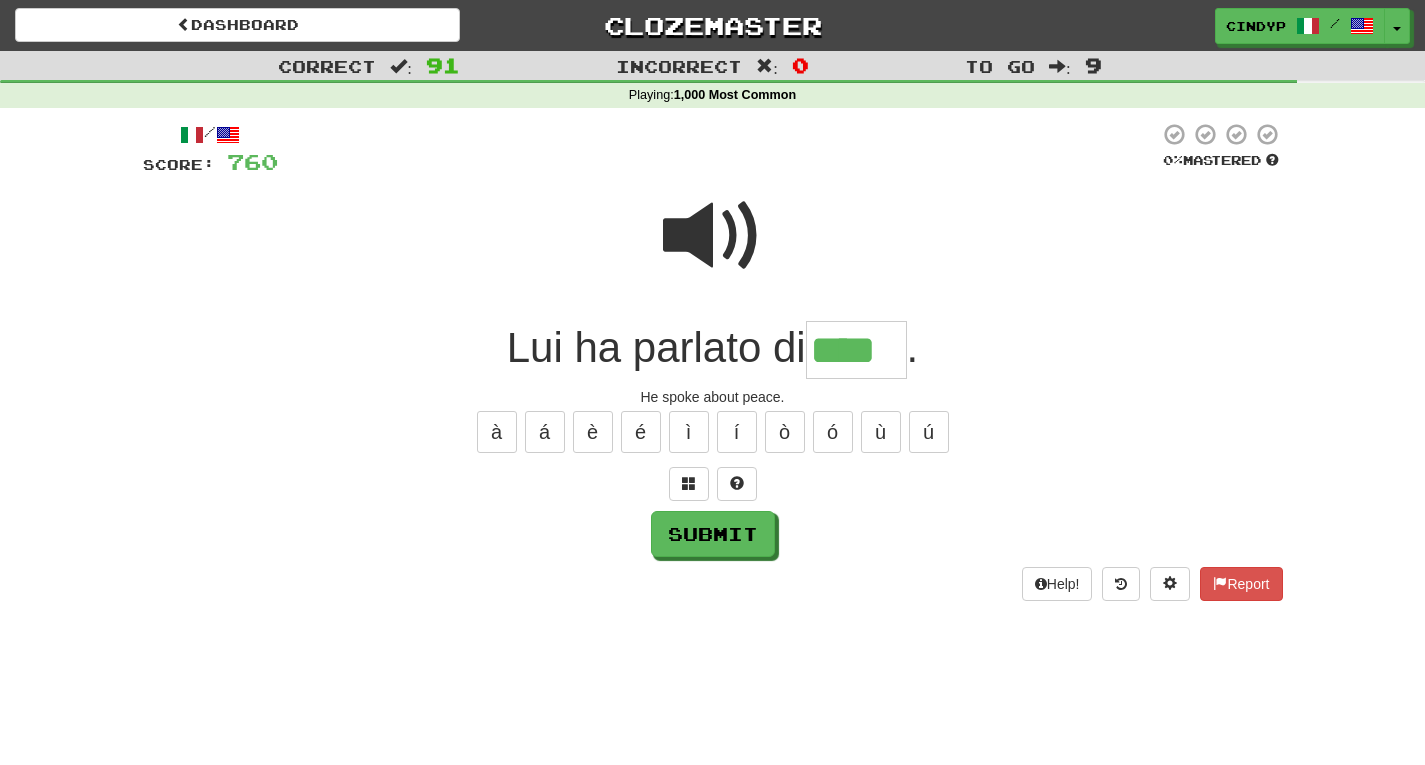 type on "****" 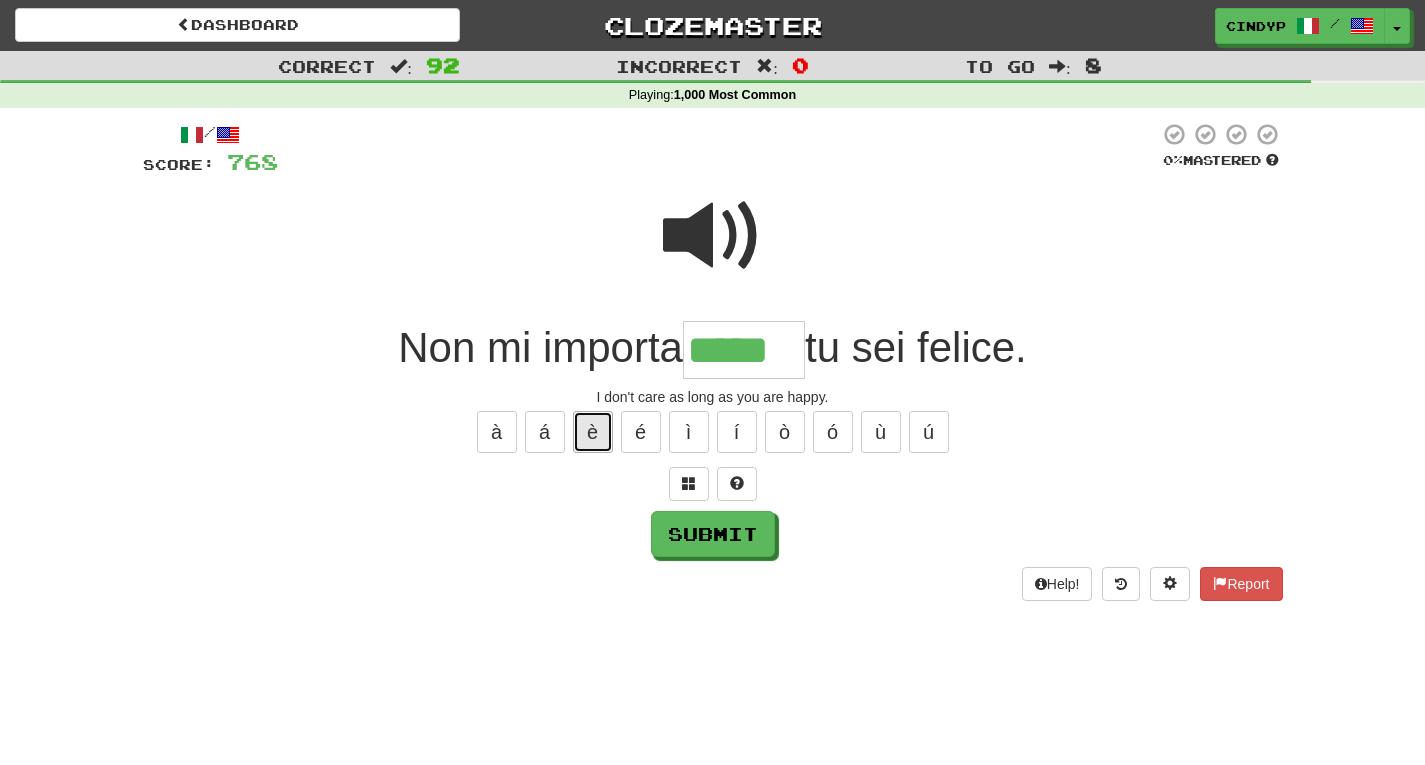click on "è" at bounding box center [593, 432] 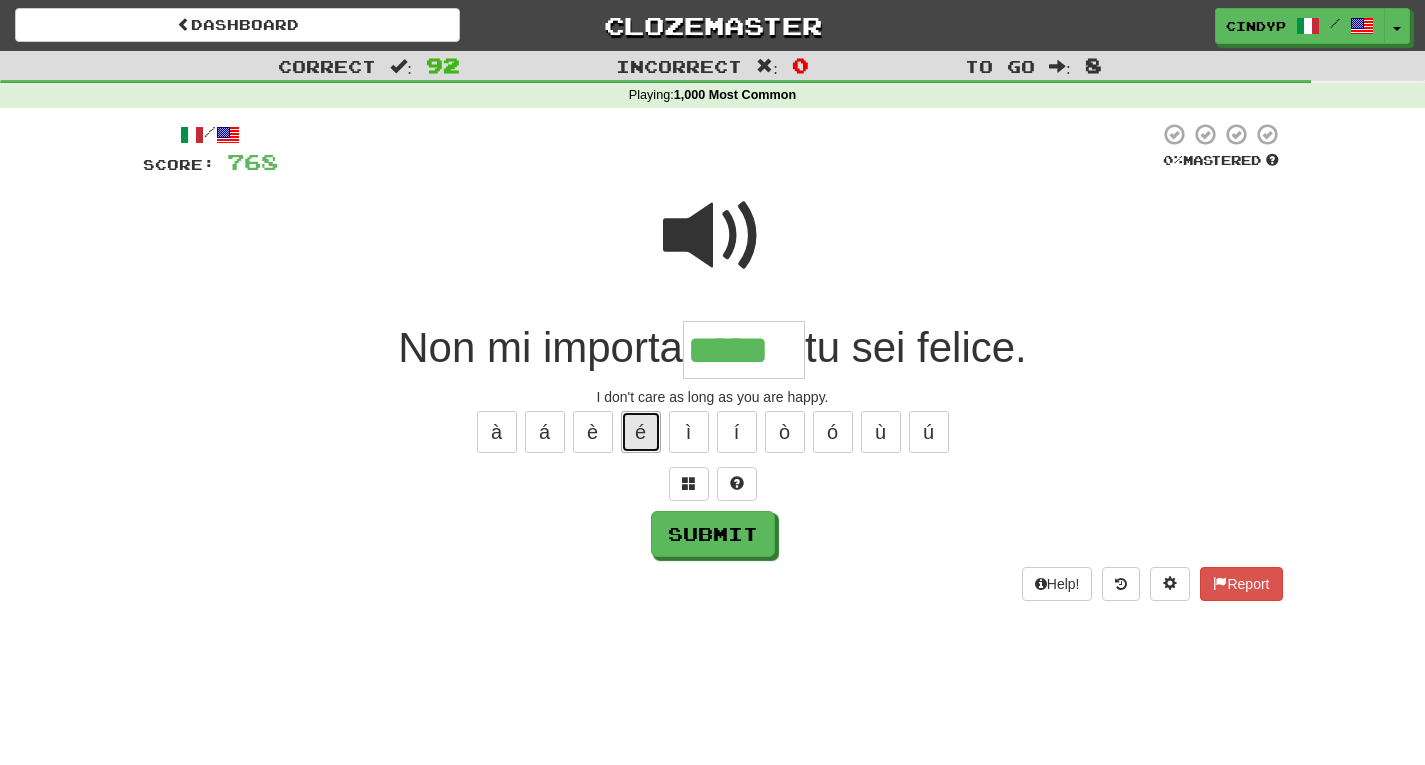 click on "é" at bounding box center (641, 432) 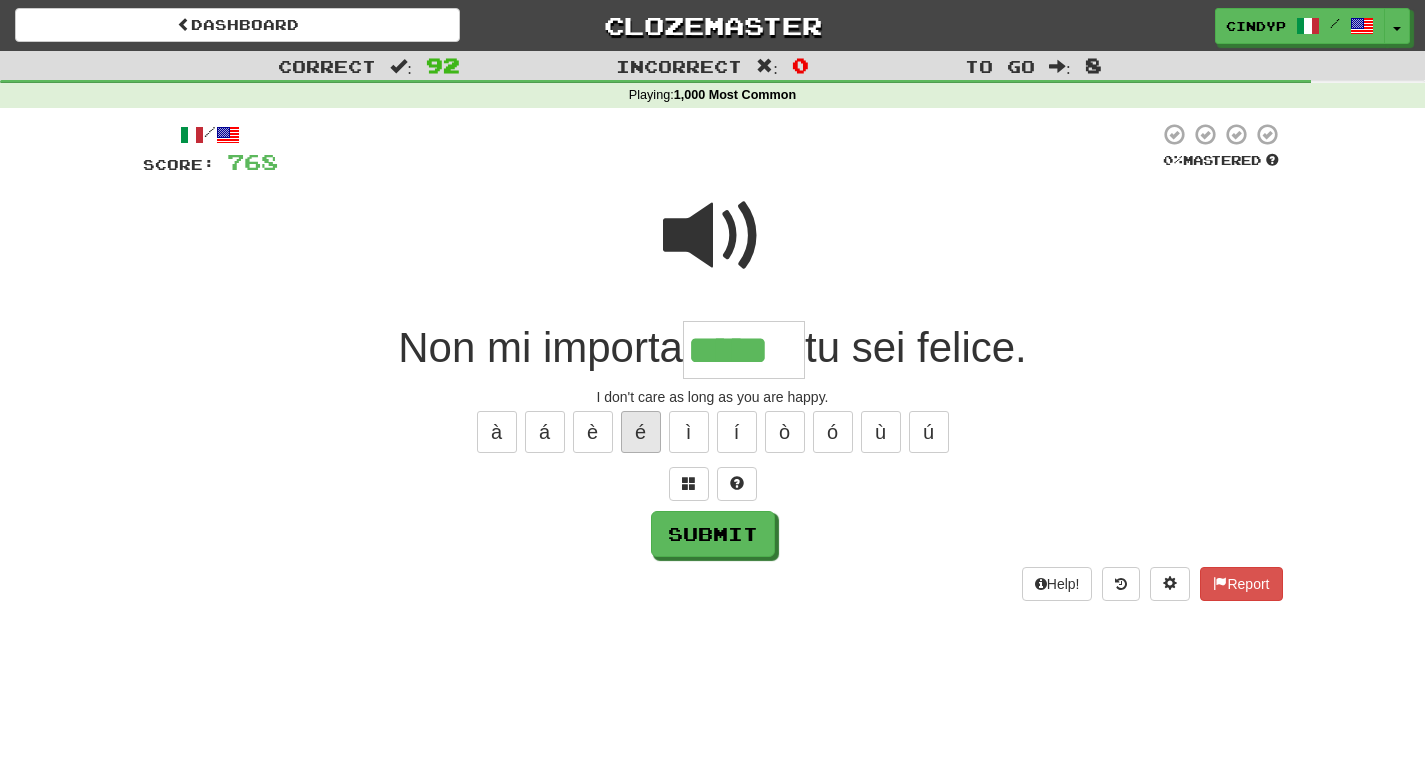 type on "******" 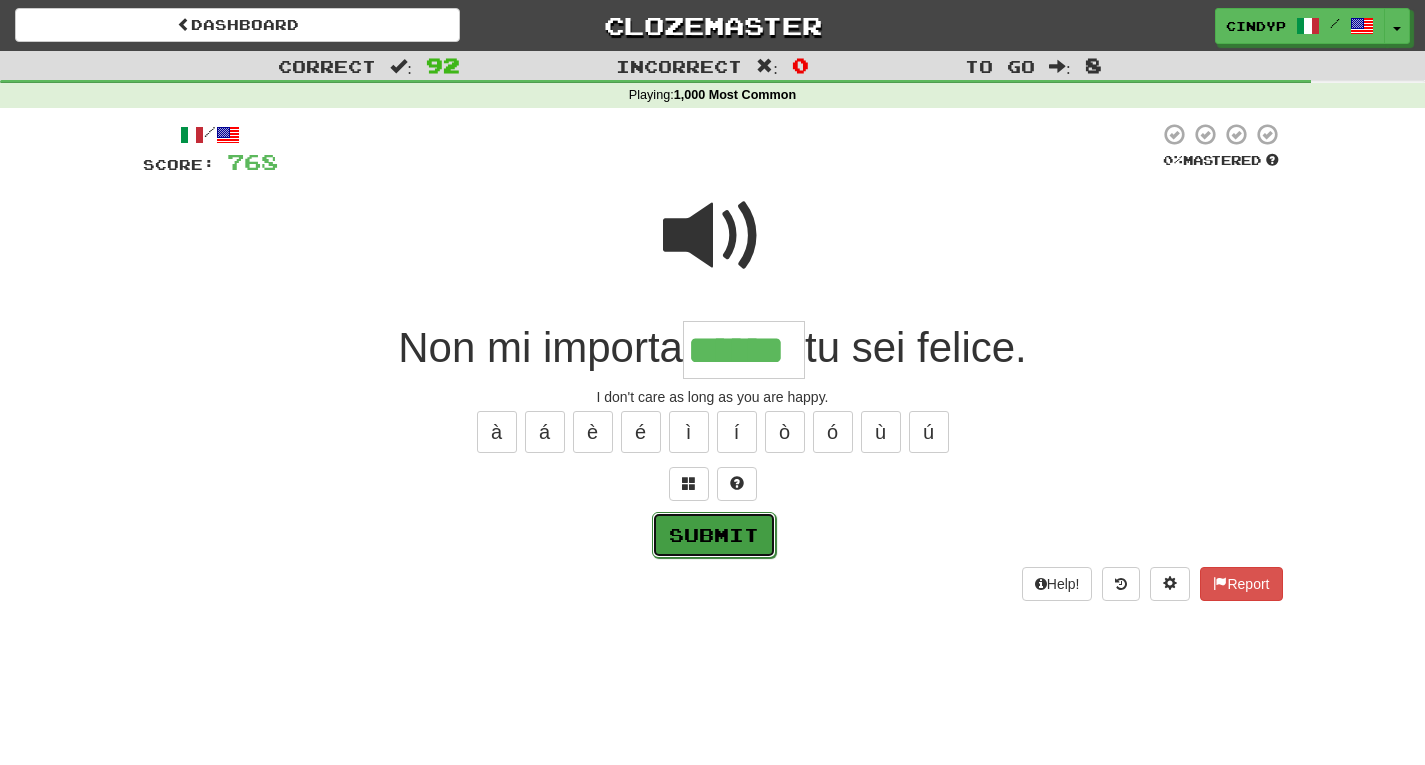 click on "Submit" at bounding box center [714, 535] 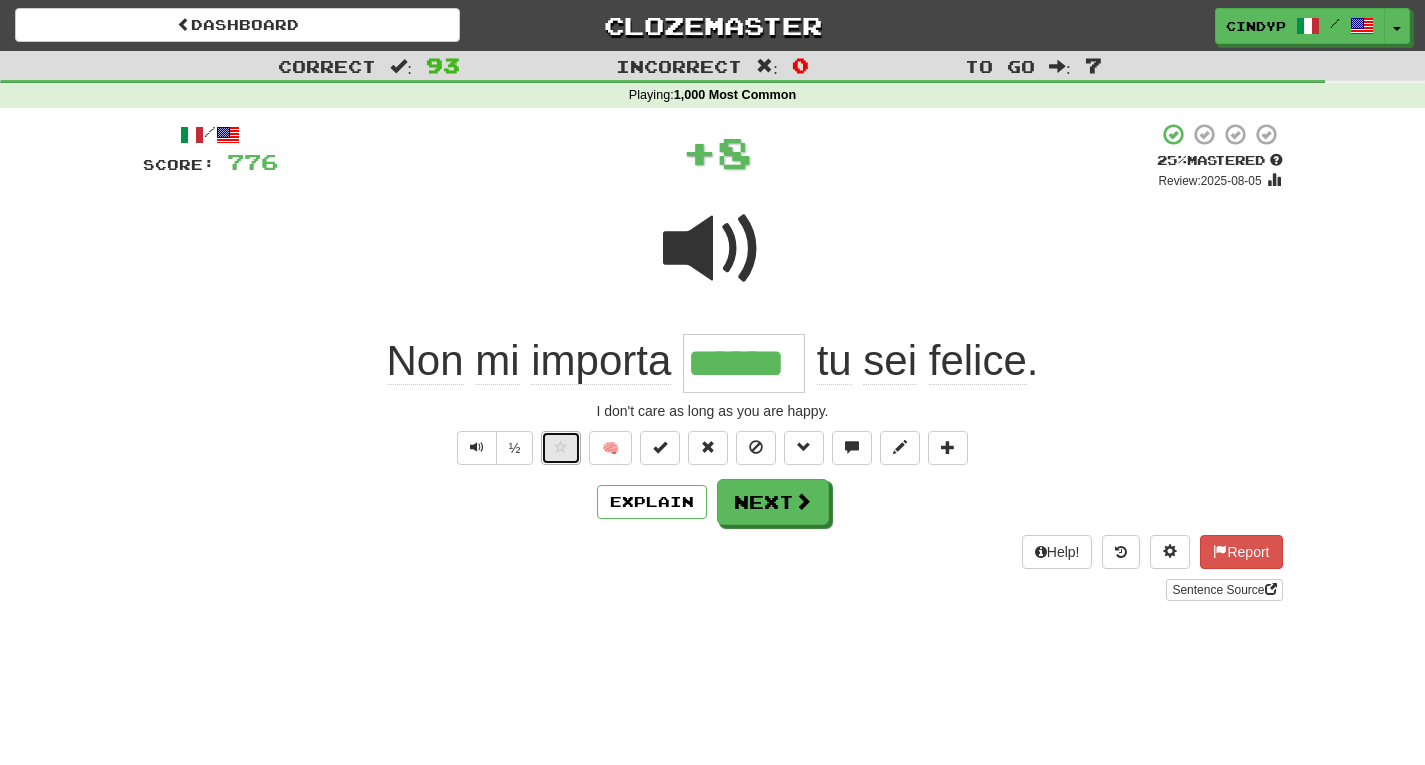 click at bounding box center [561, 448] 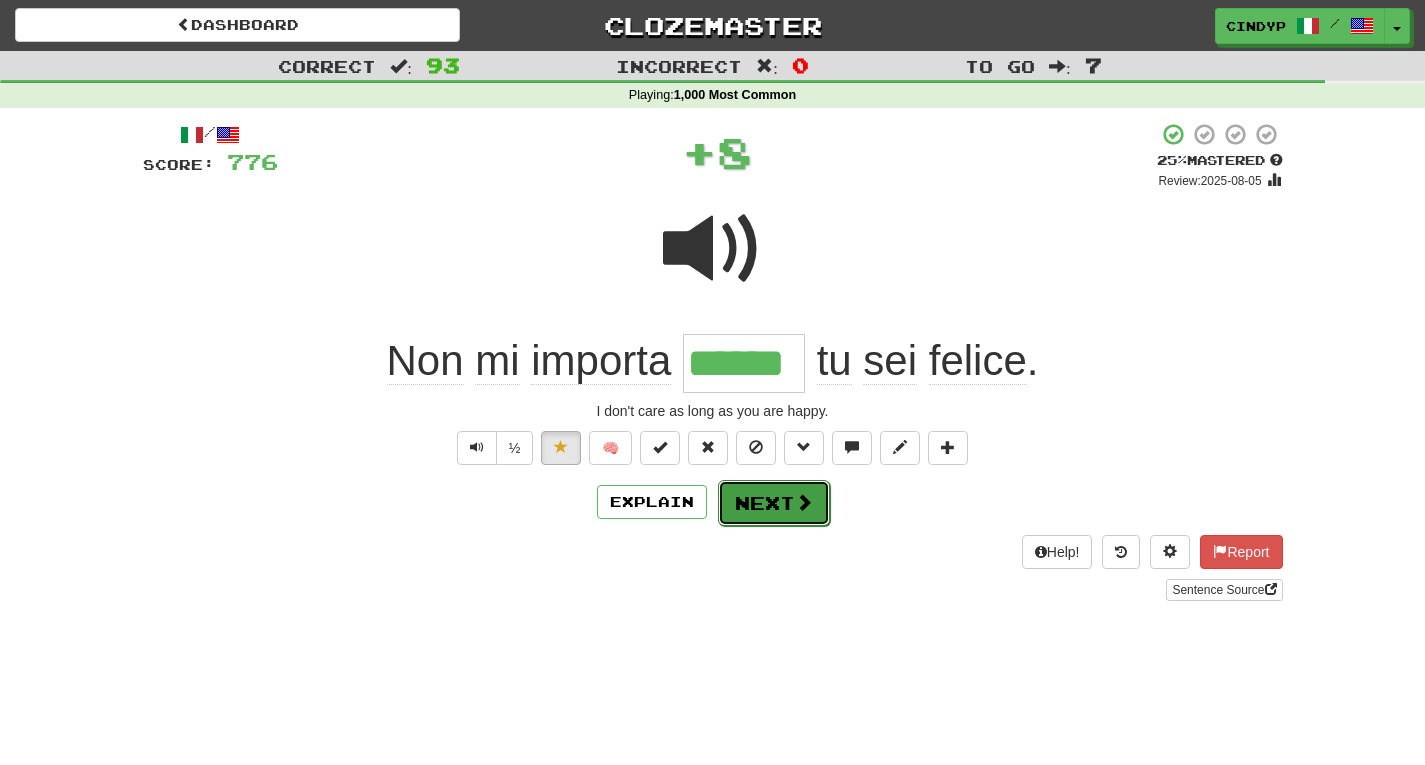 click on "Next" at bounding box center (774, 503) 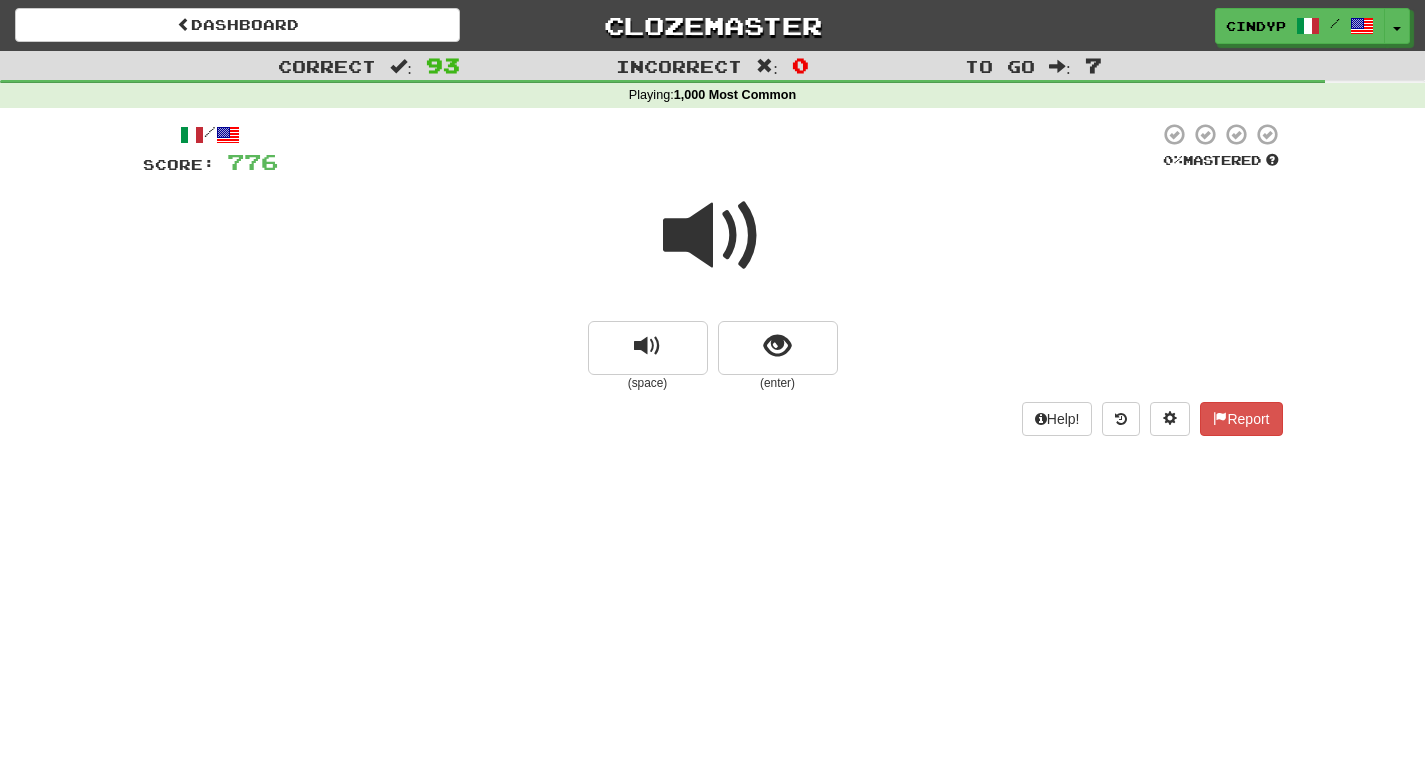 click at bounding box center [713, 236] 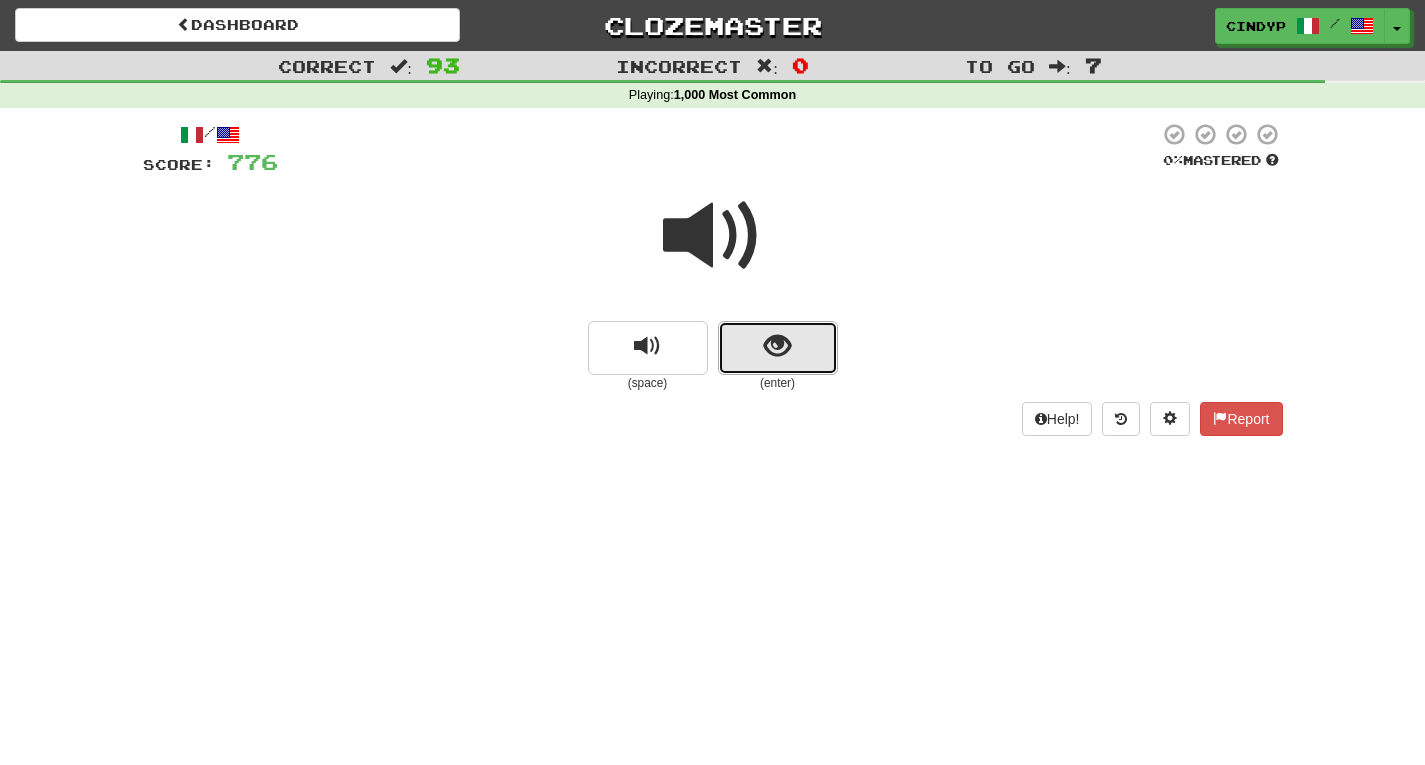 click at bounding box center (778, 348) 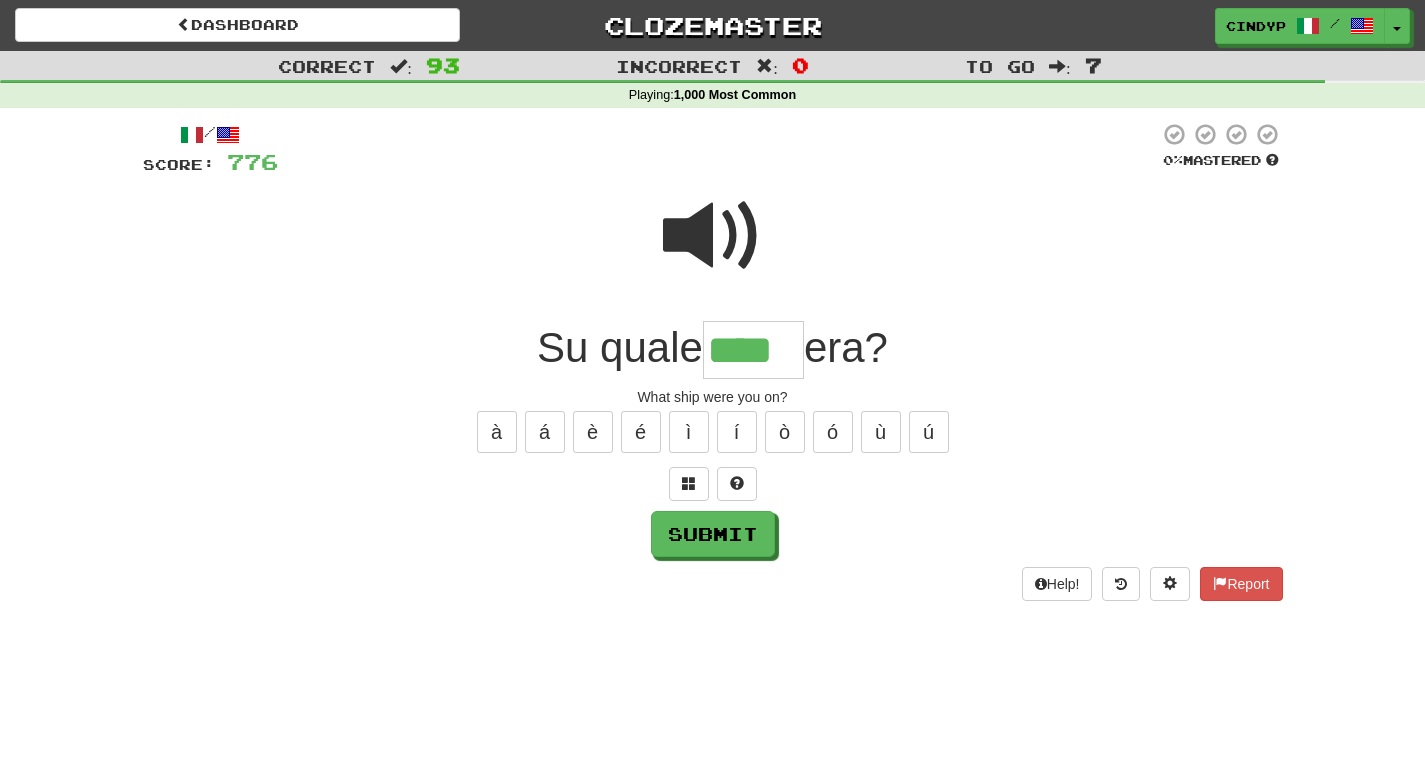 type on "****" 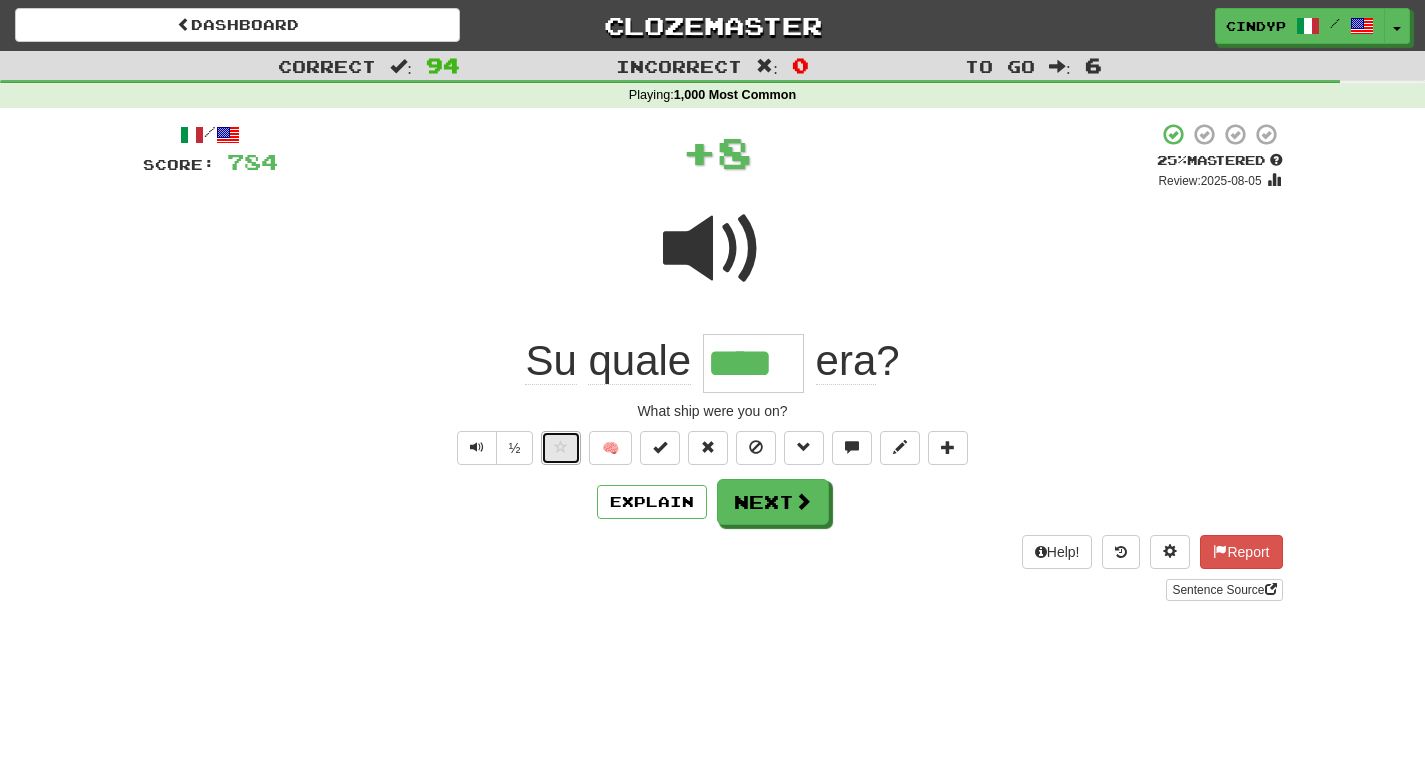 click at bounding box center (561, 448) 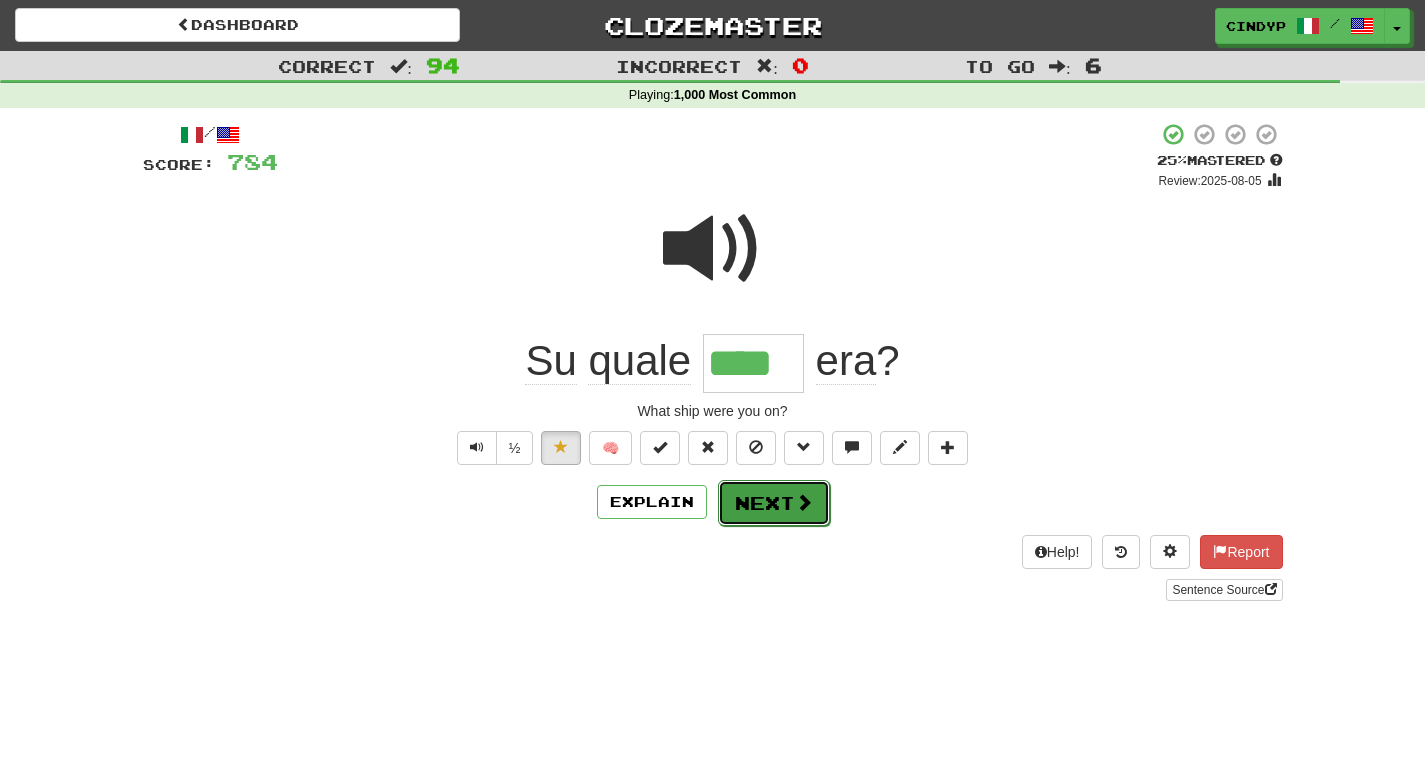 click on "Next" at bounding box center [774, 503] 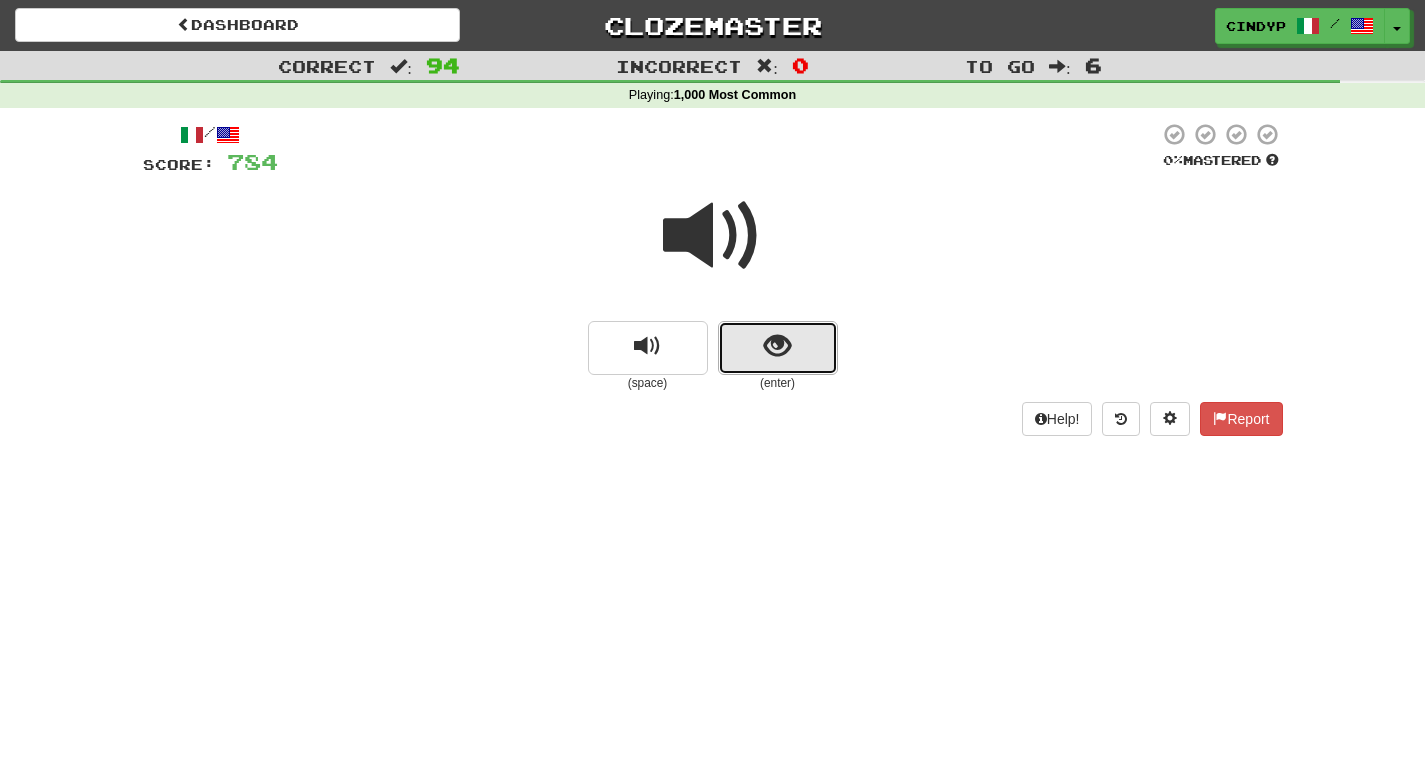 click at bounding box center [778, 348] 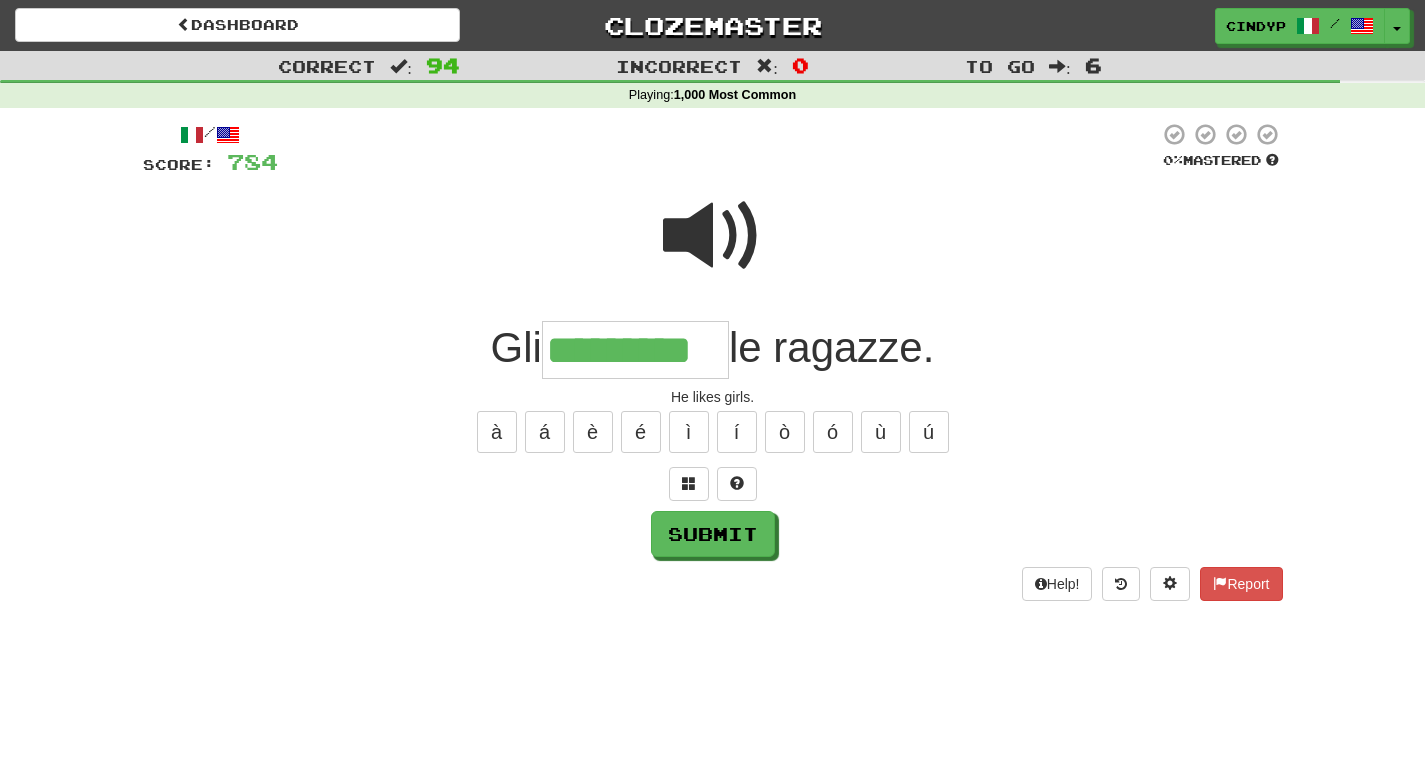 type on "*********" 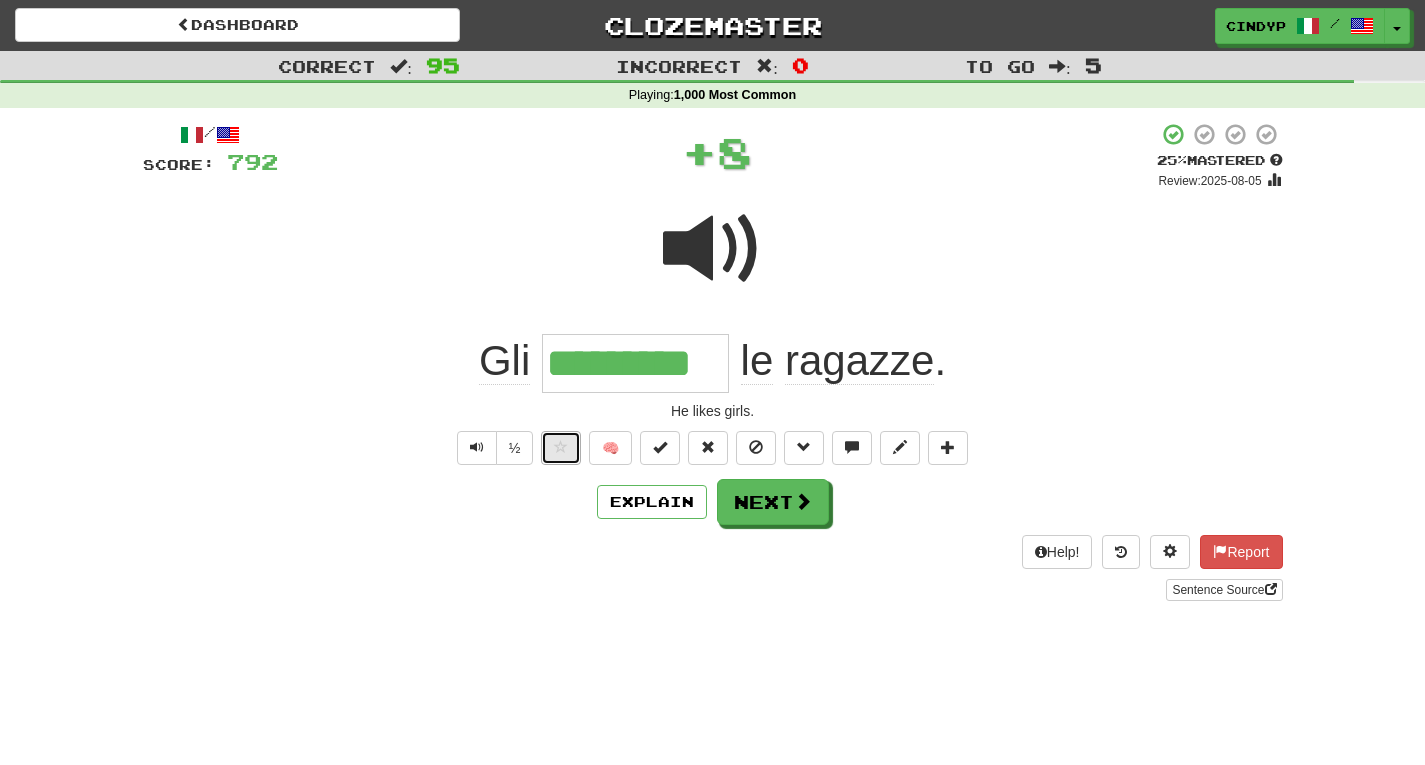 click at bounding box center (561, 448) 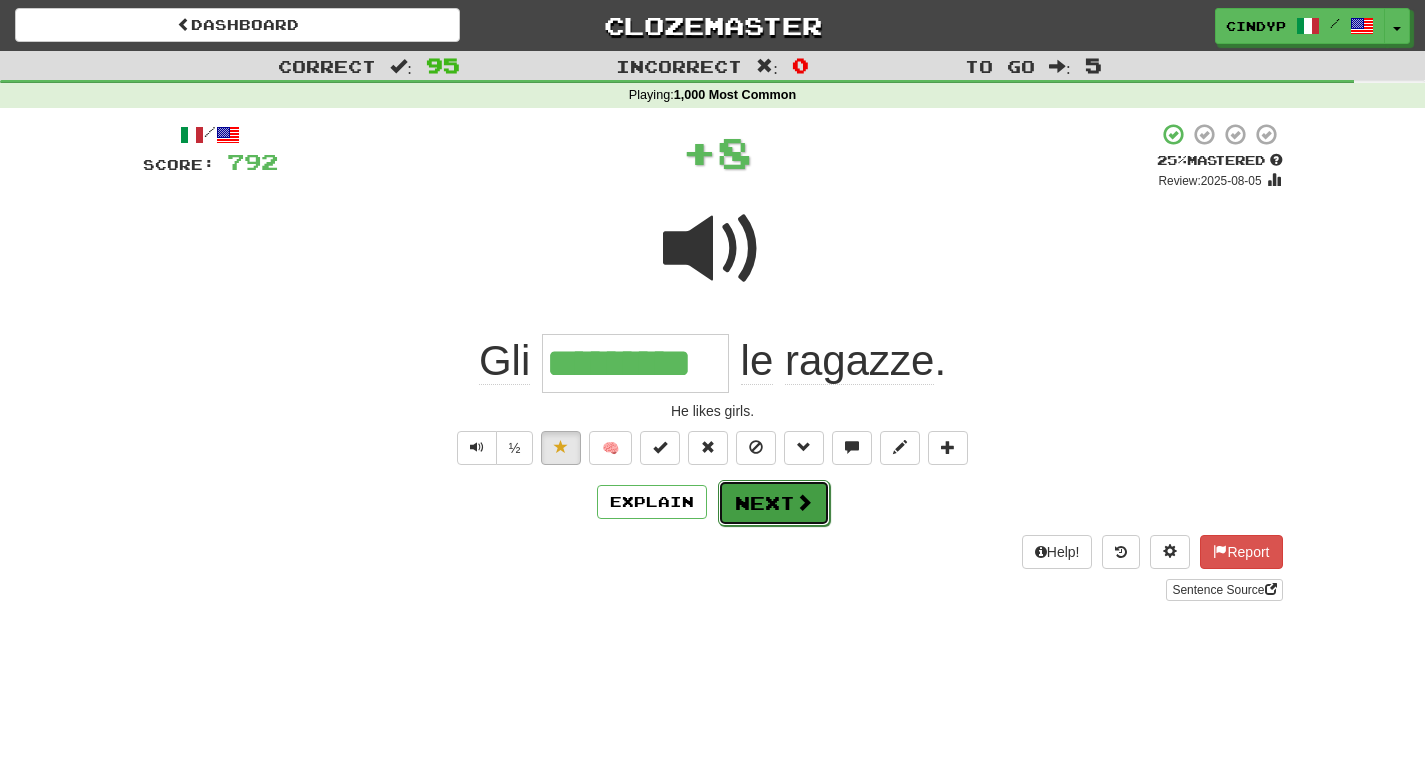 click on "Next" at bounding box center [774, 503] 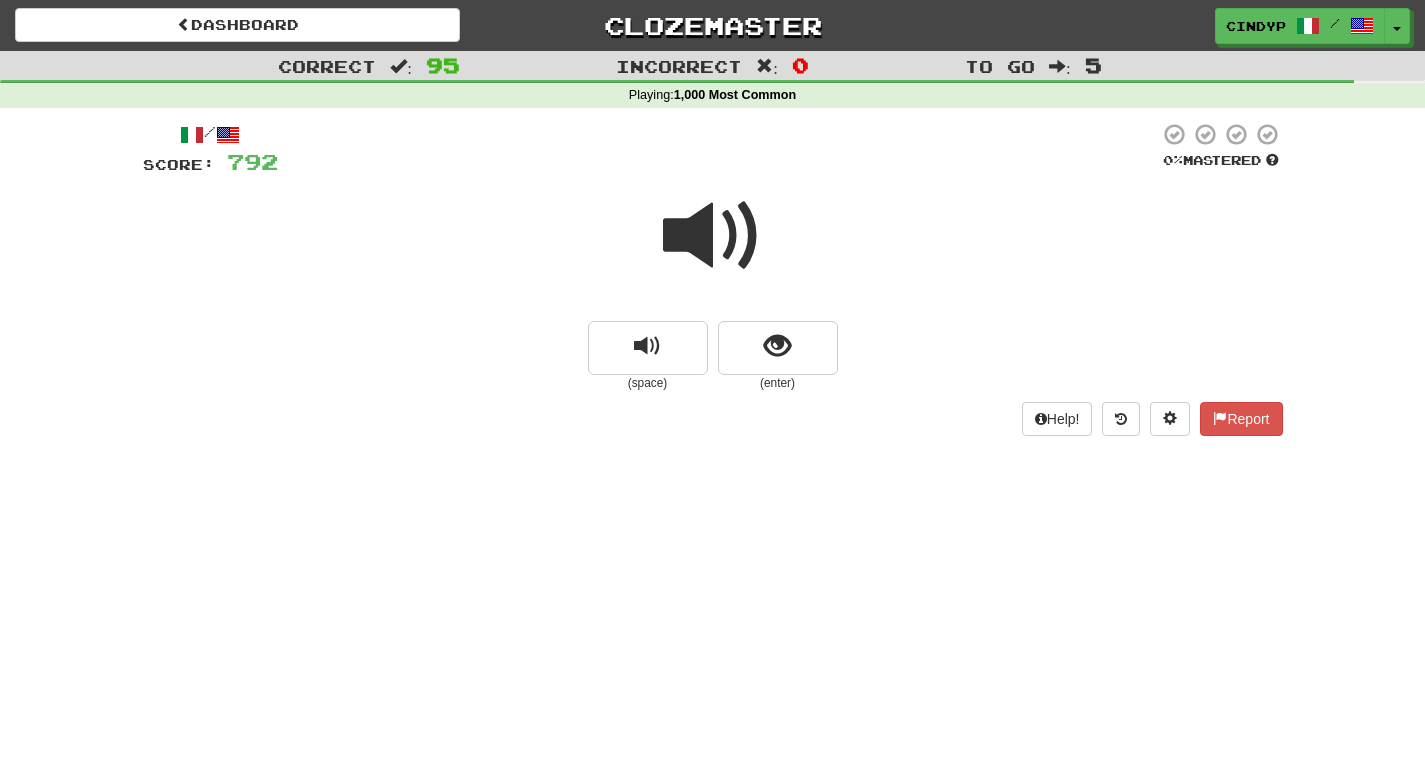 click at bounding box center [713, 236] 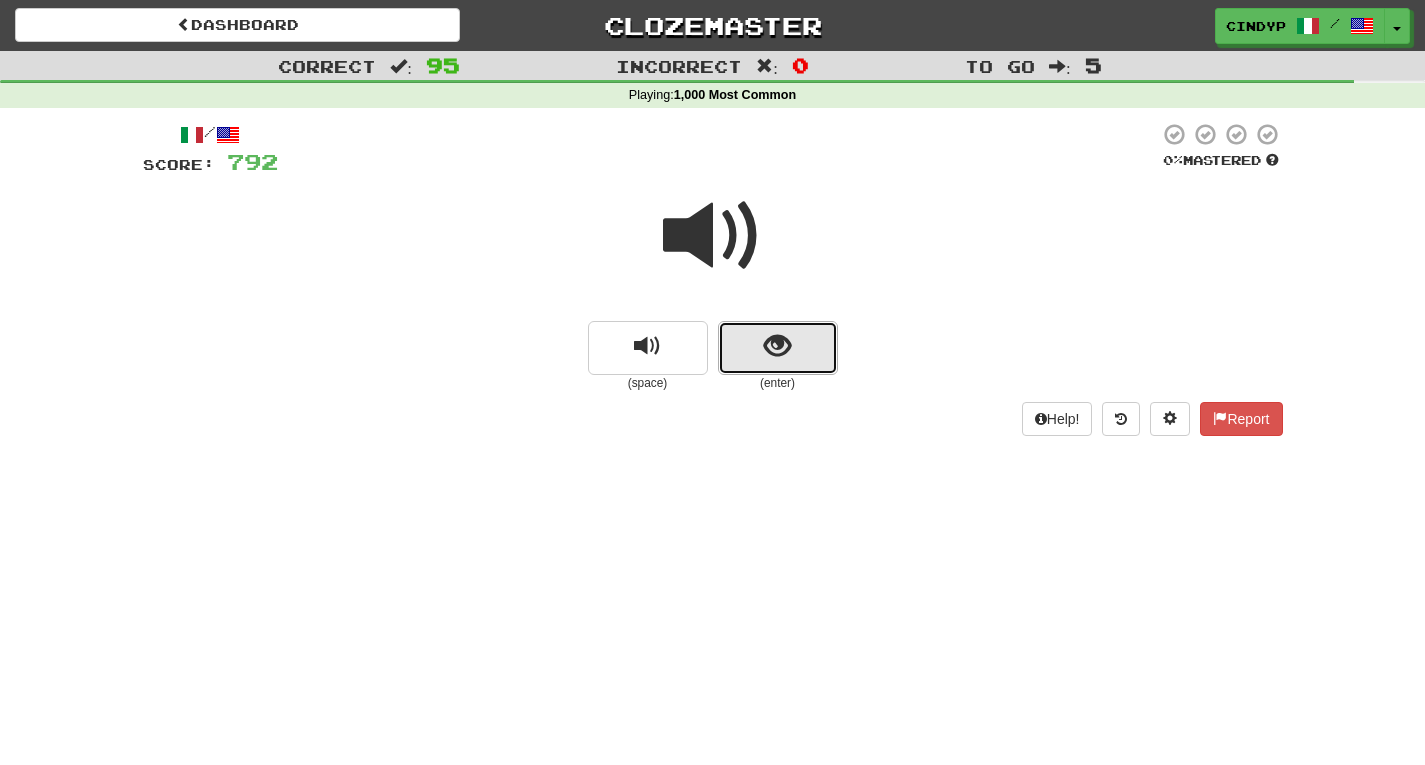 click at bounding box center [777, 346] 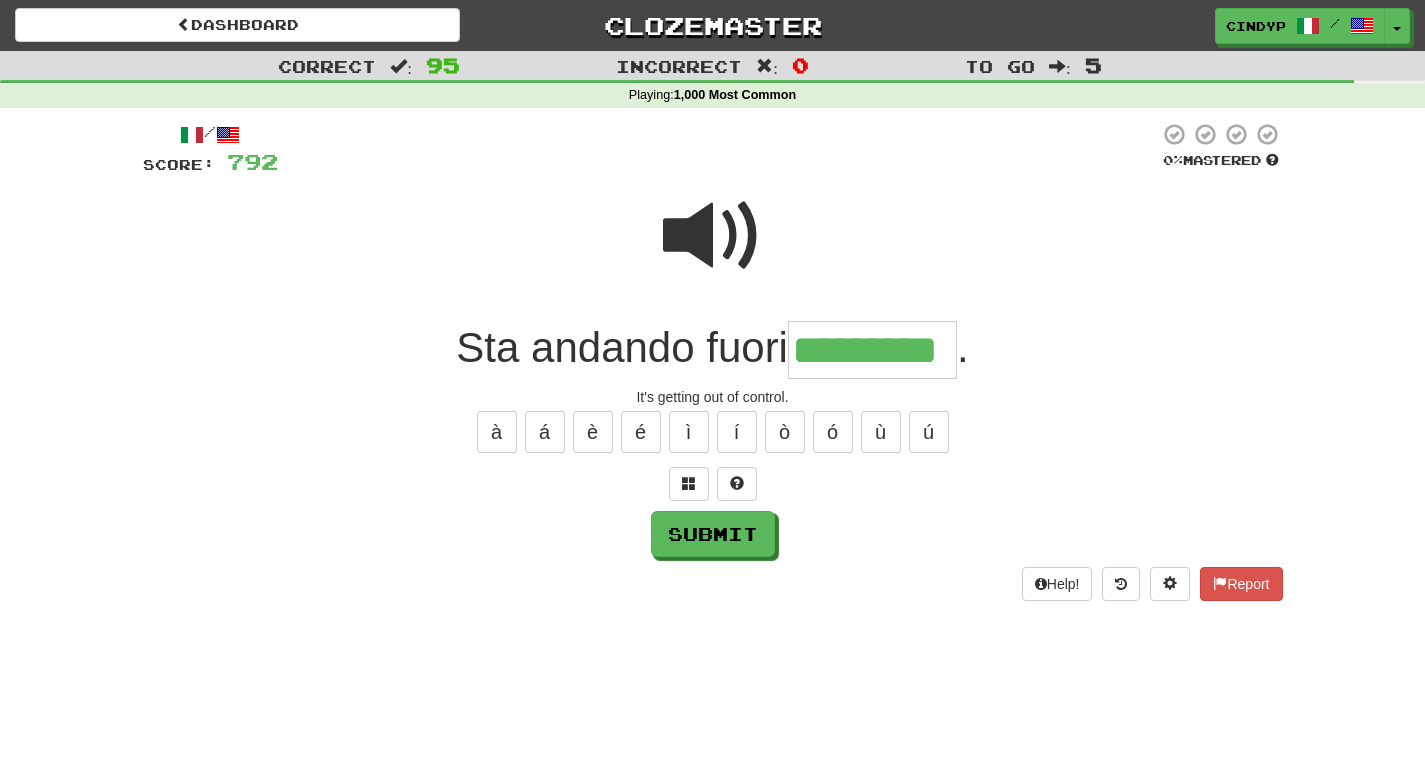 type on "*********" 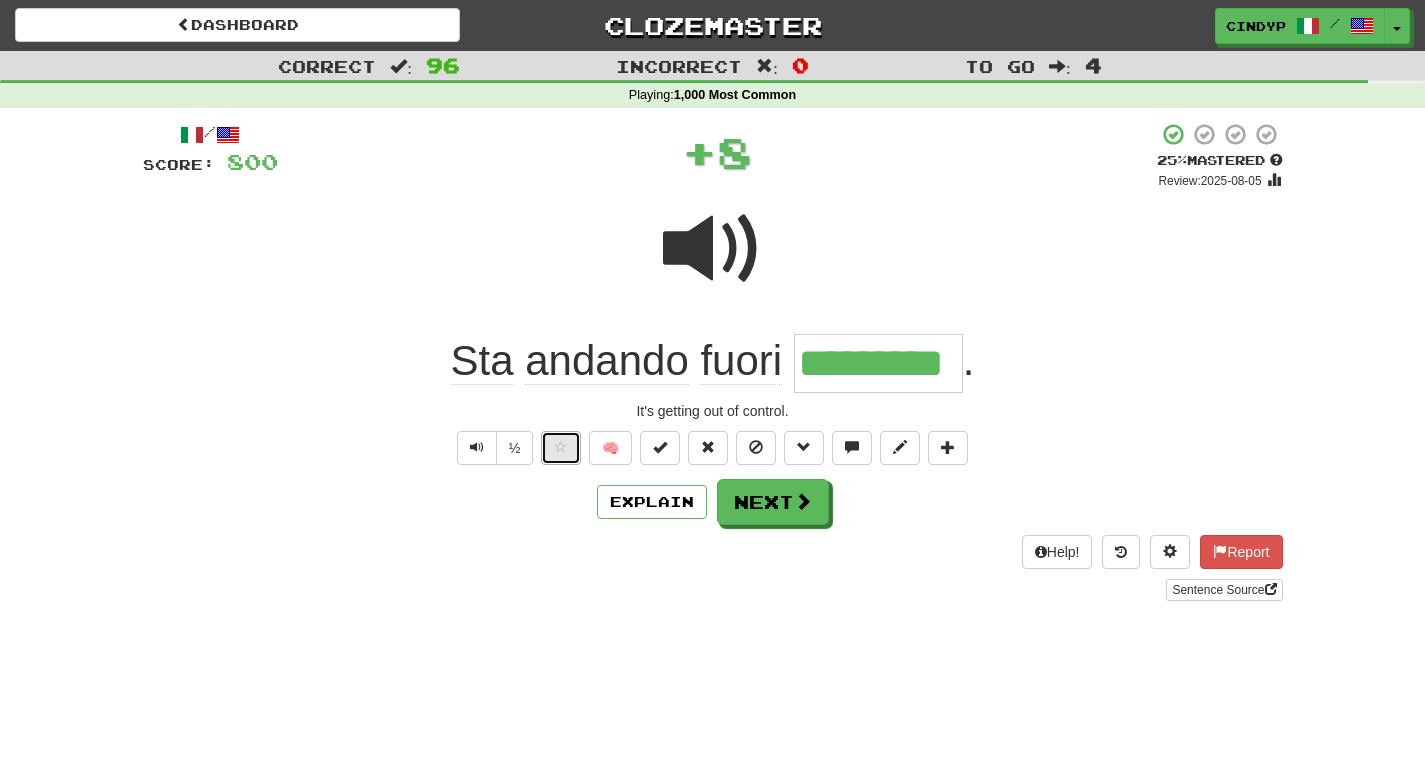 click at bounding box center (561, 447) 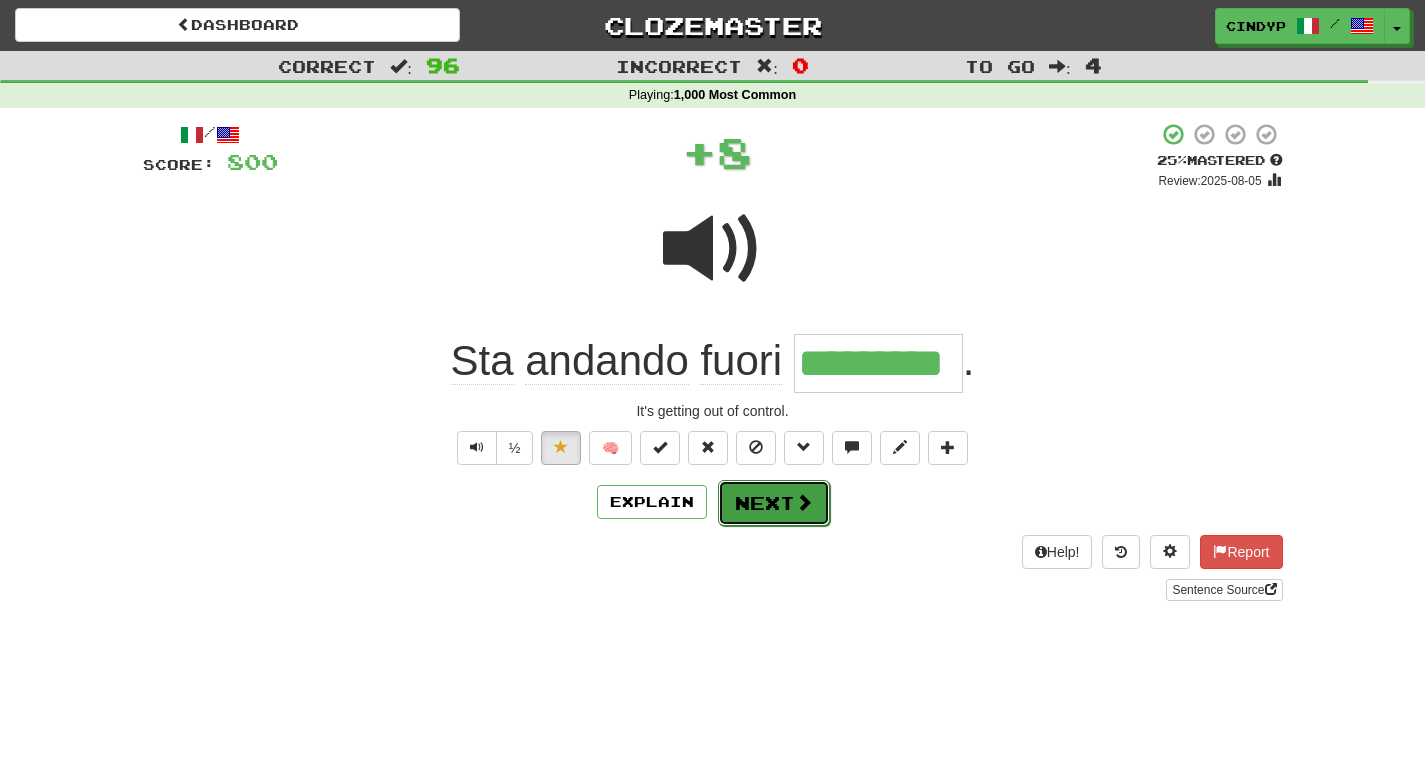 click on "Next" at bounding box center (774, 503) 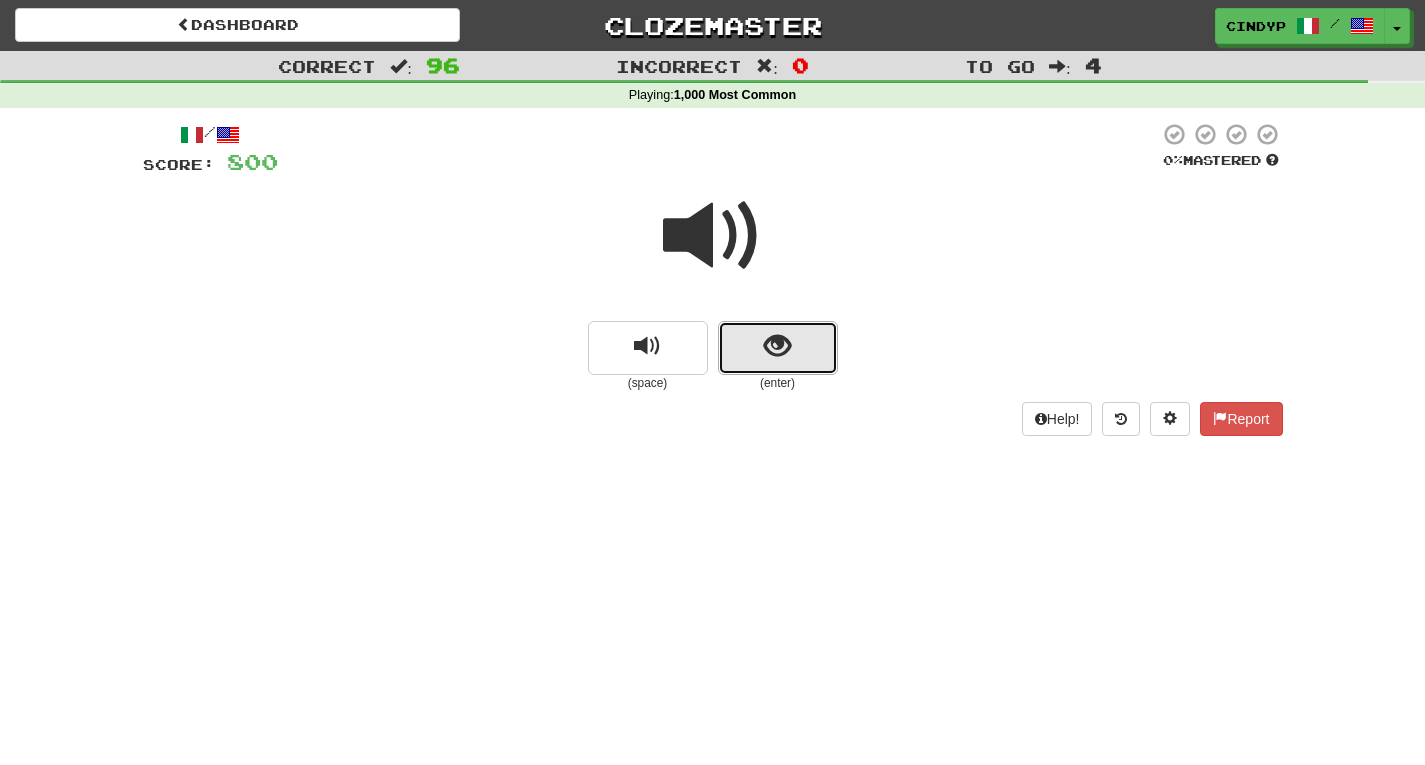 click at bounding box center (778, 348) 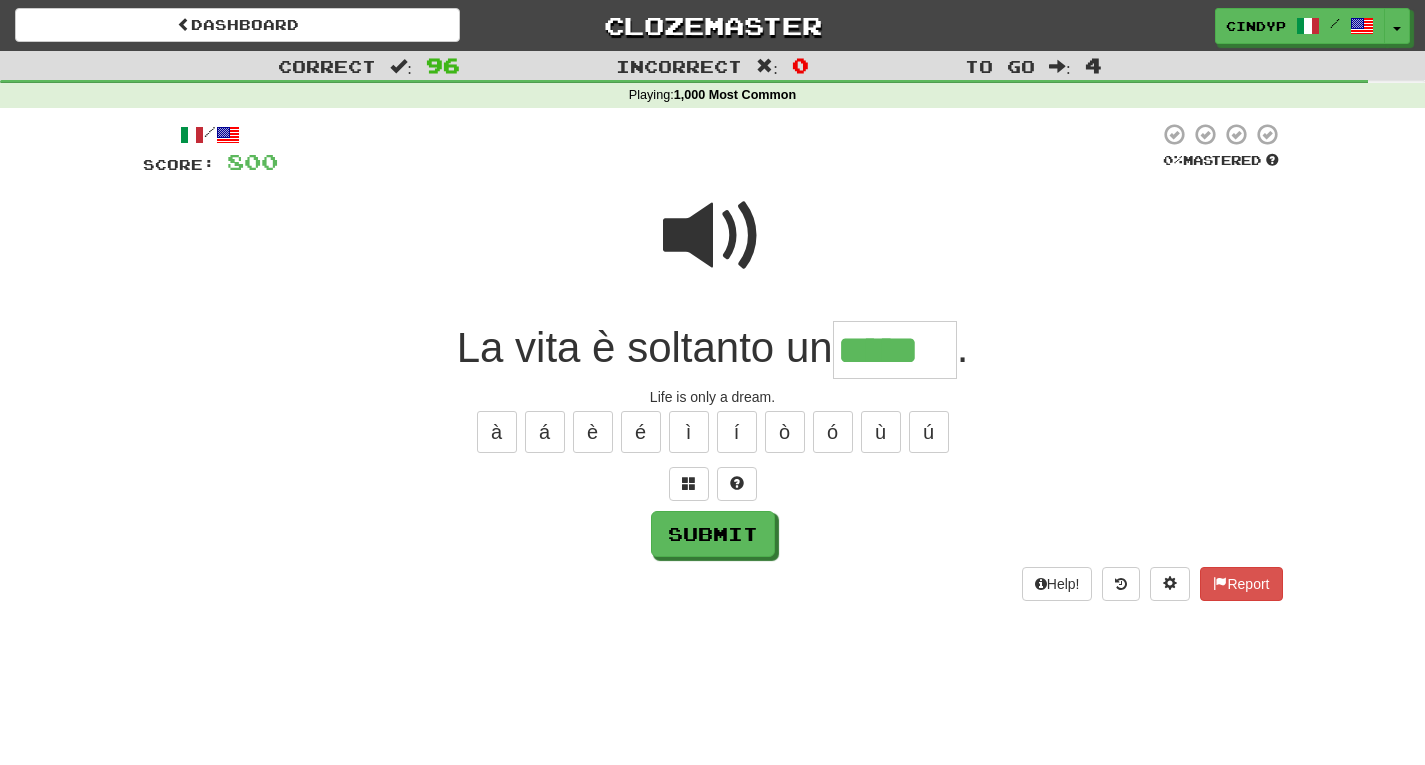 type on "*****" 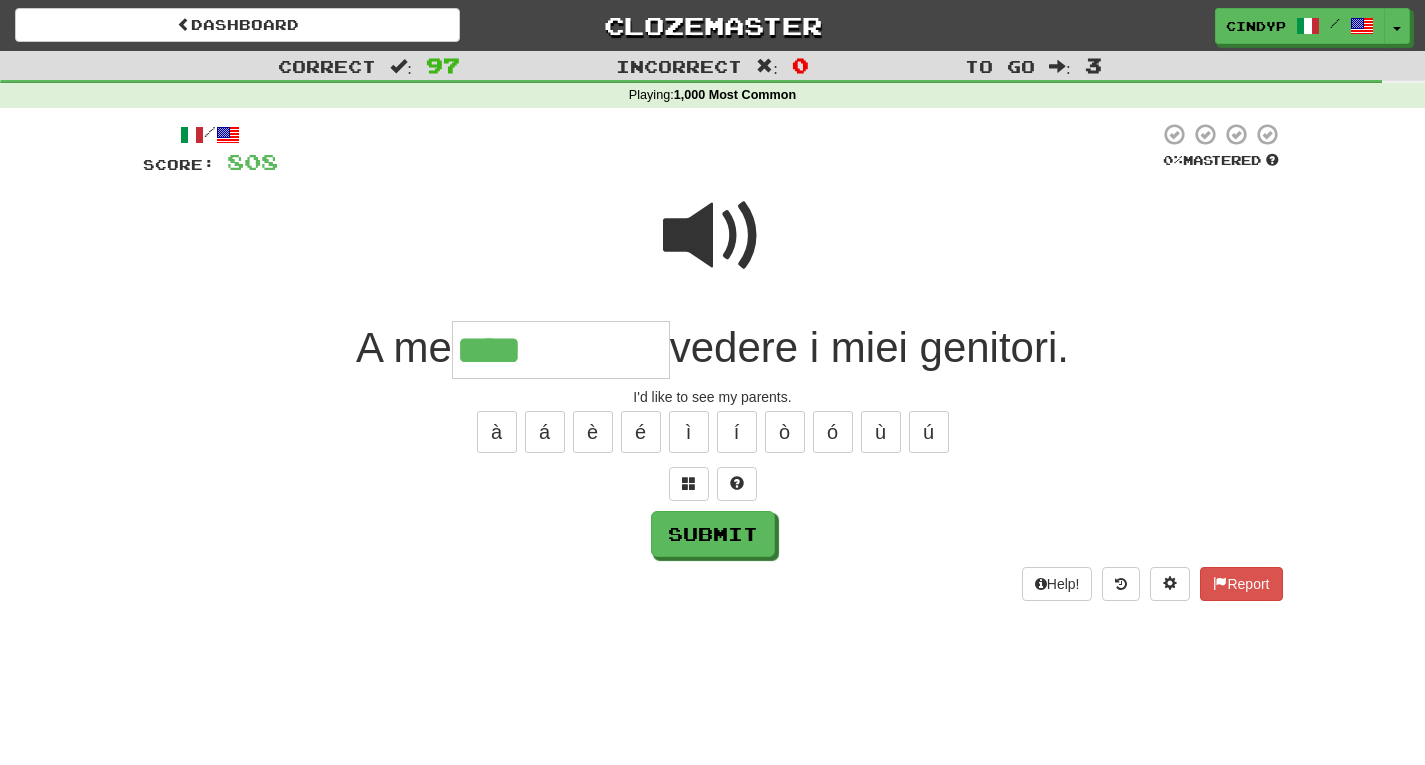 click at bounding box center [713, 236] 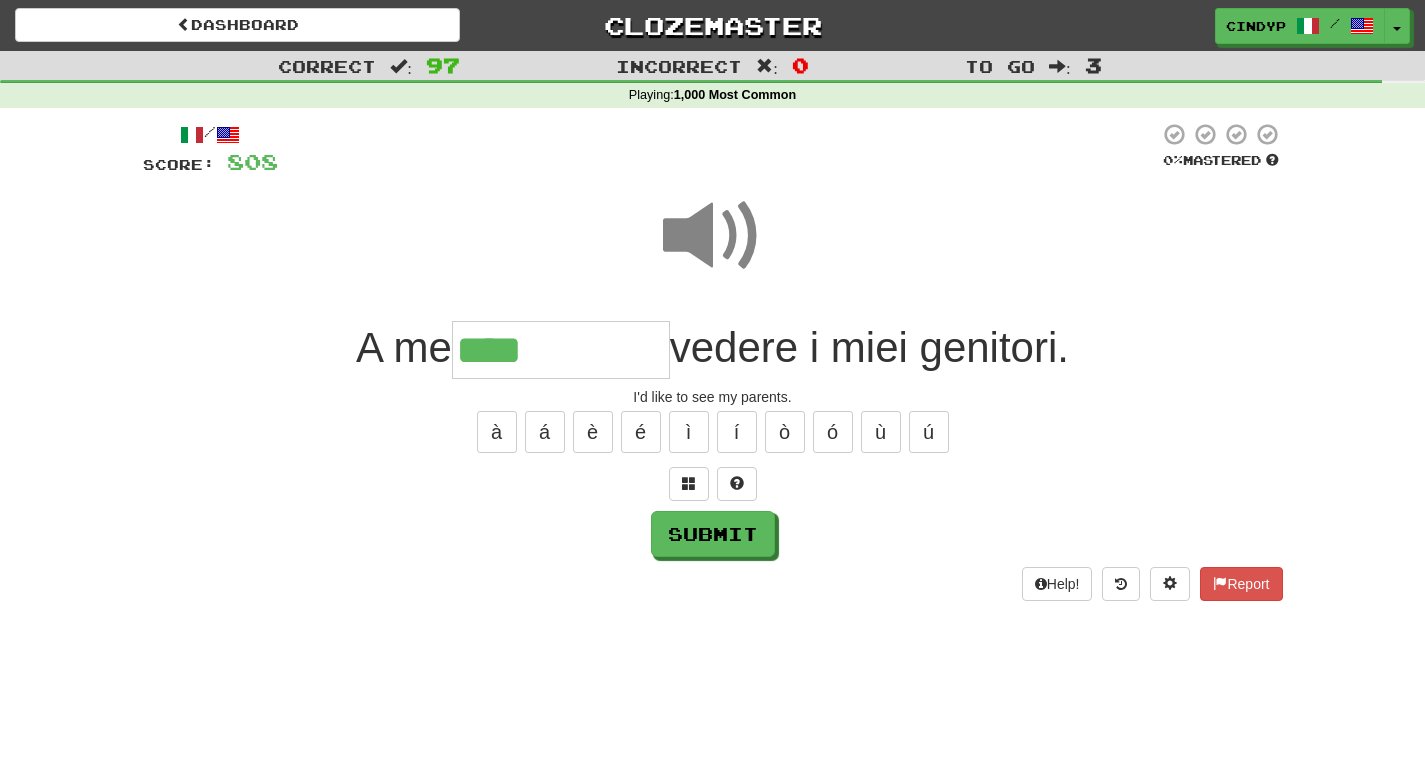 click on "****" at bounding box center (561, 350) 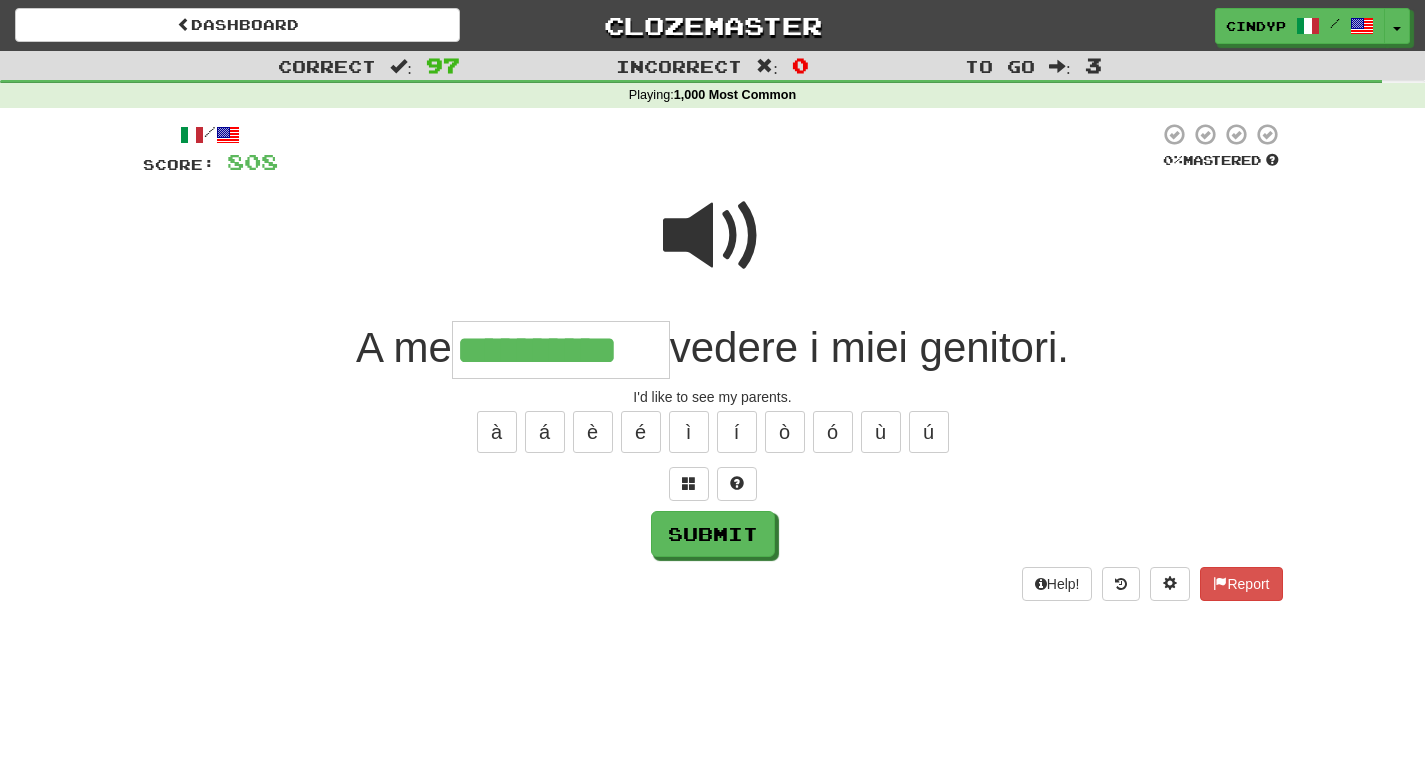 type on "**********" 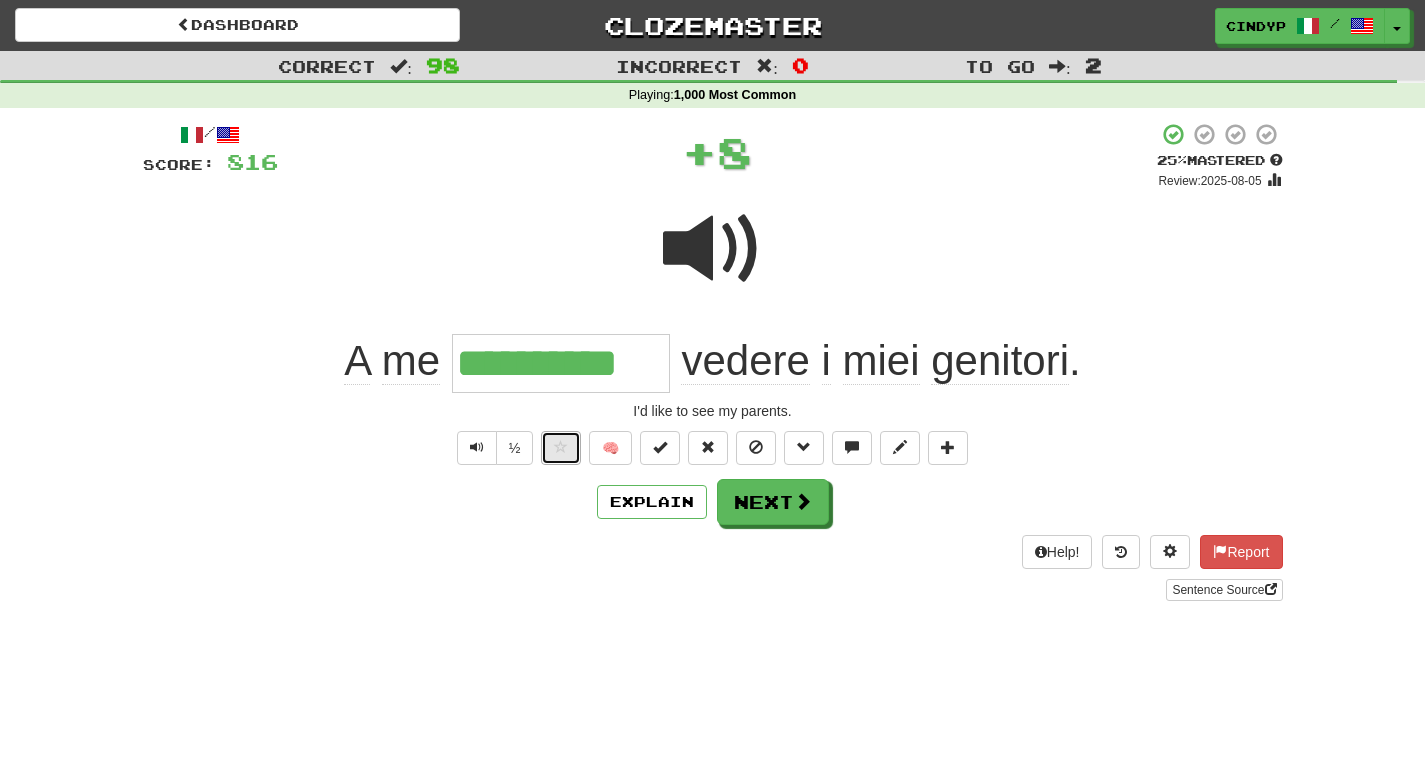 click at bounding box center (561, 447) 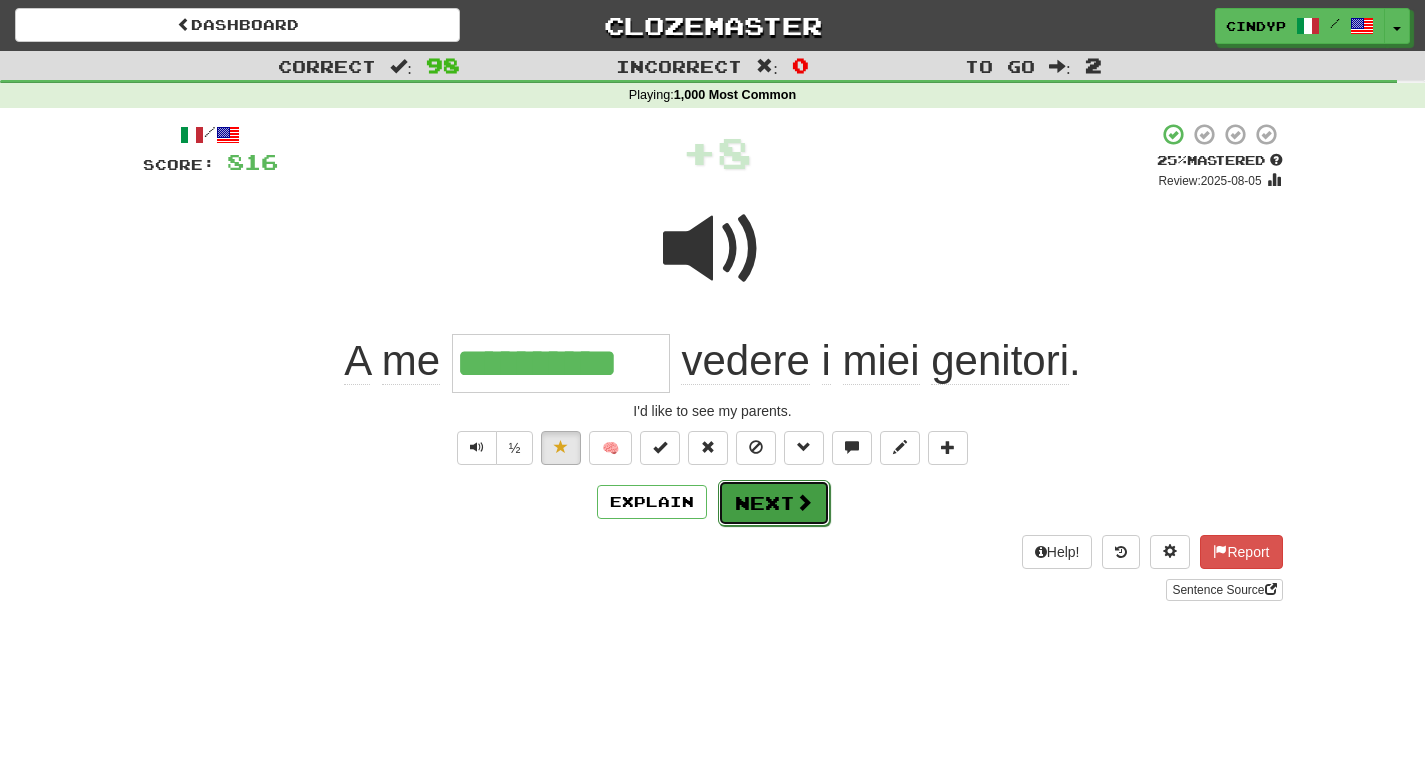 click on "Next" at bounding box center (774, 503) 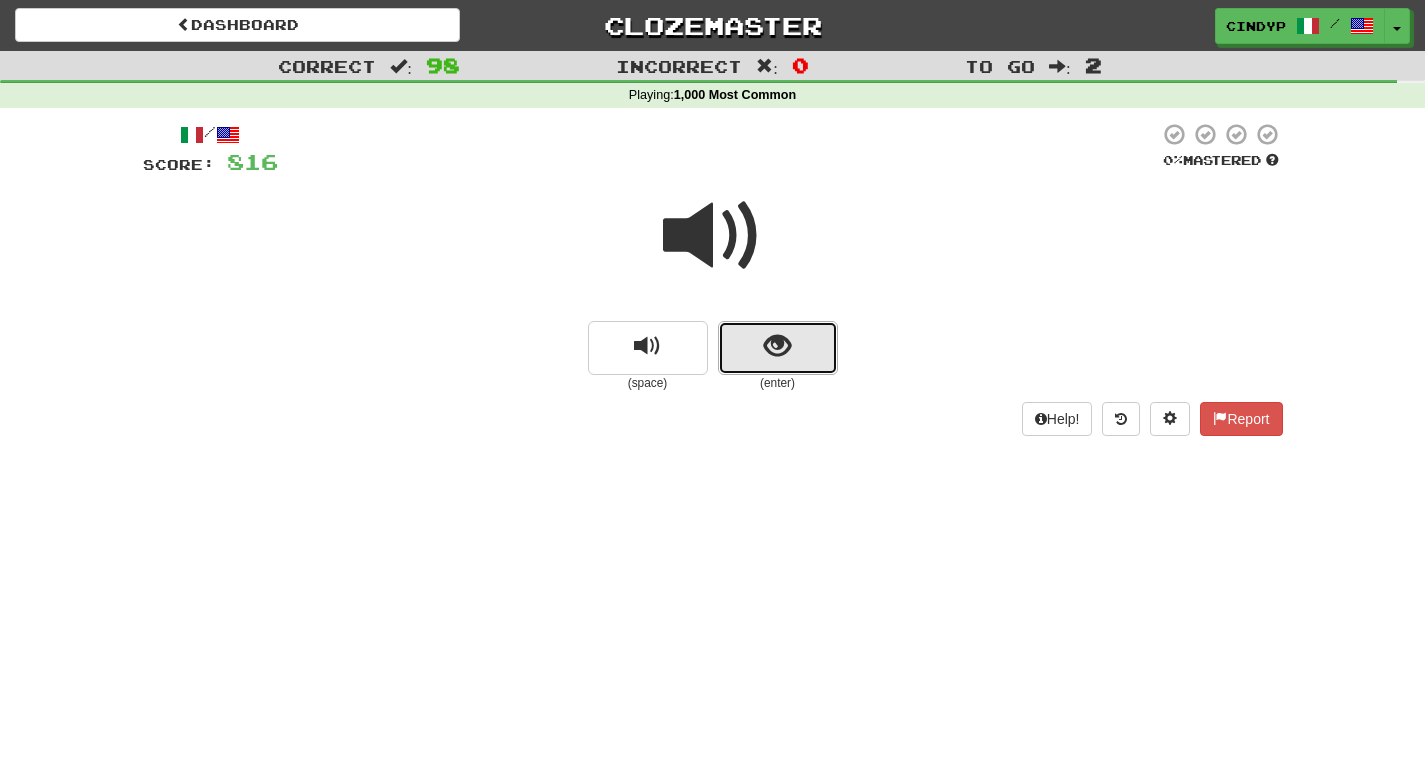 click at bounding box center [778, 348] 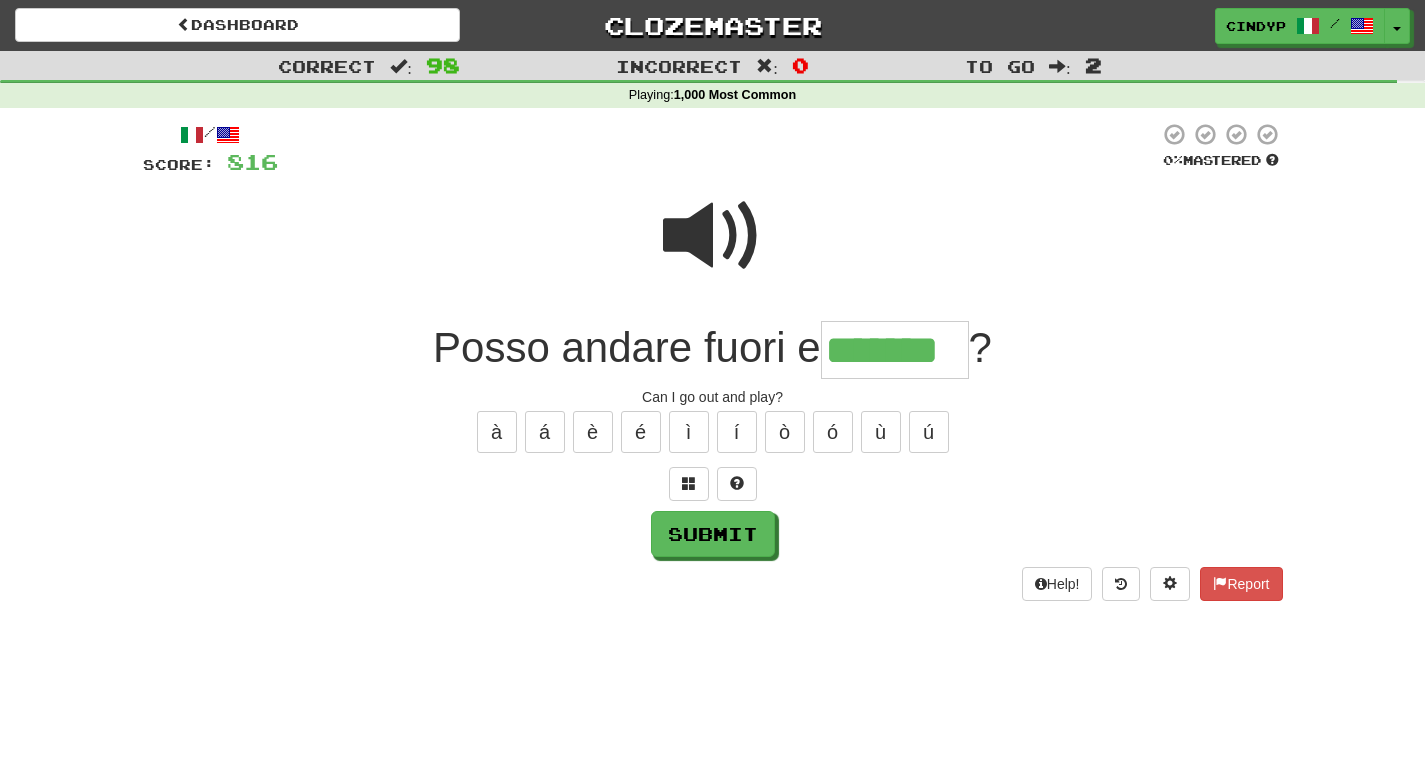 type on "*******" 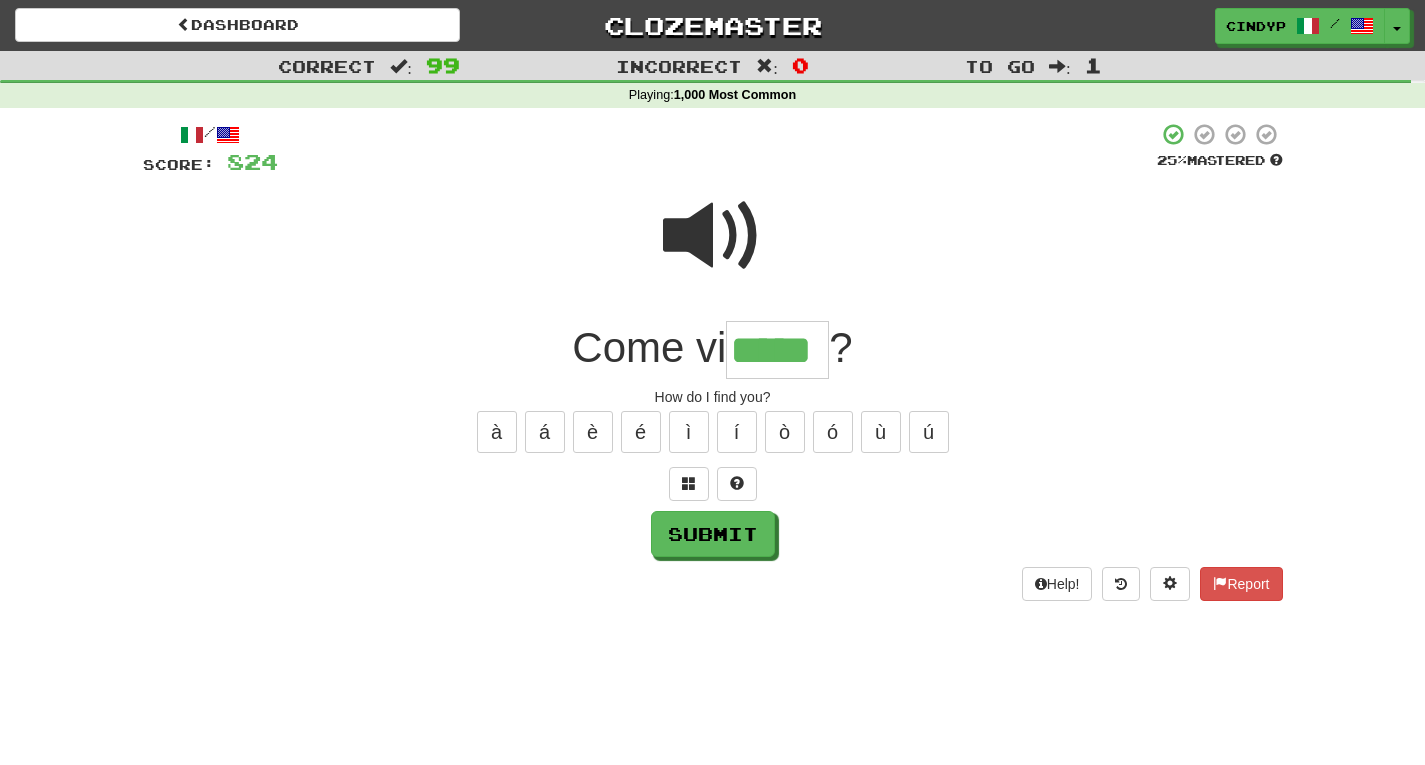 type on "*****" 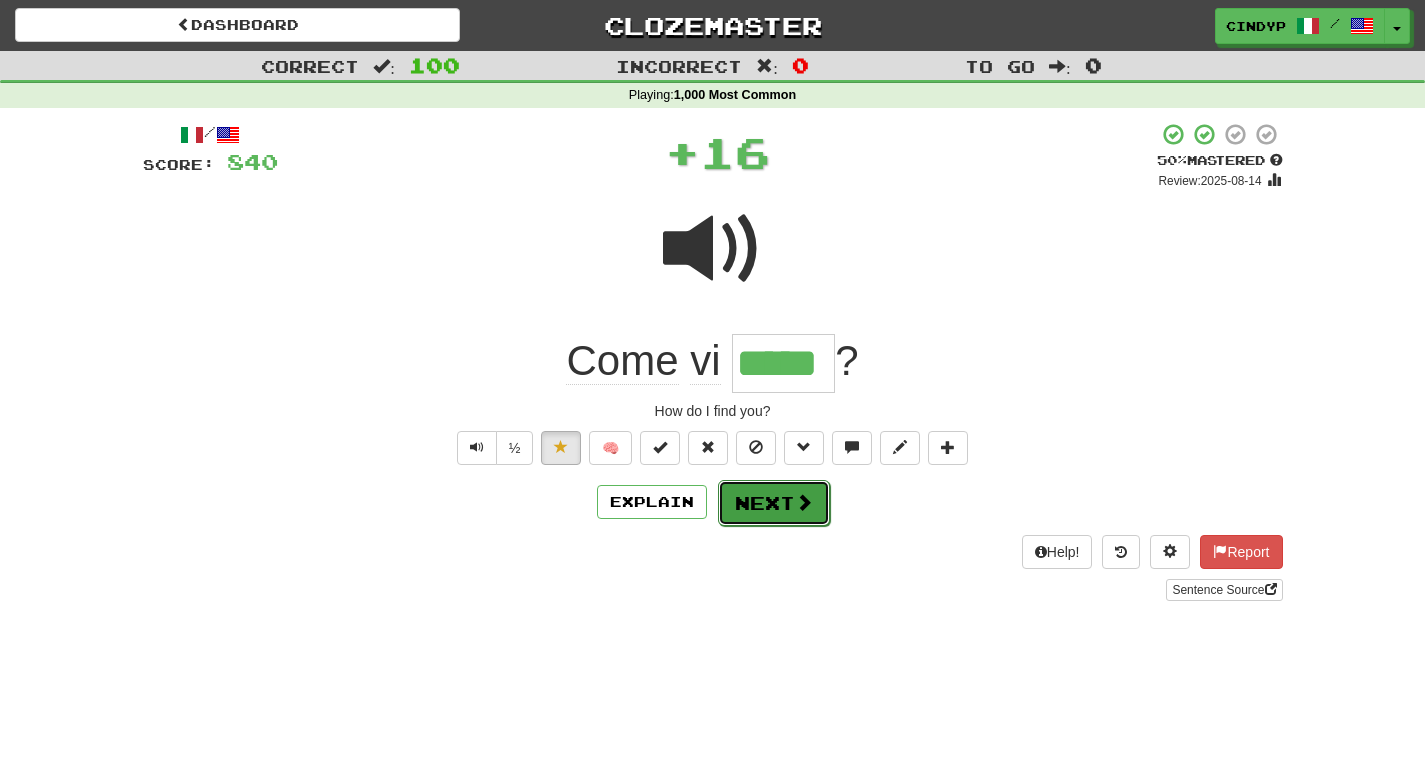 click on "Next" at bounding box center (774, 503) 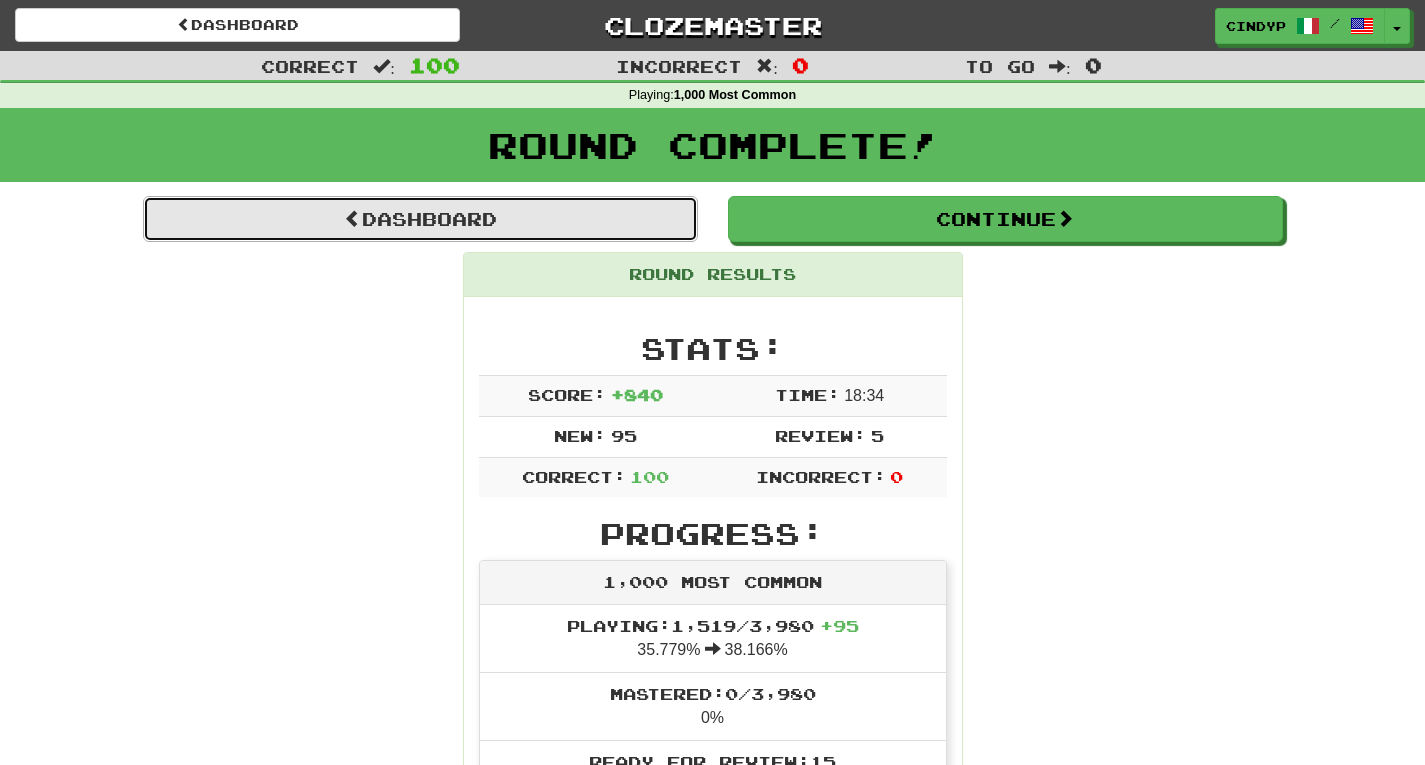 click on "Dashboard" at bounding box center [420, 219] 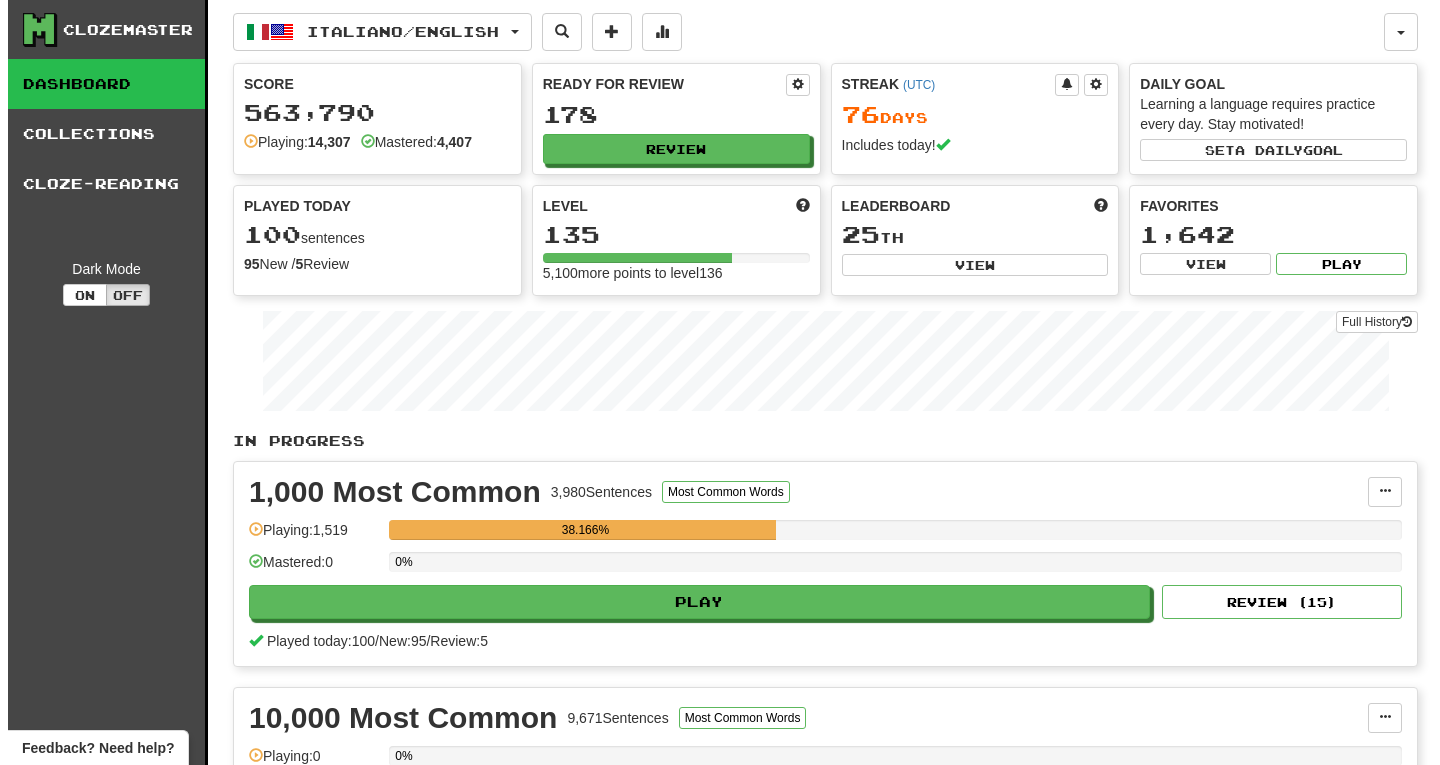 scroll, scrollTop: 0, scrollLeft: 0, axis: both 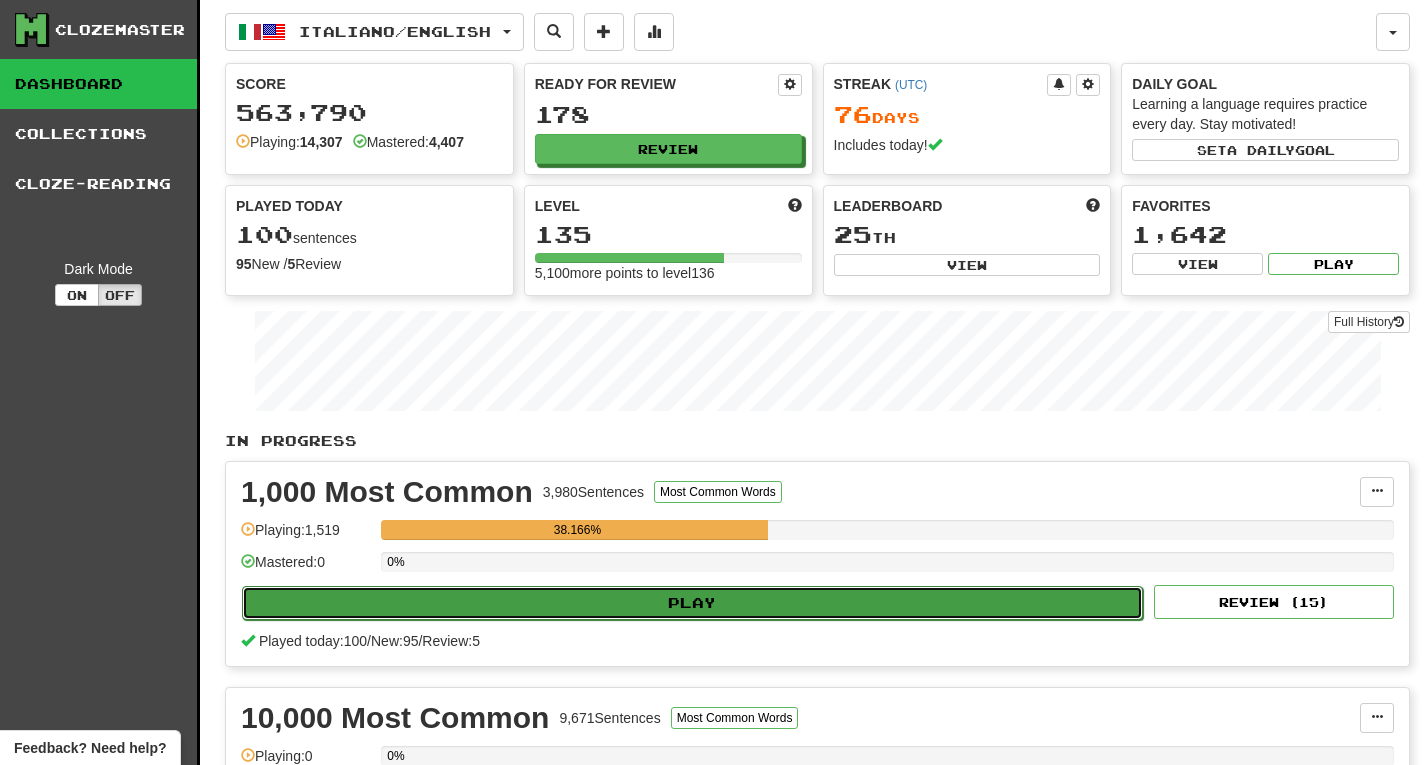 click on "Play" at bounding box center (692, 603) 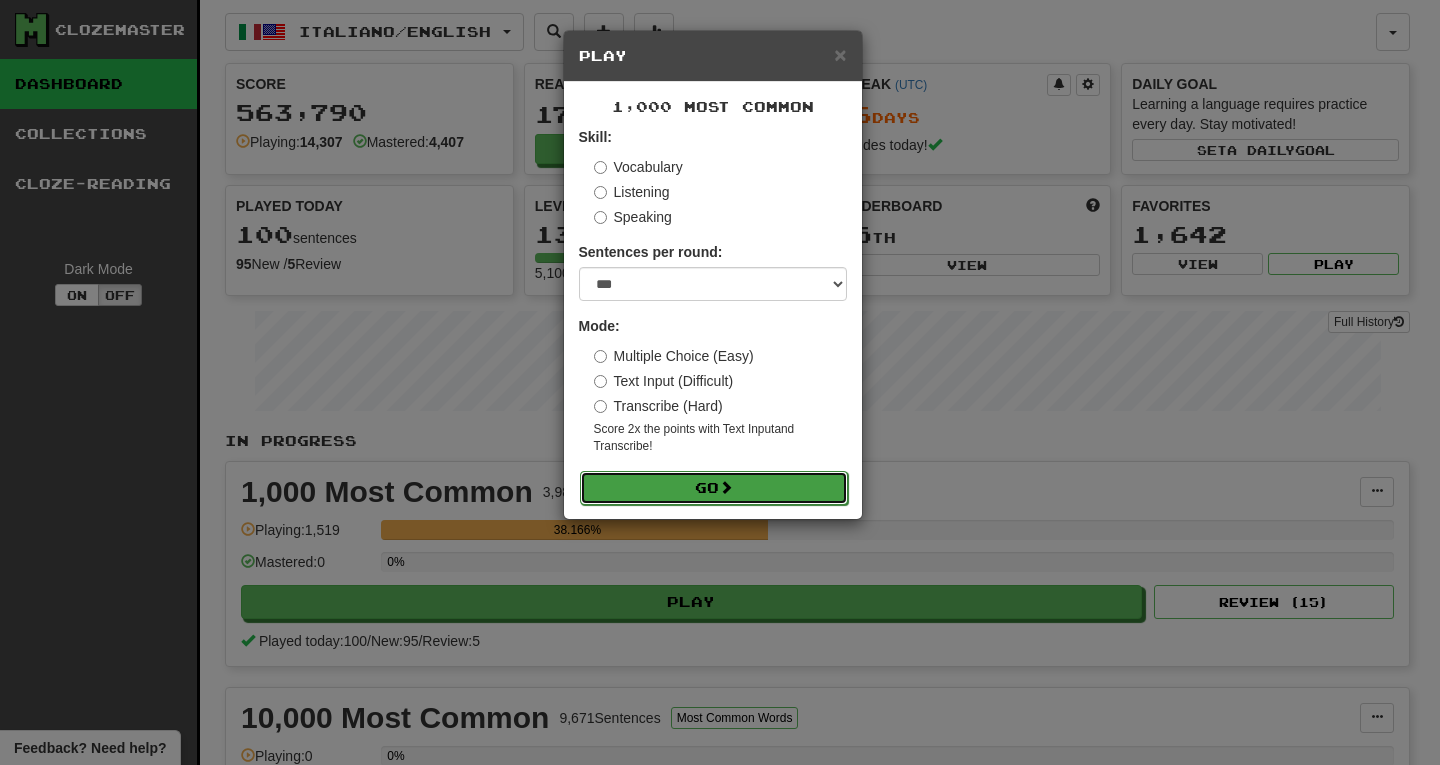 click on "Go" at bounding box center [714, 488] 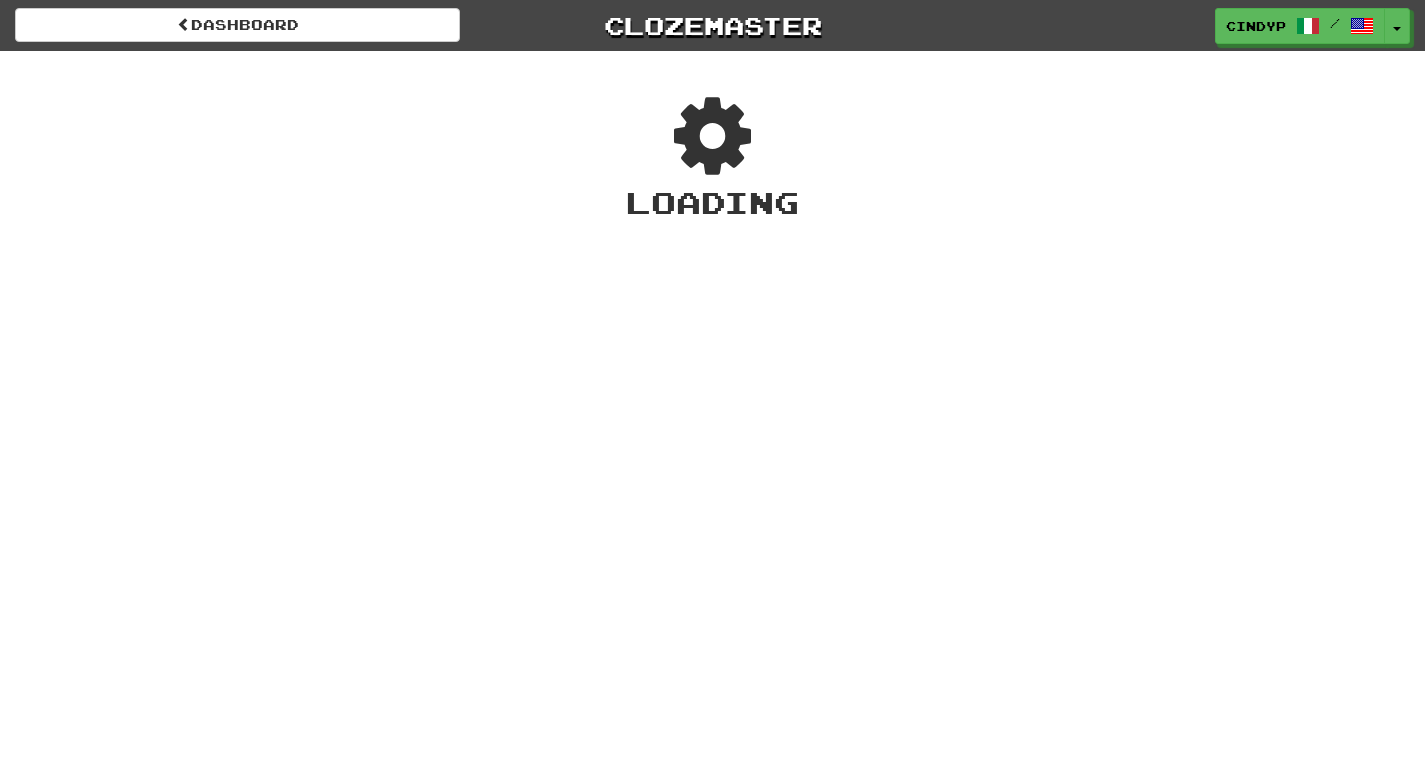 scroll, scrollTop: 0, scrollLeft: 0, axis: both 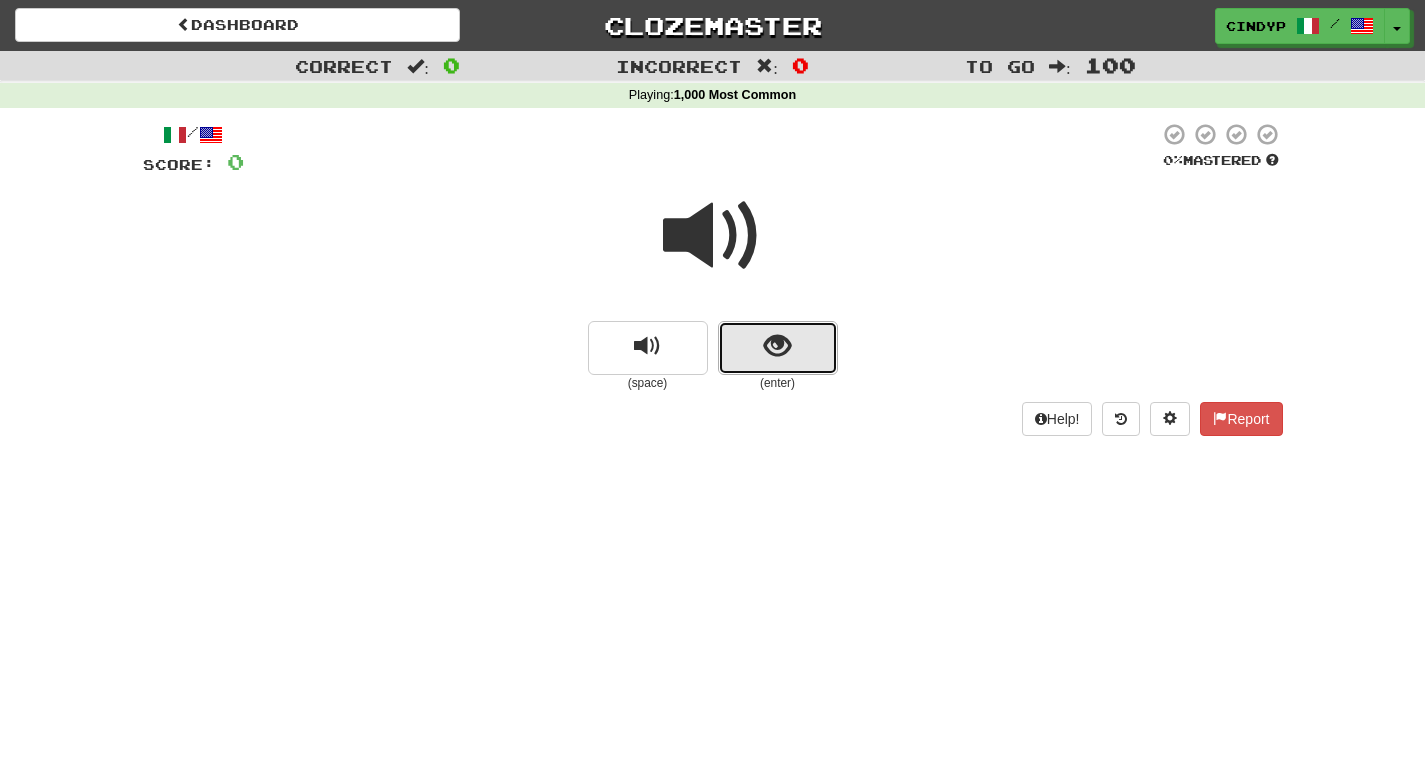 click at bounding box center (778, 348) 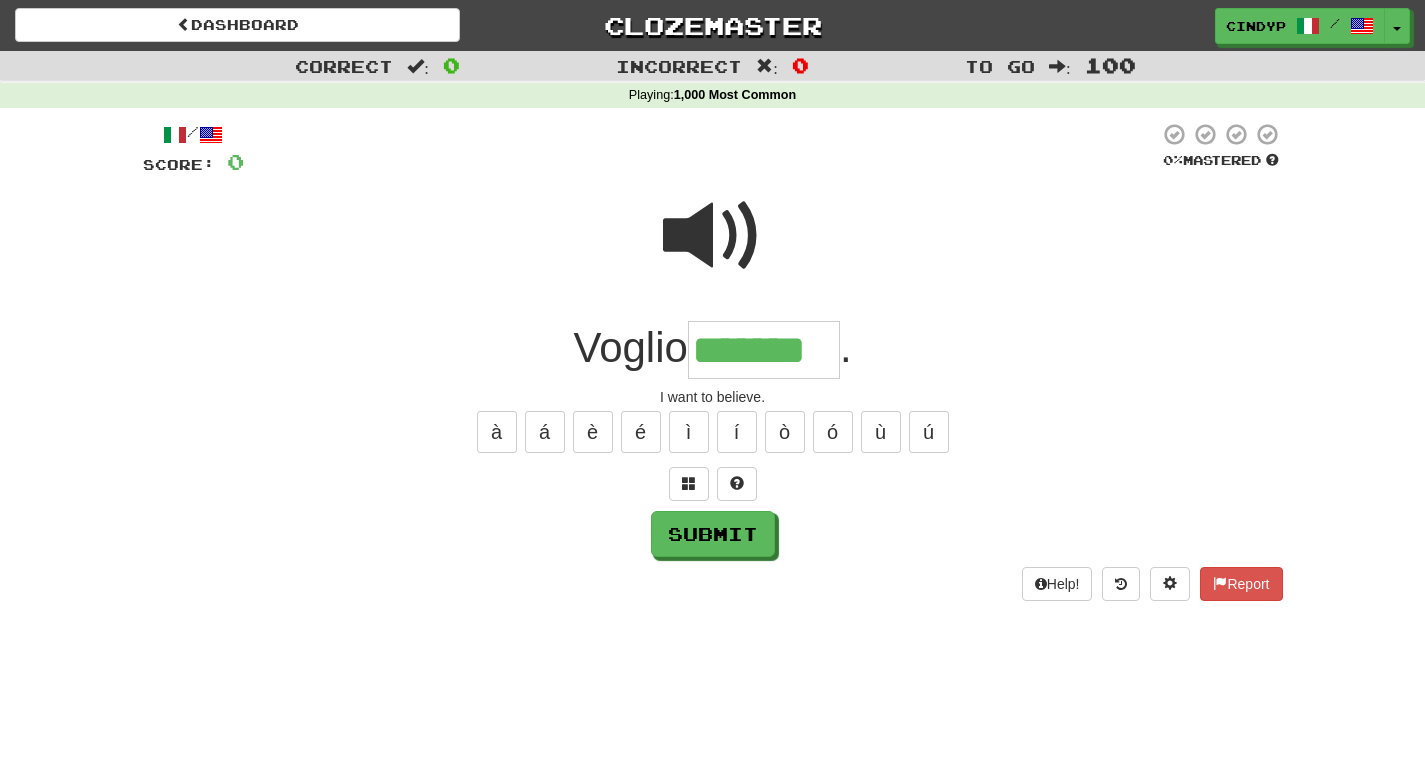 type on "*******" 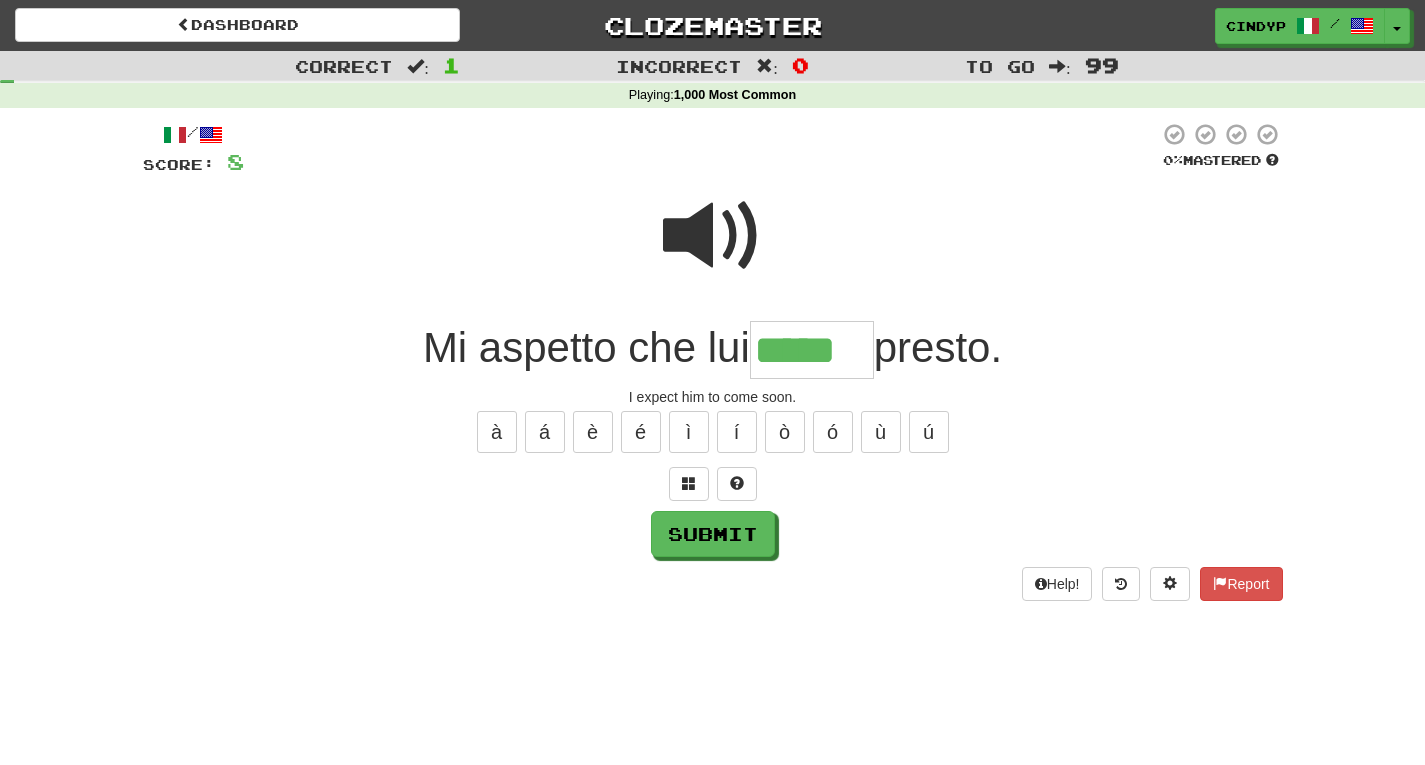 type on "*****" 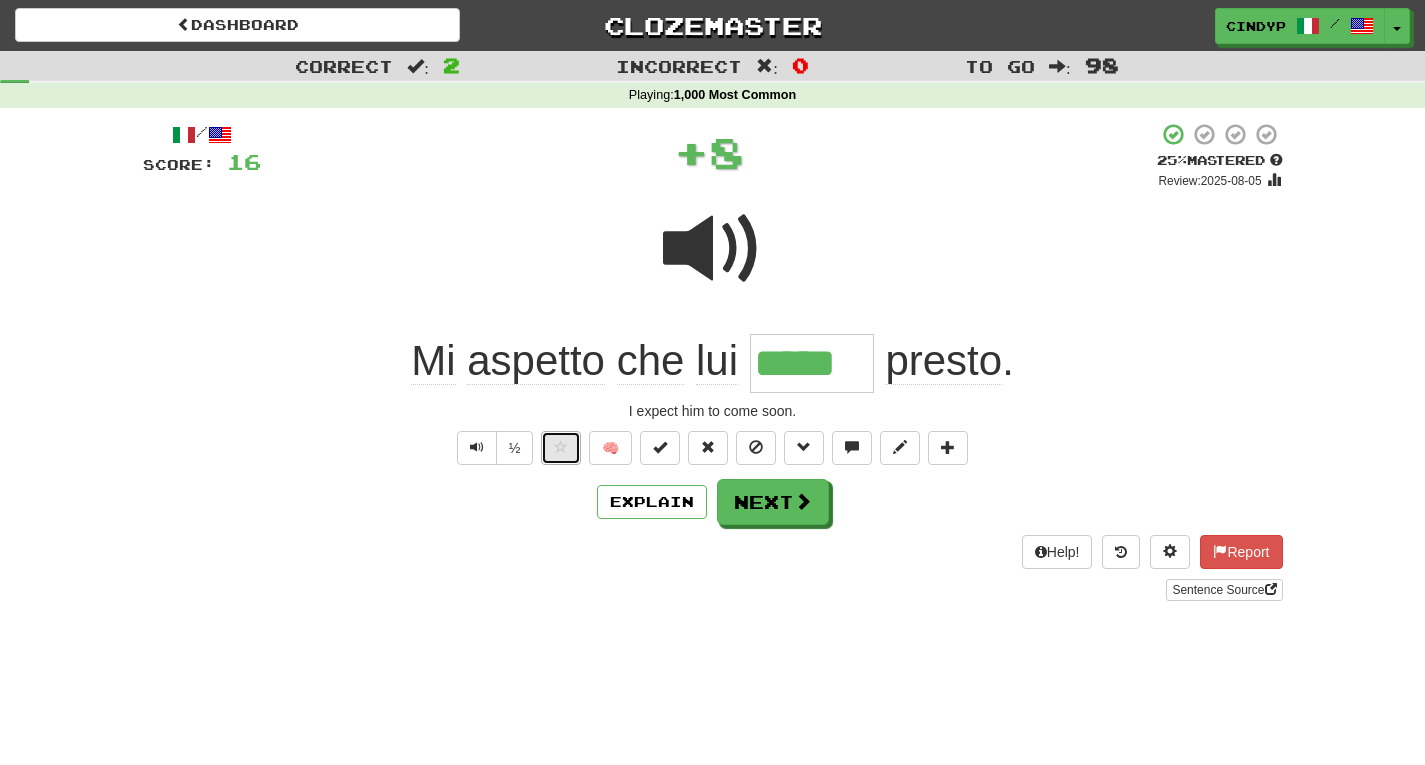 click at bounding box center (561, 448) 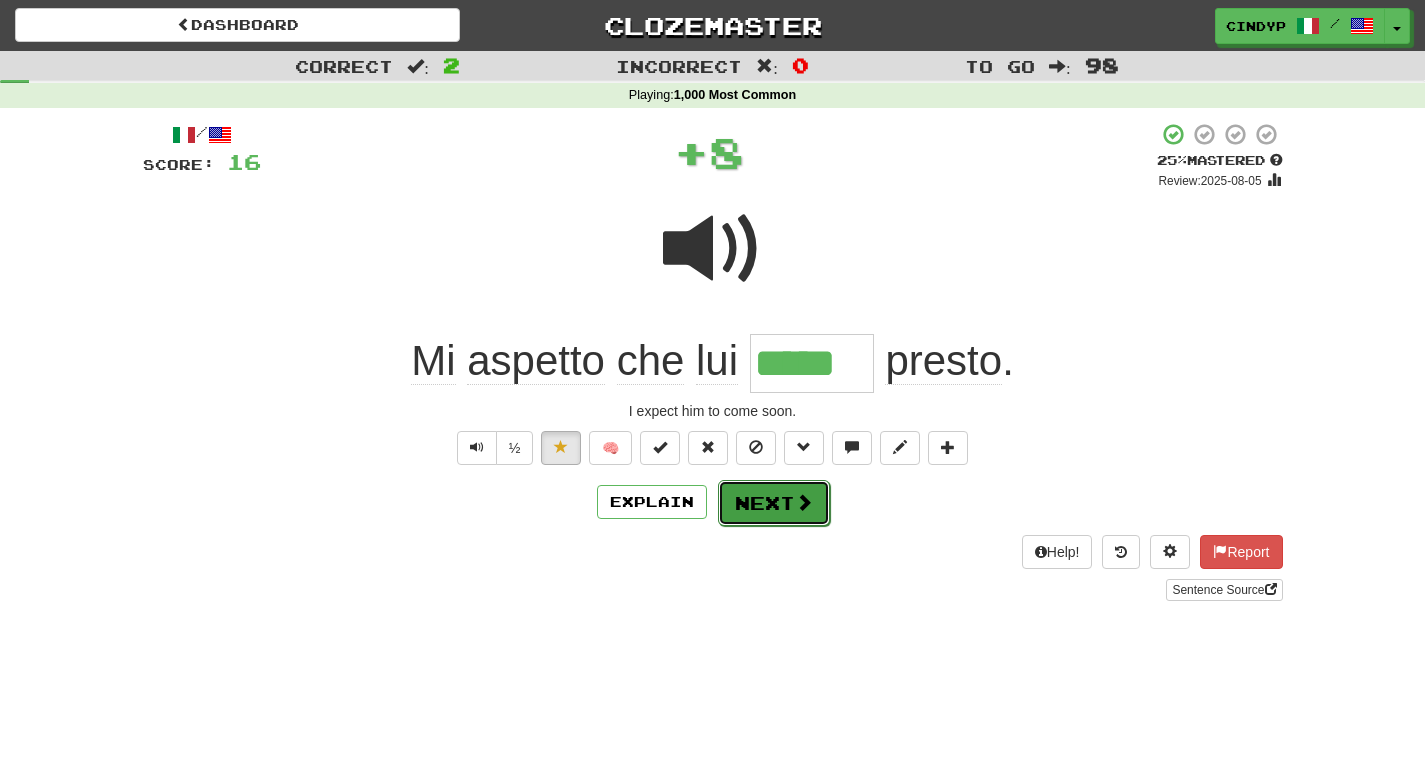 click on "Next" at bounding box center [774, 503] 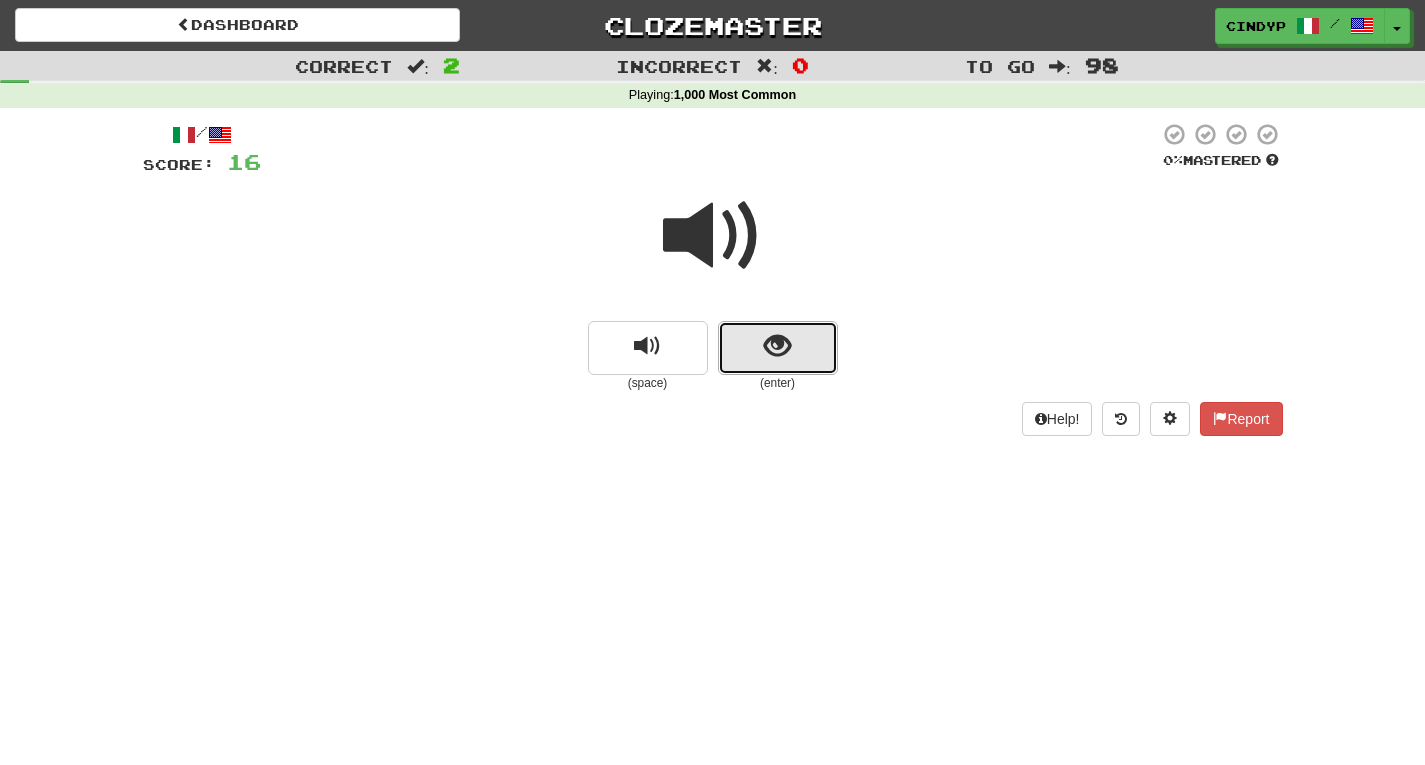 click at bounding box center [777, 346] 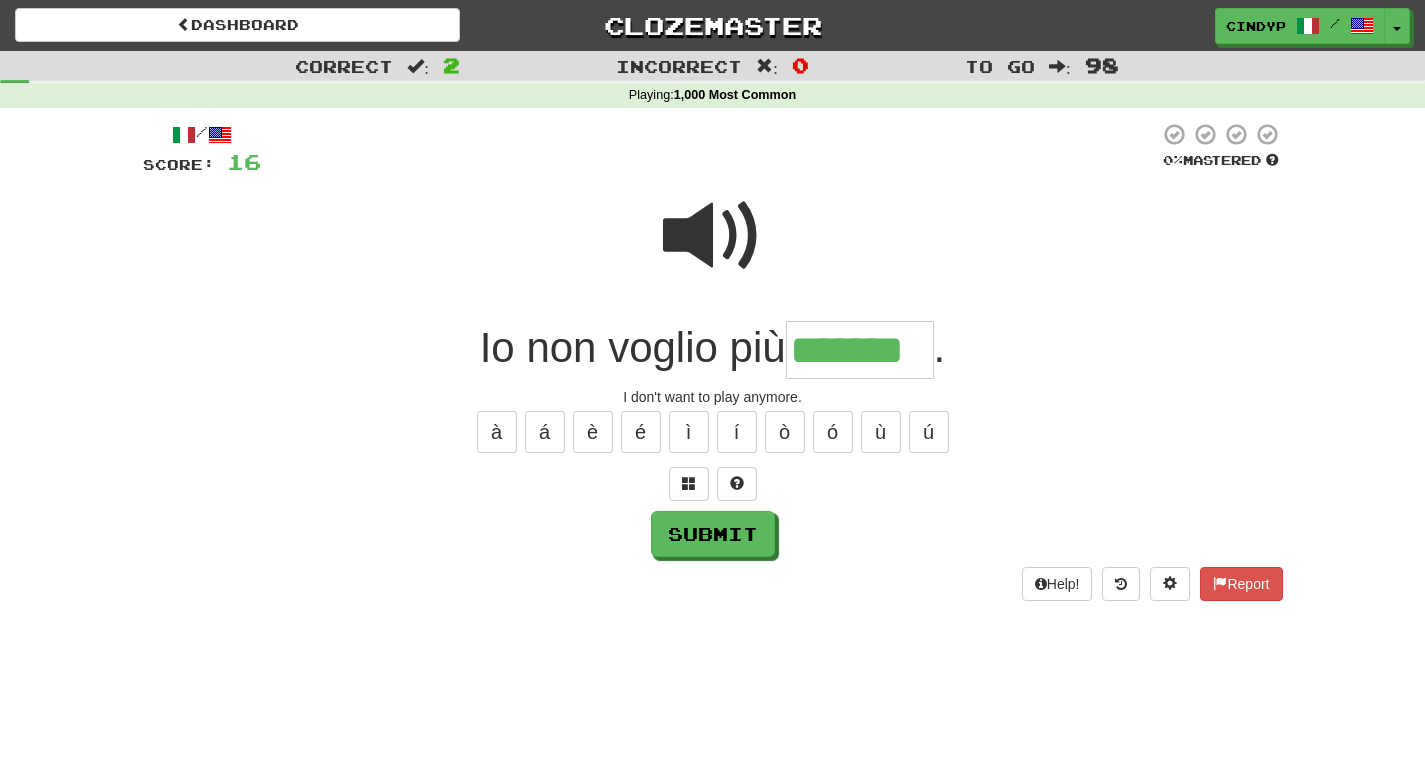 type on "*******" 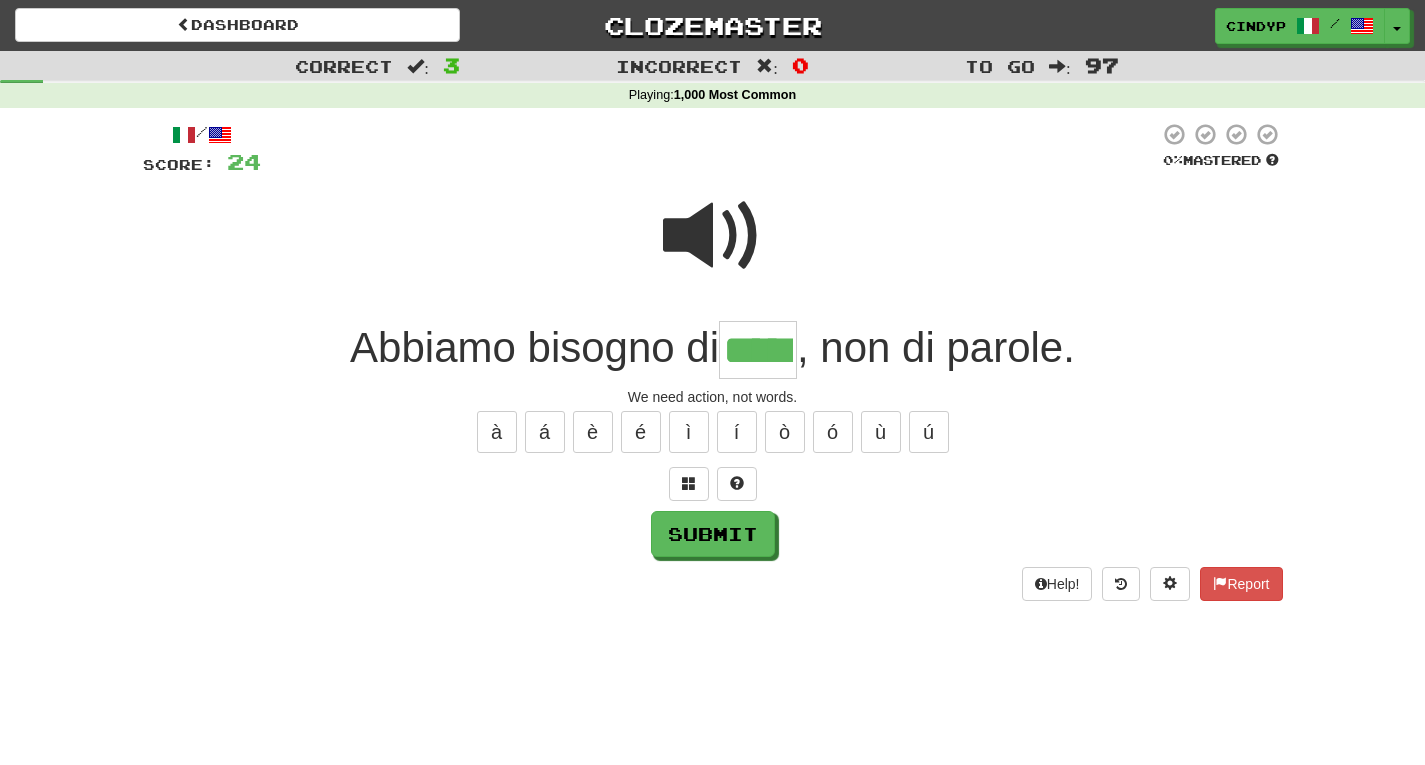 type on "*****" 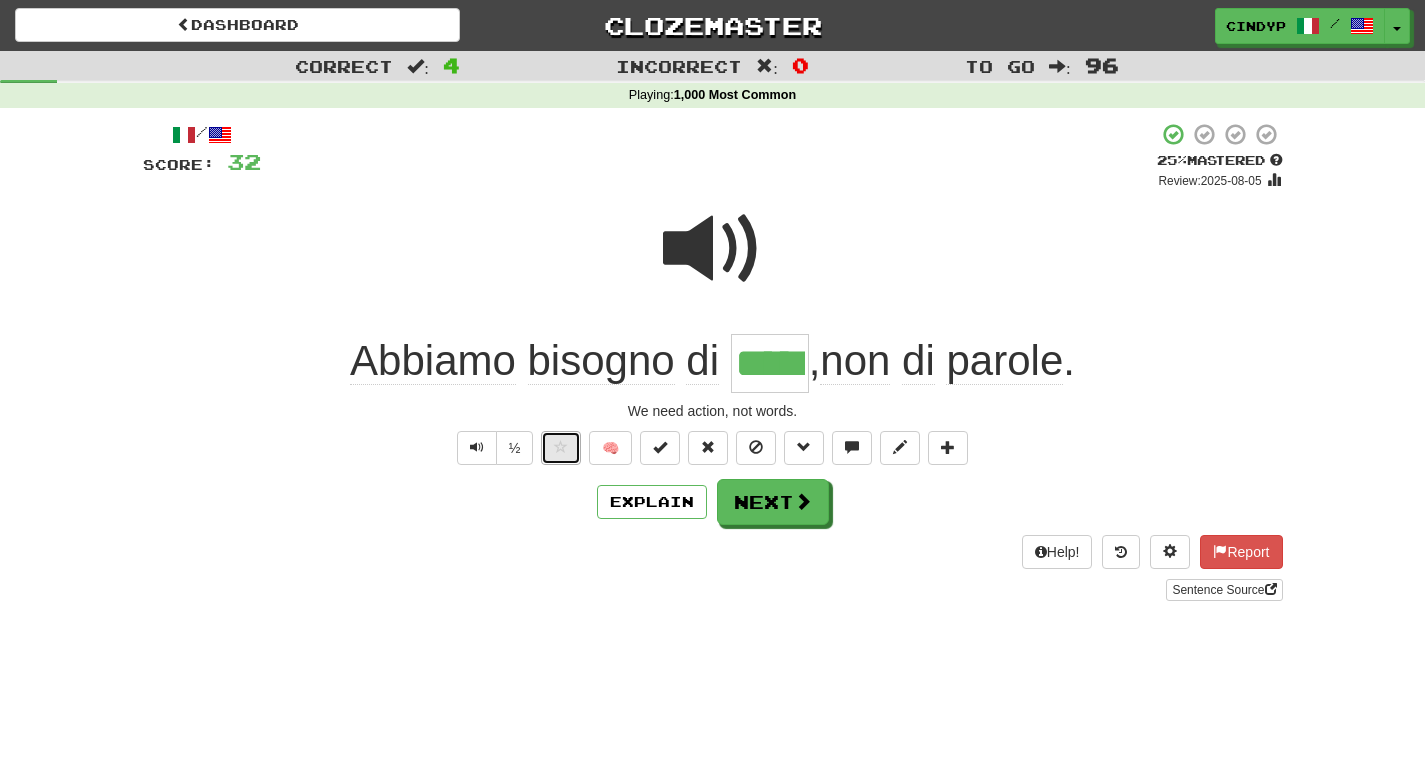 click at bounding box center [561, 447] 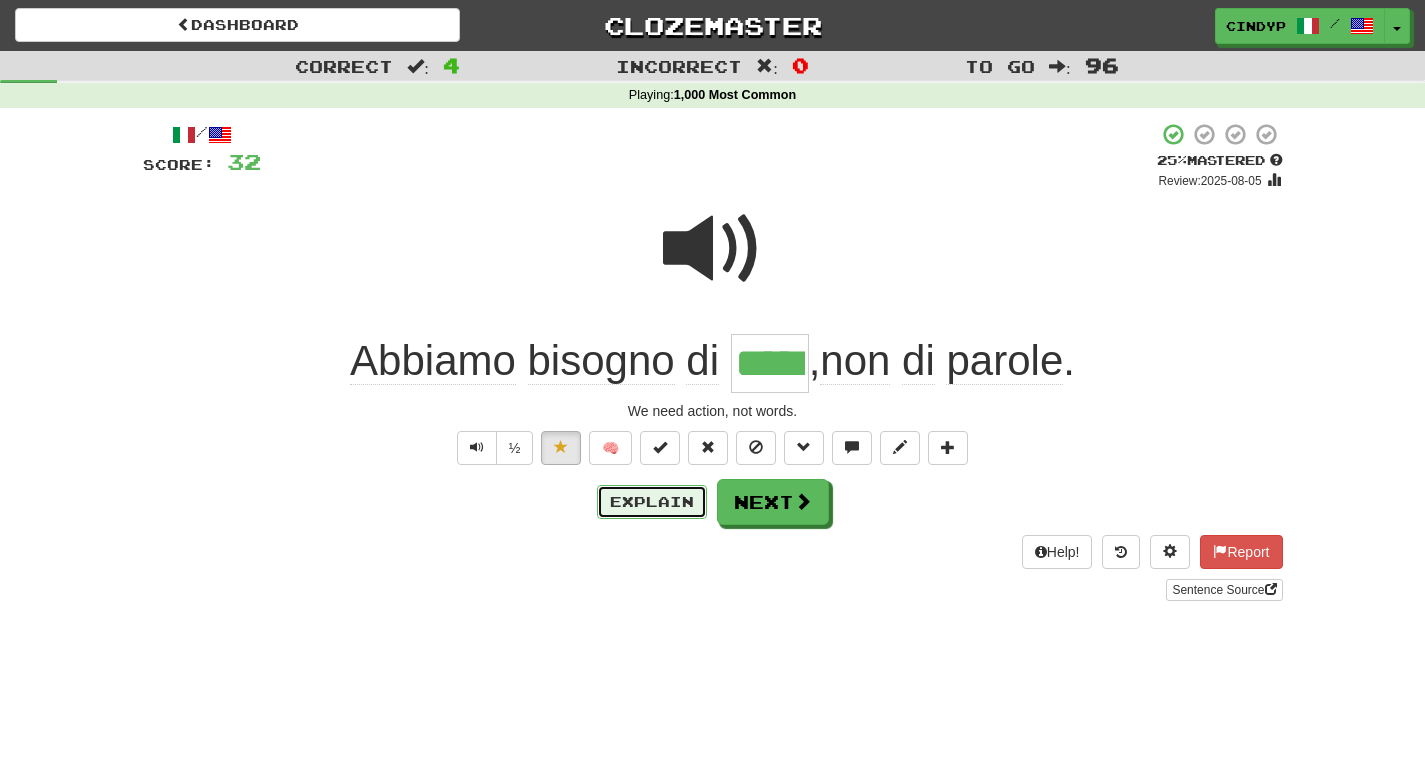 click on "Explain" at bounding box center [652, 502] 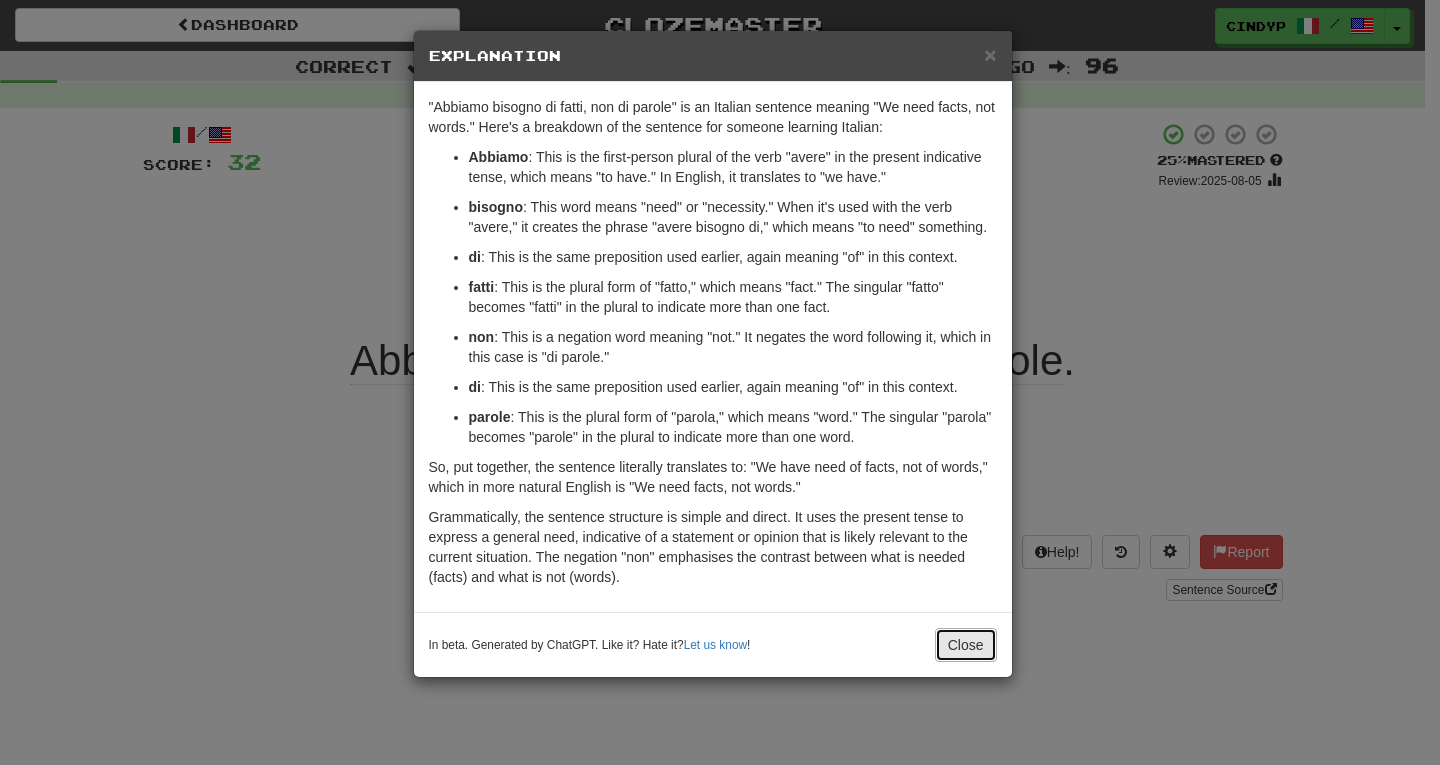 click on "Close" at bounding box center (966, 645) 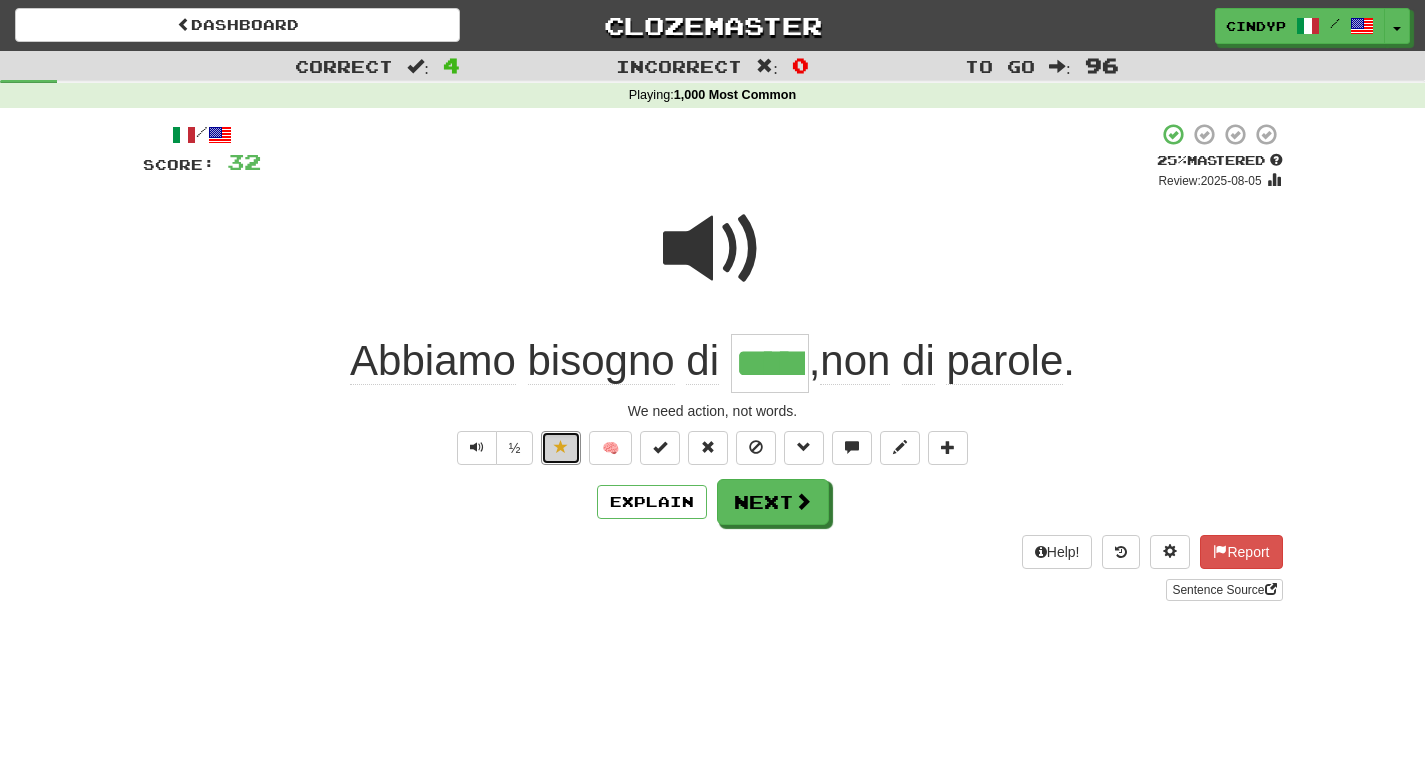 click at bounding box center [561, 447] 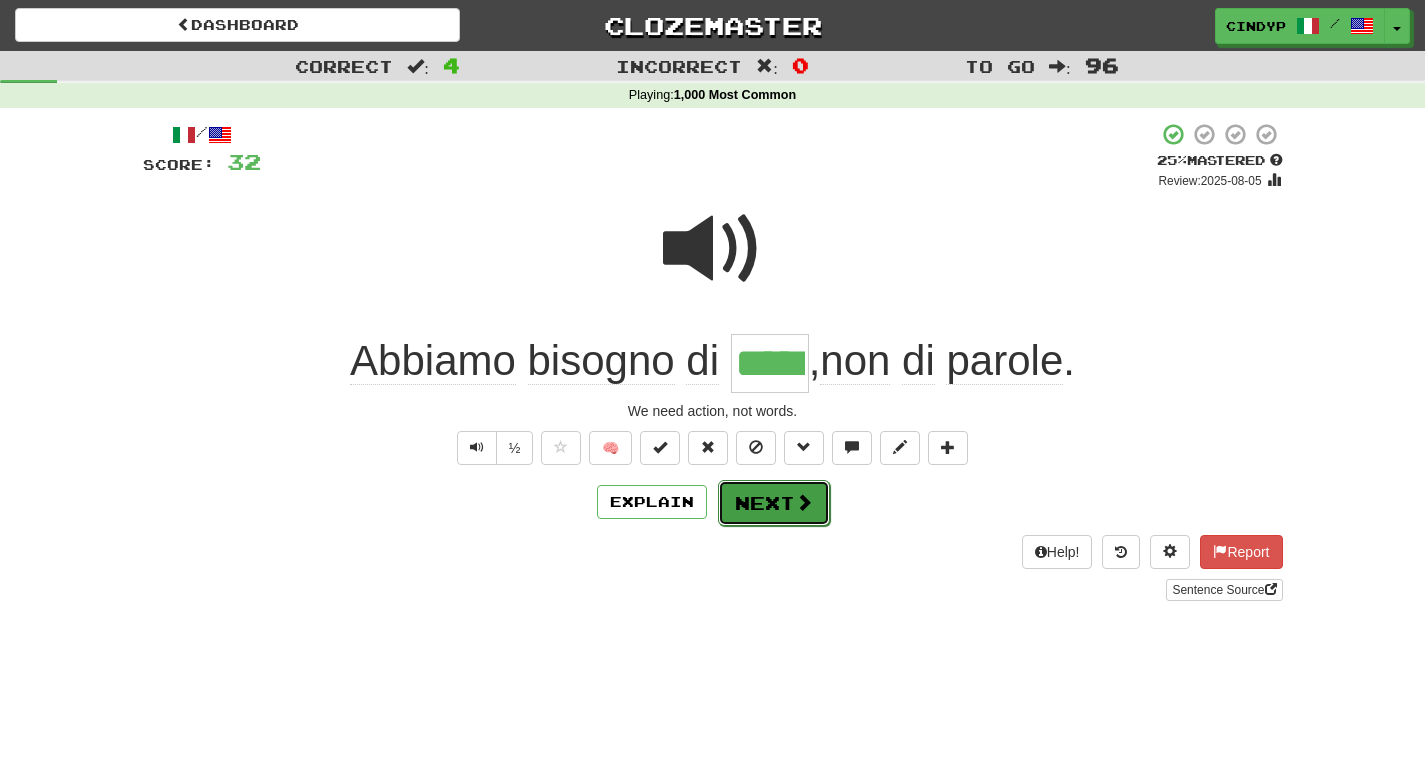 click at bounding box center [804, 502] 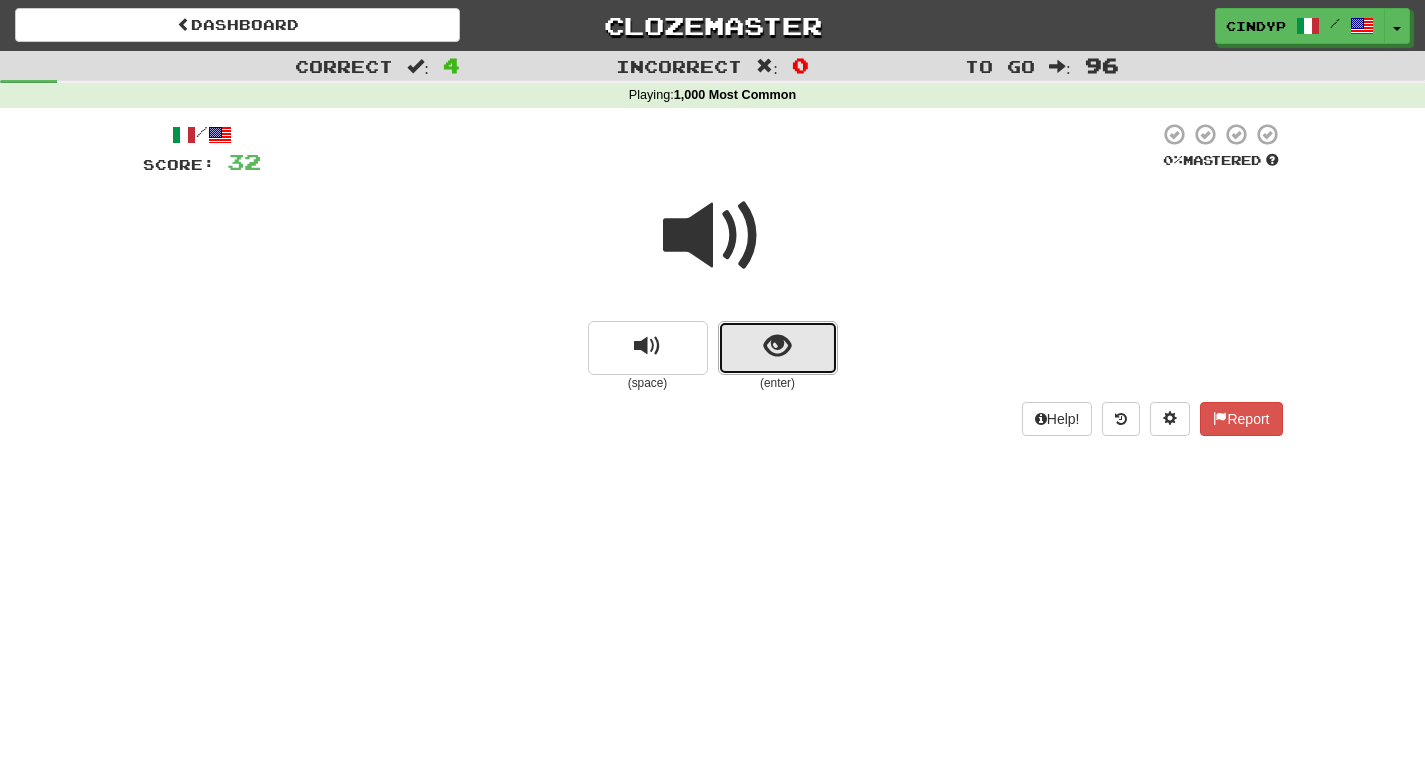 click at bounding box center (778, 348) 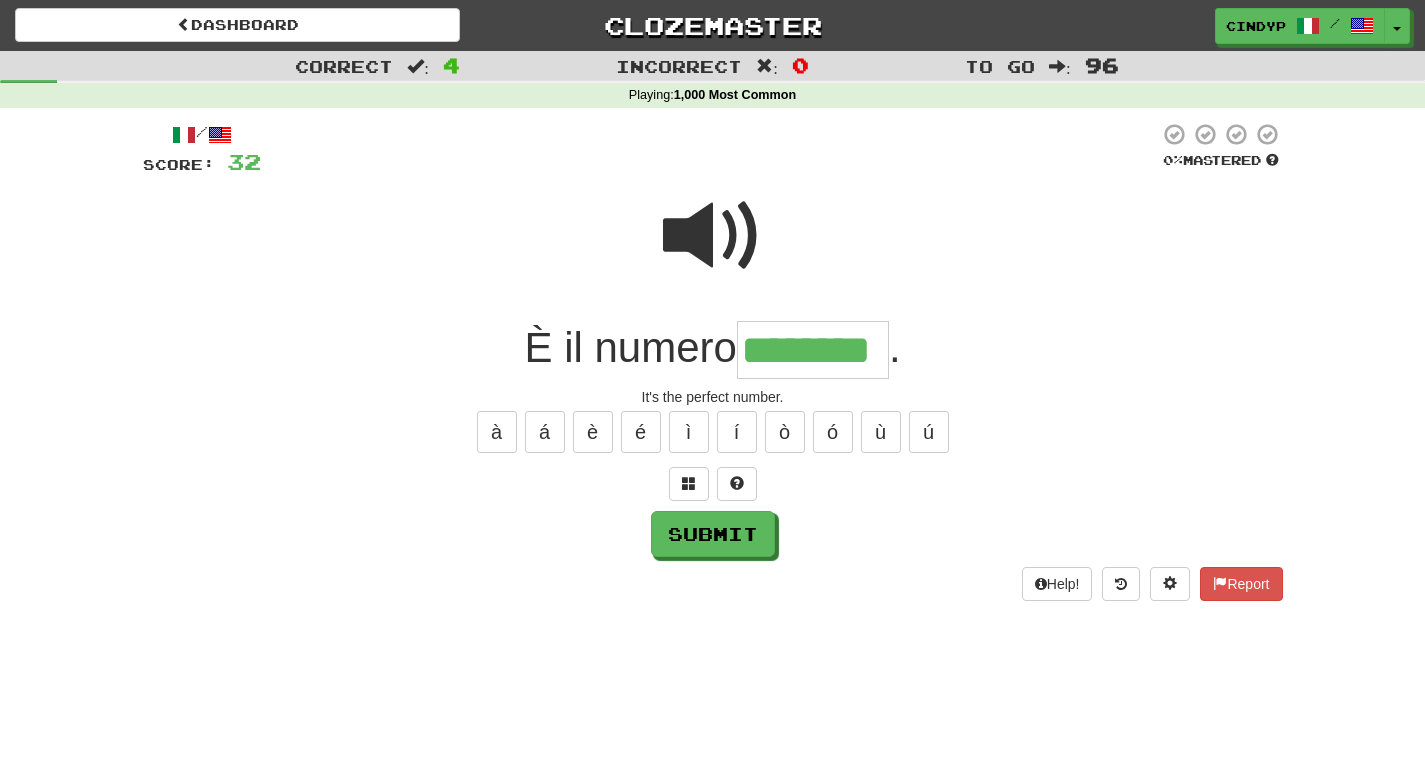 type on "********" 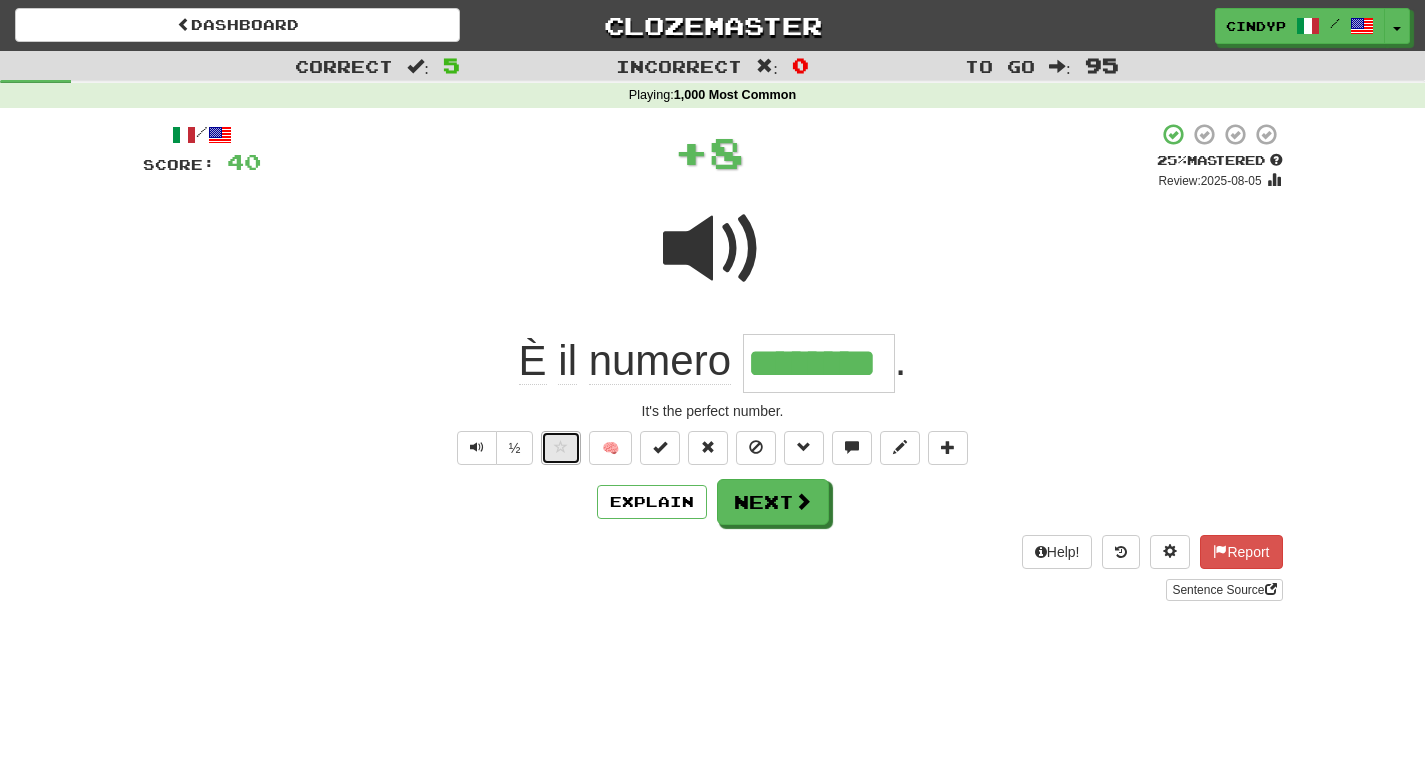 click at bounding box center (561, 447) 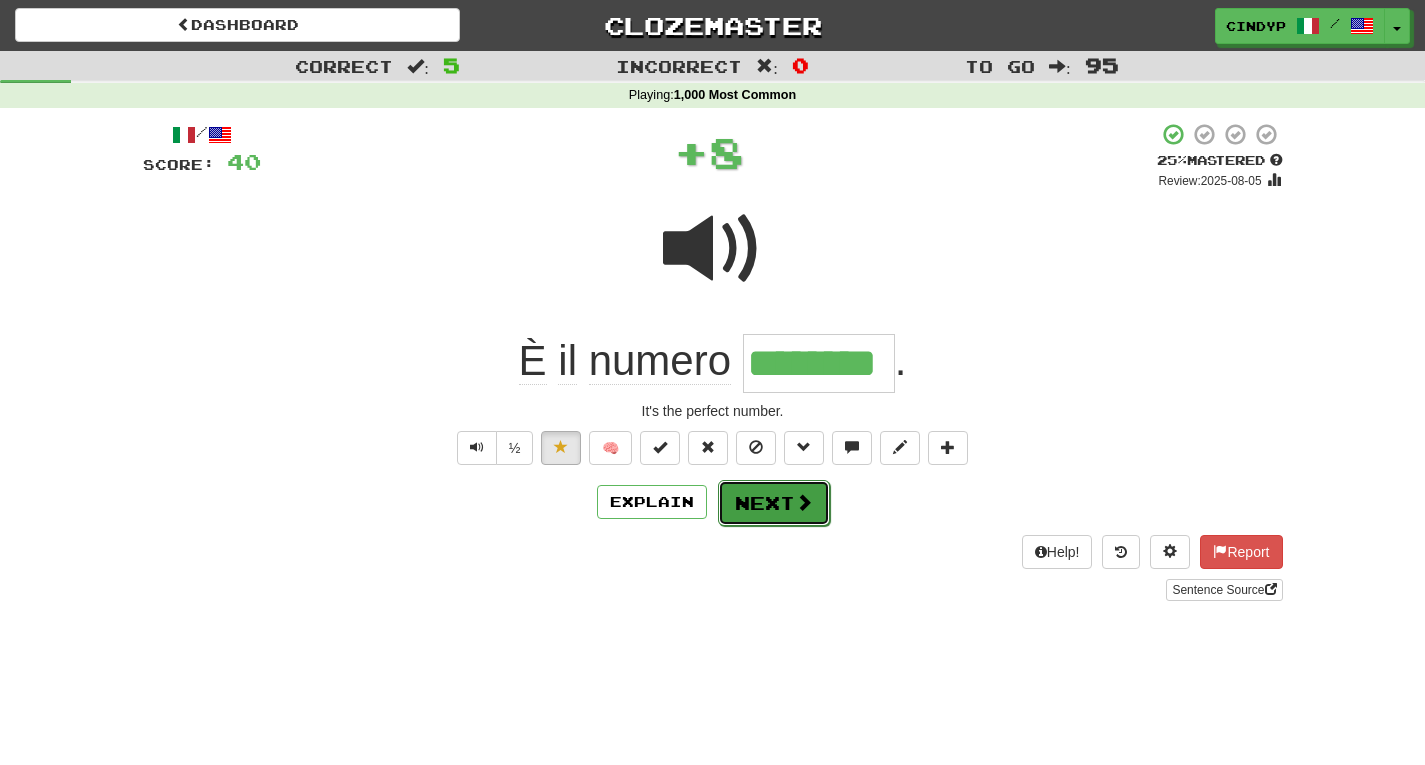 click on "Next" at bounding box center (774, 503) 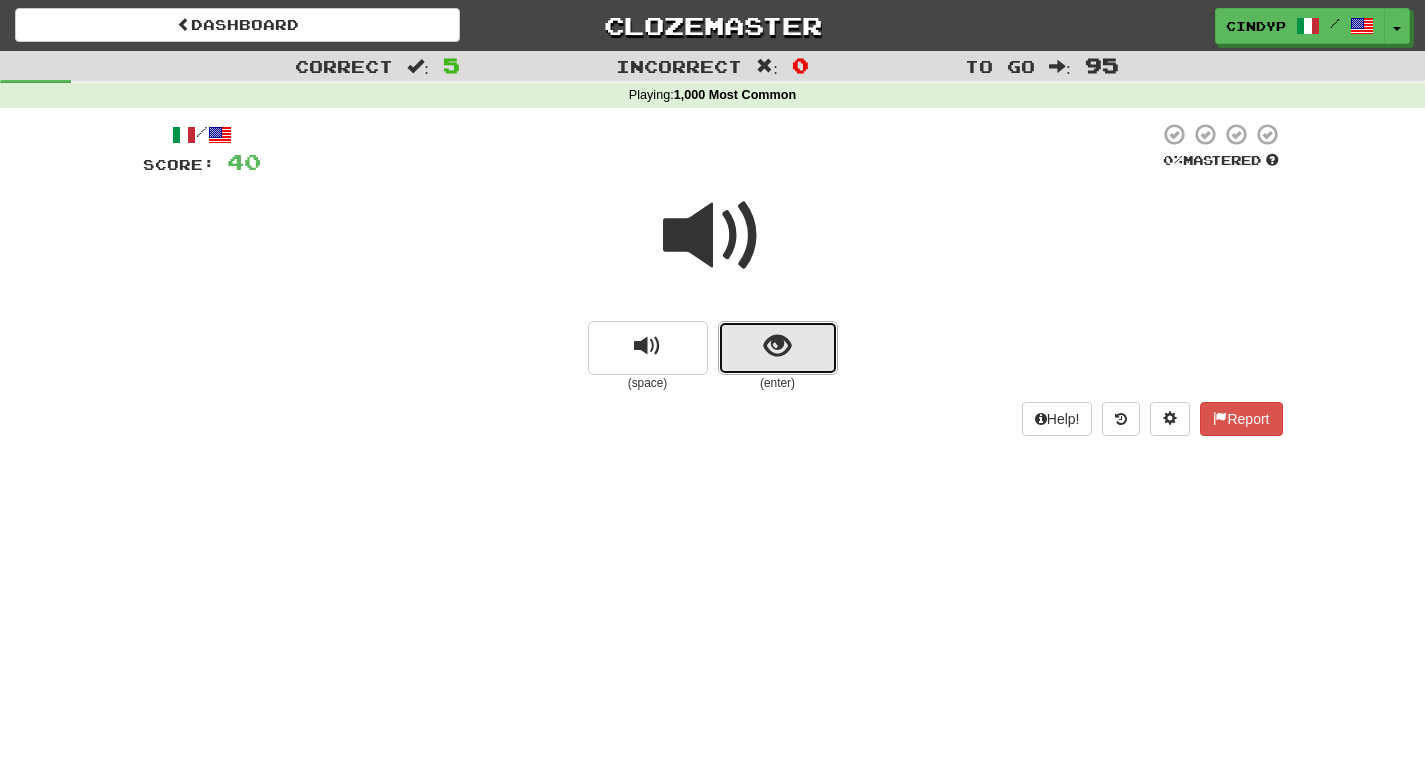 click at bounding box center (778, 348) 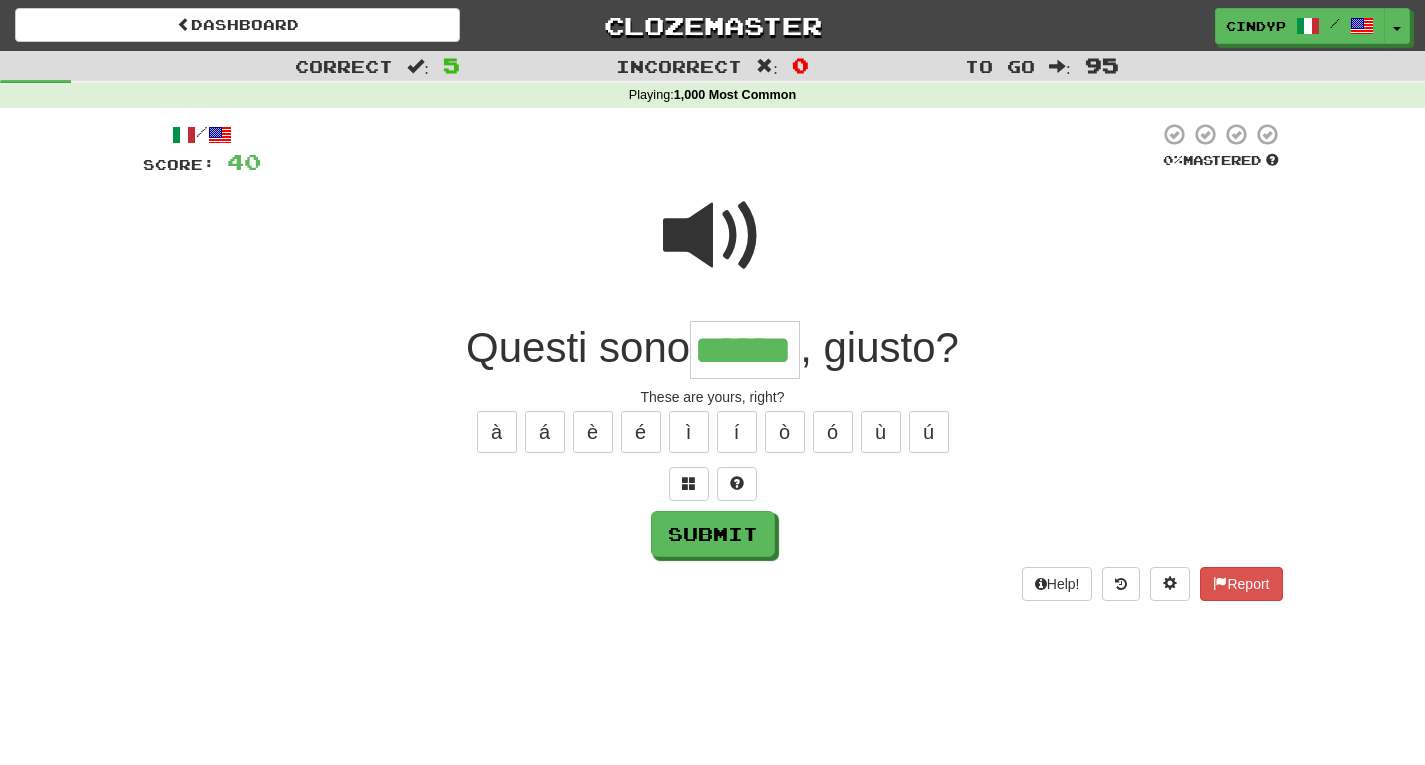 type on "******" 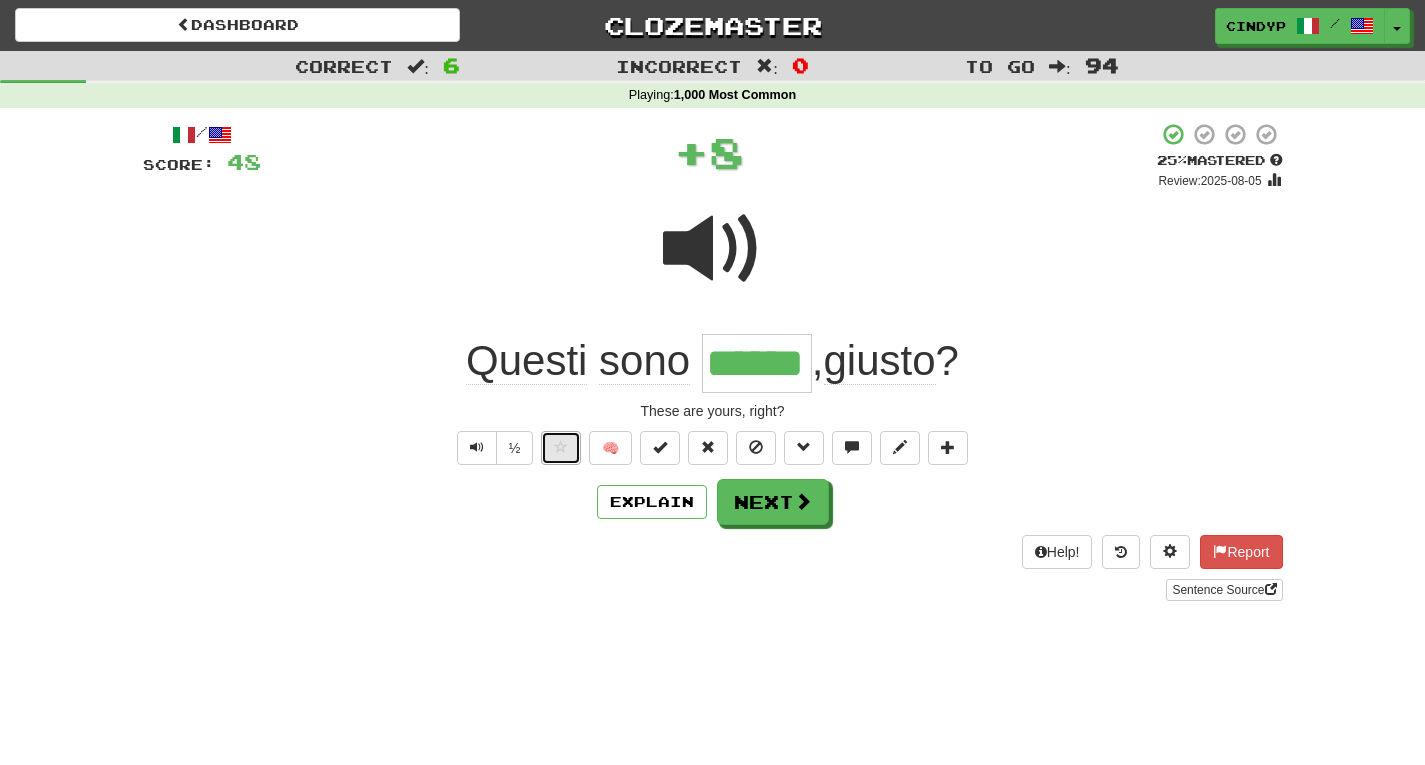 click at bounding box center (561, 447) 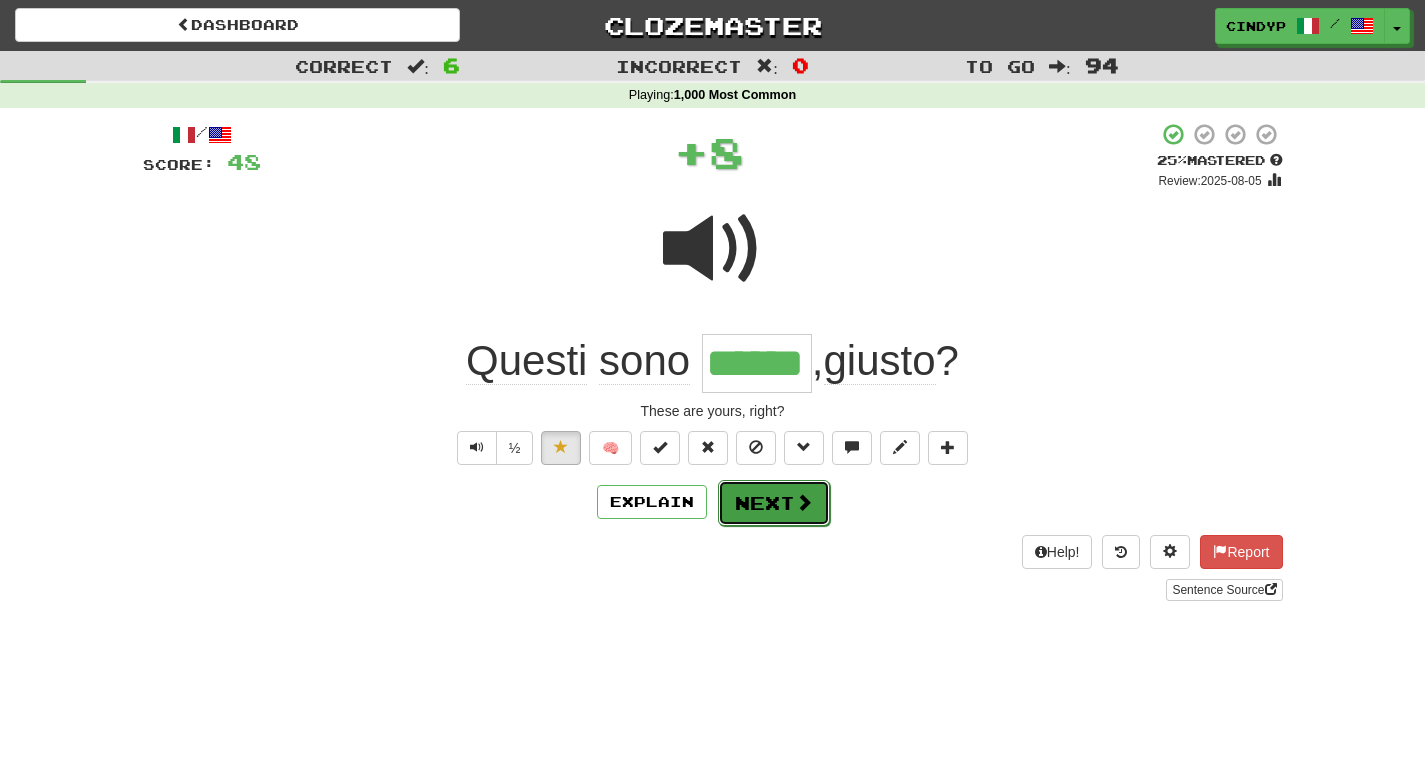 click on "Next" at bounding box center [774, 503] 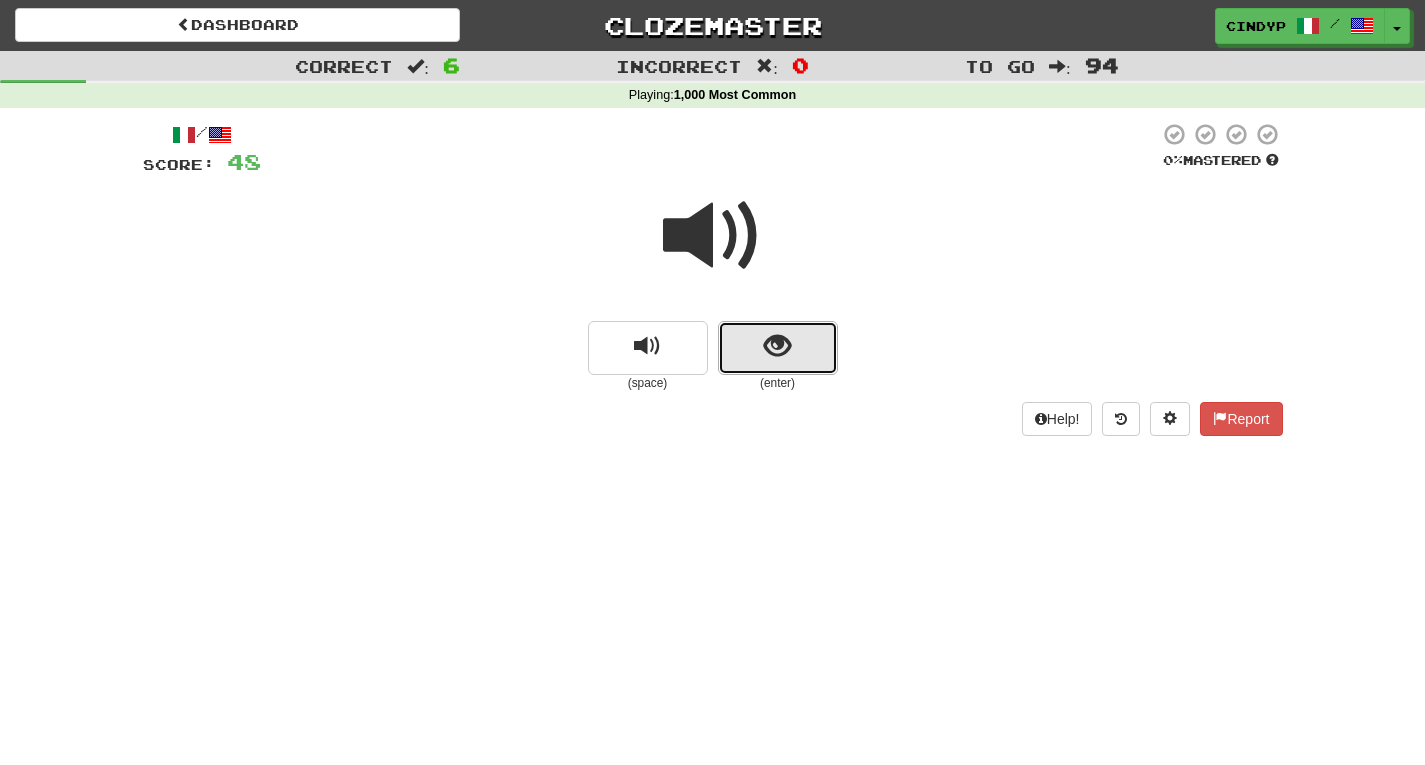 click at bounding box center [778, 348] 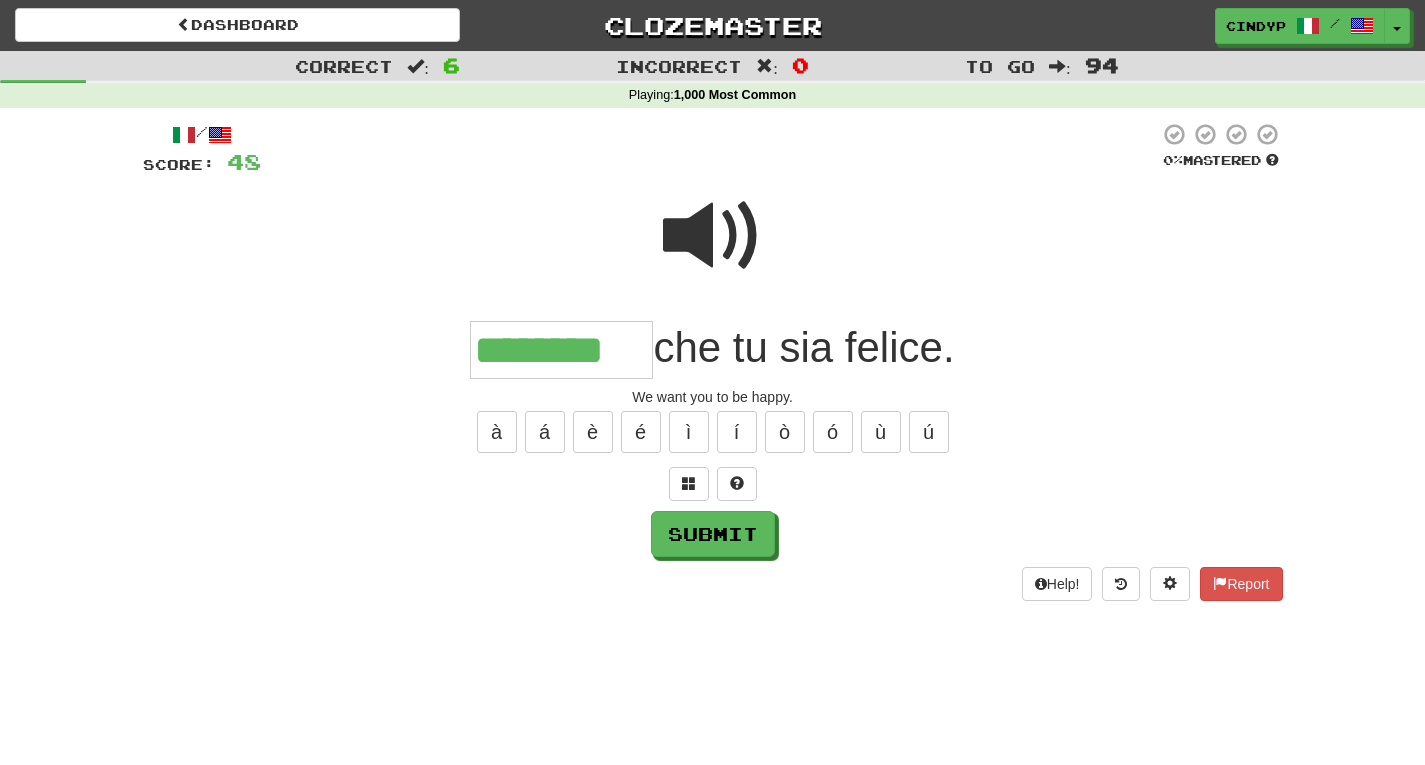 type on "********" 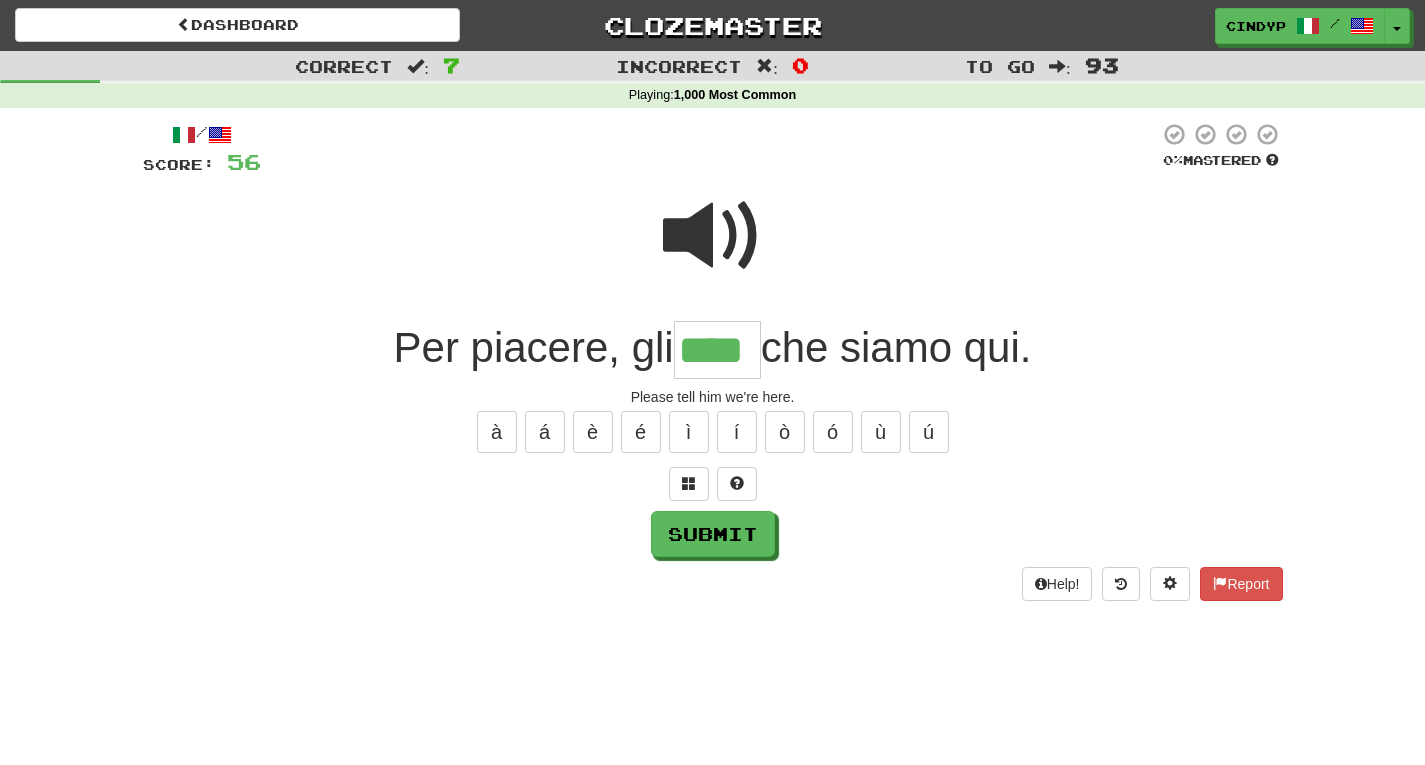 type on "****" 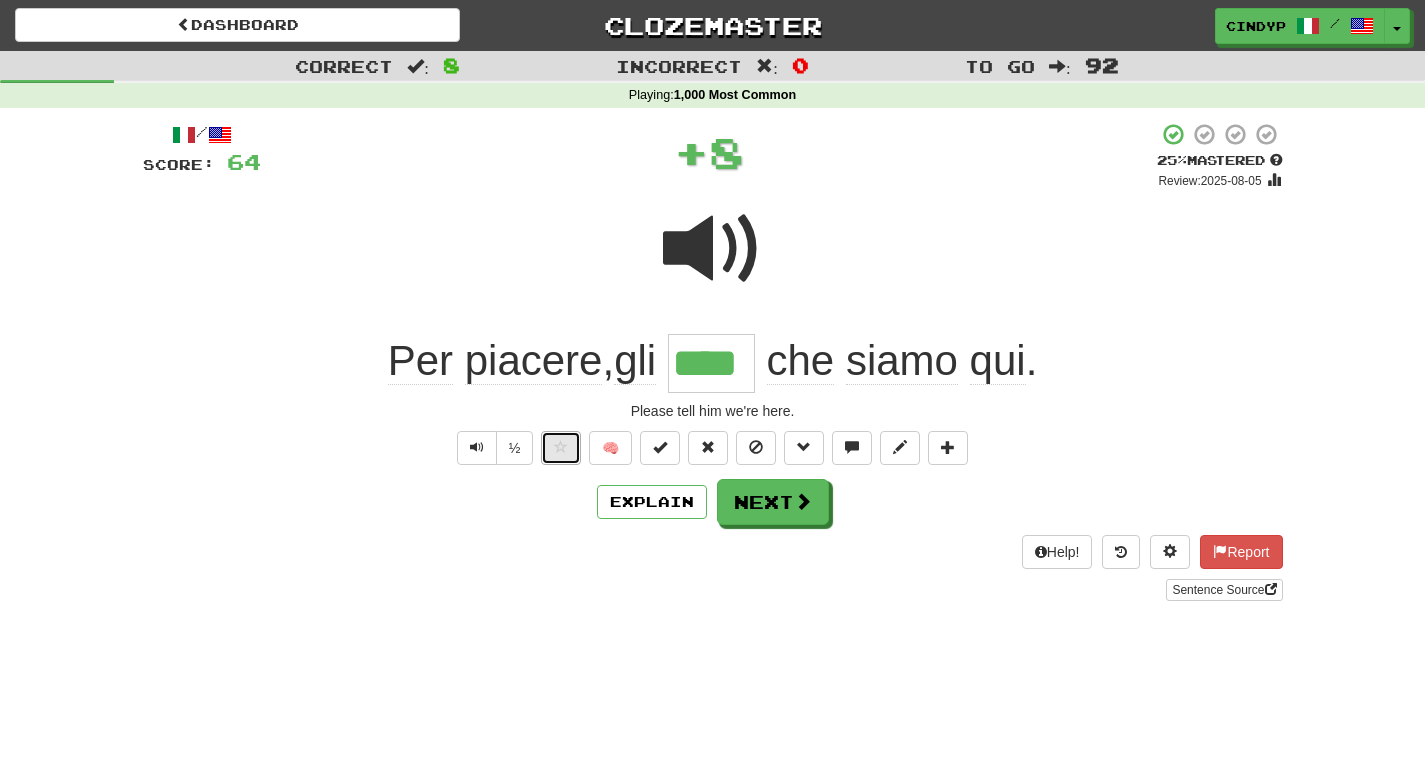 click at bounding box center (561, 447) 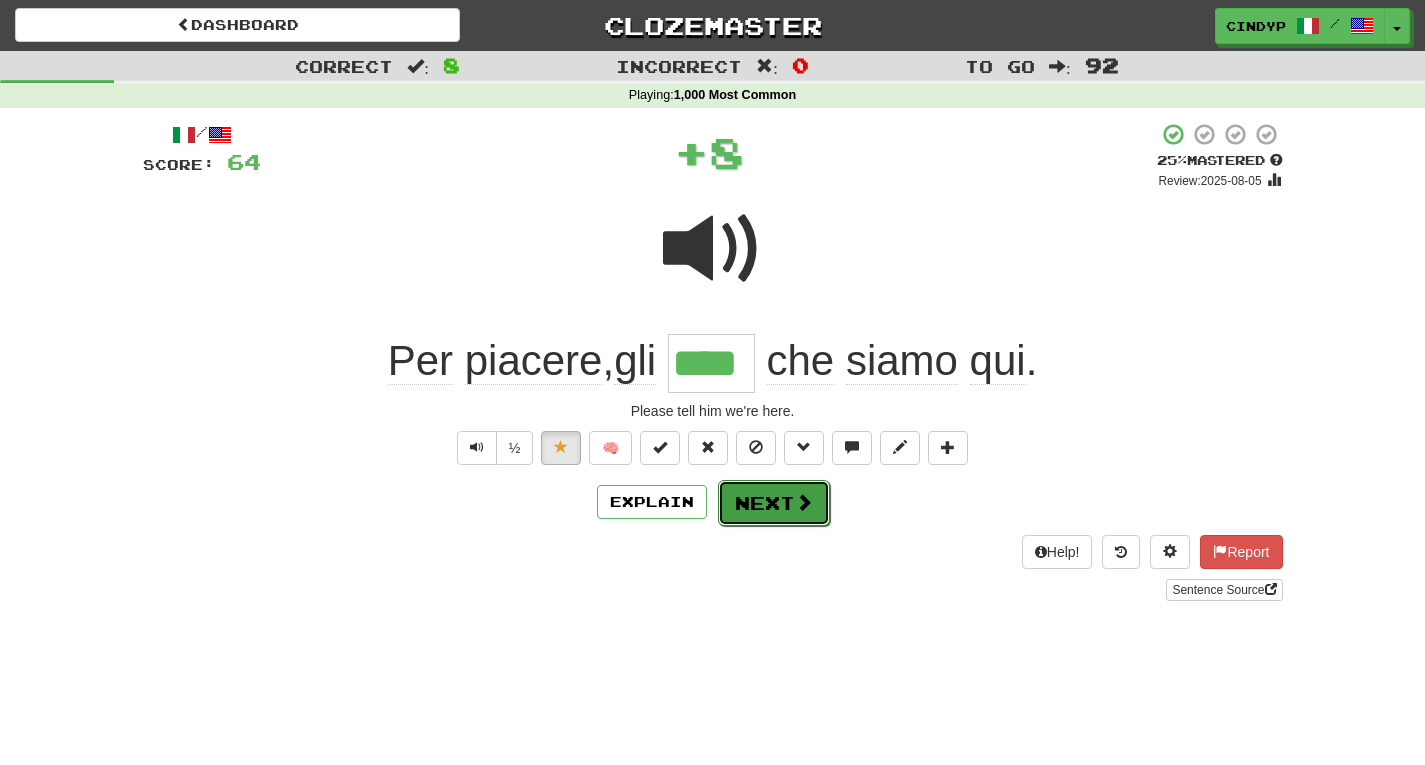 click on "Next" at bounding box center [774, 503] 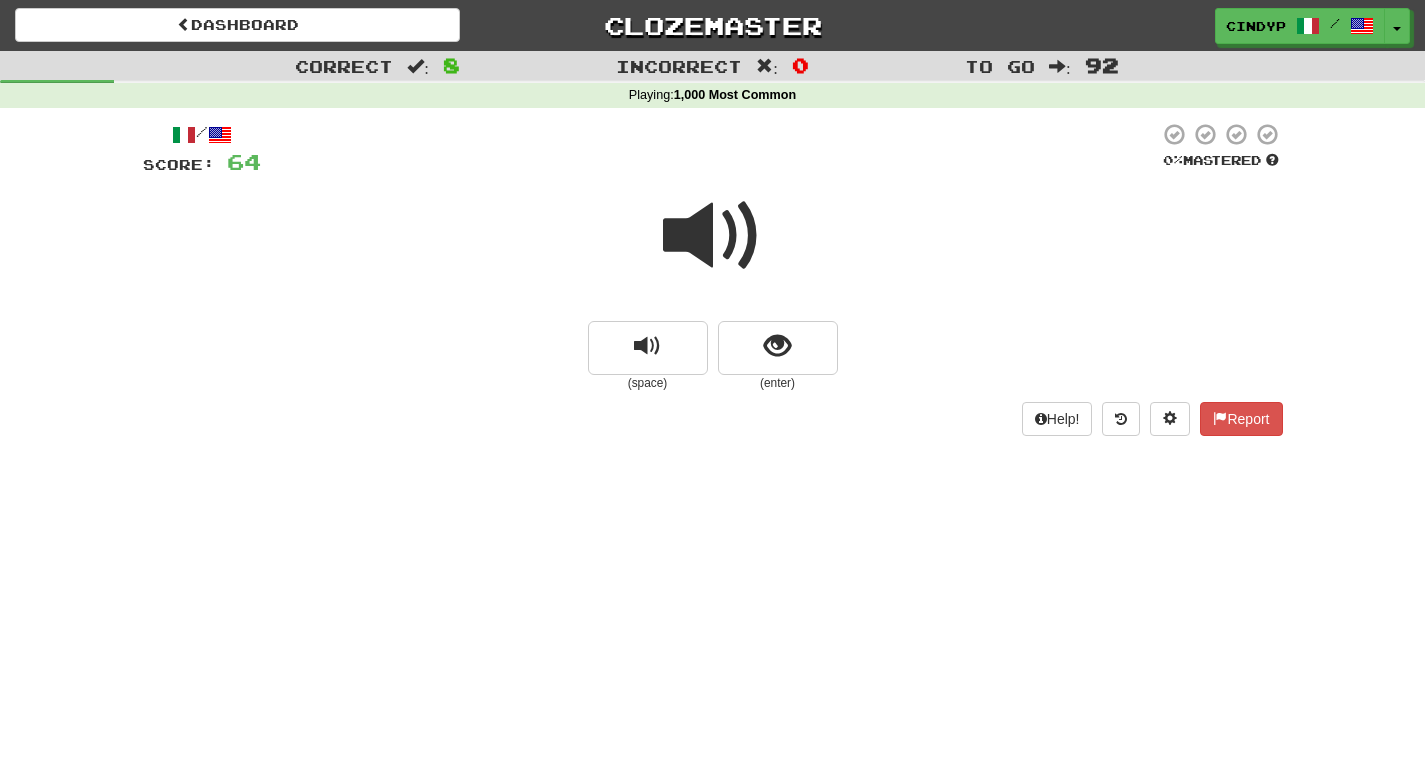 click at bounding box center [713, 236] 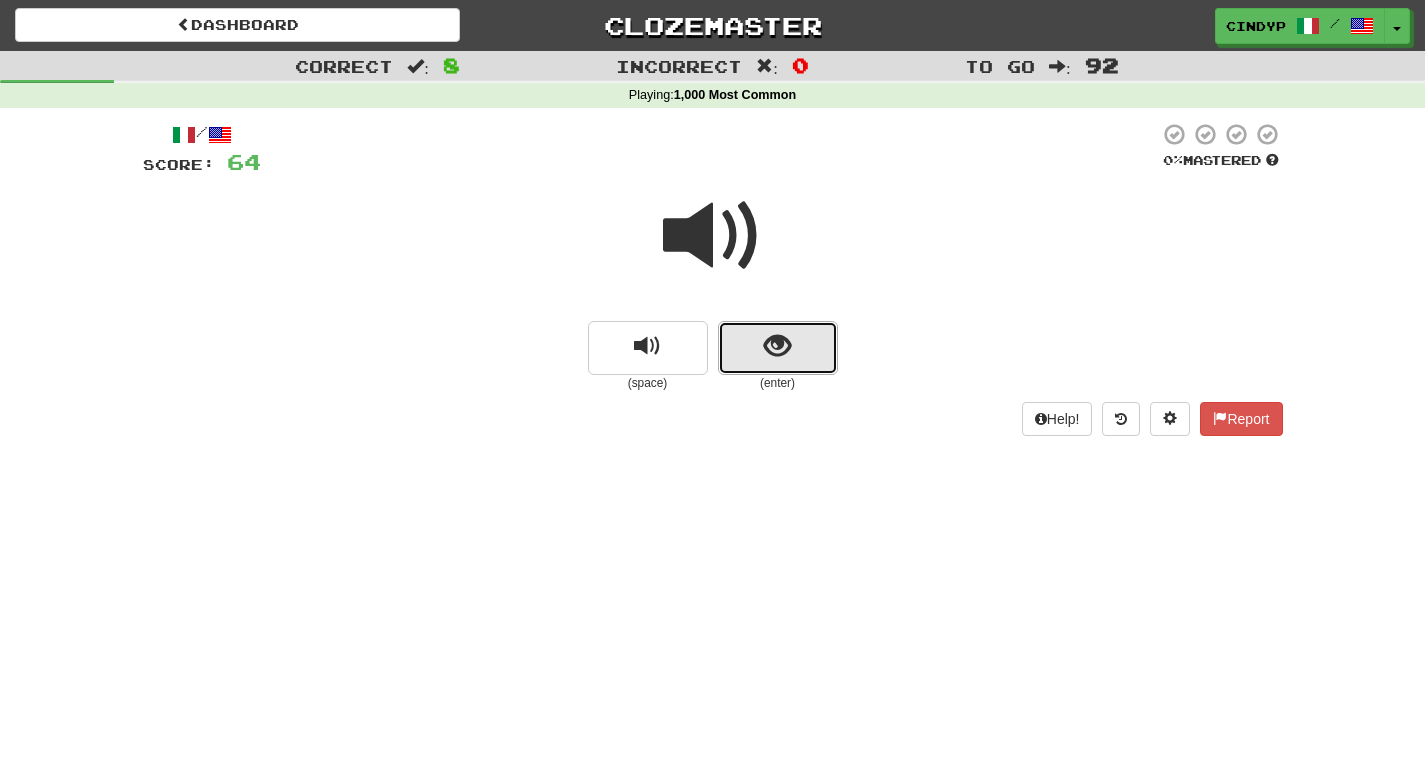 click at bounding box center (778, 348) 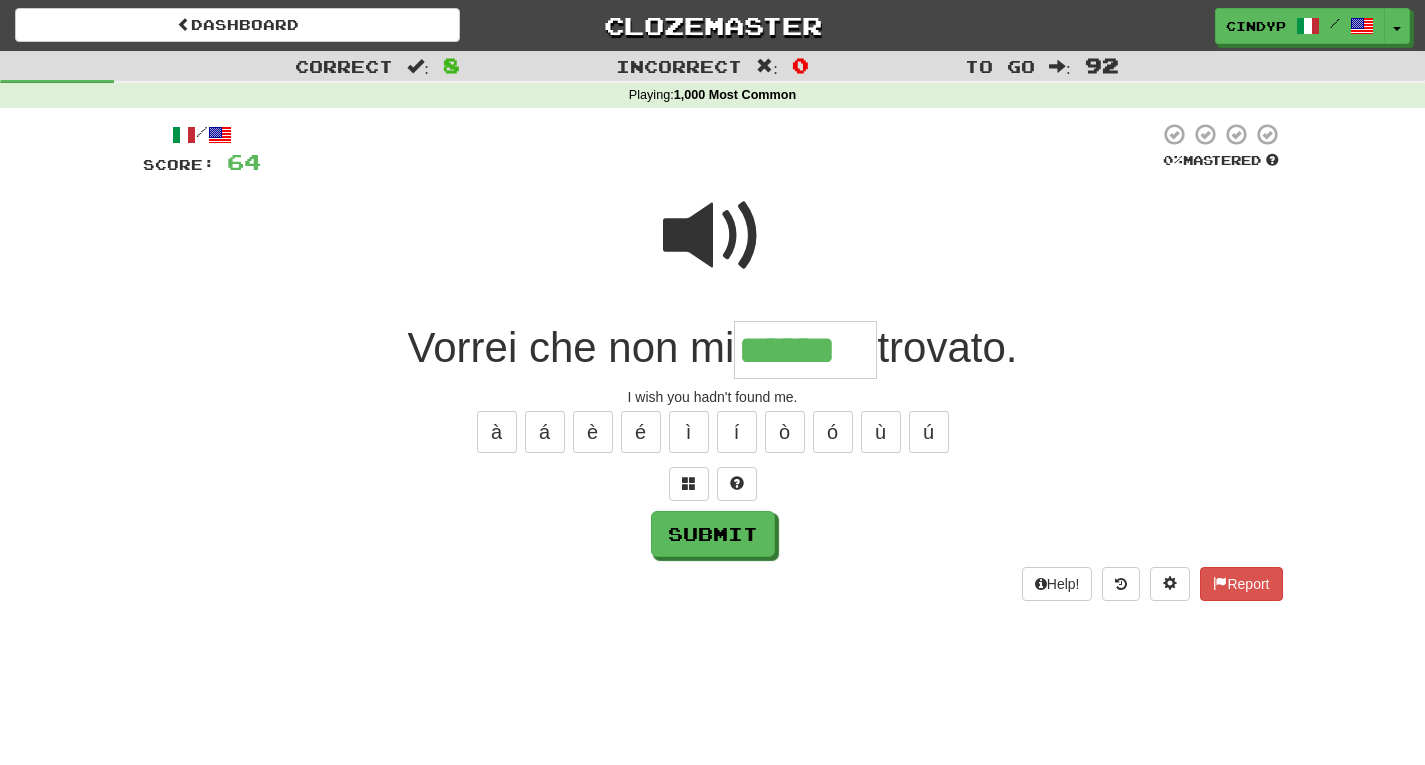 type on "******" 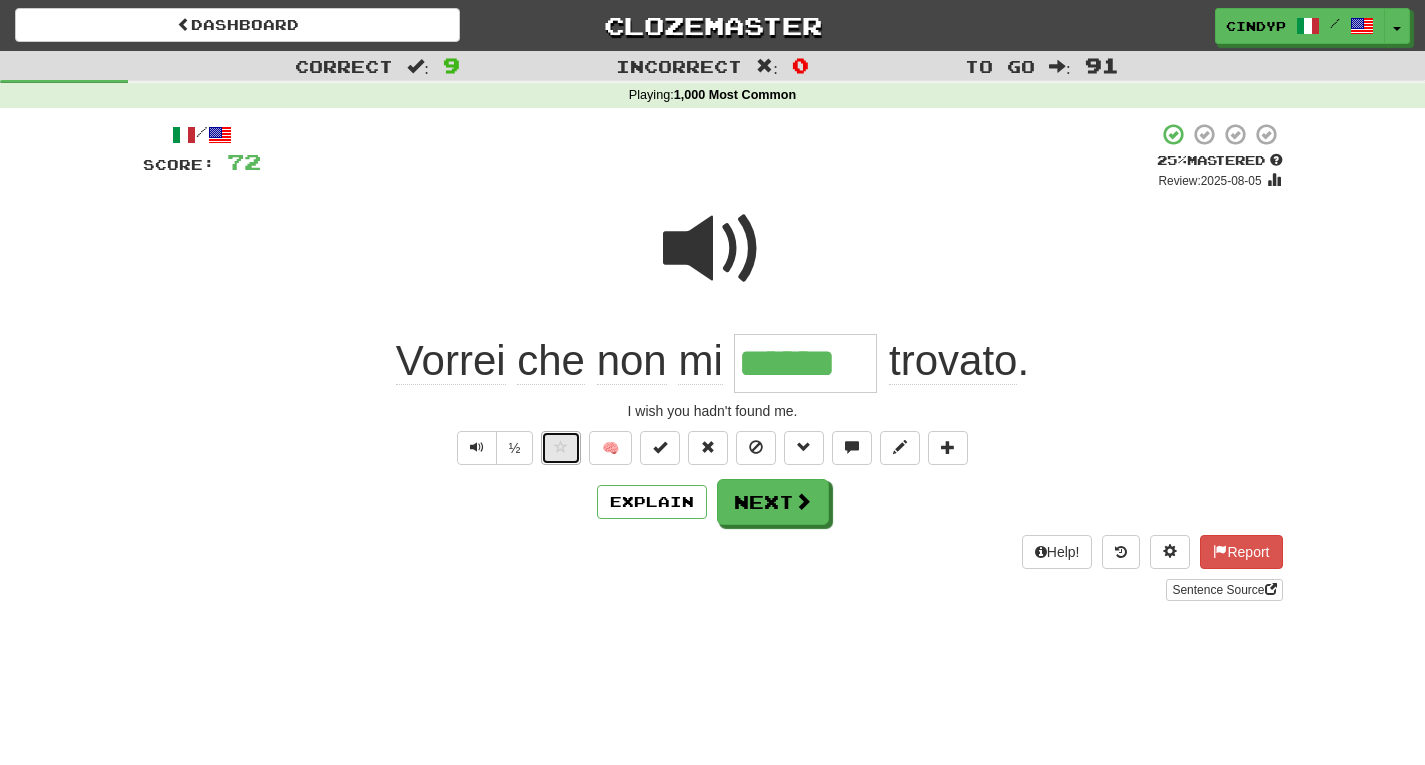 click at bounding box center (561, 448) 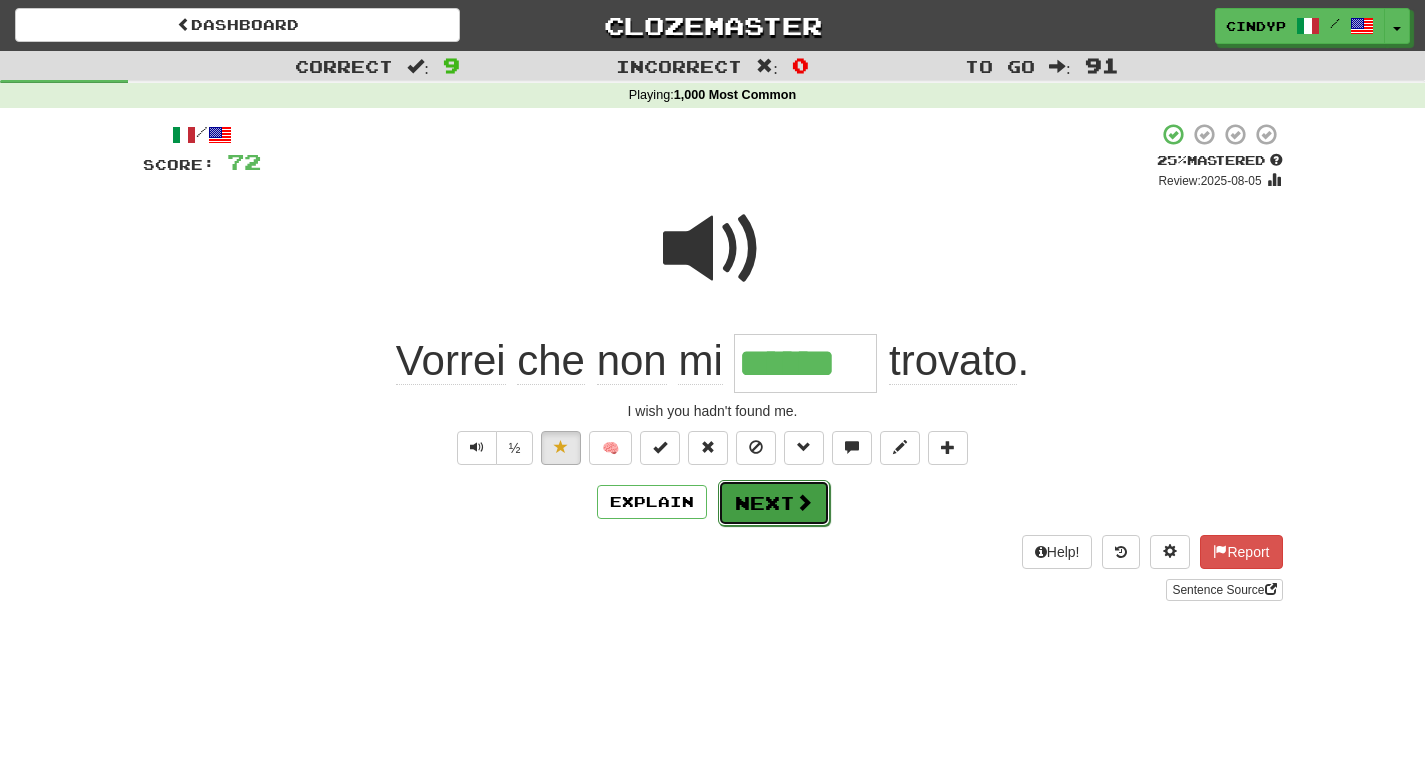 click on "Next" at bounding box center (774, 503) 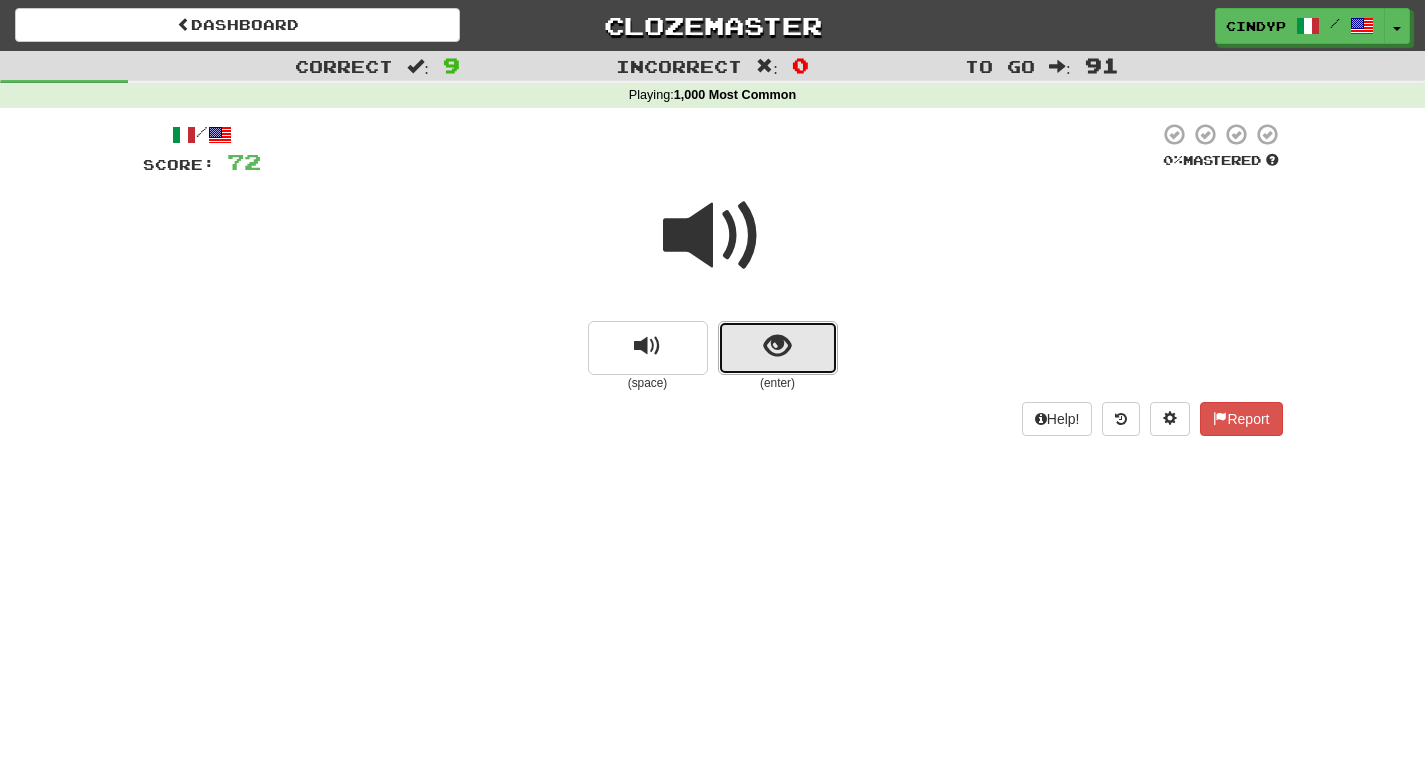 click at bounding box center [778, 348] 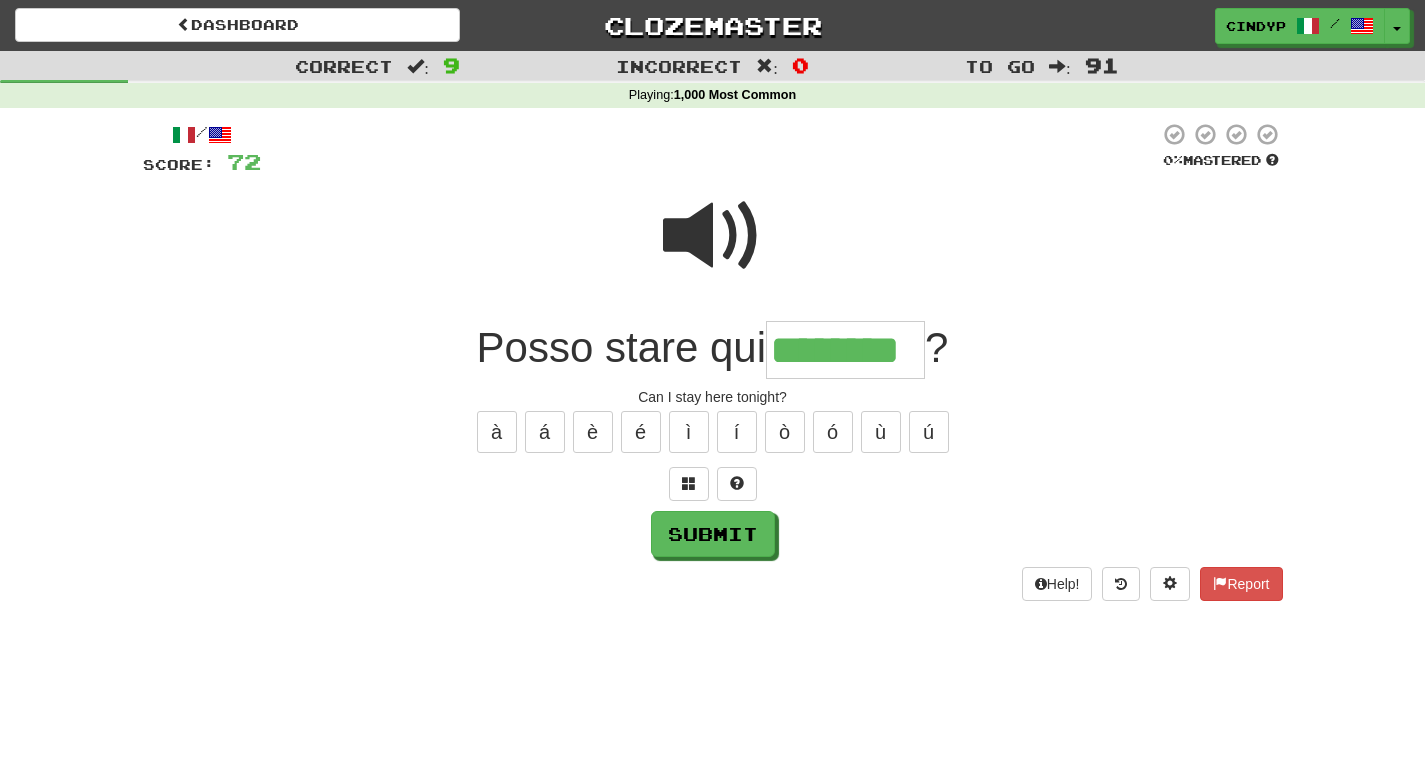 type on "********" 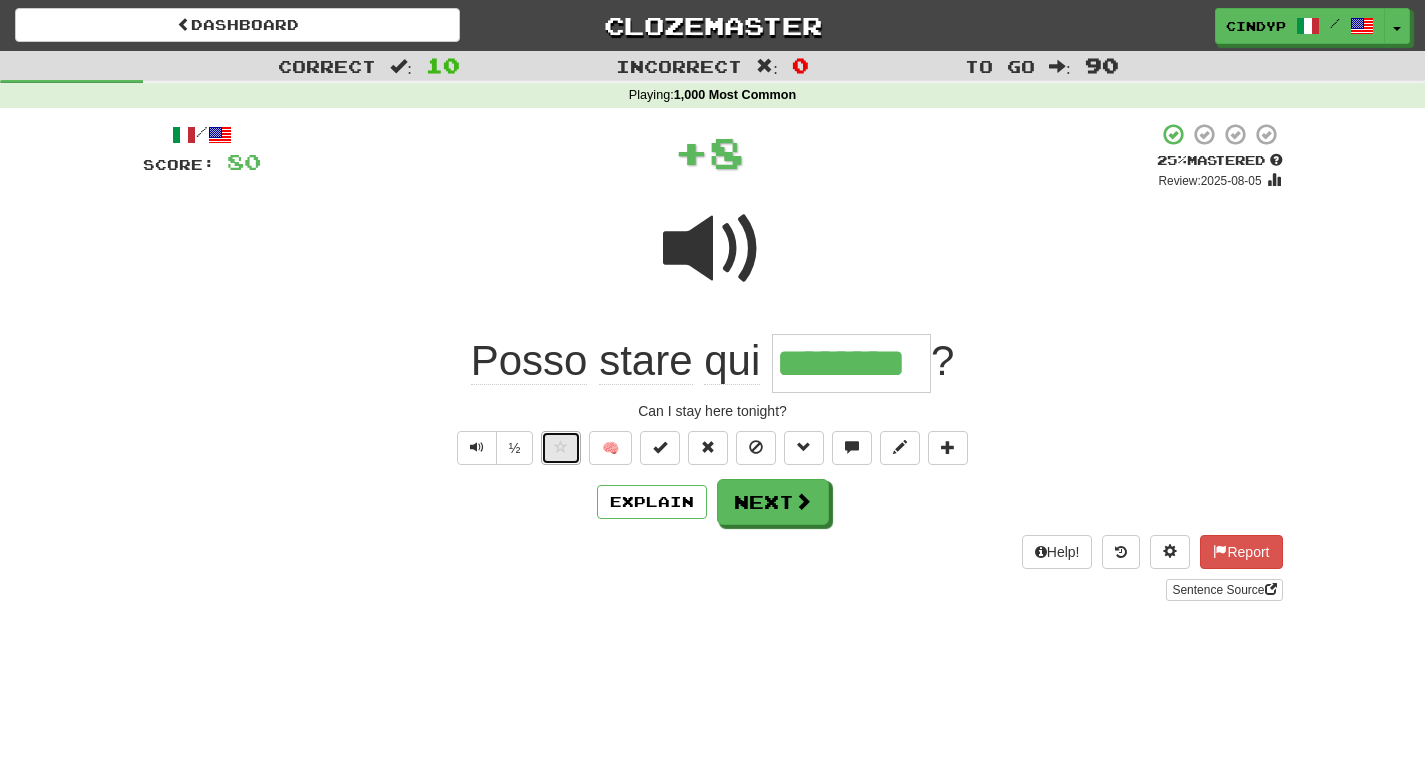 click at bounding box center (561, 448) 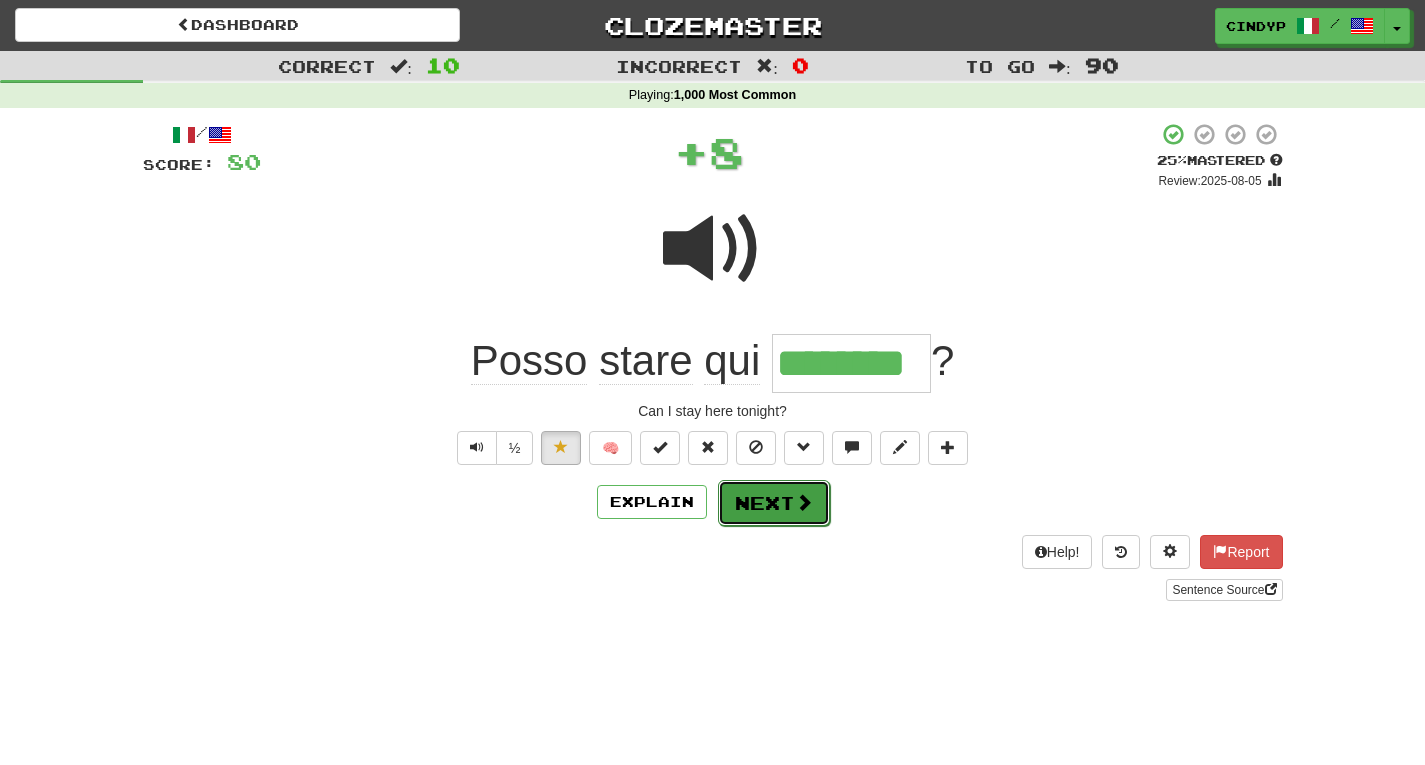 click on "Next" at bounding box center (774, 503) 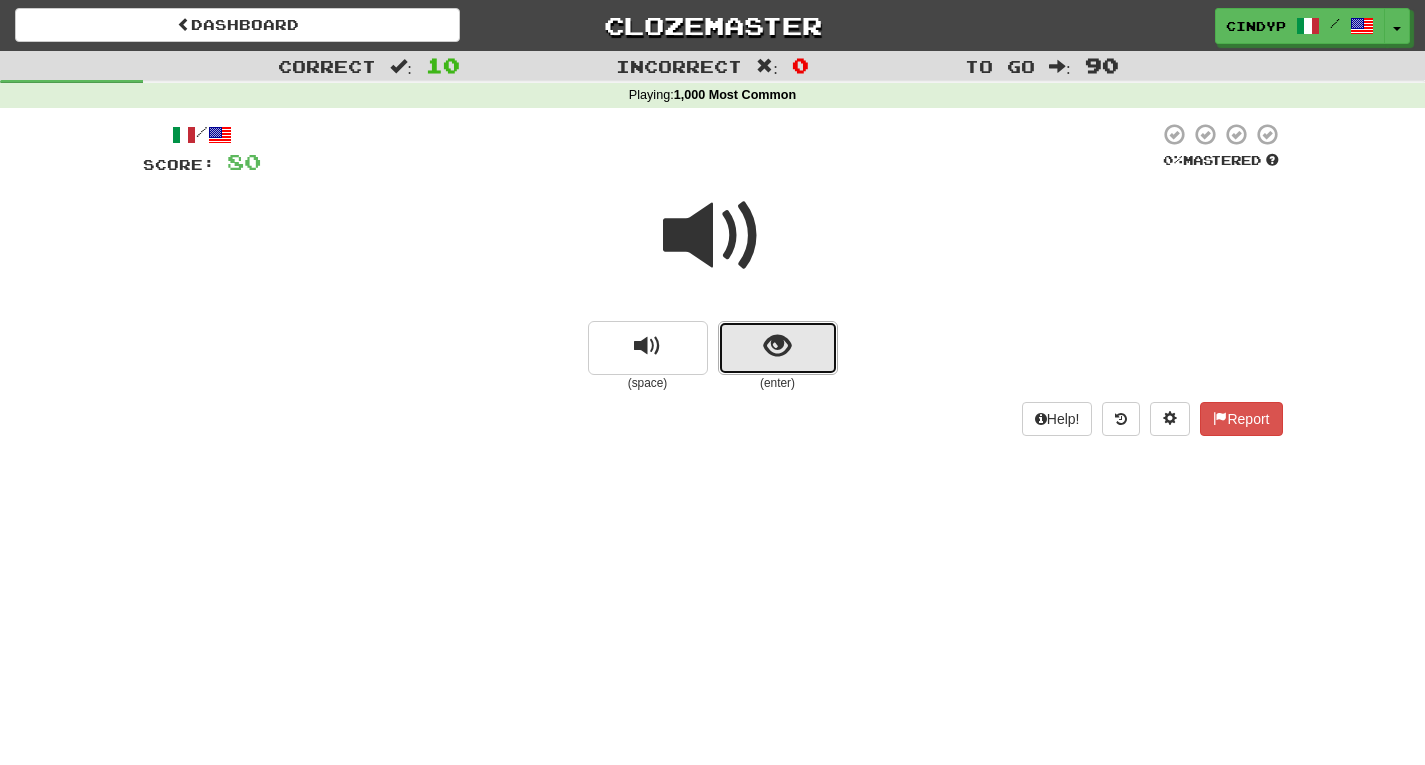 click at bounding box center [778, 348] 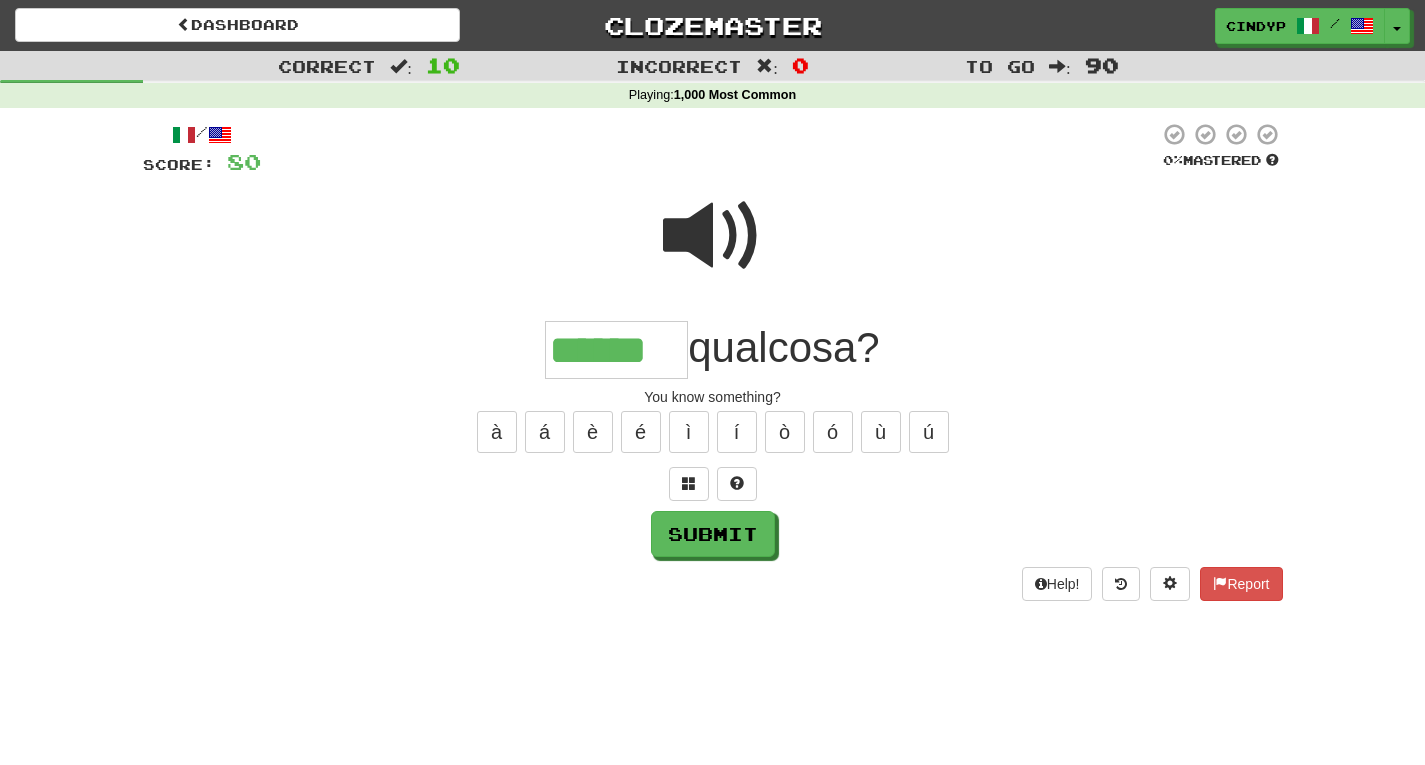 type on "******" 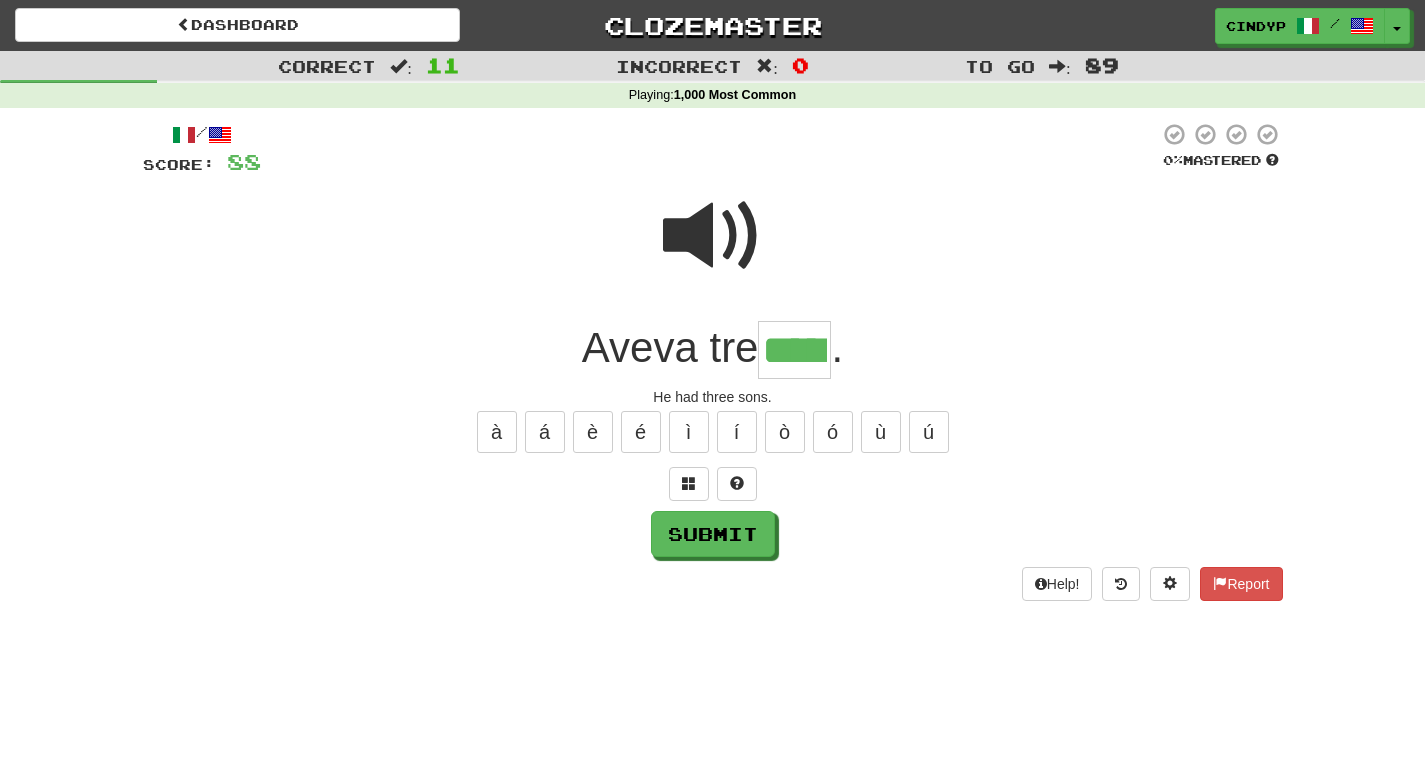 type on "*****" 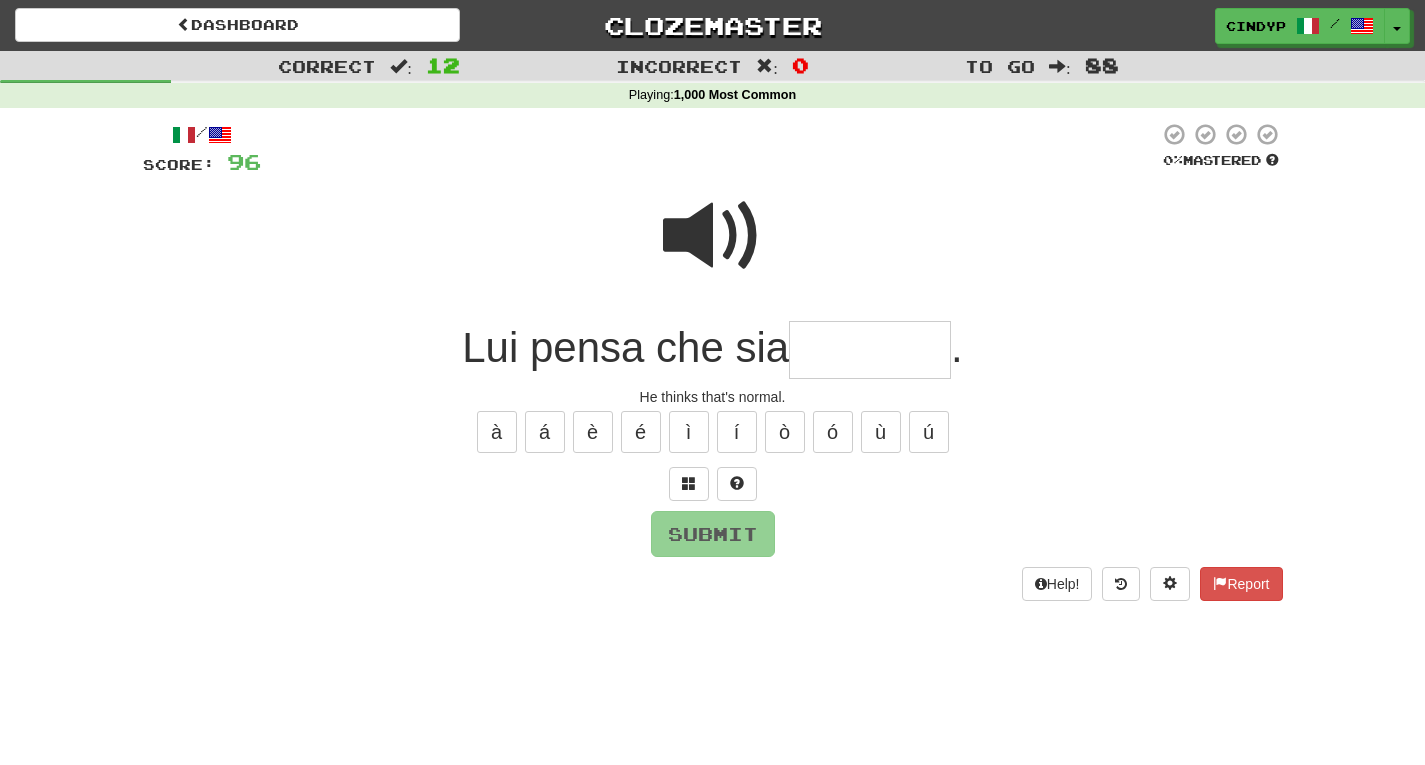 type on "*" 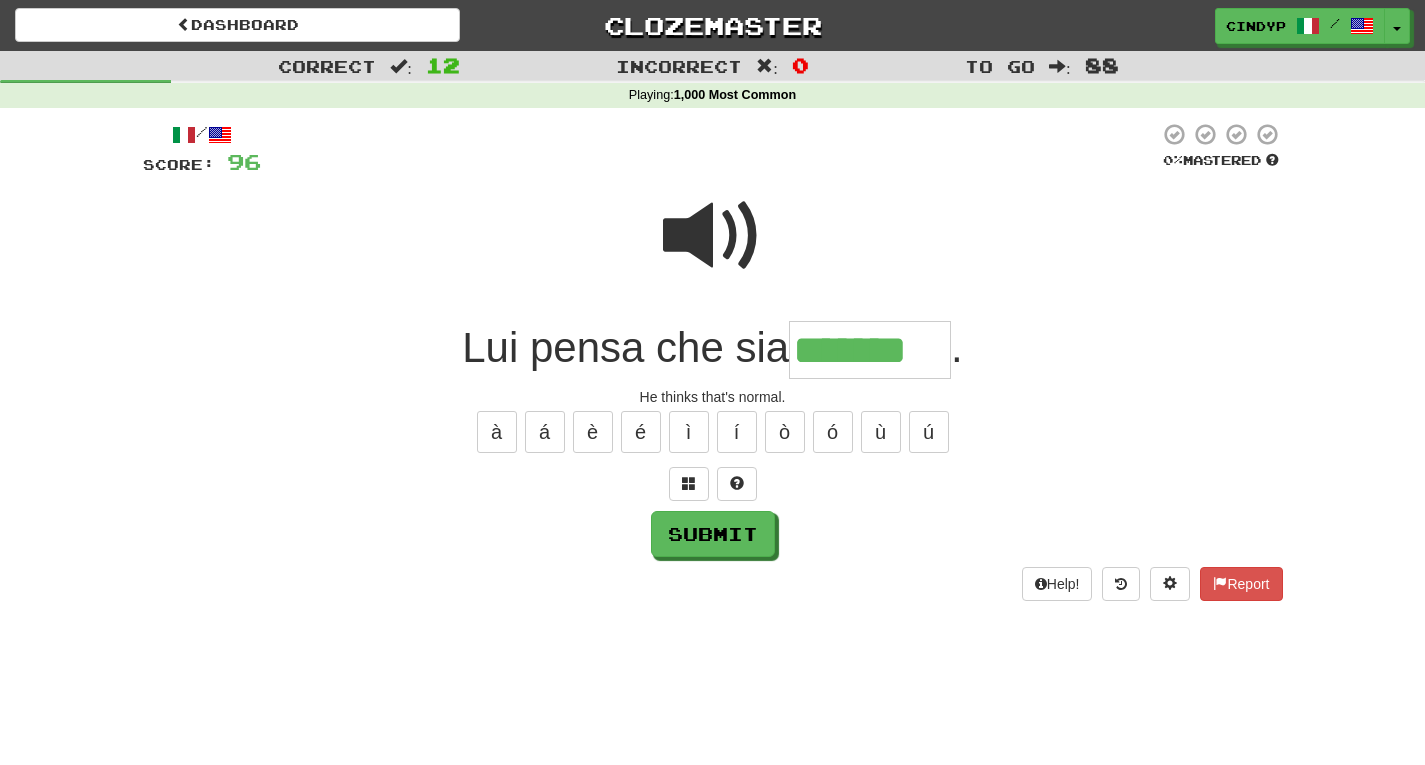 type on "*******" 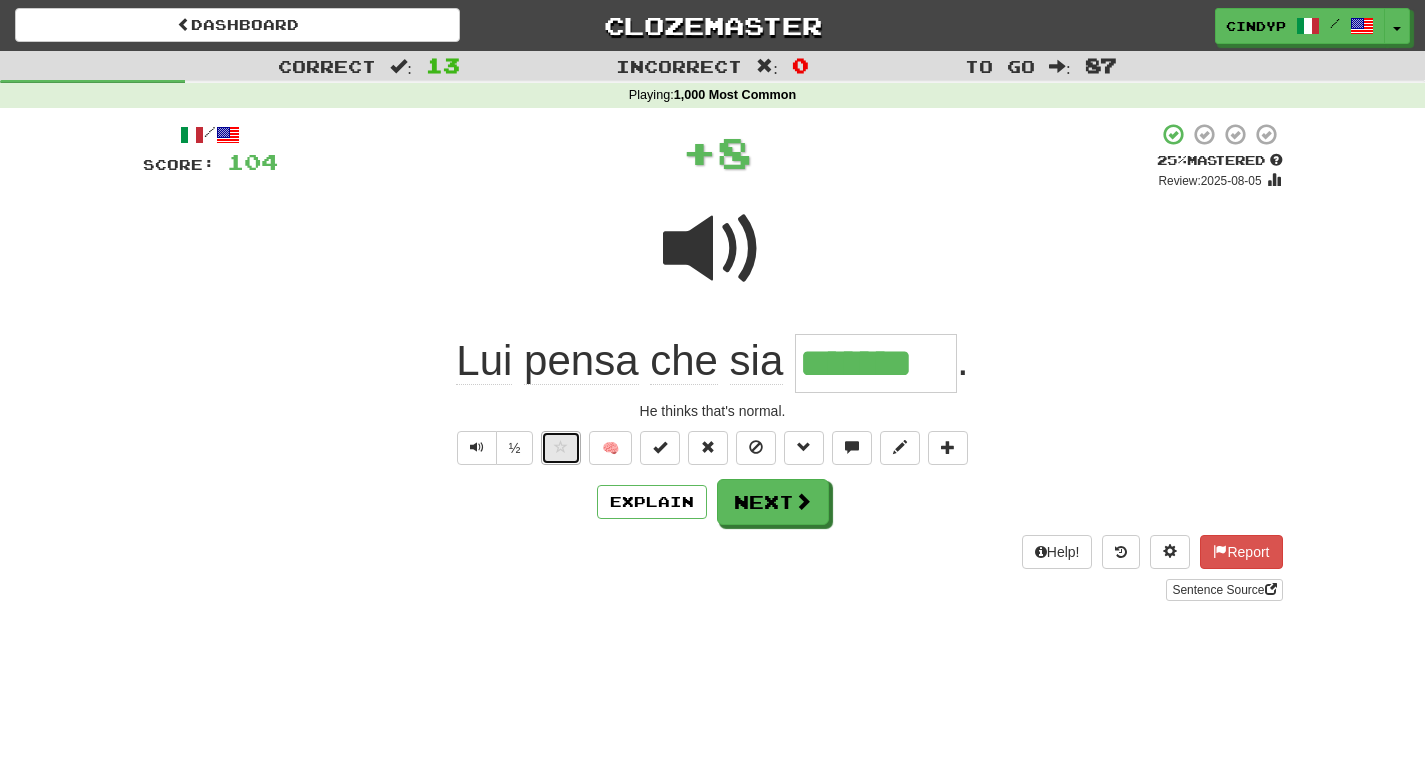 click at bounding box center (561, 447) 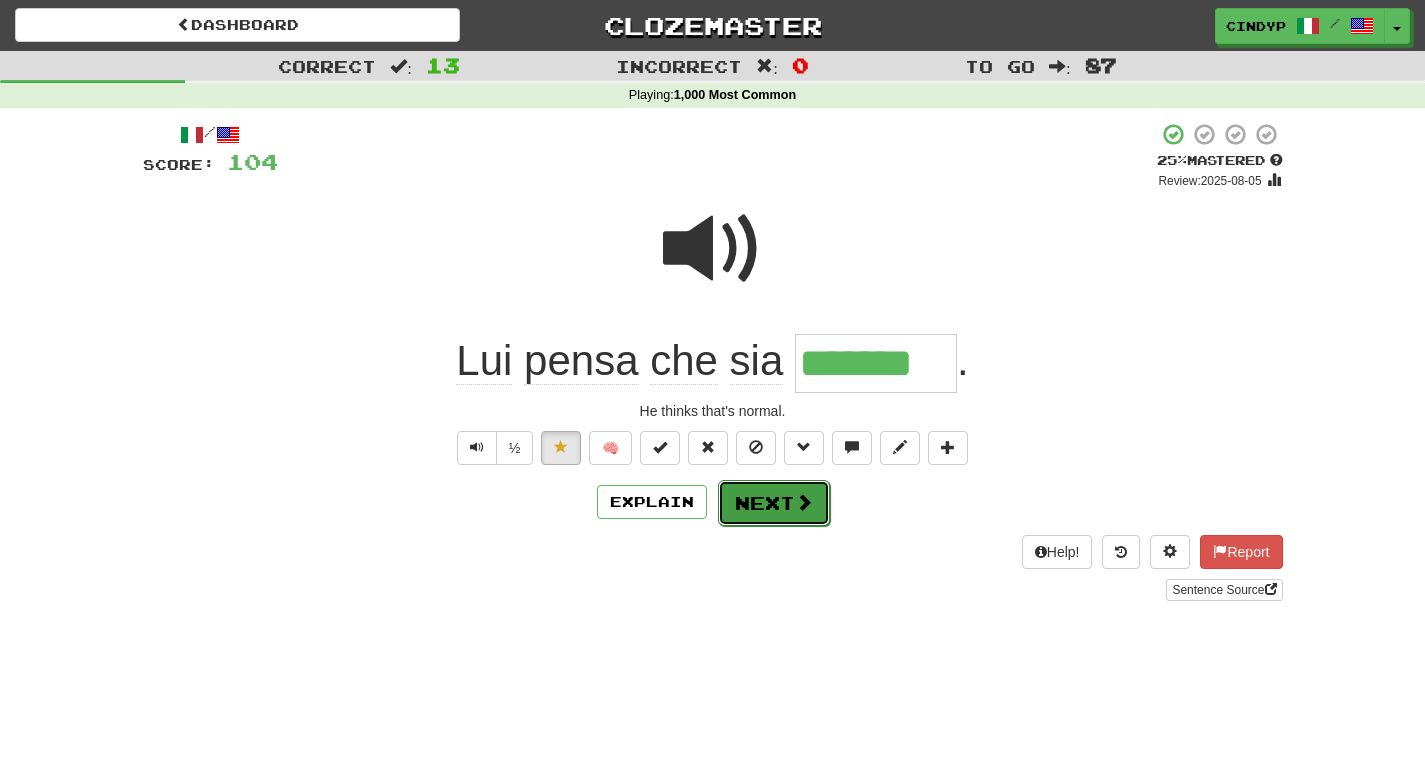 click on "Next" at bounding box center (774, 503) 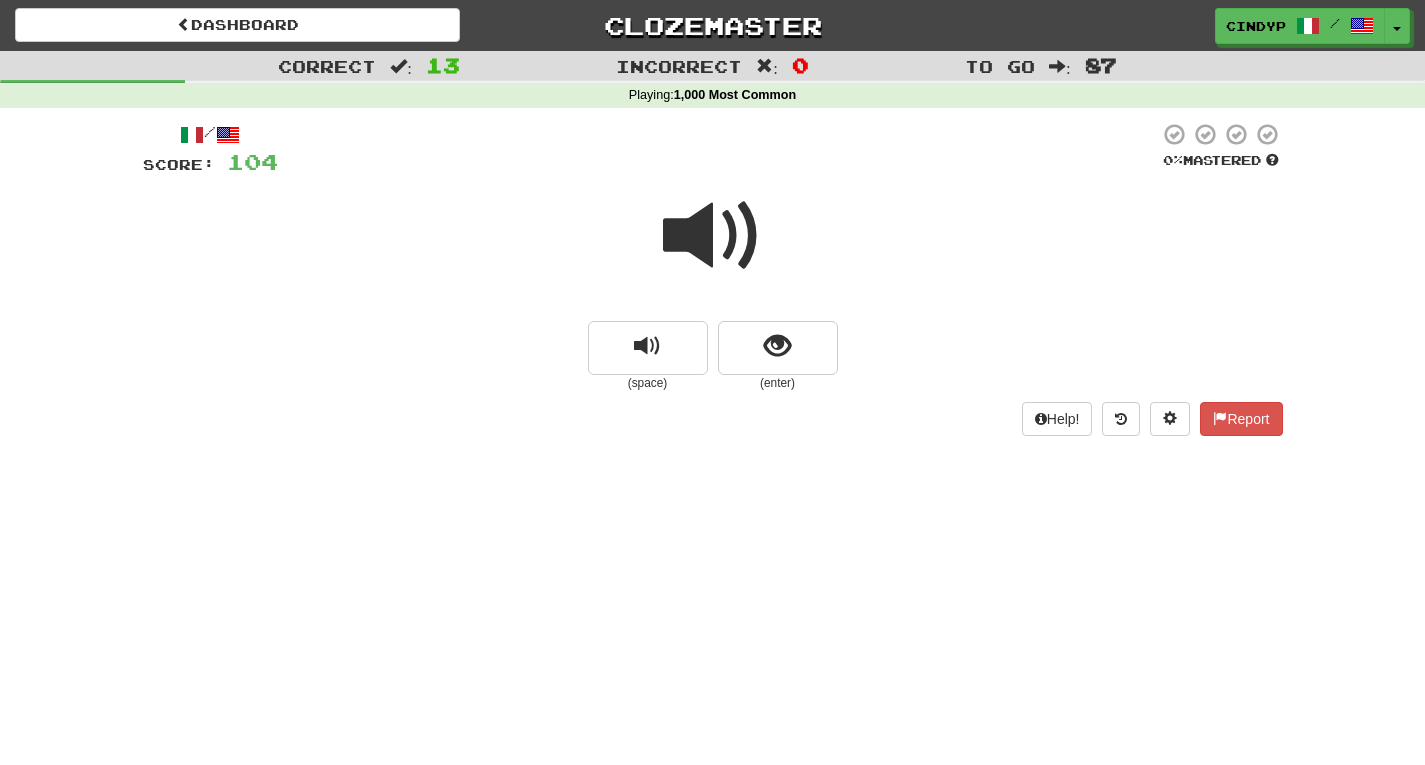 click at bounding box center [713, 236] 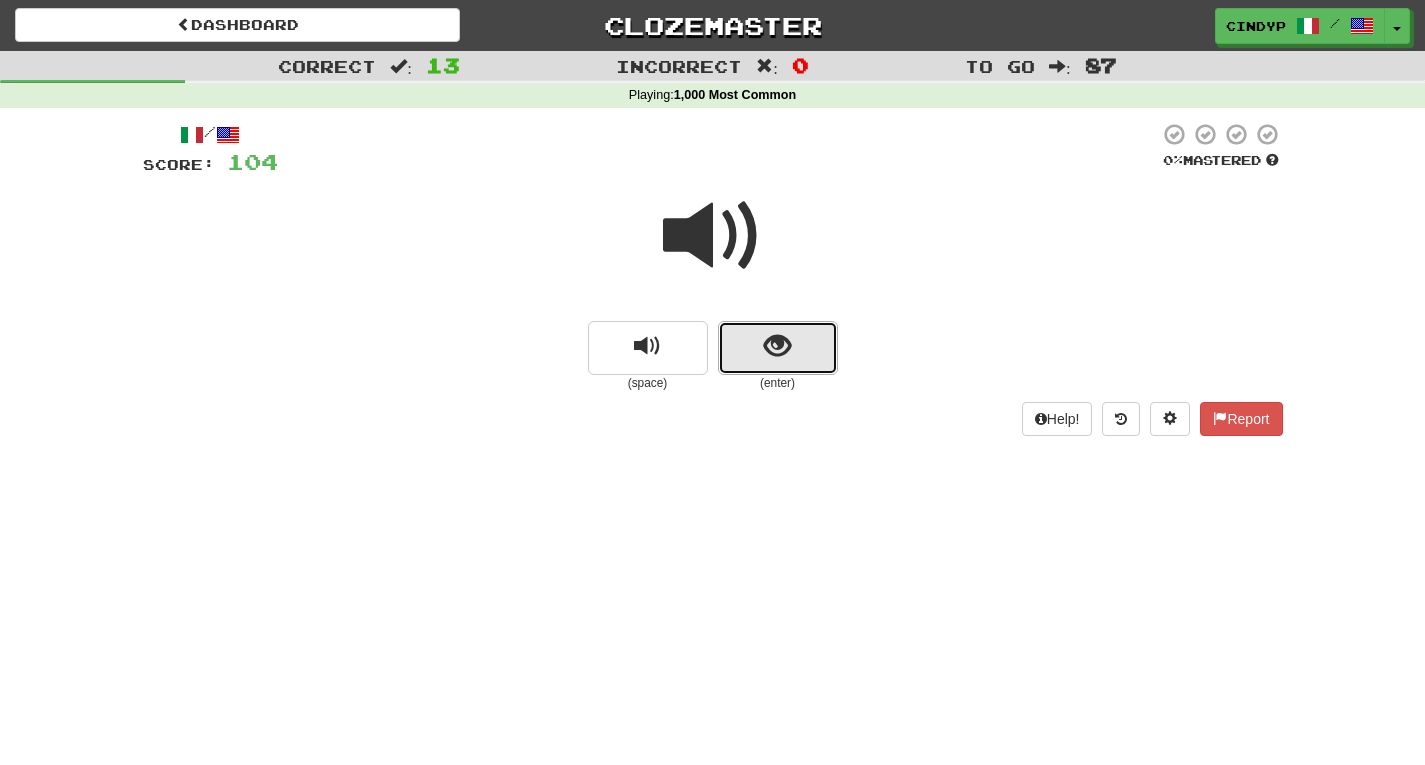 click at bounding box center (778, 348) 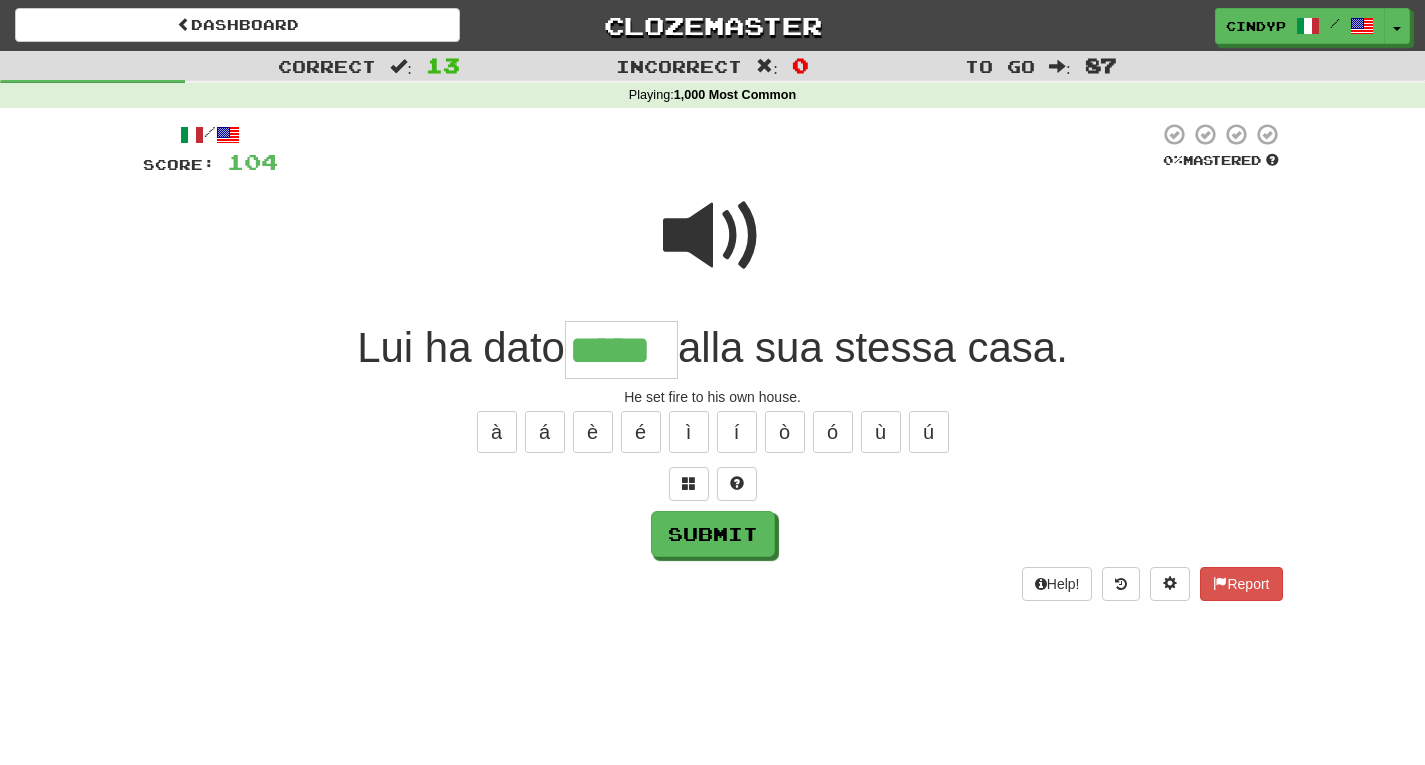 type on "*****" 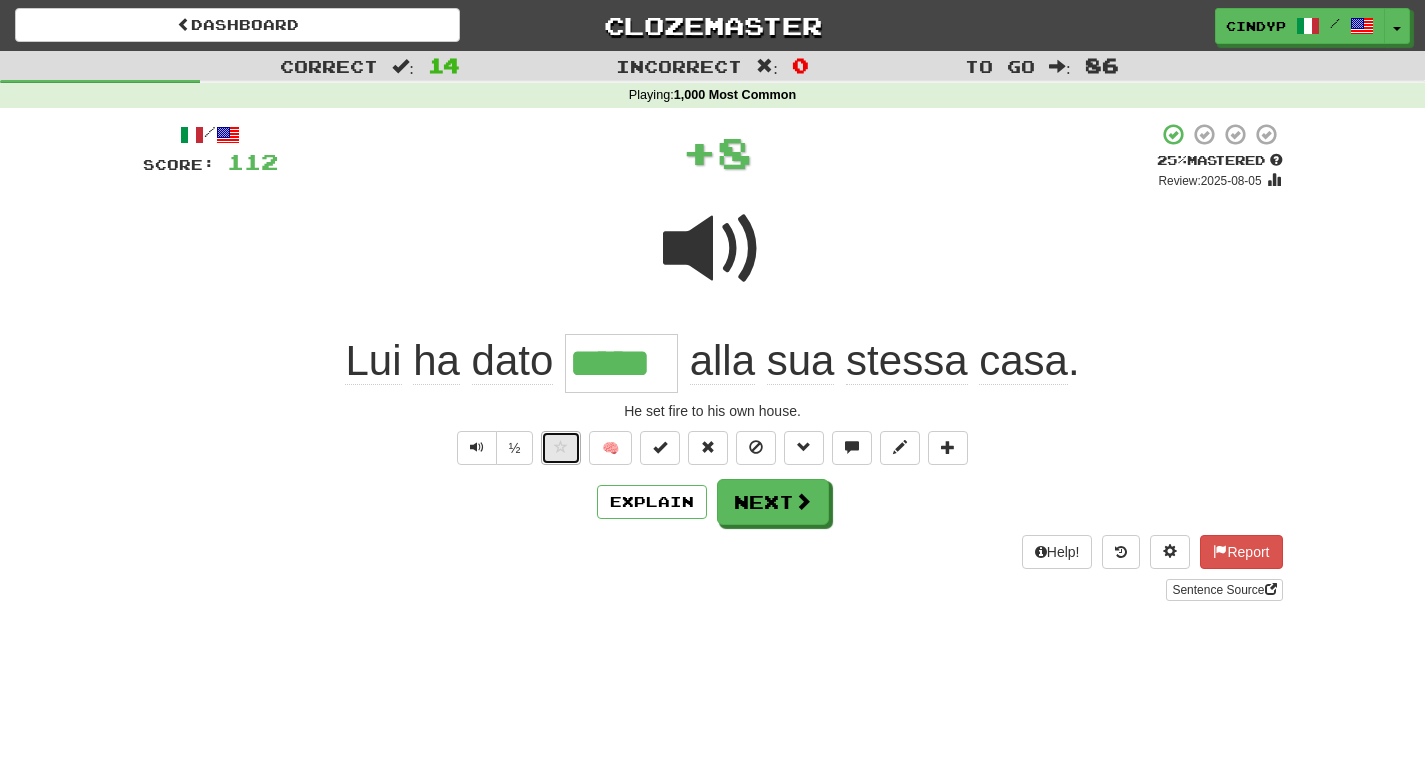click at bounding box center (561, 447) 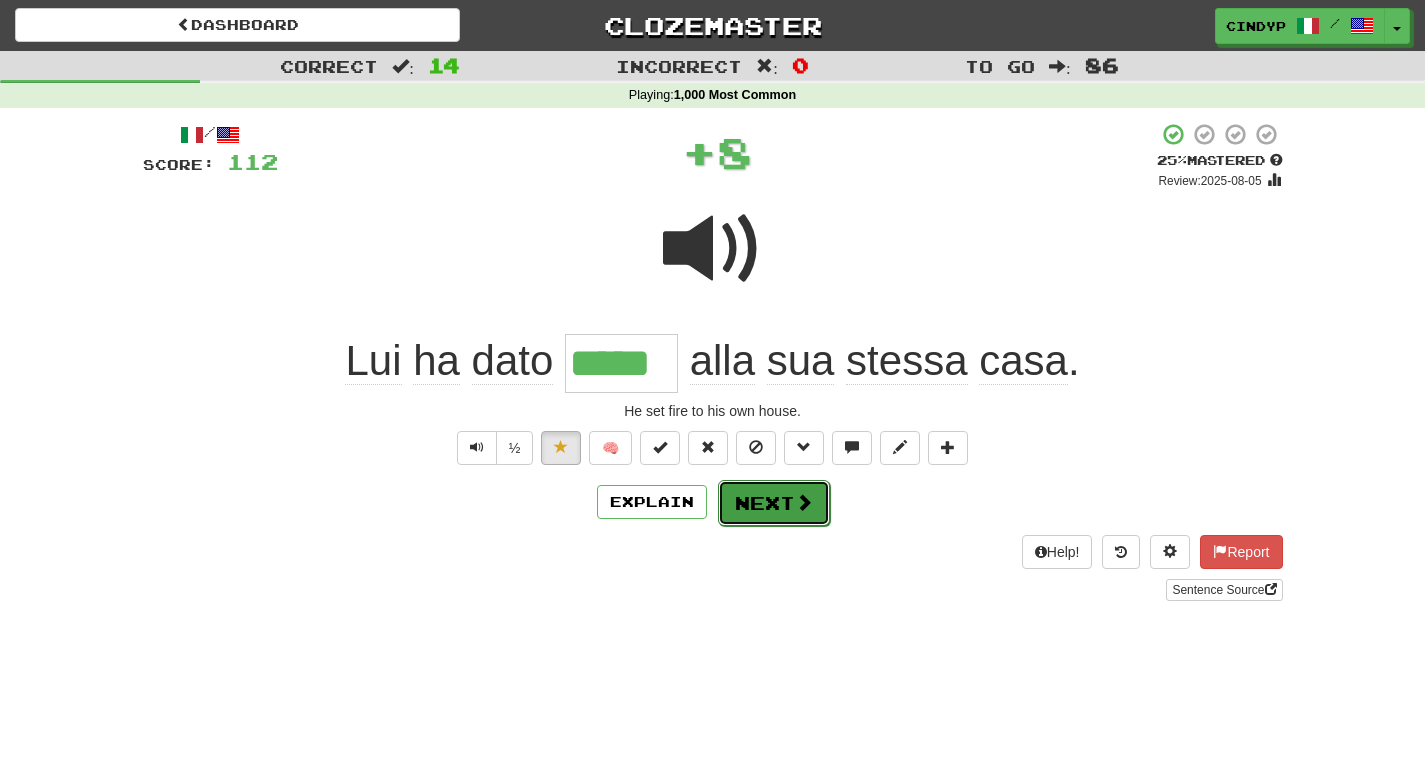 click on "Next" at bounding box center (774, 503) 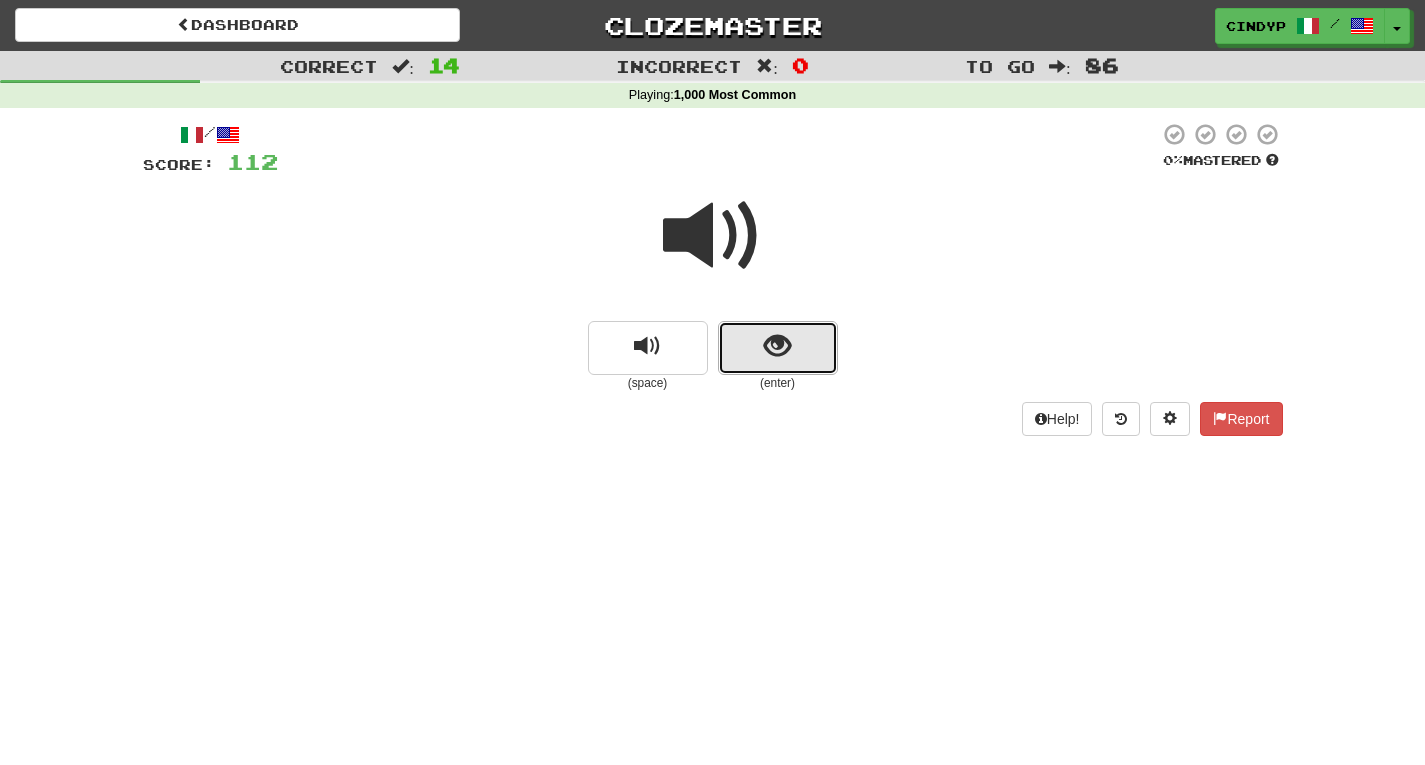 click at bounding box center (778, 348) 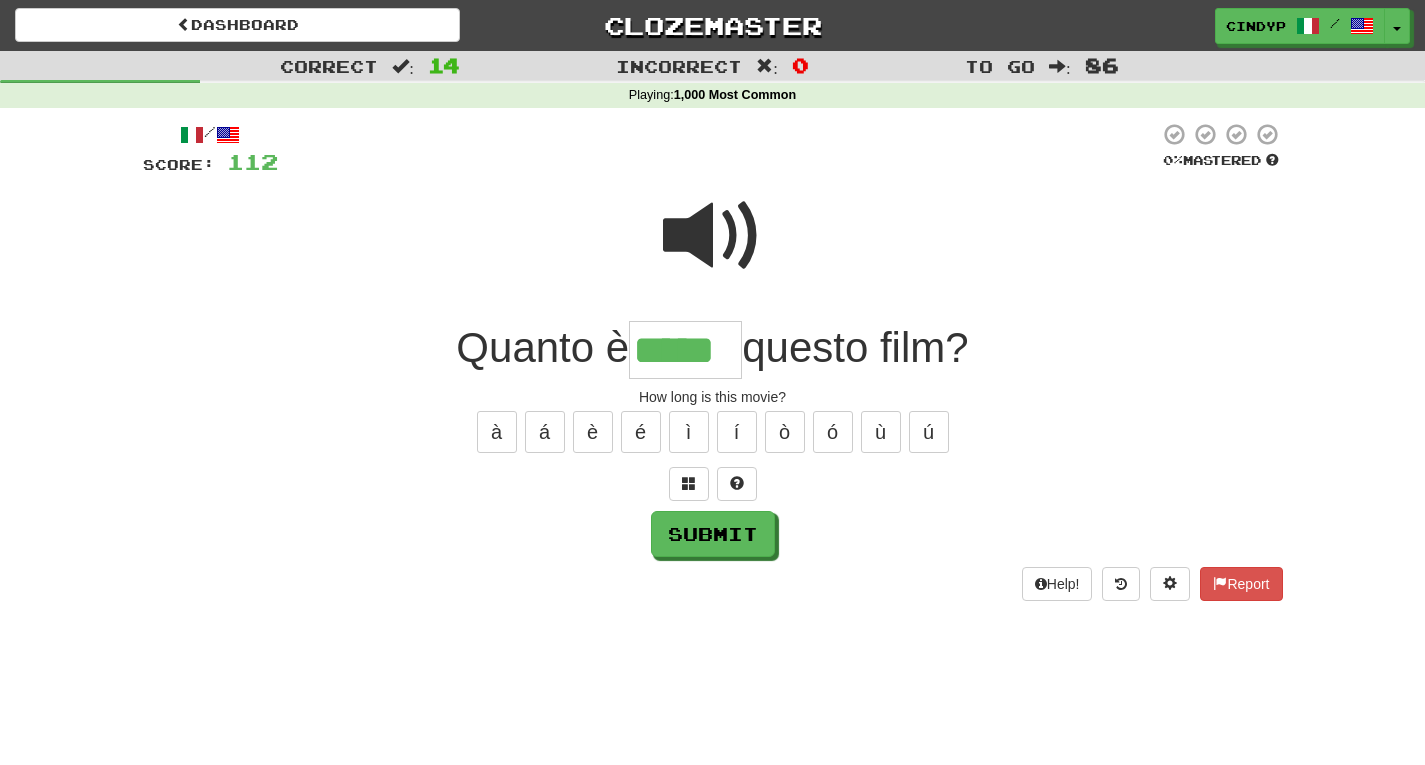 type on "*****" 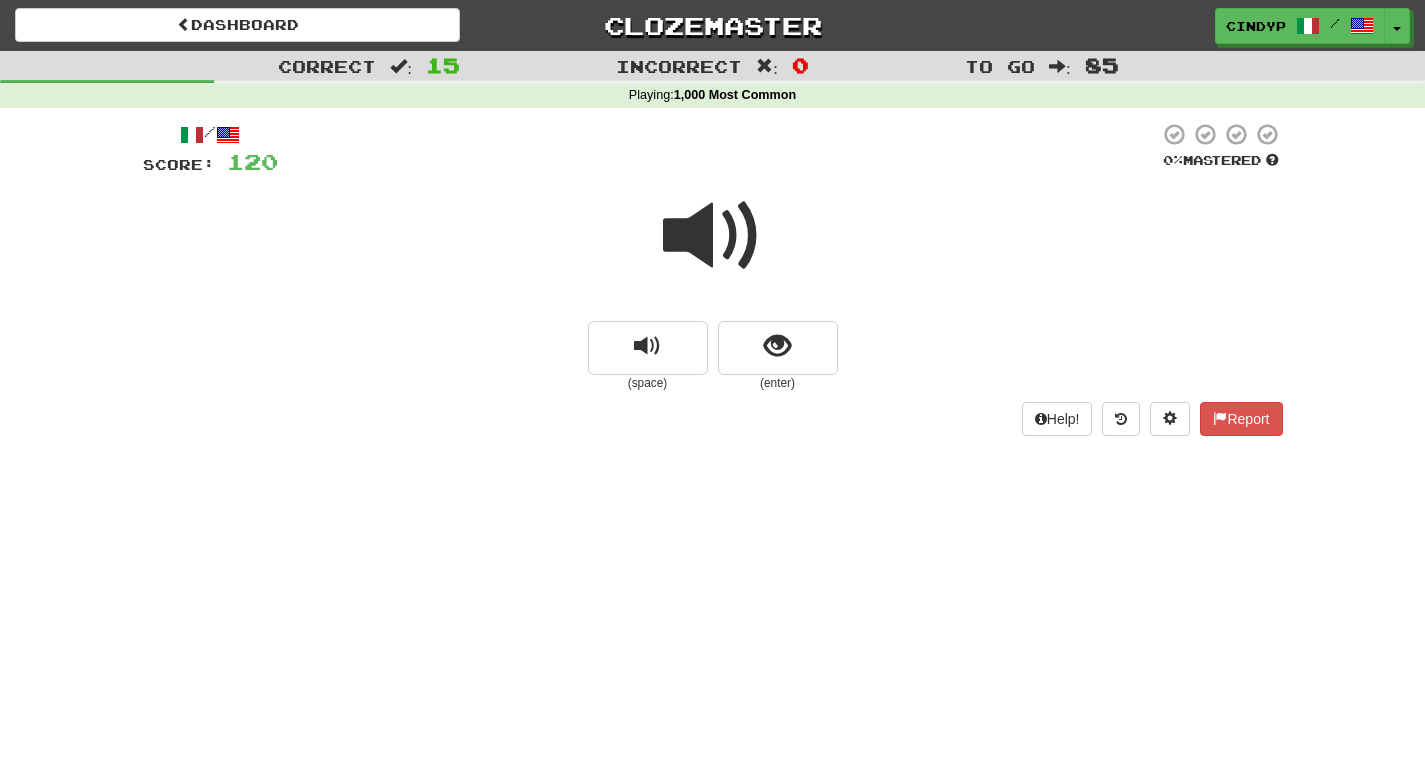 click at bounding box center (713, 236) 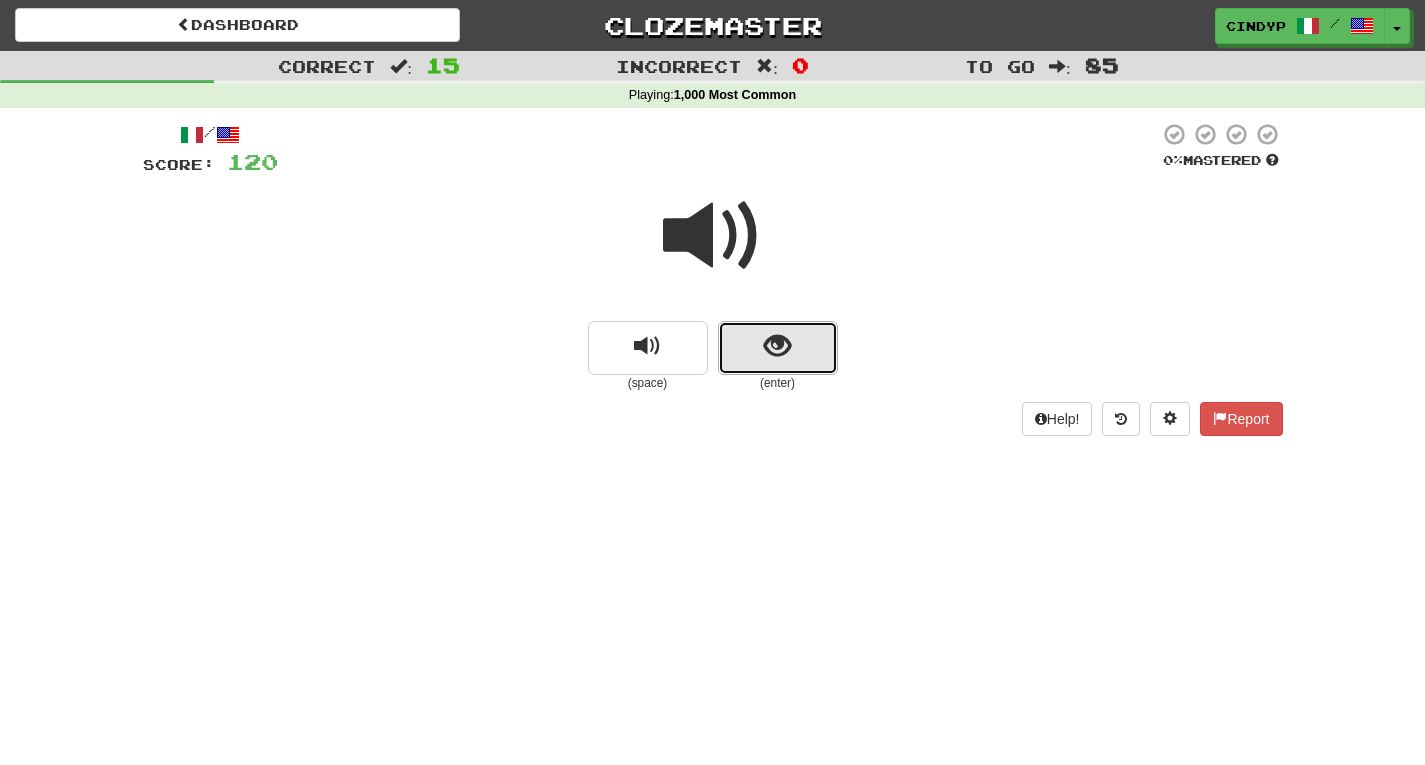 click at bounding box center (777, 346) 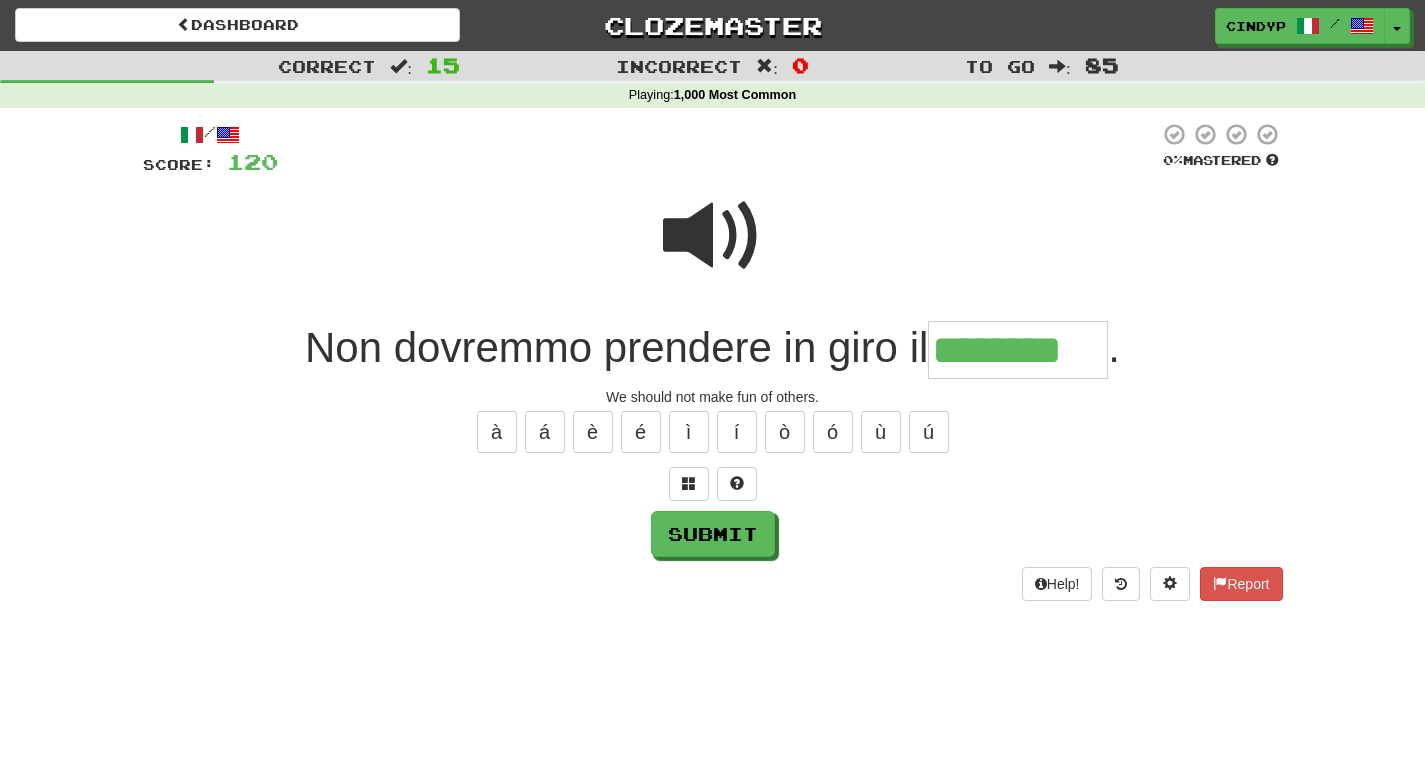 type on "********" 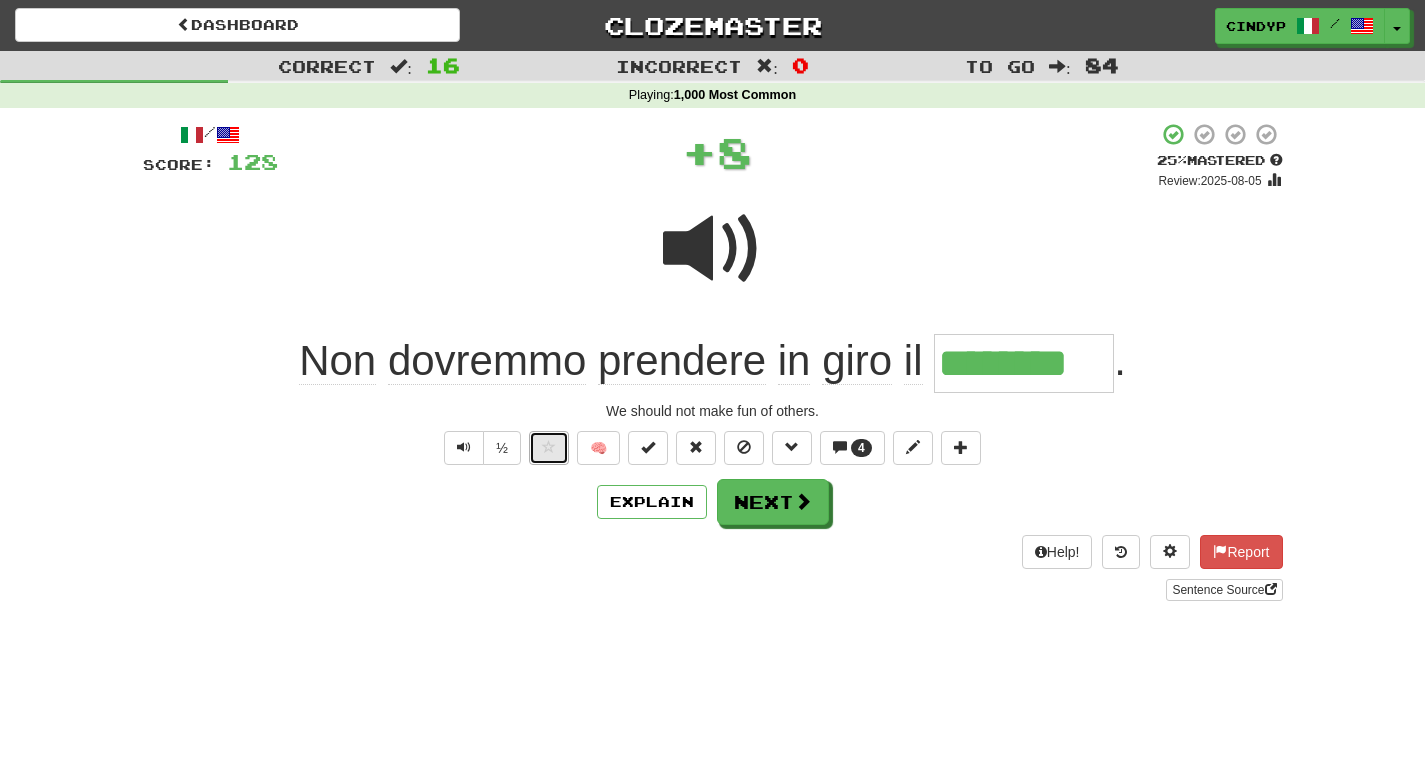click at bounding box center [549, 447] 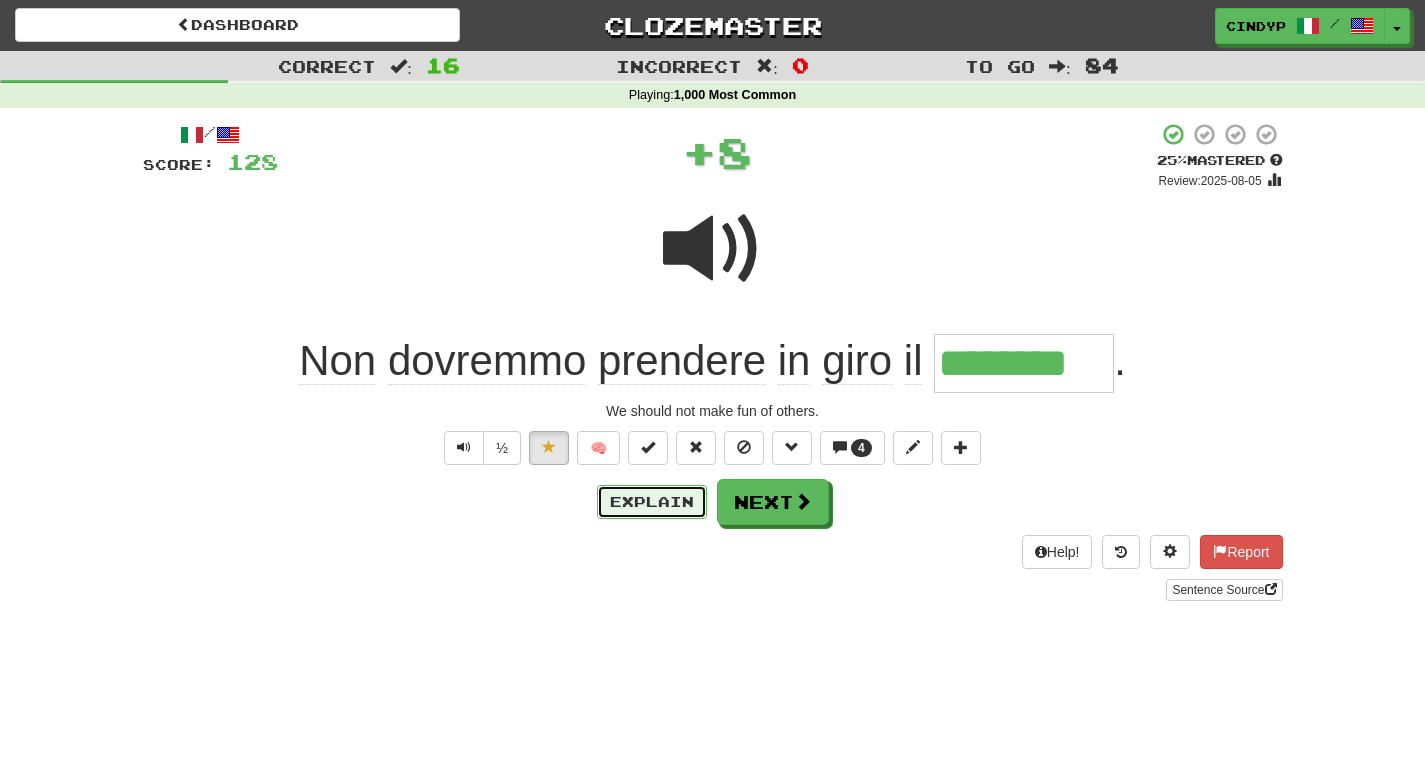click on "Explain" at bounding box center (652, 502) 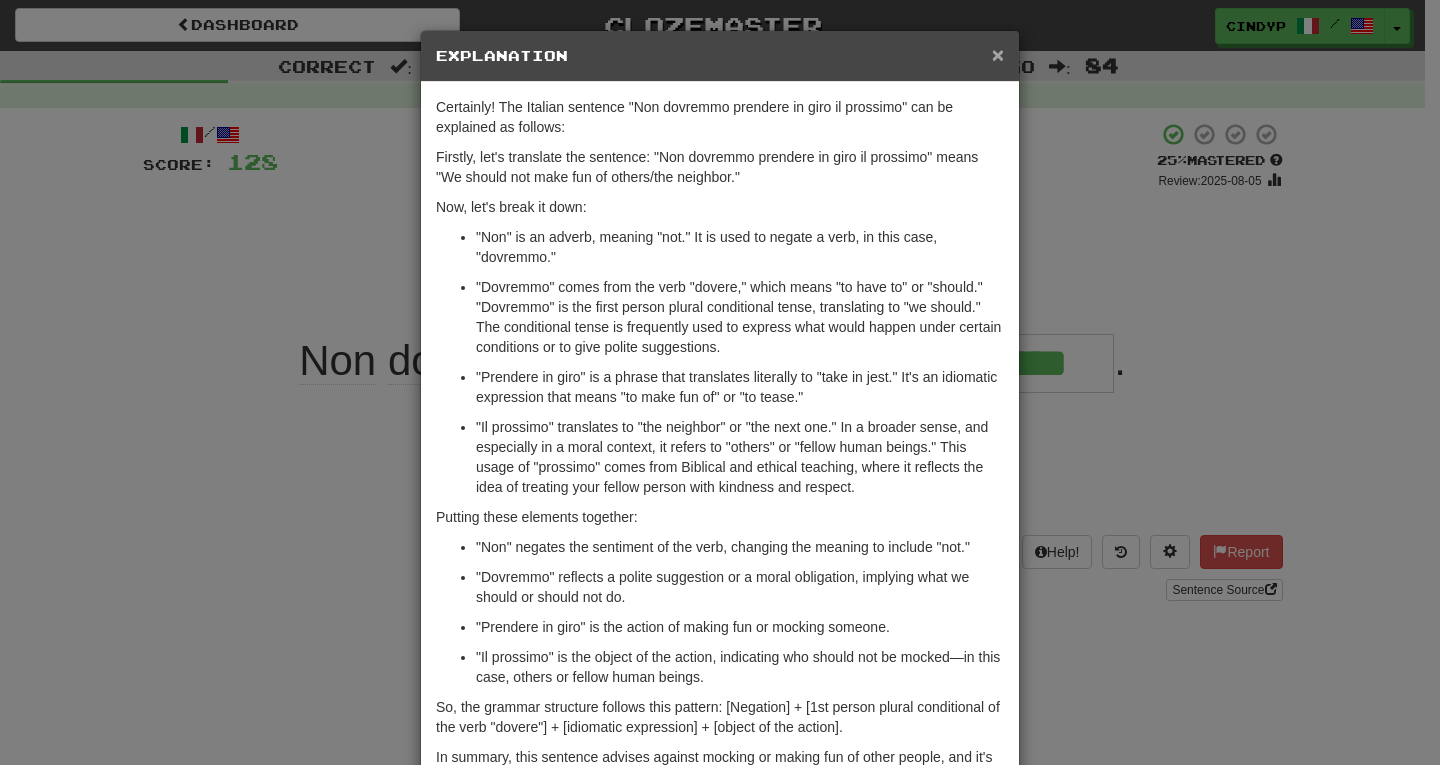 click on "×" at bounding box center [998, 54] 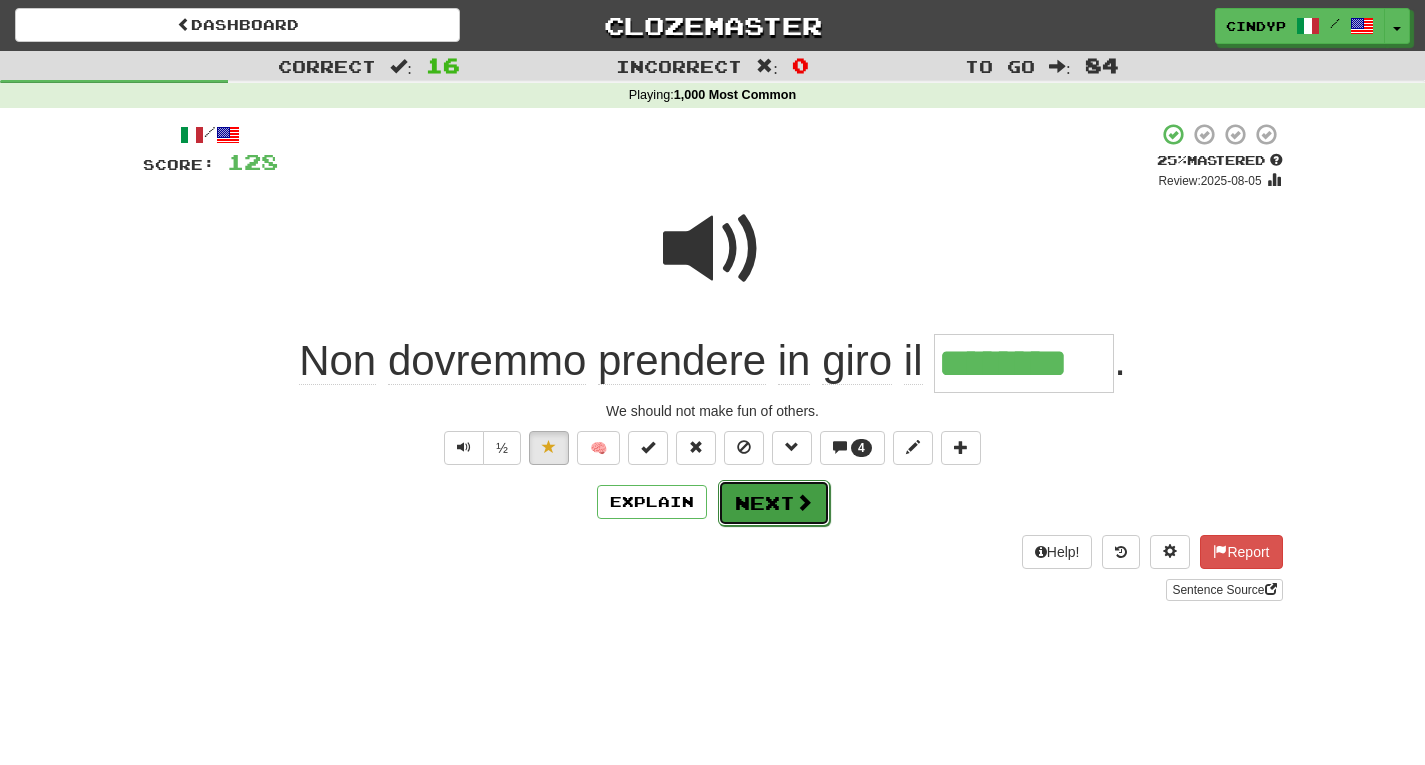 click at bounding box center (804, 502) 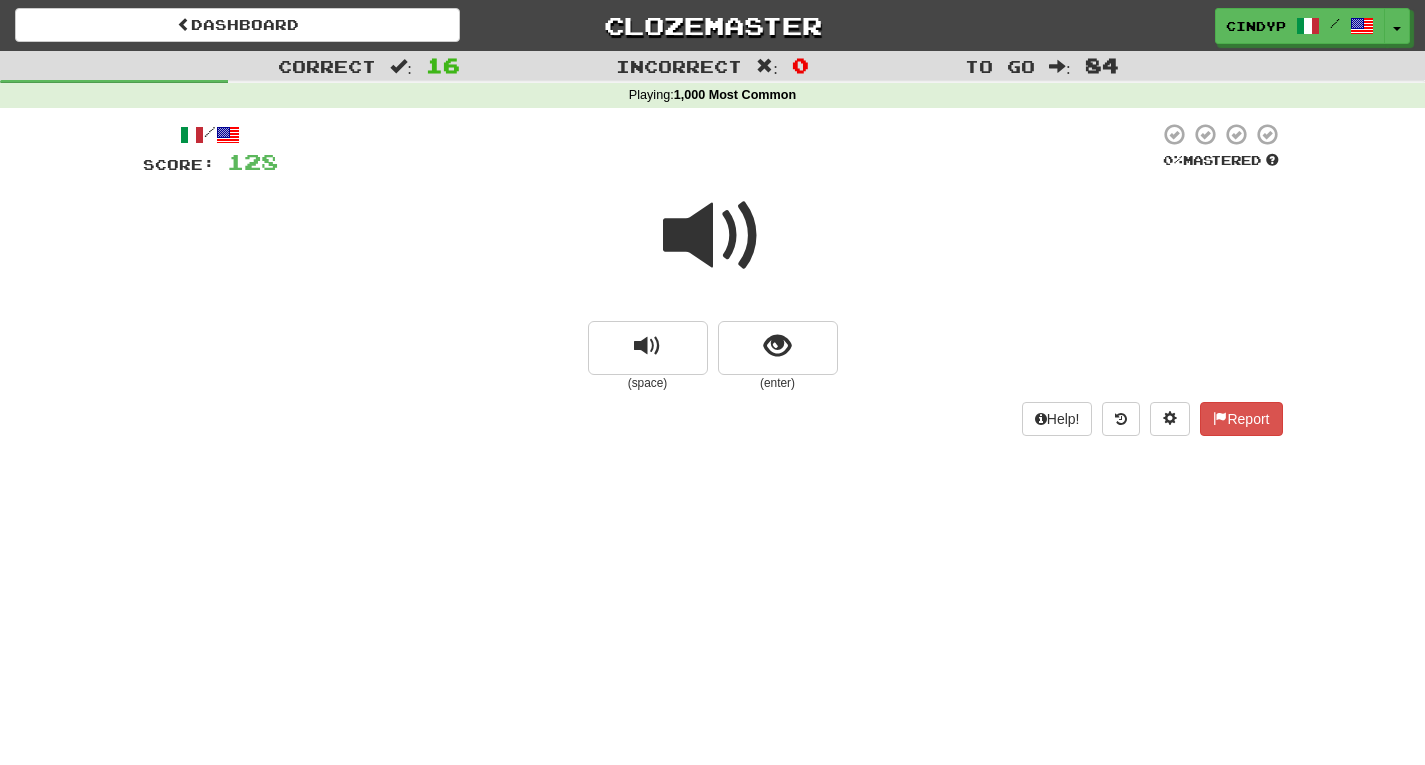 click at bounding box center (713, 236) 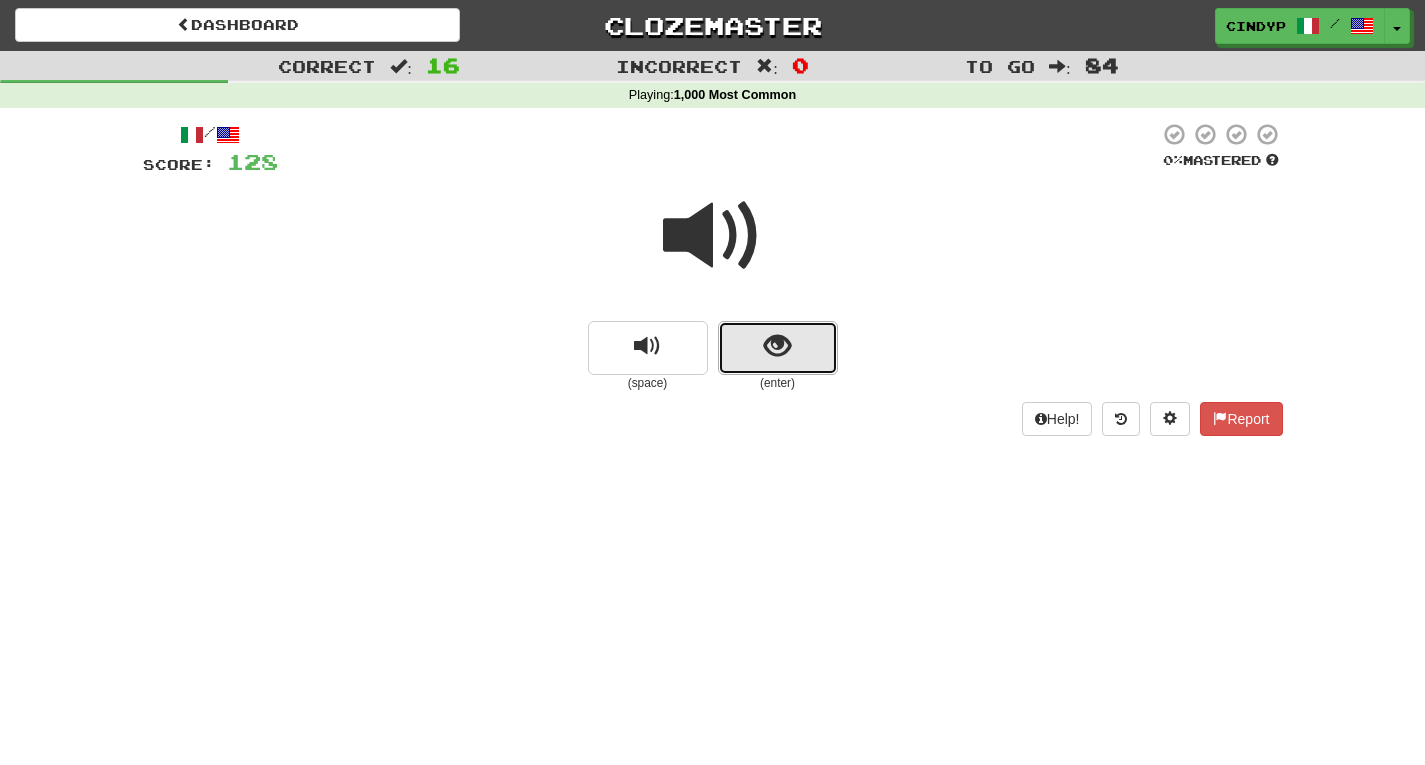 click at bounding box center (777, 346) 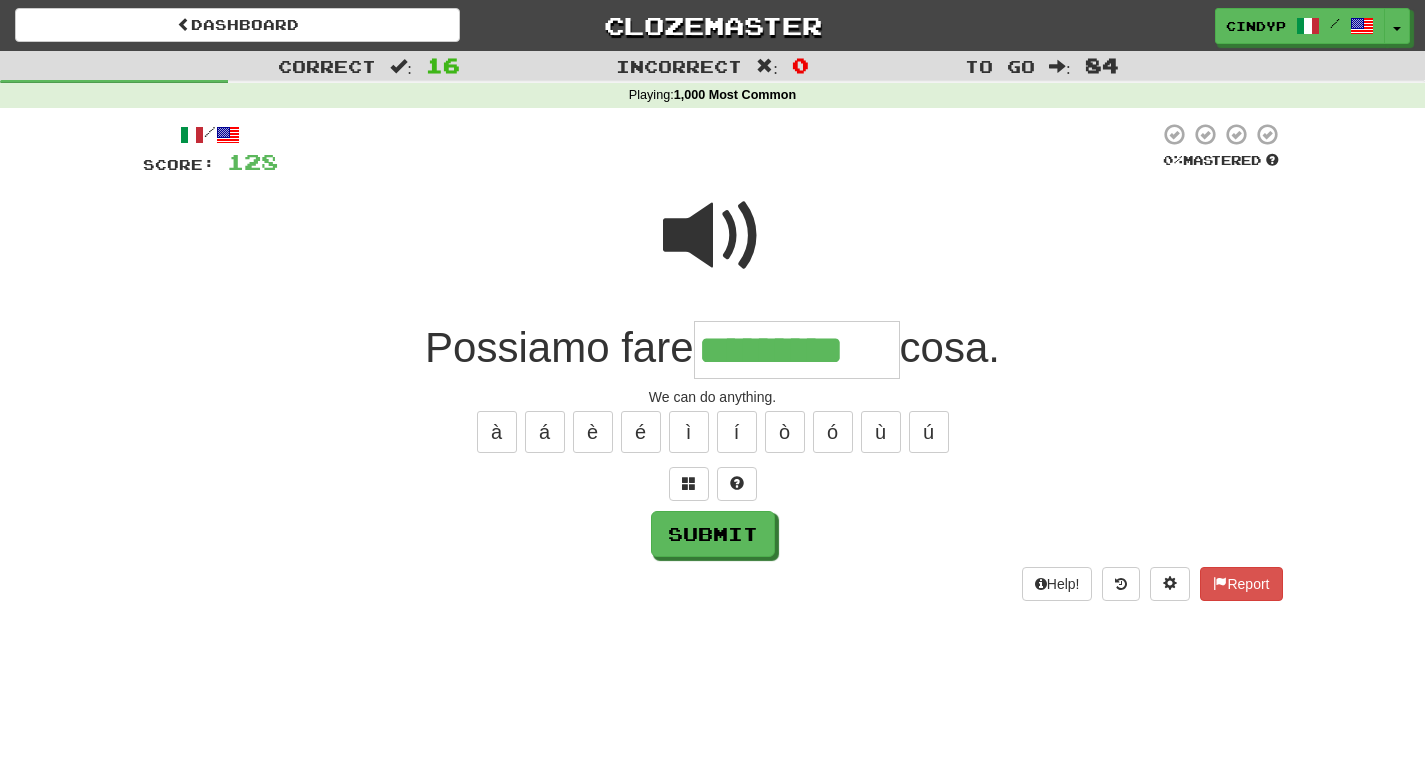 type on "*********" 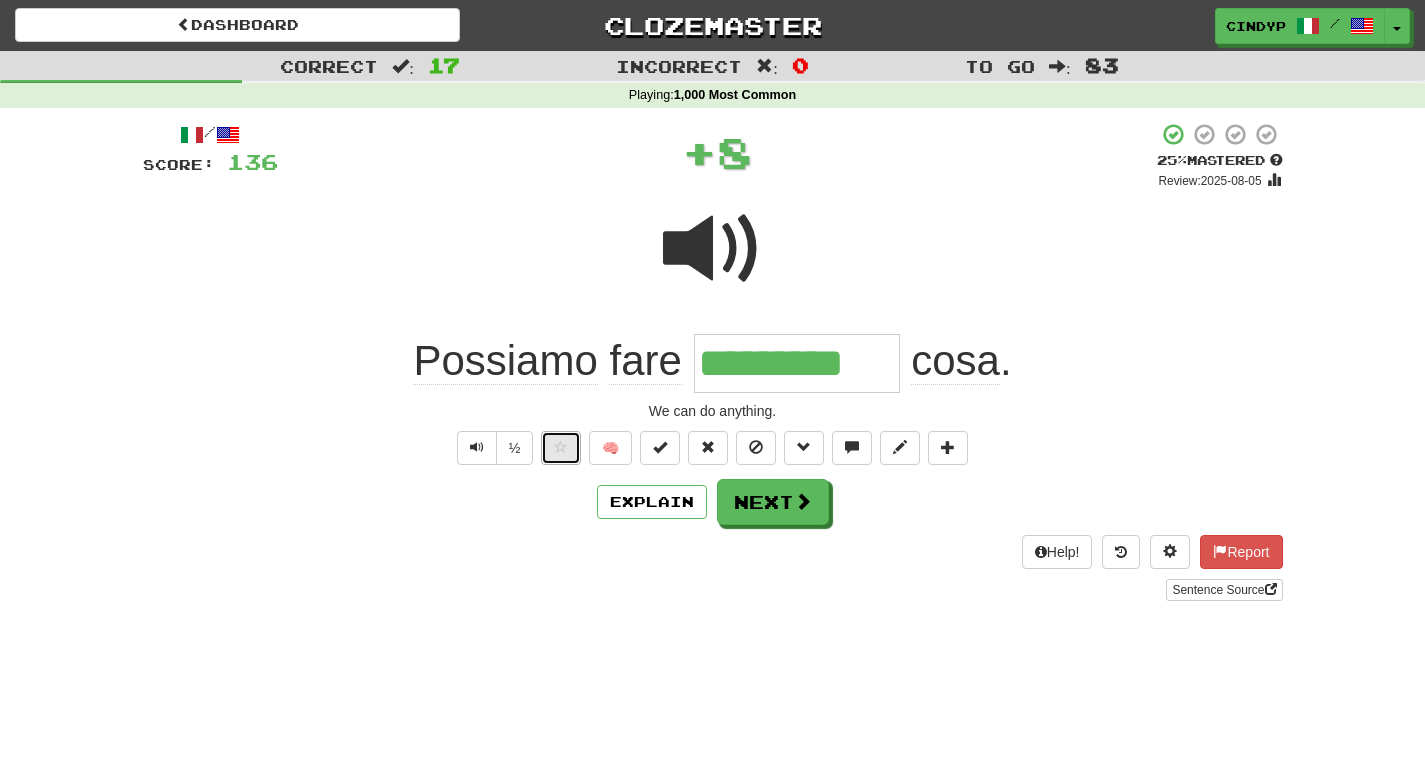 click at bounding box center (561, 447) 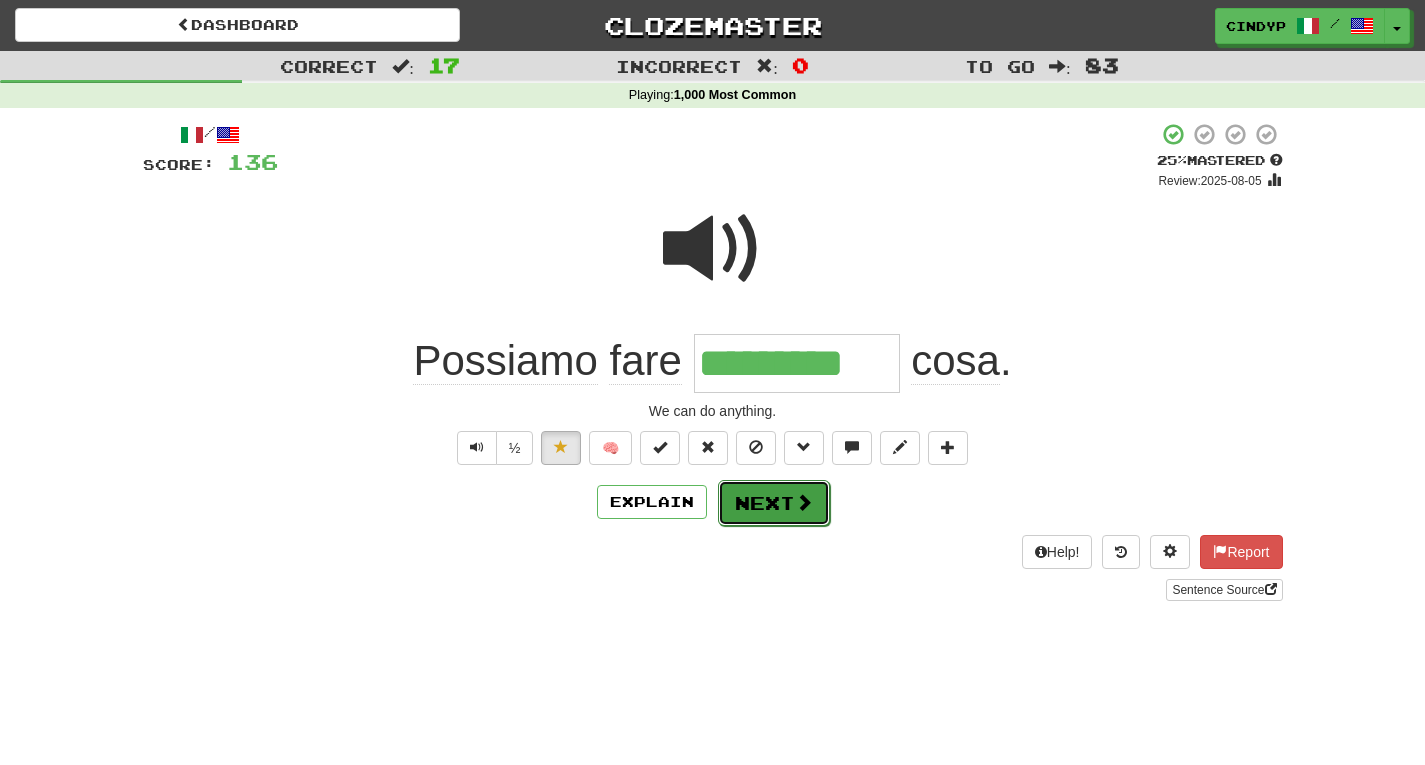 click on "Next" at bounding box center [774, 503] 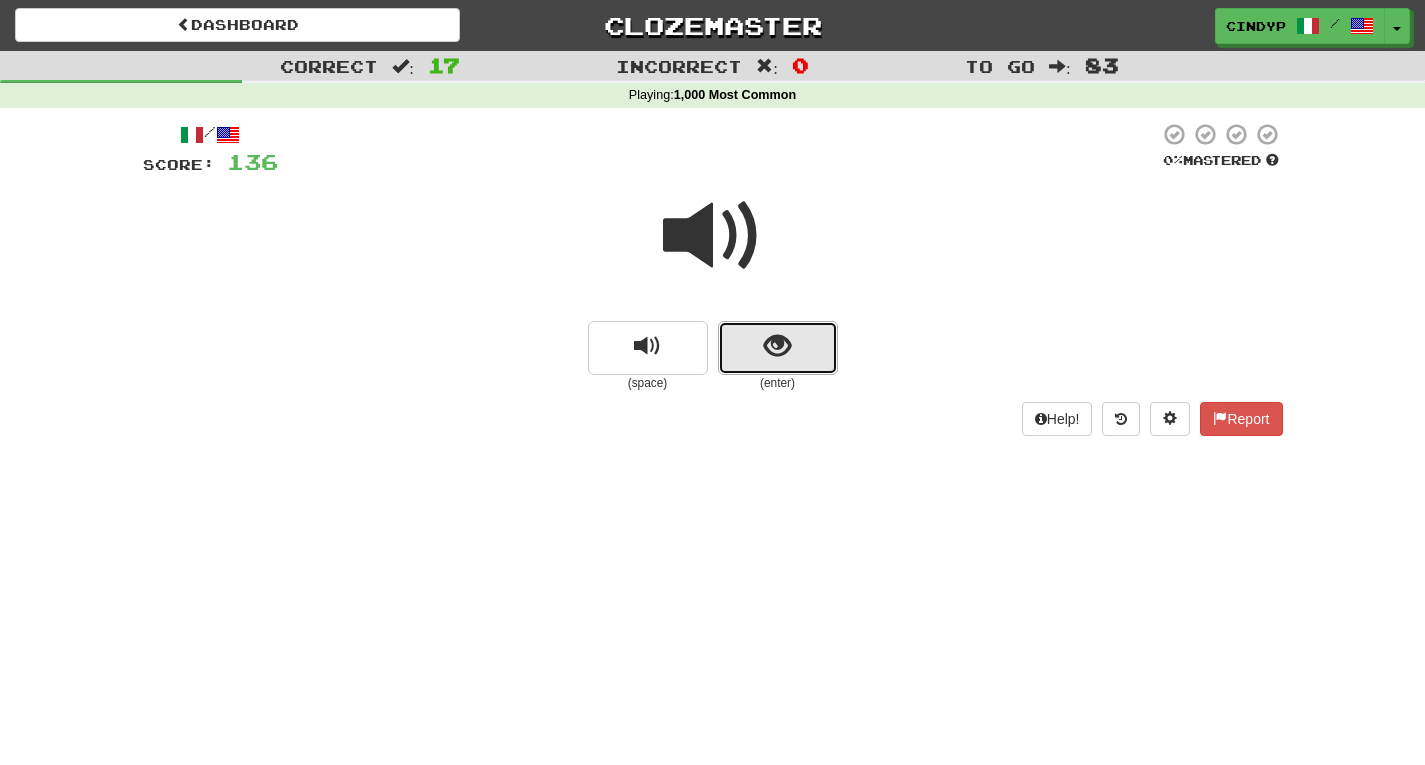 click at bounding box center [778, 348] 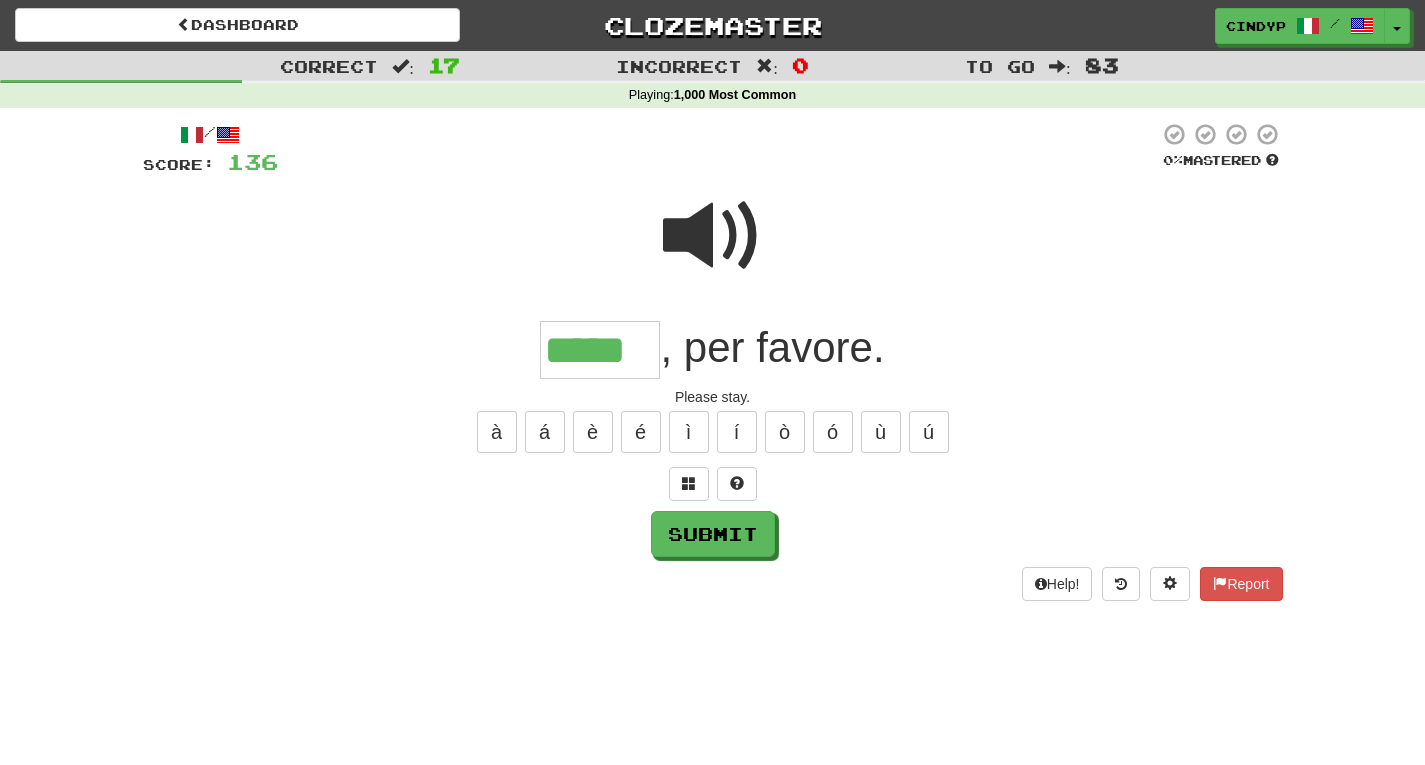 type on "*****" 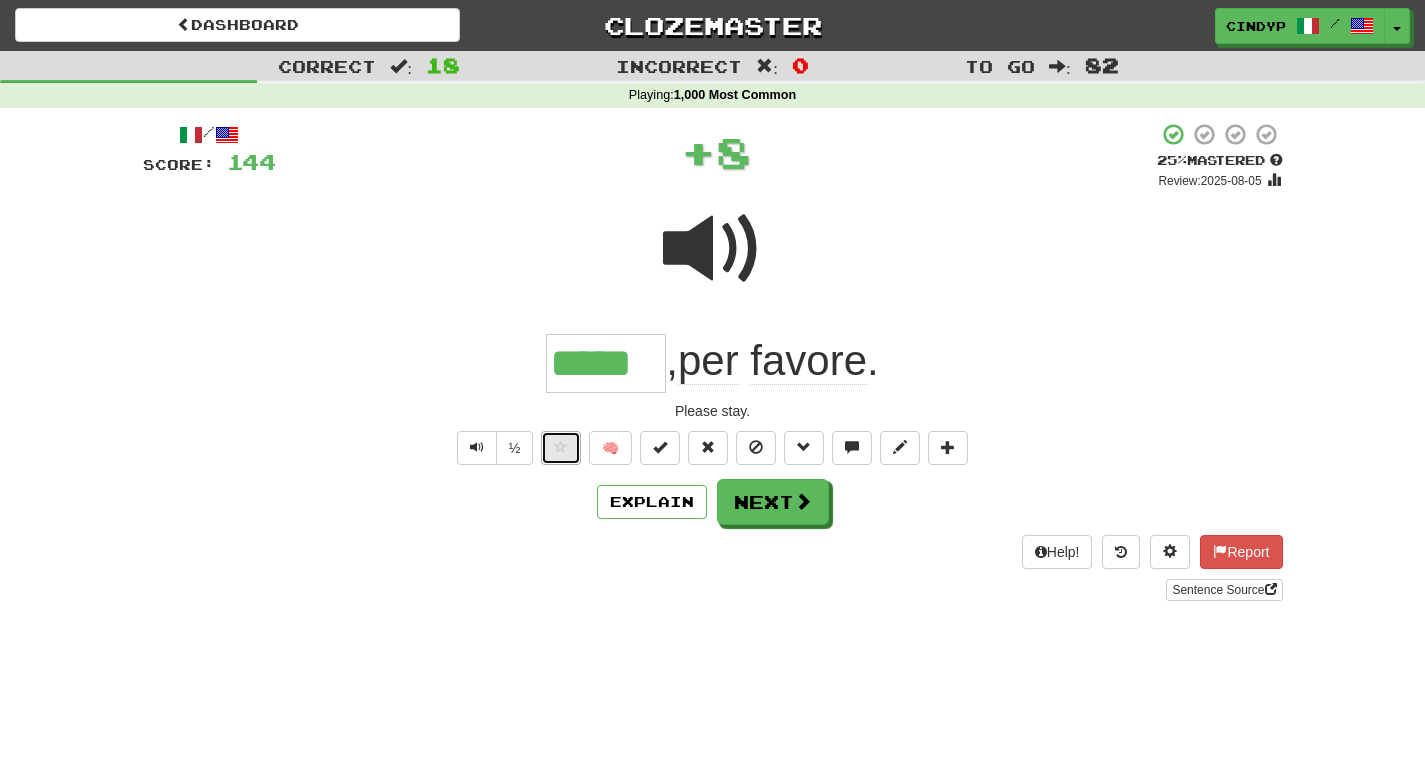 click at bounding box center [561, 448] 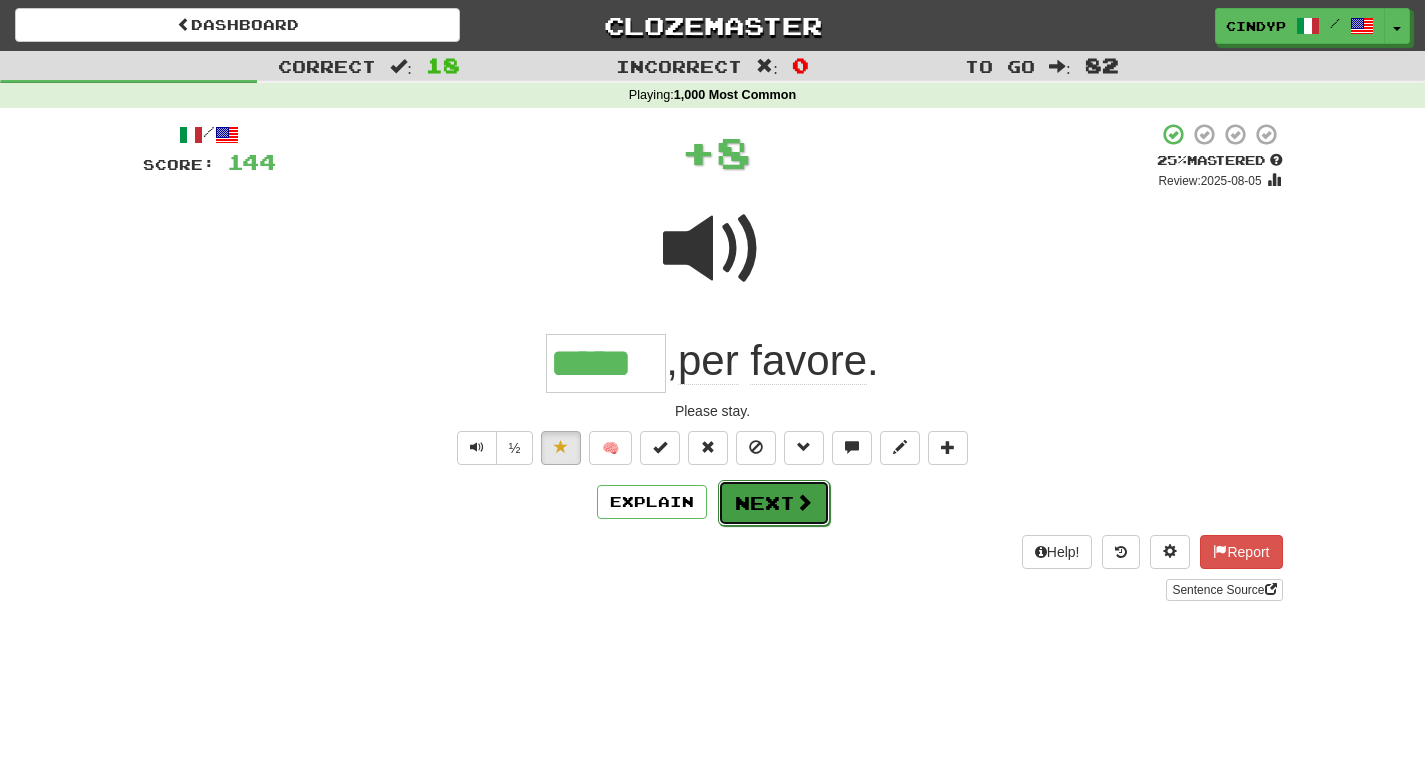click on "Next" at bounding box center [774, 503] 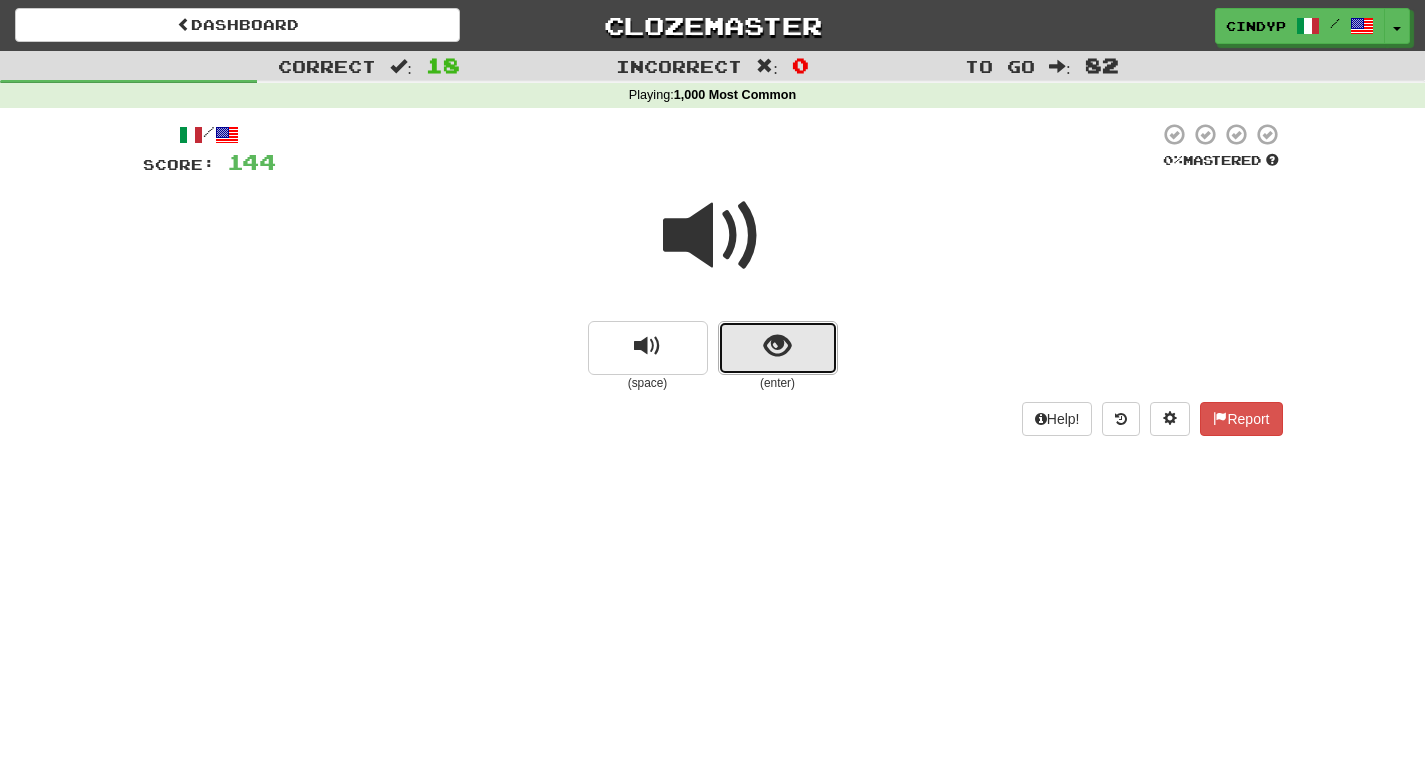 click at bounding box center (778, 348) 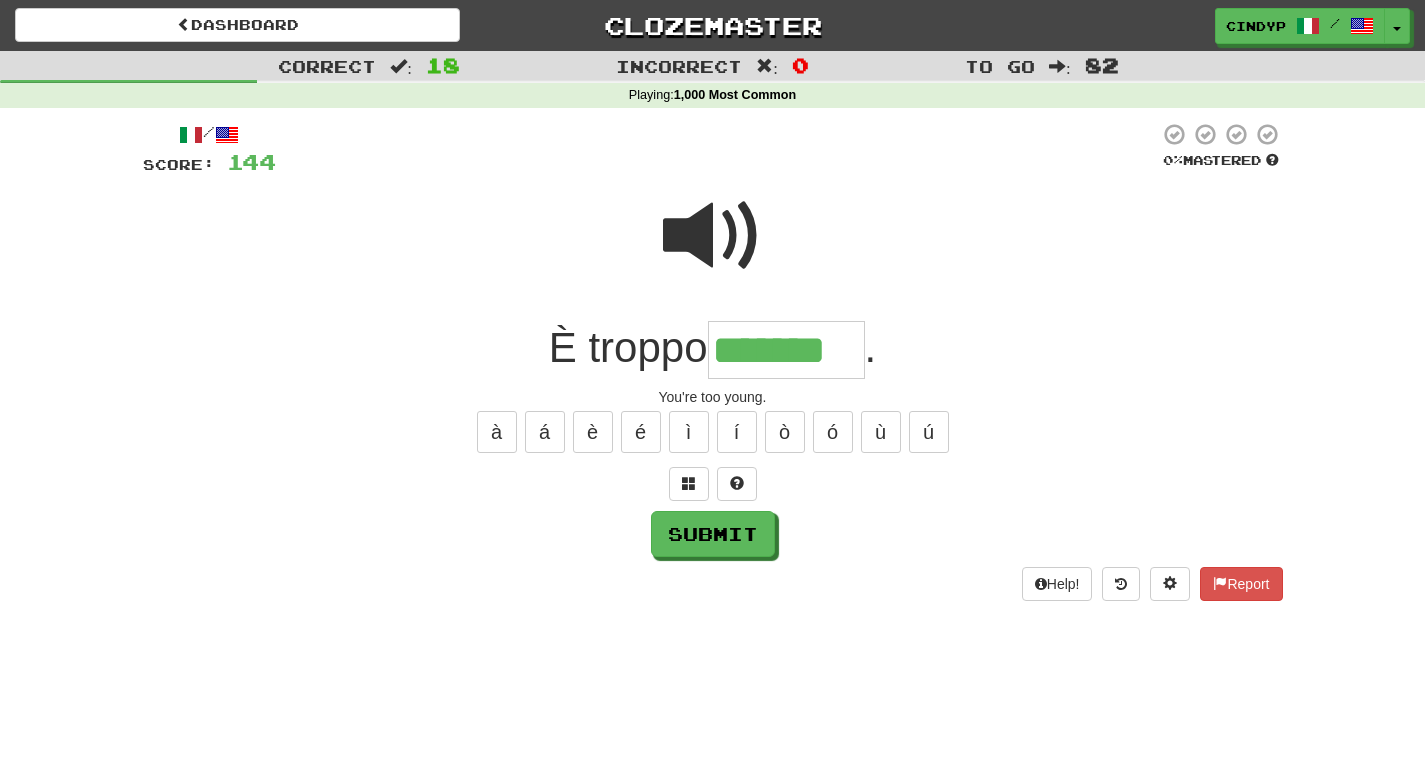 type on "*******" 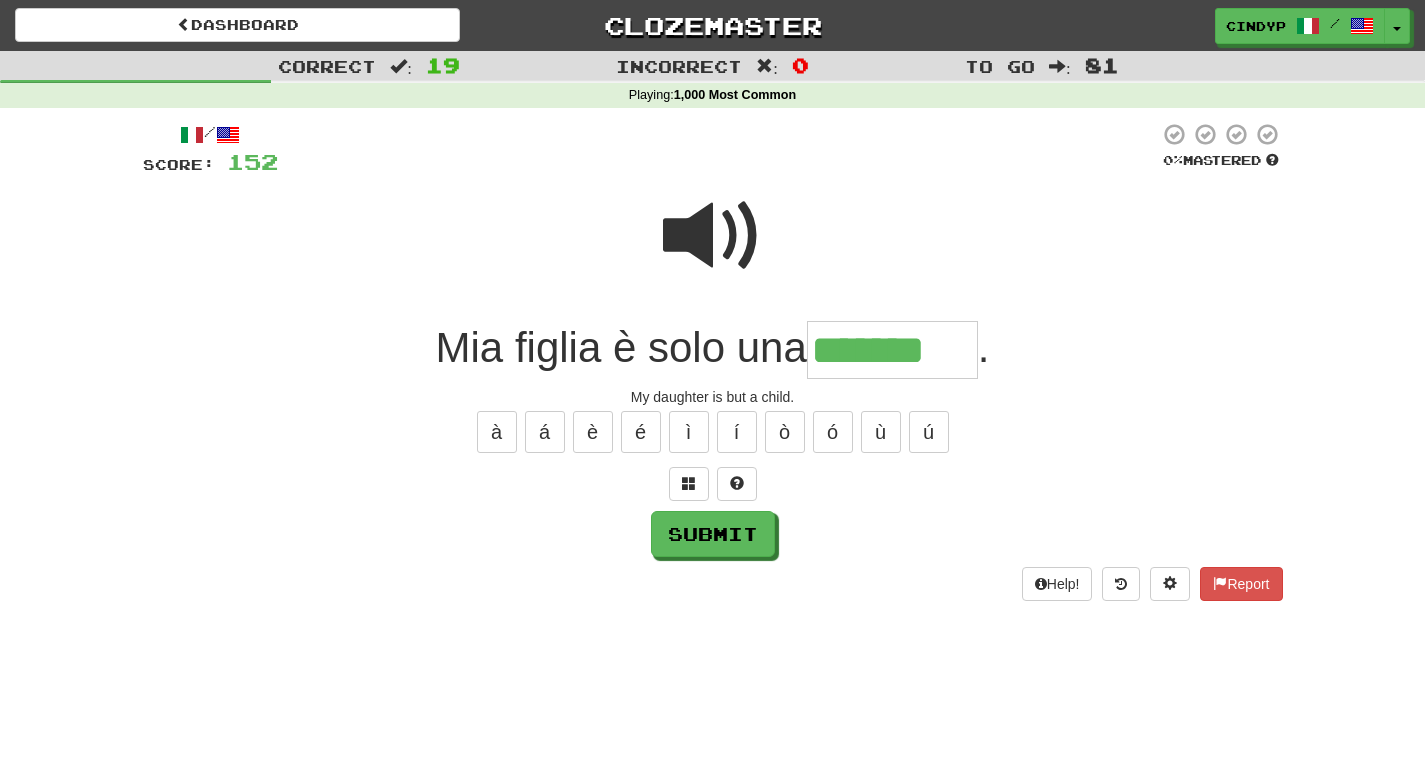 type on "*******" 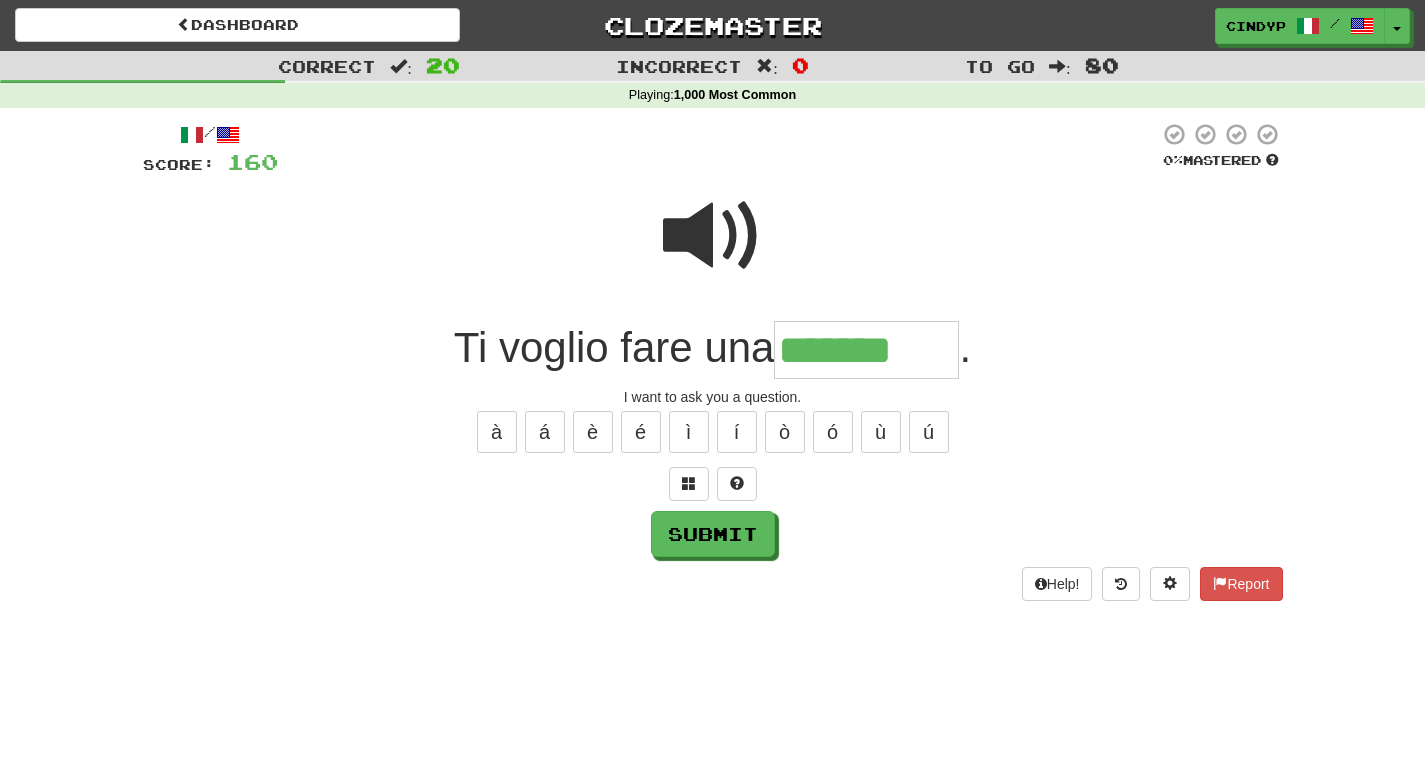 type on "*******" 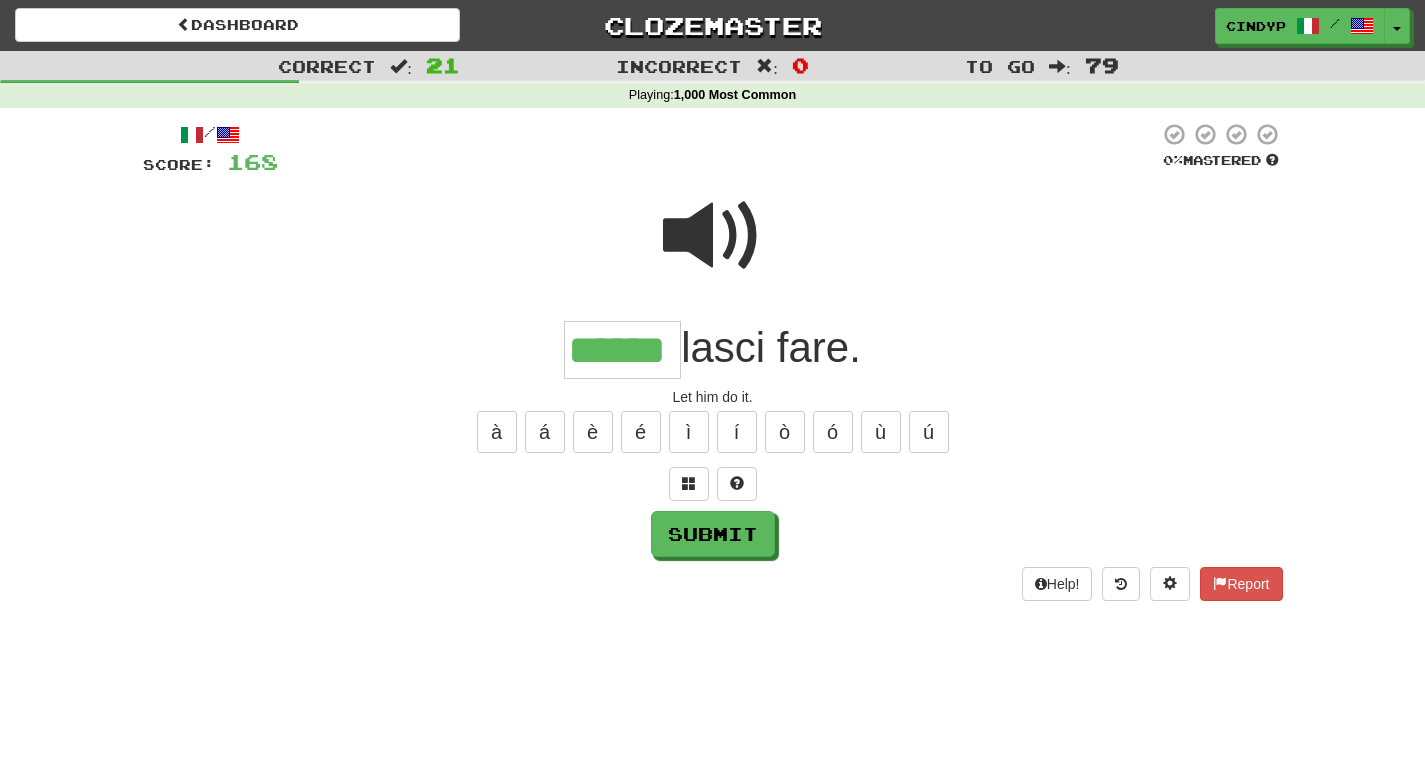 type on "******" 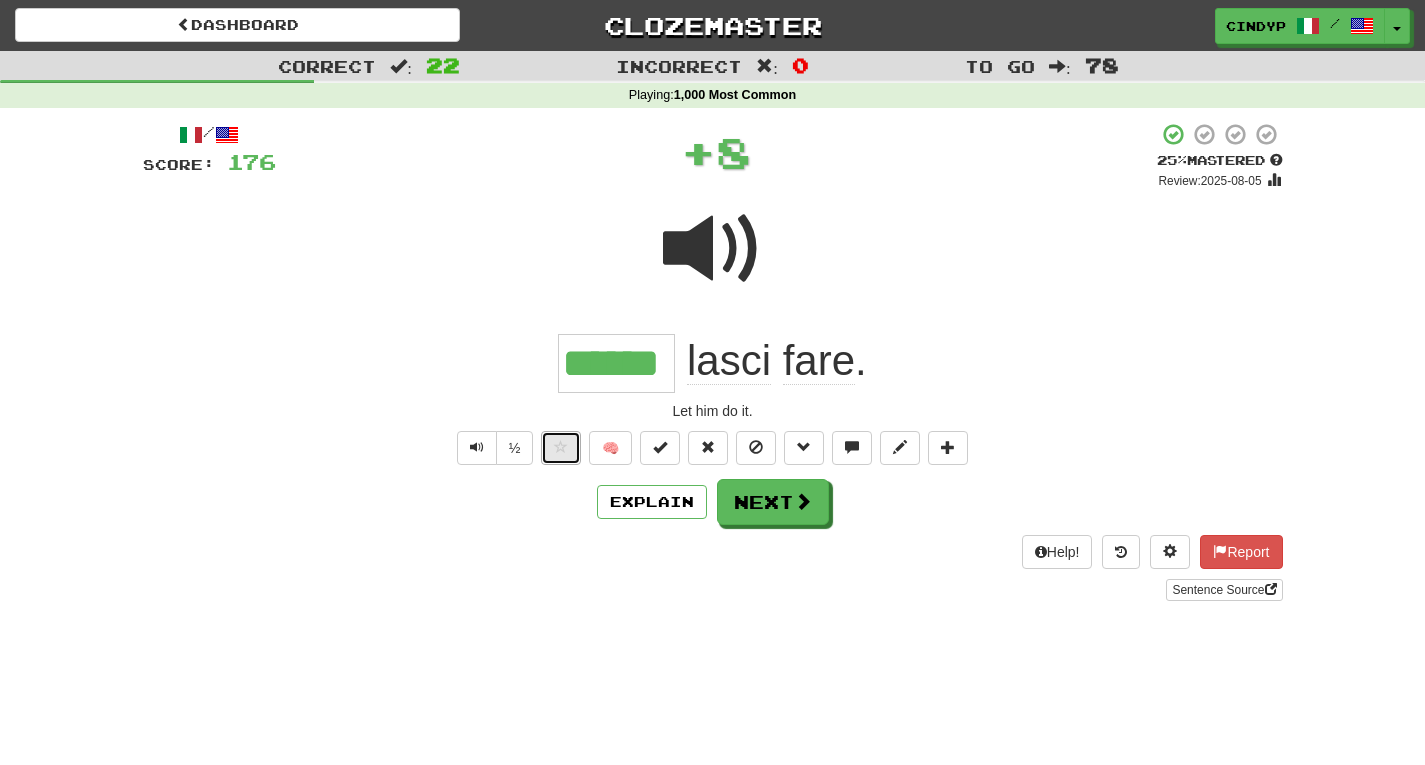 click at bounding box center (561, 448) 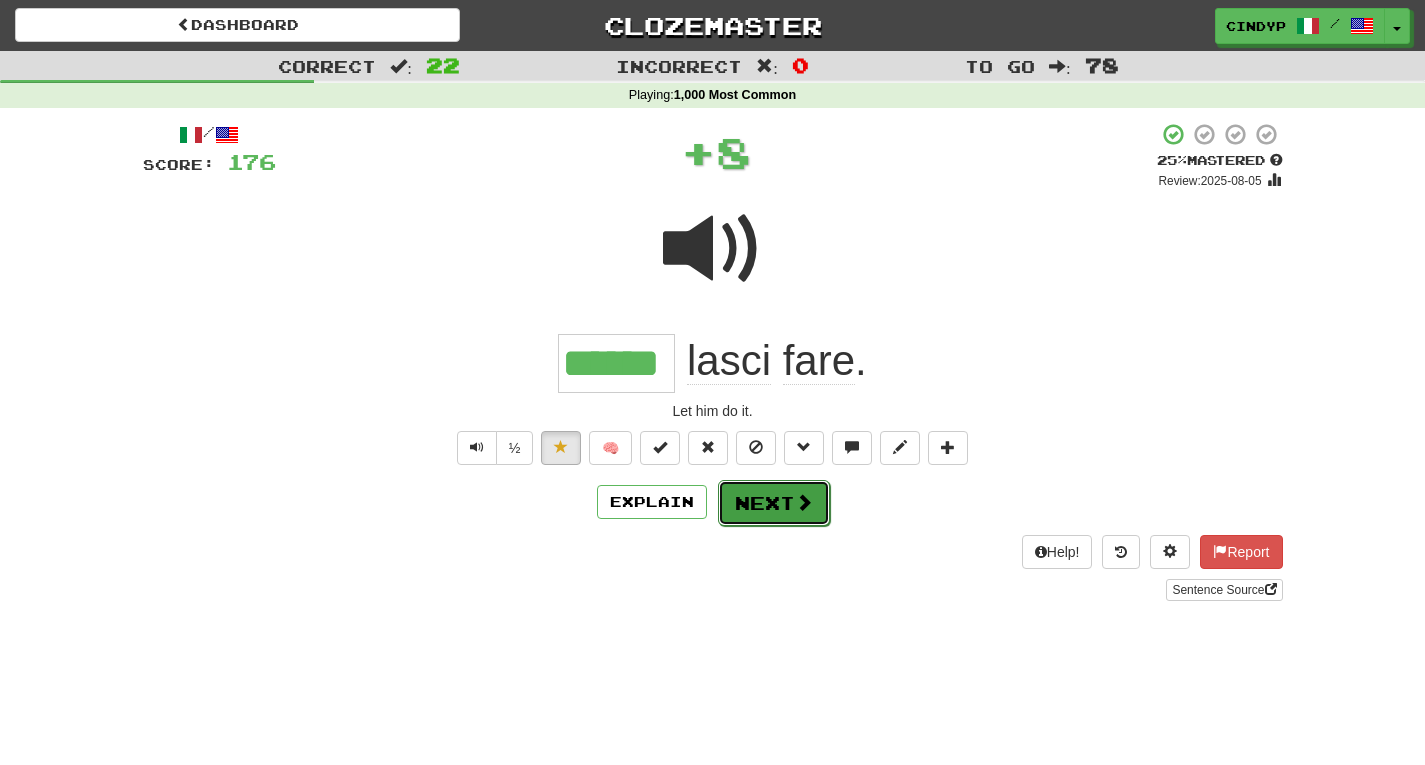 click on "Next" at bounding box center (774, 503) 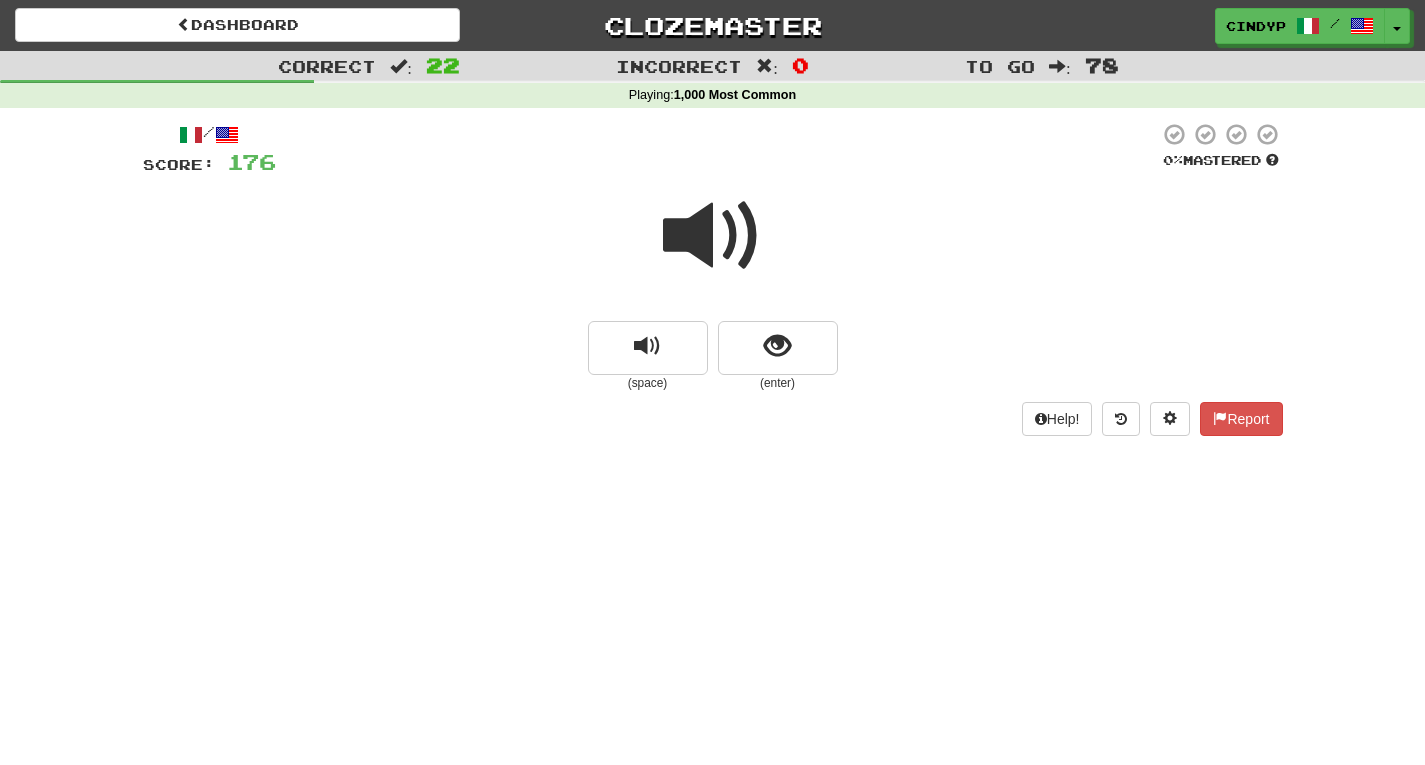click at bounding box center (713, 236) 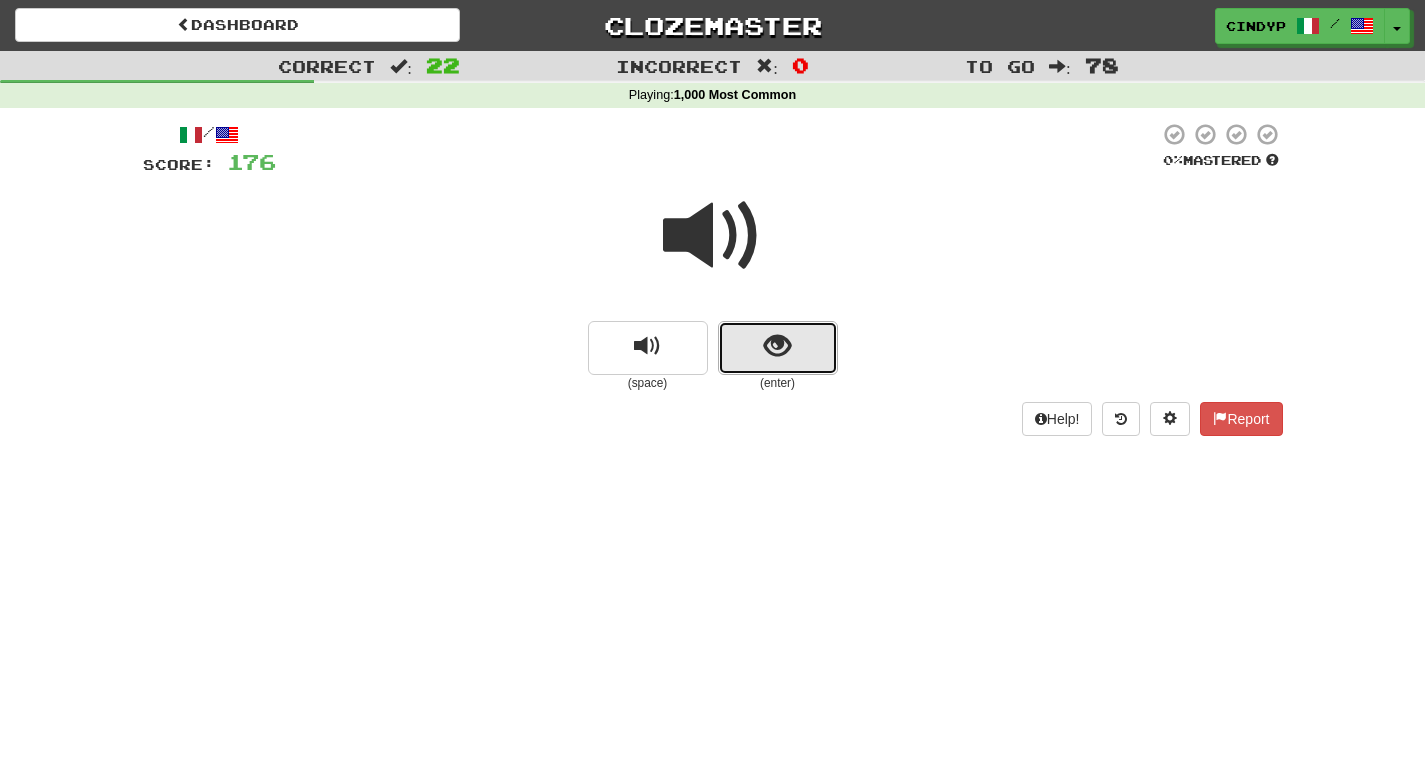 click at bounding box center [777, 346] 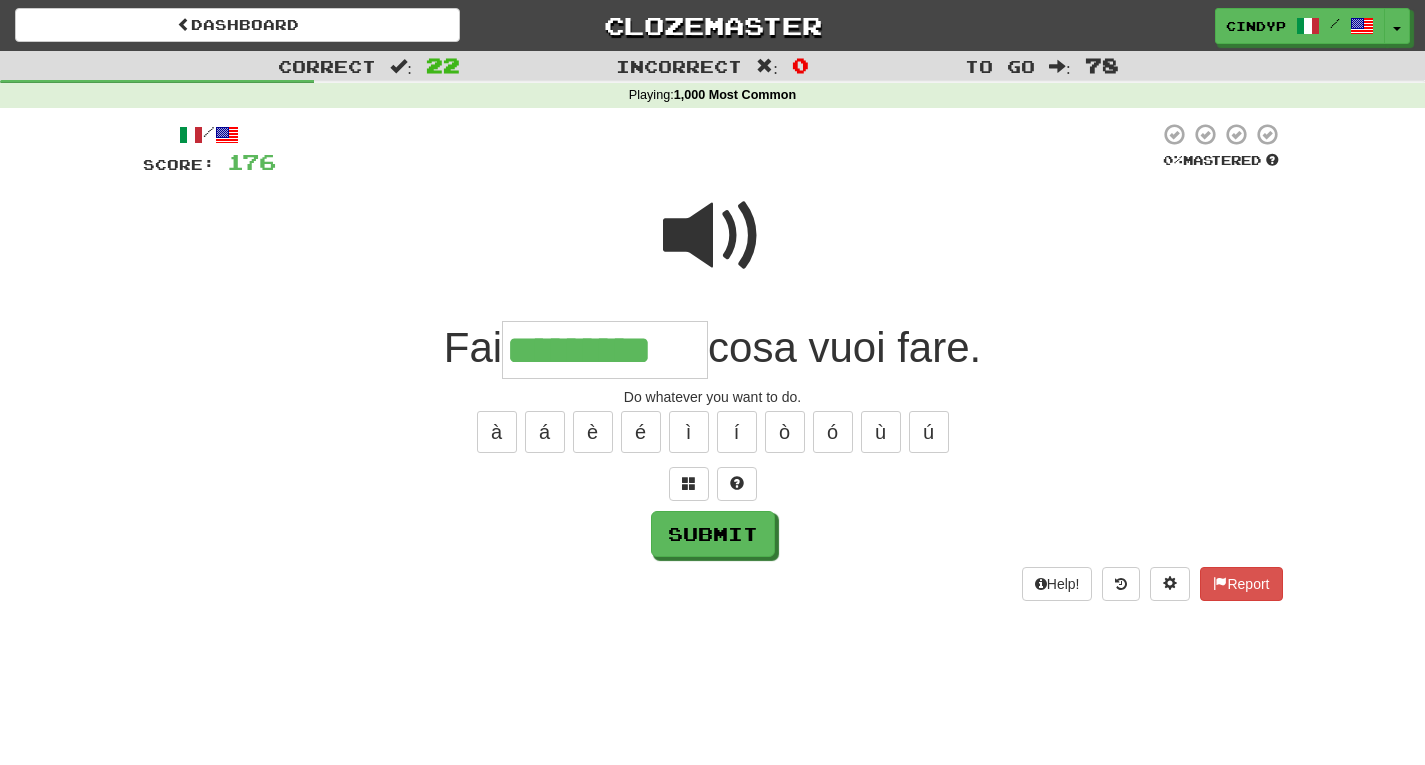 type on "*********" 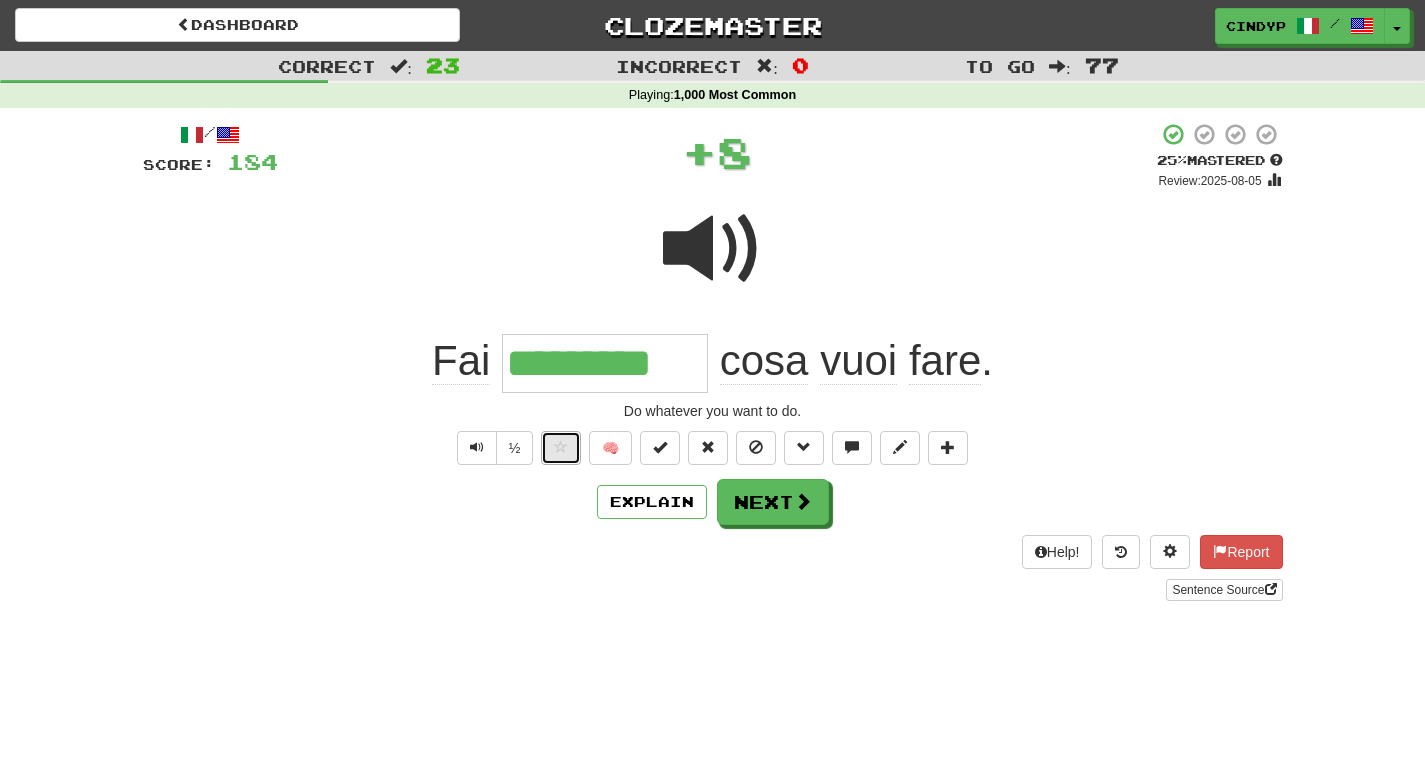 click at bounding box center [561, 447] 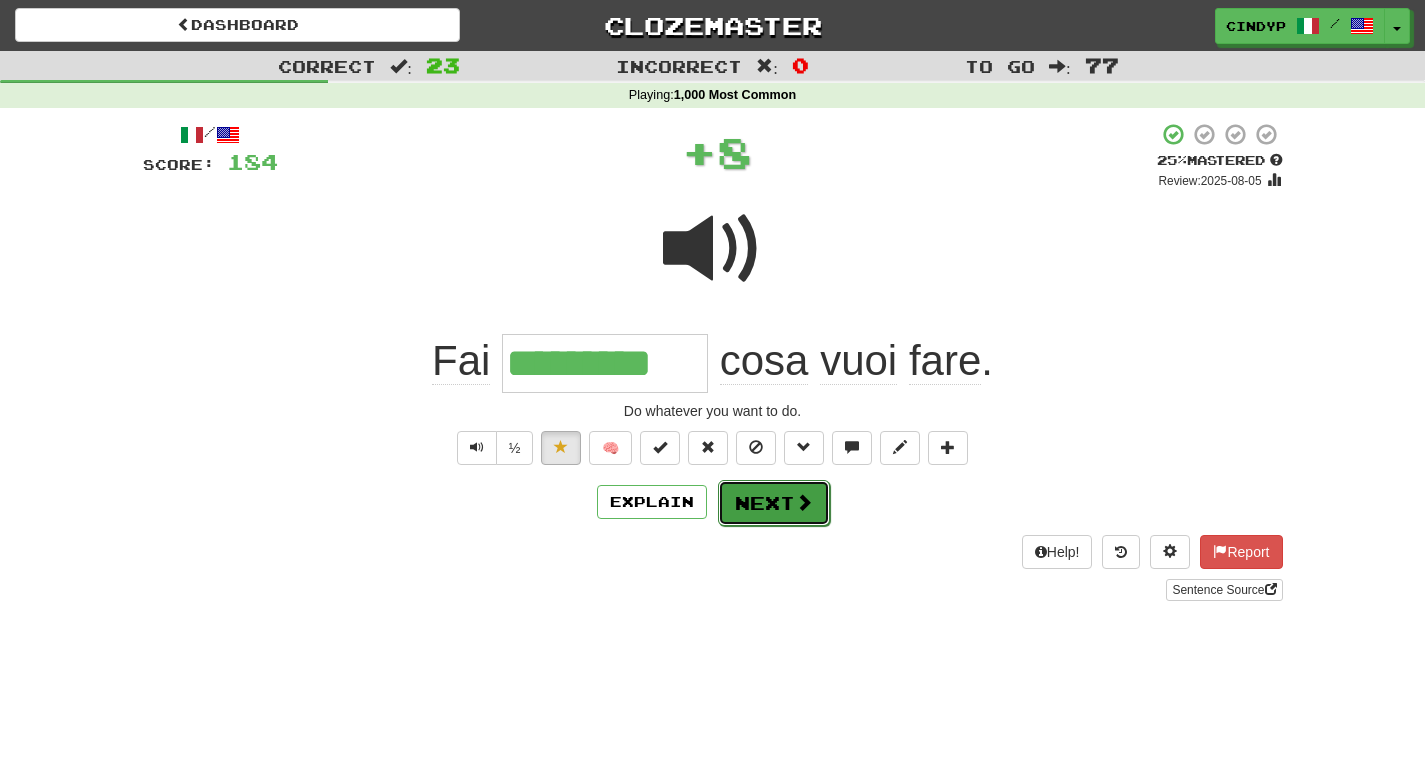 click on "Next" at bounding box center [774, 503] 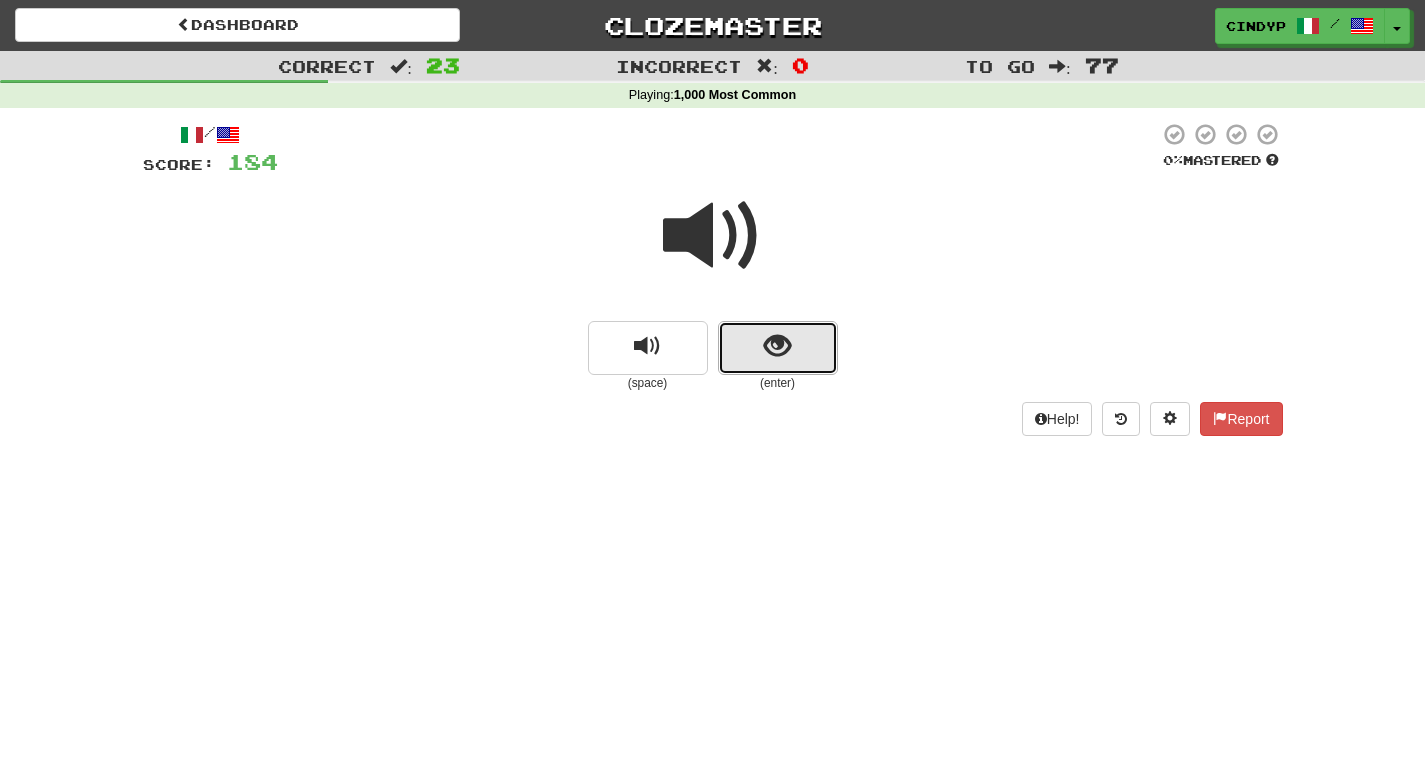 click at bounding box center [778, 348] 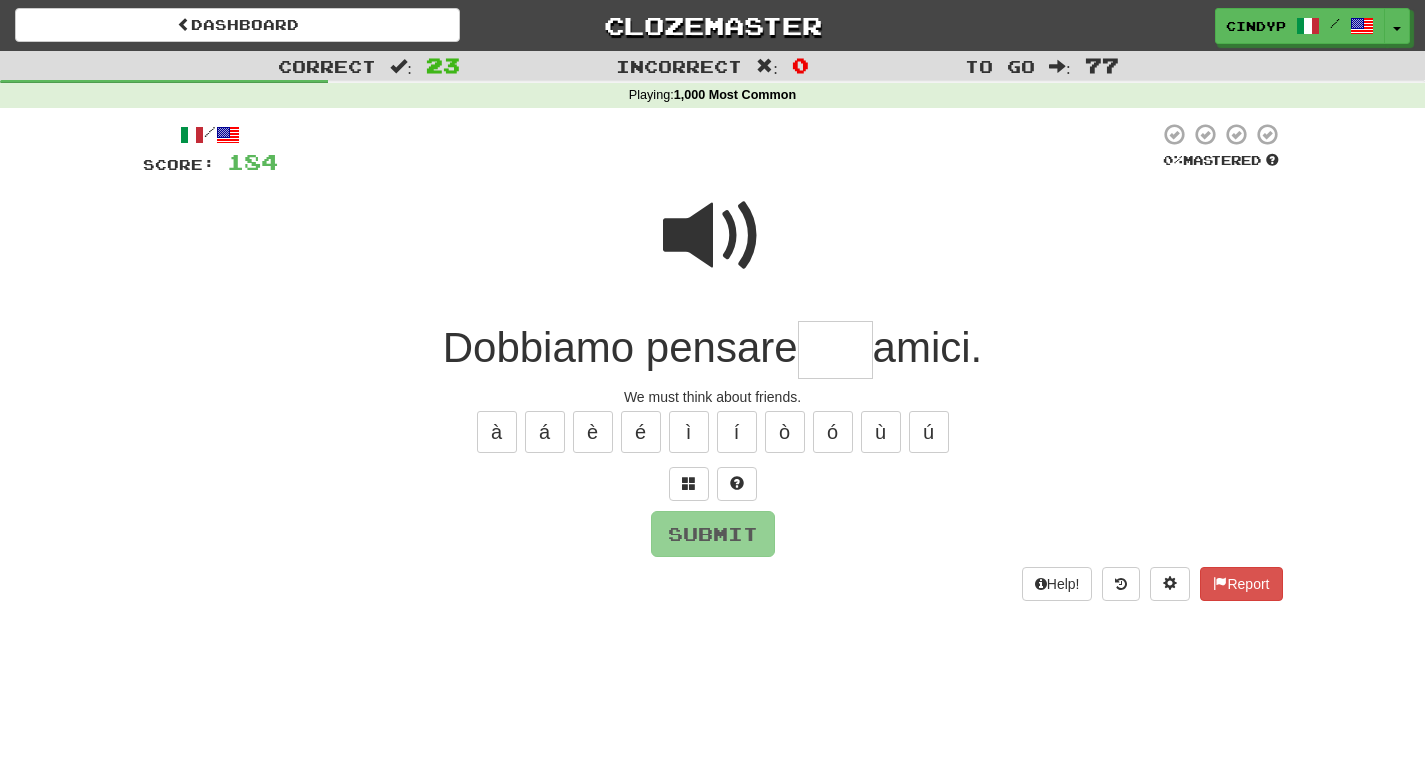 click at bounding box center (713, 236) 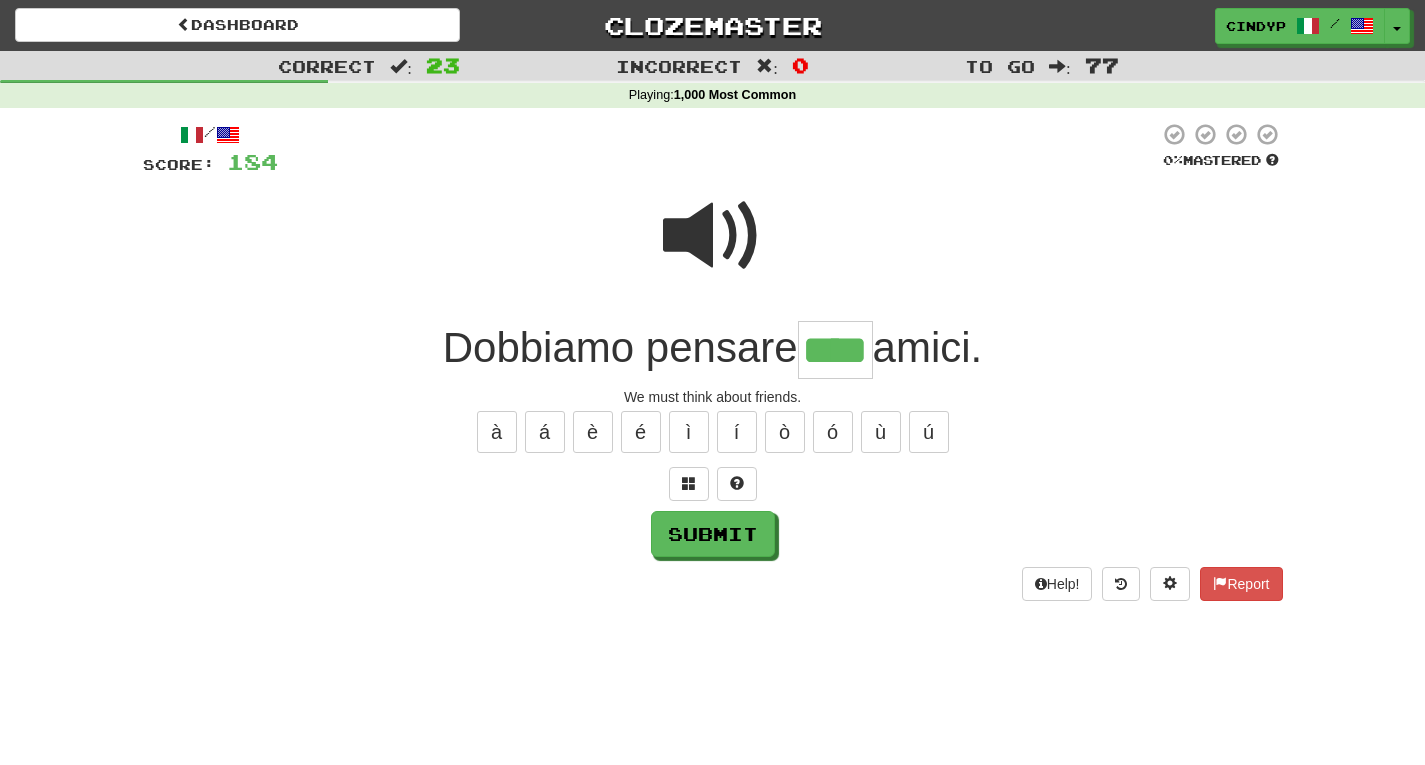type on "****" 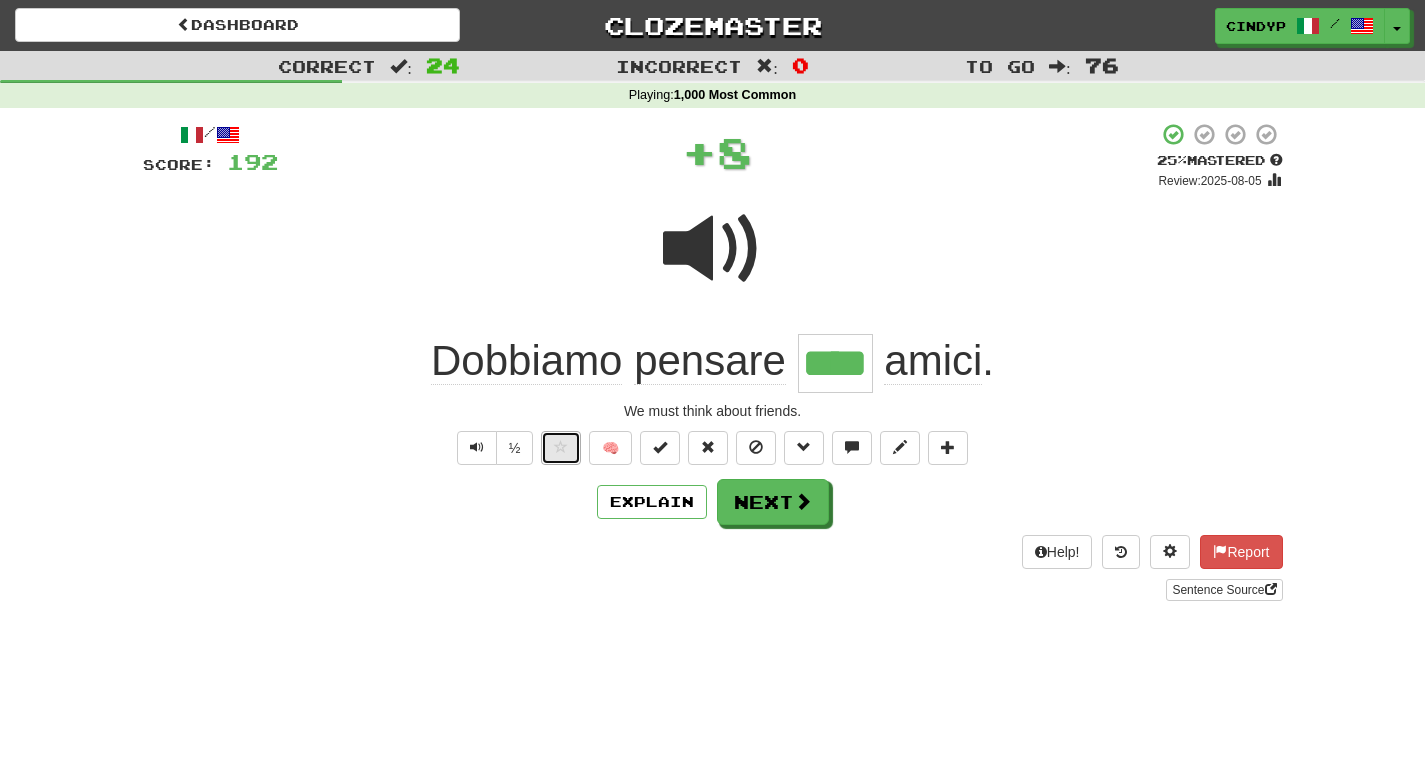 click at bounding box center [561, 447] 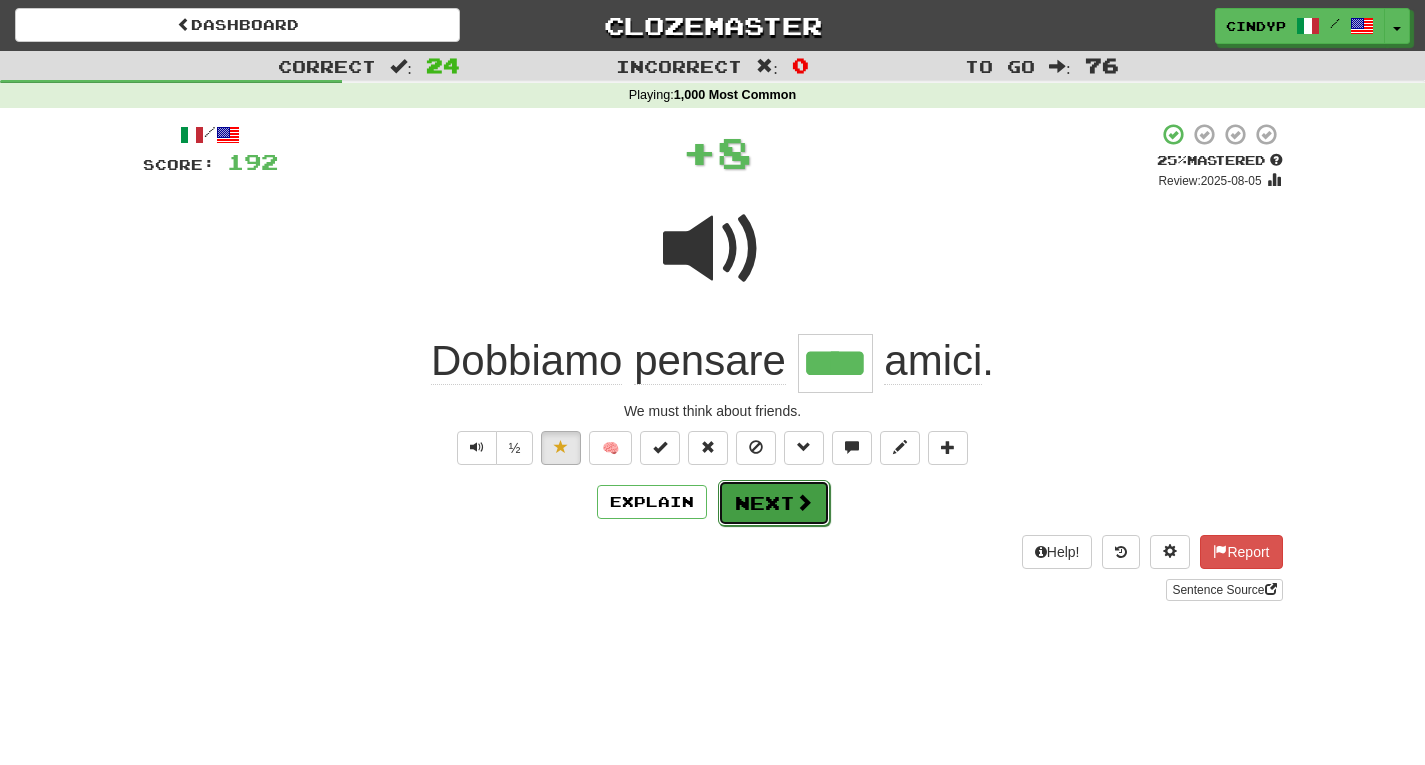 click on "Next" at bounding box center (774, 503) 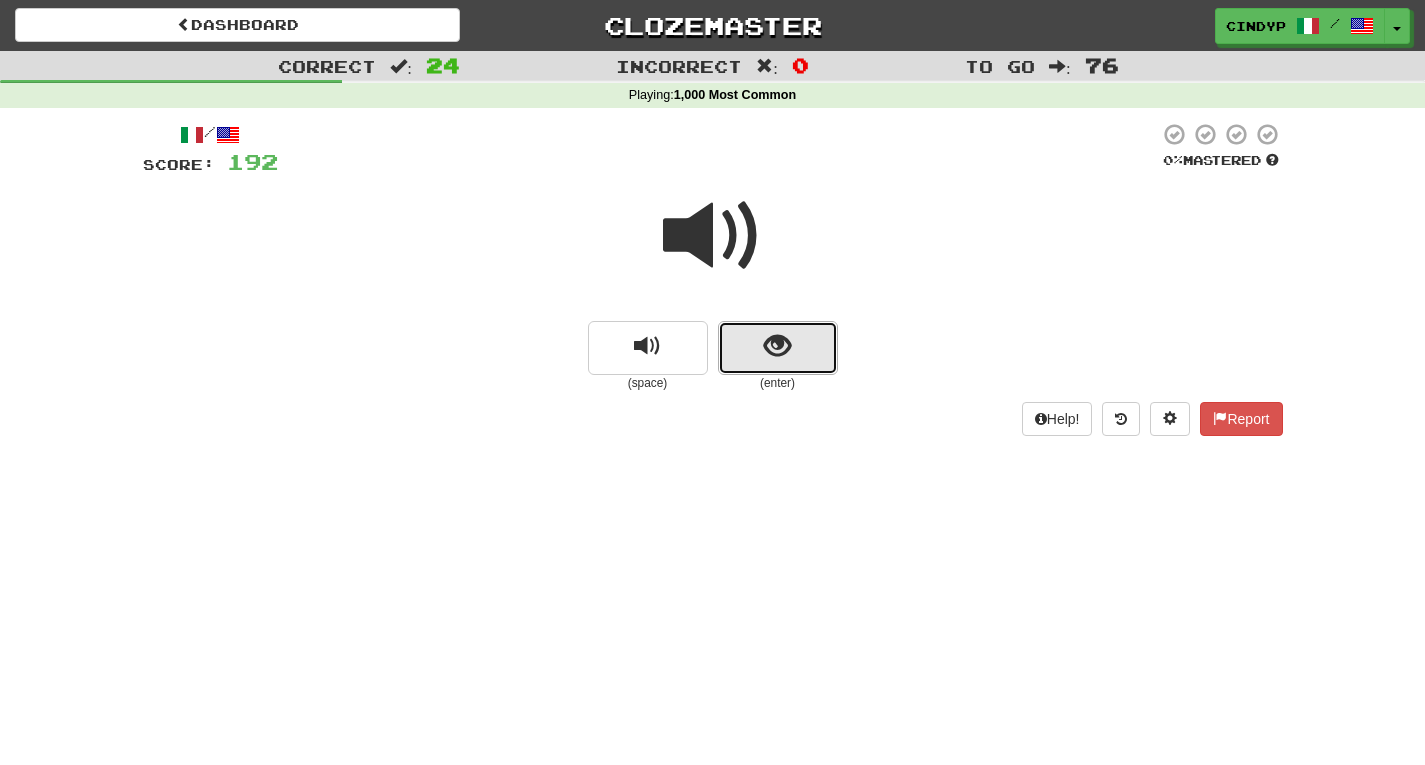 click at bounding box center (778, 348) 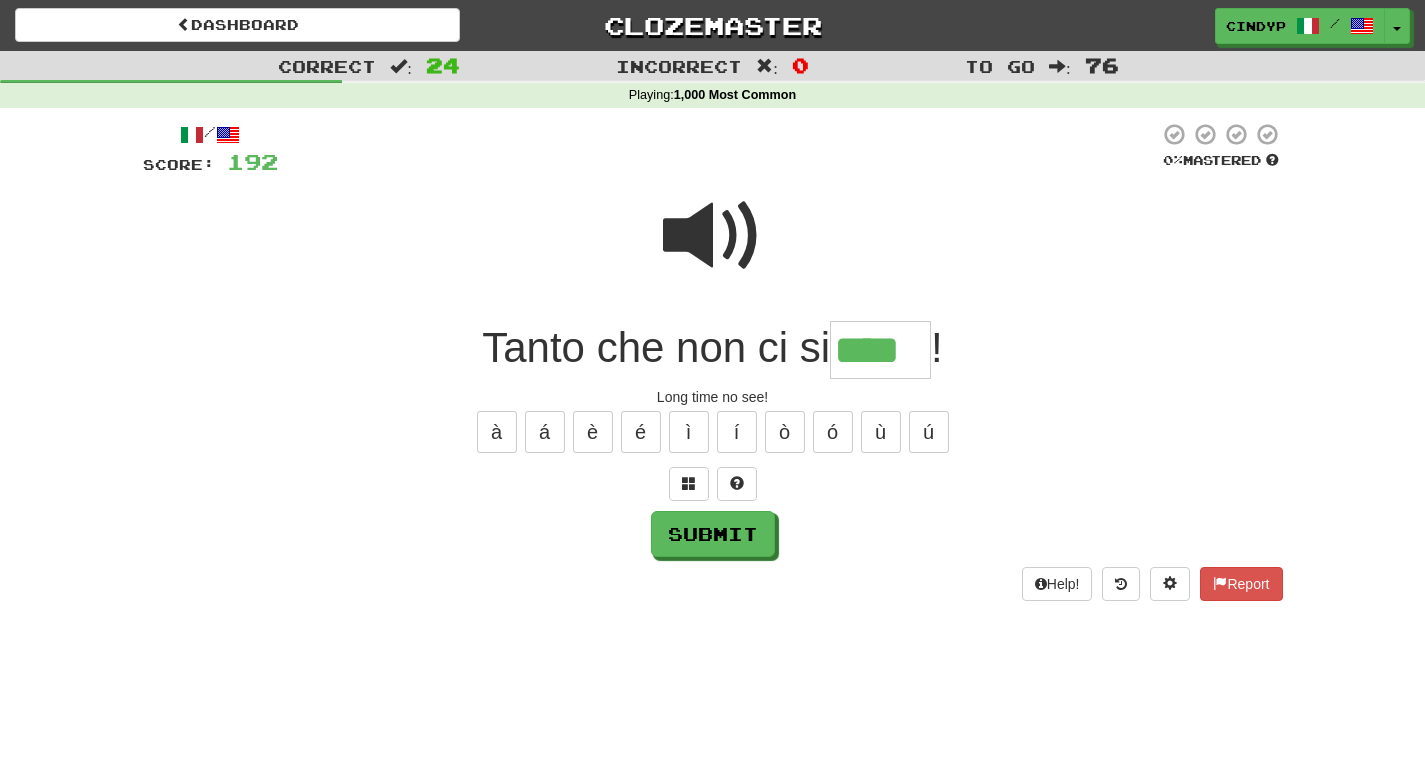 type on "****" 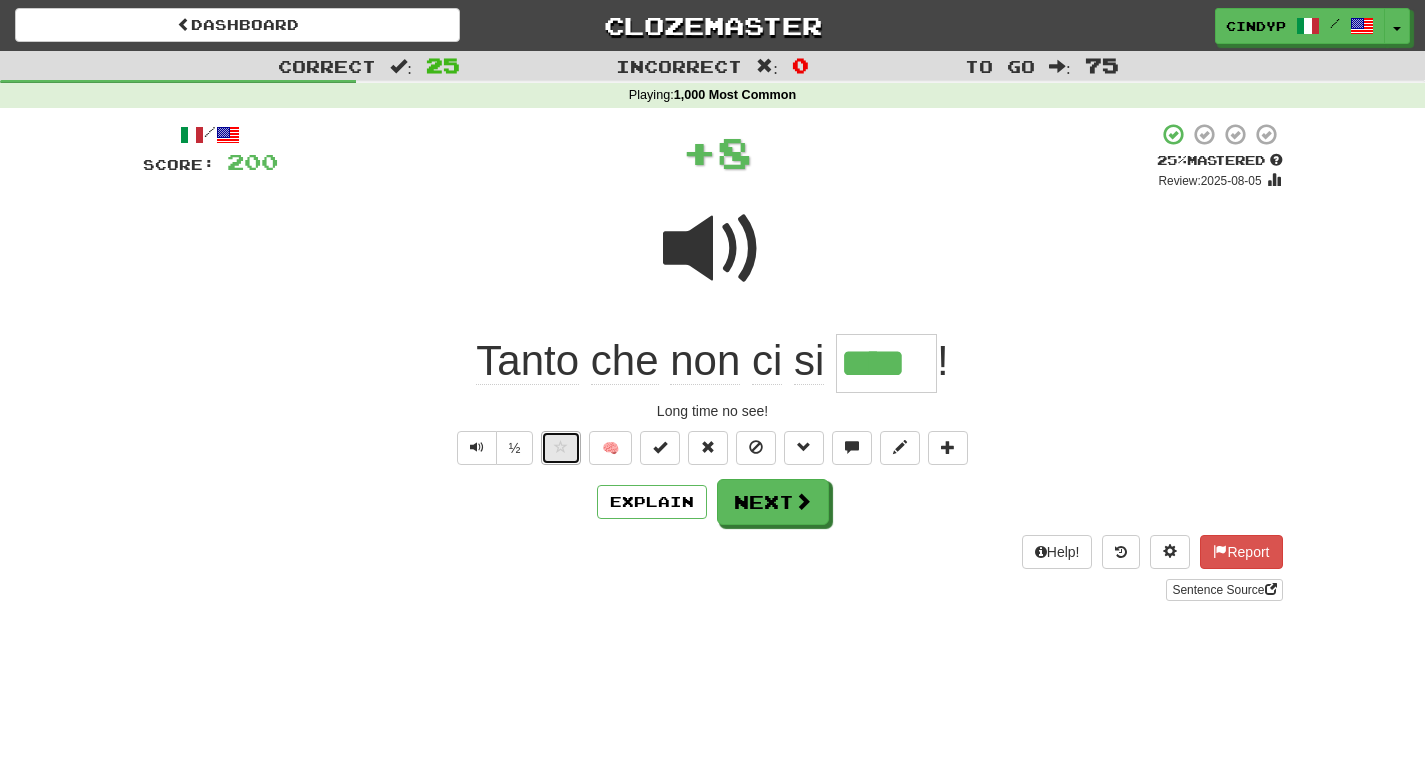 click at bounding box center (561, 448) 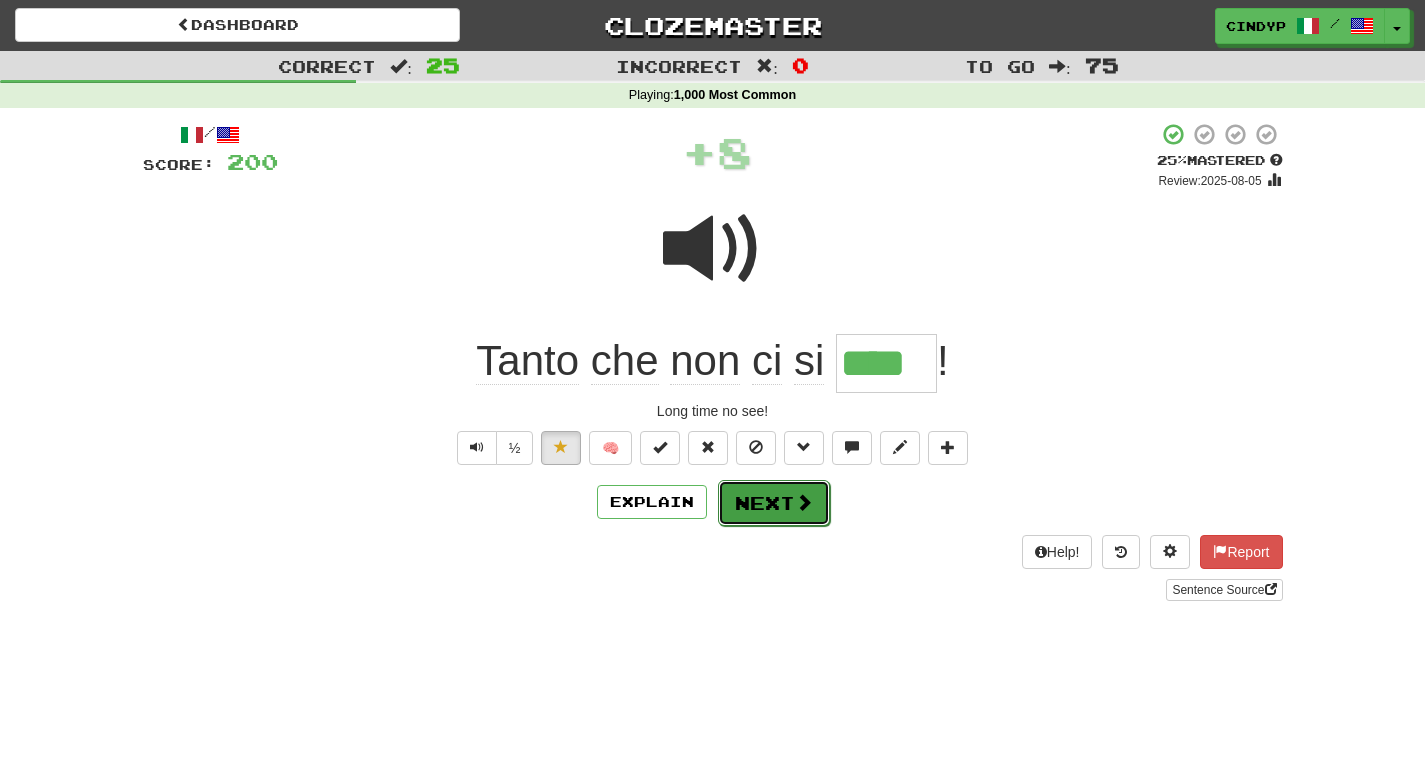 click on "Next" at bounding box center [774, 503] 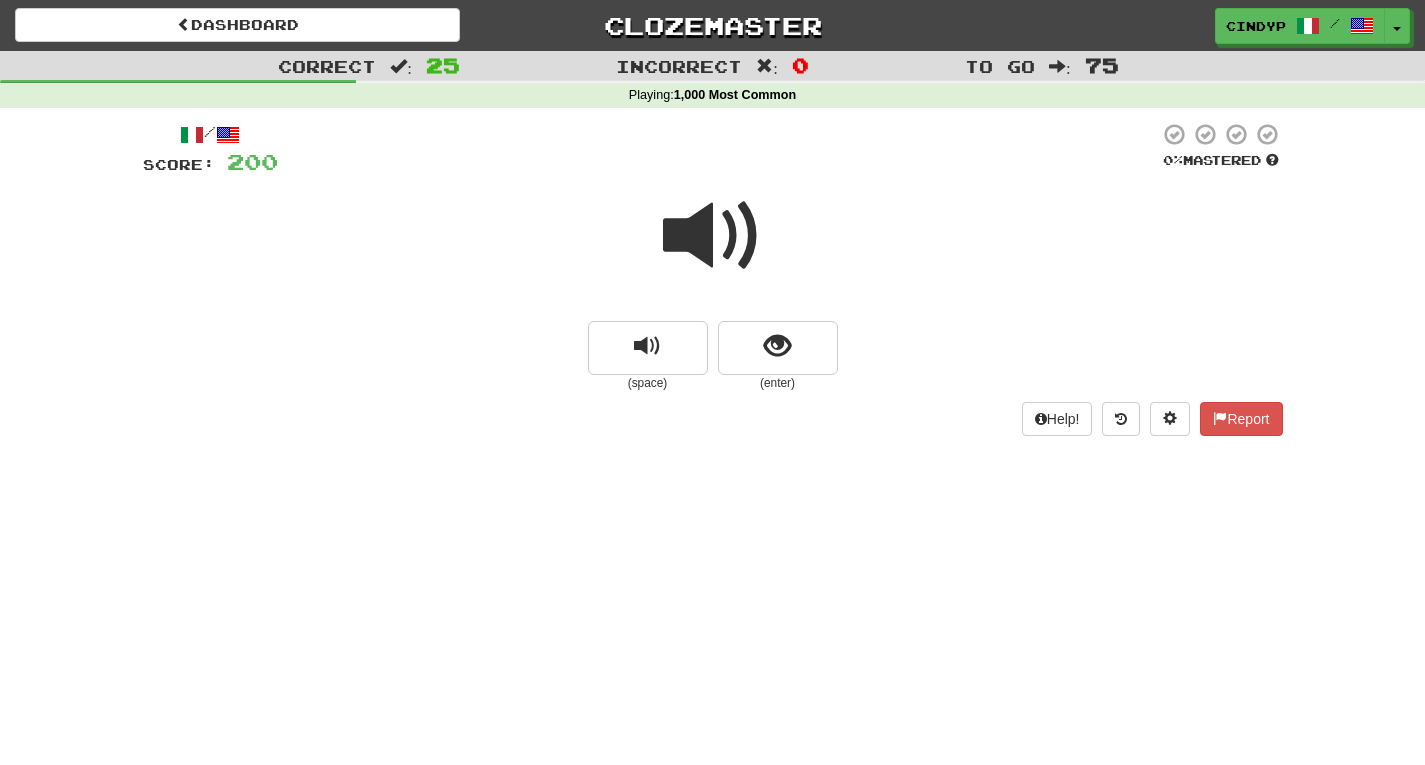 click at bounding box center (713, 236) 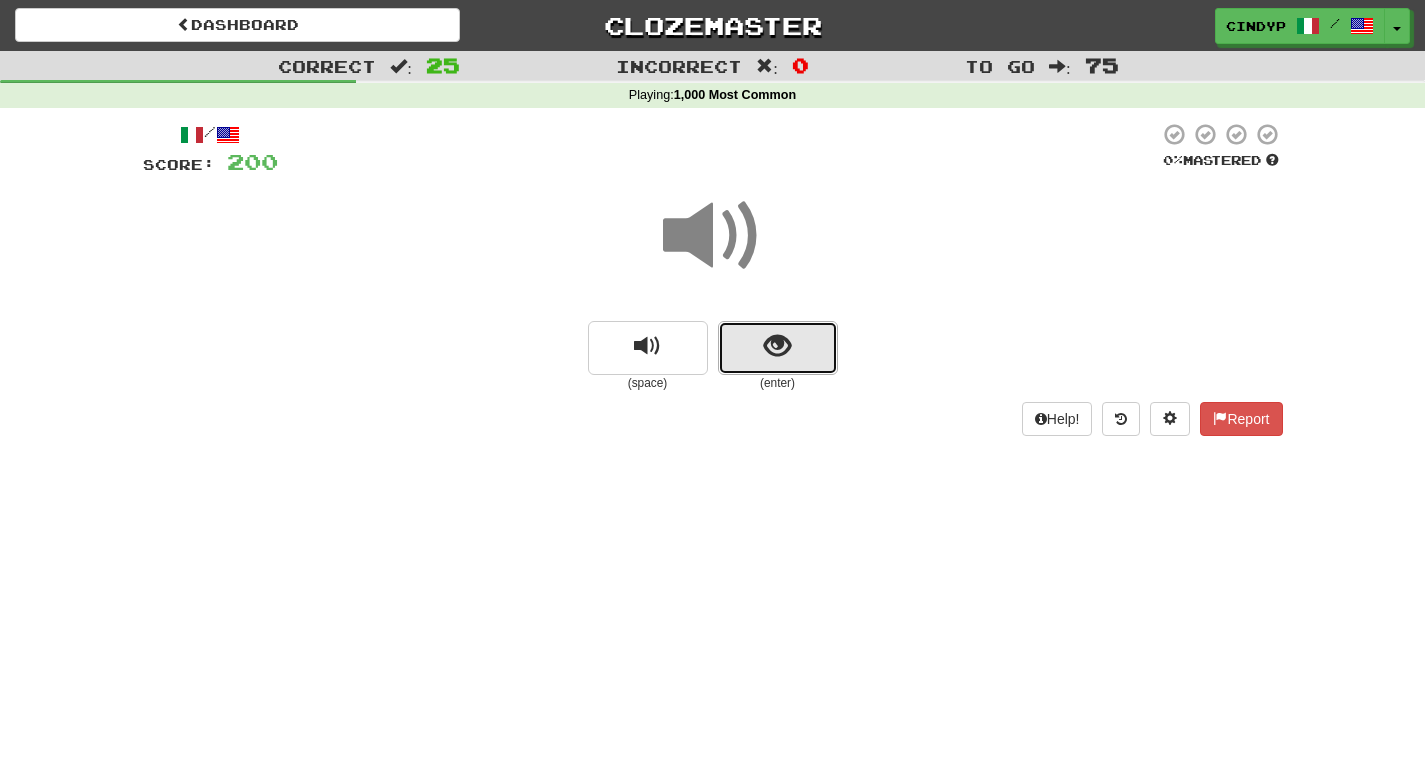 click at bounding box center (778, 348) 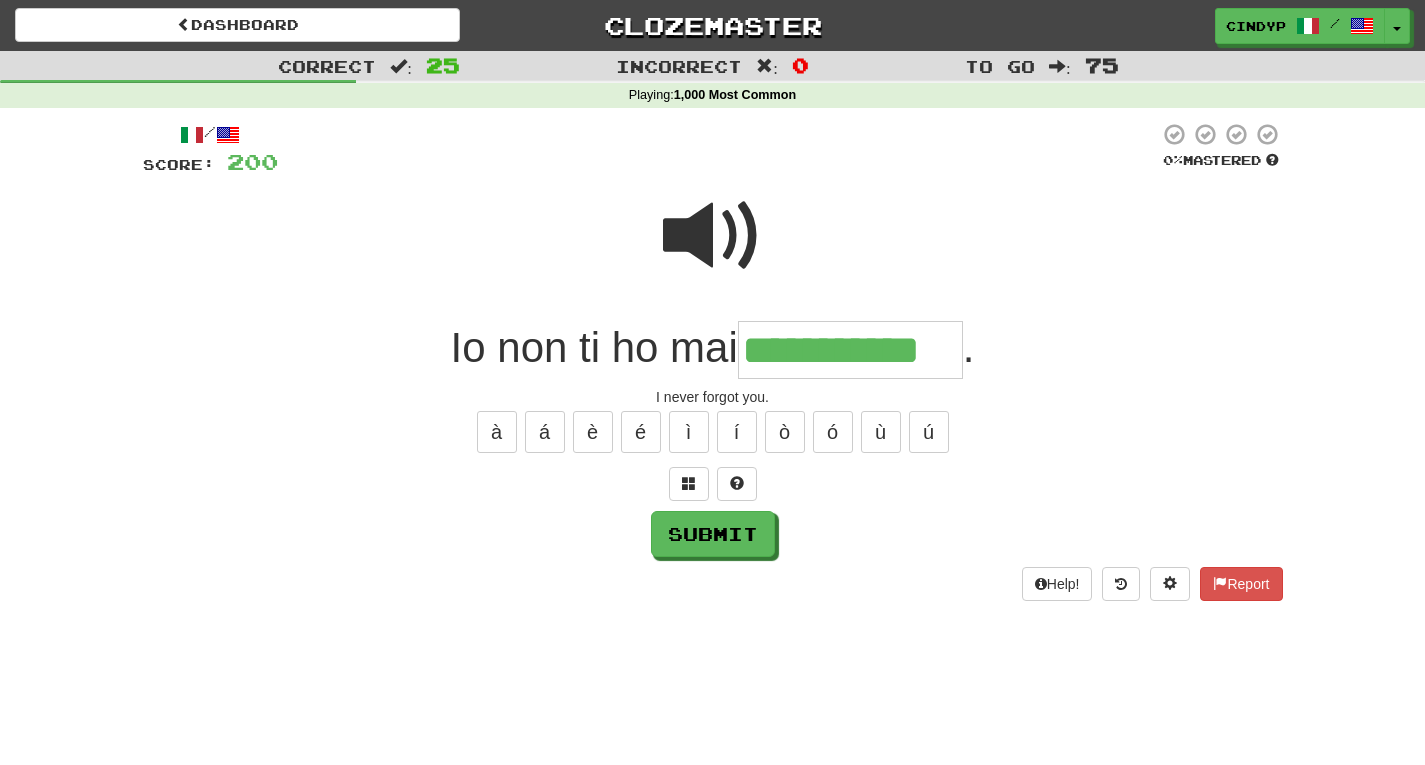 type on "**********" 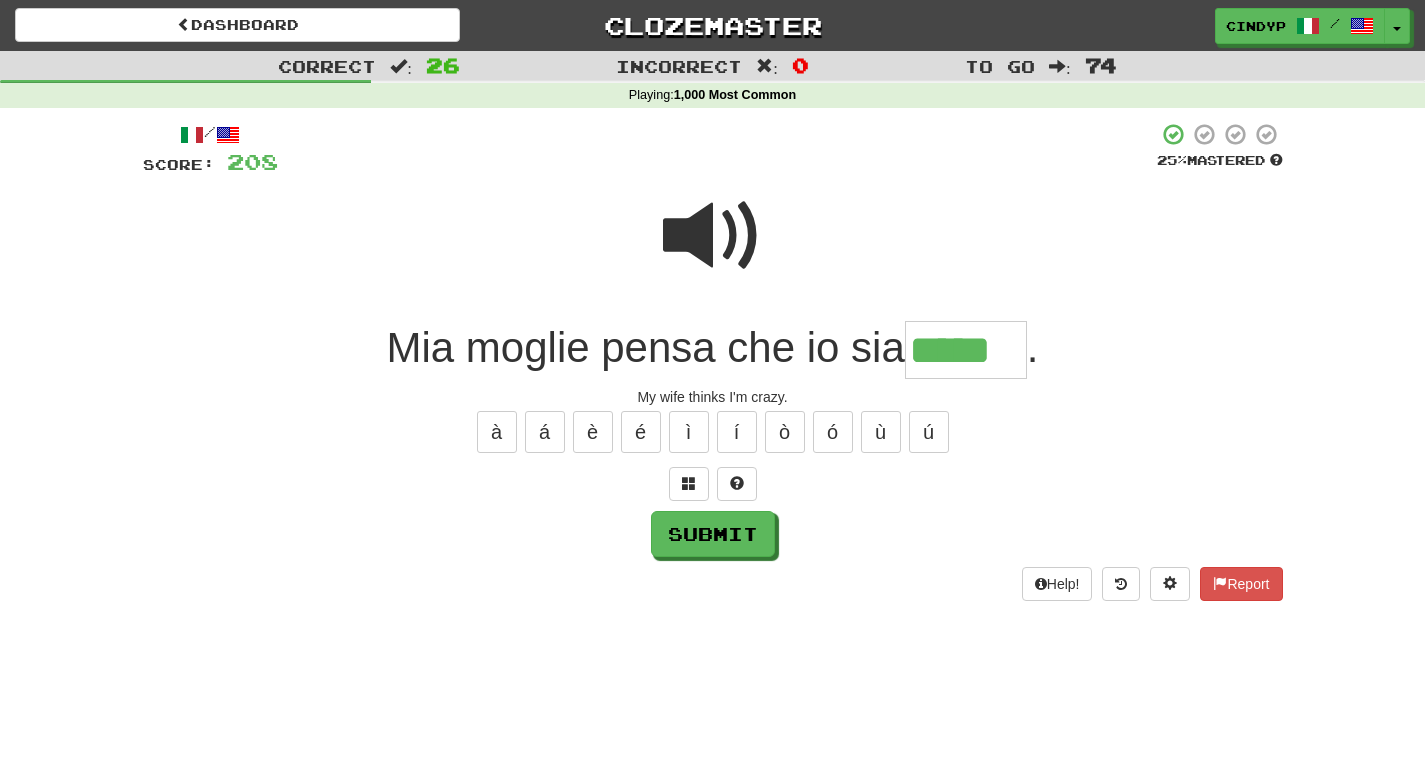 type on "*****" 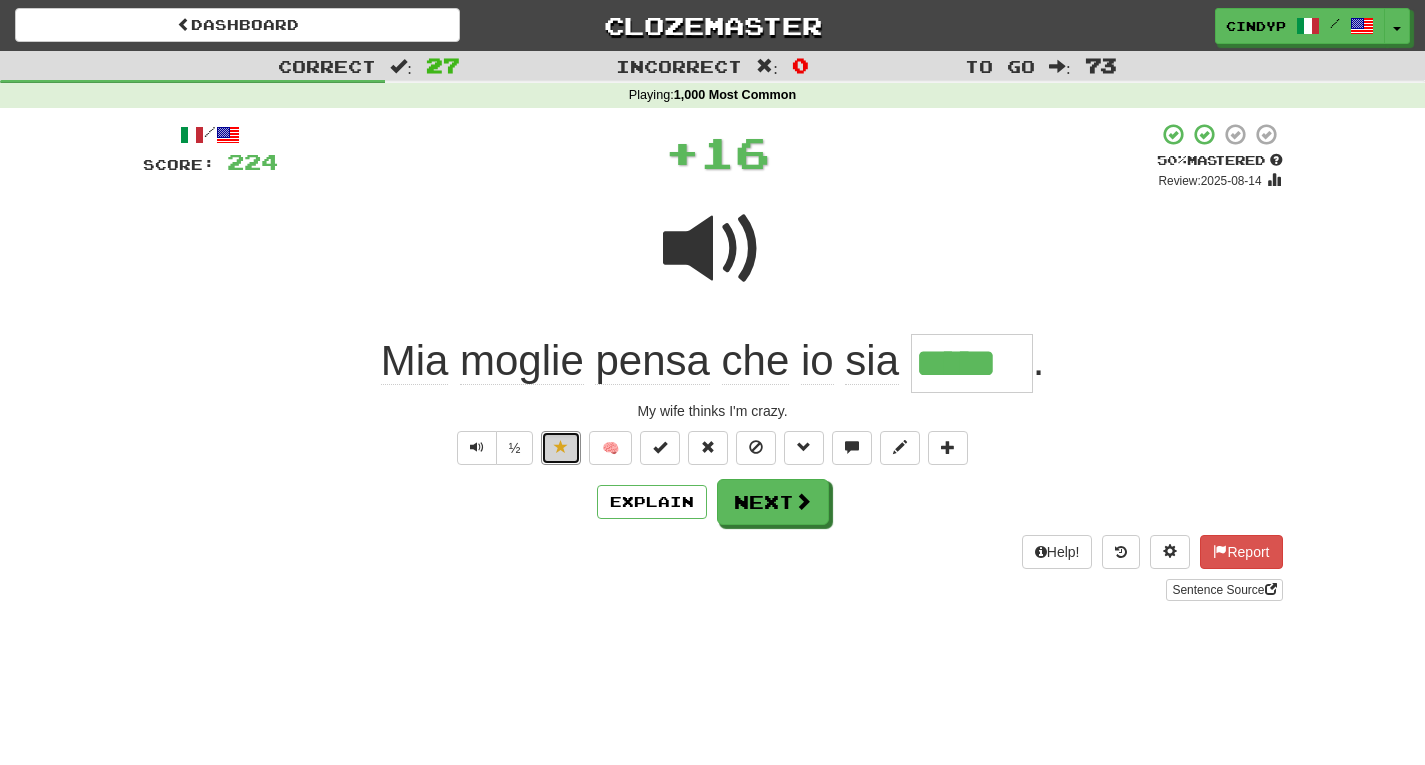 click at bounding box center (561, 447) 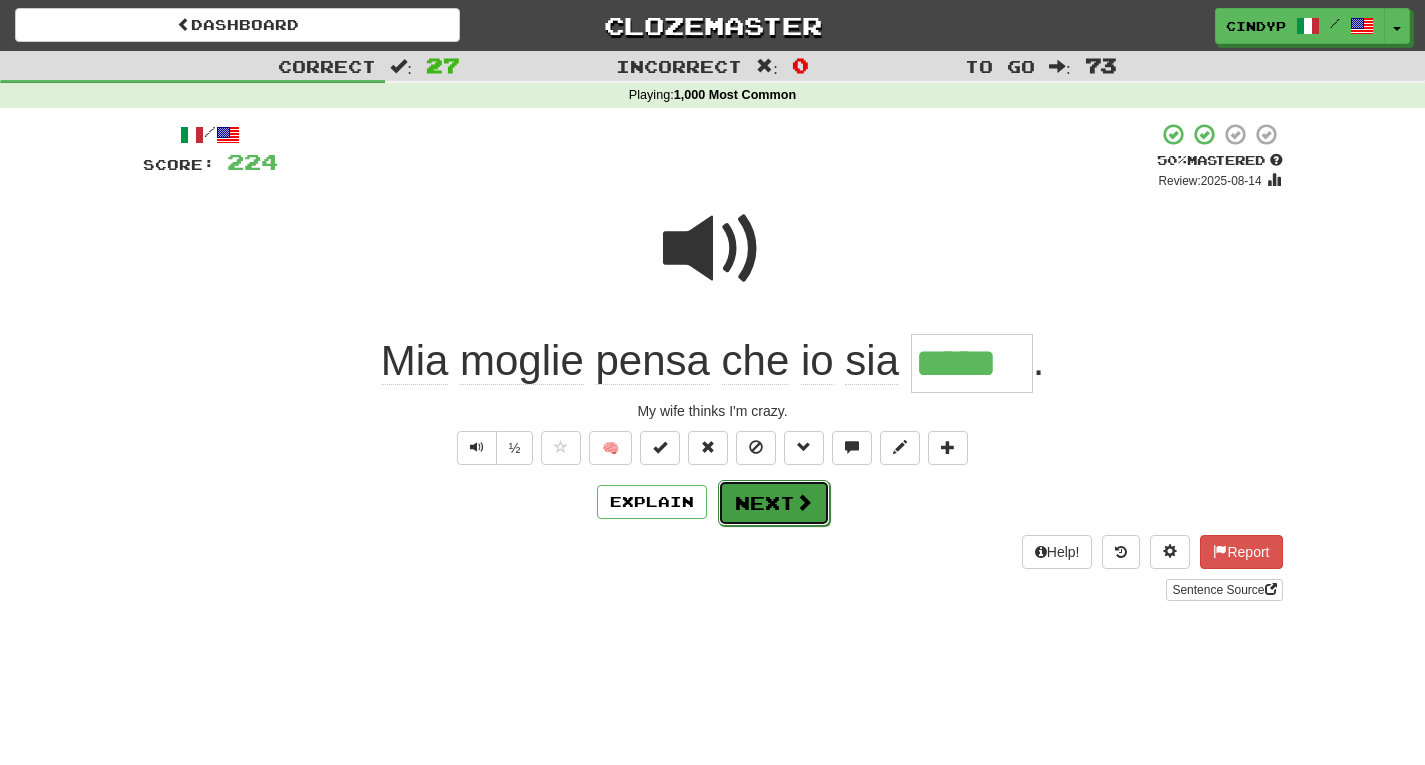 click on "Next" at bounding box center (774, 503) 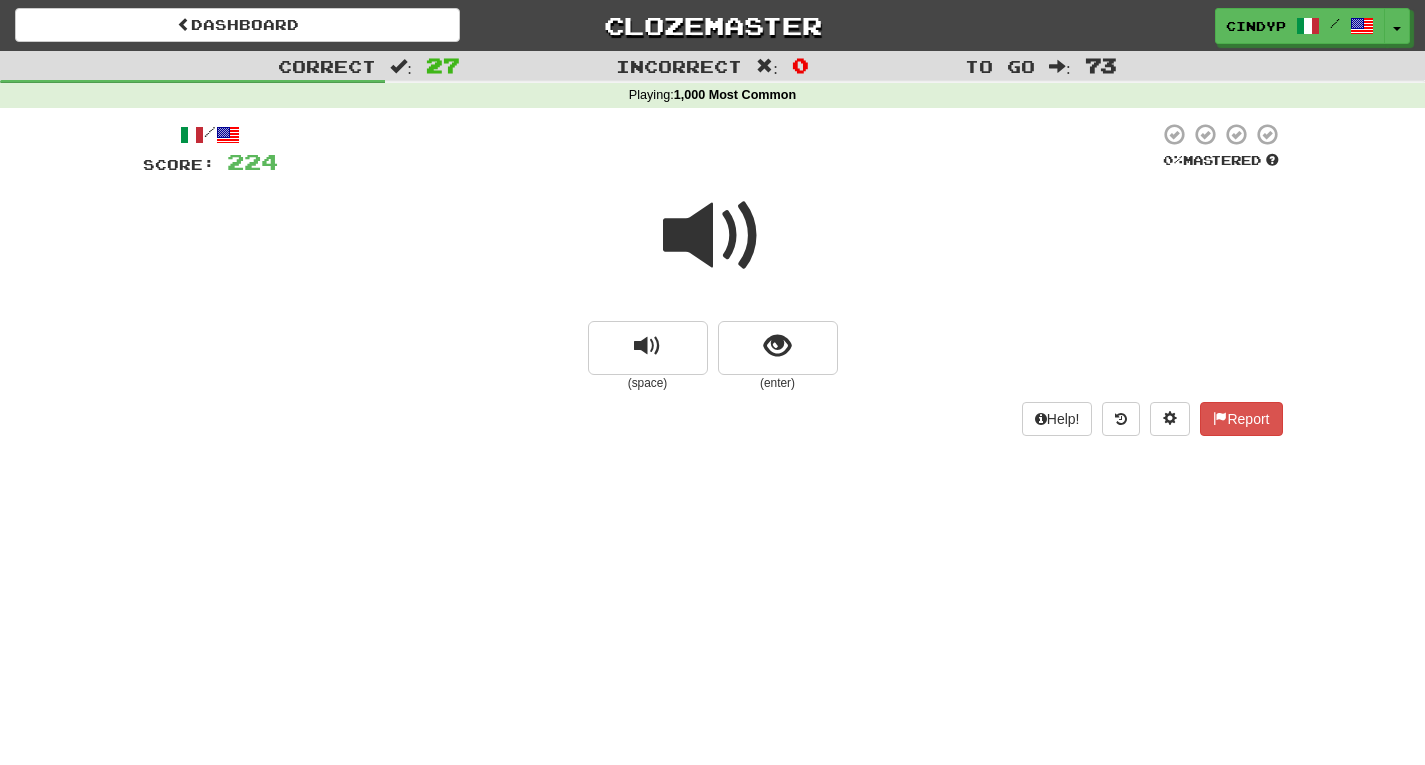 click at bounding box center [713, 236] 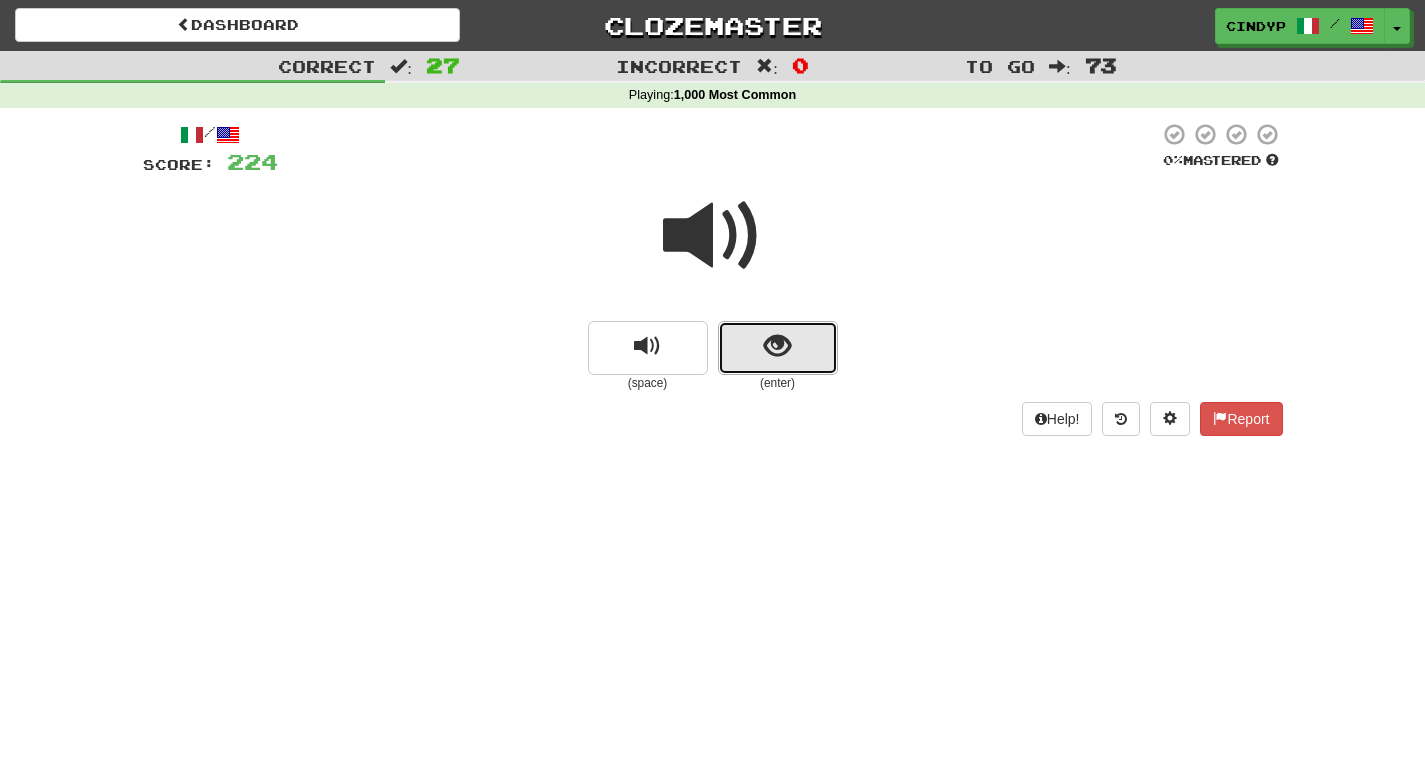 click at bounding box center (777, 346) 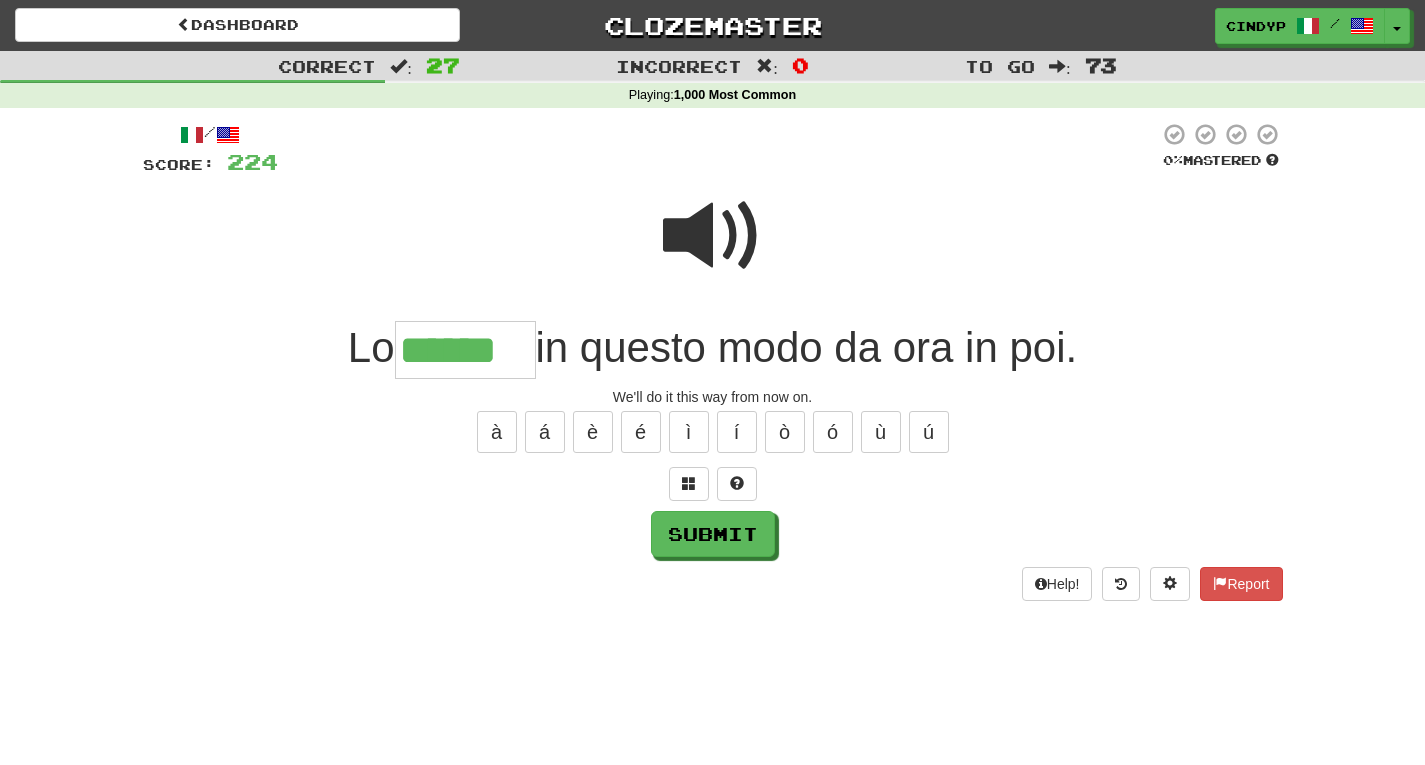 type on "******" 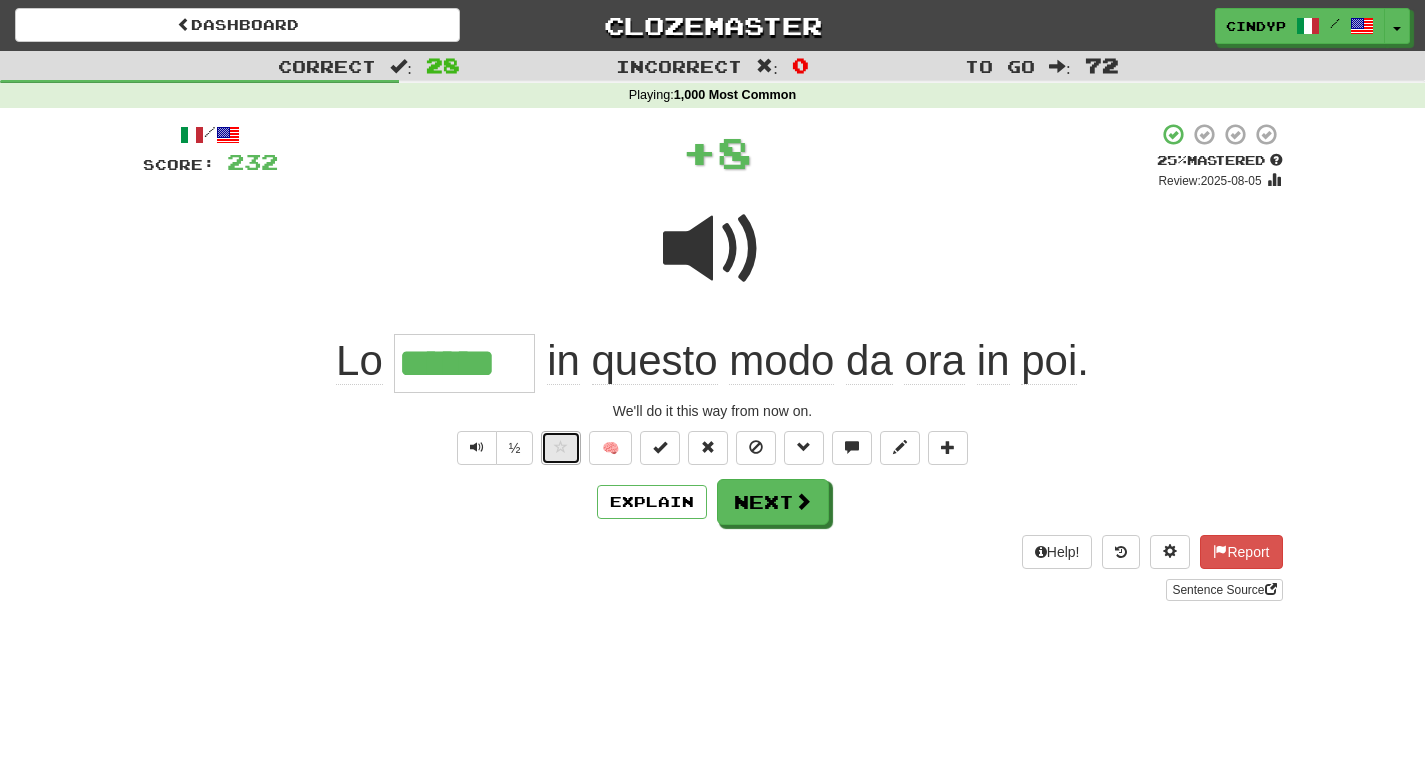 click at bounding box center (561, 448) 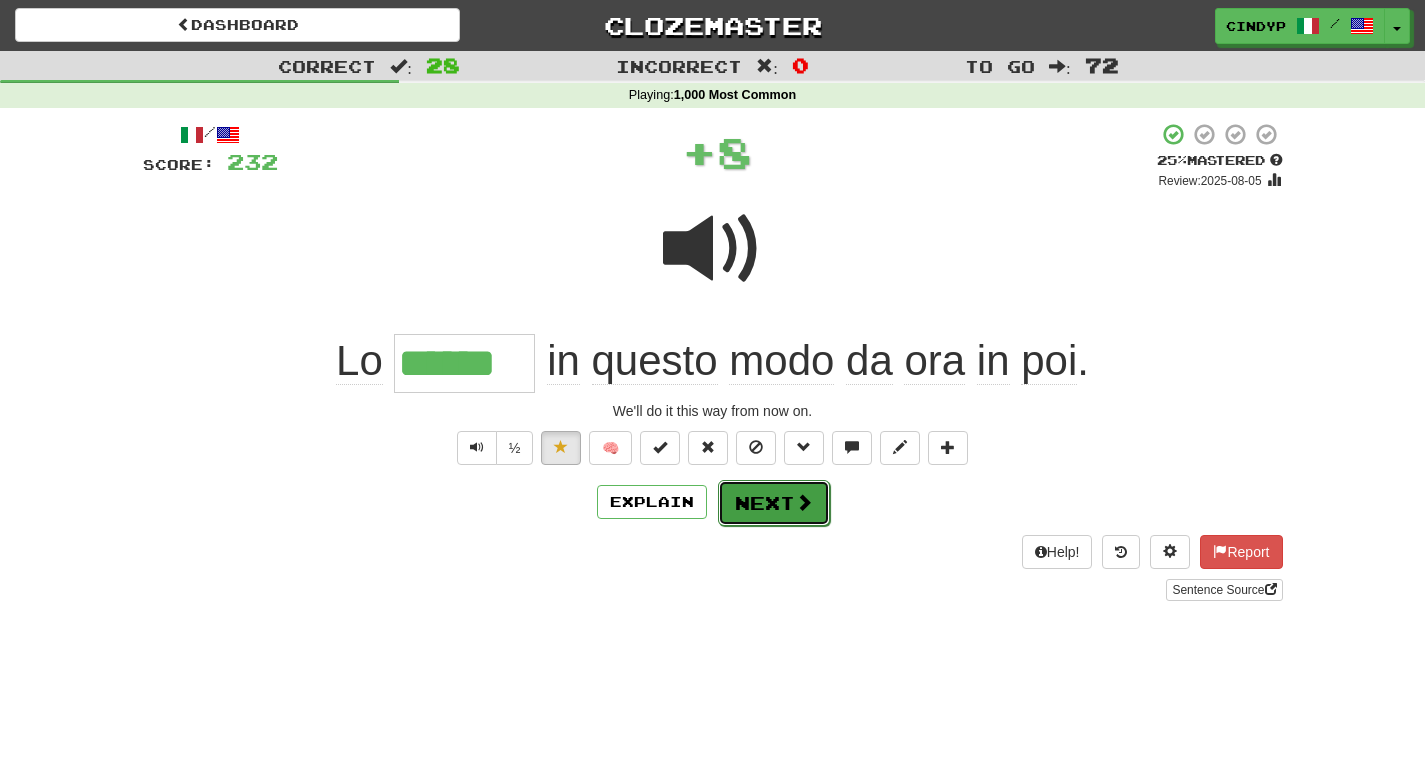 click on "Next" at bounding box center [774, 503] 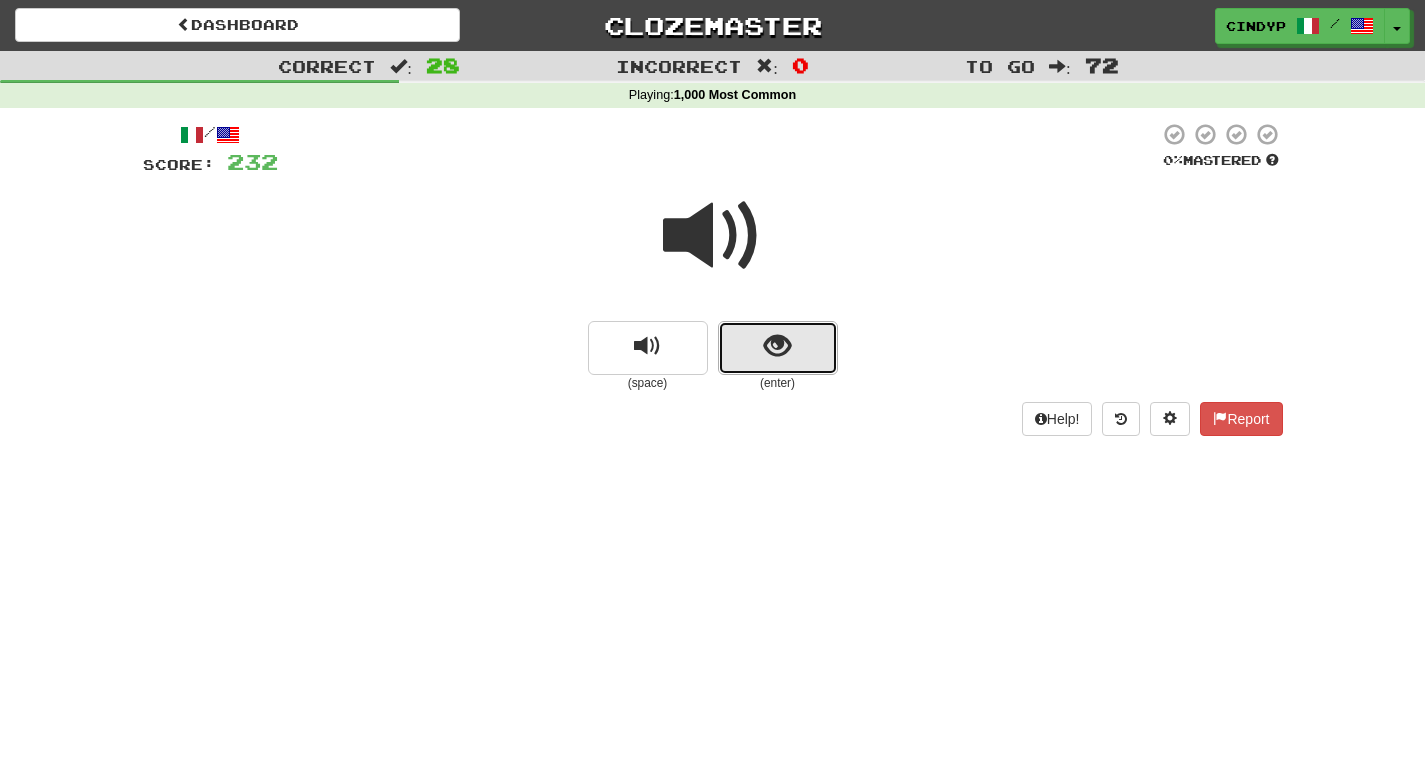 click at bounding box center [778, 348] 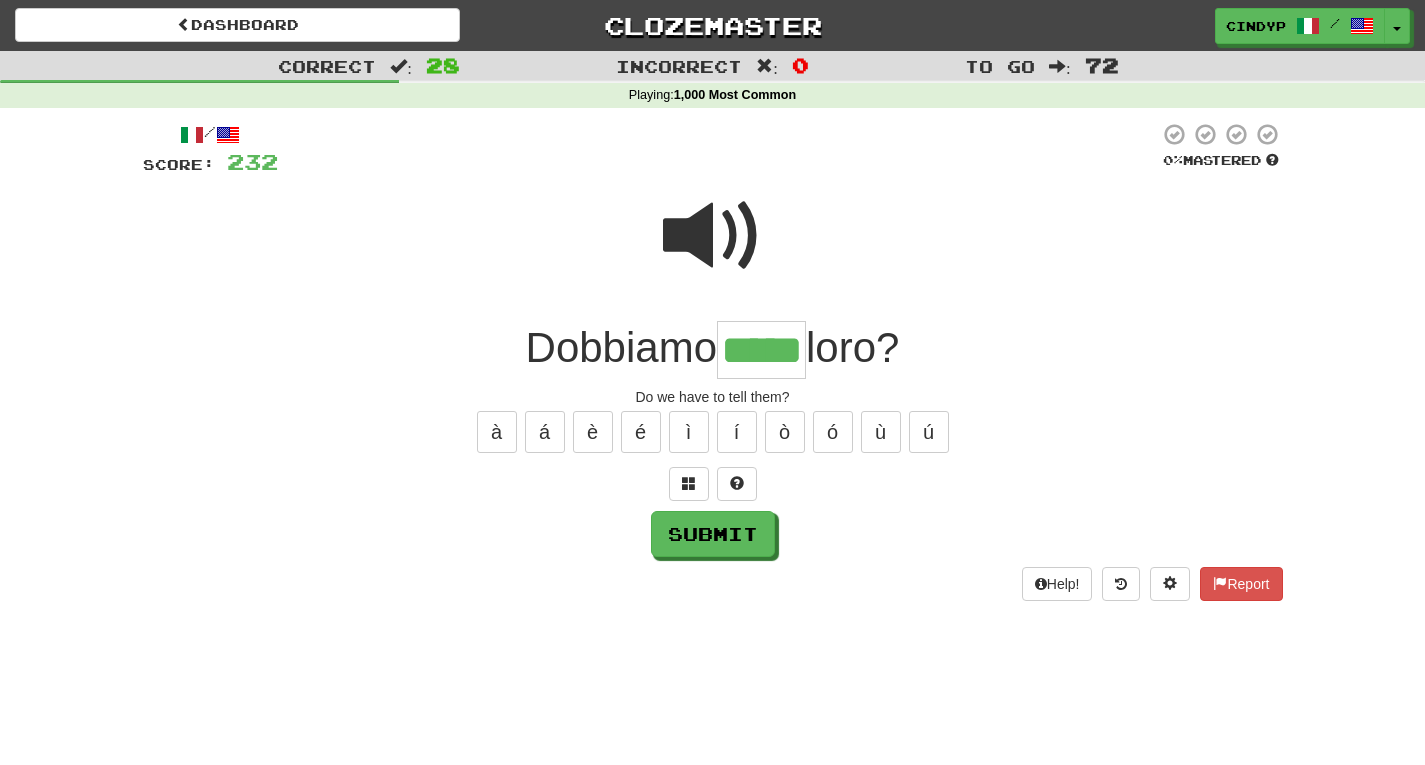 type on "*****" 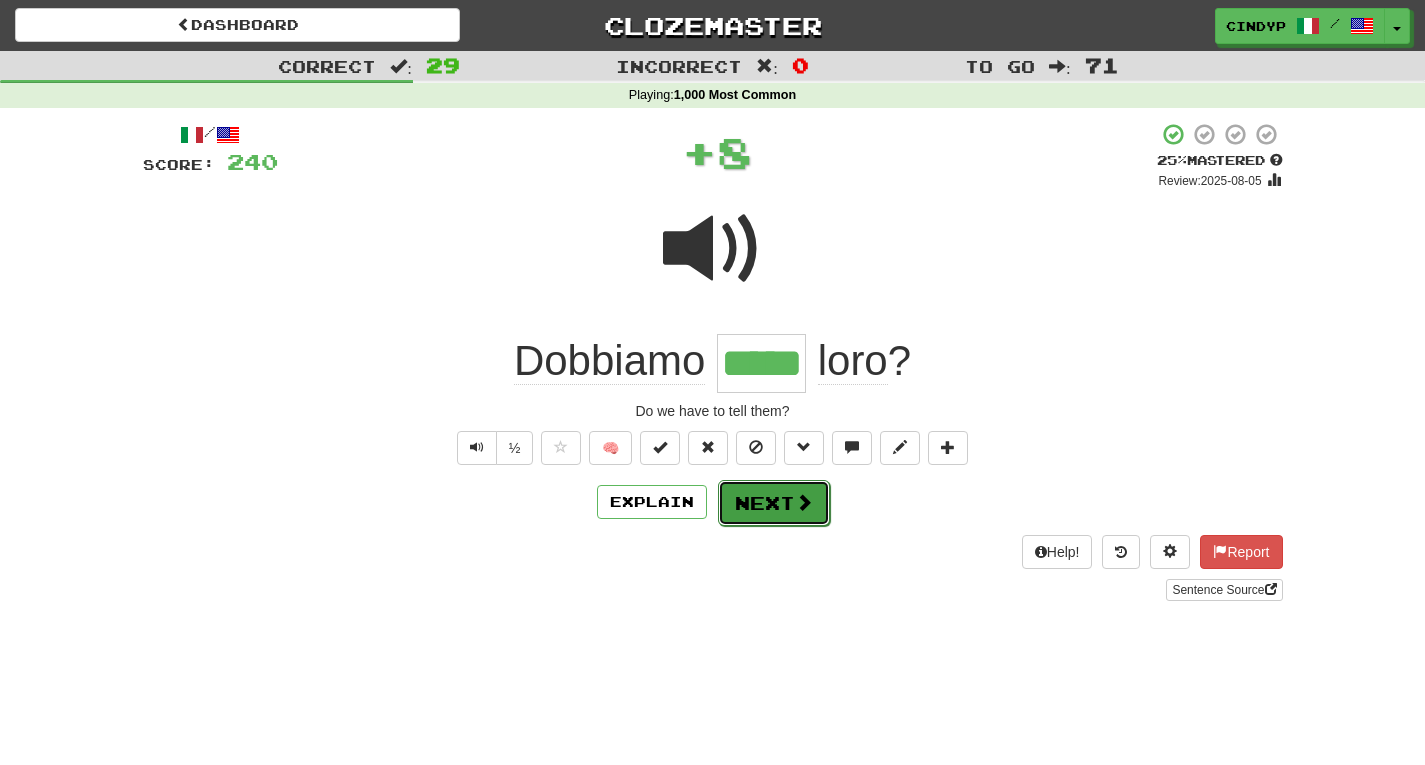 click on "Next" at bounding box center (774, 503) 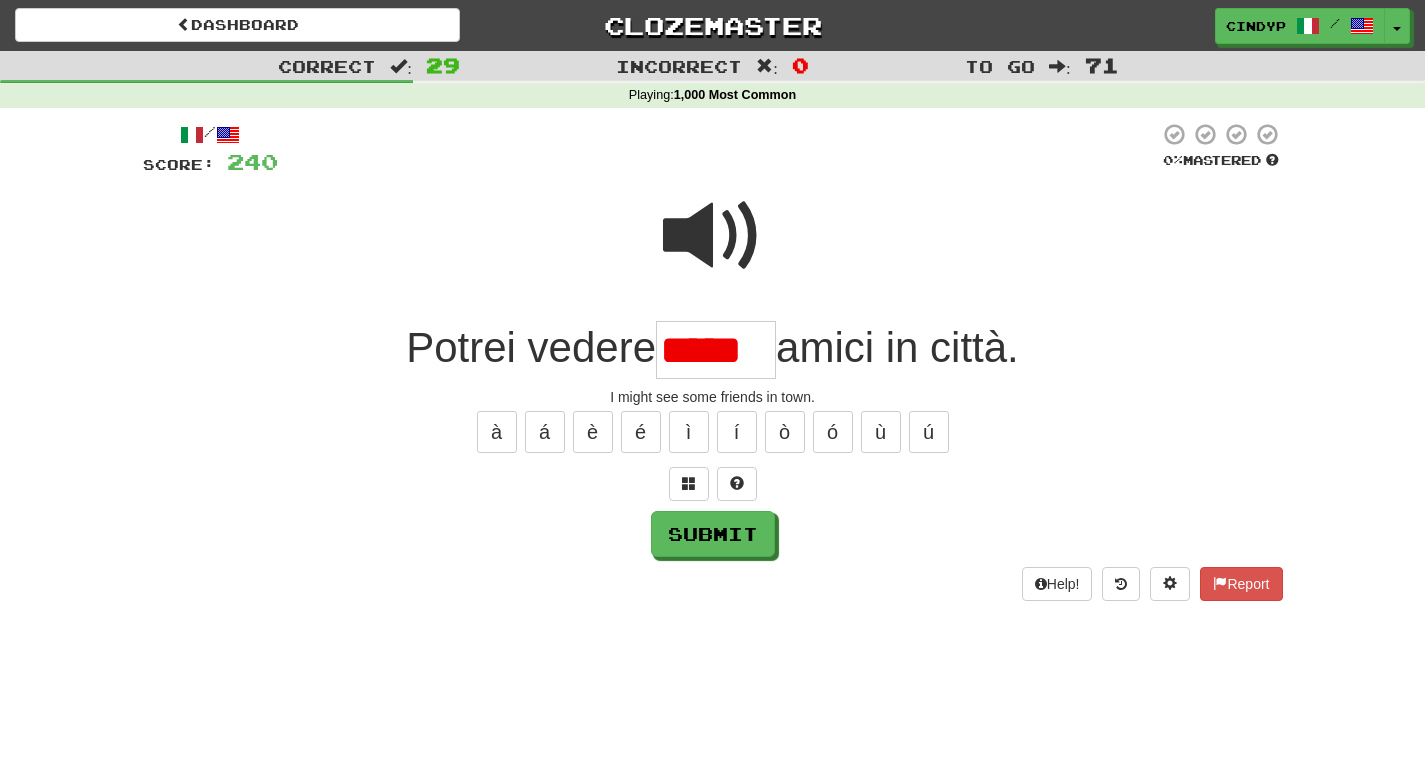 scroll, scrollTop: 0, scrollLeft: 0, axis: both 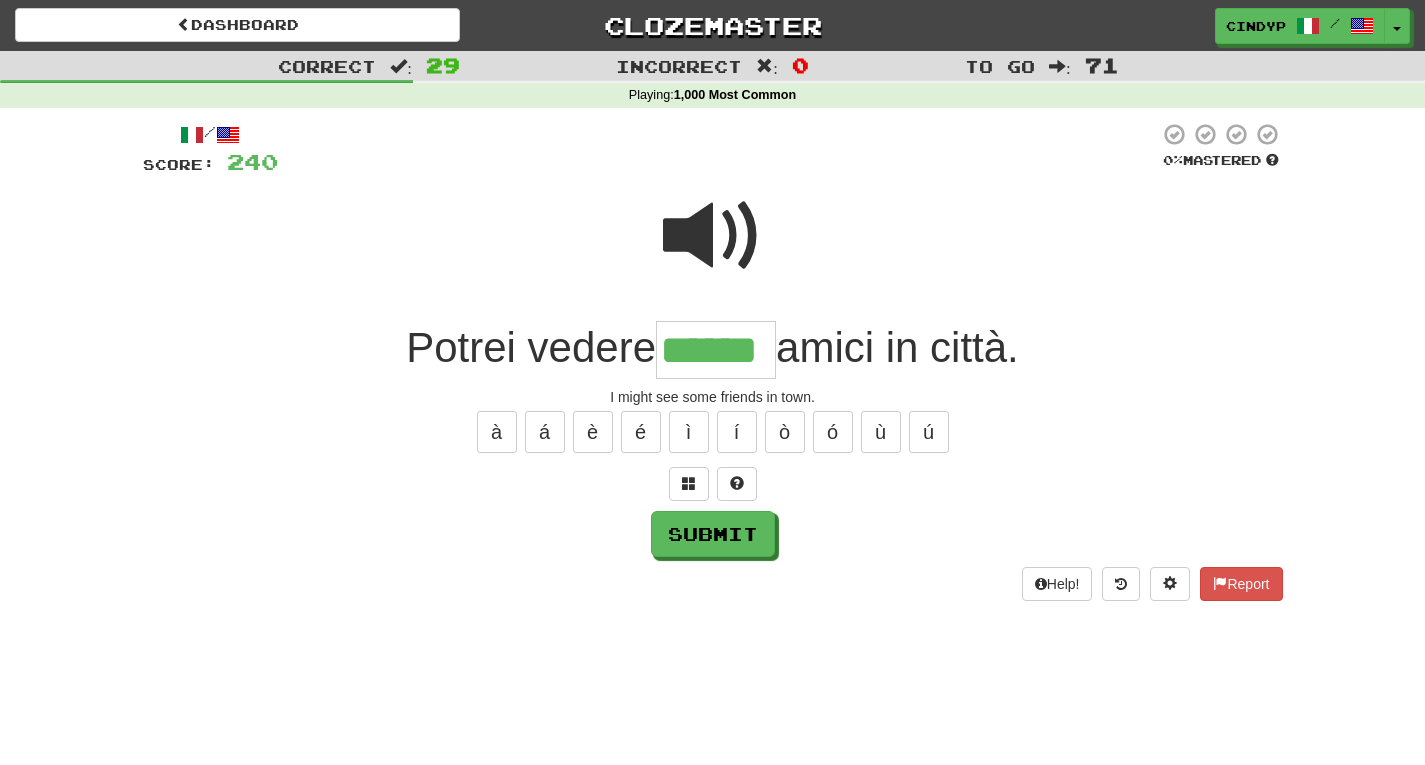 type on "******" 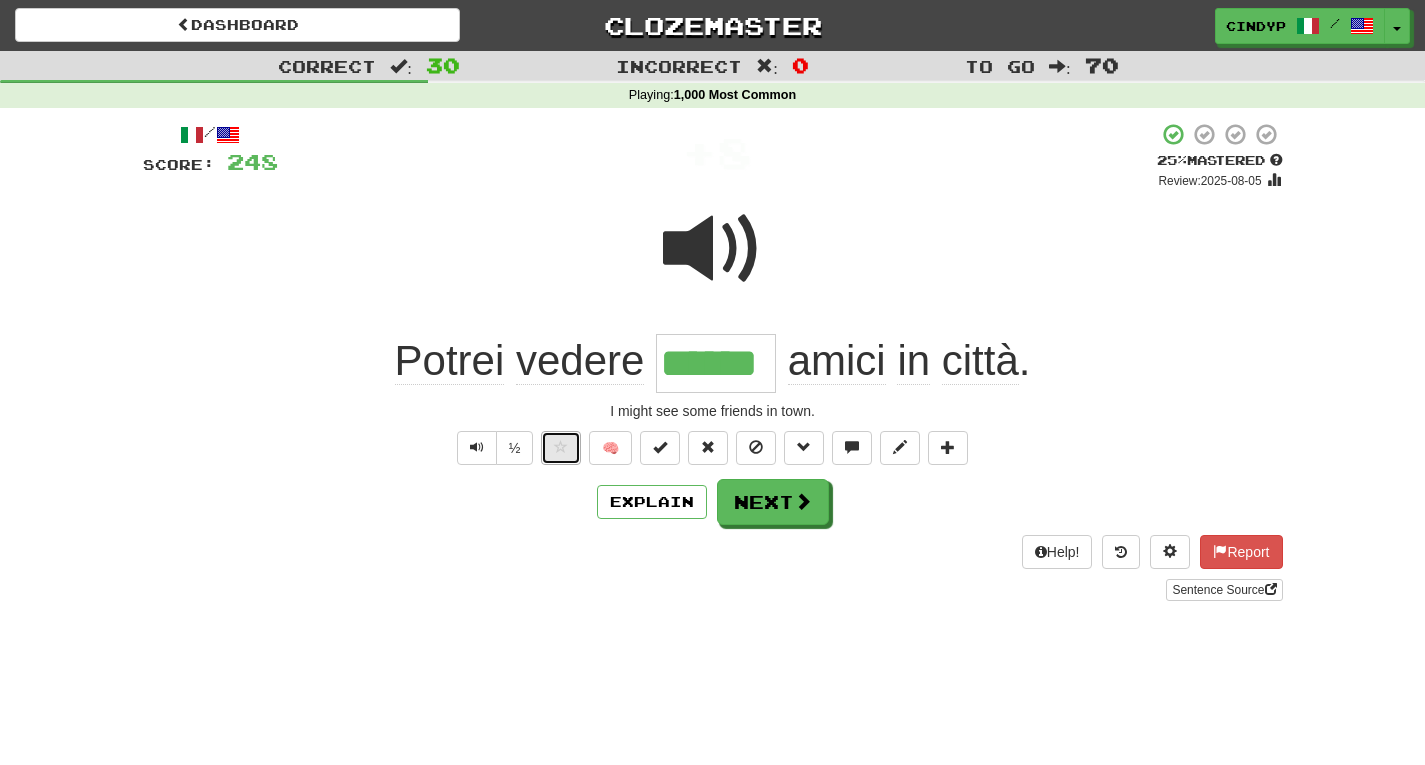 click at bounding box center [561, 447] 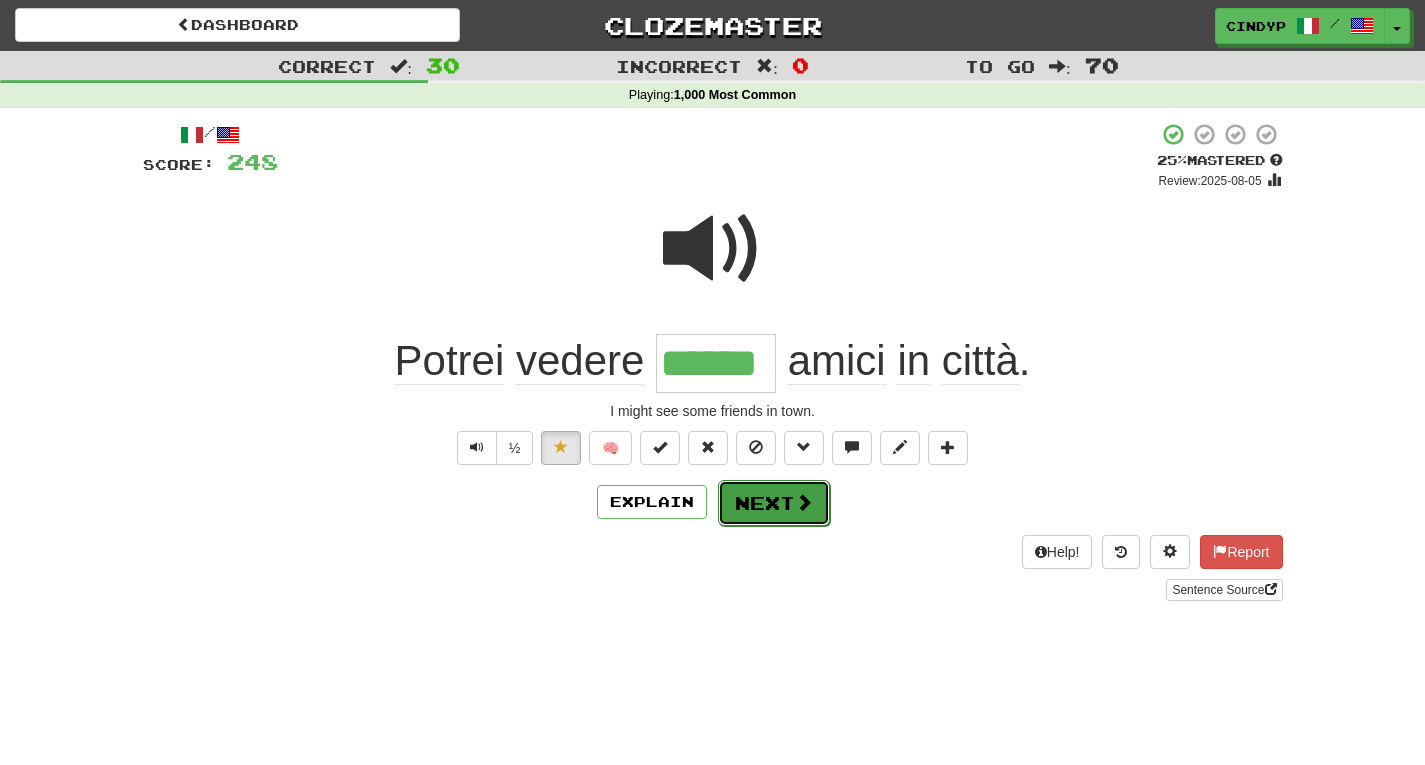 click on "Next" at bounding box center (774, 503) 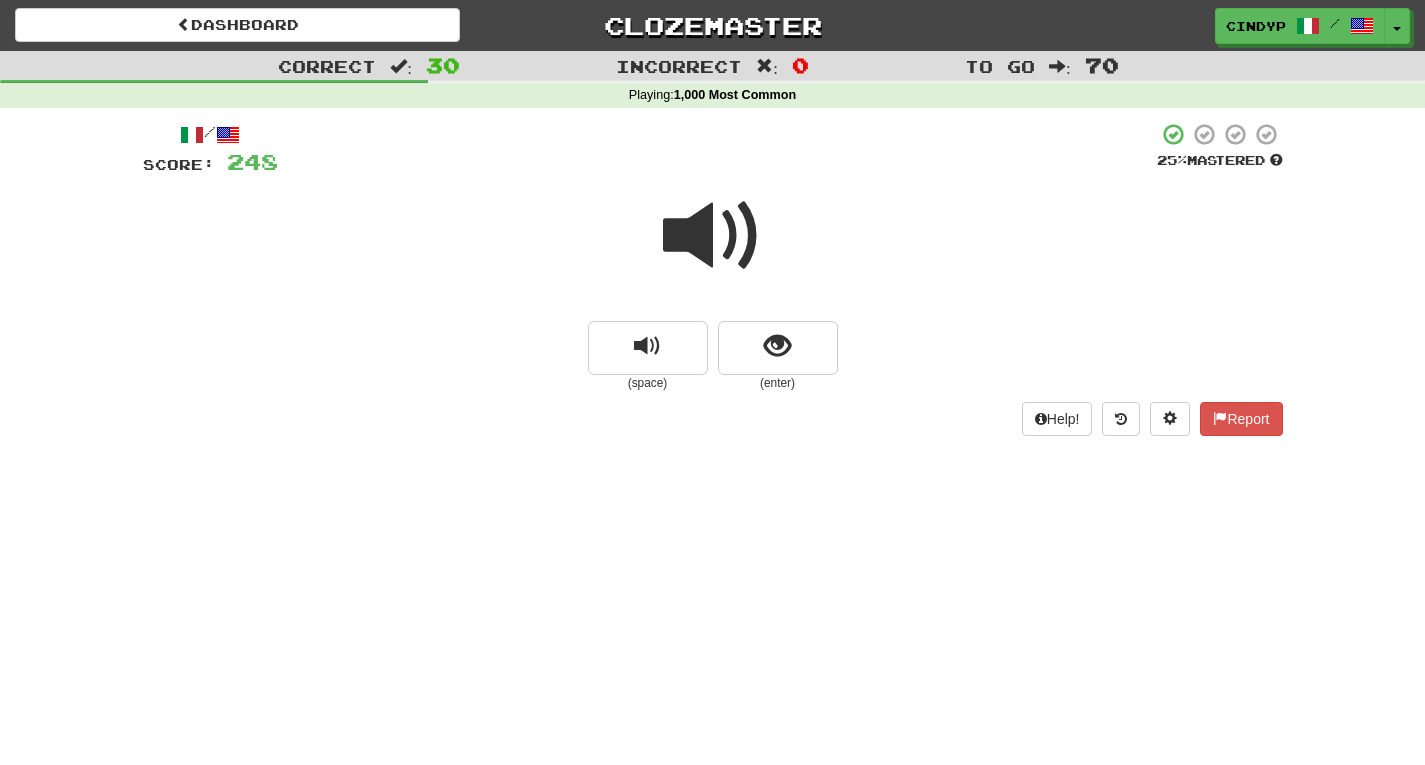 click at bounding box center (713, 236) 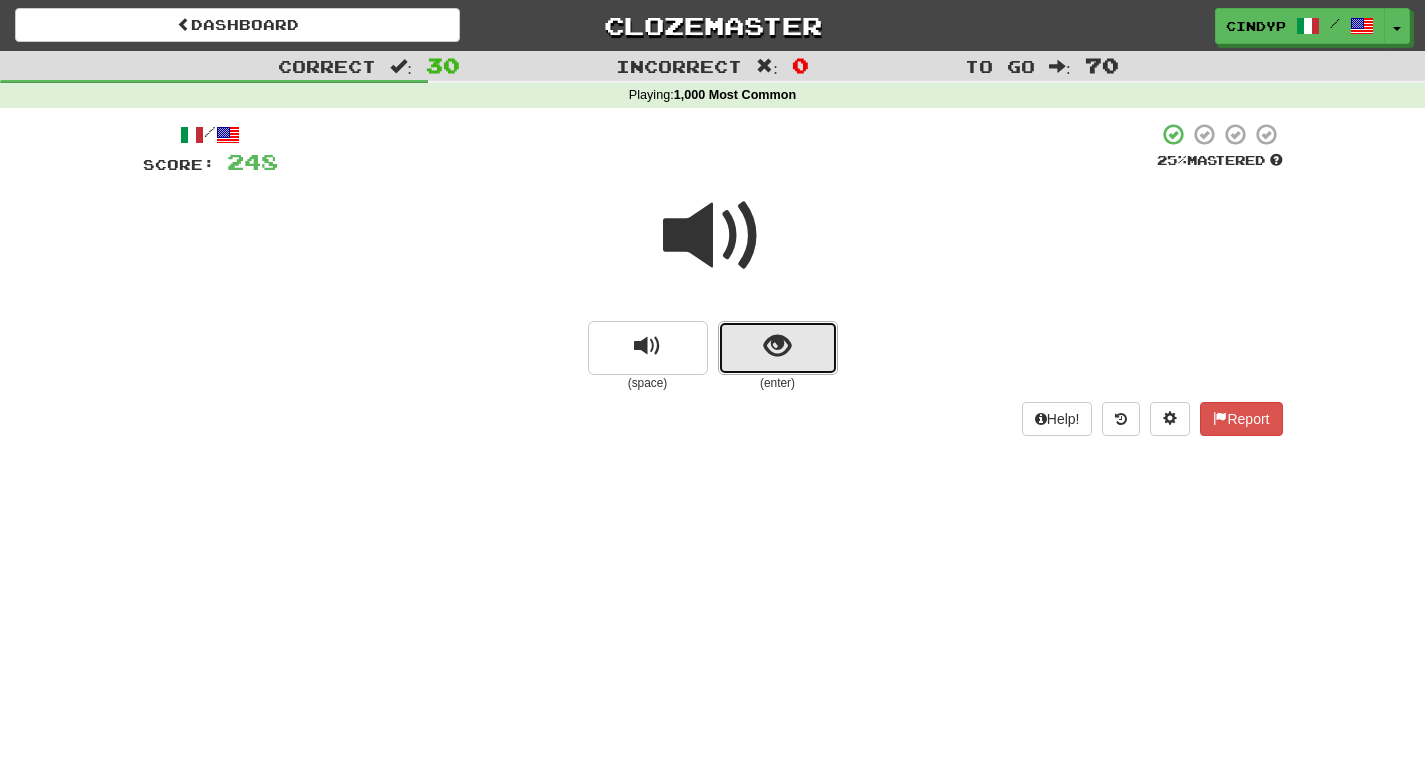 click at bounding box center (777, 346) 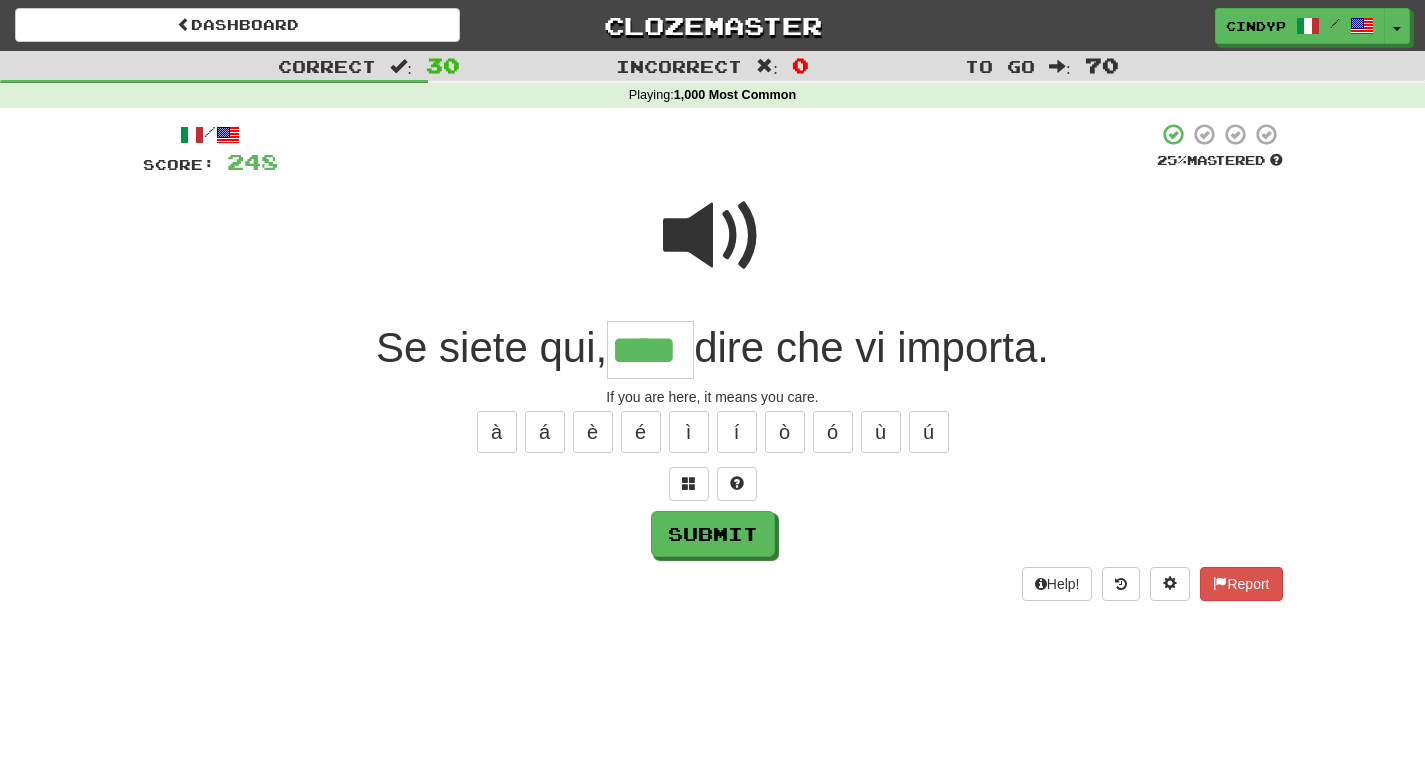 type on "****" 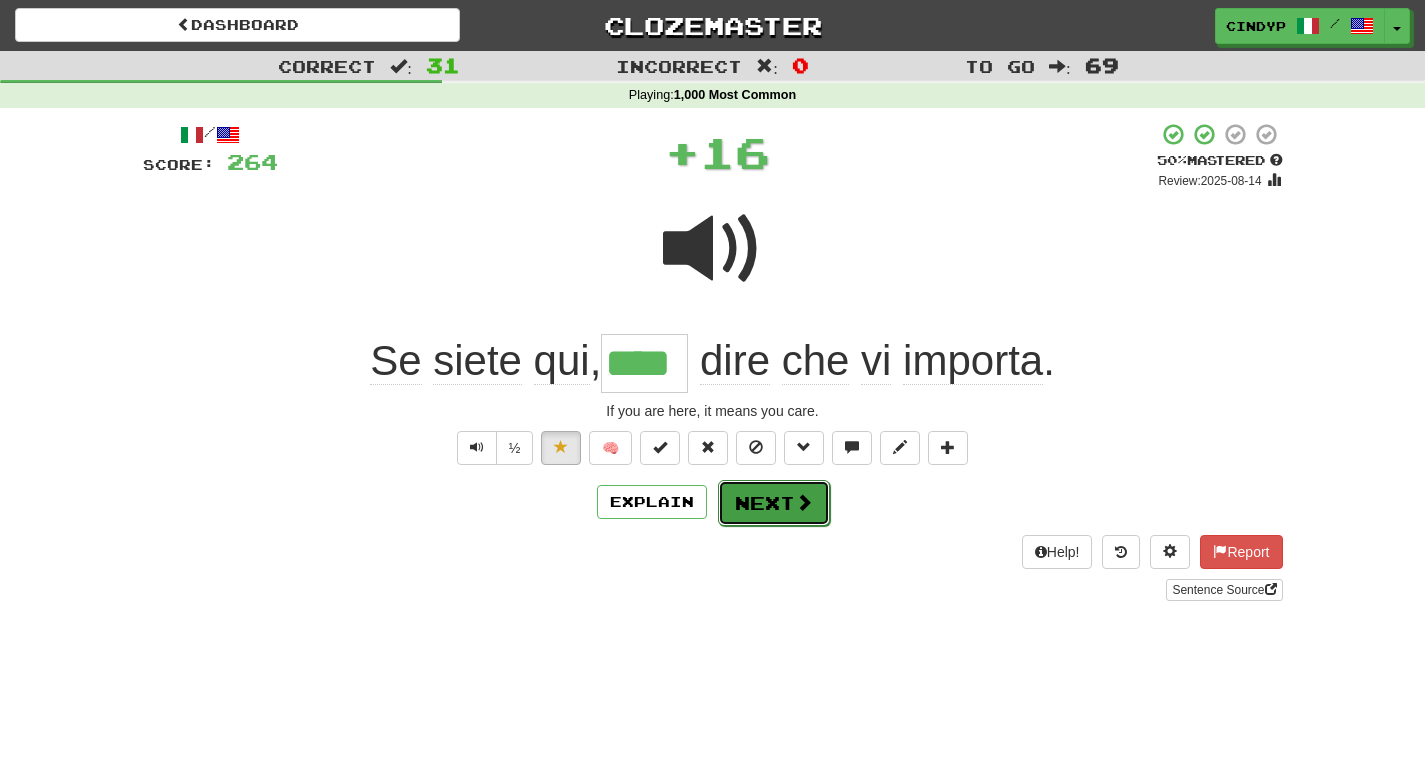 click on "Next" at bounding box center [774, 503] 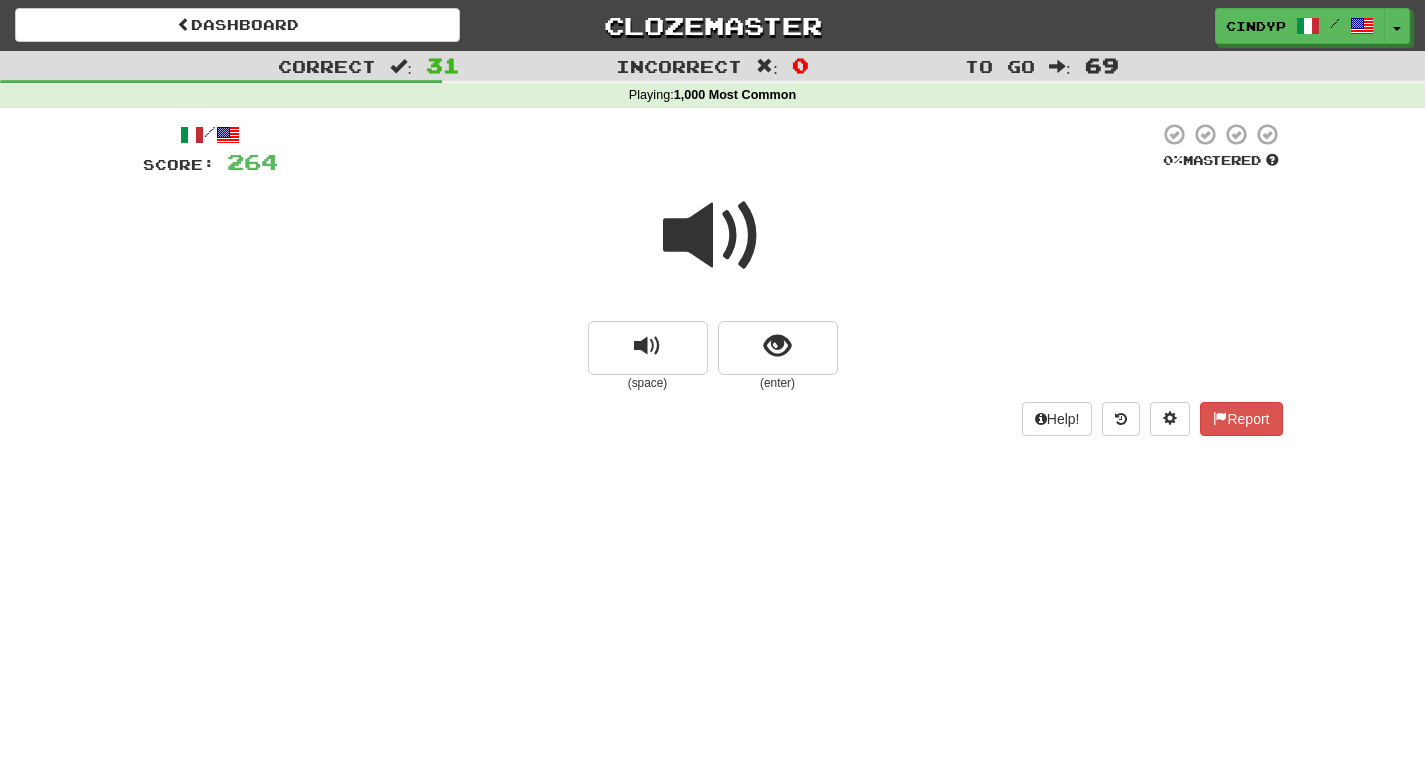 click at bounding box center [713, 236] 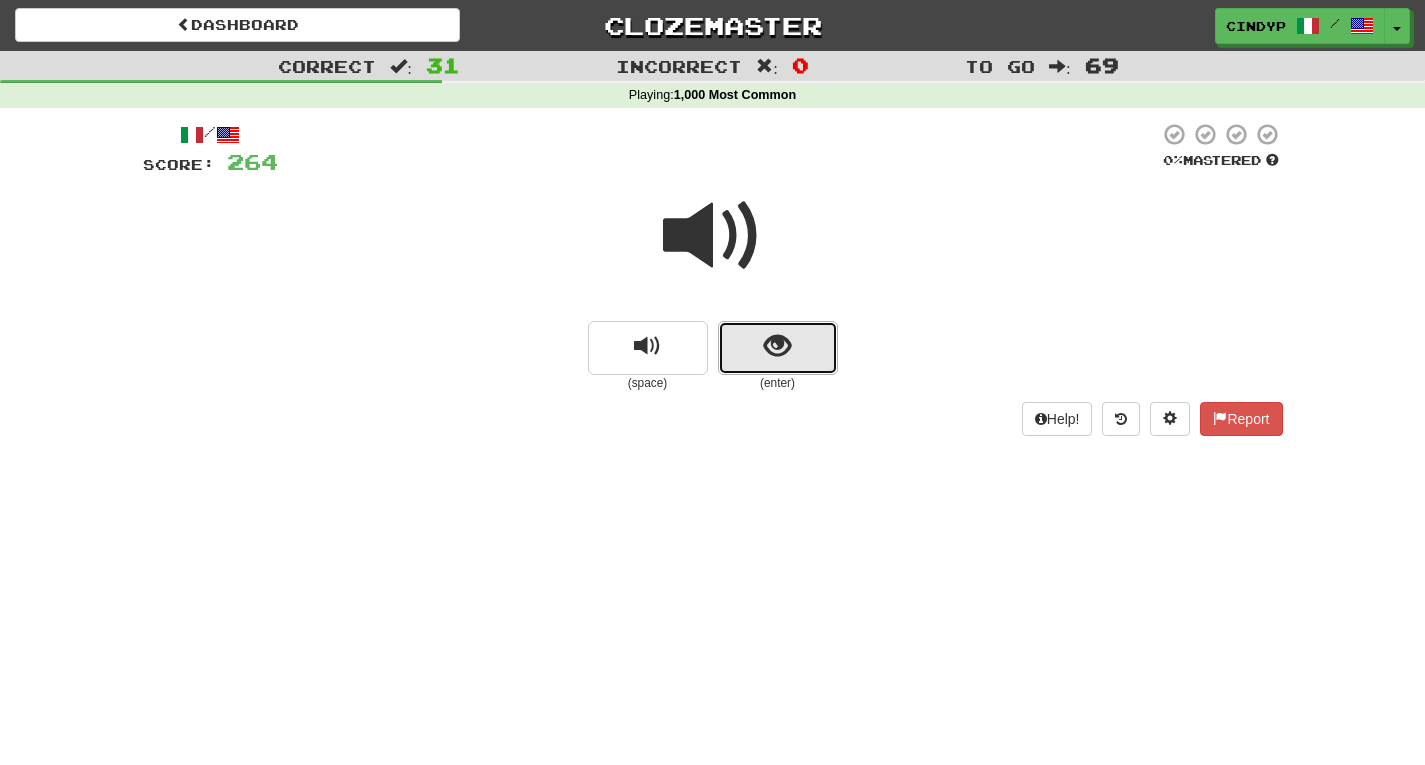 click at bounding box center (778, 348) 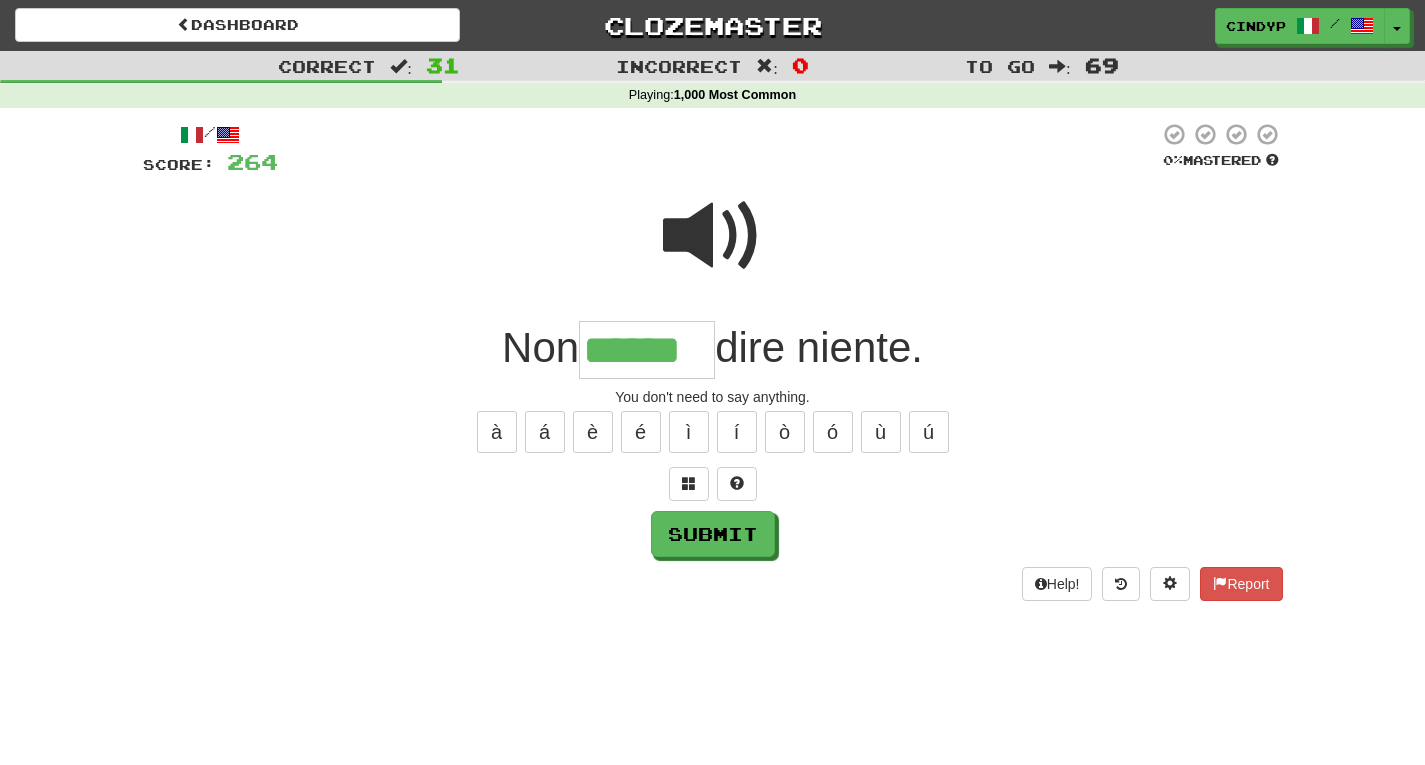 type on "******" 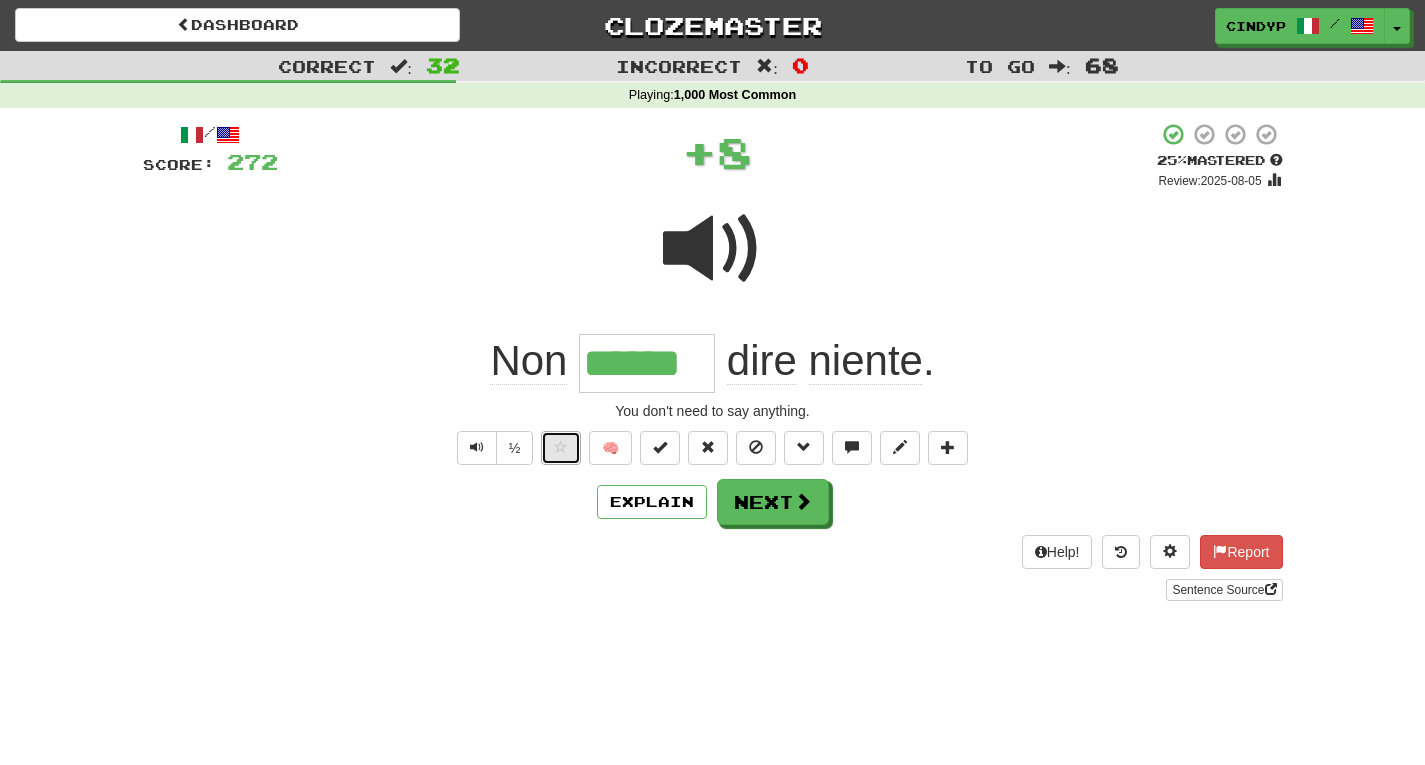 click at bounding box center [561, 448] 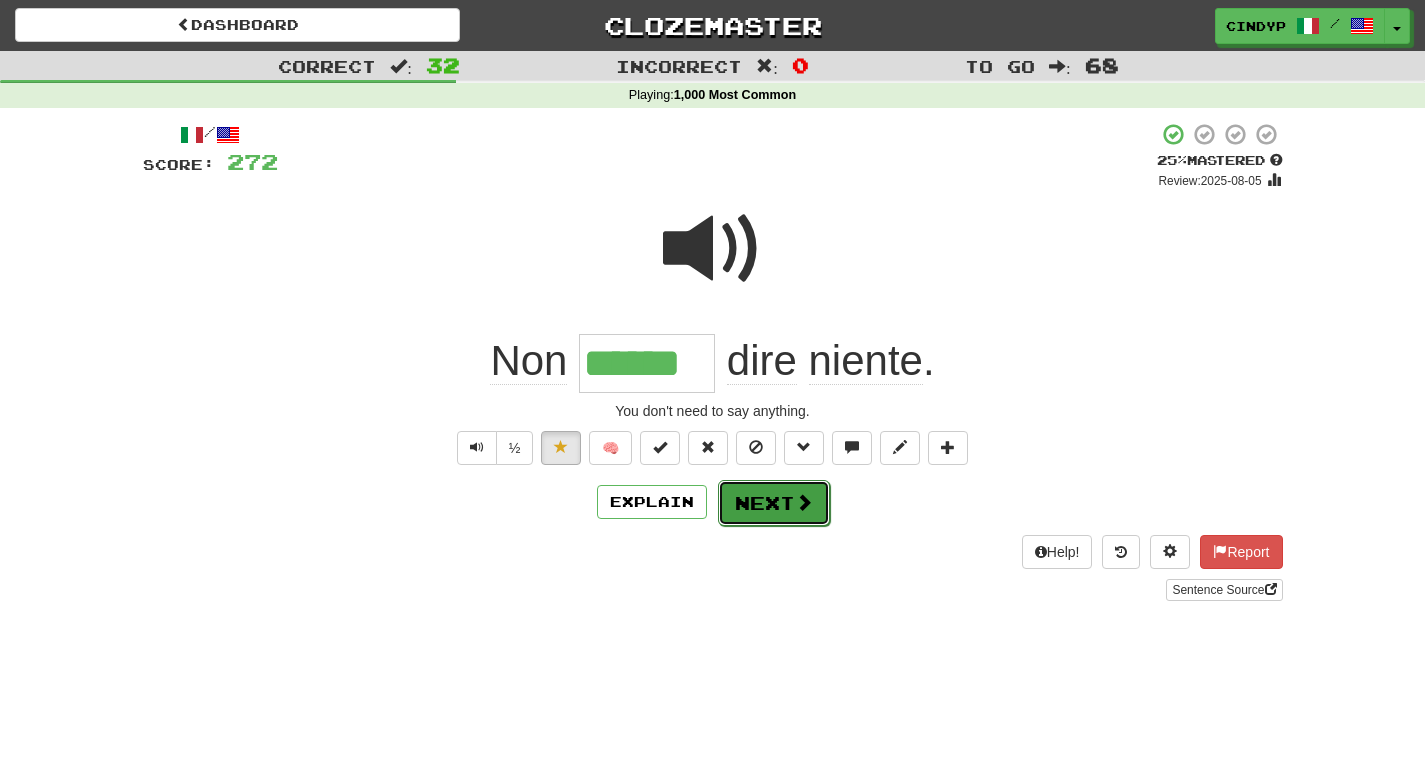 click on "Next" at bounding box center [774, 503] 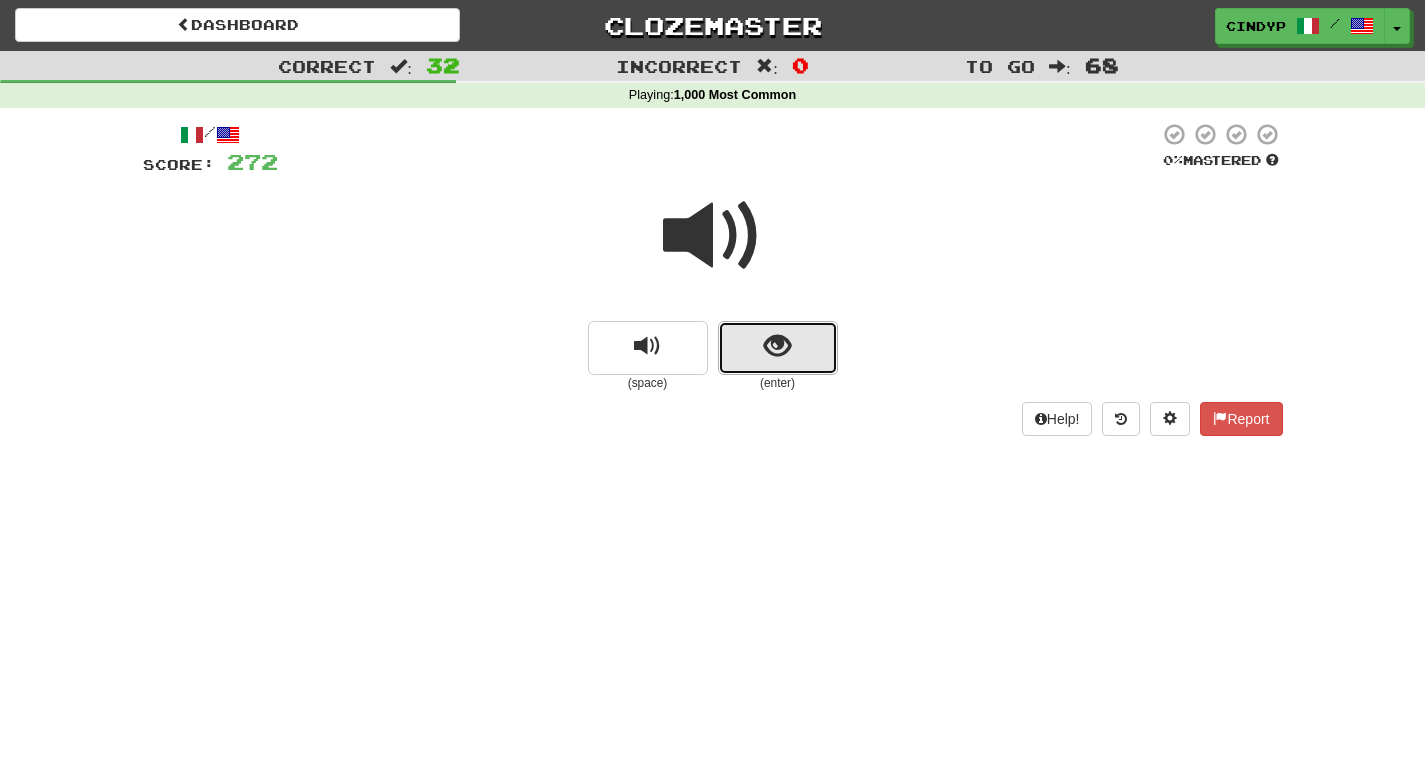 click at bounding box center (777, 346) 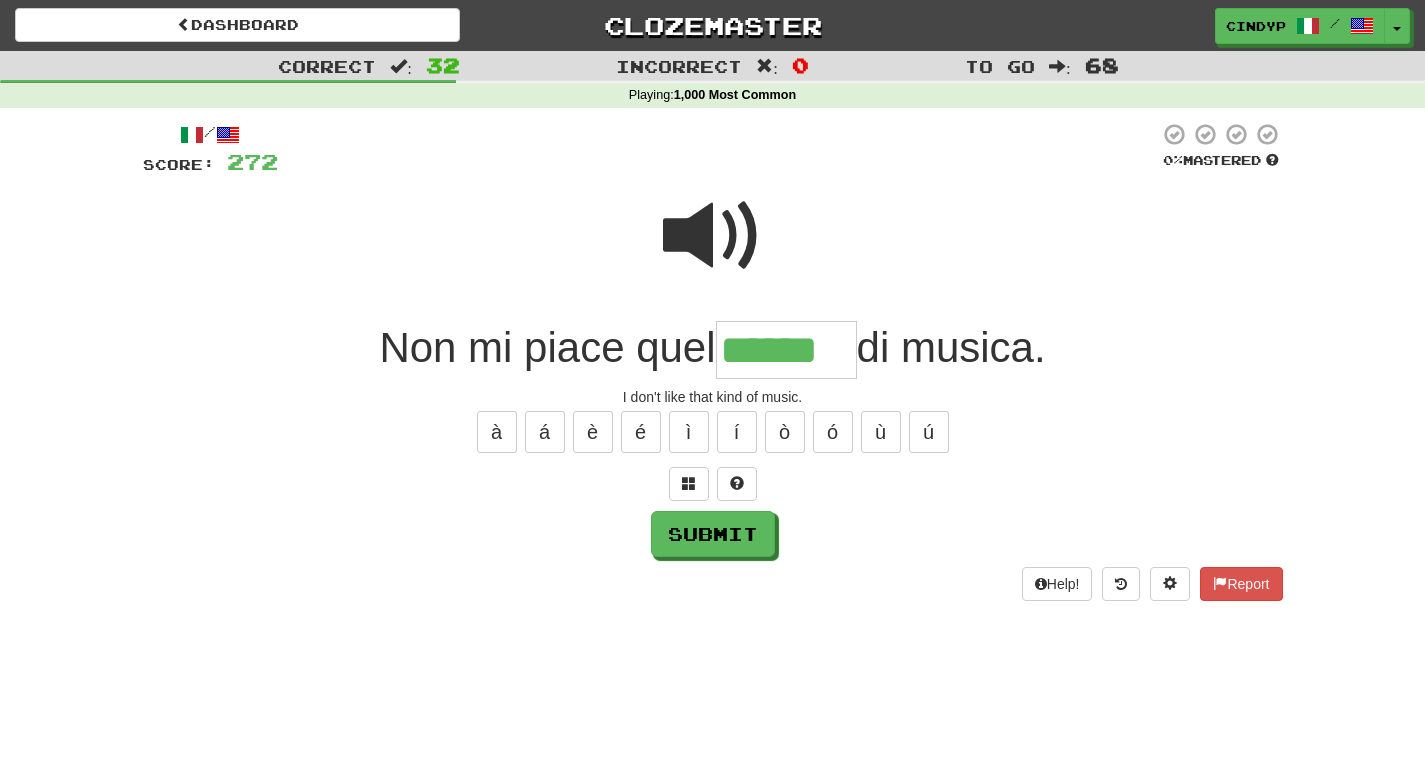 type on "******" 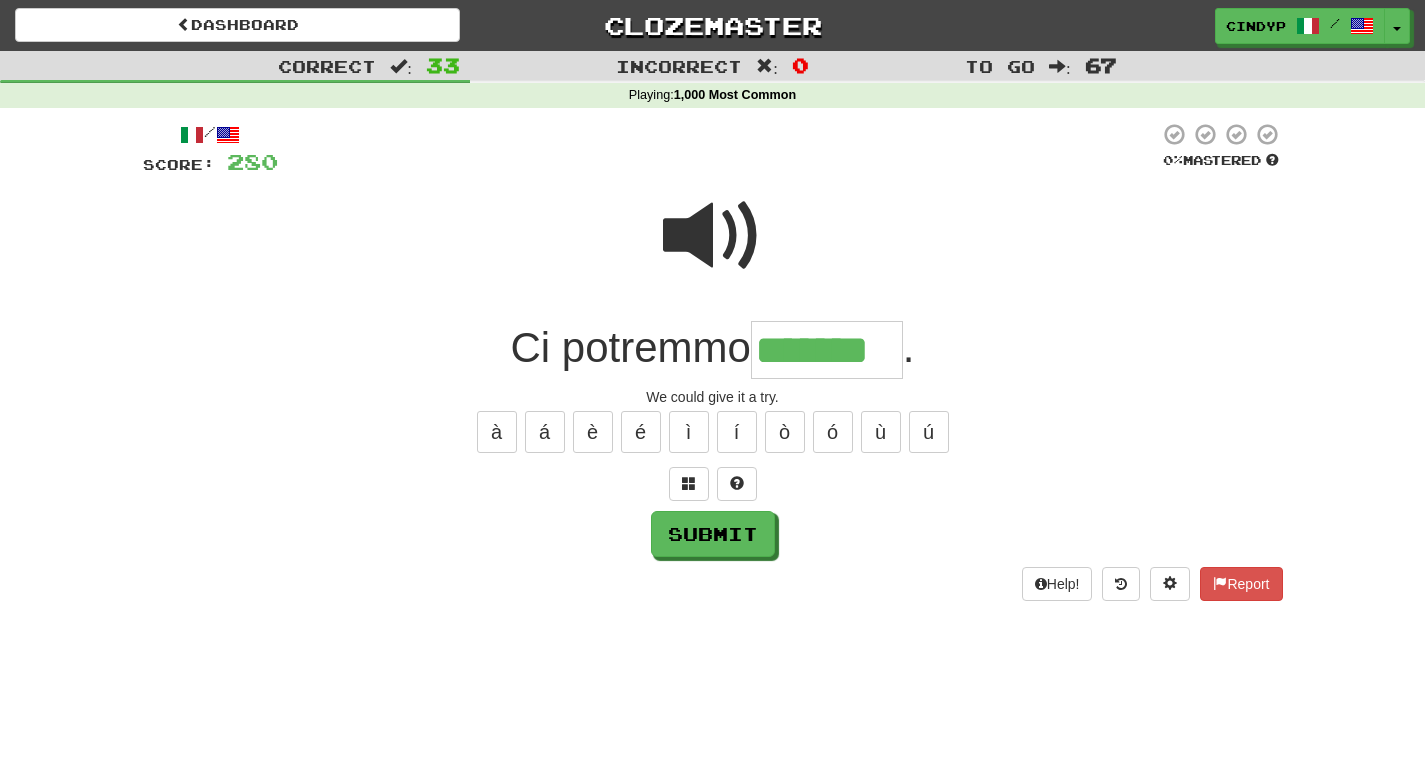 type on "*******" 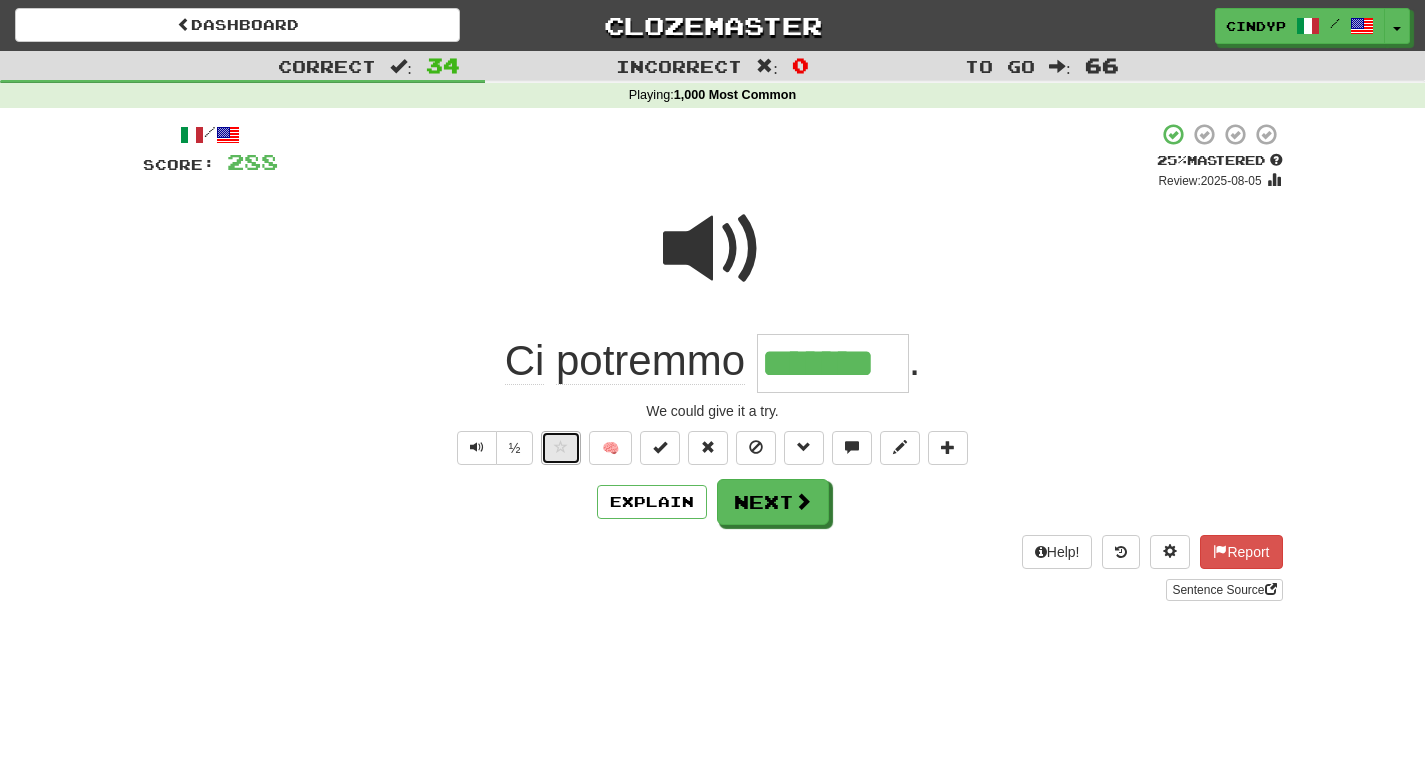 click at bounding box center (561, 447) 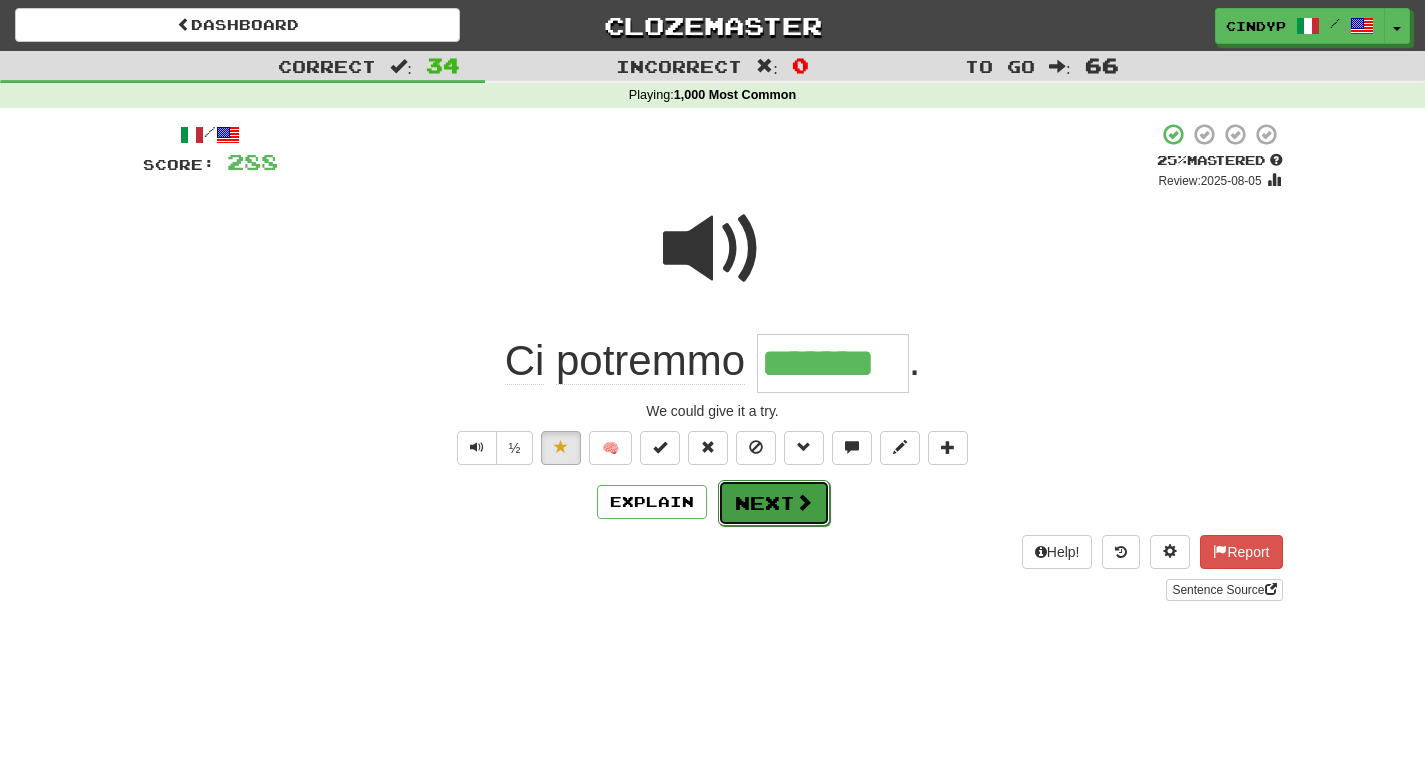 click on "Next" at bounding box center (774, 503) 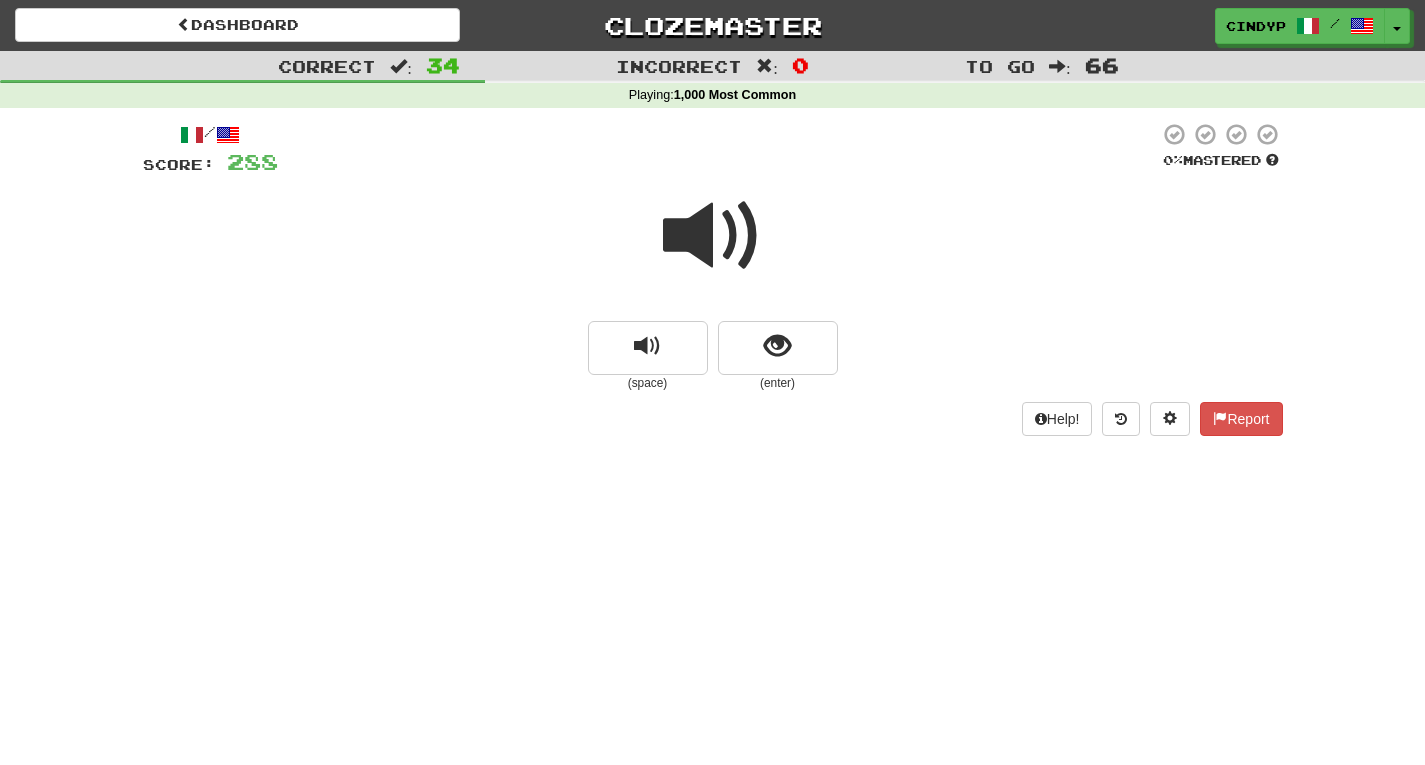 click at bounding box center (713, 236) 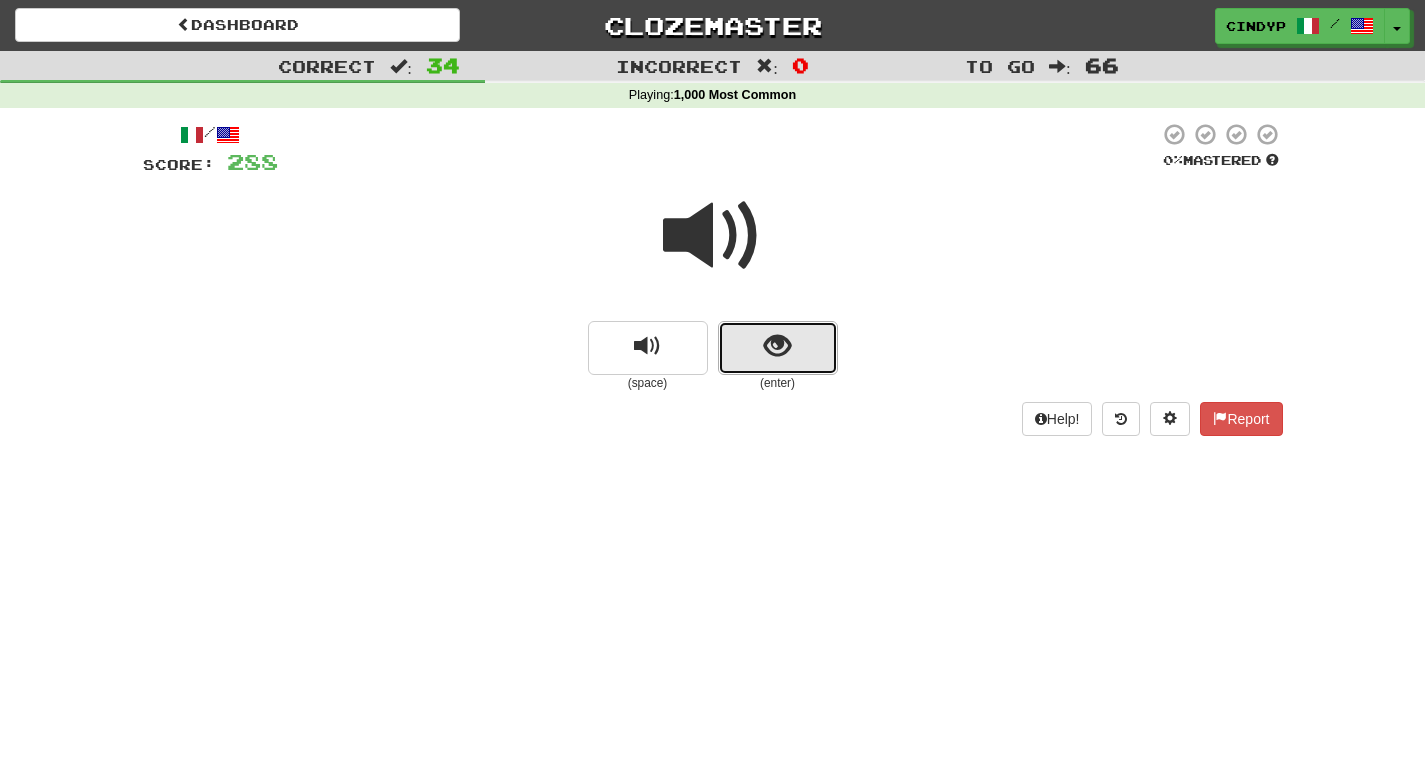 click at bounding box center (777, 346) 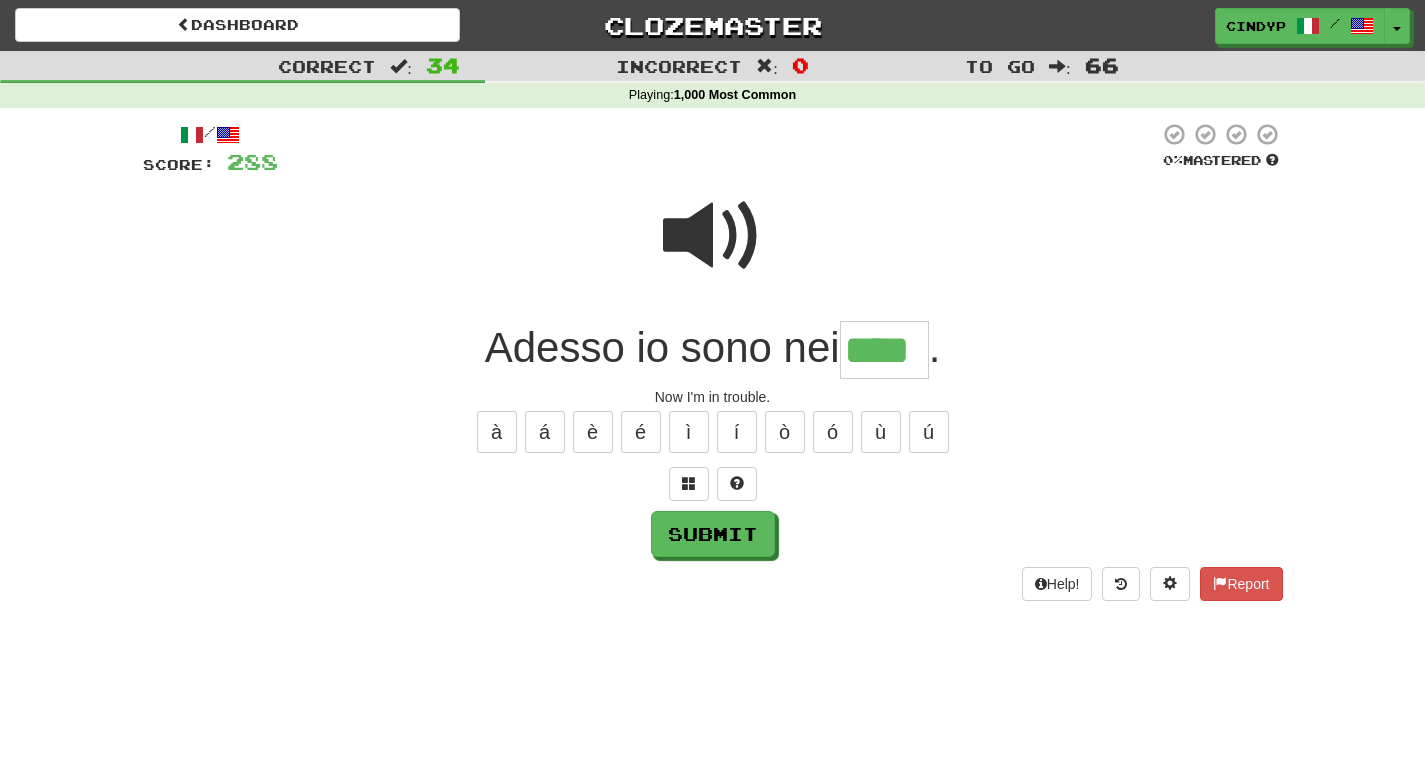 type on "****" 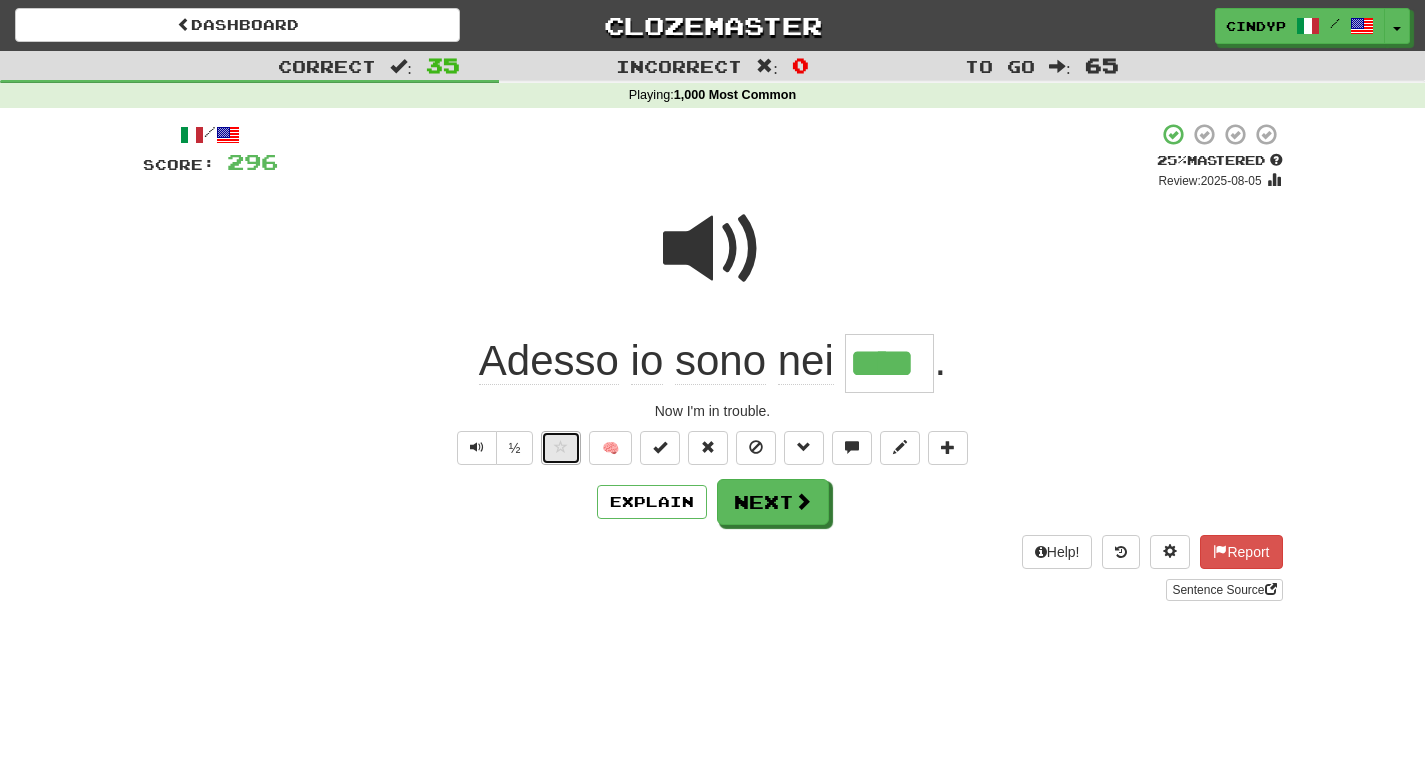 click at bounding box center (561, 448) 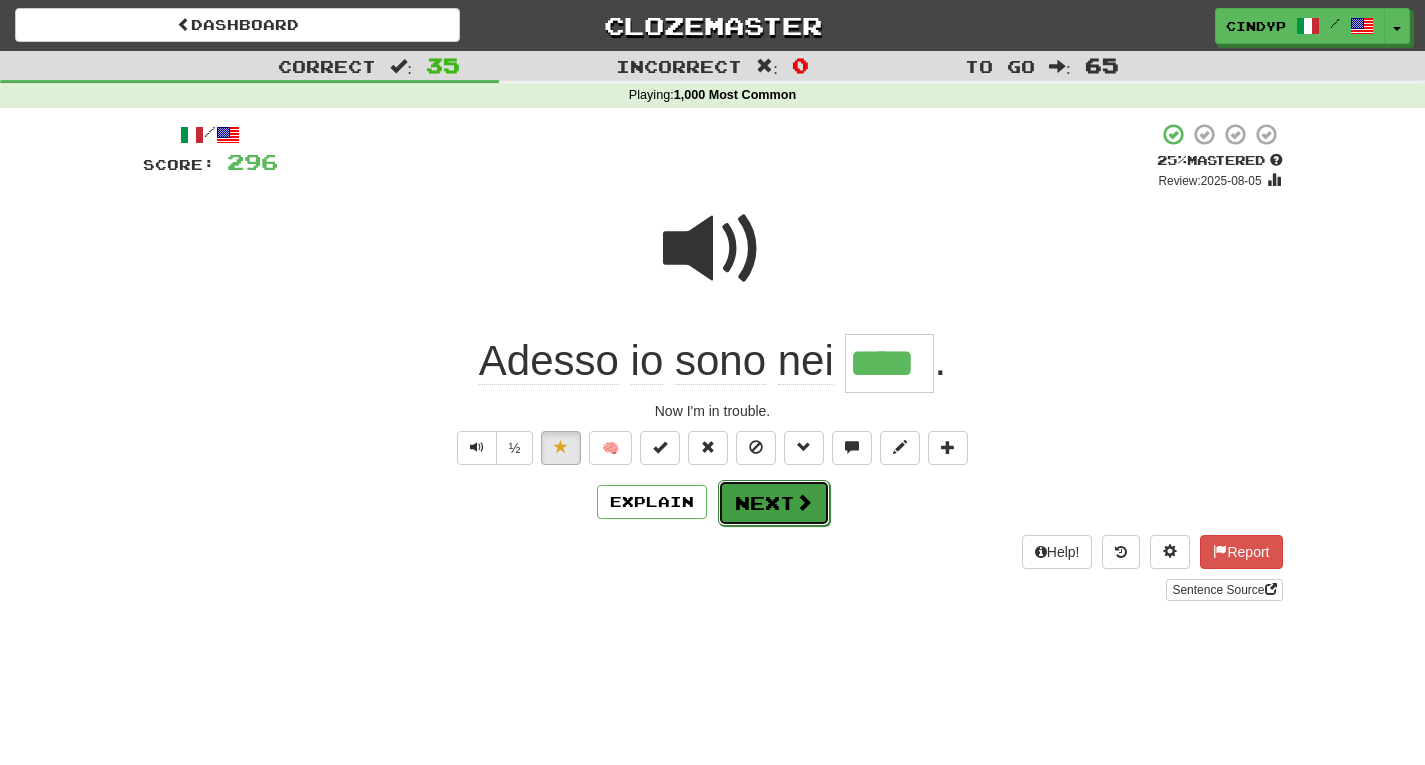 click on "Next" at bounding box center [774, 503] 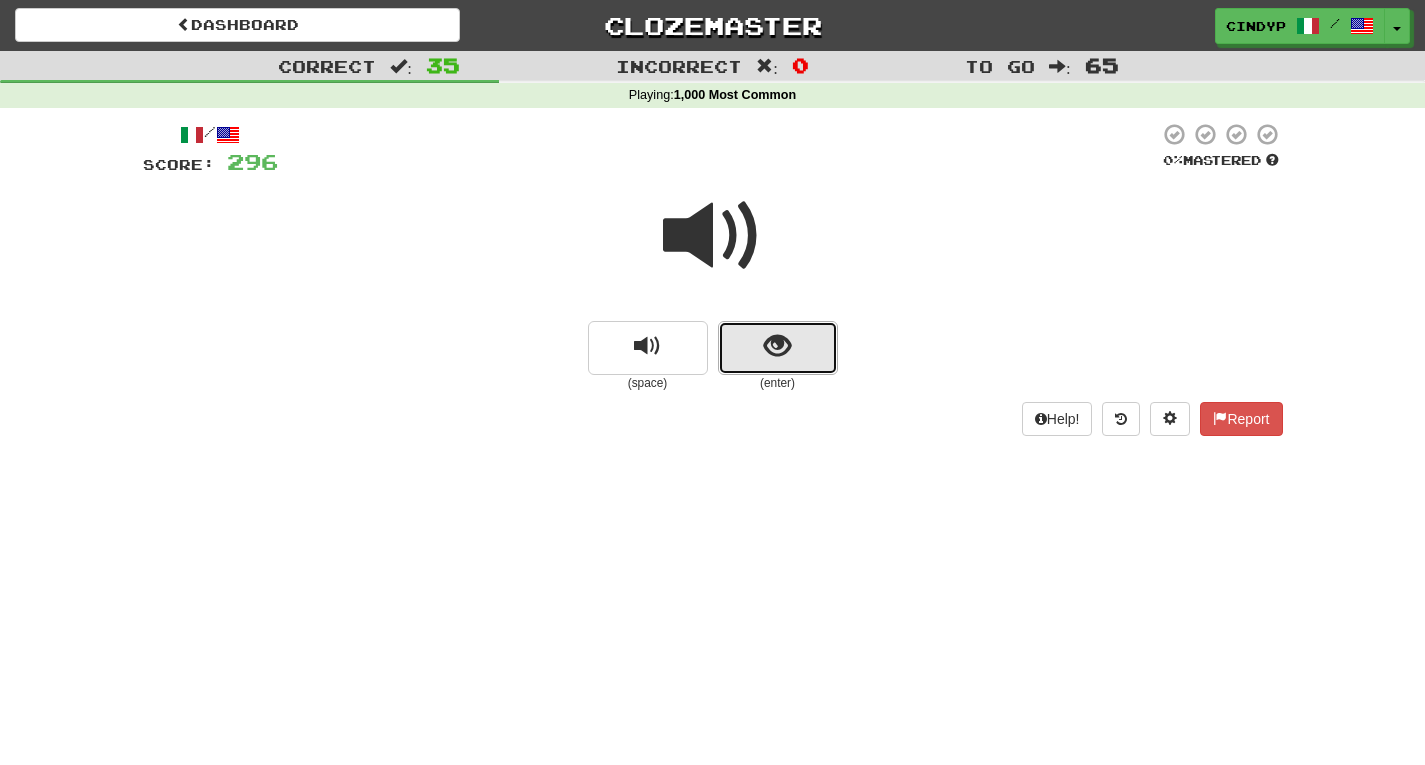 click at bounding box center [778, 348] 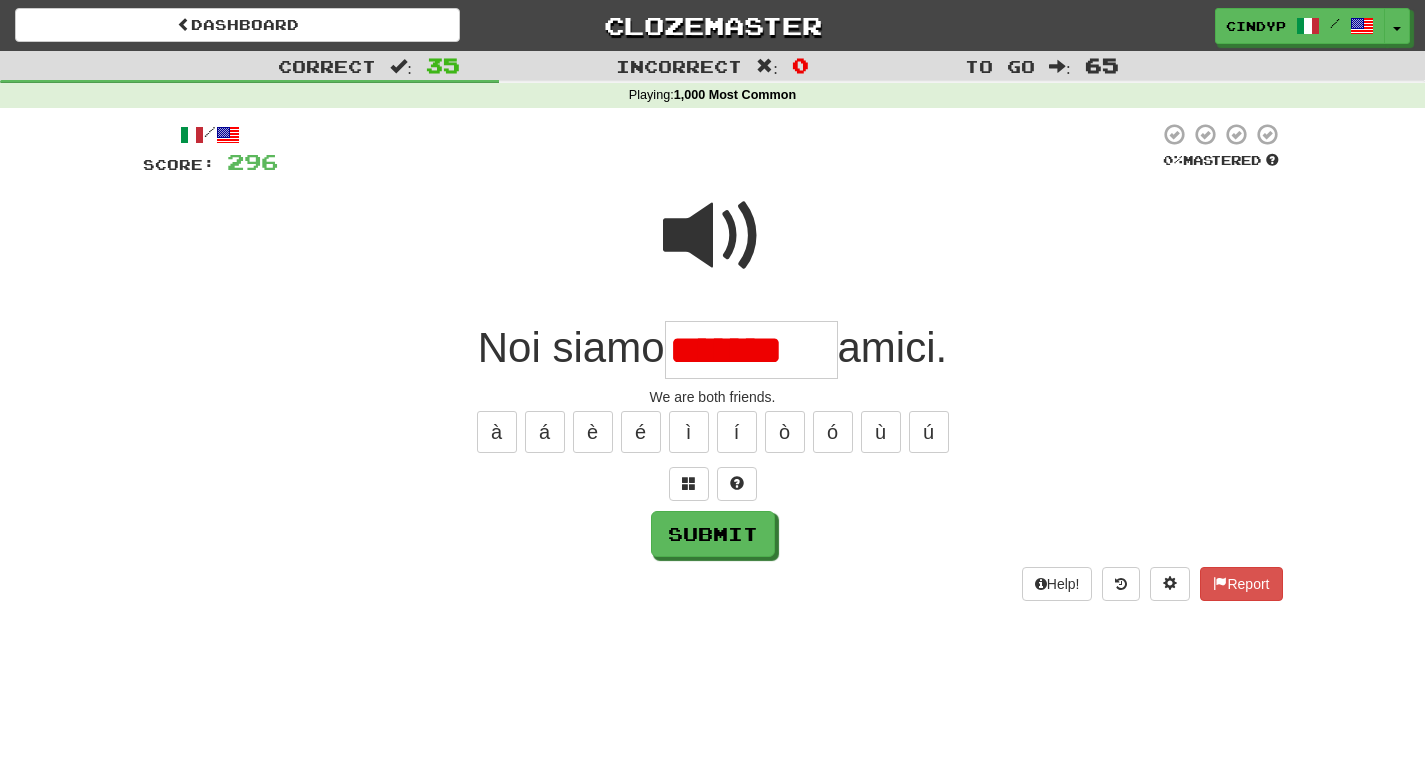 scroll, scrollTop: 0, scrollLeft: 0, axis: both 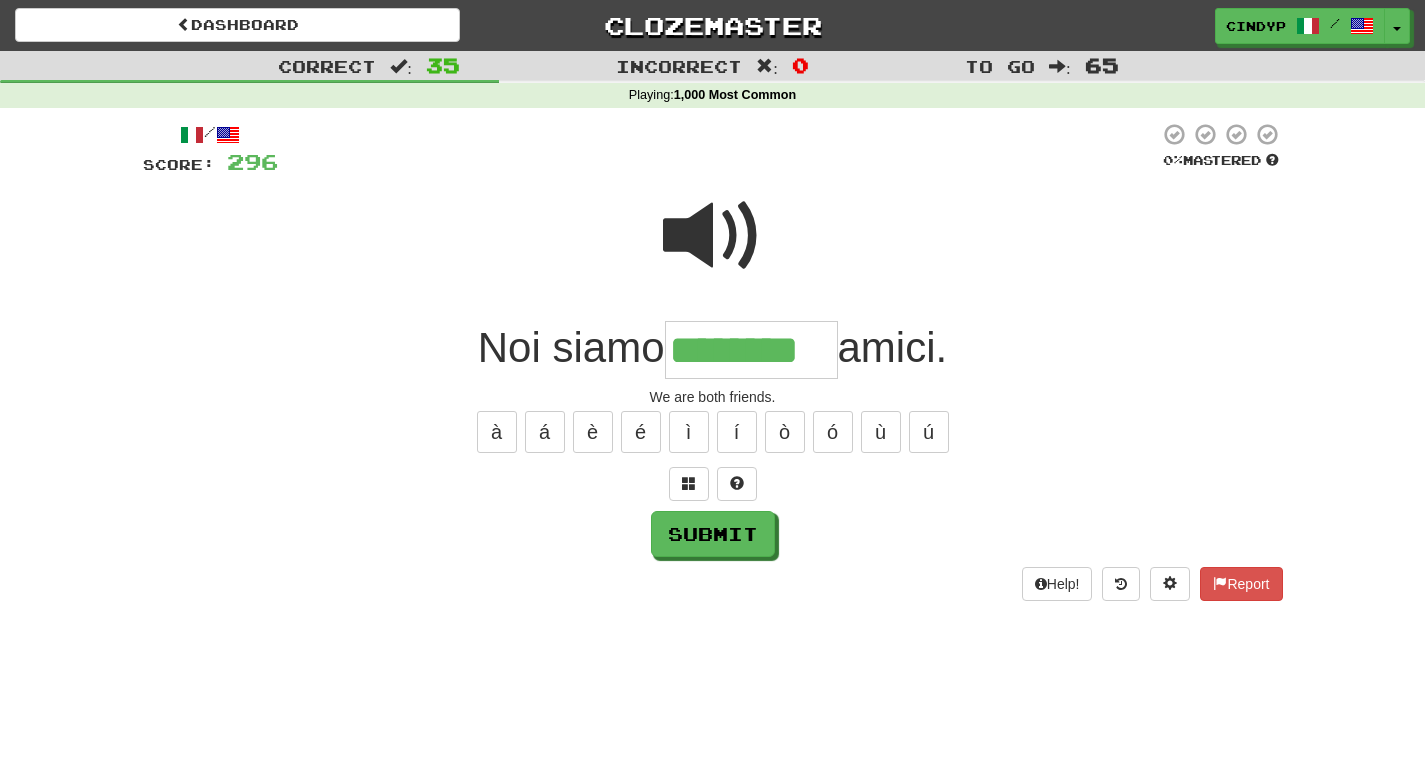 type on "********" 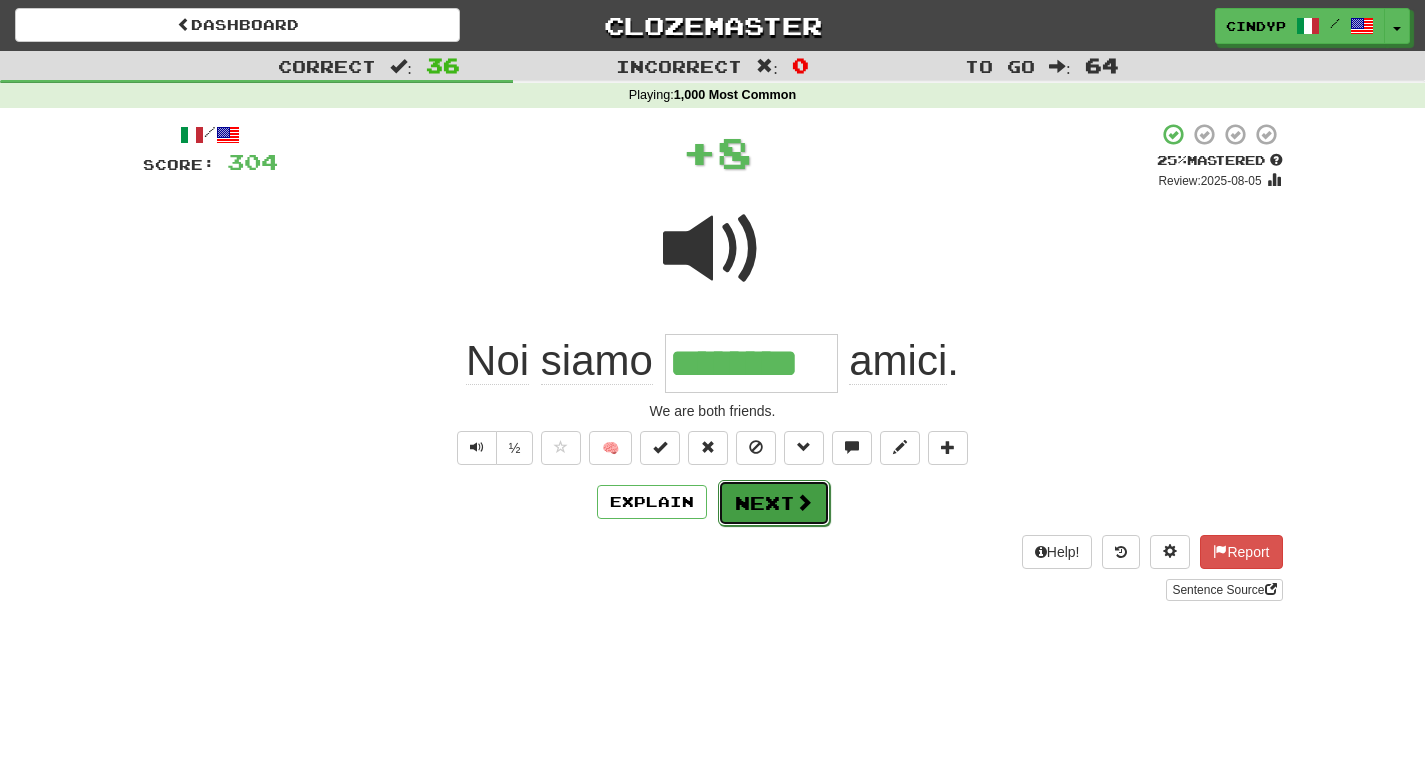 click on "Next" at bounding box center [774, 503] 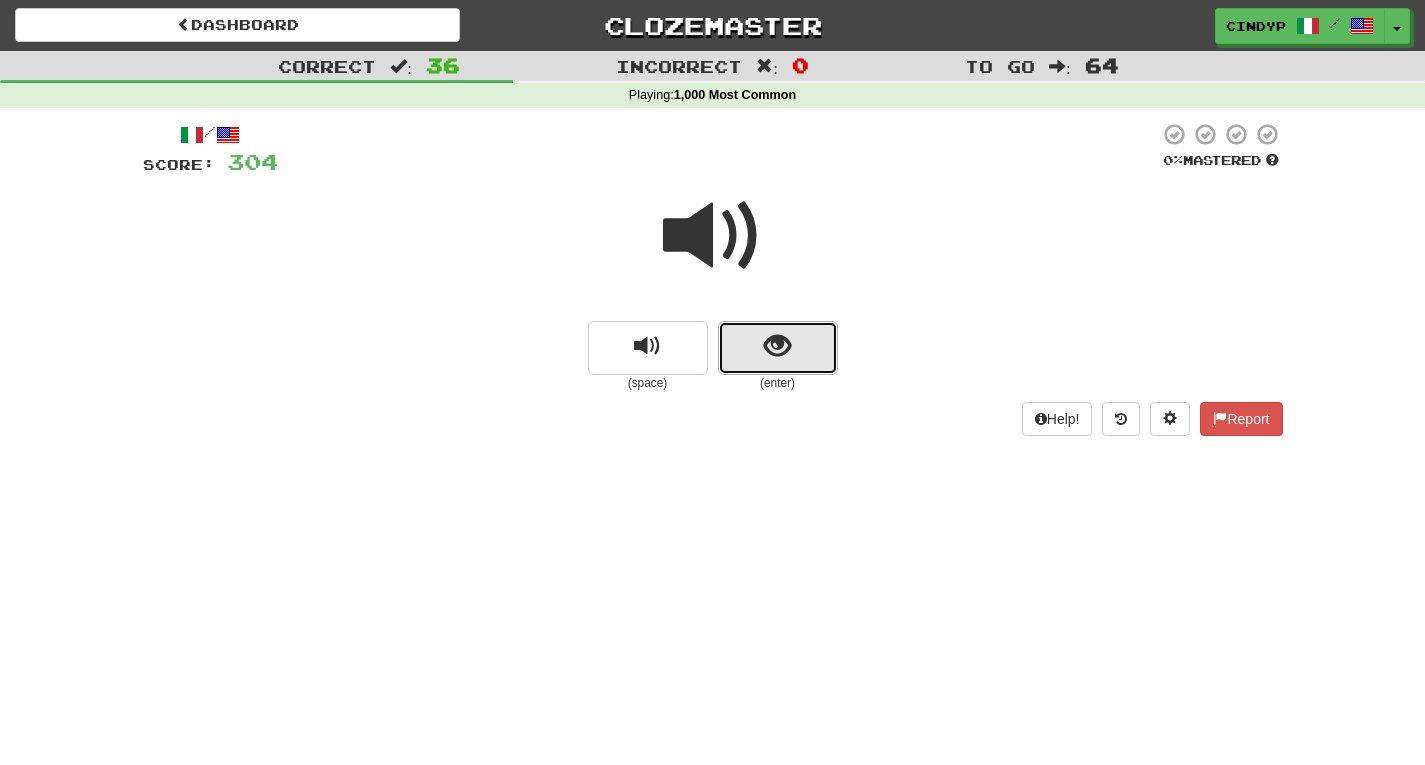 click at bounding box center [778, 348] 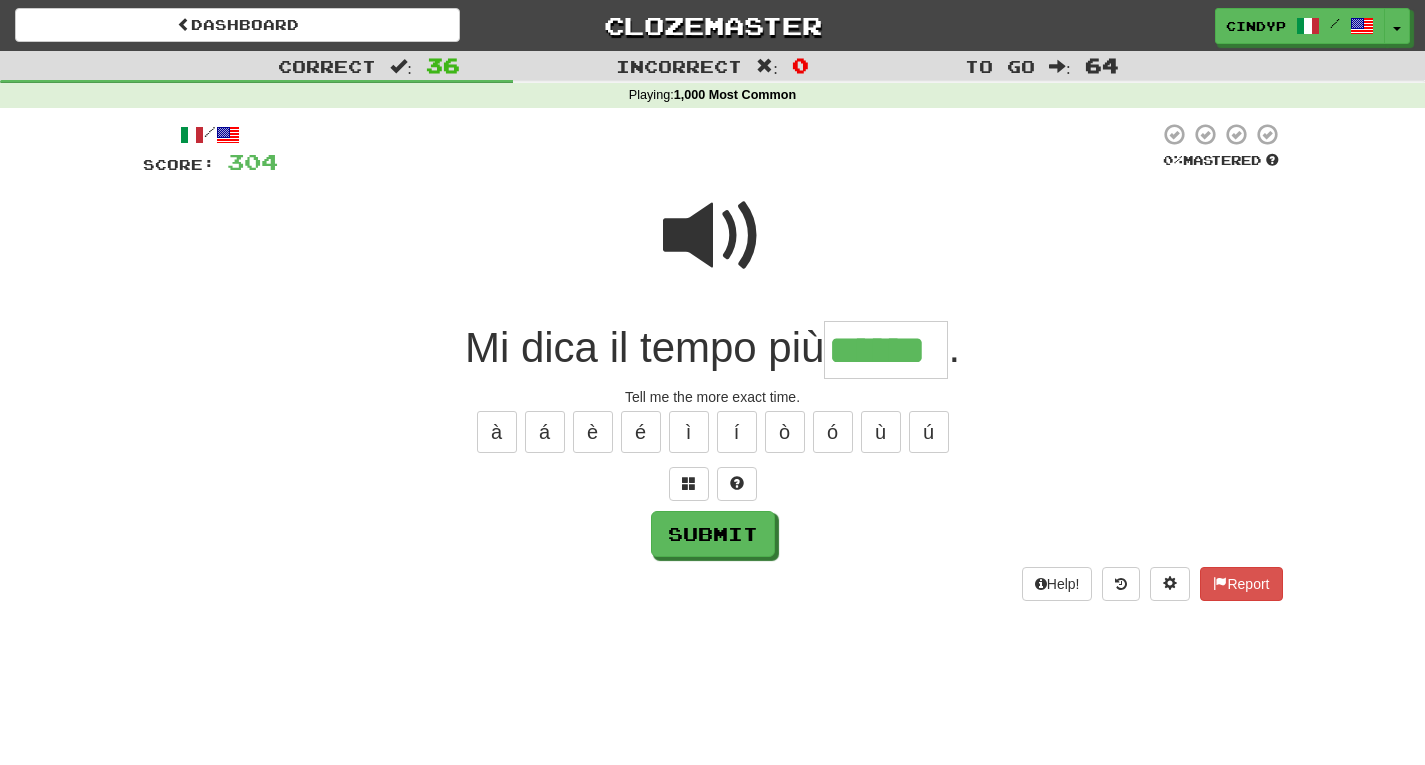 type on "******" 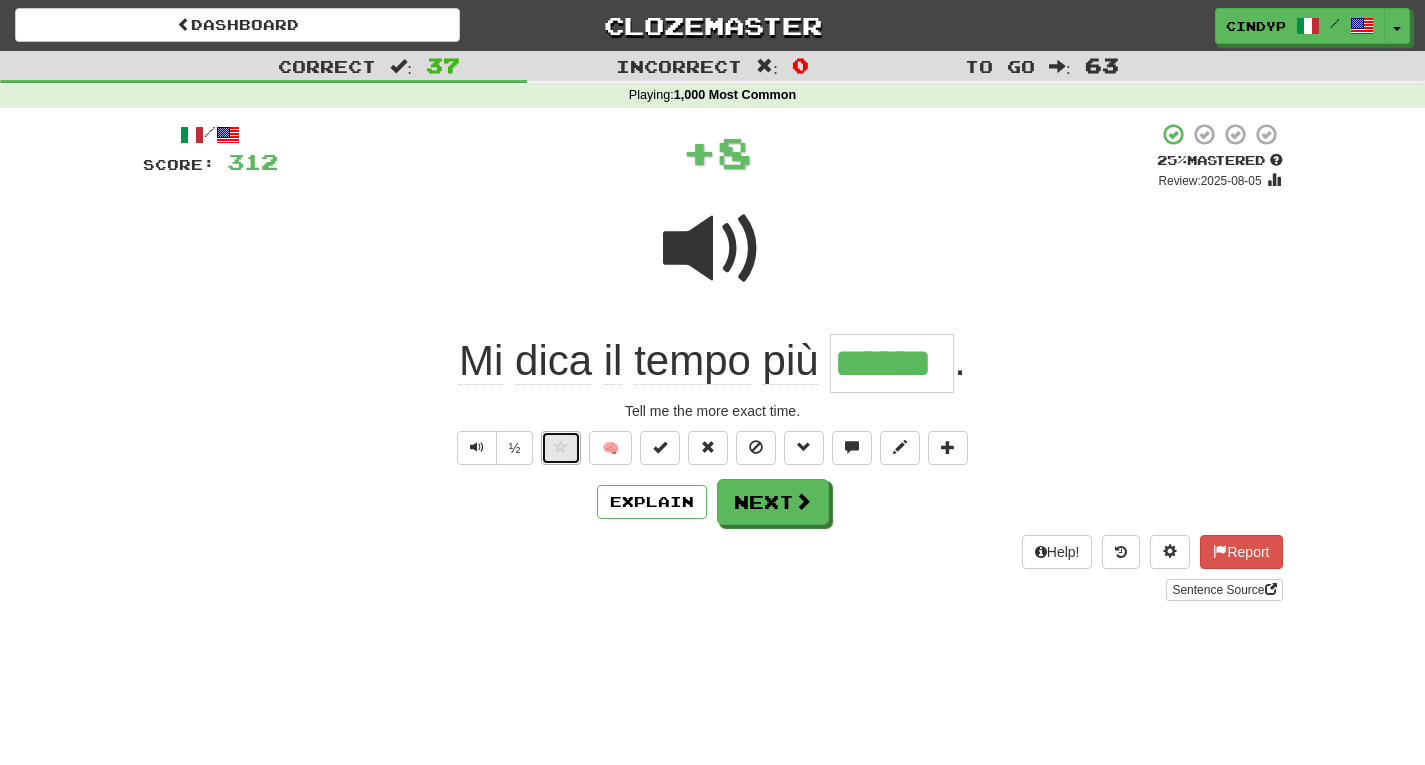 click at bounding box center [561, 447] 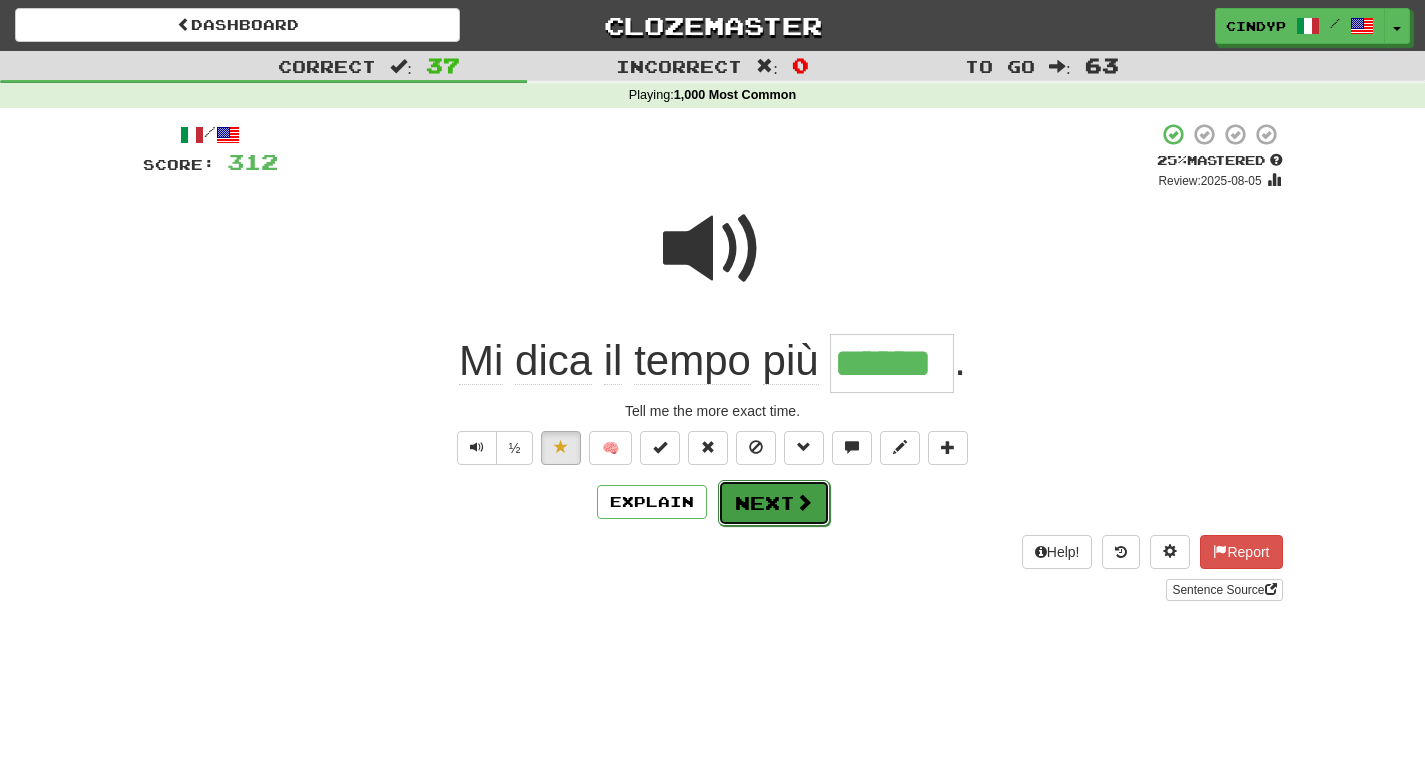 click on "Next" at bounding box center (774, 503) 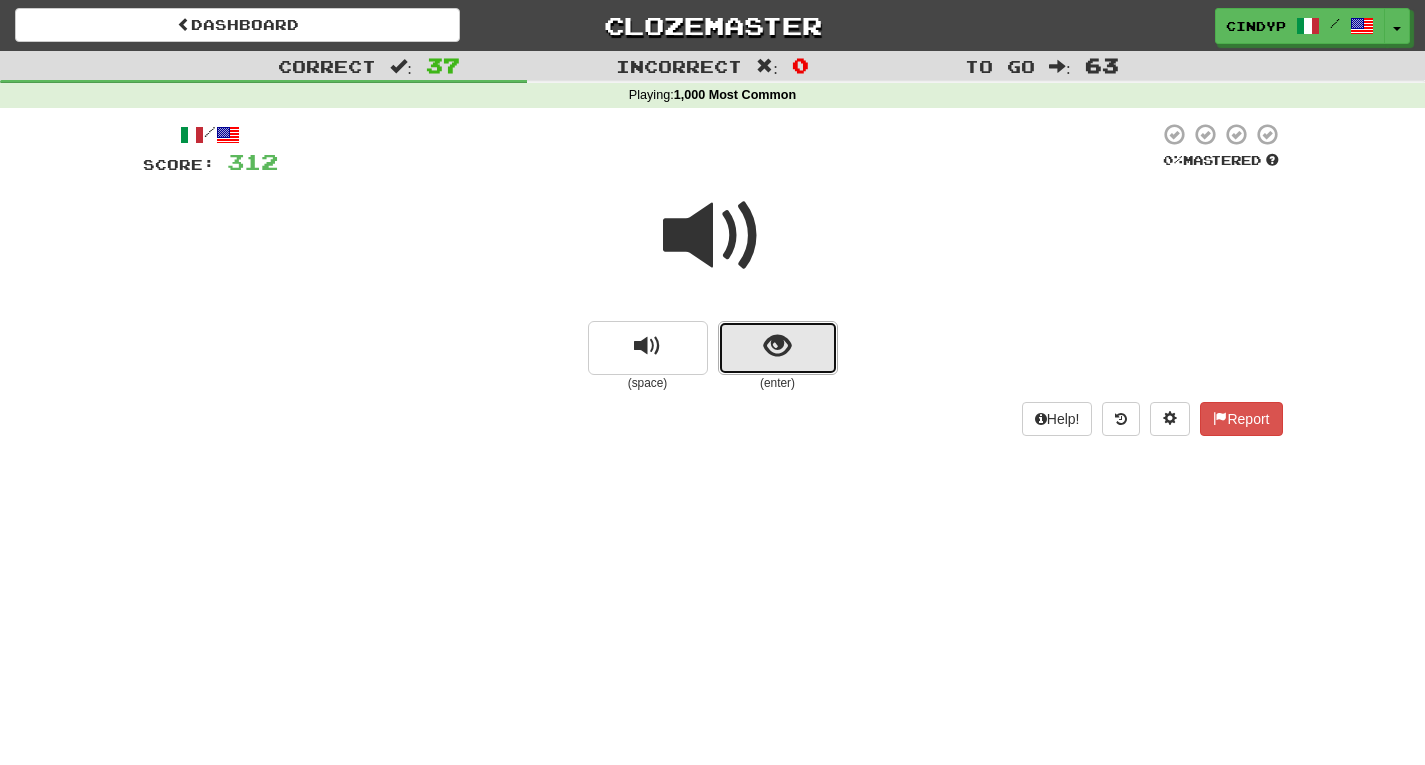 click at bounding box center (778, 348) 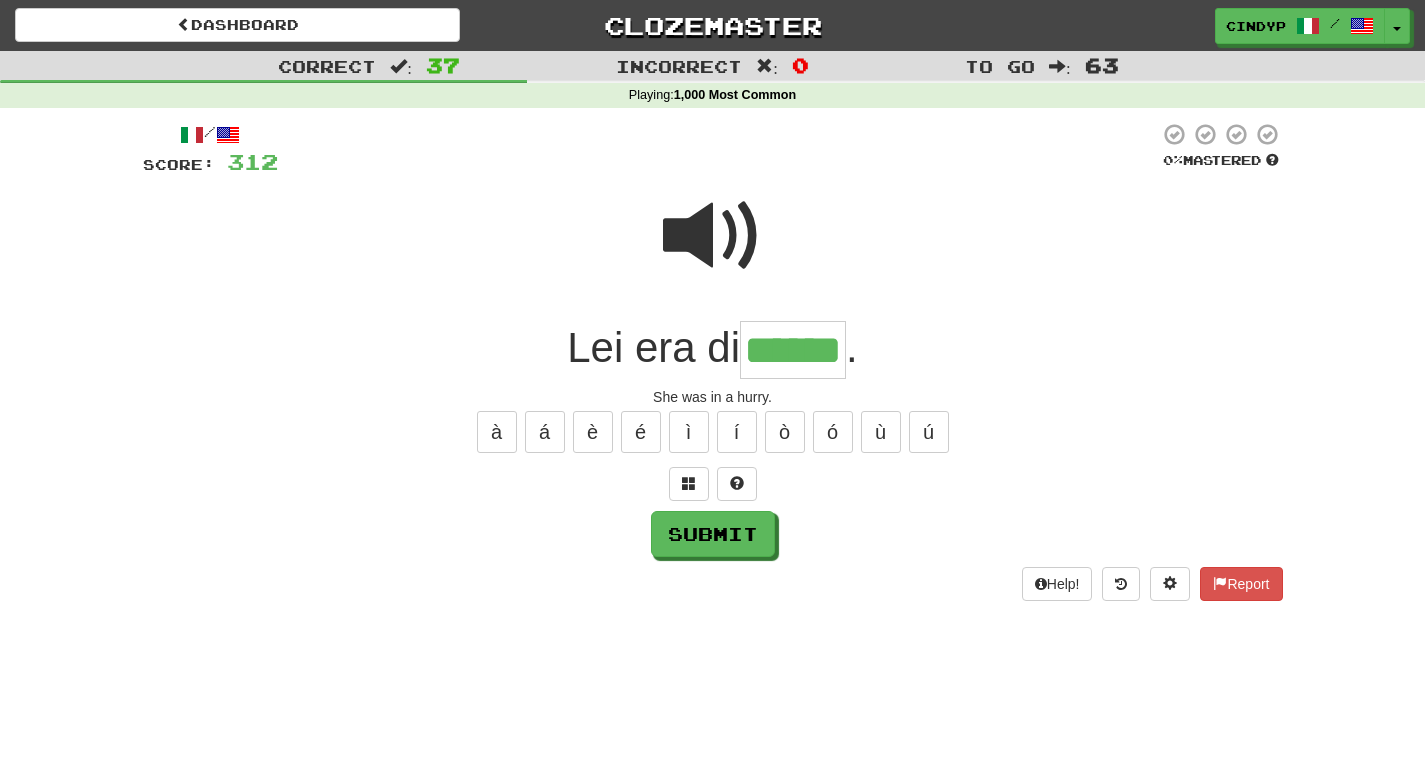 type on "******" 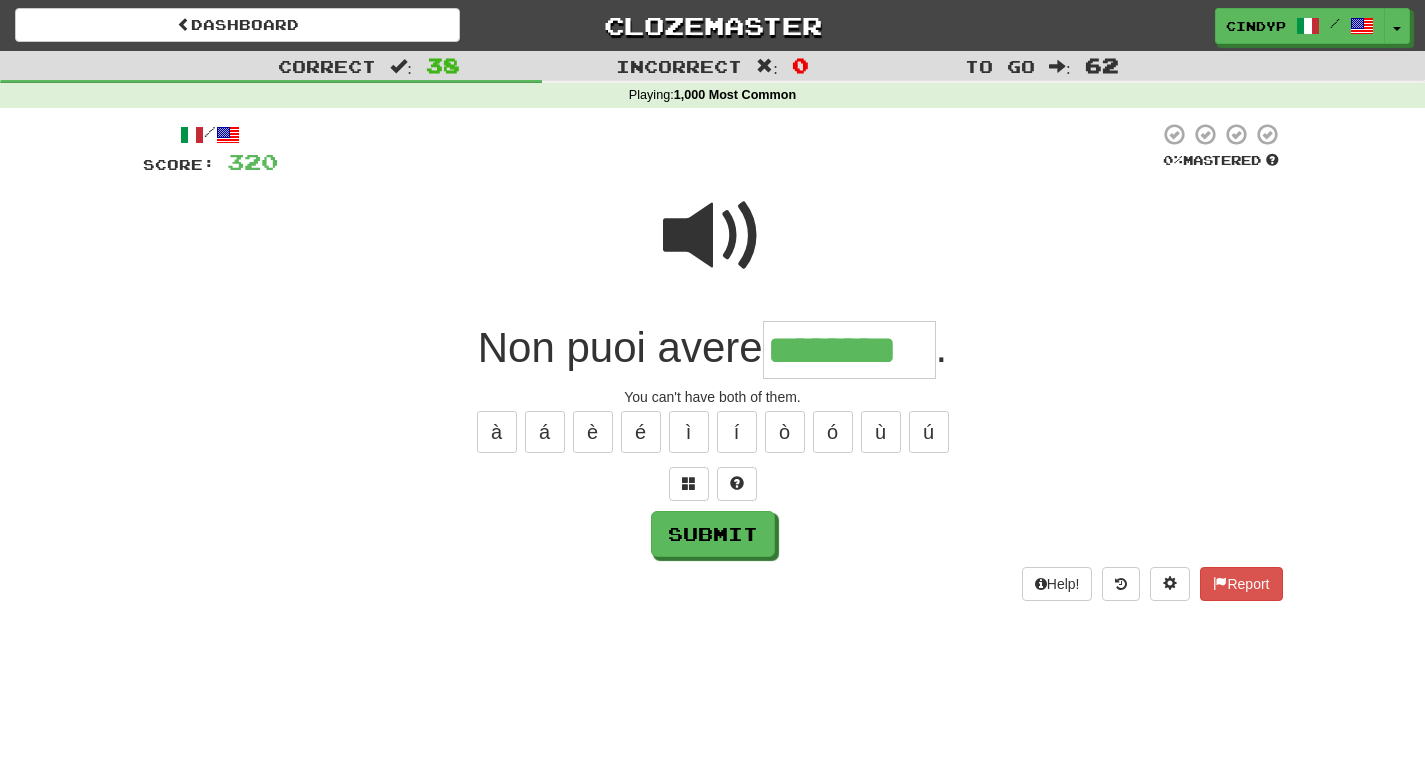 type on "********" 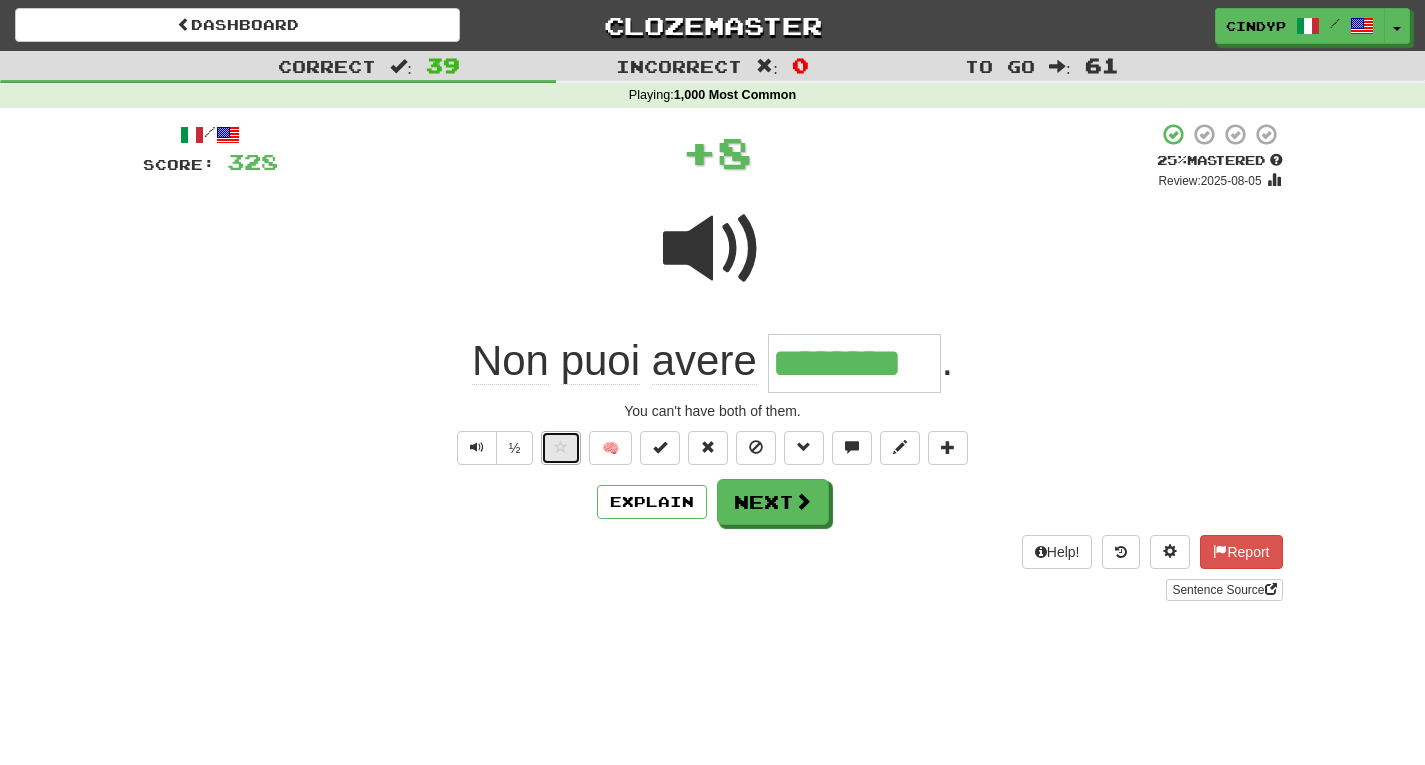 click at bounding box center [561, 448] 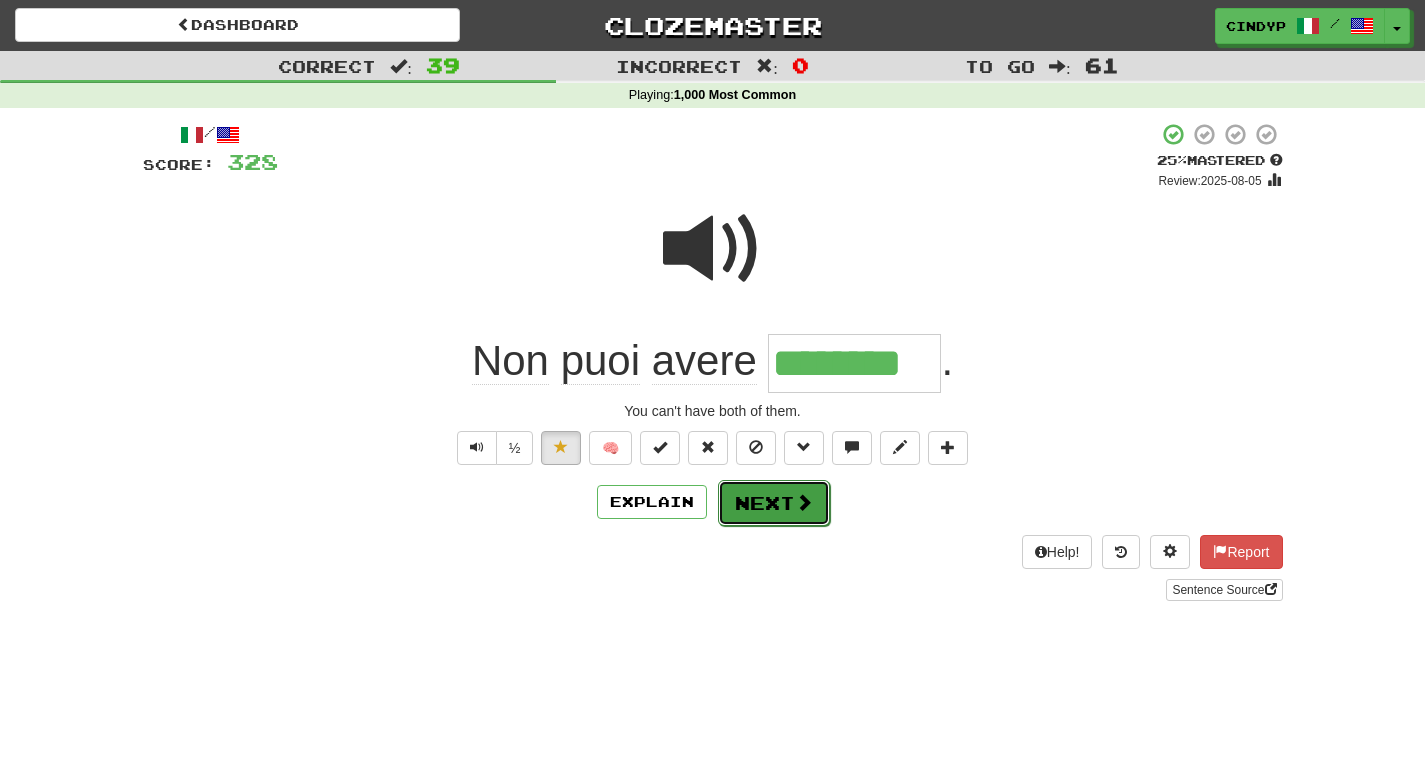 click on "Next" at bounding box center (774, 503) 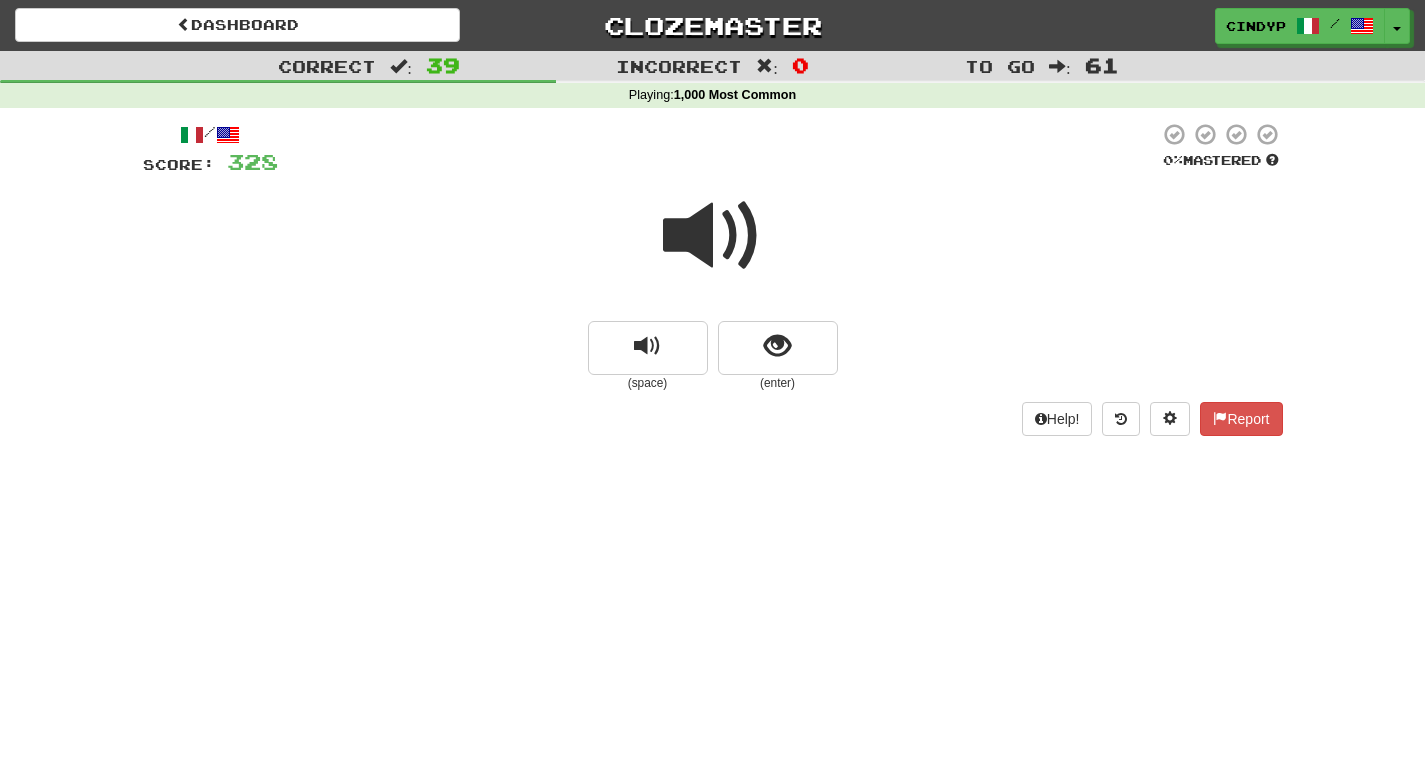 click at bounding box center (713, 236) 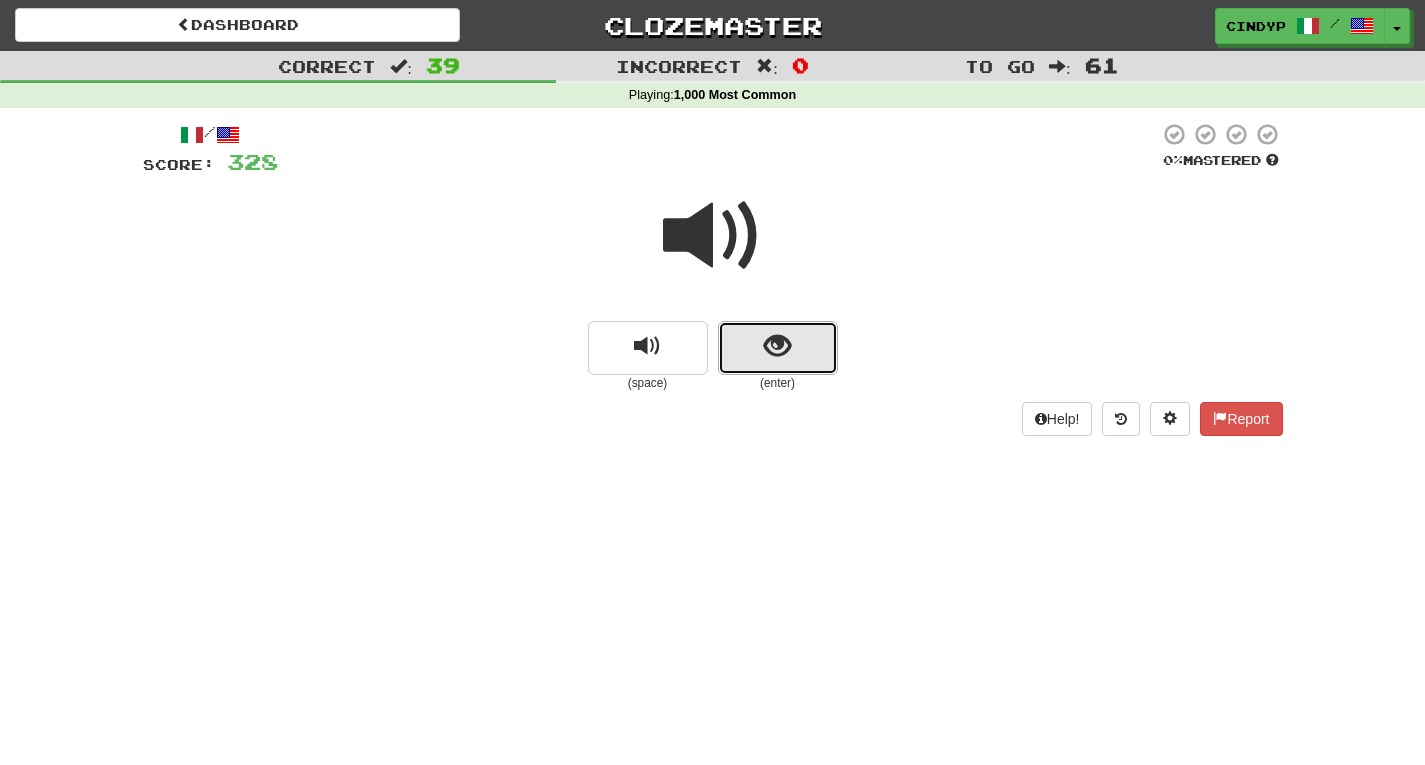 click at bounding box center (778, 348) 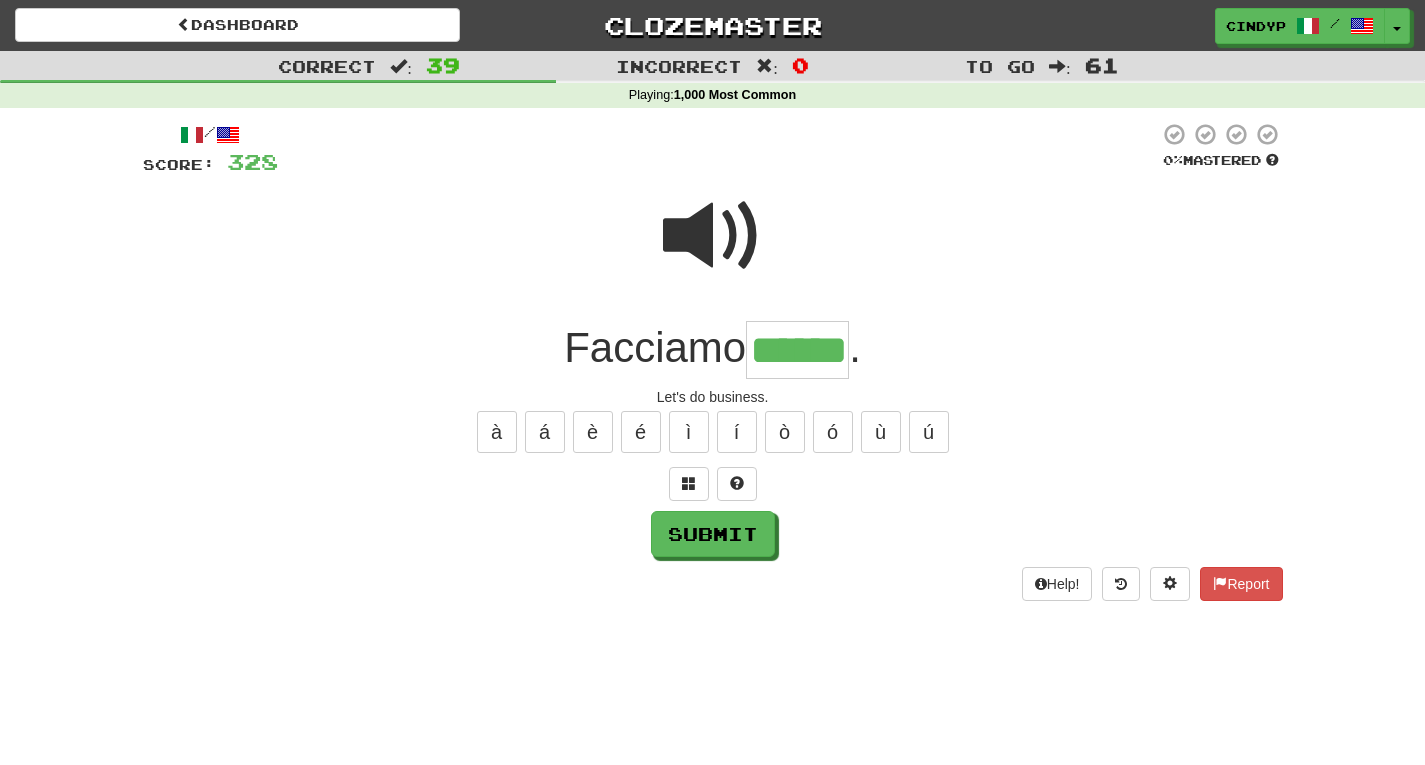 type on "******" 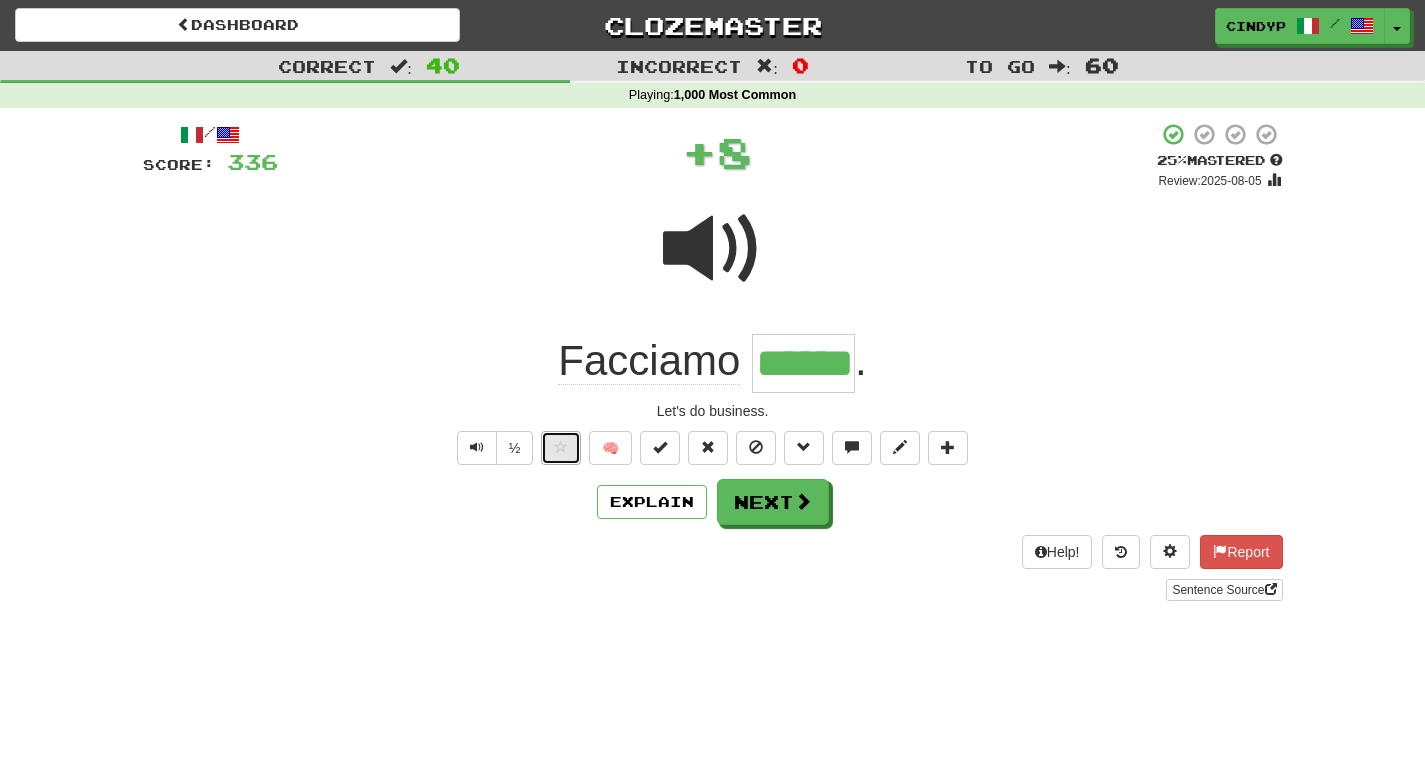 click at bounding box center (561, 447) 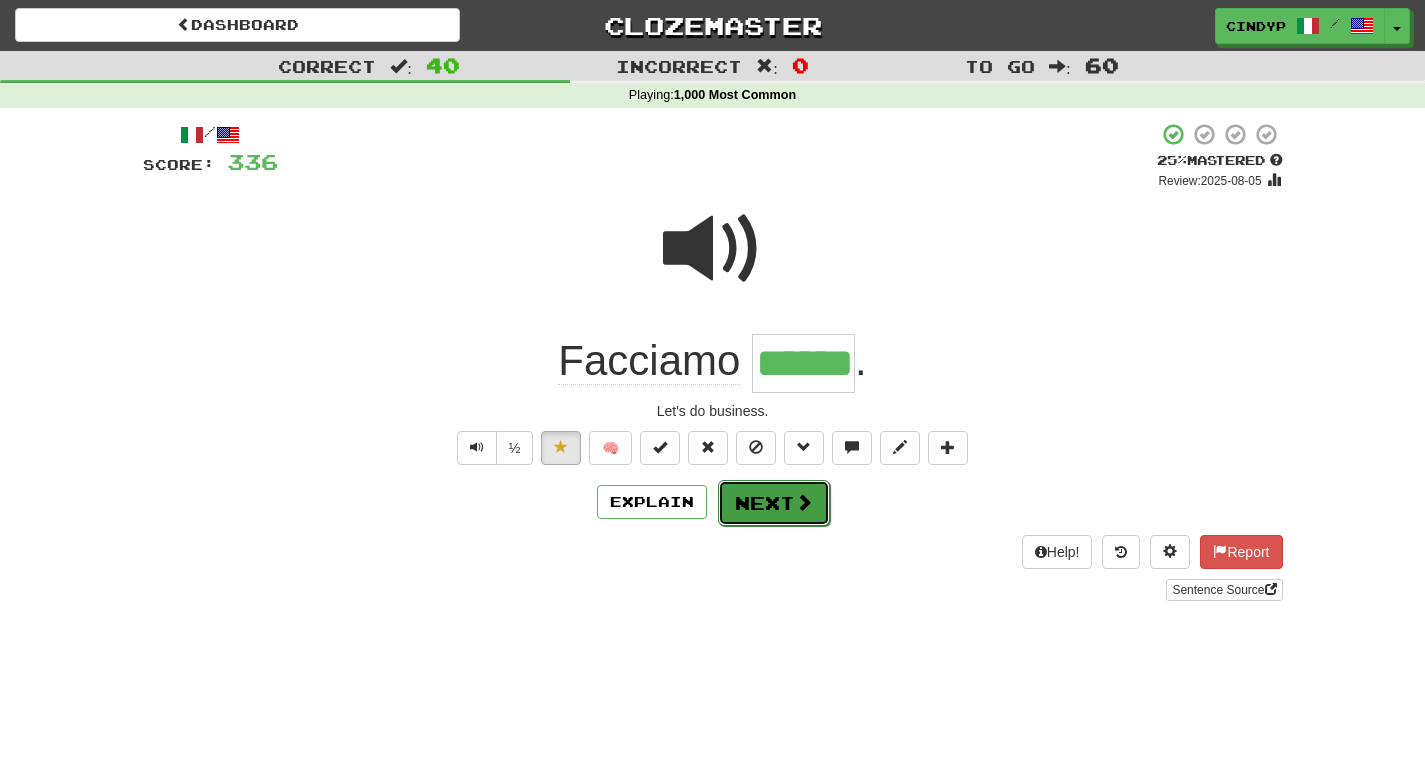 click on "Next" at bounding box center [774, 503] 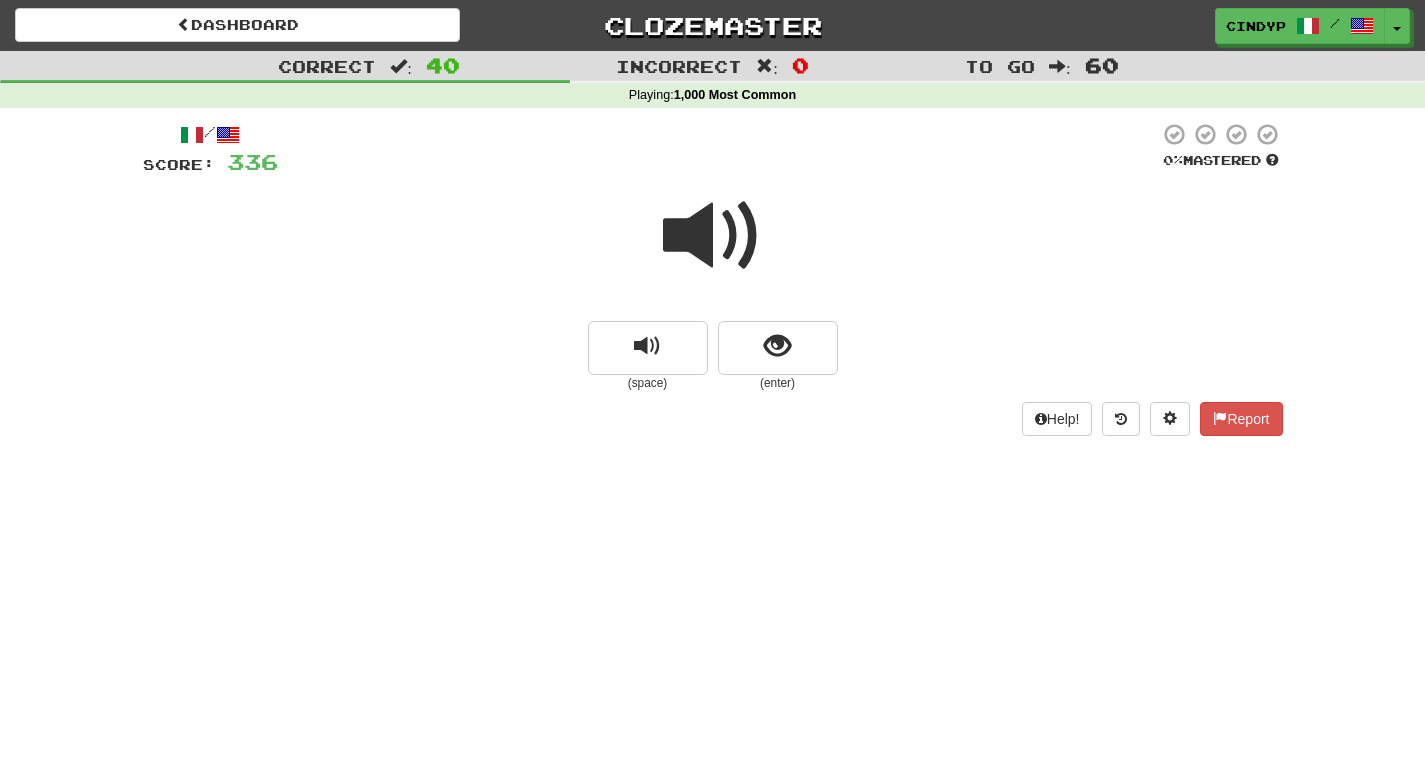 click at bounding box center [713, 236] 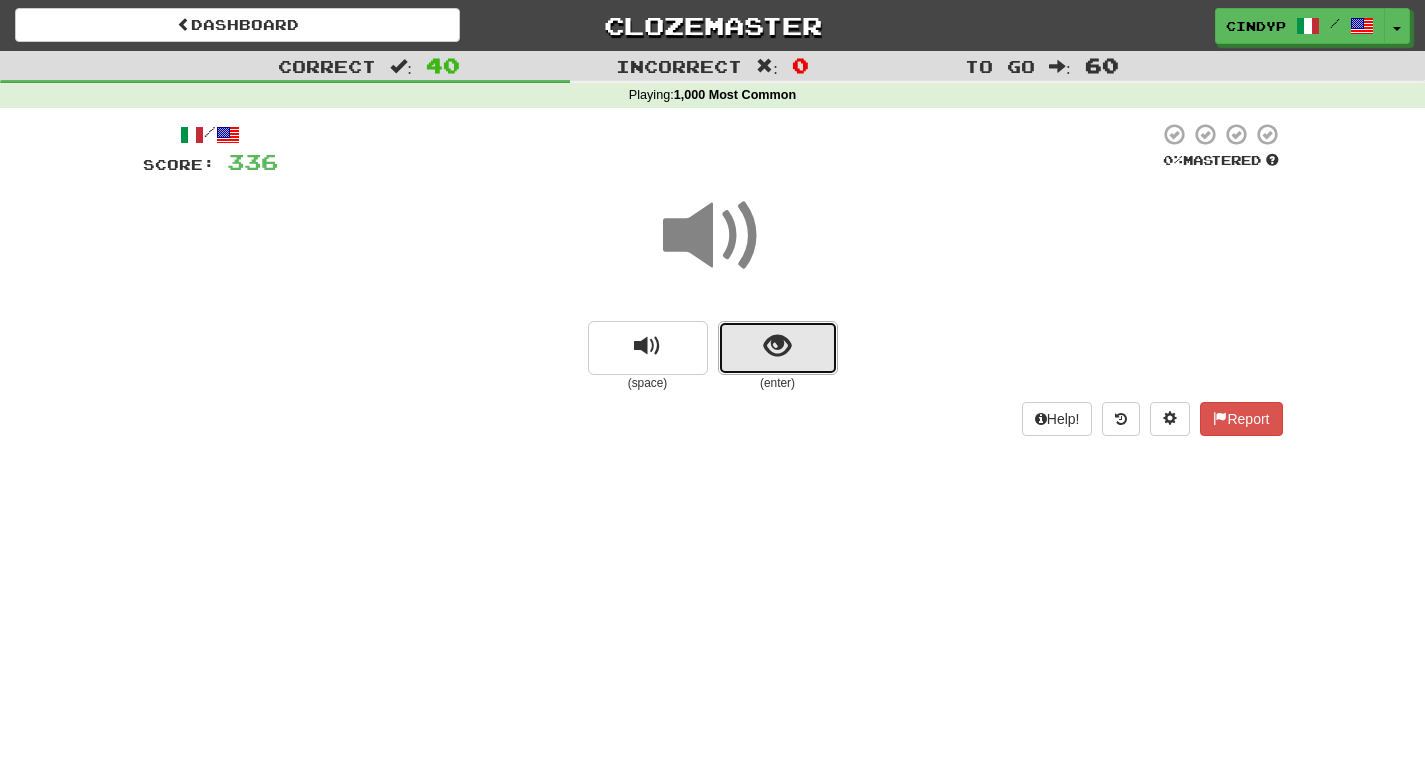 click at bounding box center [777, 346] 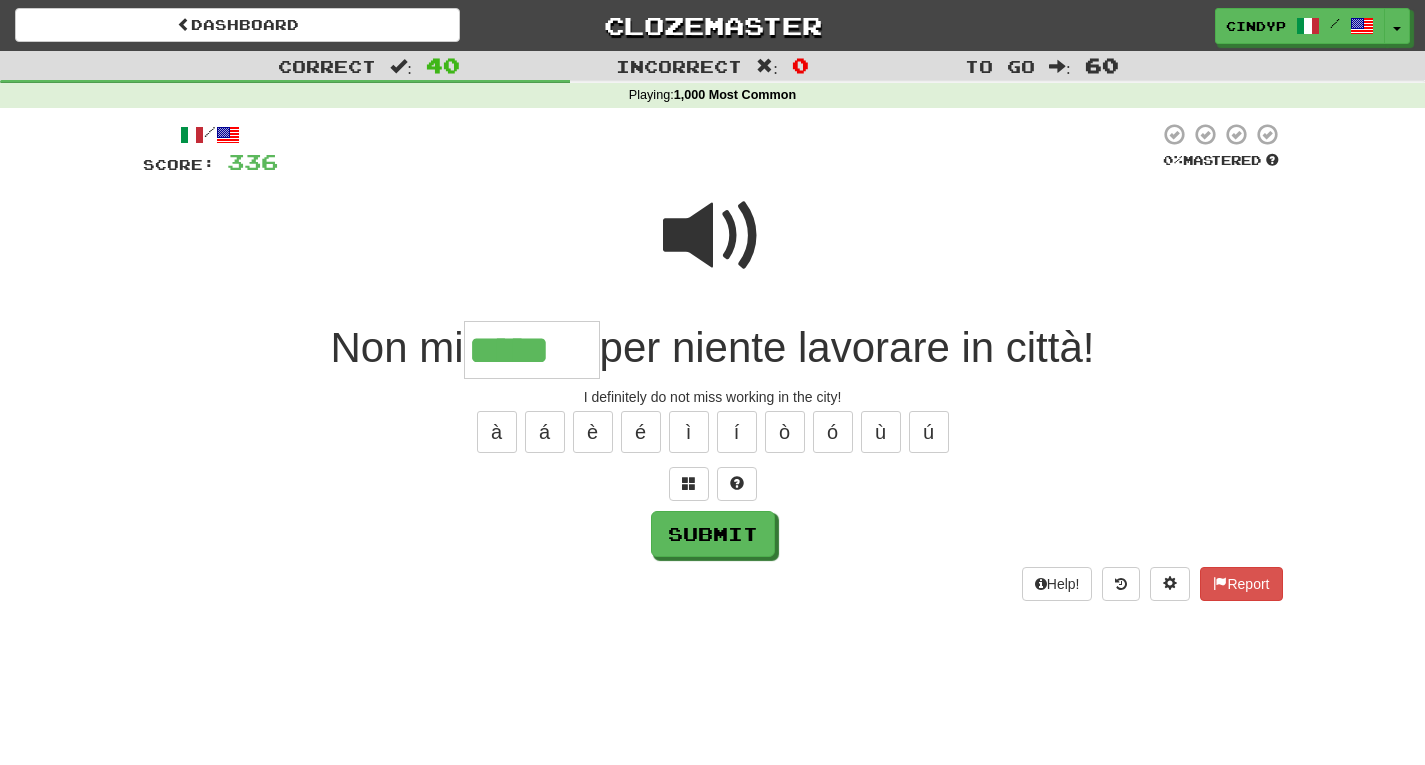 type on "*****" 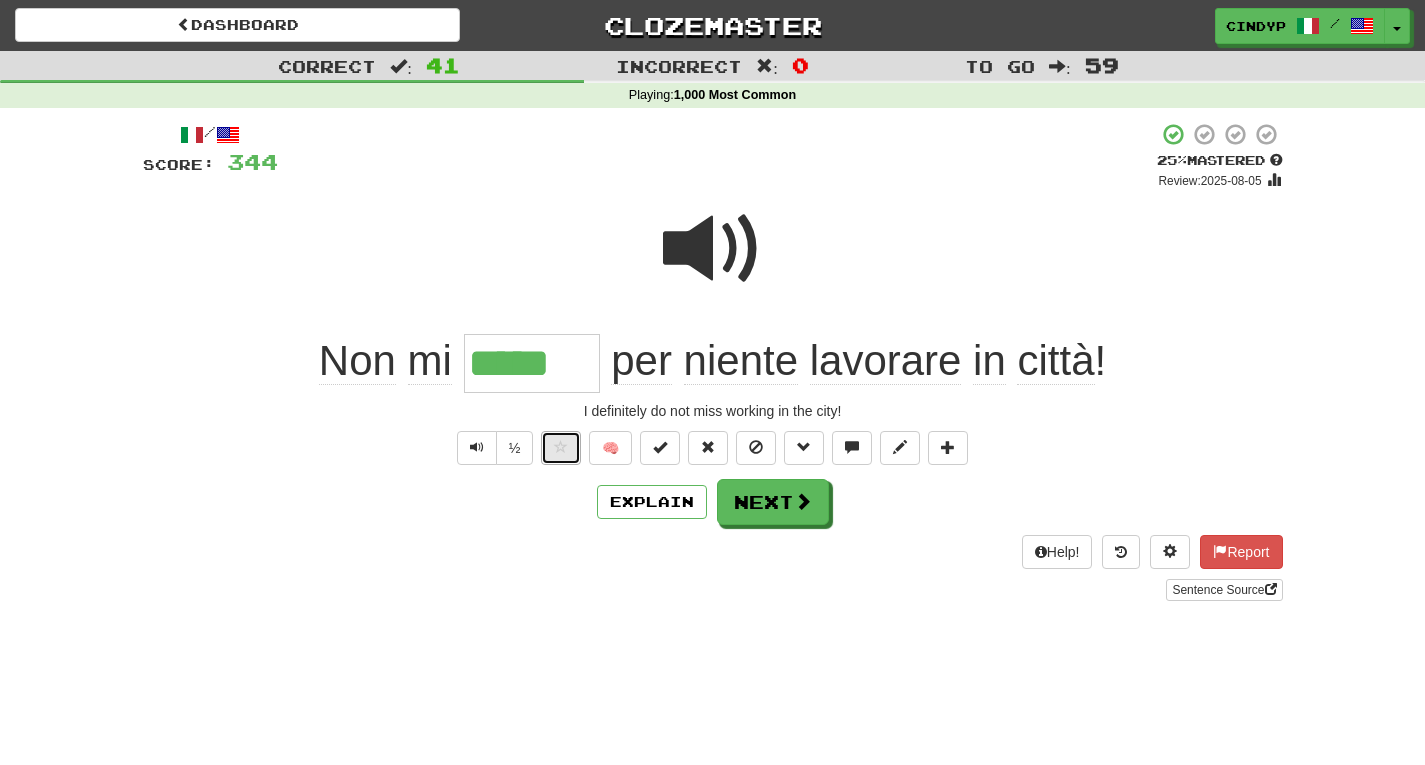 click at bounding box center [561, 447] 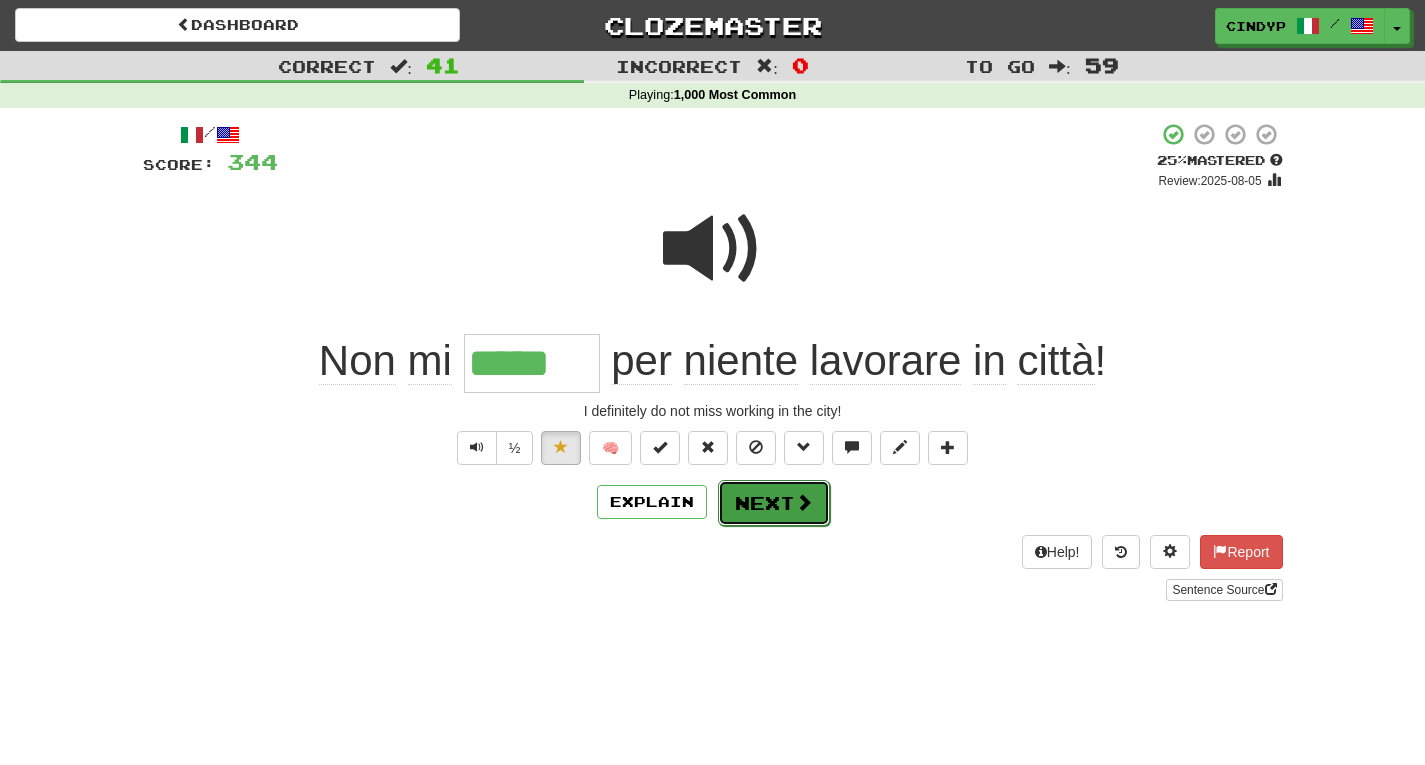 click at bounding box center [804, 502] 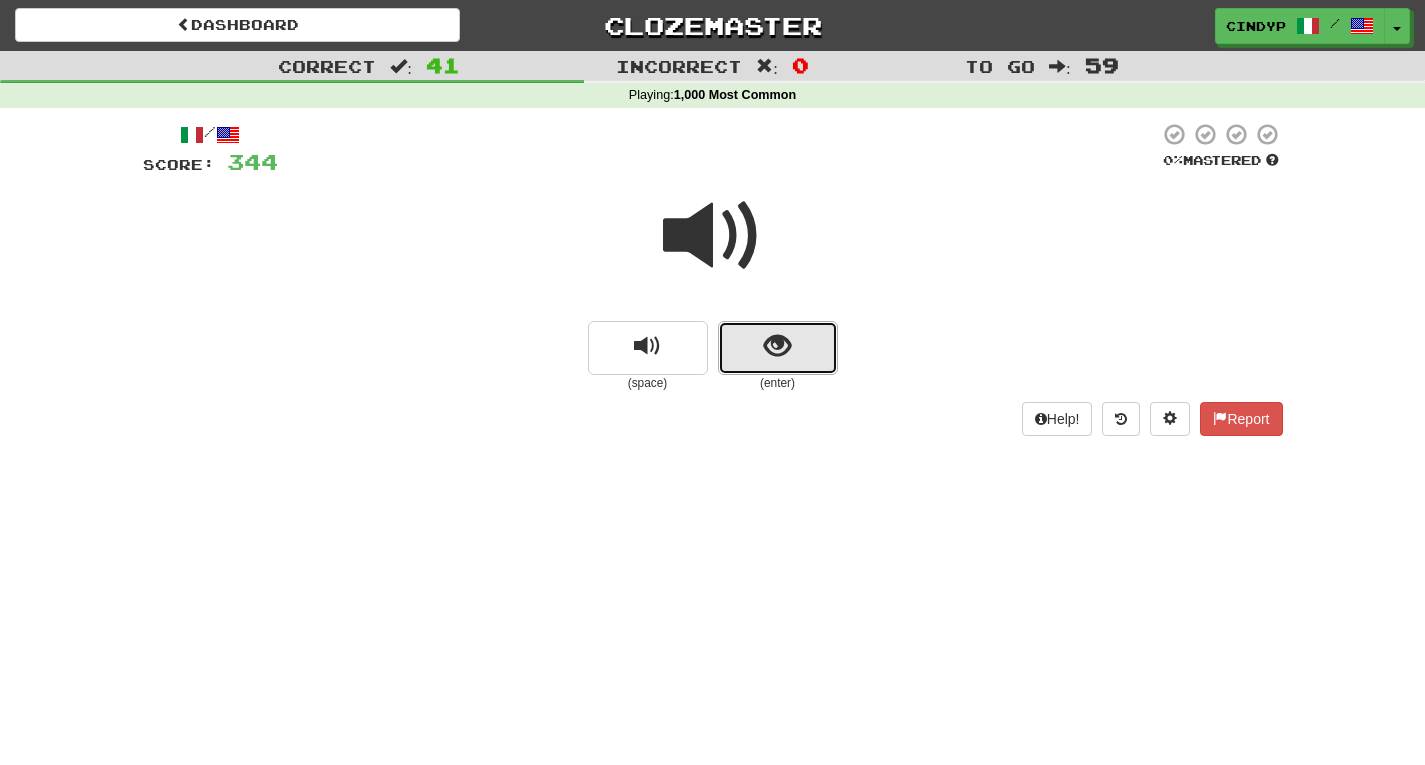 click at bounding box center [778, 348] 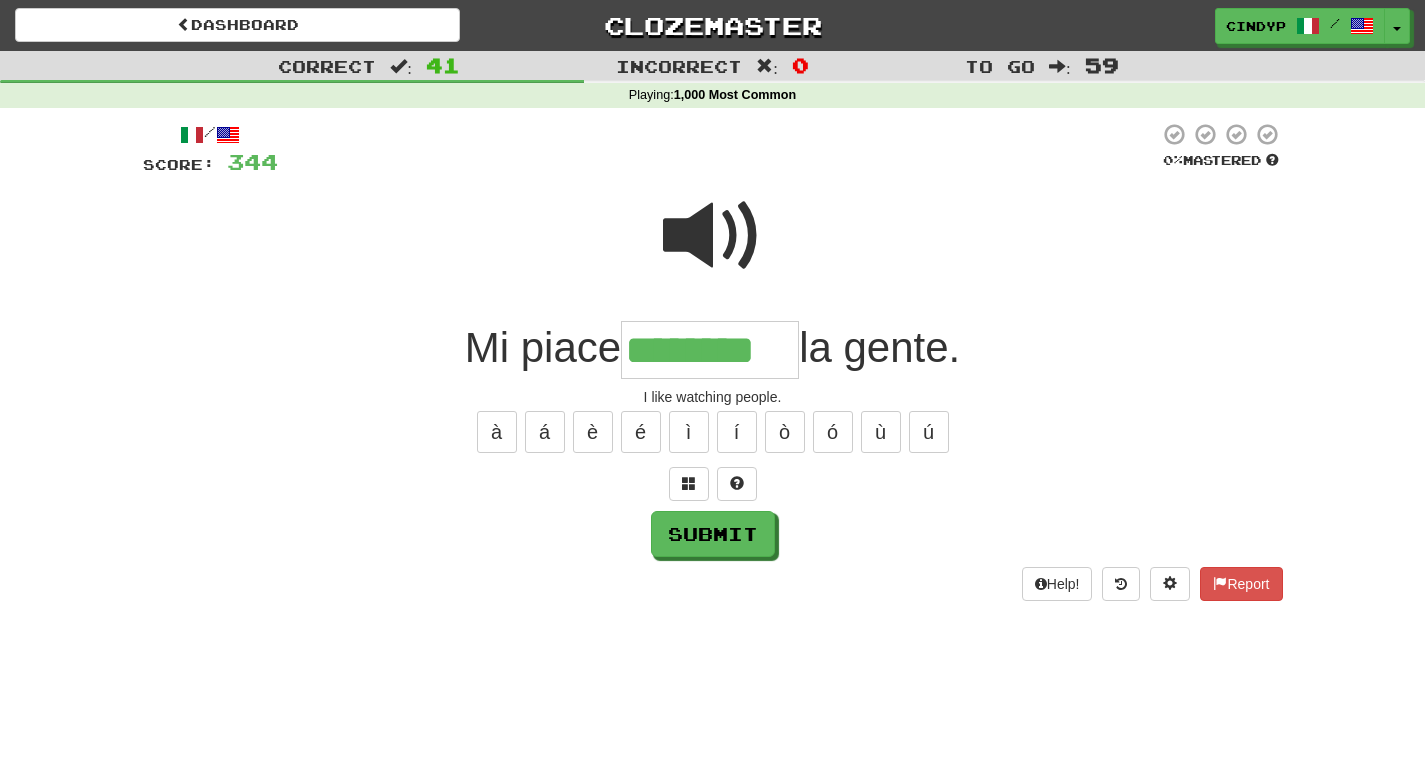 type on "********" 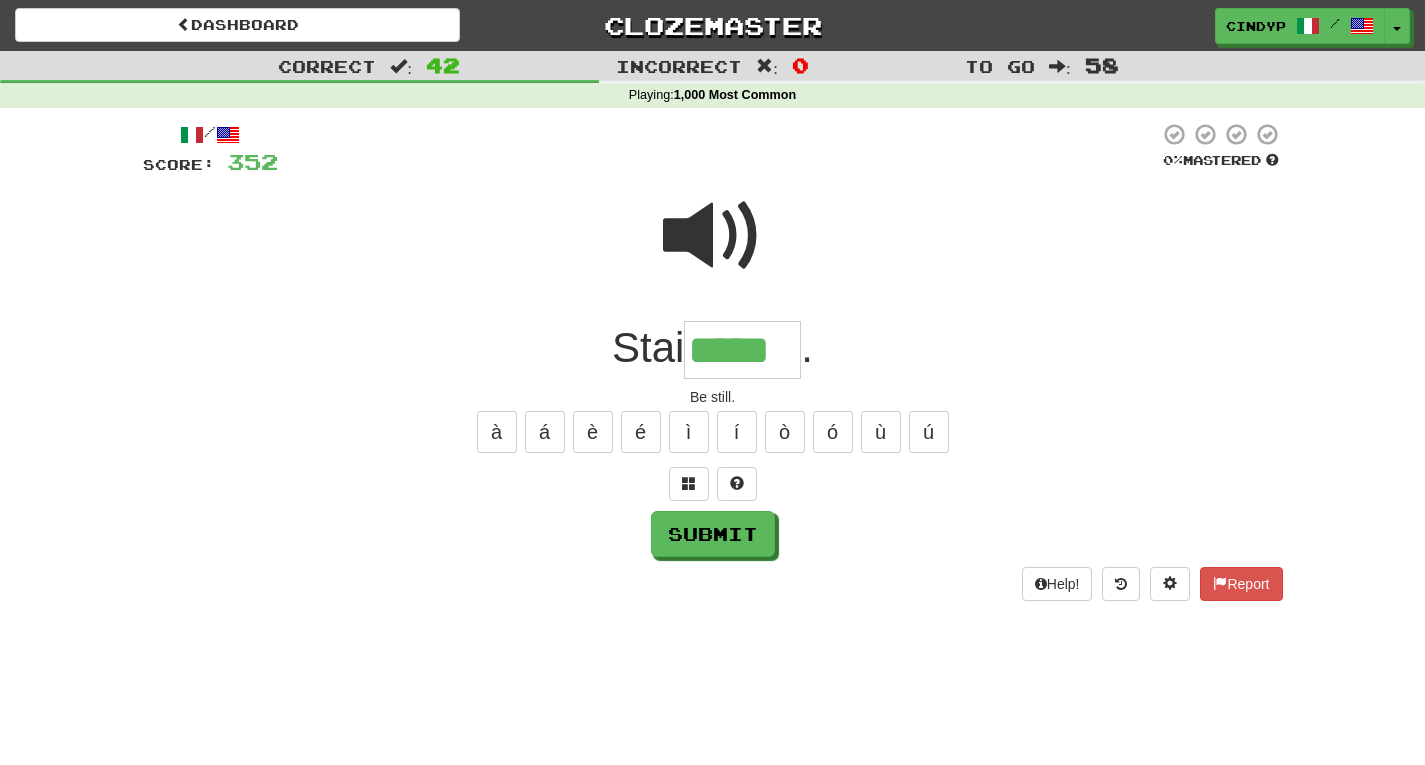 type on "*****" 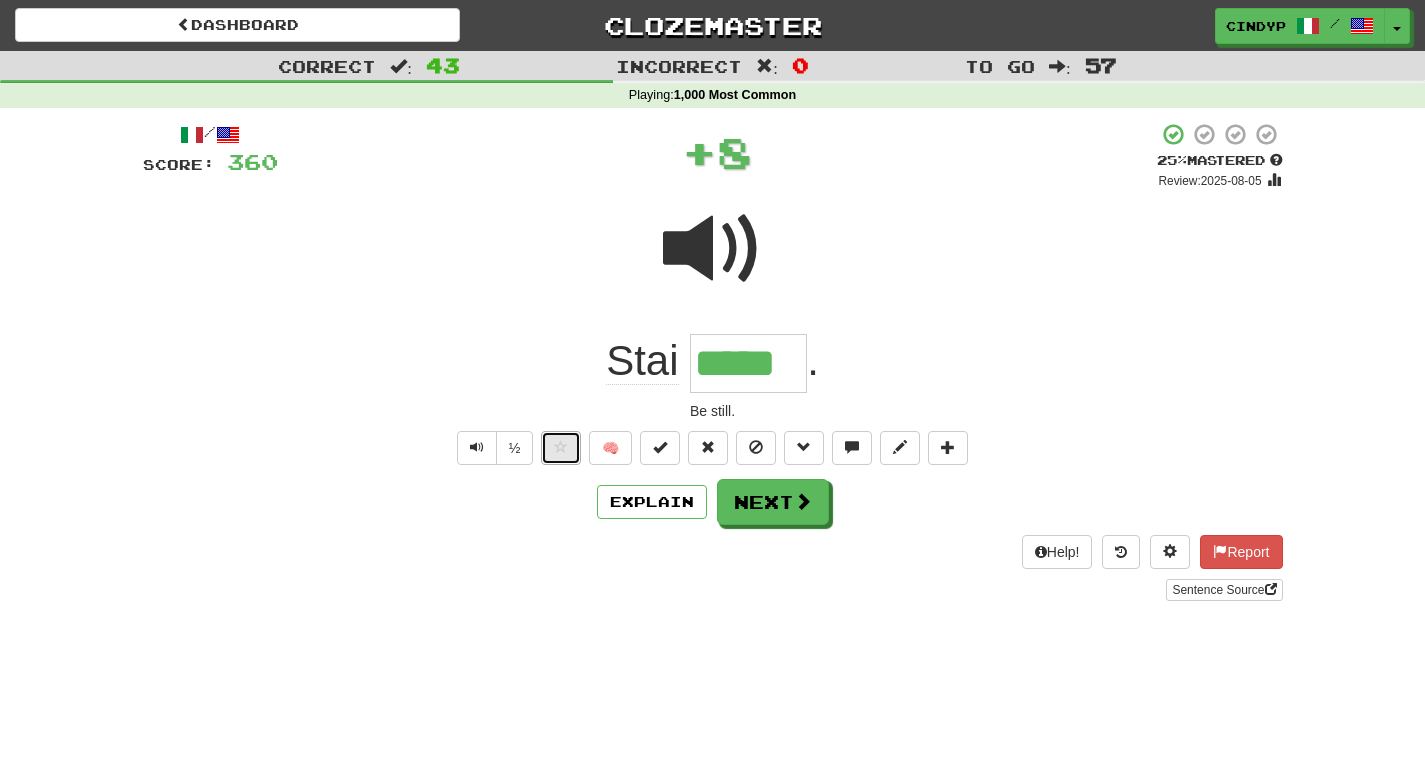 click at bounding box center (561, 447) 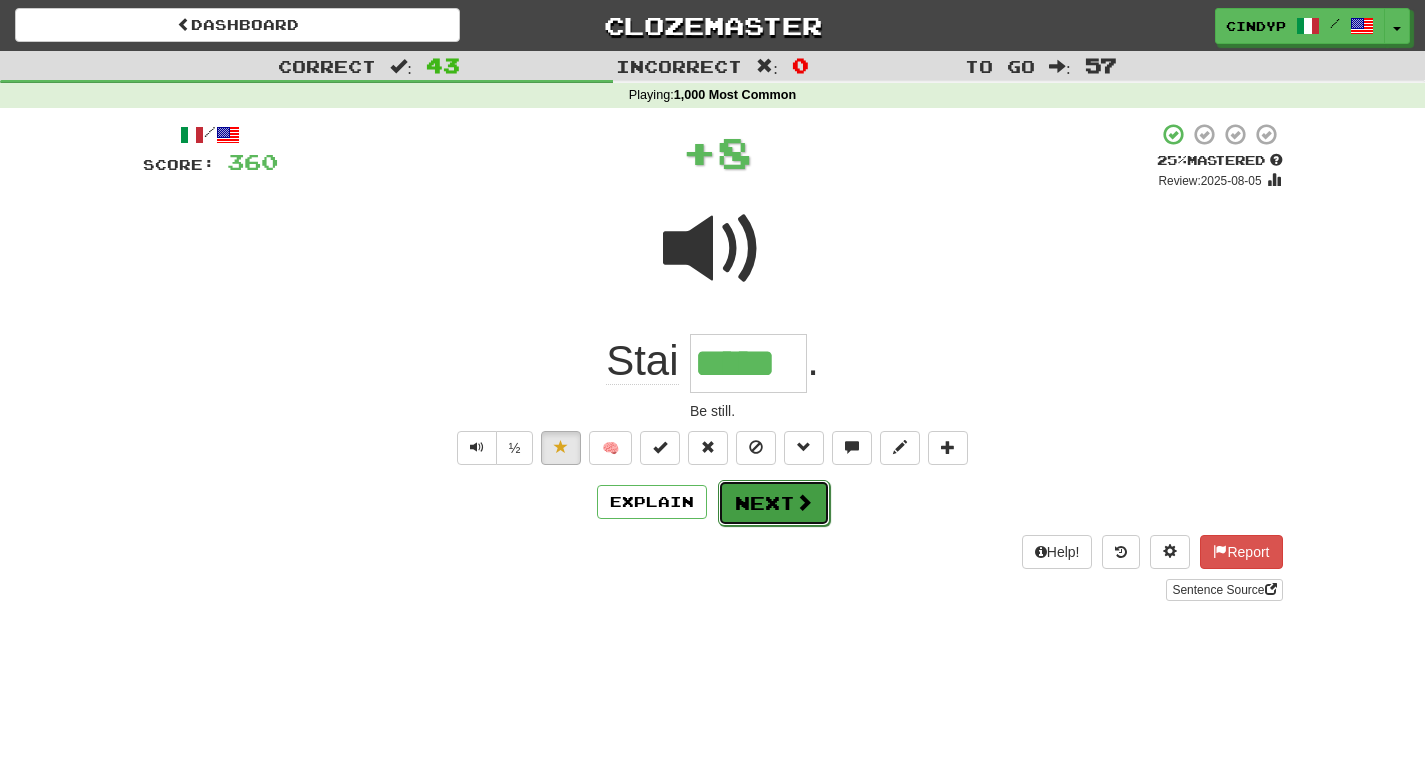 click on "Next" at bounding box center [774, 503] 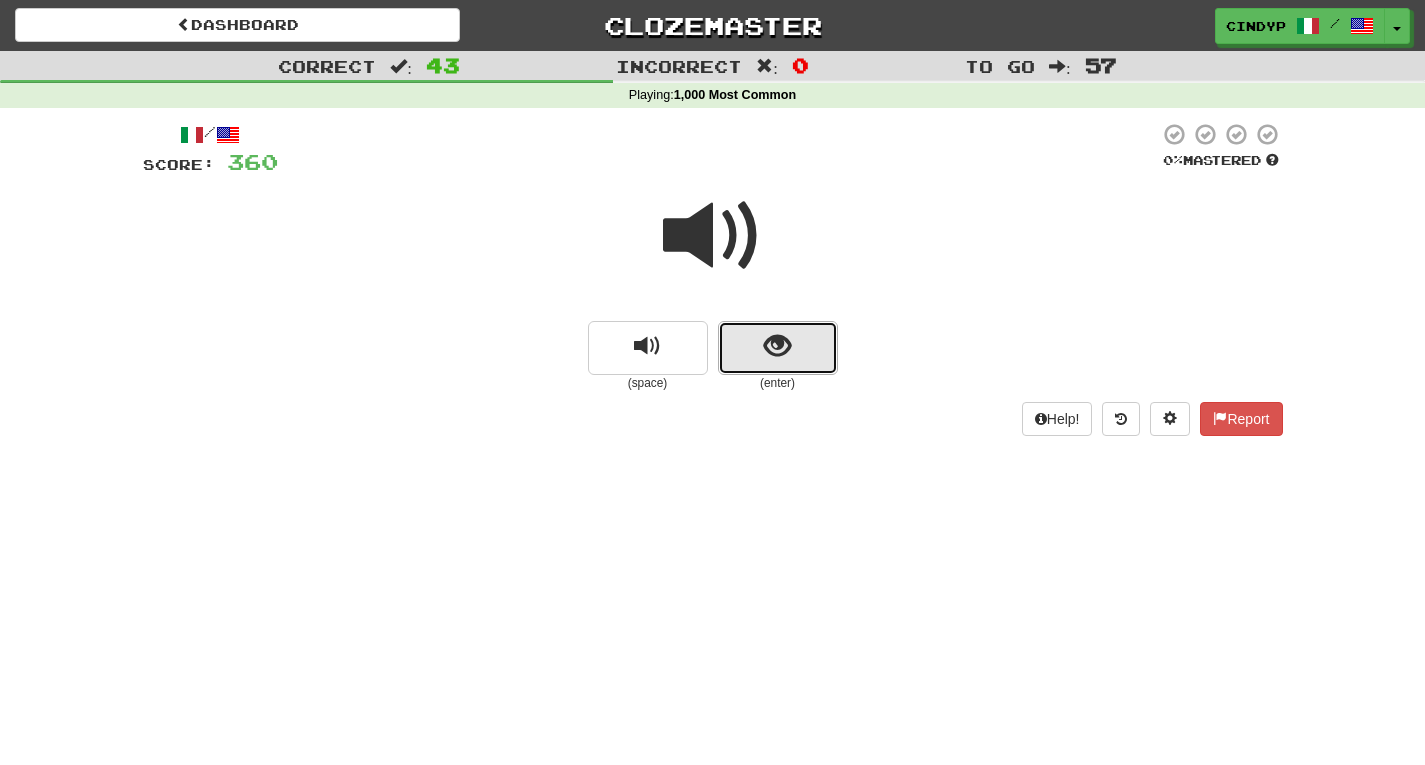click at bounding box center [777, 346] 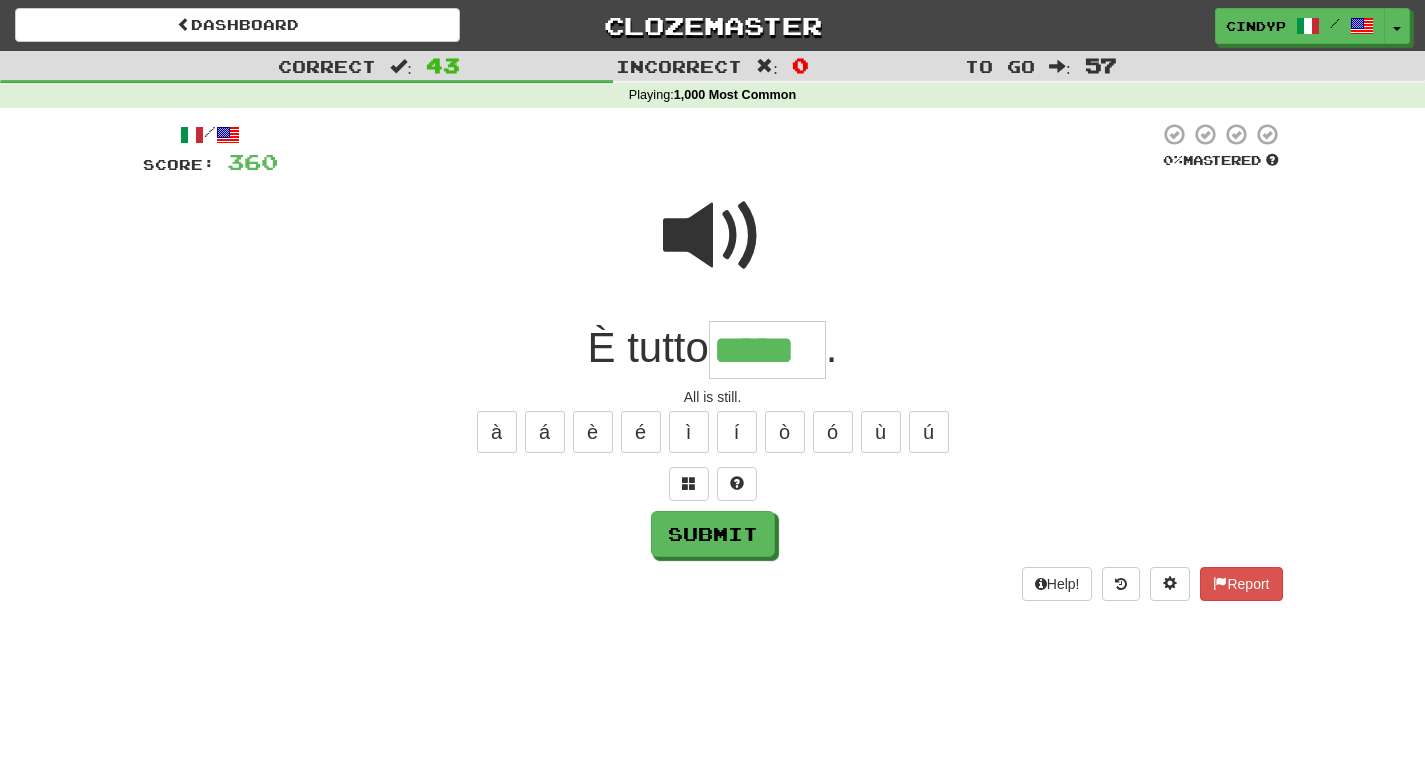 type on "*****" 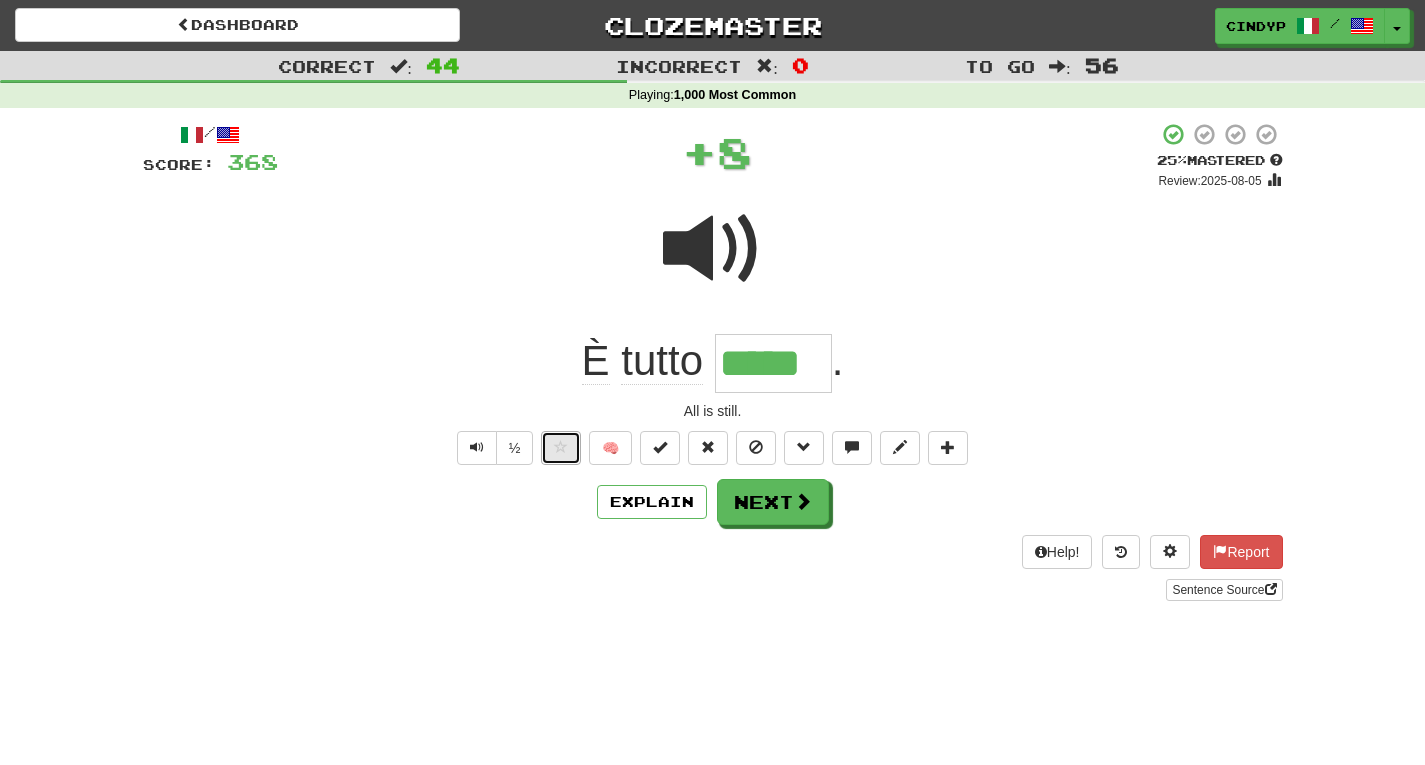 click at bounding box center (561, 448) 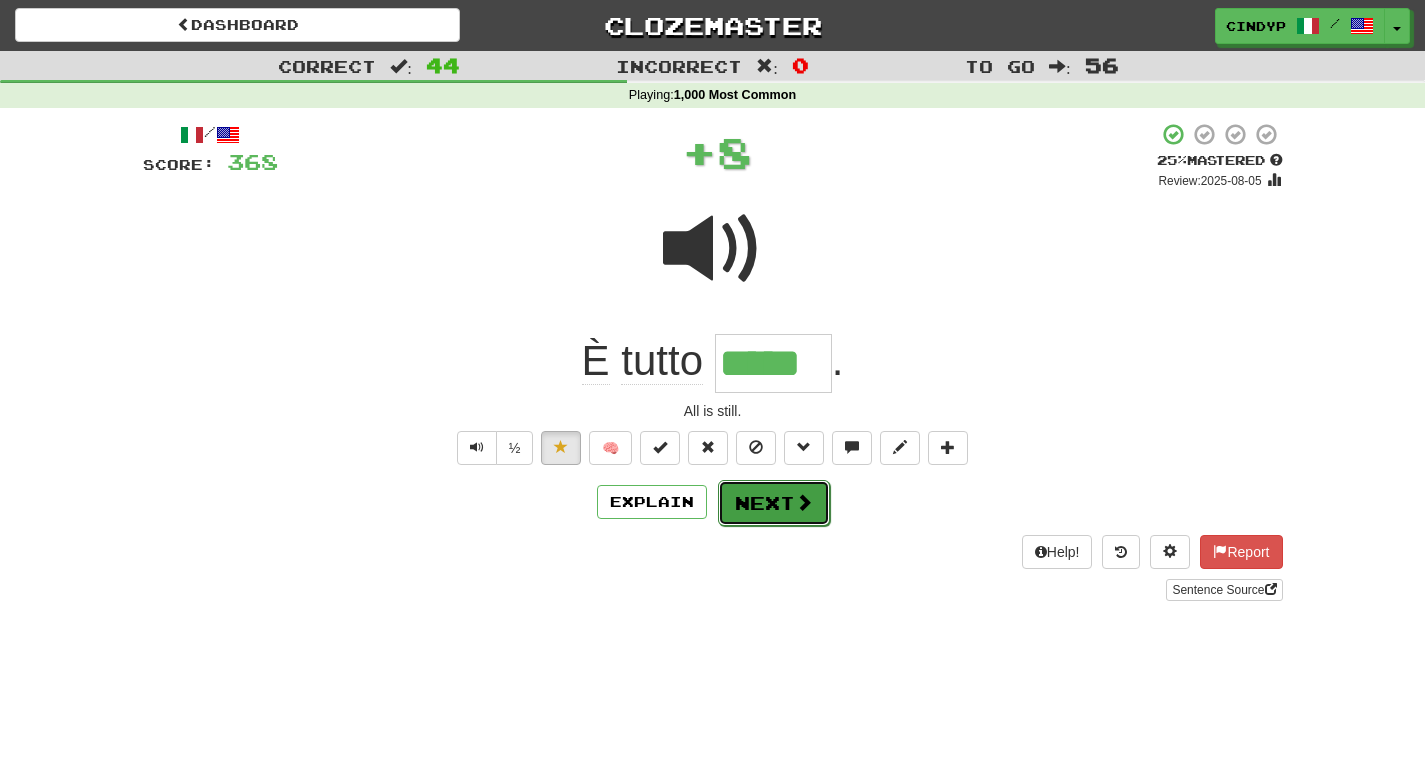 click on "Next" at bounding box center (774, 503) 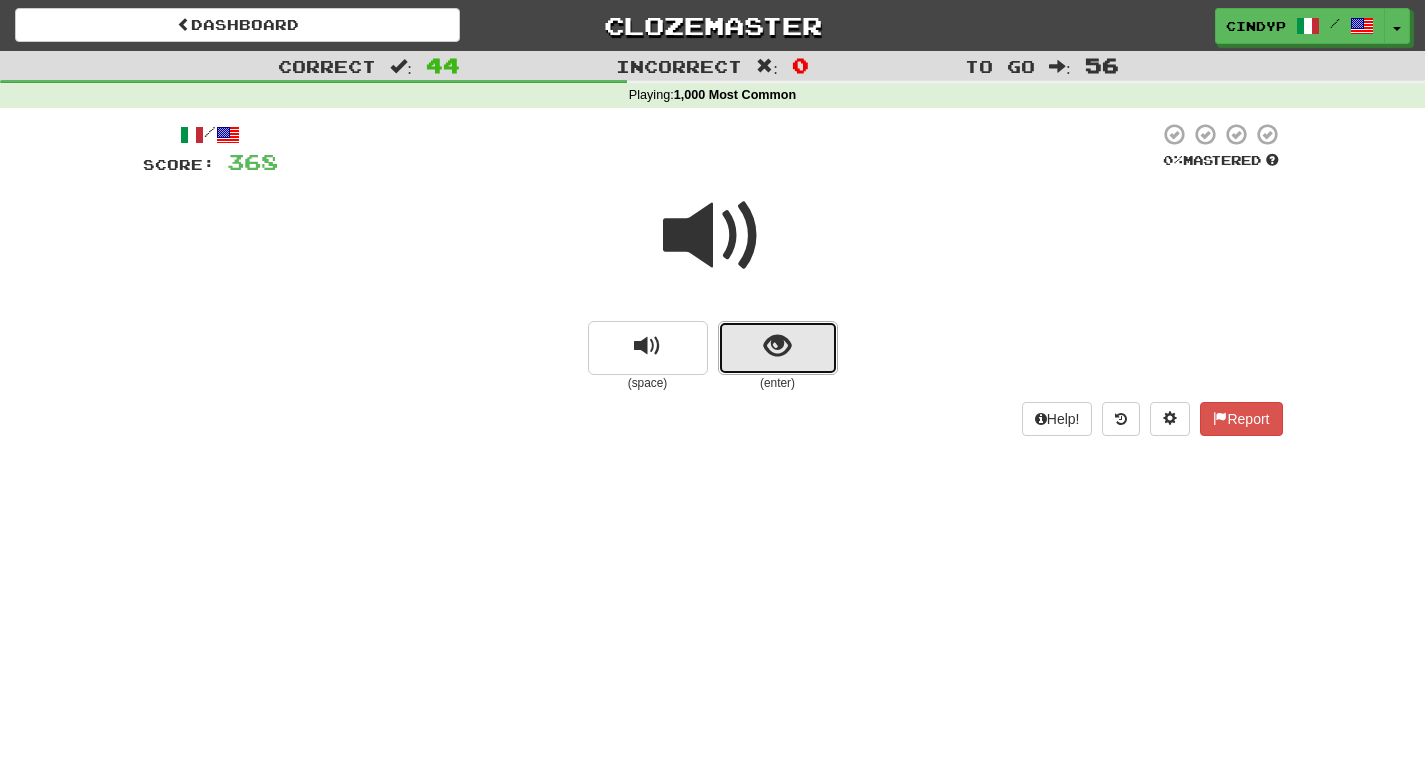 click at bounding box center [778, 348] 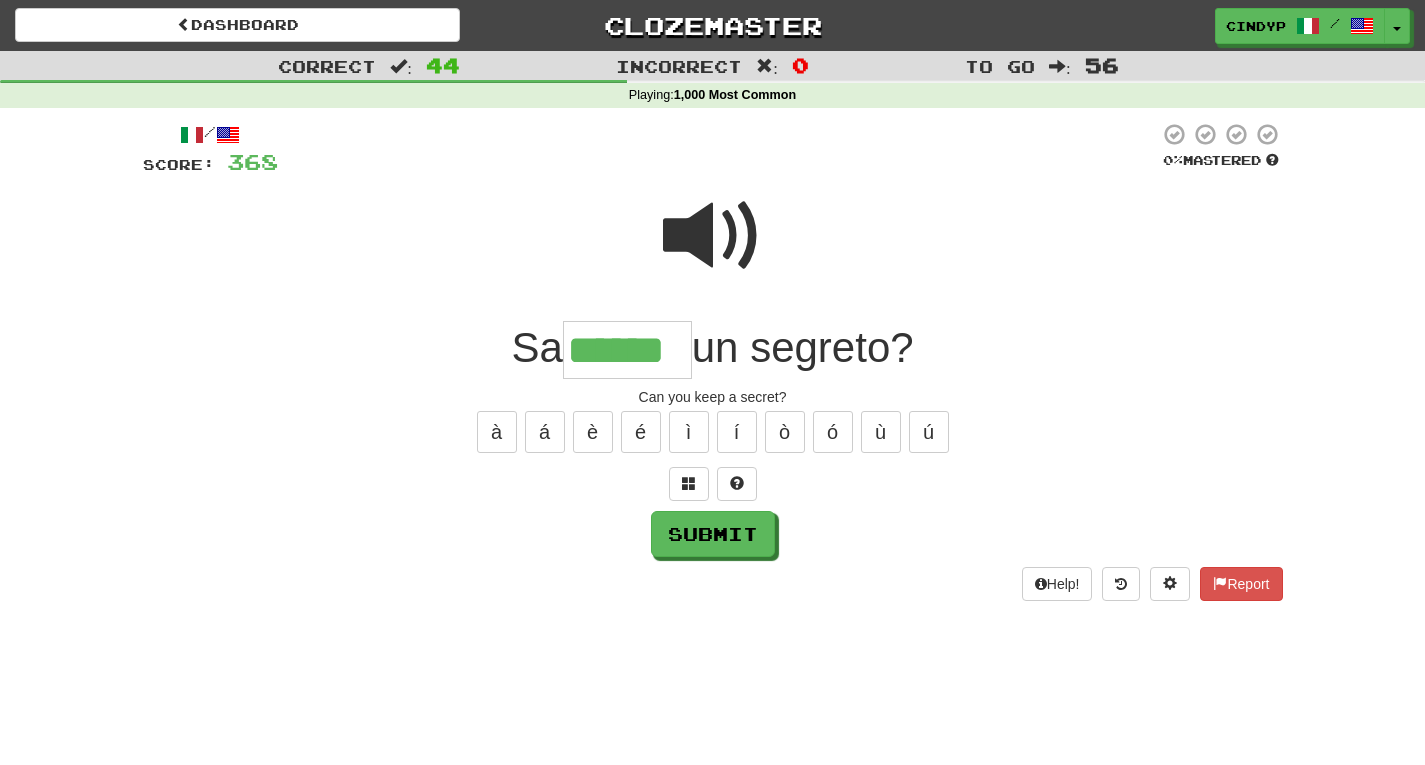 type on "******" 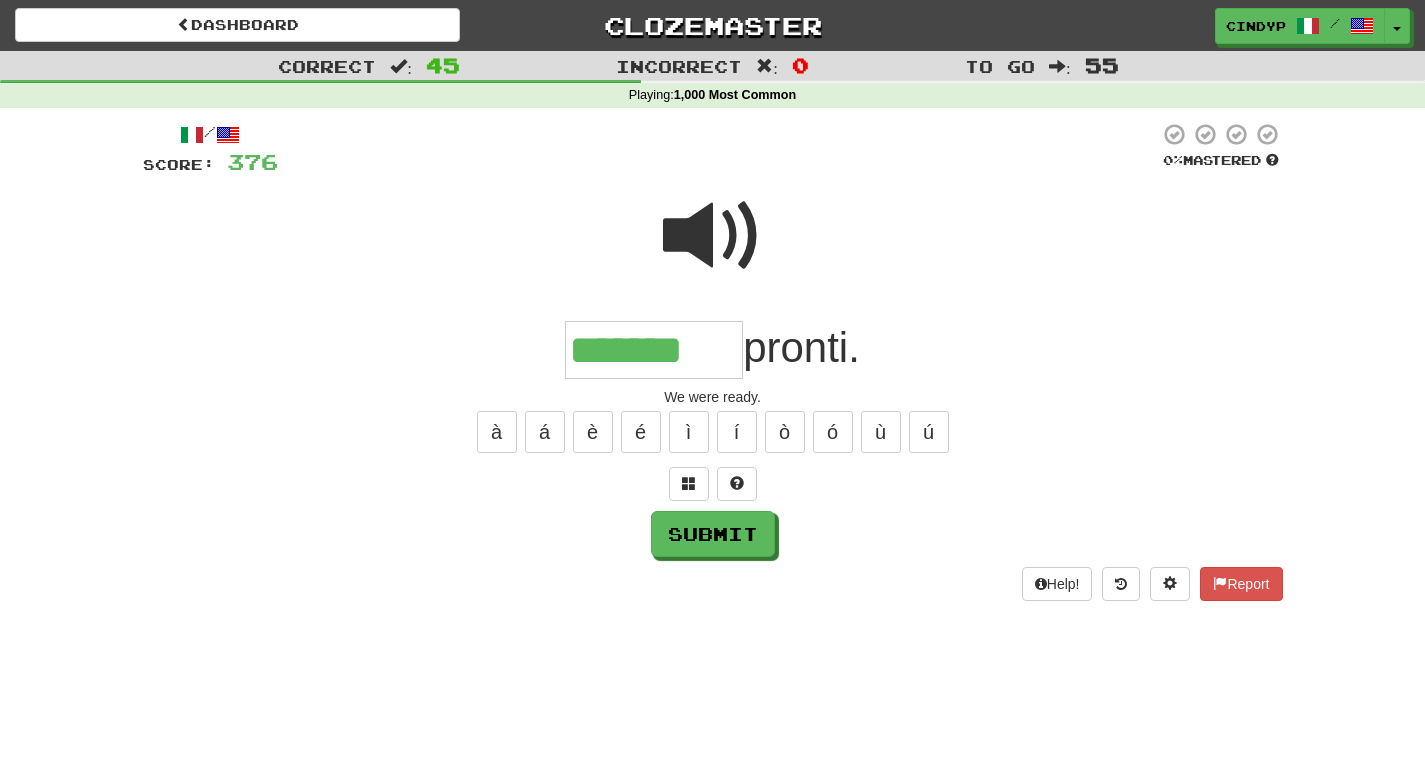 type on "*******" 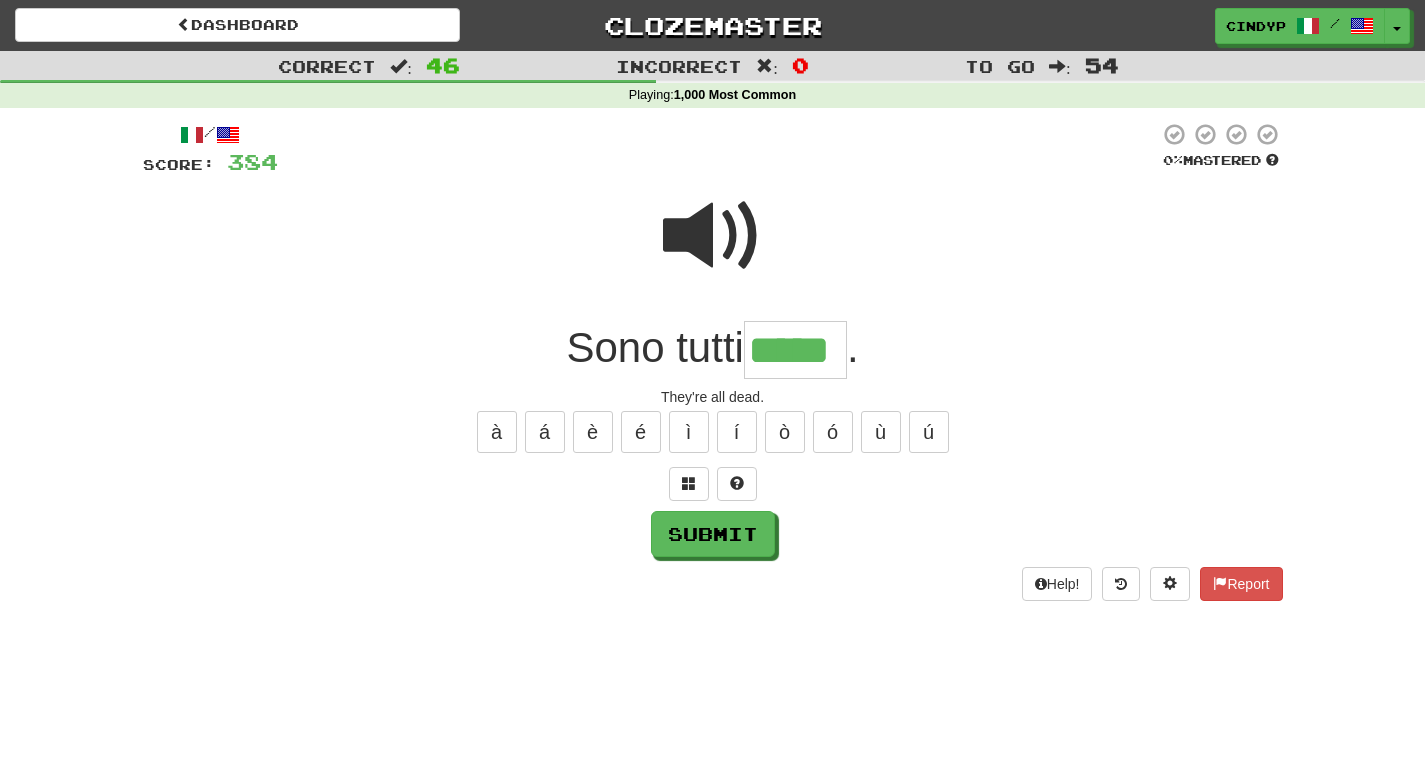 type on "*****" 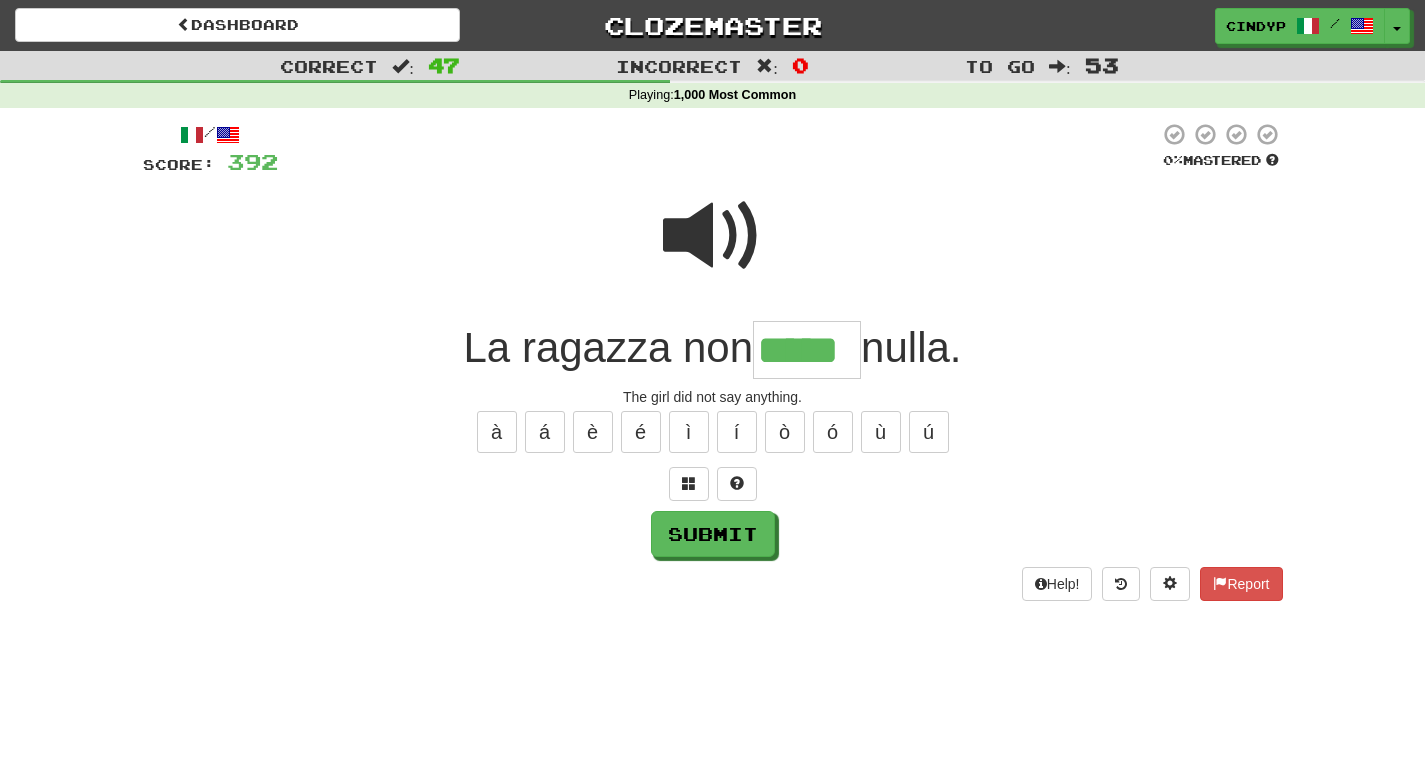 type on "*****" 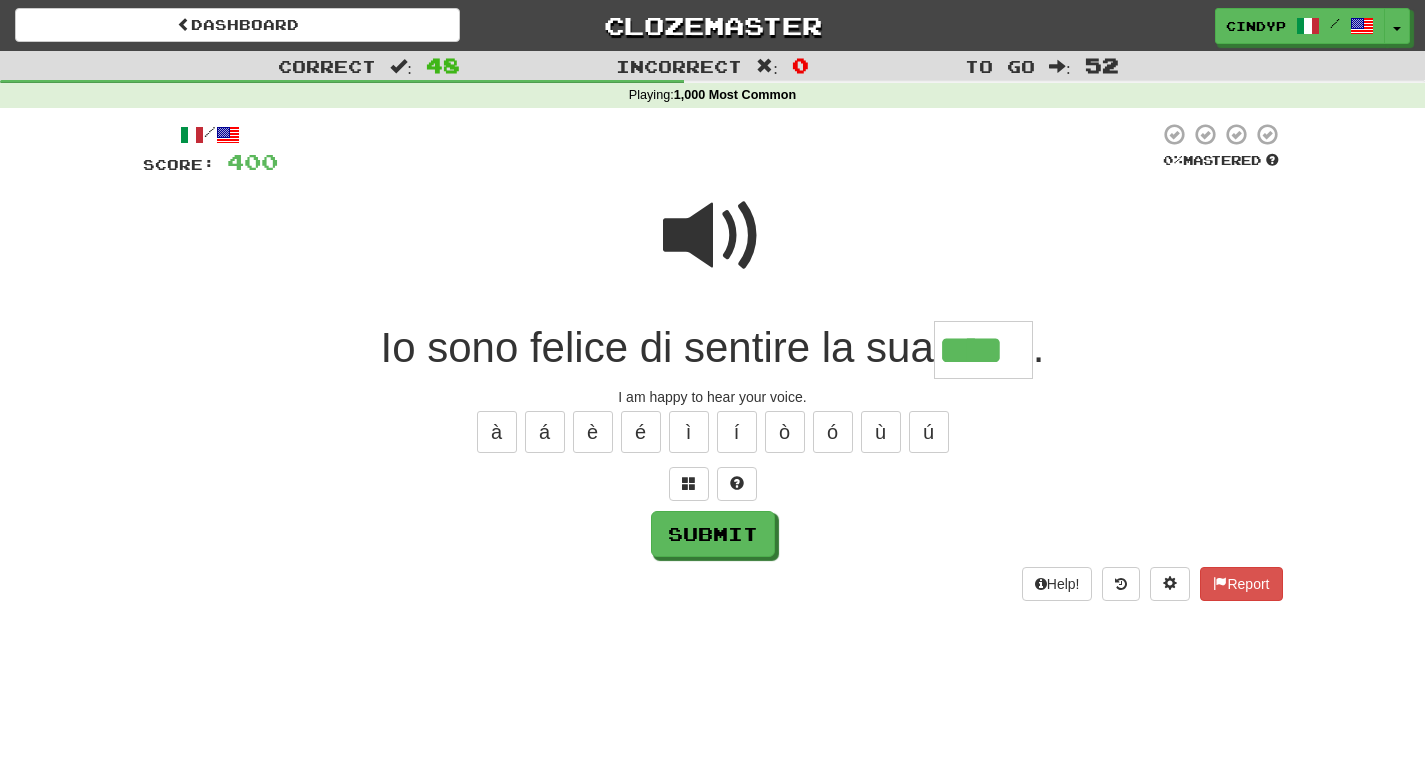 type on "****" 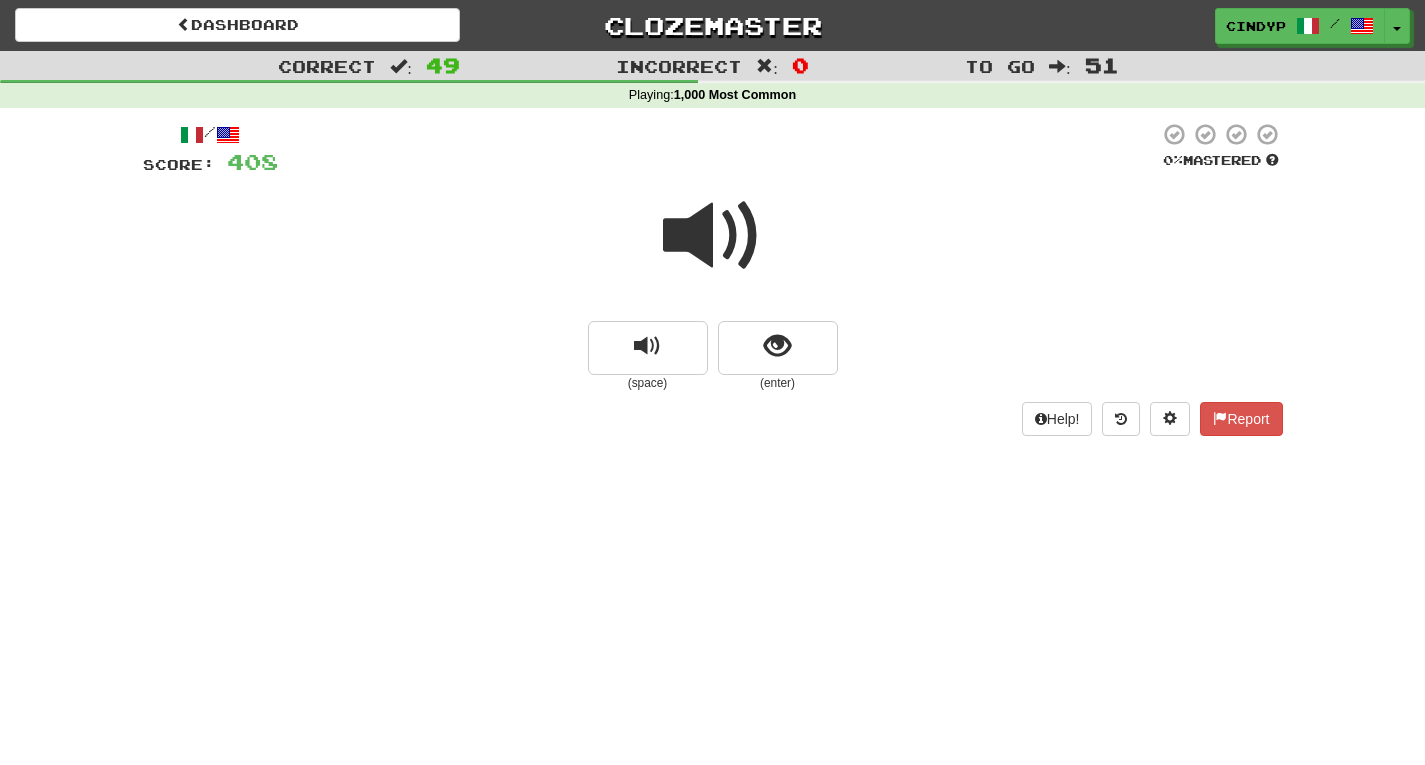 click at bounding box center [713, 236] 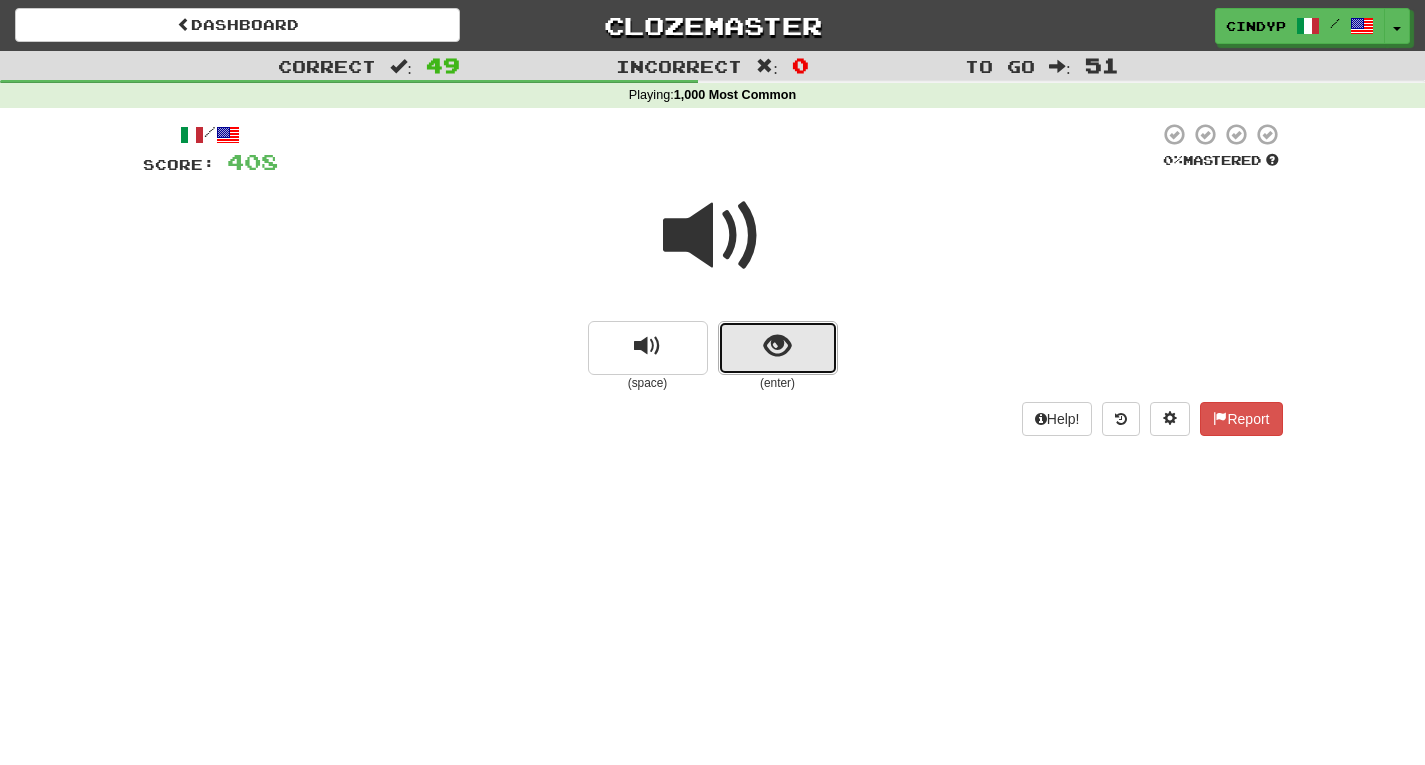 click at bounding box center (778, 348) 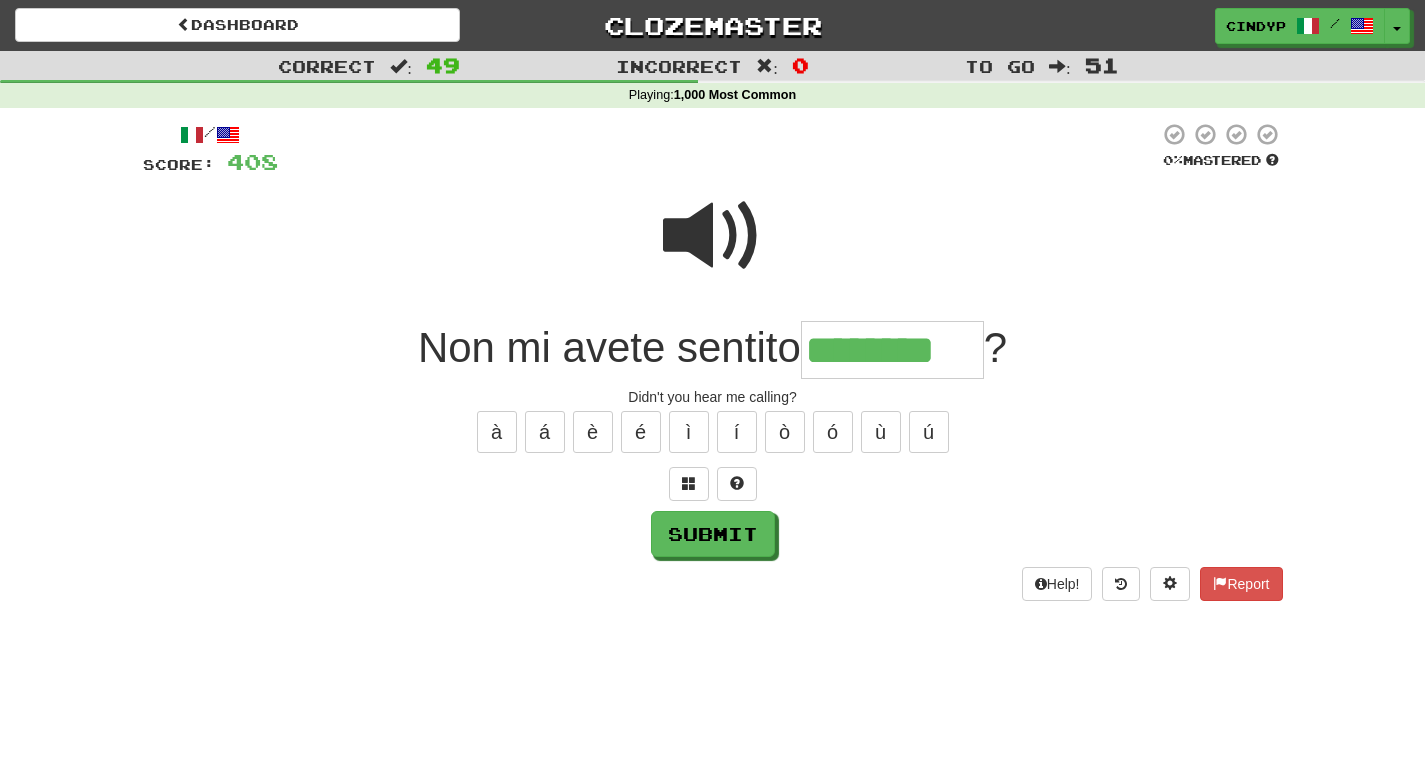 type on "********" 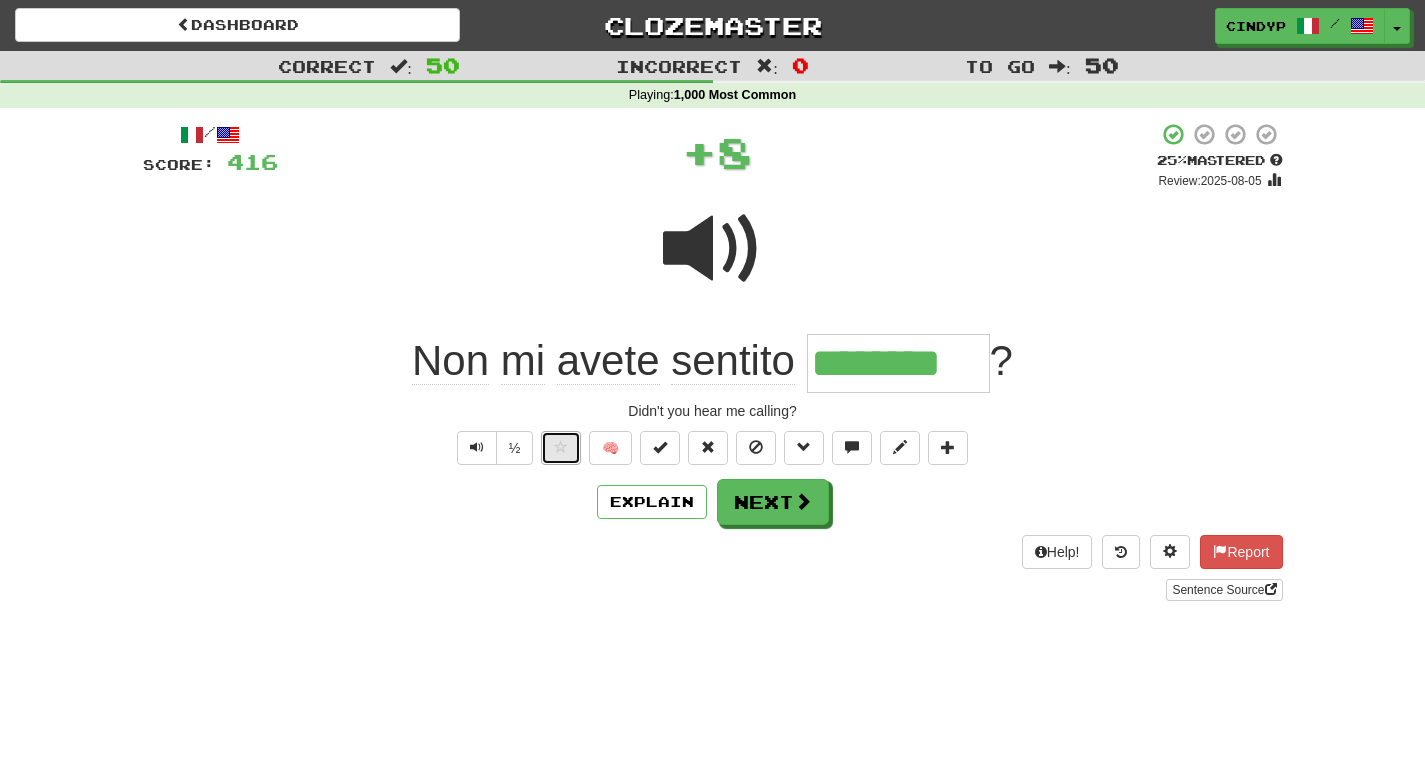 click at bounding box center [561, 447] 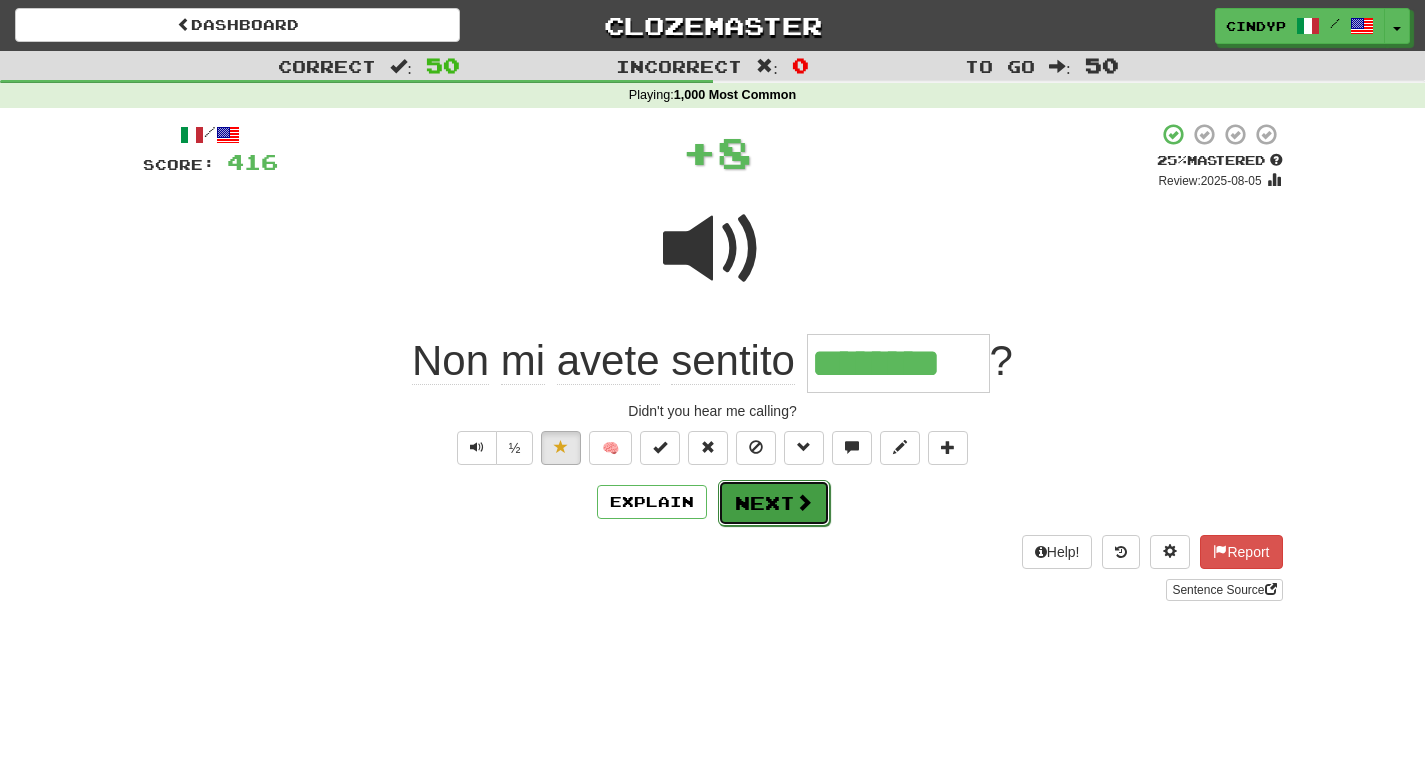 click on "Next" at bounding box center (774, 503) 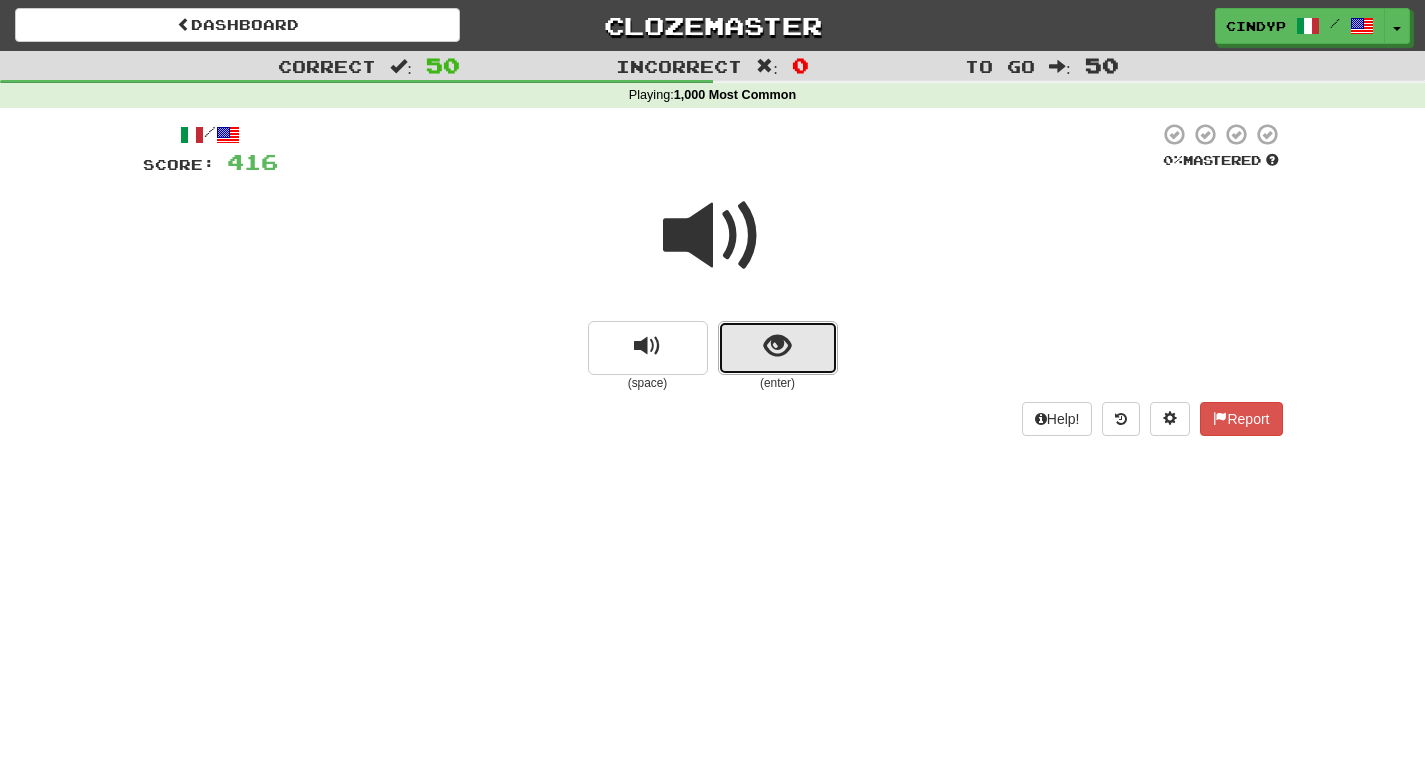click at bounding box center [778, 348] 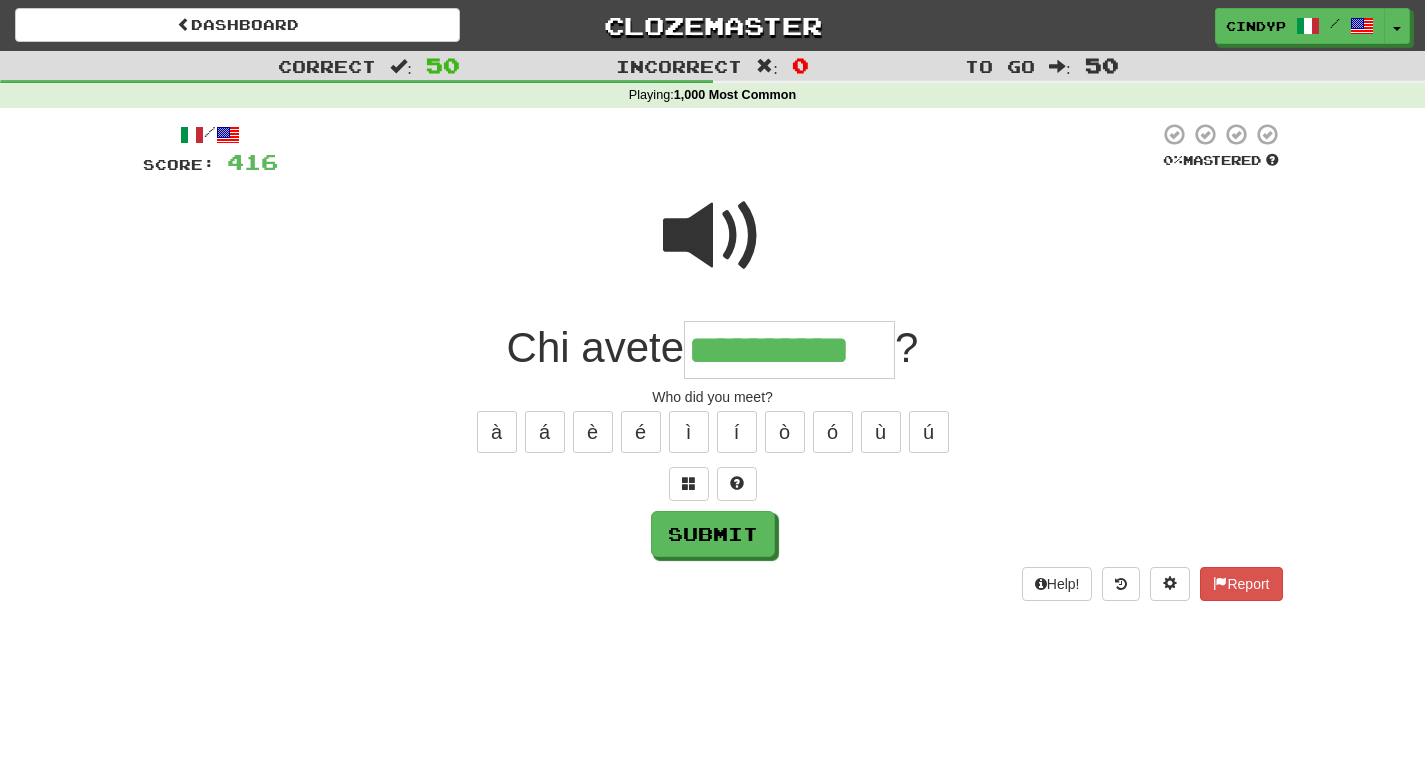 type on "**********" 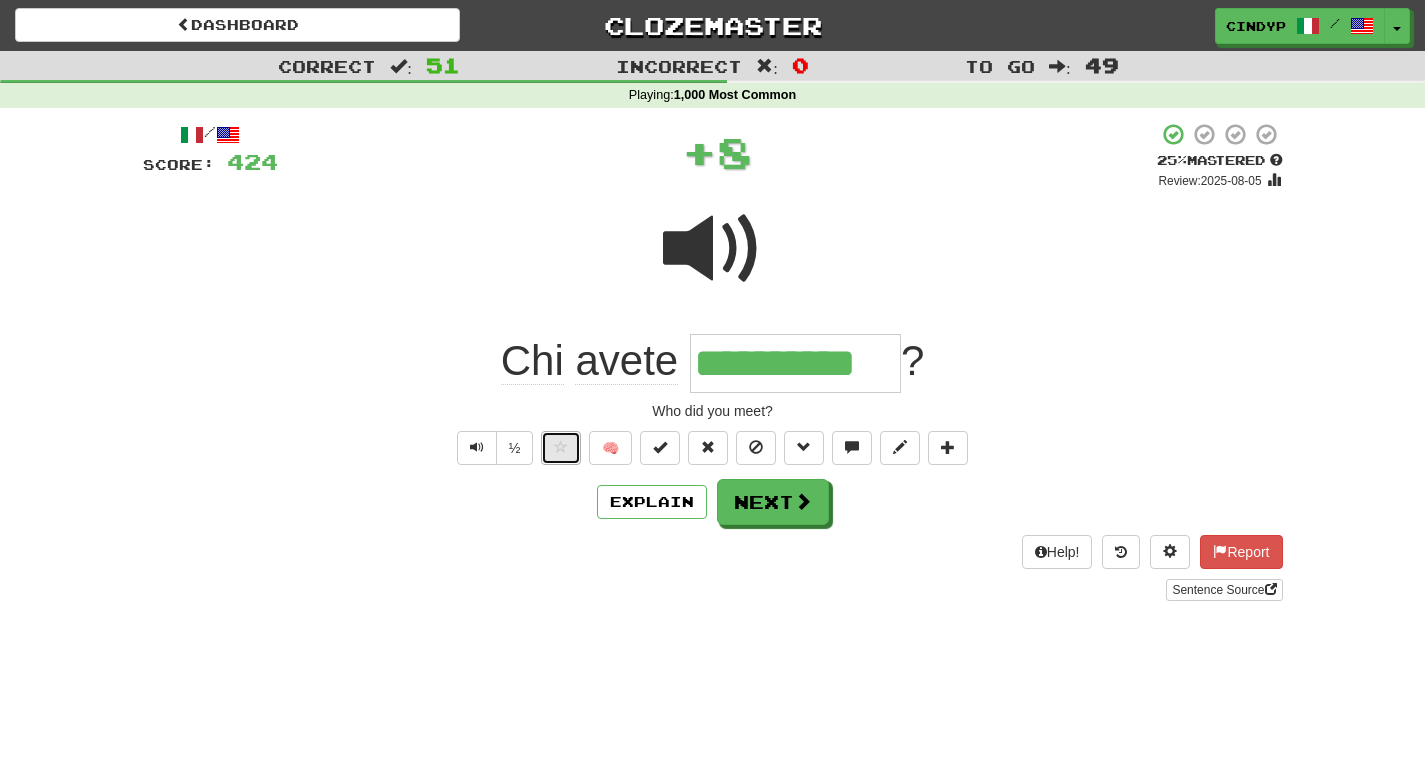 click at bounding box center [561, 448] 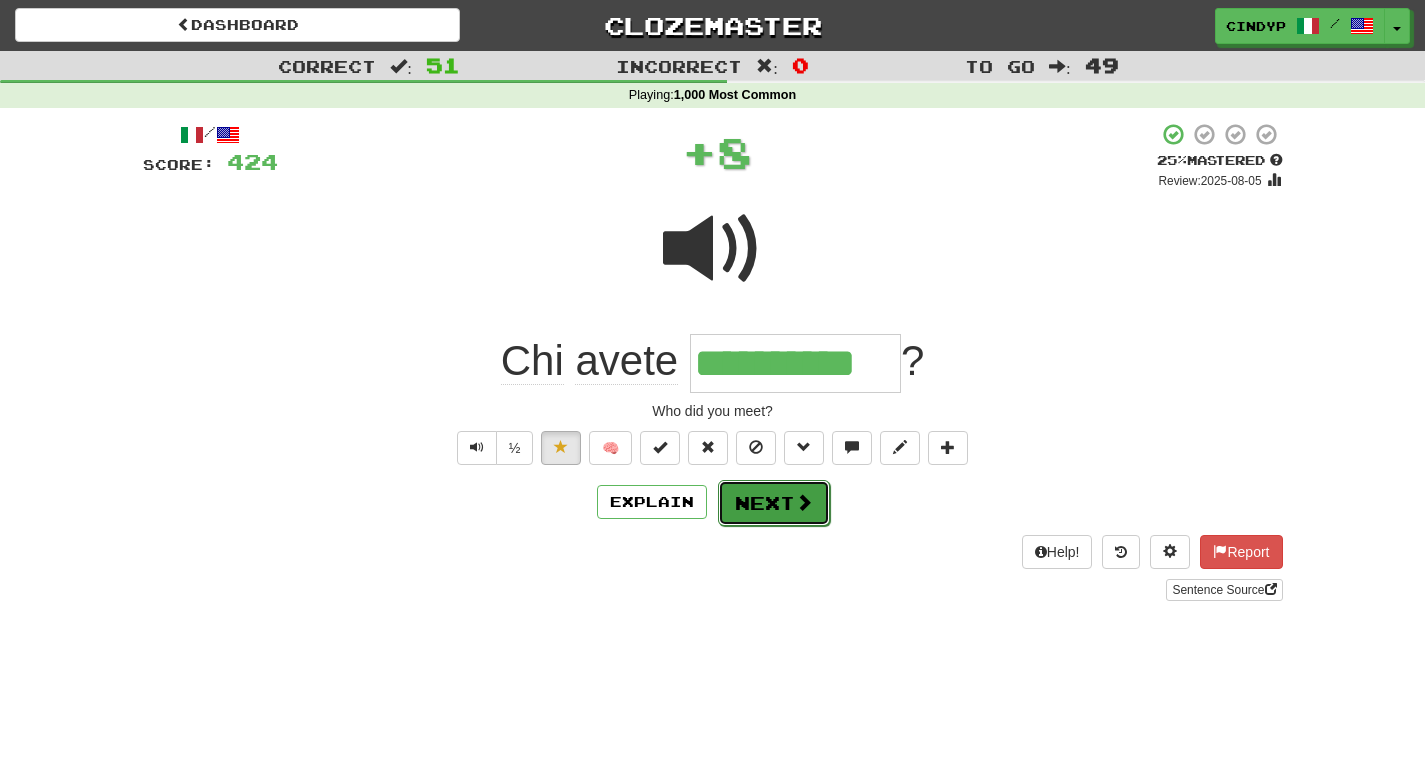 click on "Next" at bounding box center [774, 503] 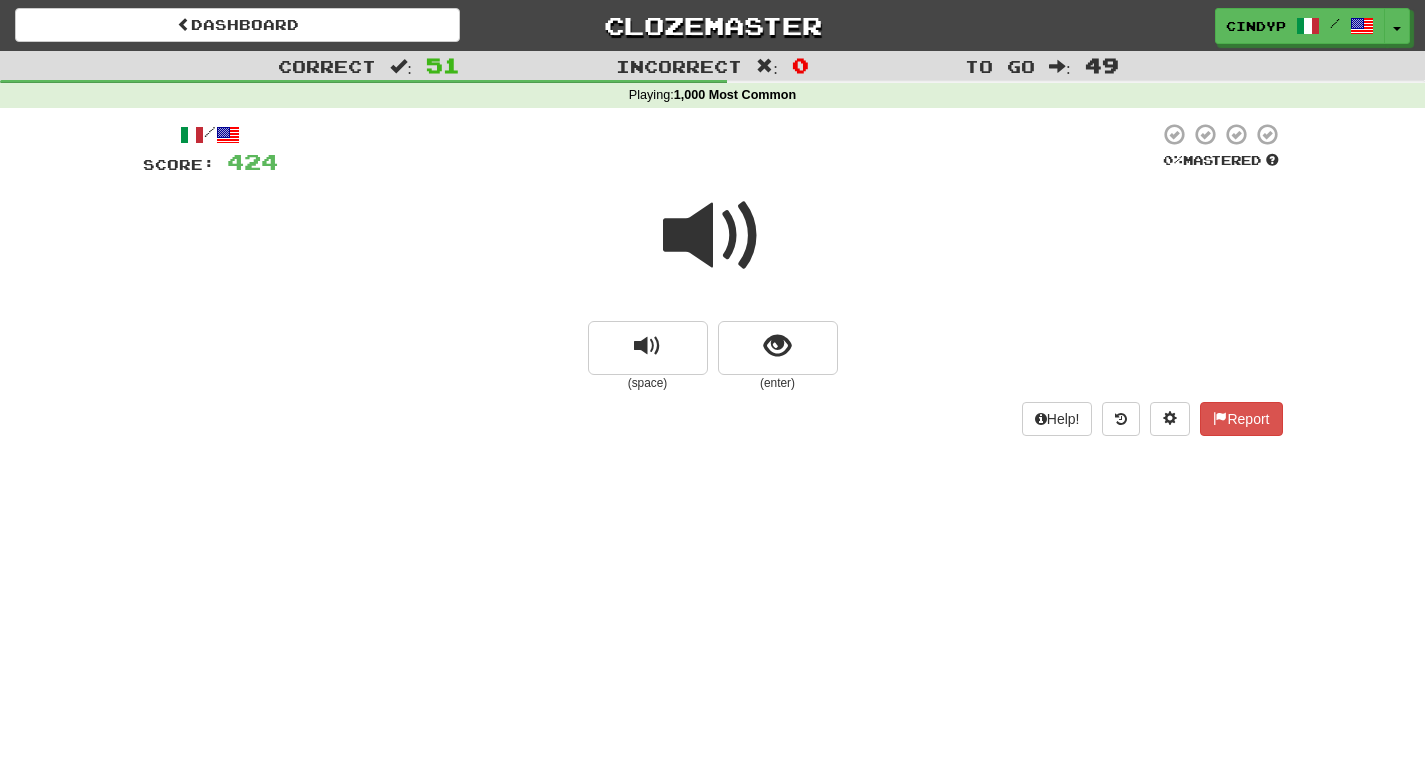 click at bounding box center (713, 236) 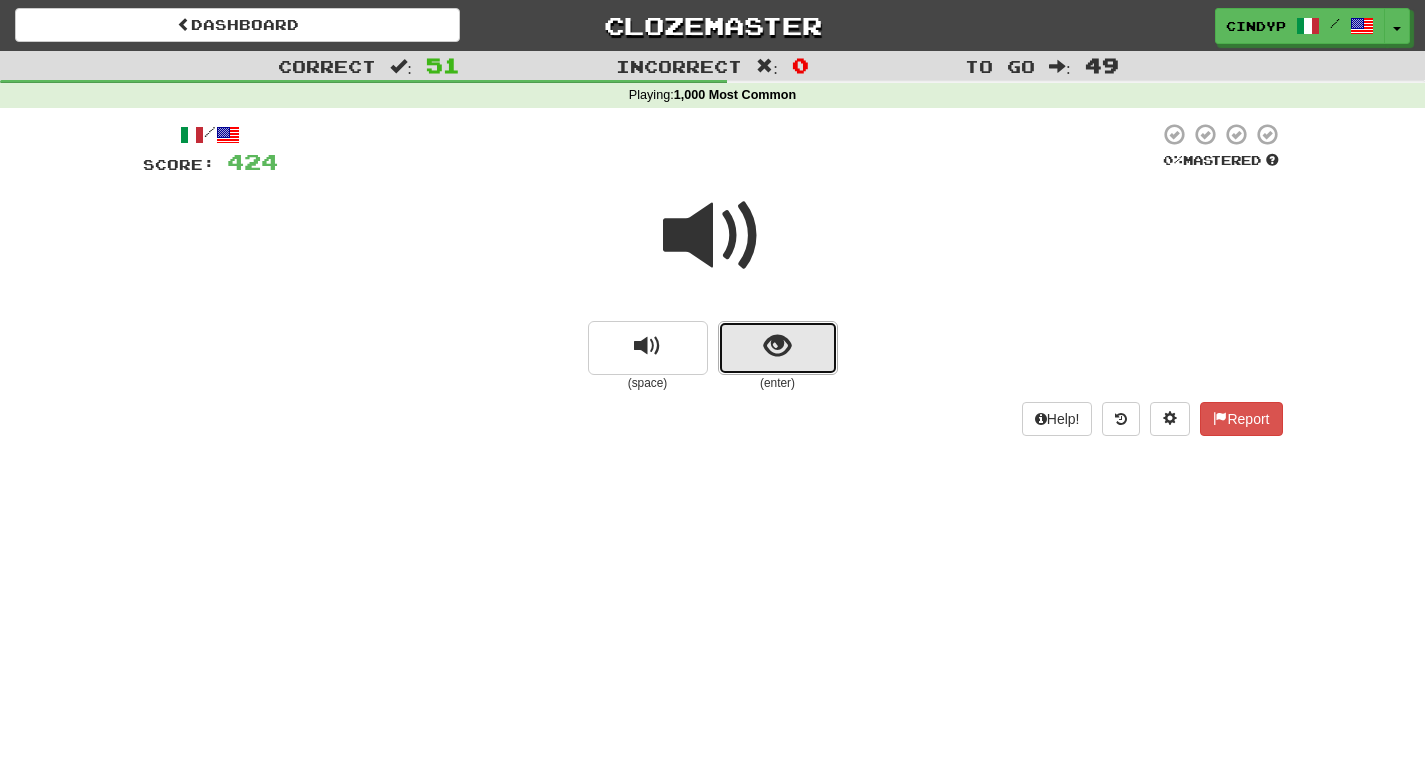 click at bounding box center (777, 346) 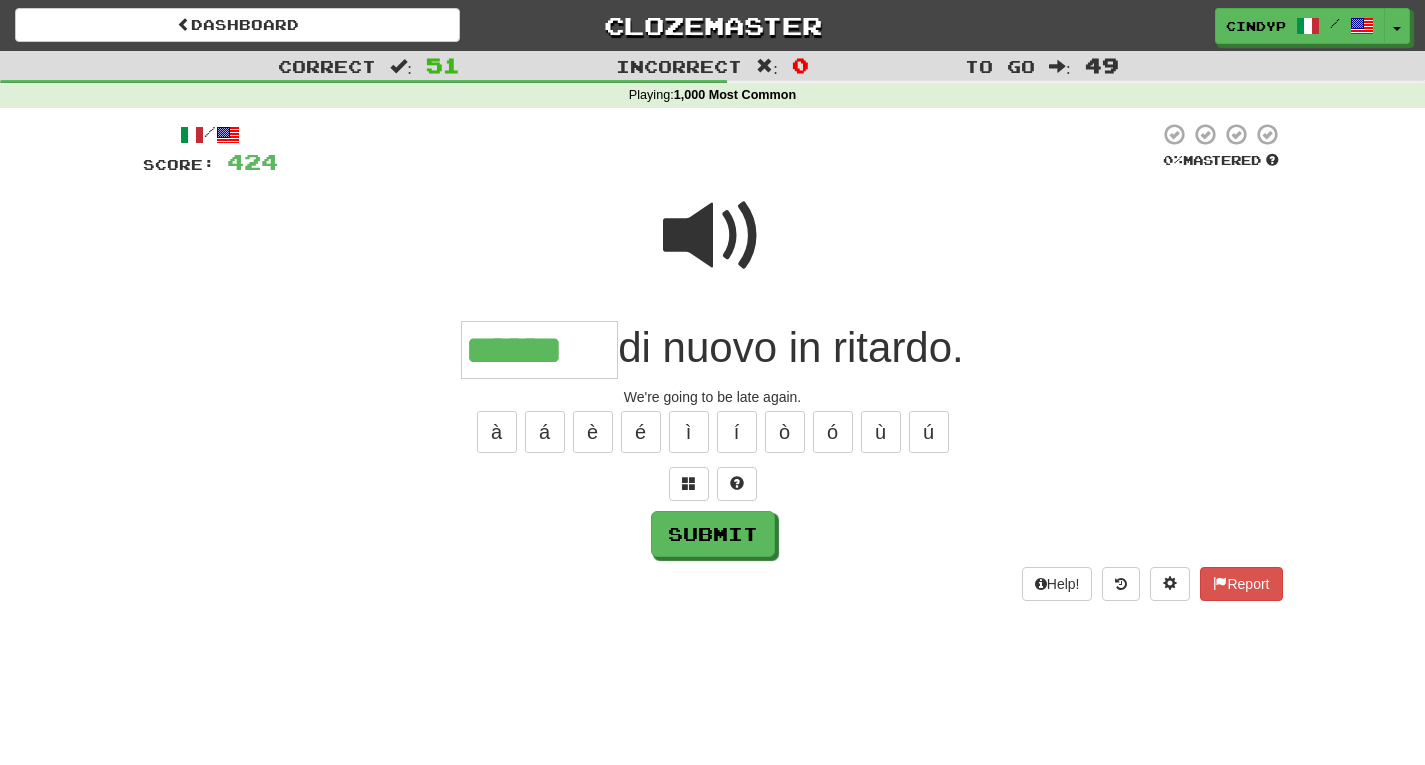 type on "******" 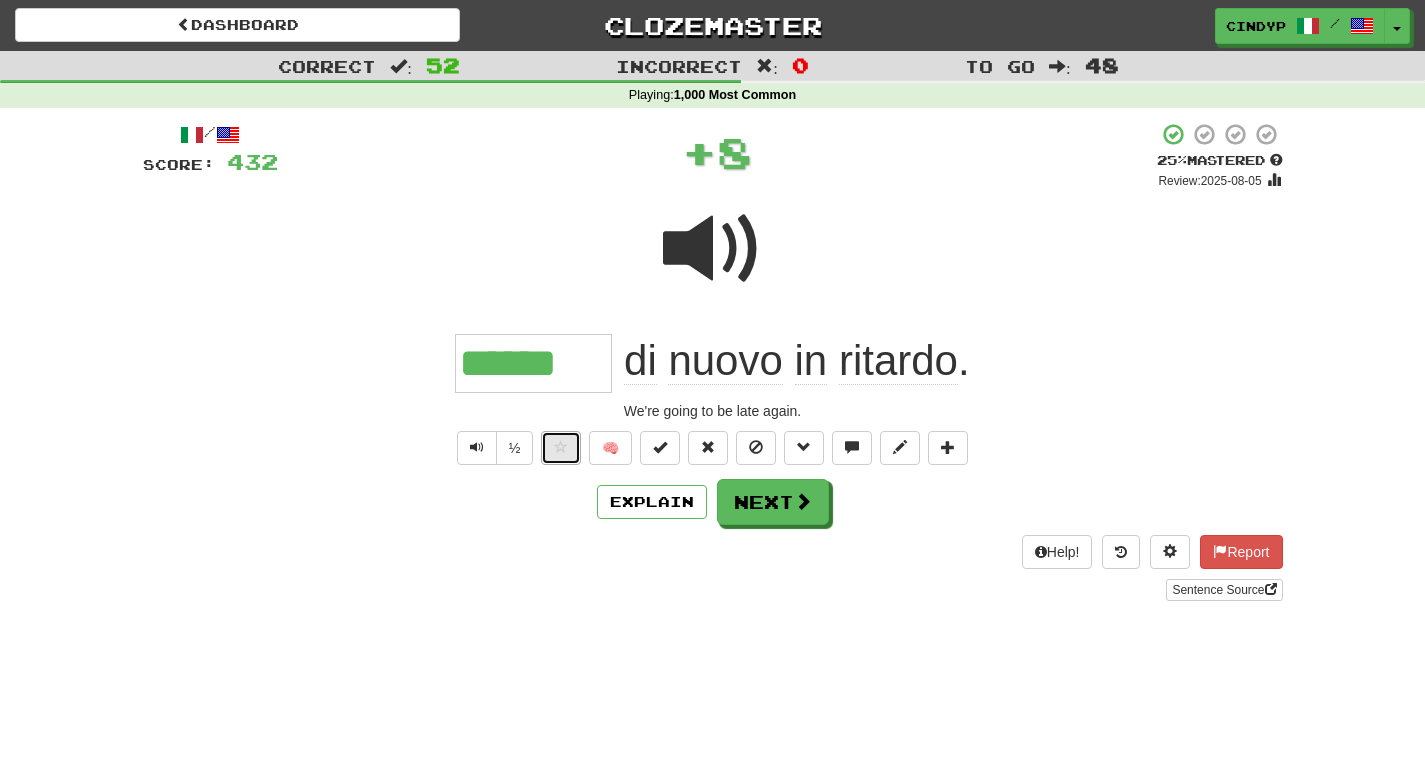 click at bounding box center [561, 447] 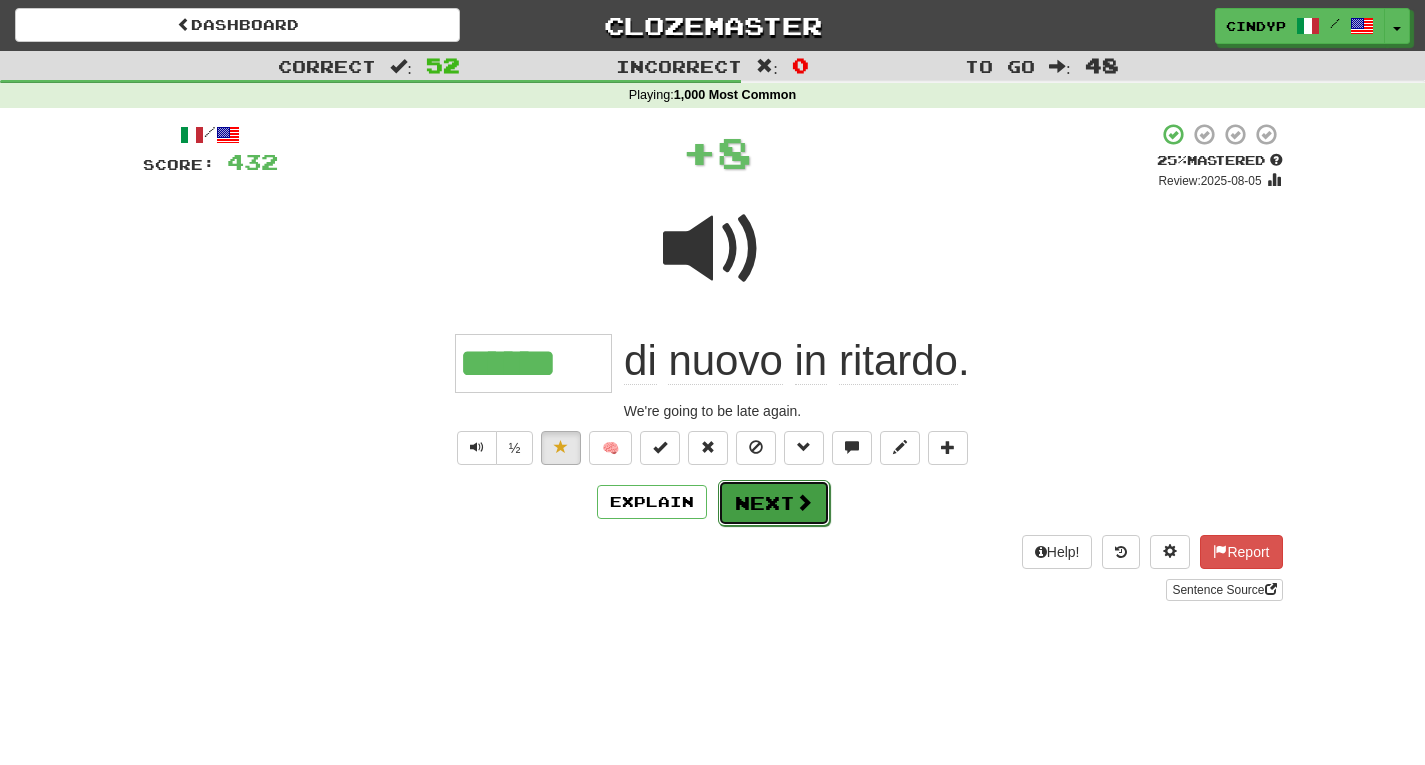 click at bounding box center [804, 502] 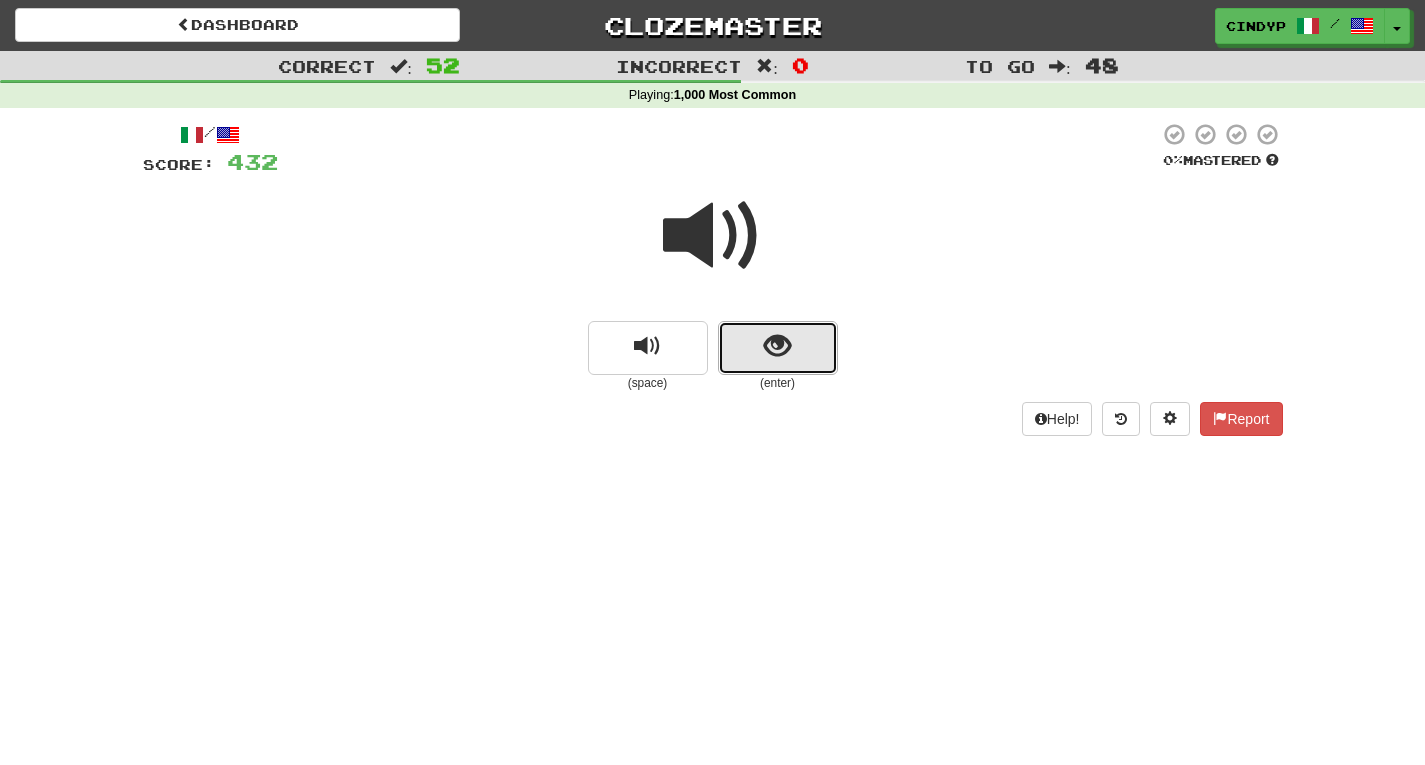 click at bounding box center [777, 346] 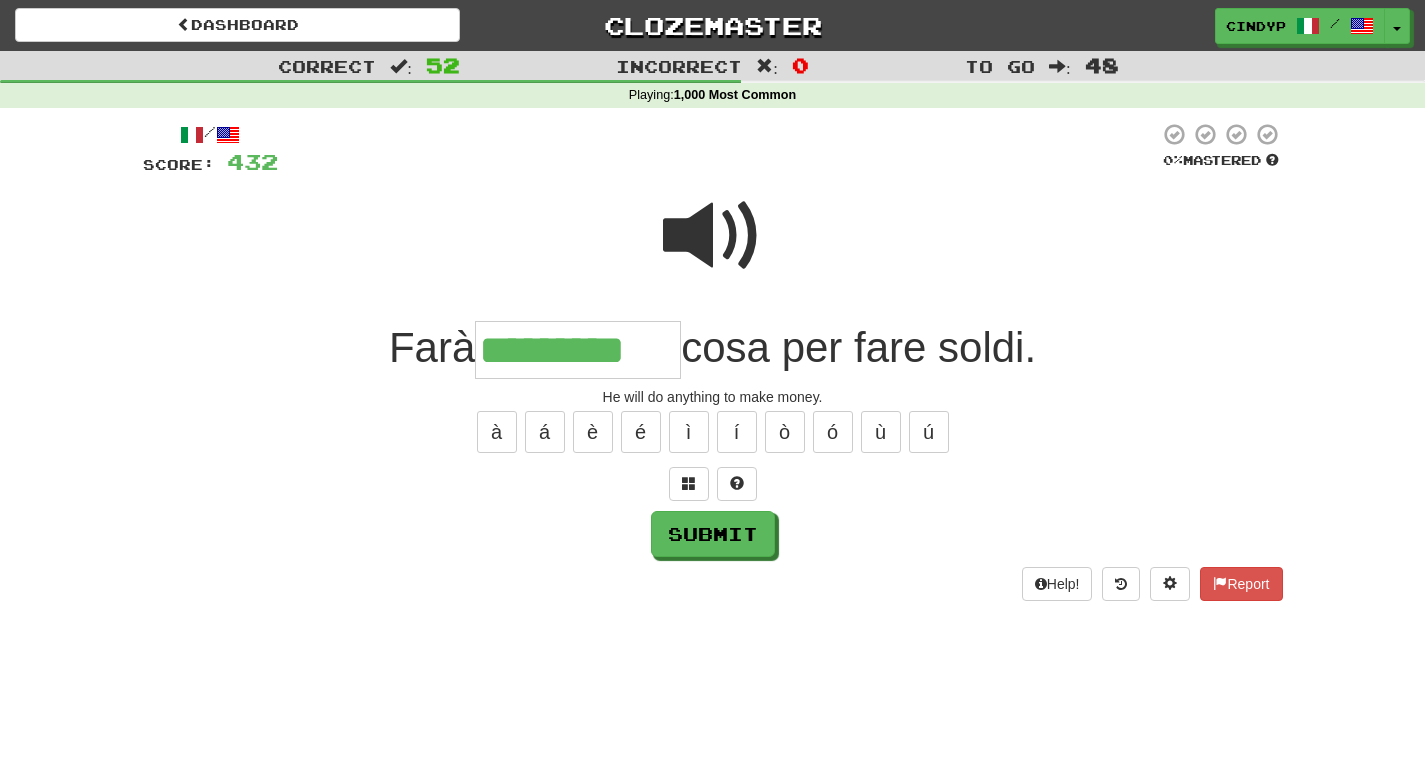 type on "*********" 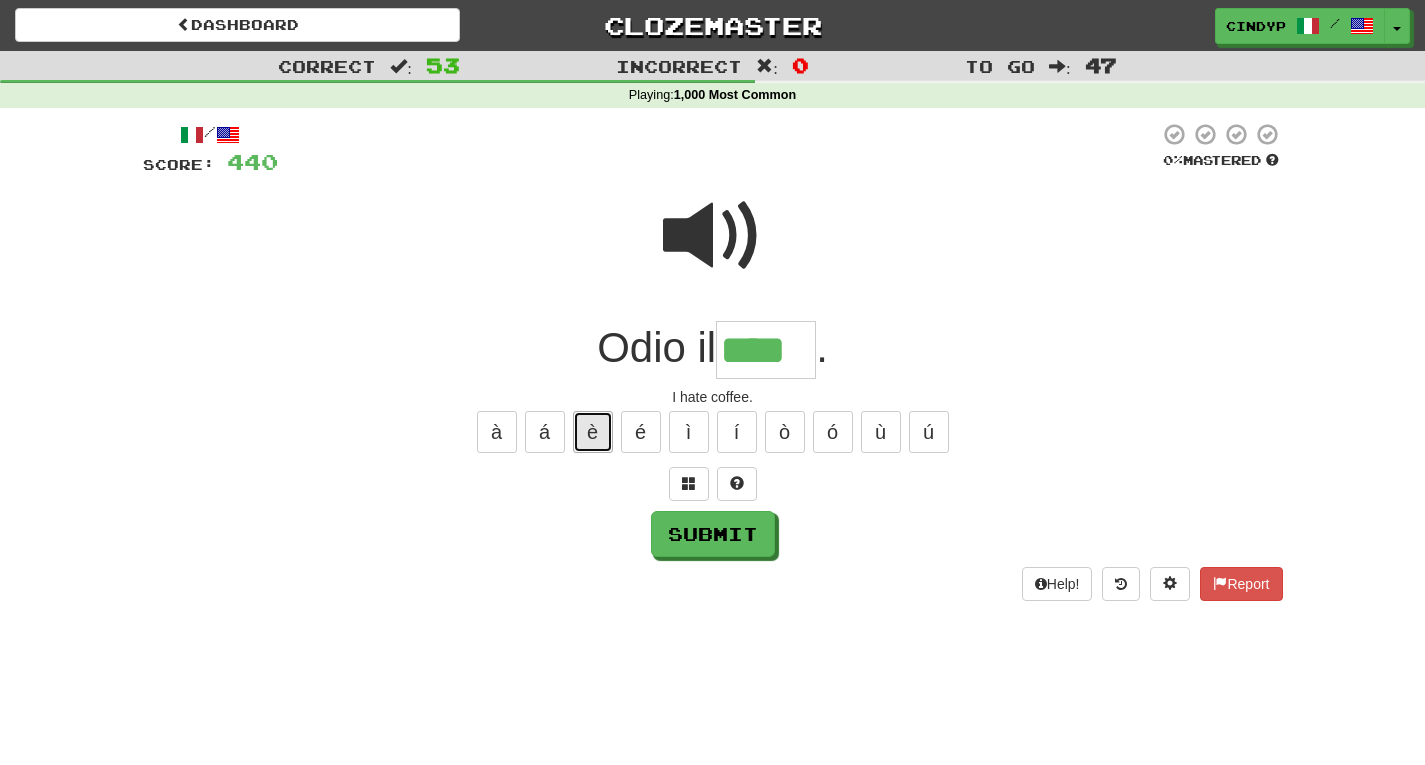 click on "è" at bounding box center (593, 432) 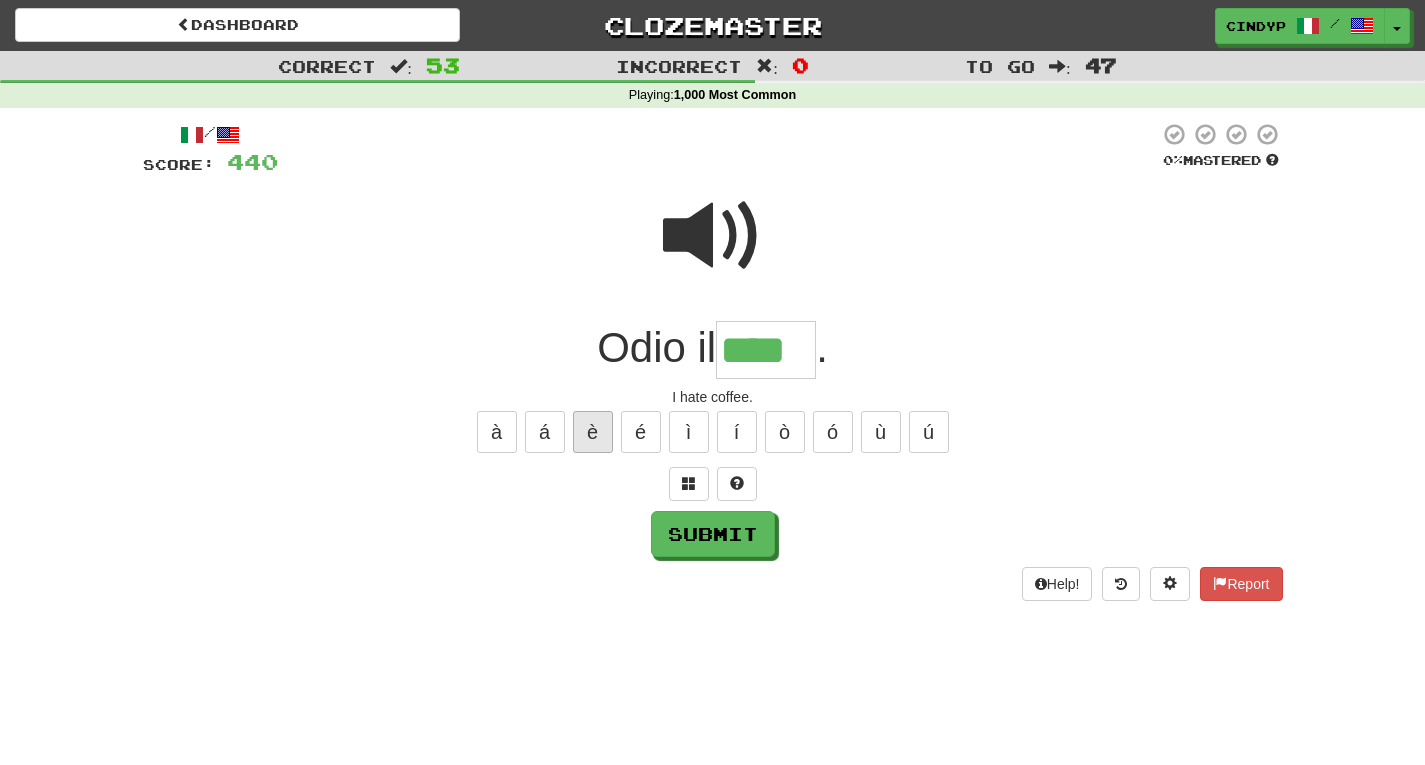 type on "*****" 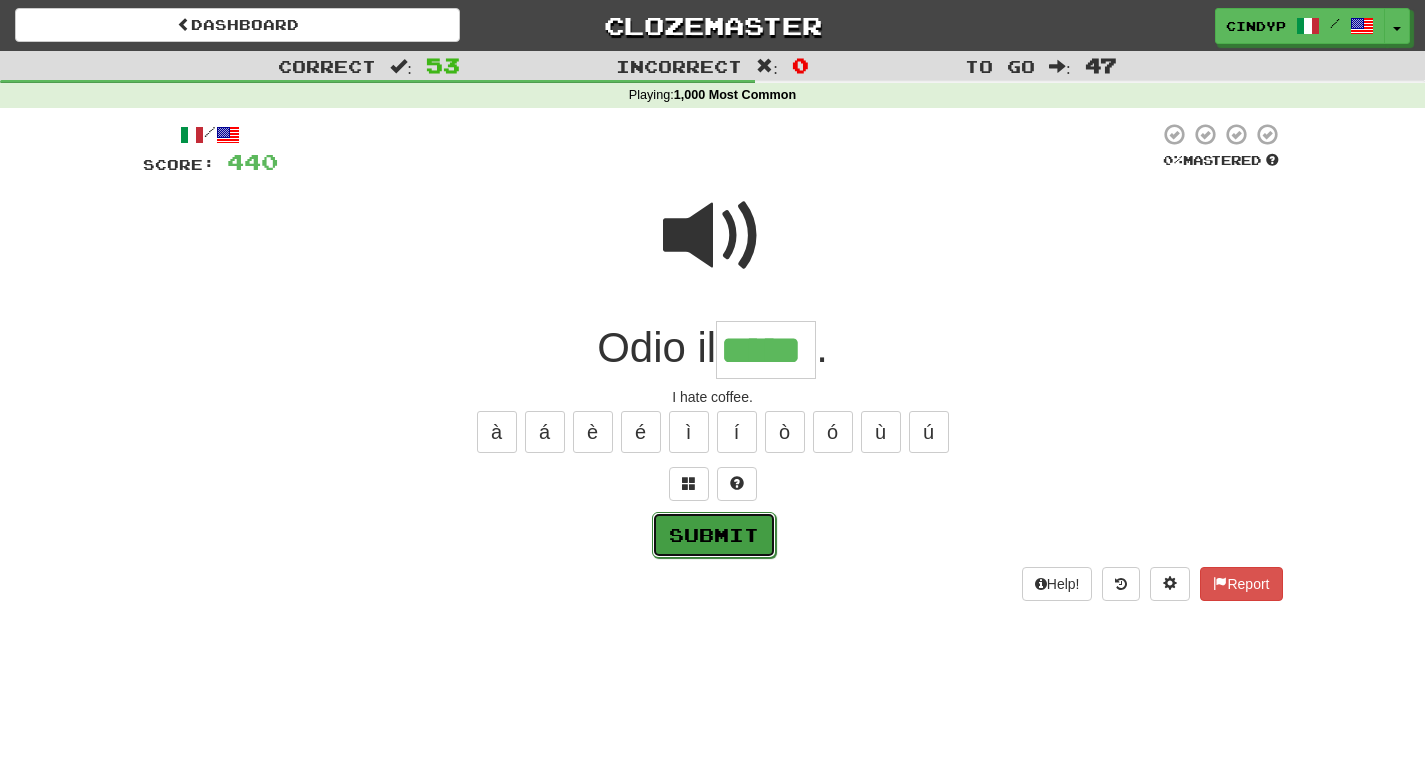 click on "Submit" at bounding box center (714, 535) 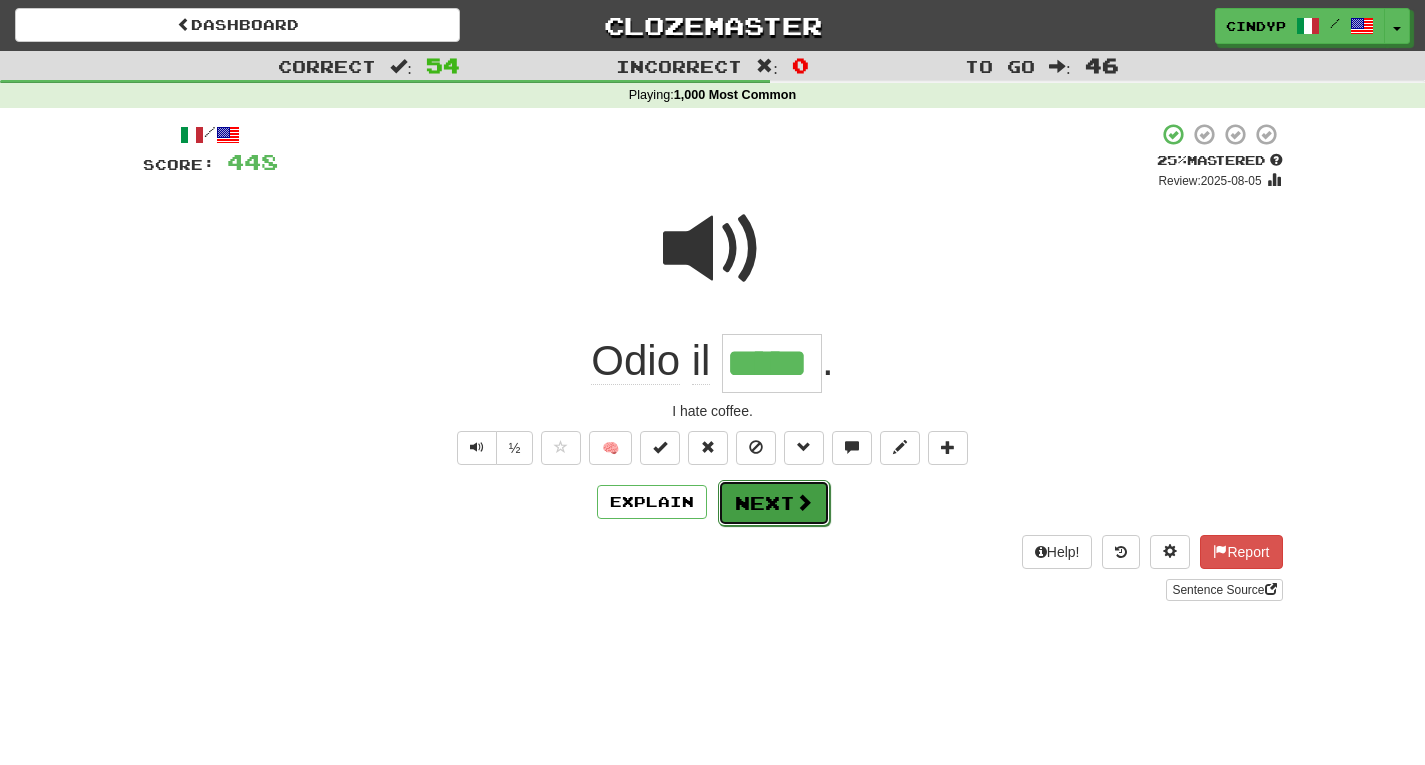 click on "Next" at bounding box center [774, 503] 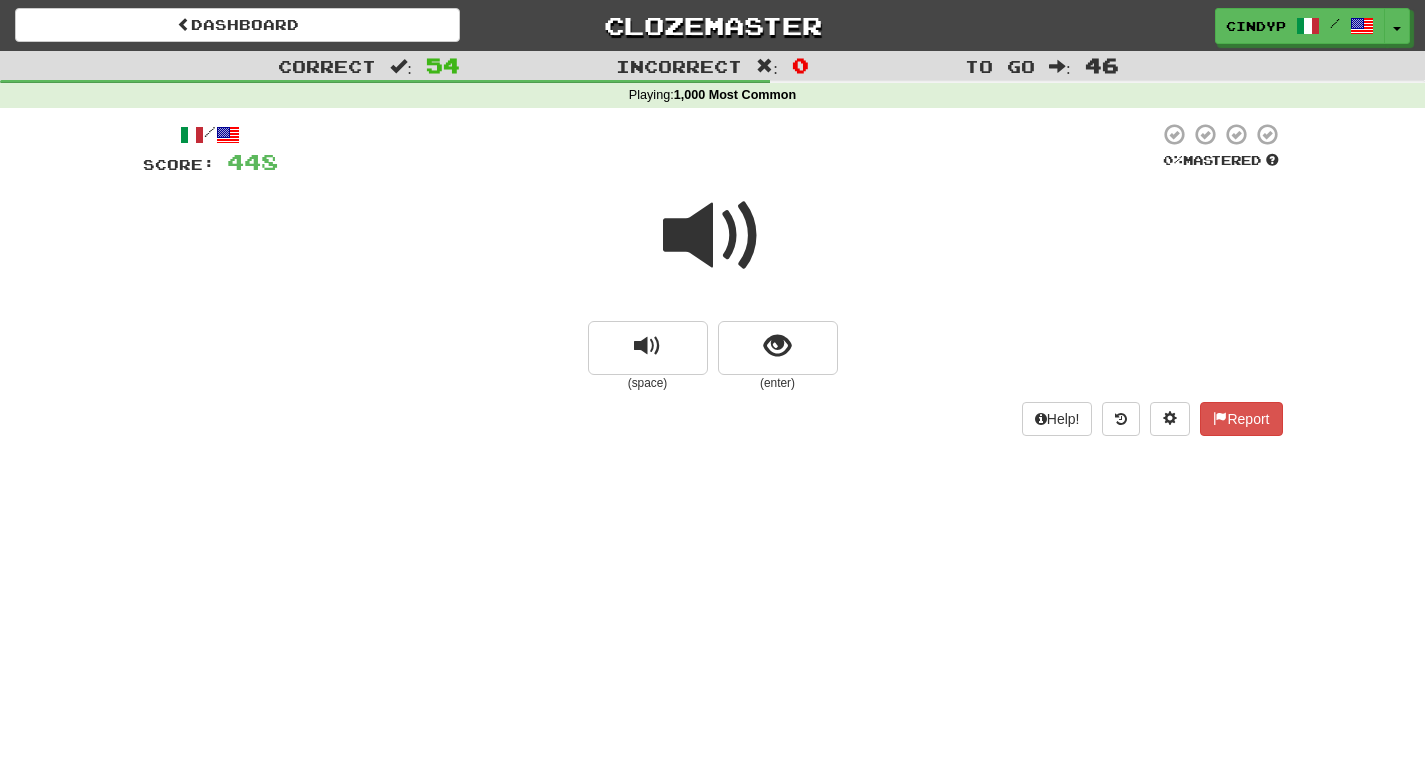 click at bounding box center [713, 236] 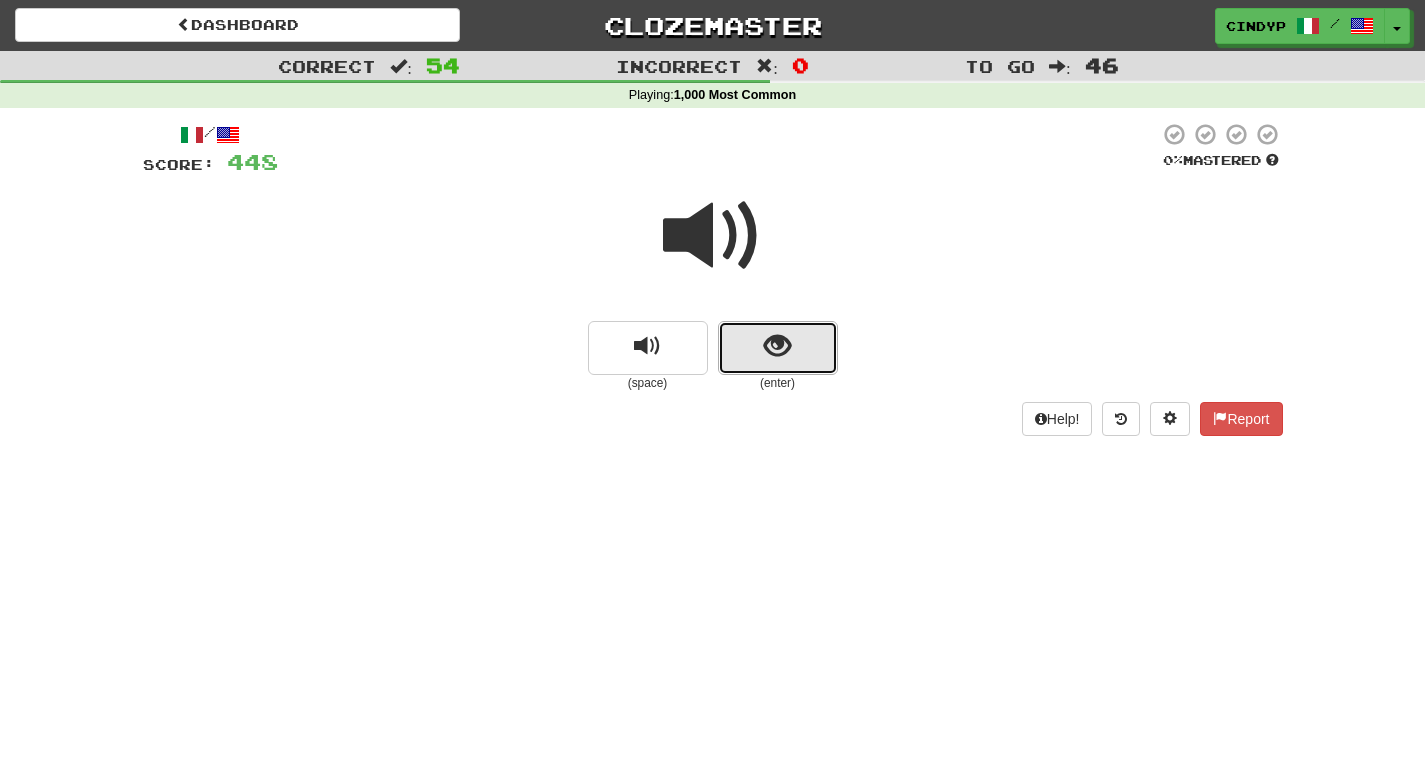 click at bounding box center (777, 346) 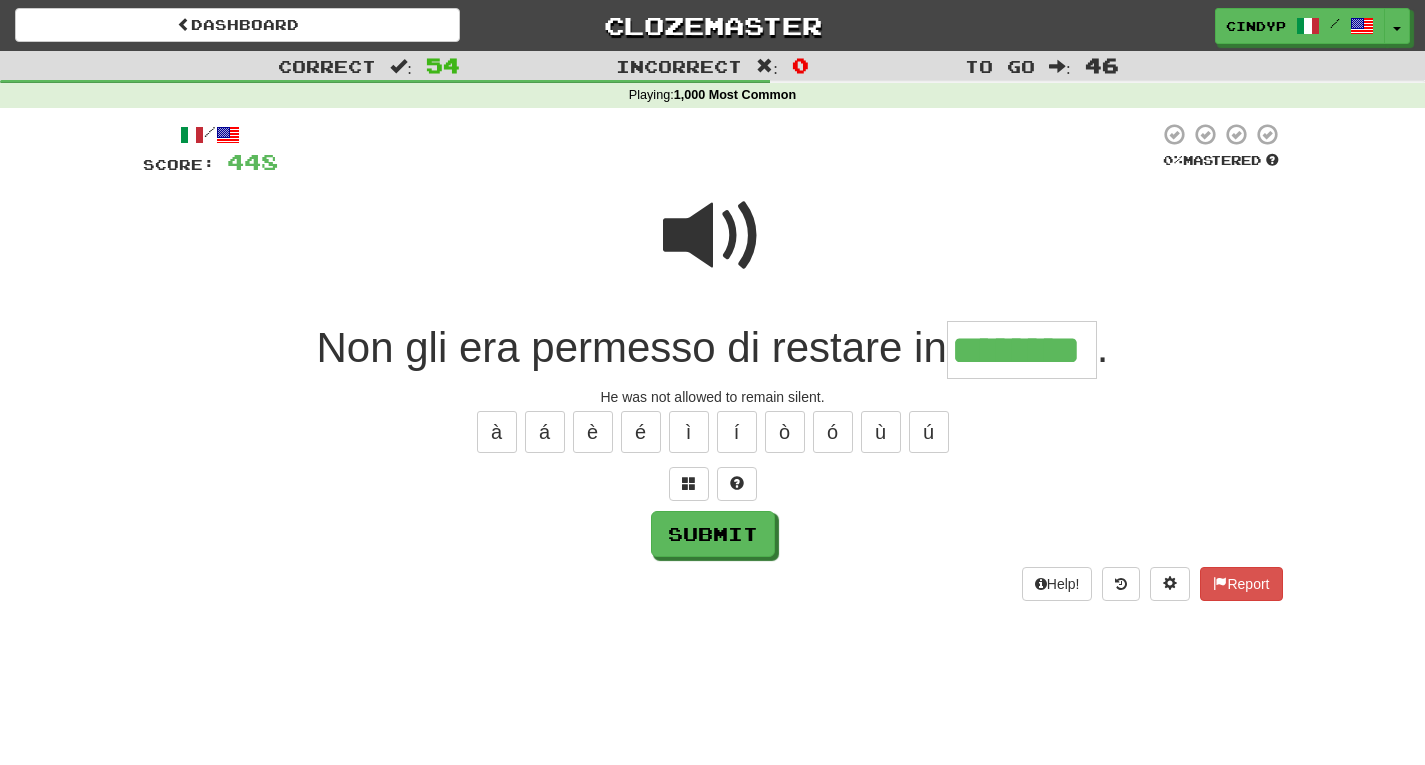 type on "********" 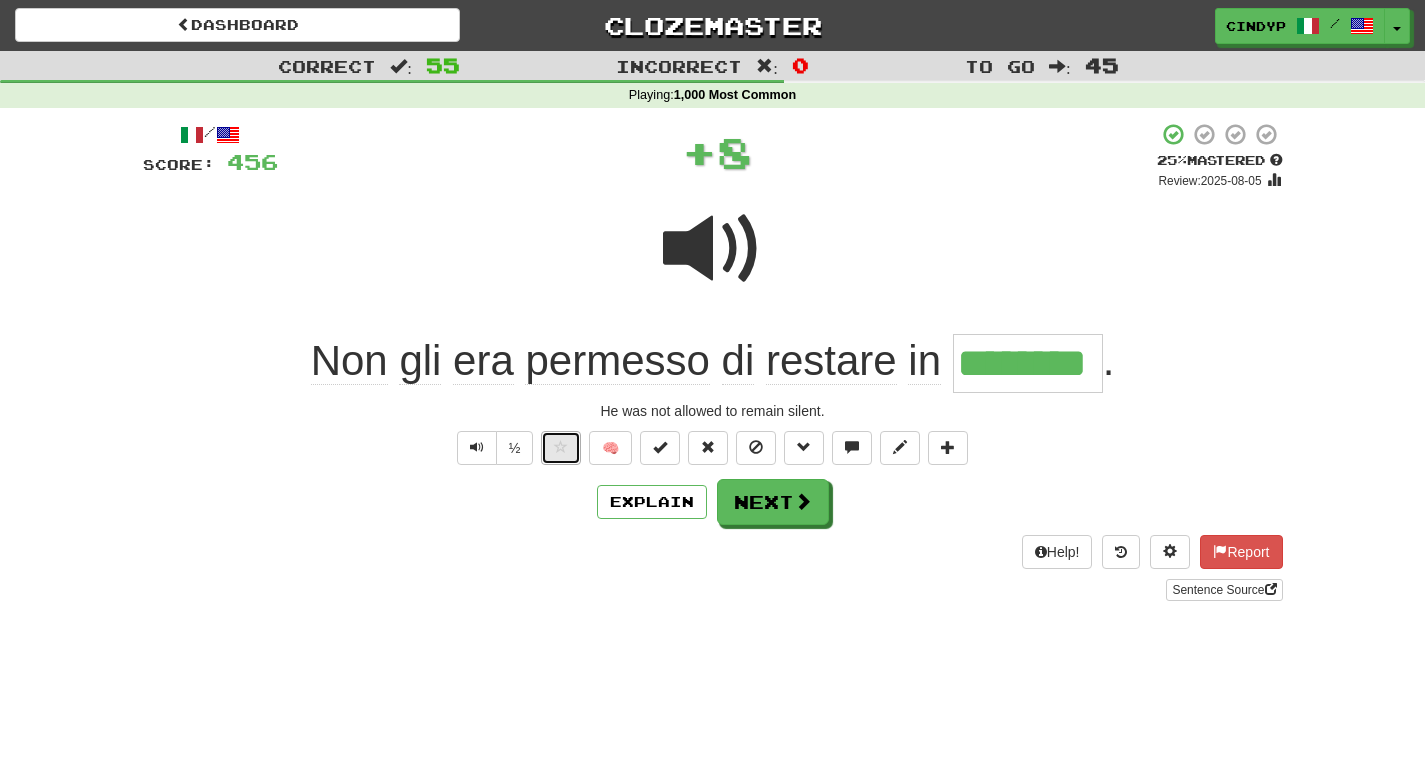 click at bounding box center (561, 448) 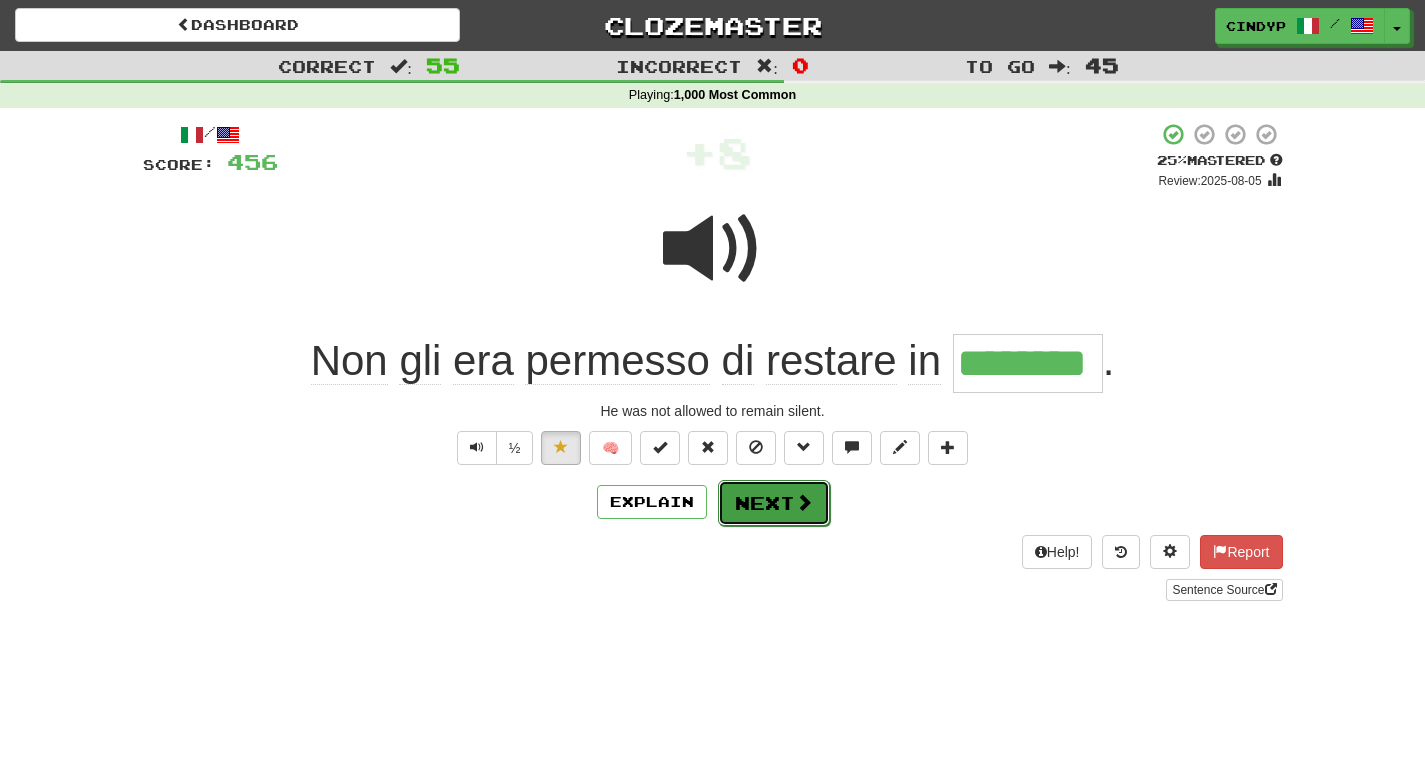 click on "Next" at bounding box center (774, 503) 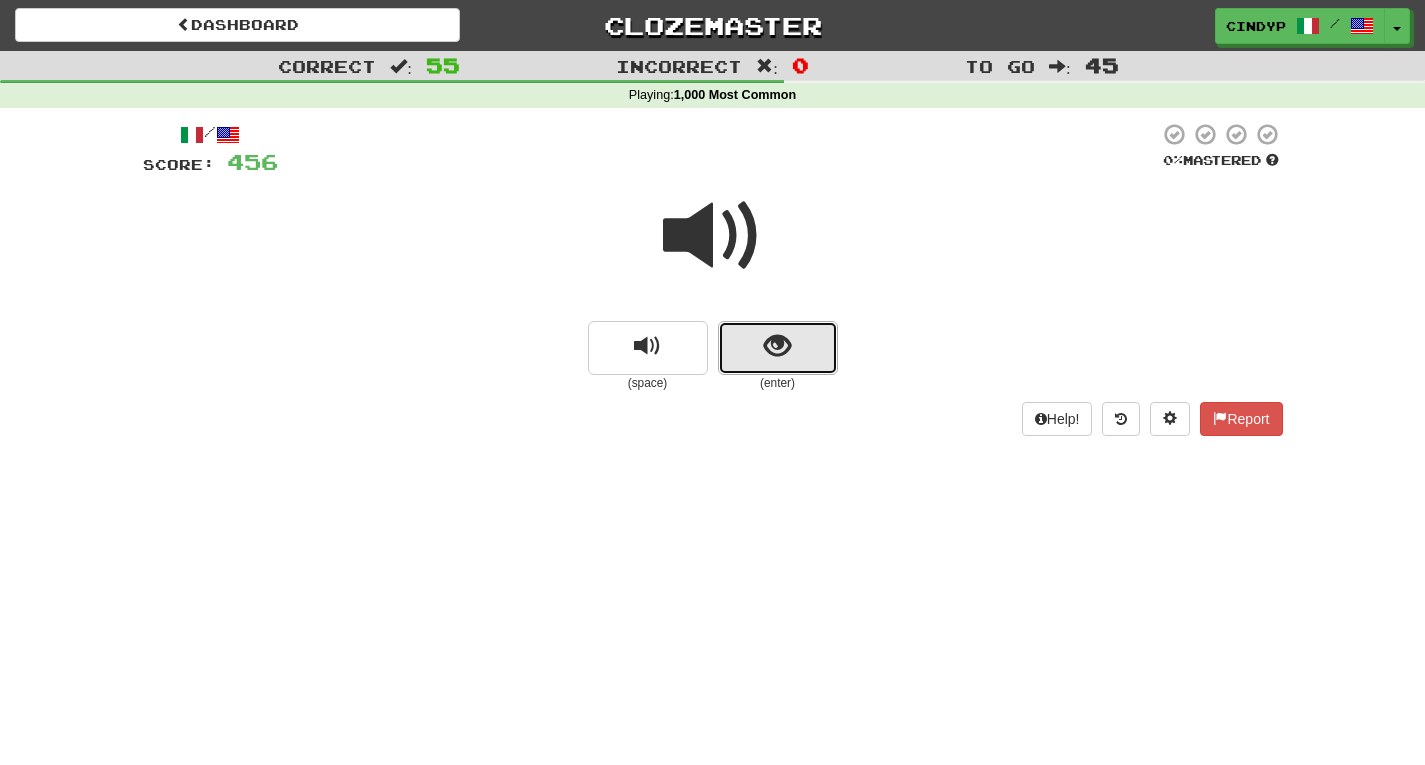 click at bounding box center [778, 348] 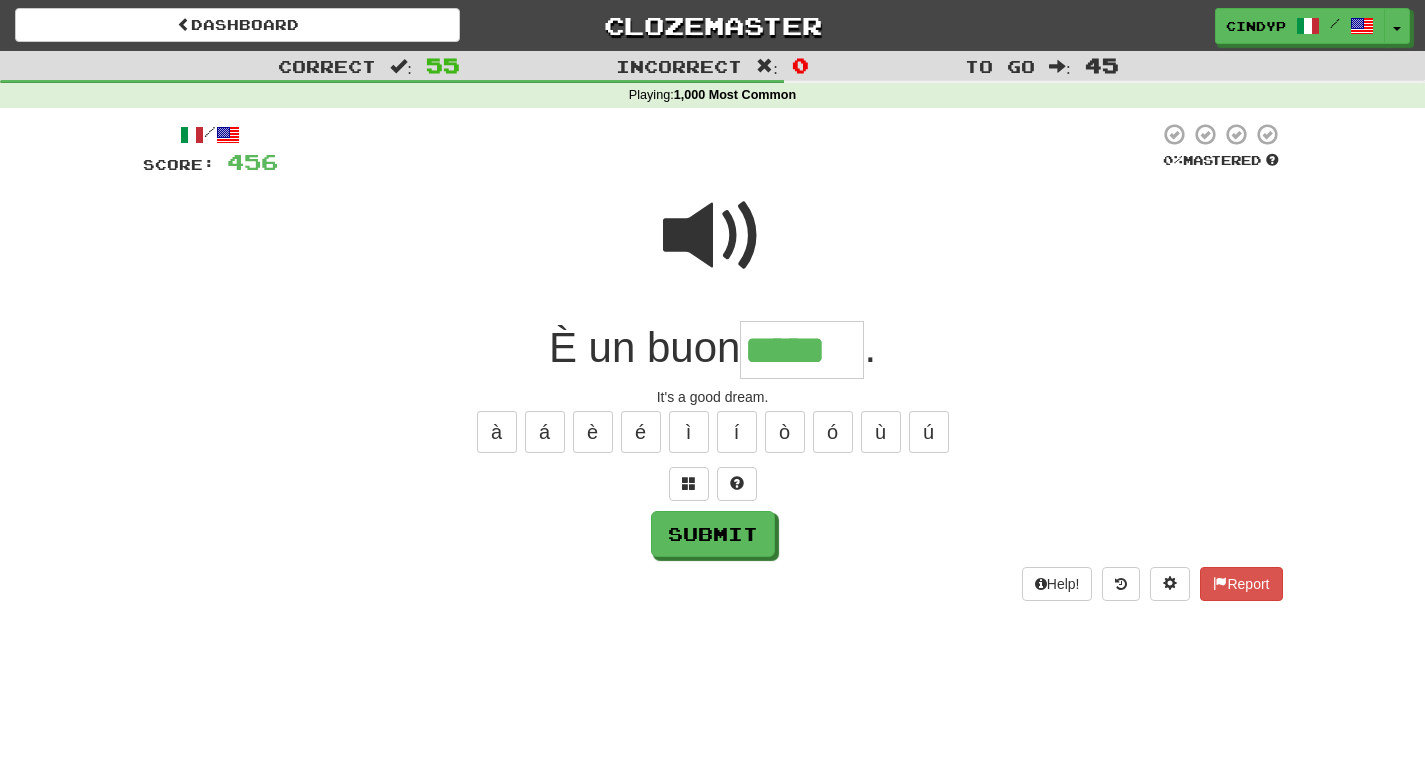 type on "*****" 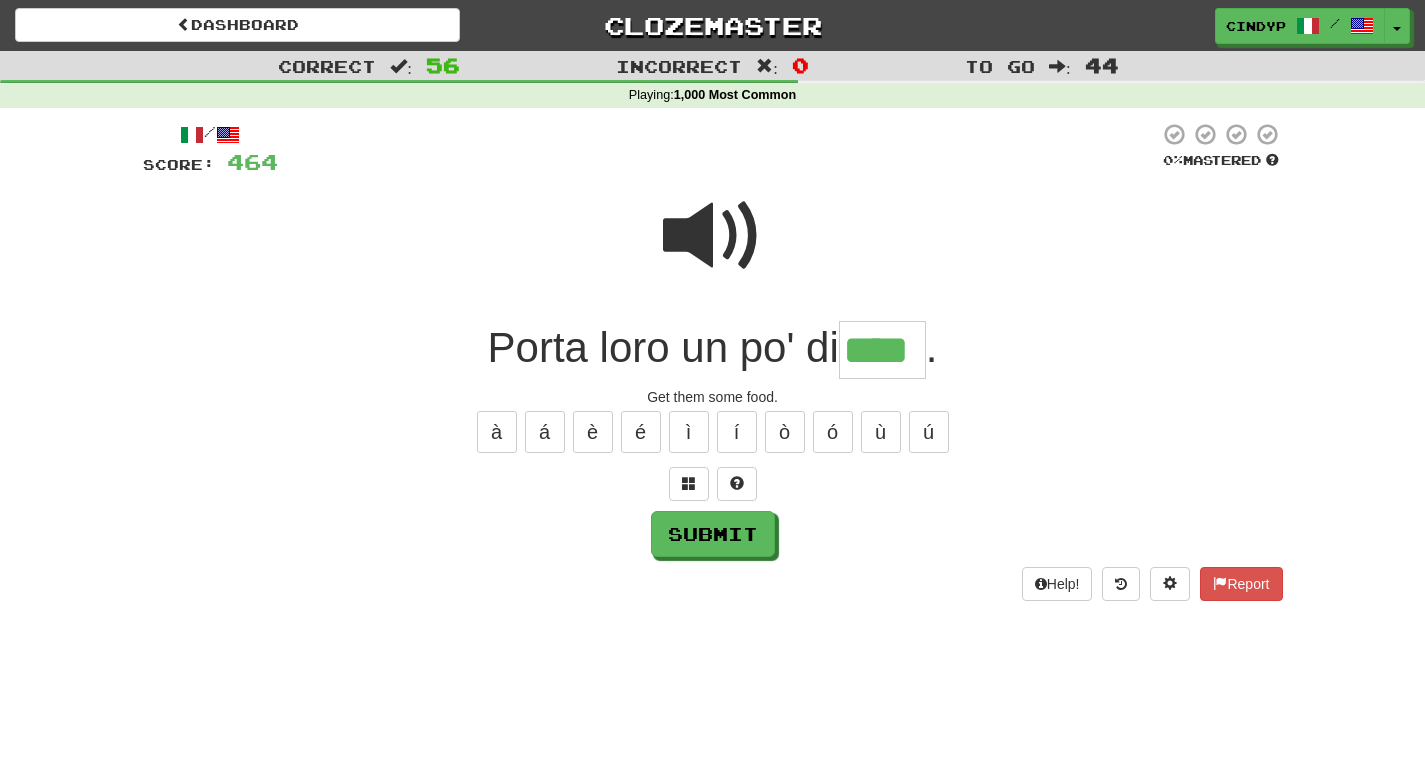 type on "****" 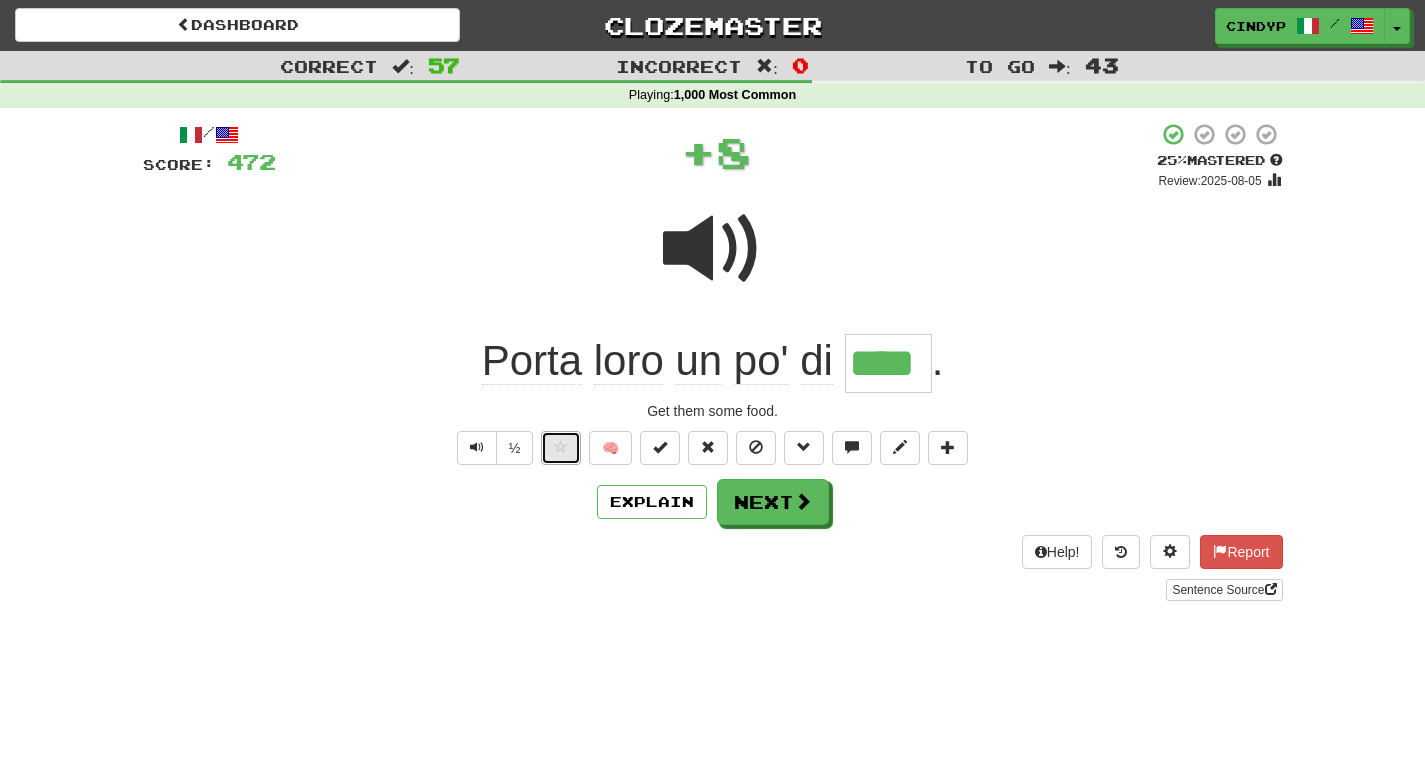 click at bounding box center [561, 448] 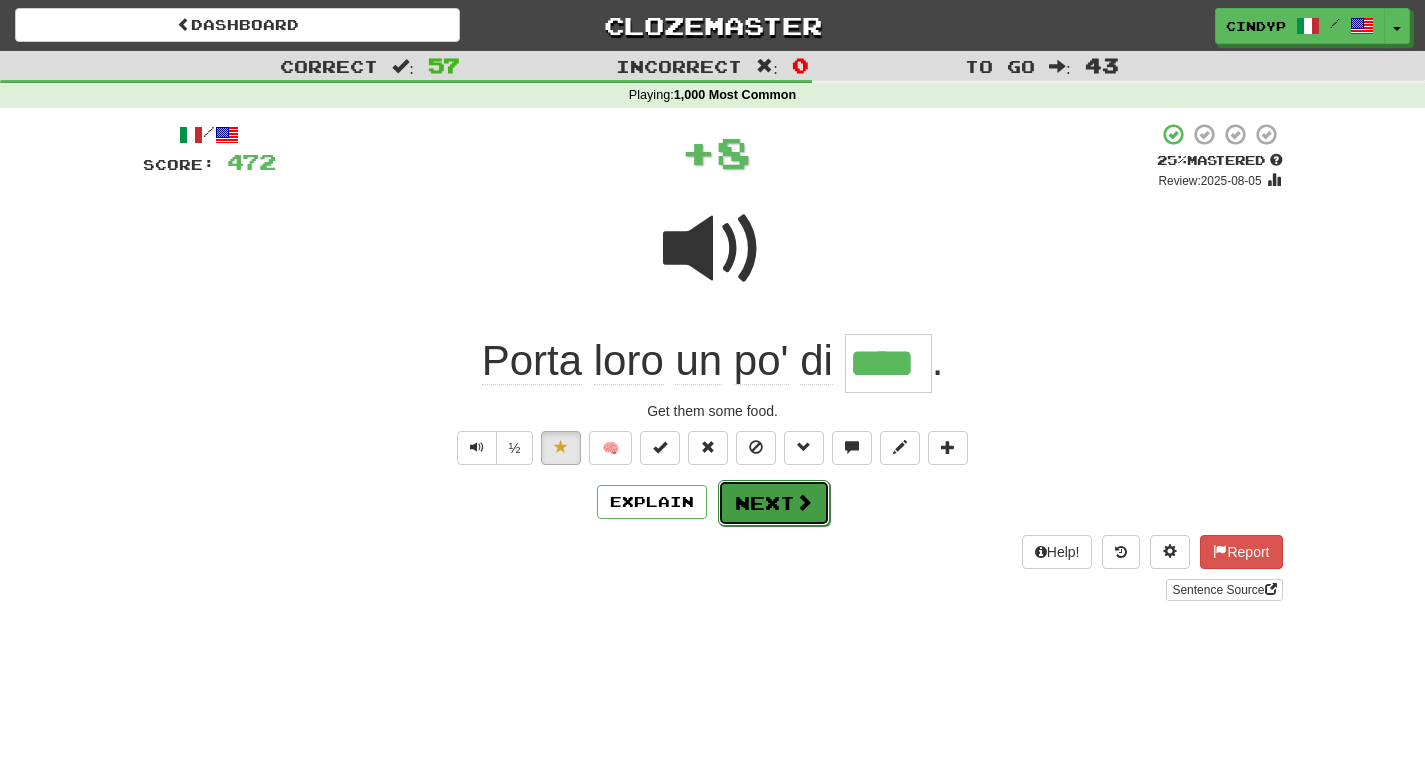 click on "Next" at bounding box center [774, 503] 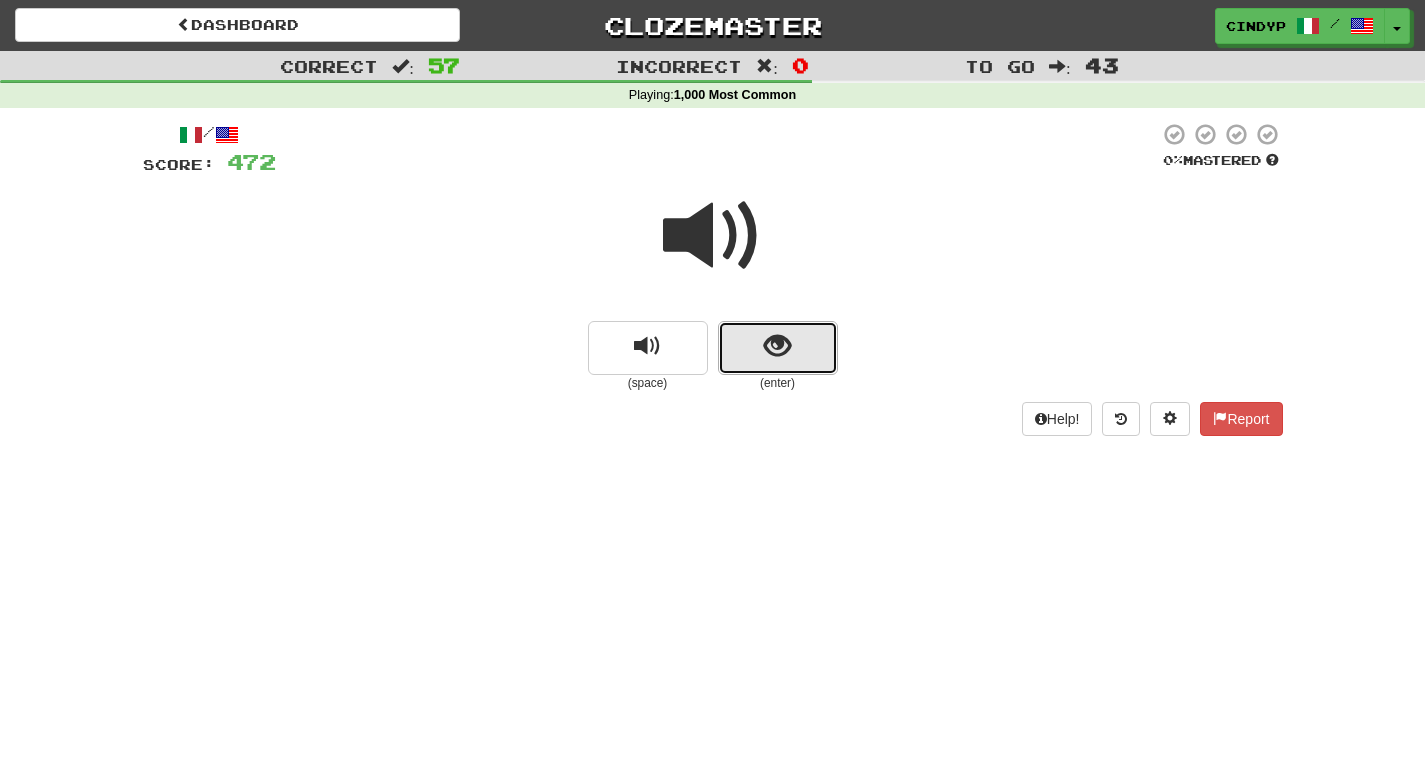click at bounding box center [777, 346] 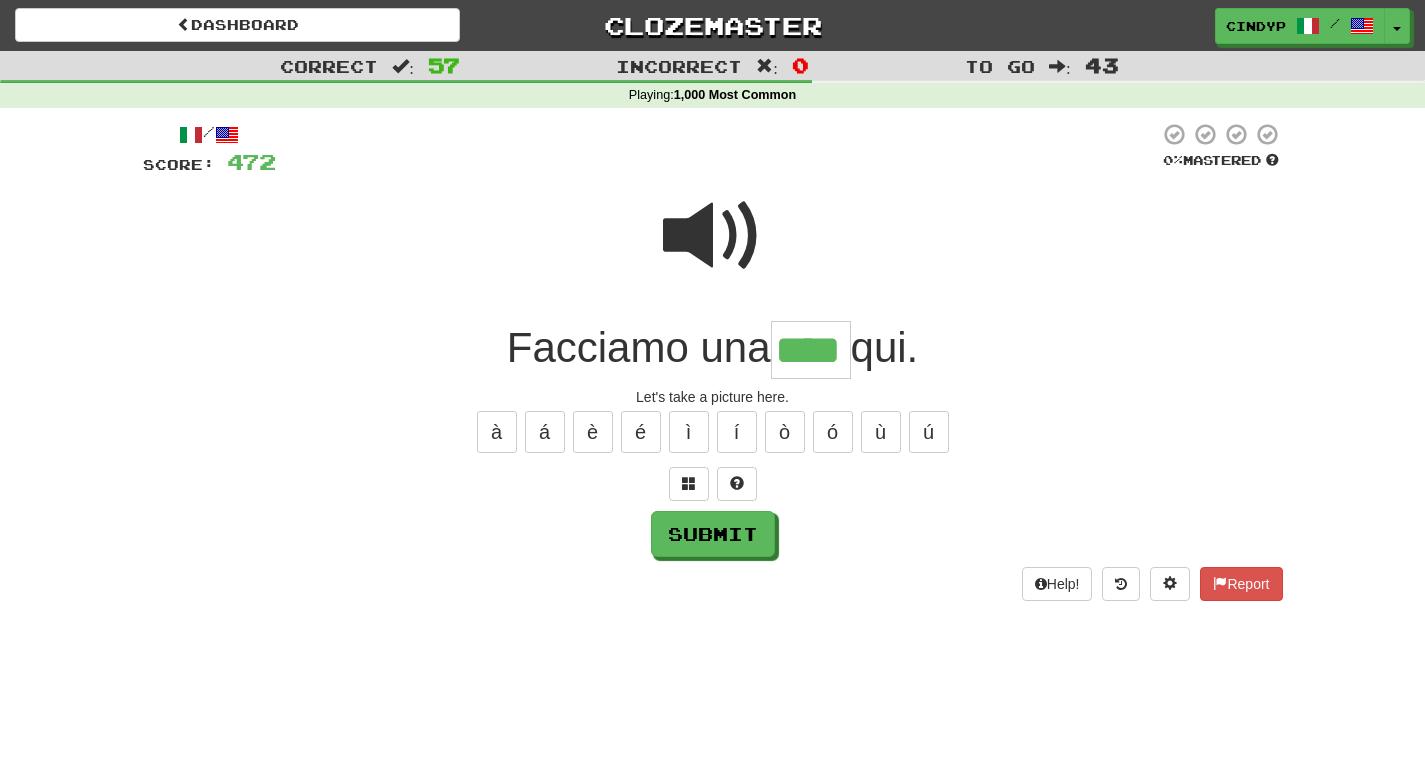 type on "****" 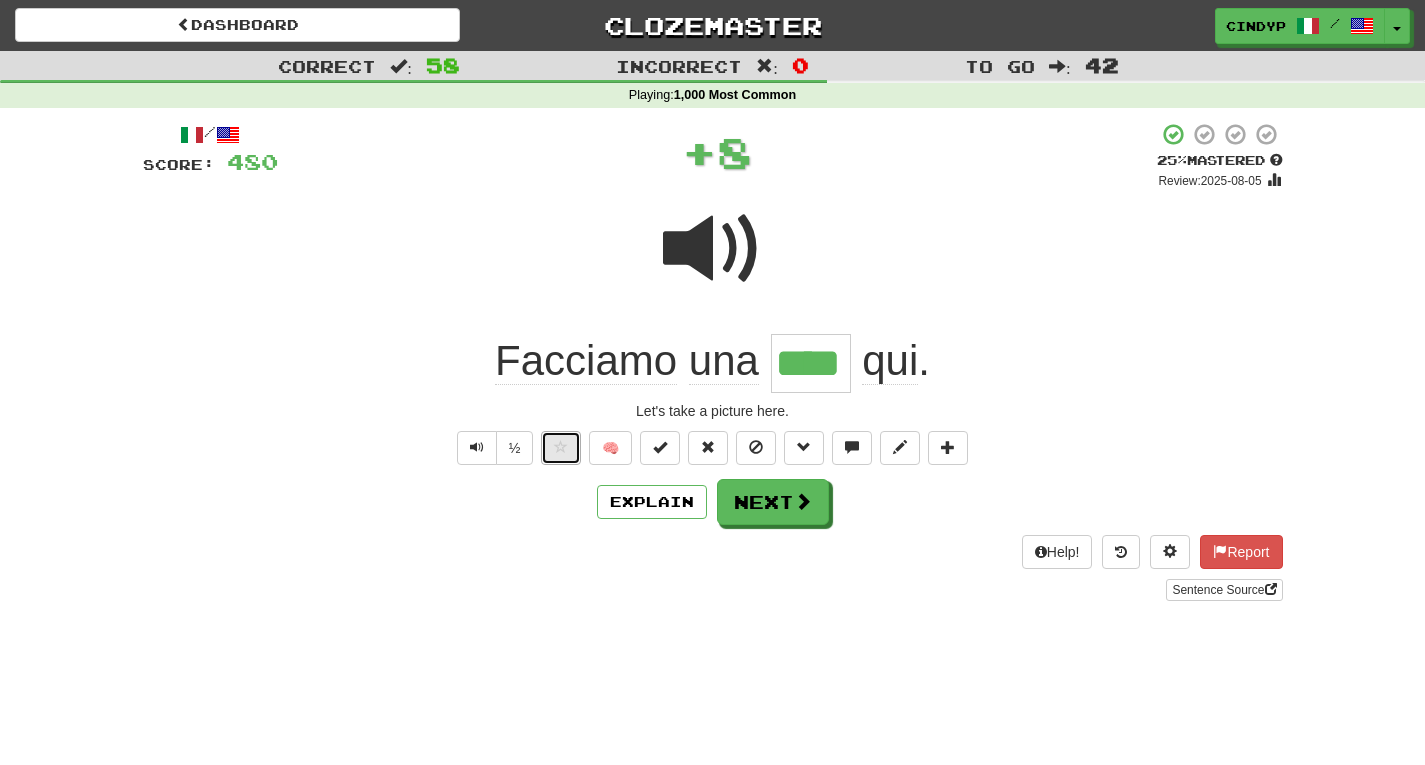click at bounding box center [561, 447] 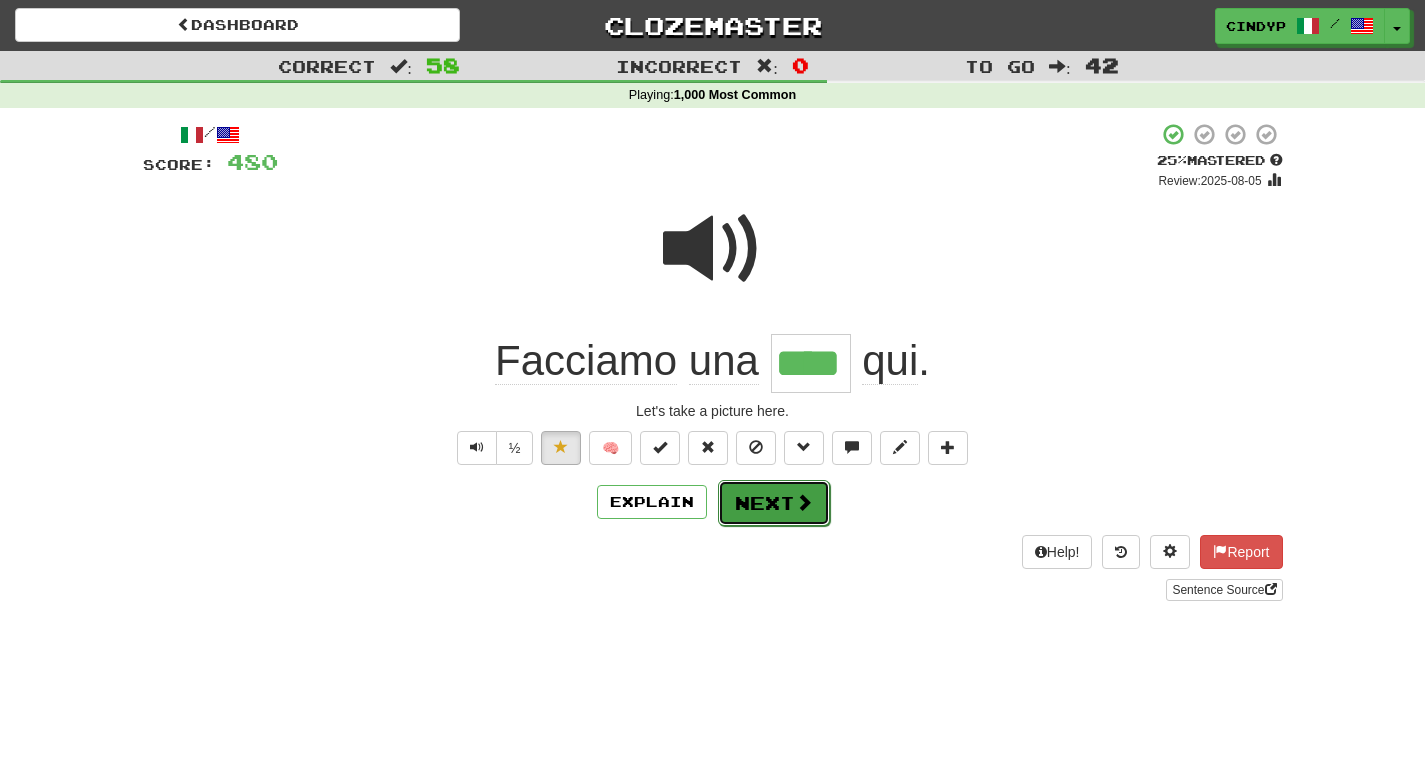 click on "Next" at bounding box center (774, 503) 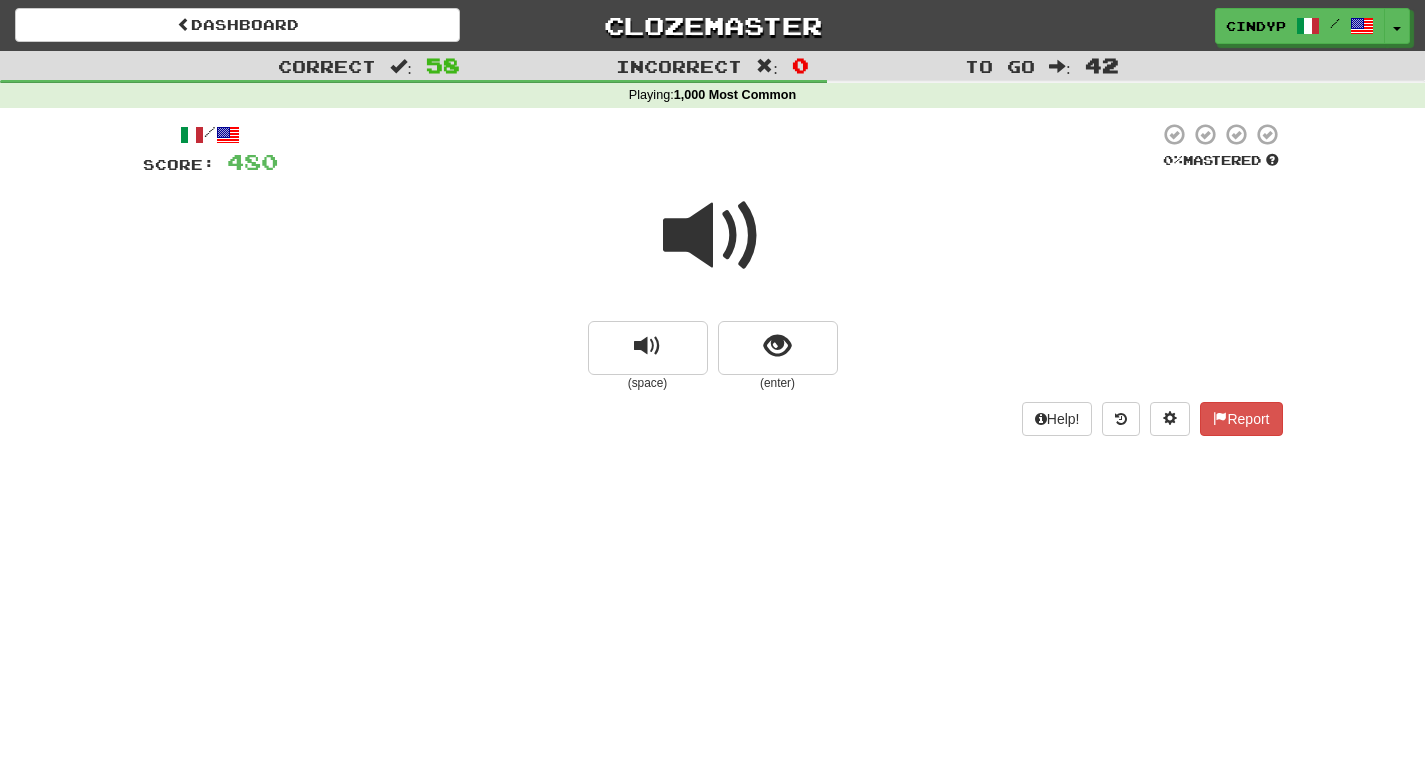 click at bounding box center [713, 236] 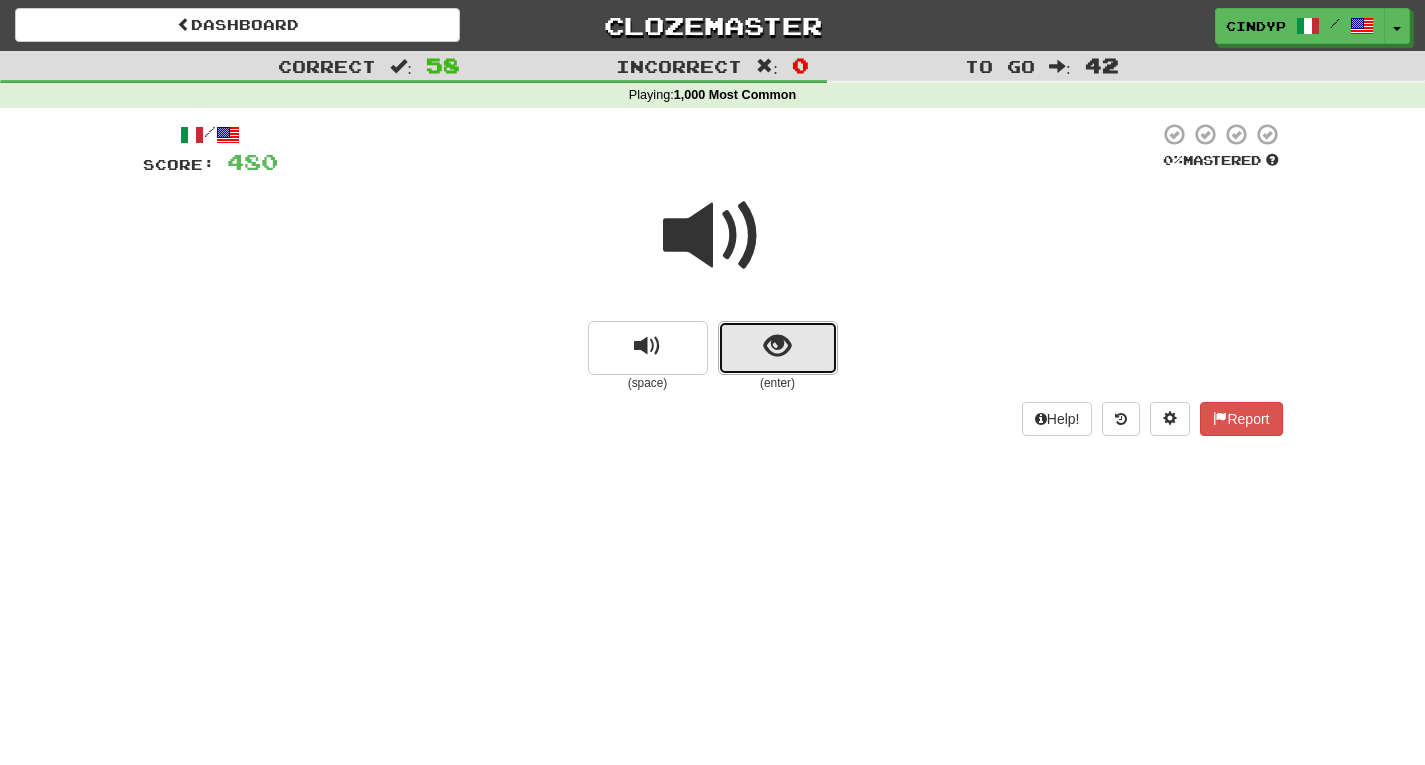 click at bounding box center (777, 346) 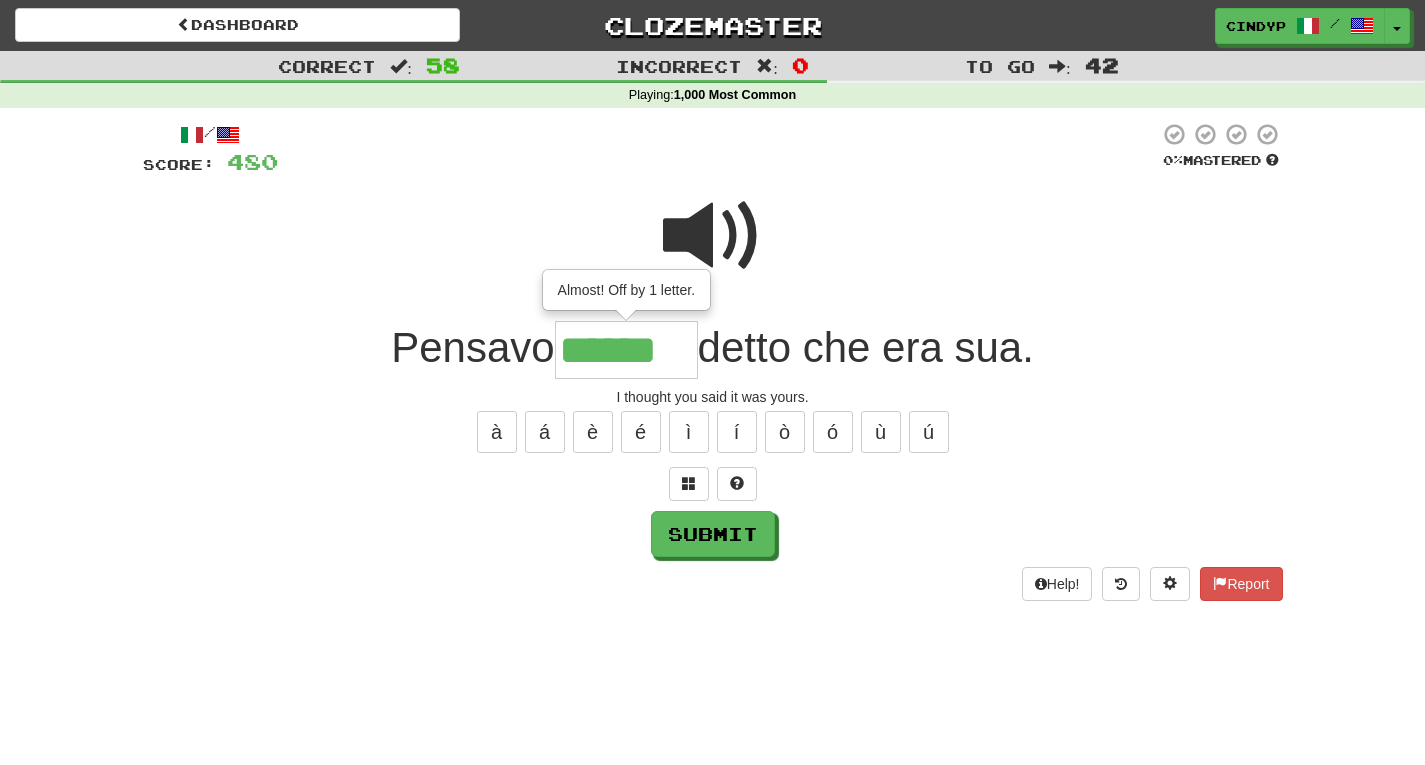 type on "******" 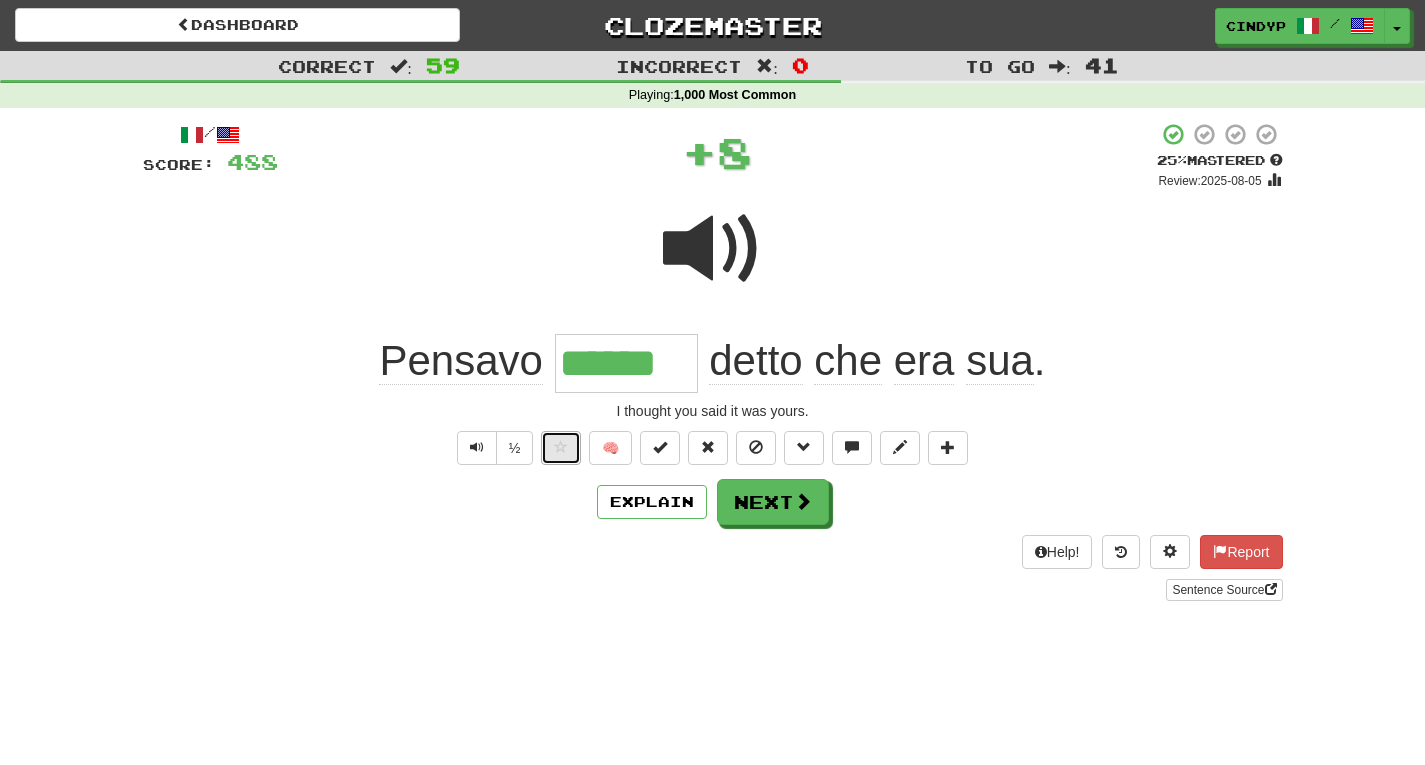 click at bounding box center [561, 447] 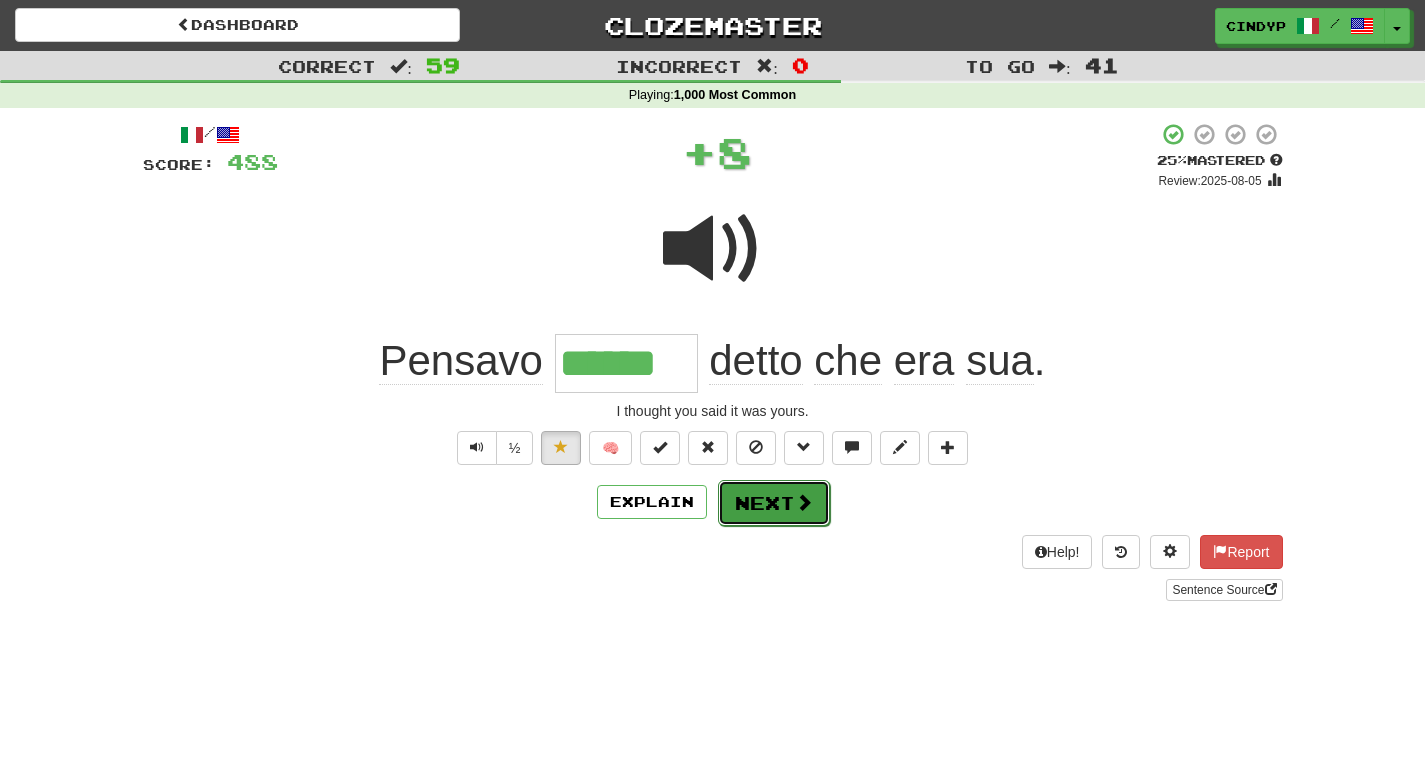 click on "Next" at bounding box center (774, 503) 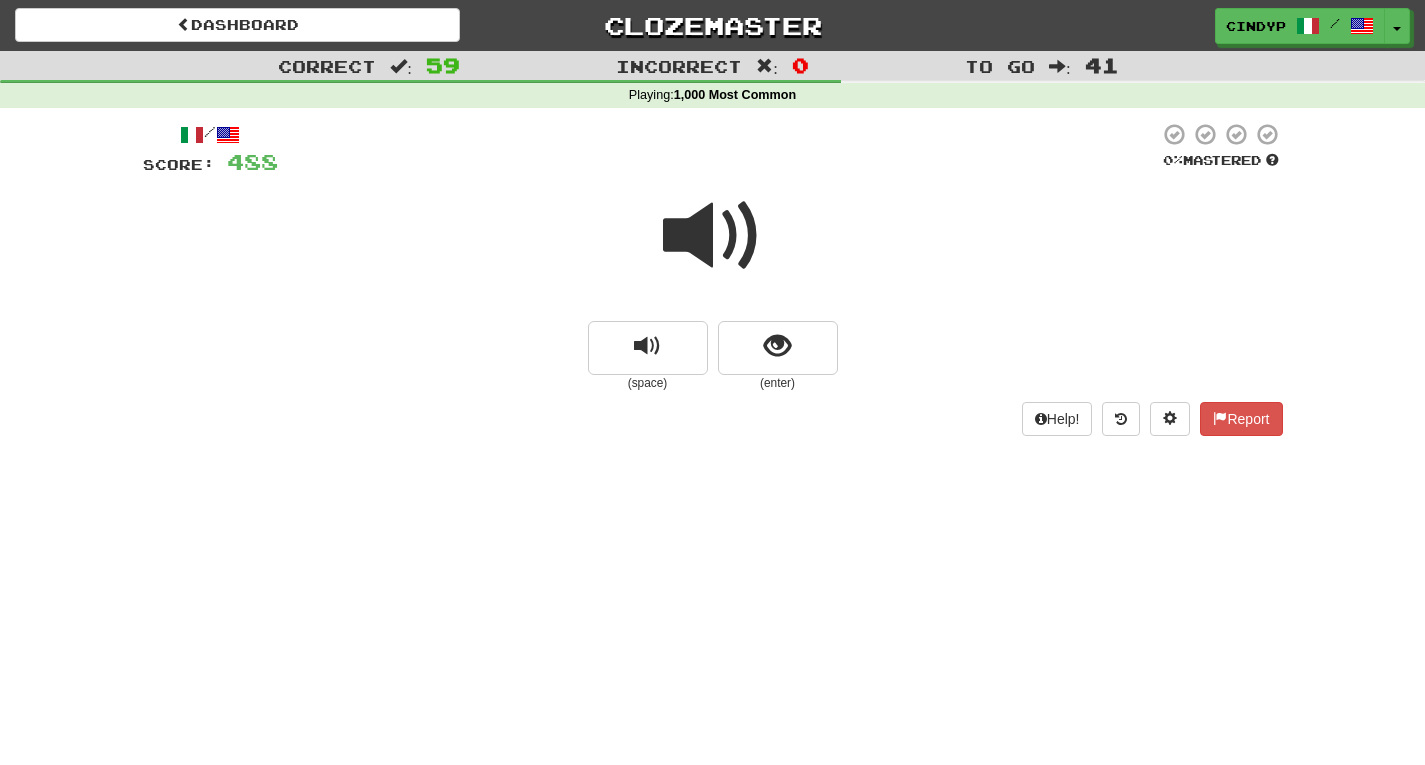 click at bounding box center [713, 236] 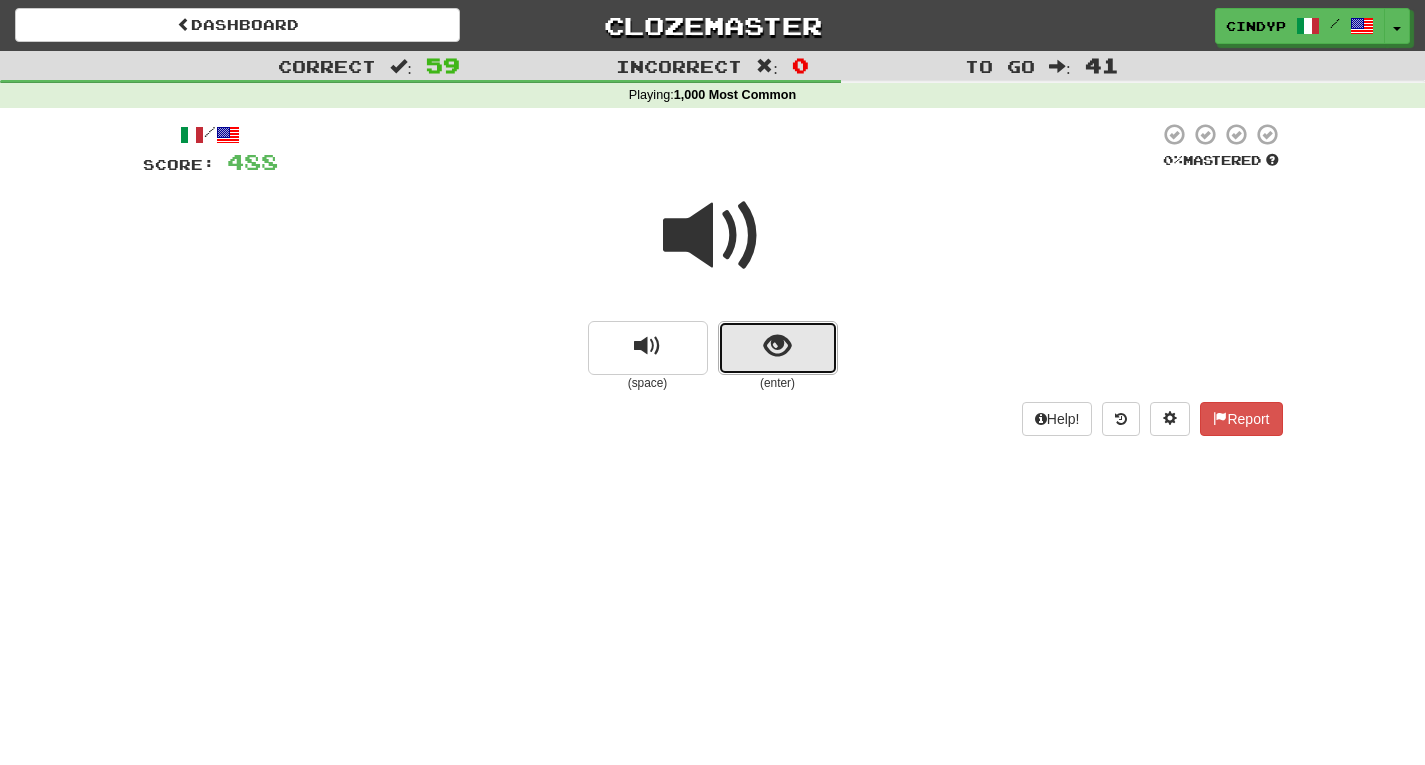 click at bounding box center [777, 346] 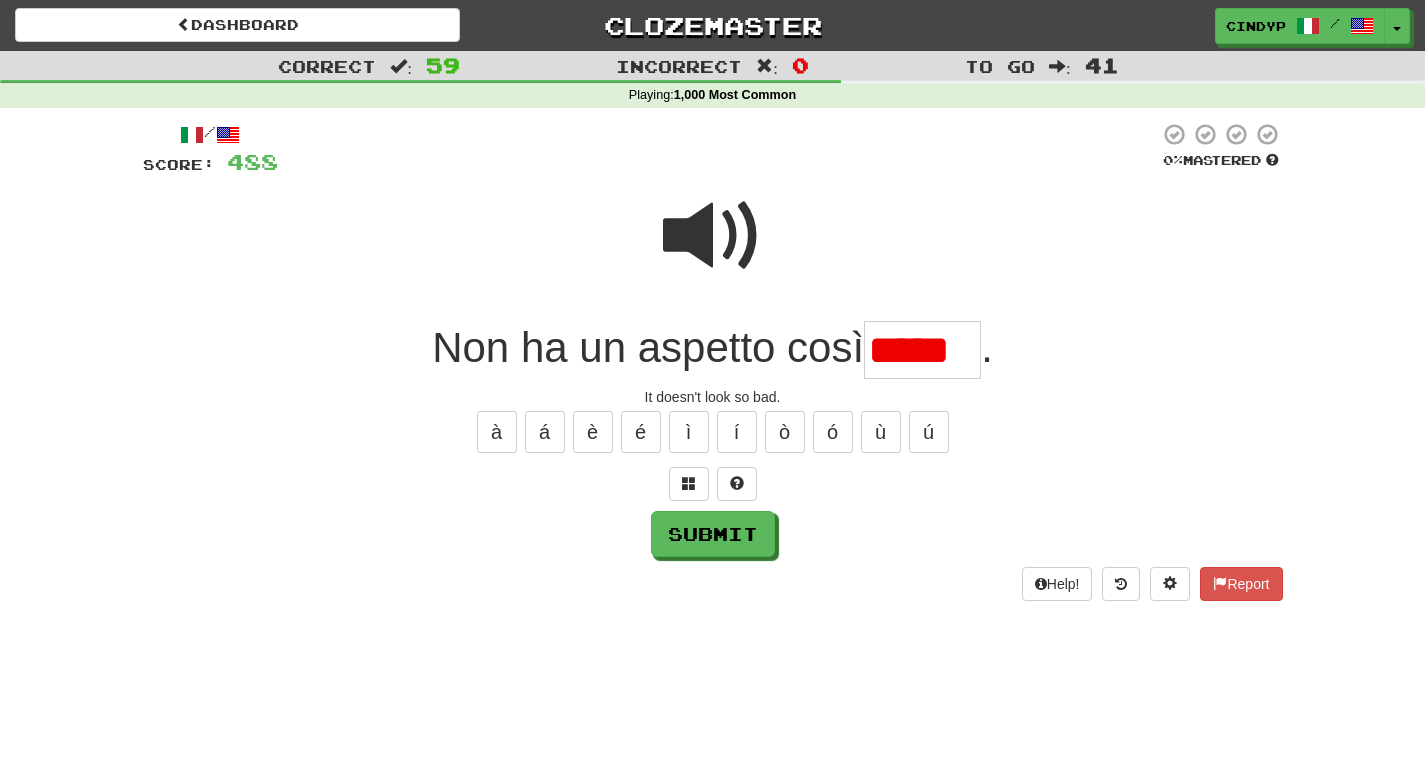 scroll, scrollTop: 0, scrollLeft: 0, axis: both 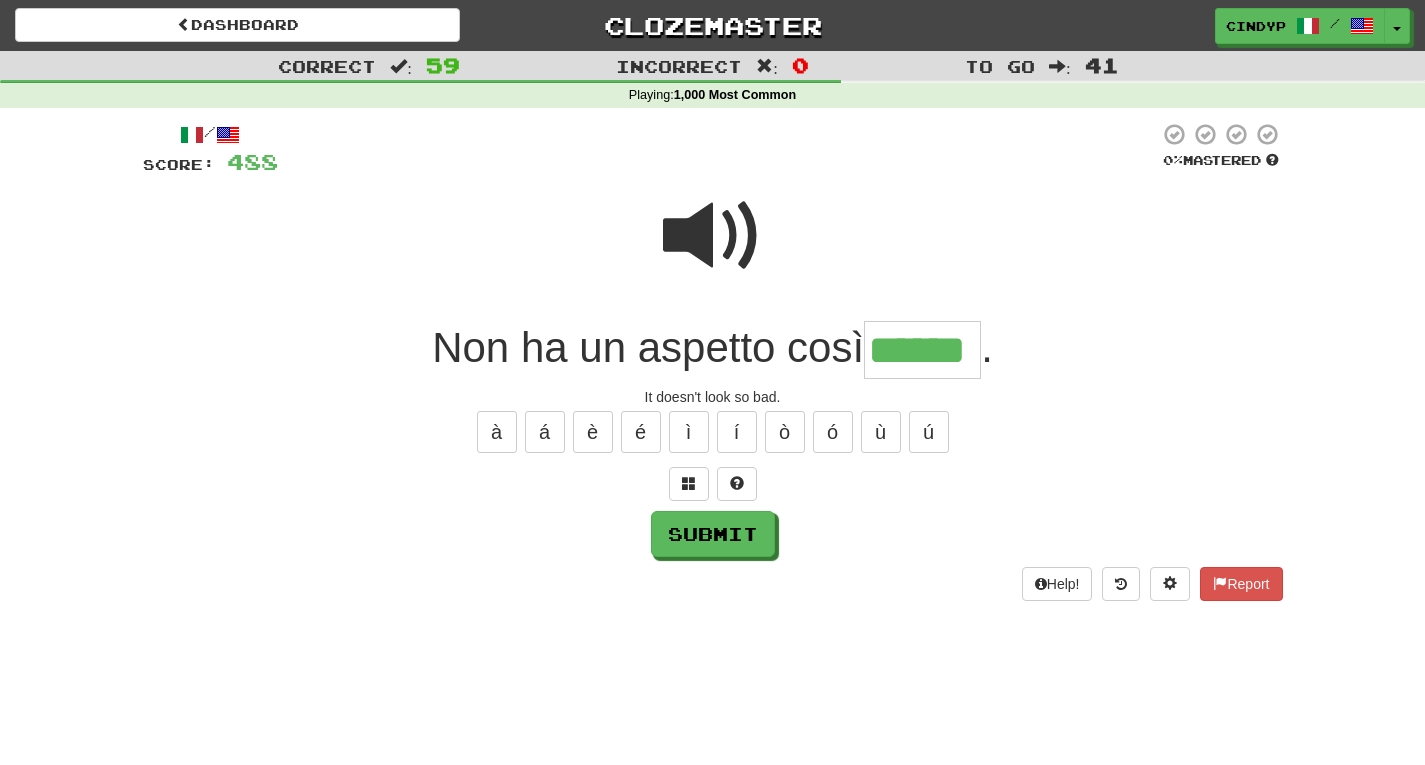 type on "******" 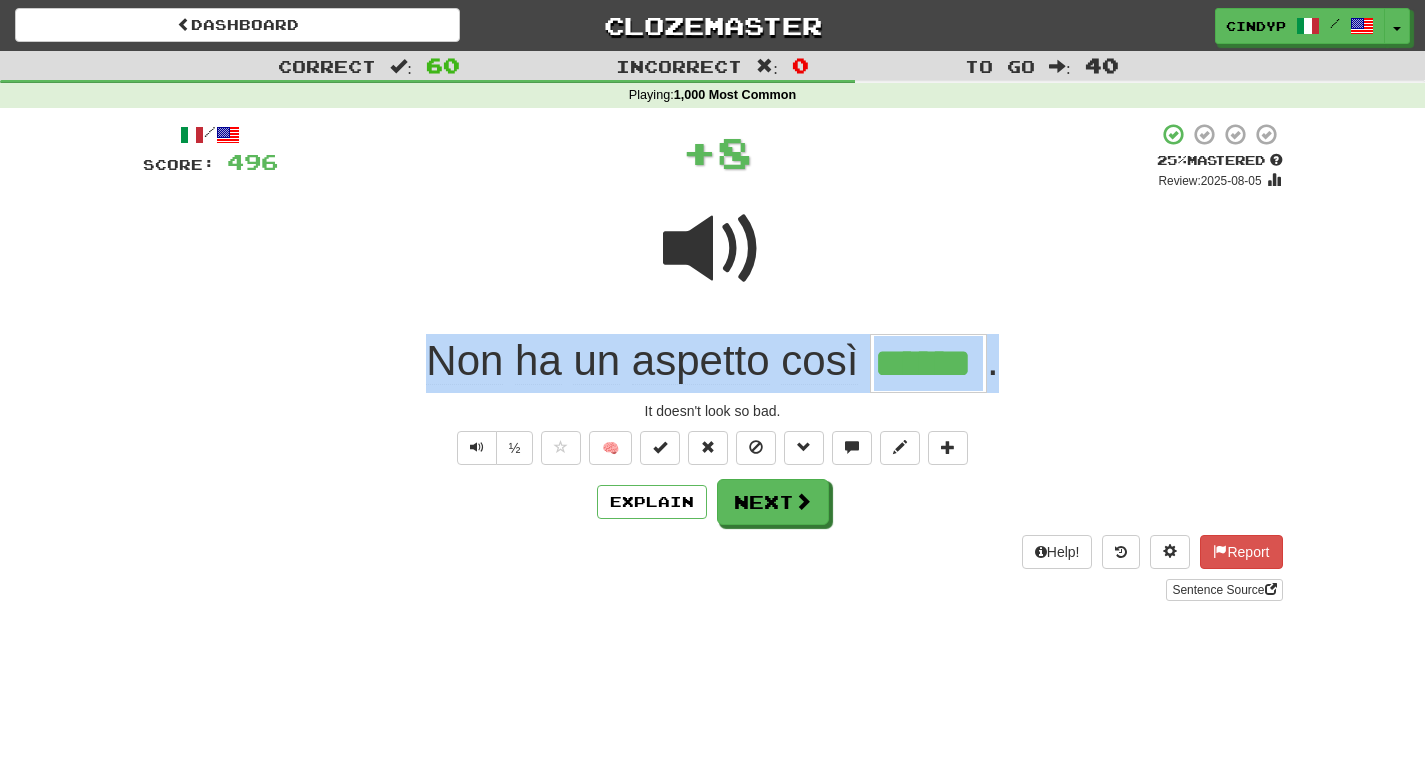 drag, startPoint x: 1054, startPoint y: 361, endPoint x: 433, endPoint y: 365, distance: 621.0129 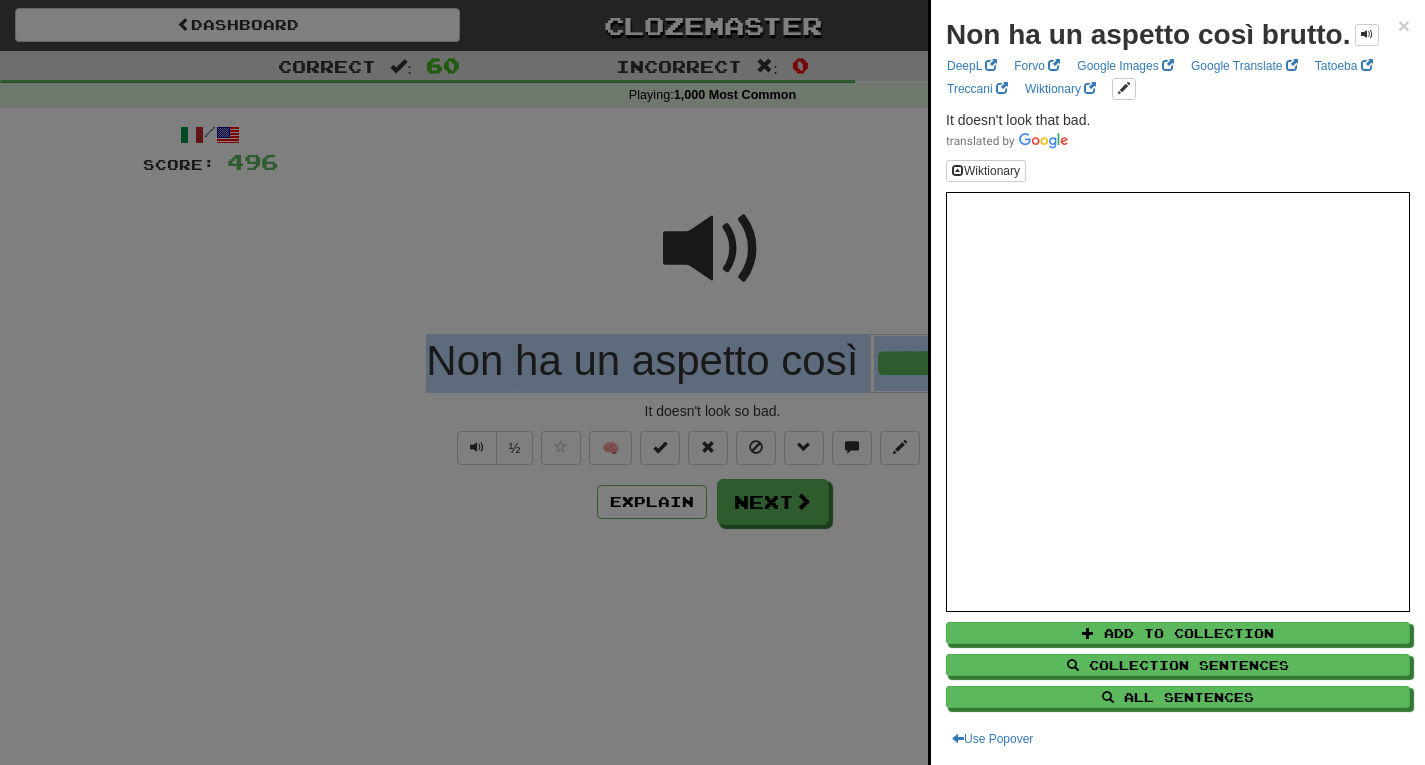 copy on "Non   ha   un   aspetto   così   ." 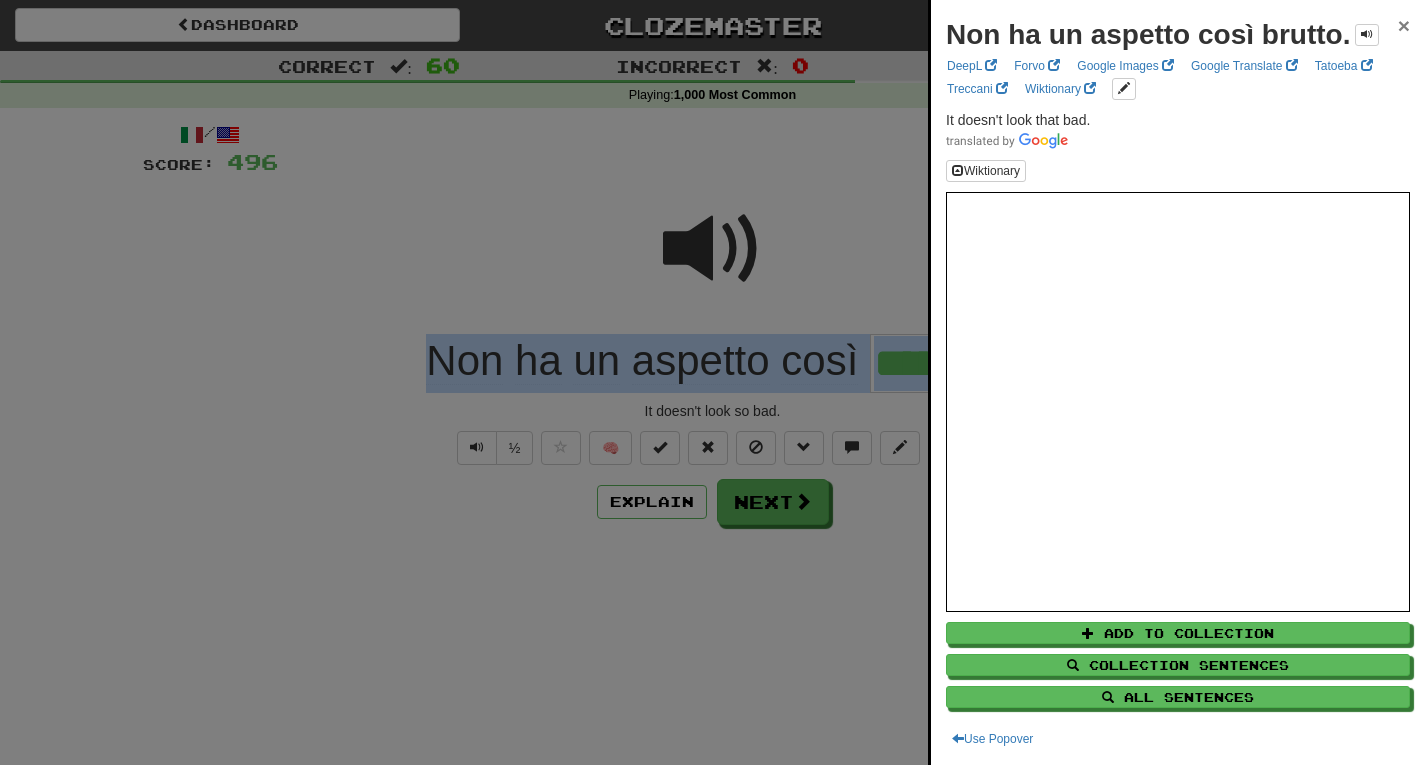 click on "×" at bounding box center (1404, 25) 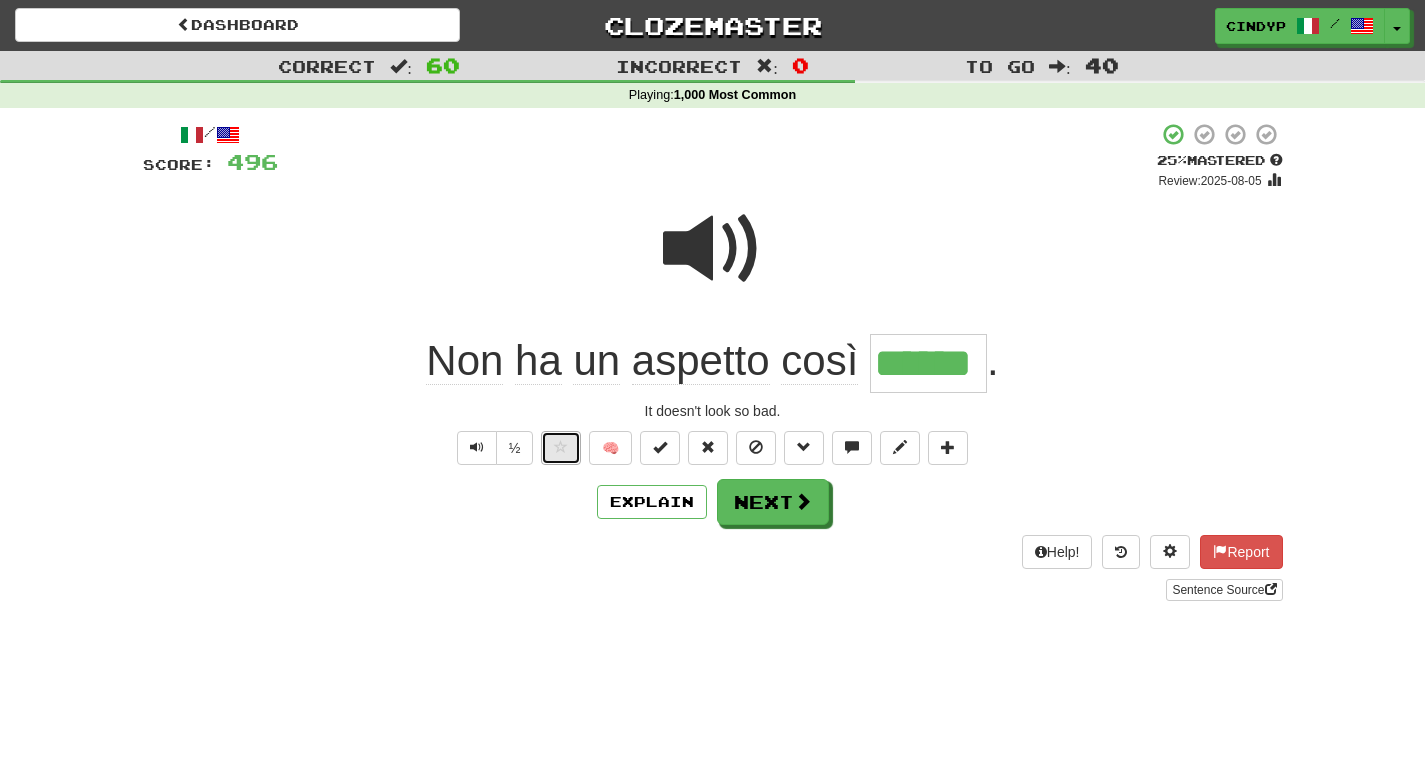 click at bounding box center [561, 448] 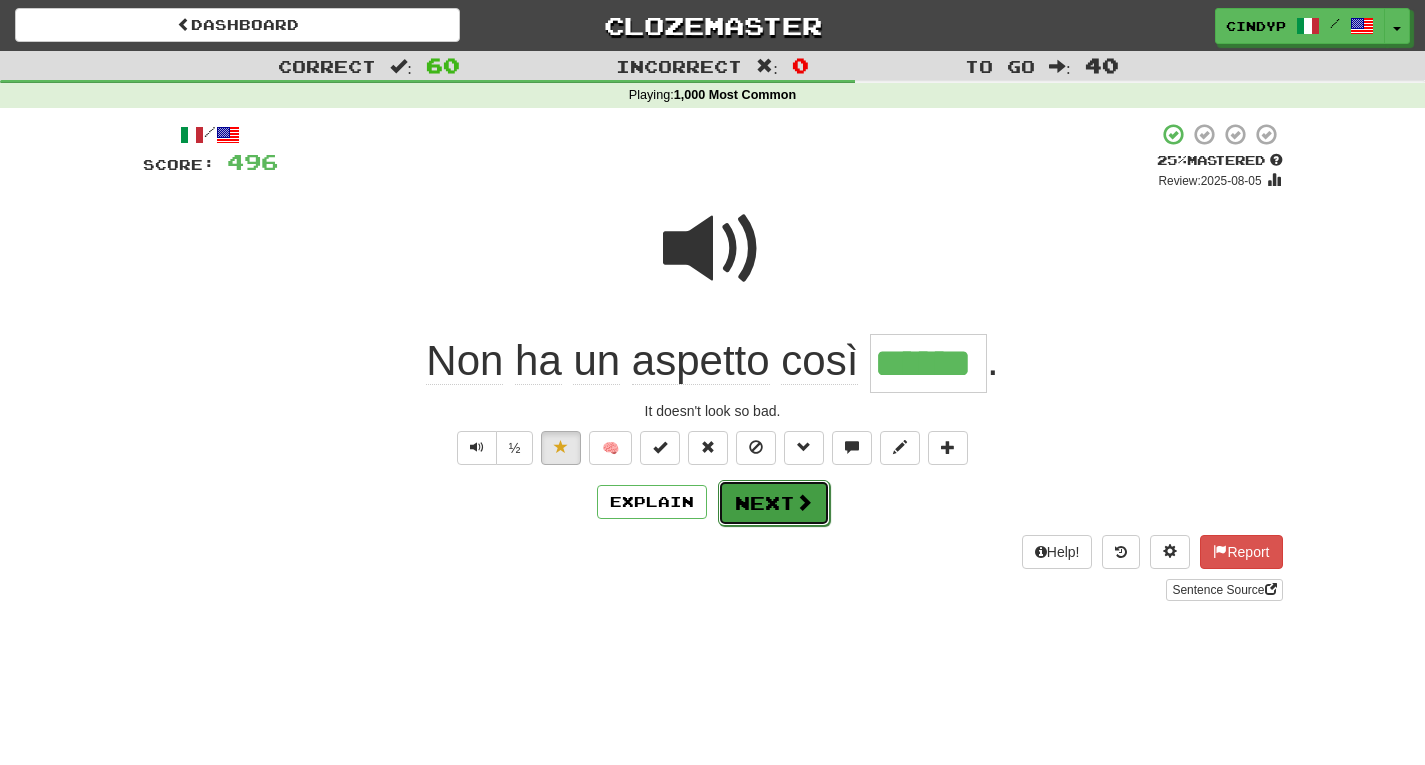 click on "Next" at bounding box center (774, 503) 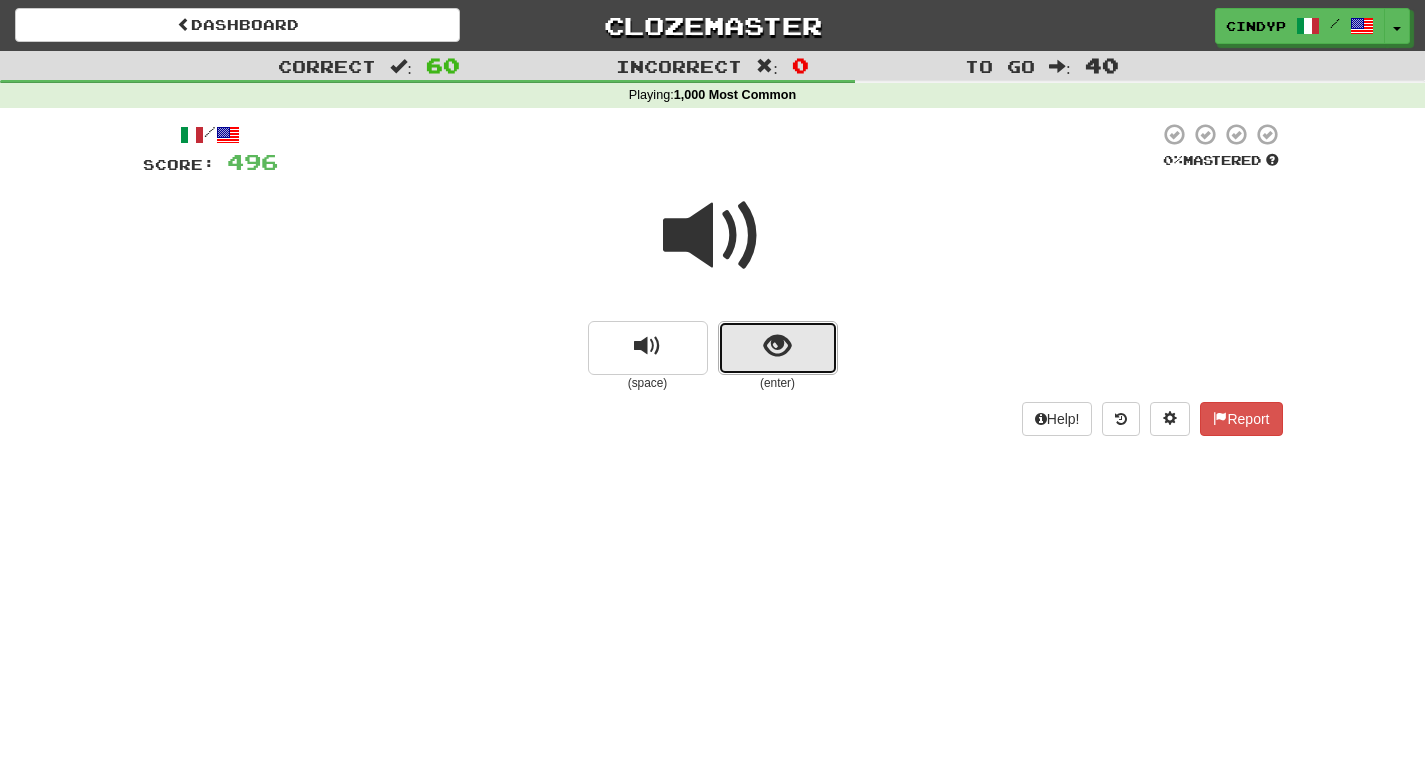click at bounding box center [778, 348] 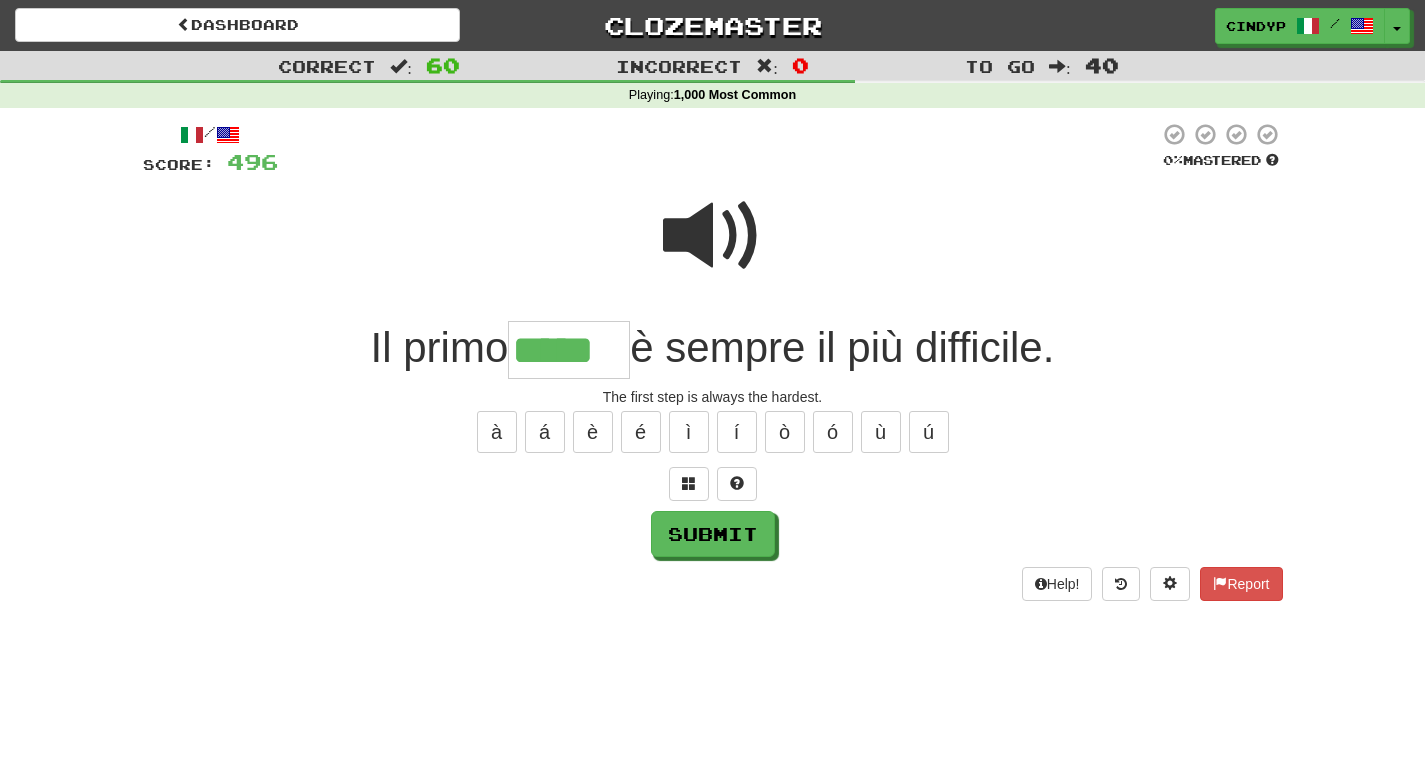 type on "*****" 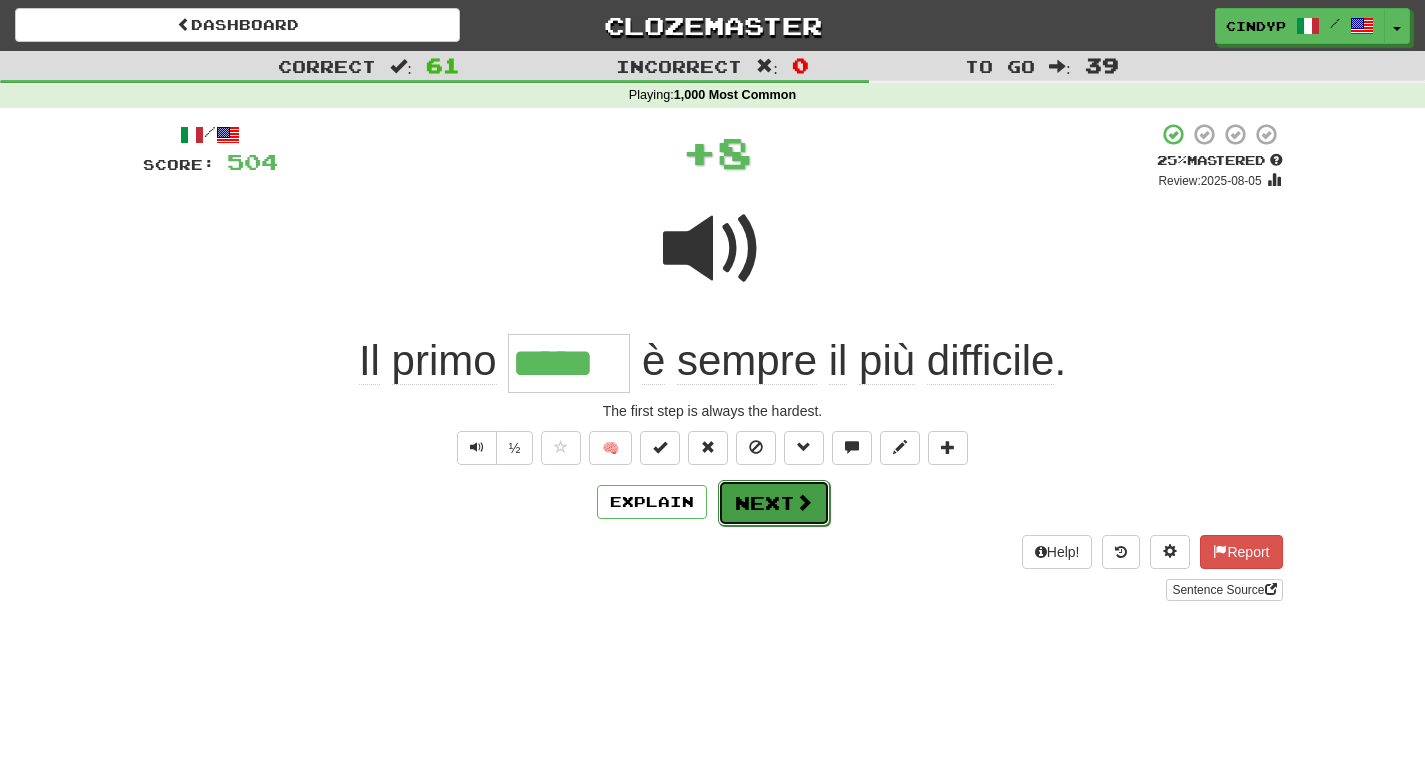click on "Next" at bounding box center [774, 503] 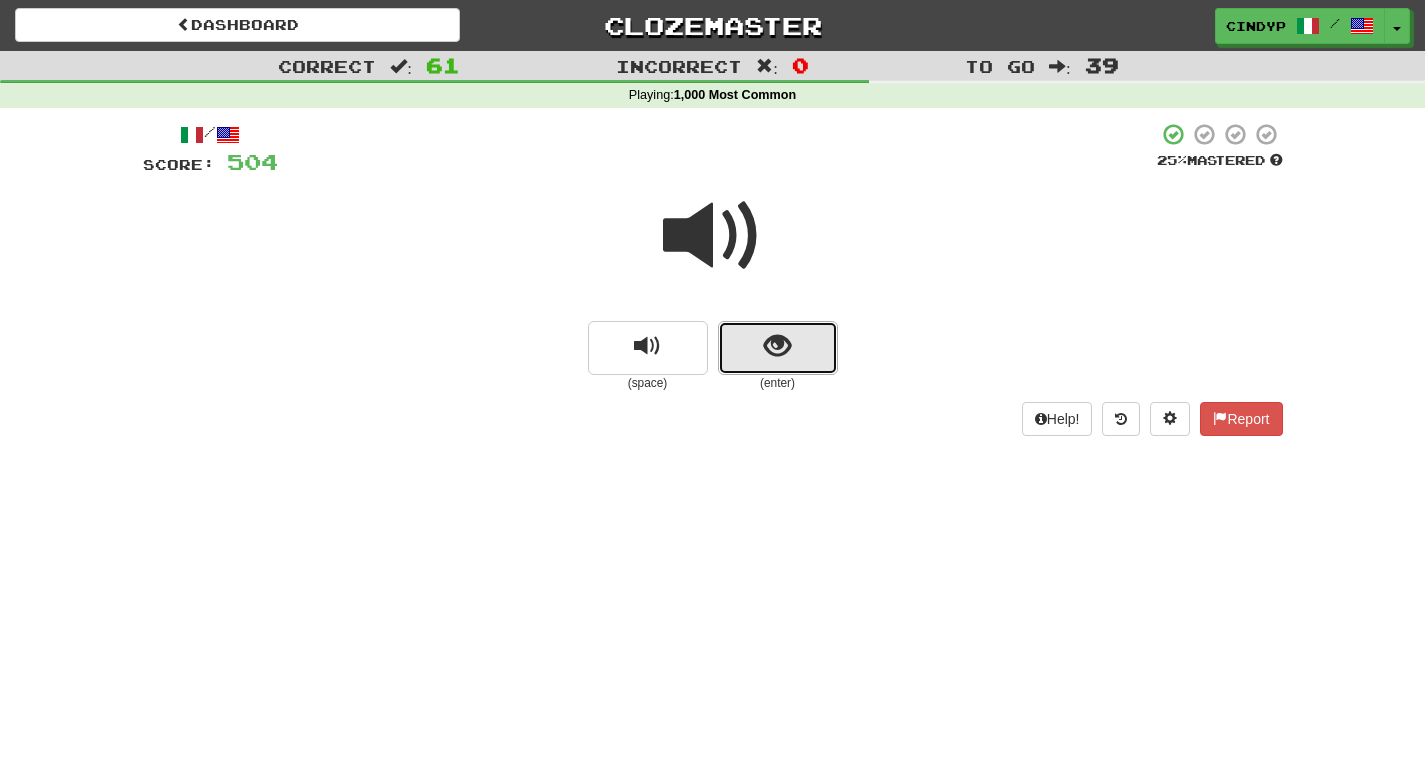 click at bounding box center [778, 348] 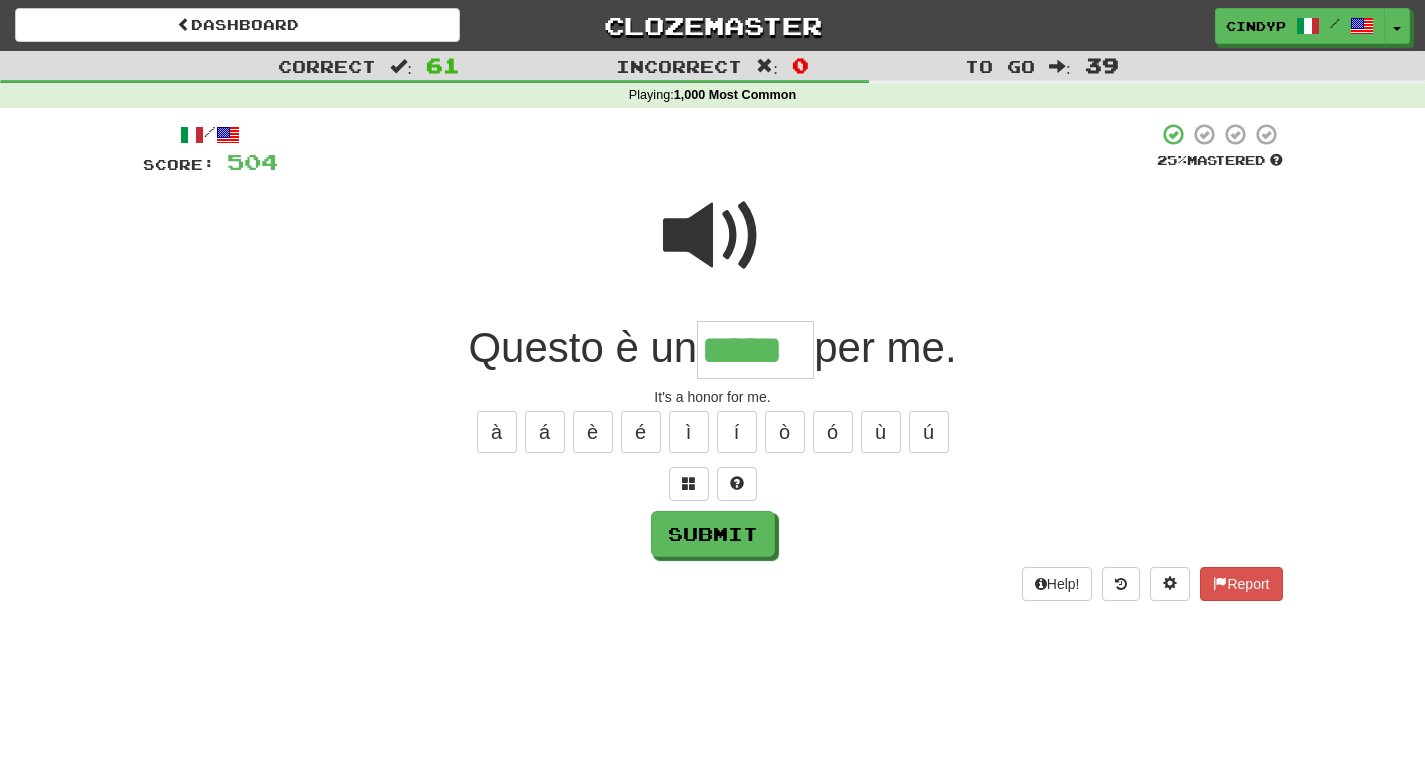 type on "*****" 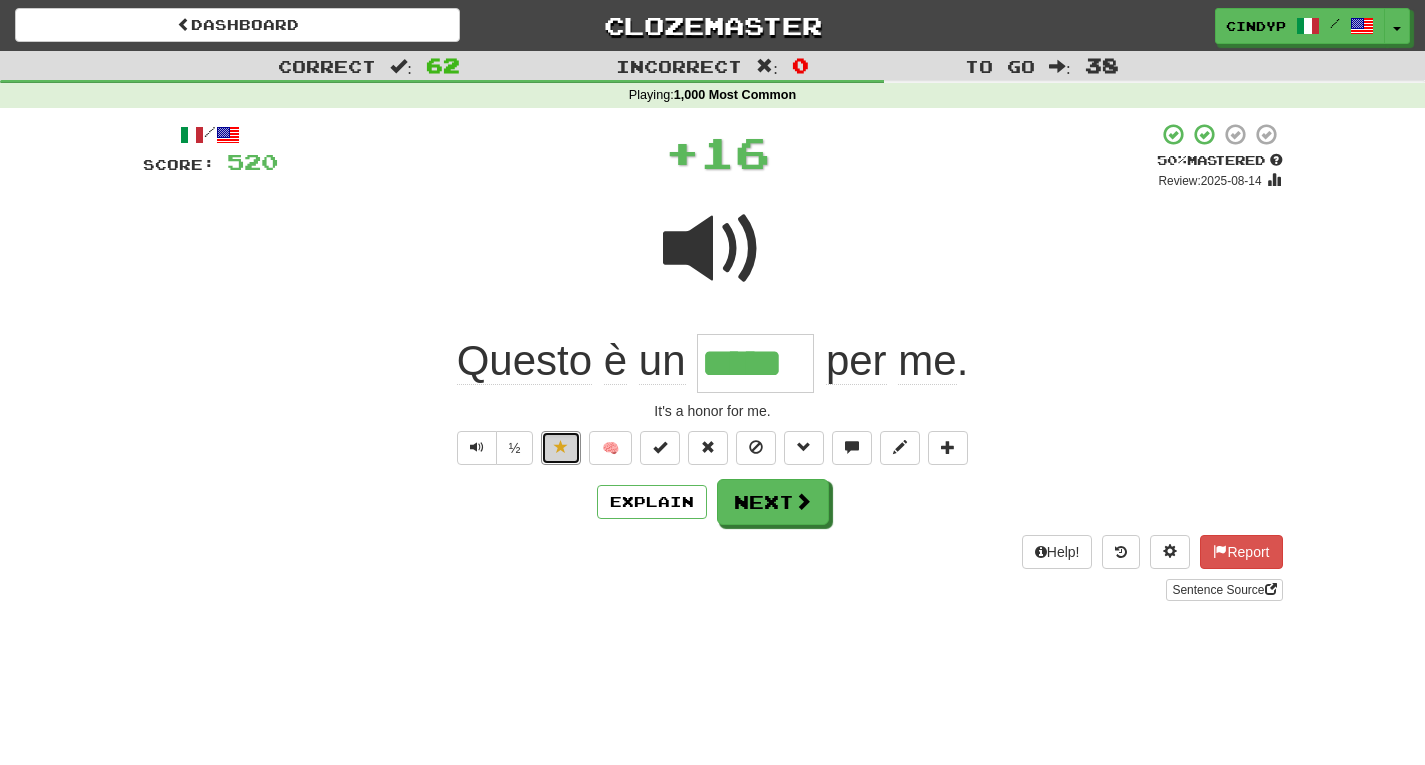 click at bounding box center (561, 448) 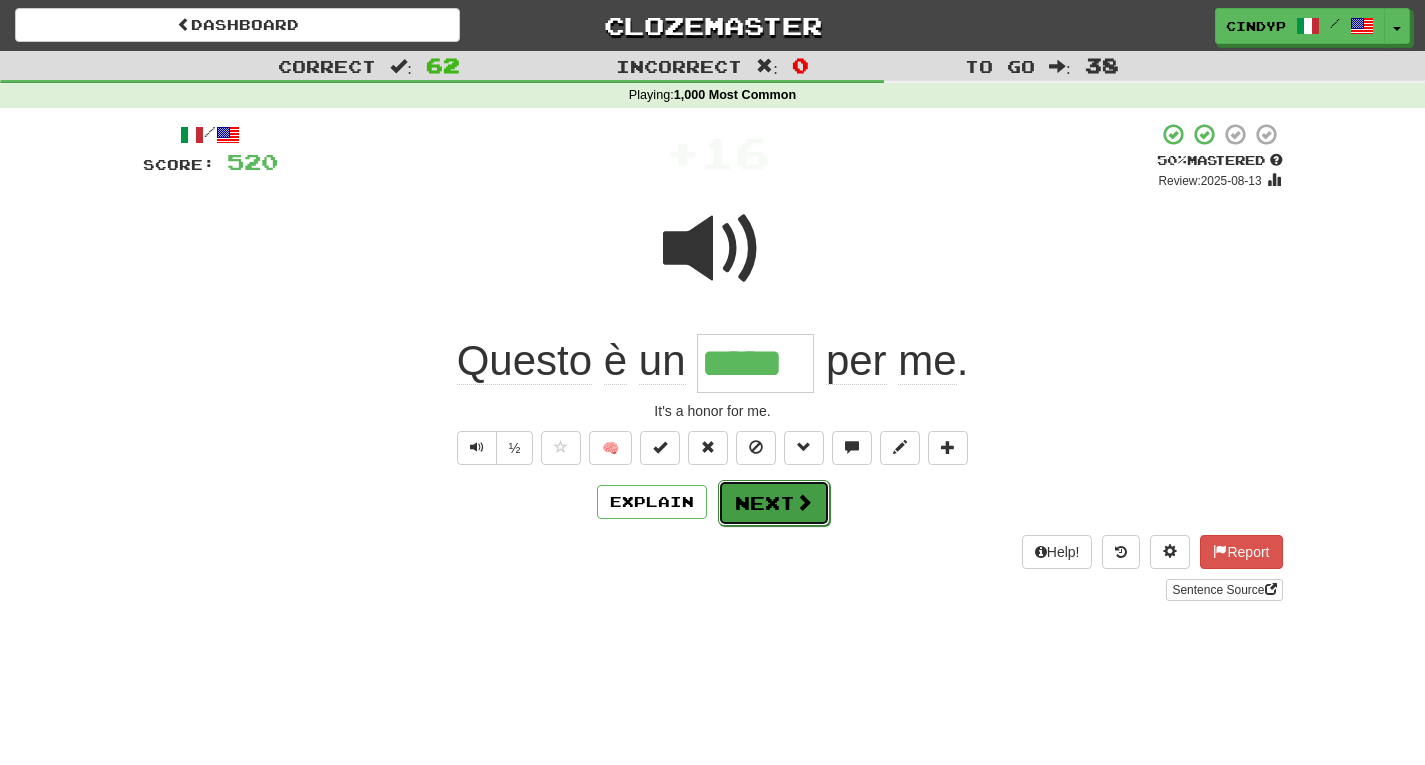 click on "Next" at bounding box center (774, 503) 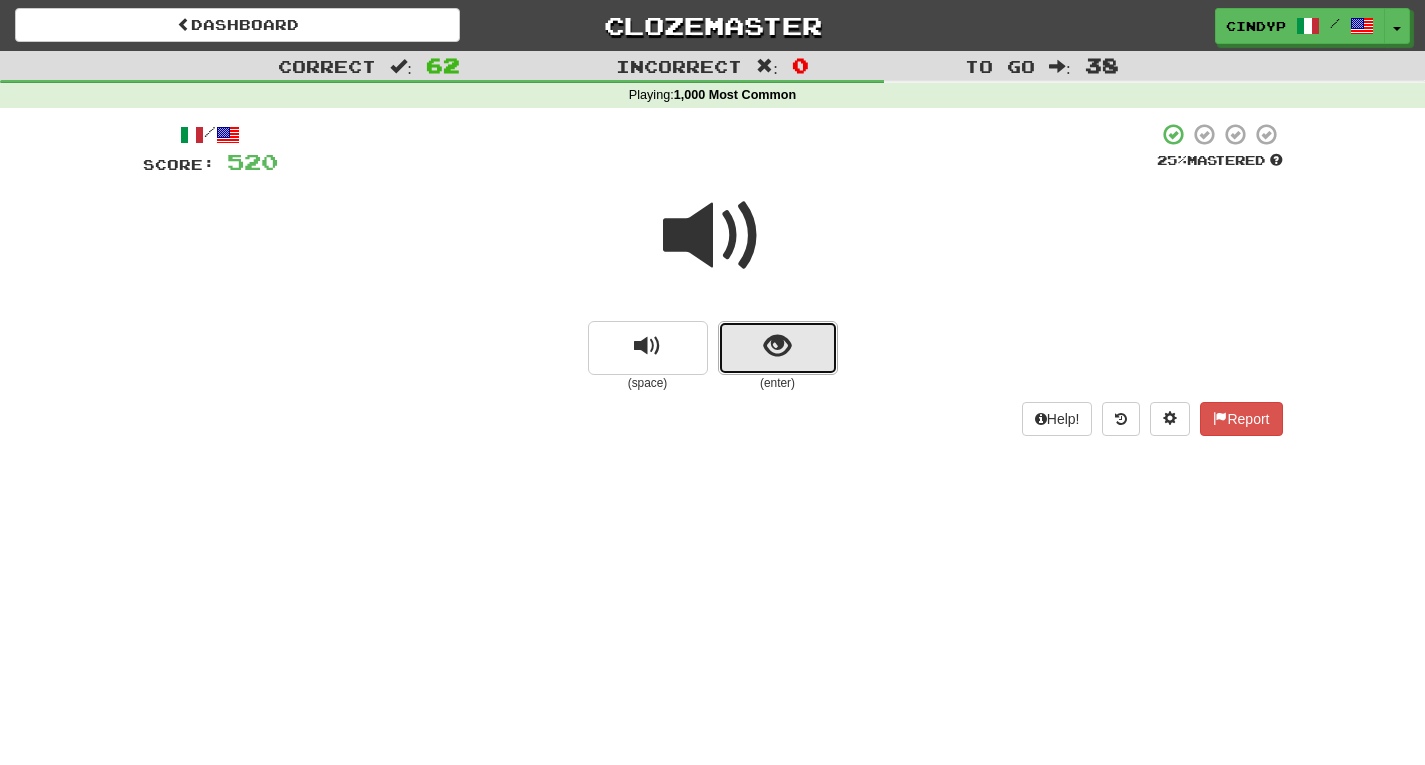 click at bounding box center (778, 348) 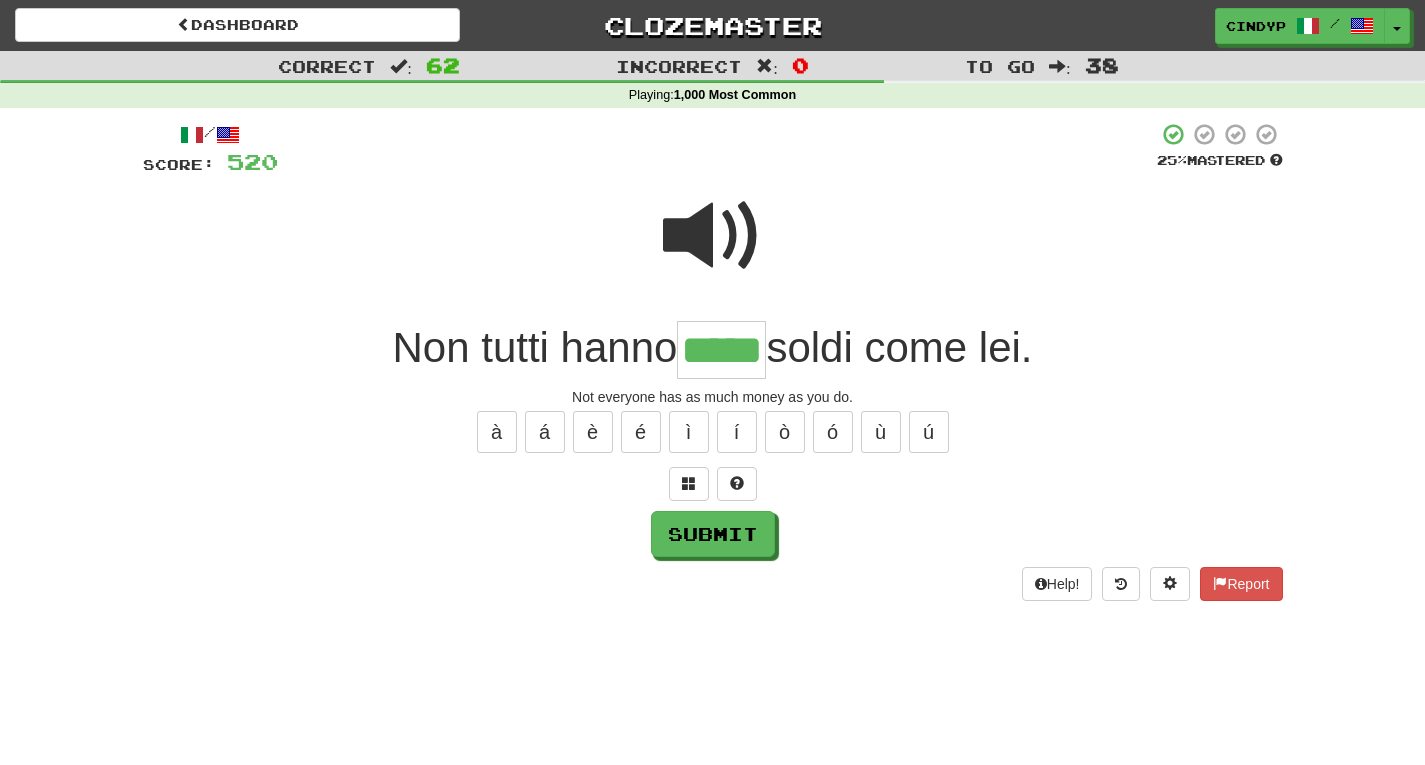 type on "*****" 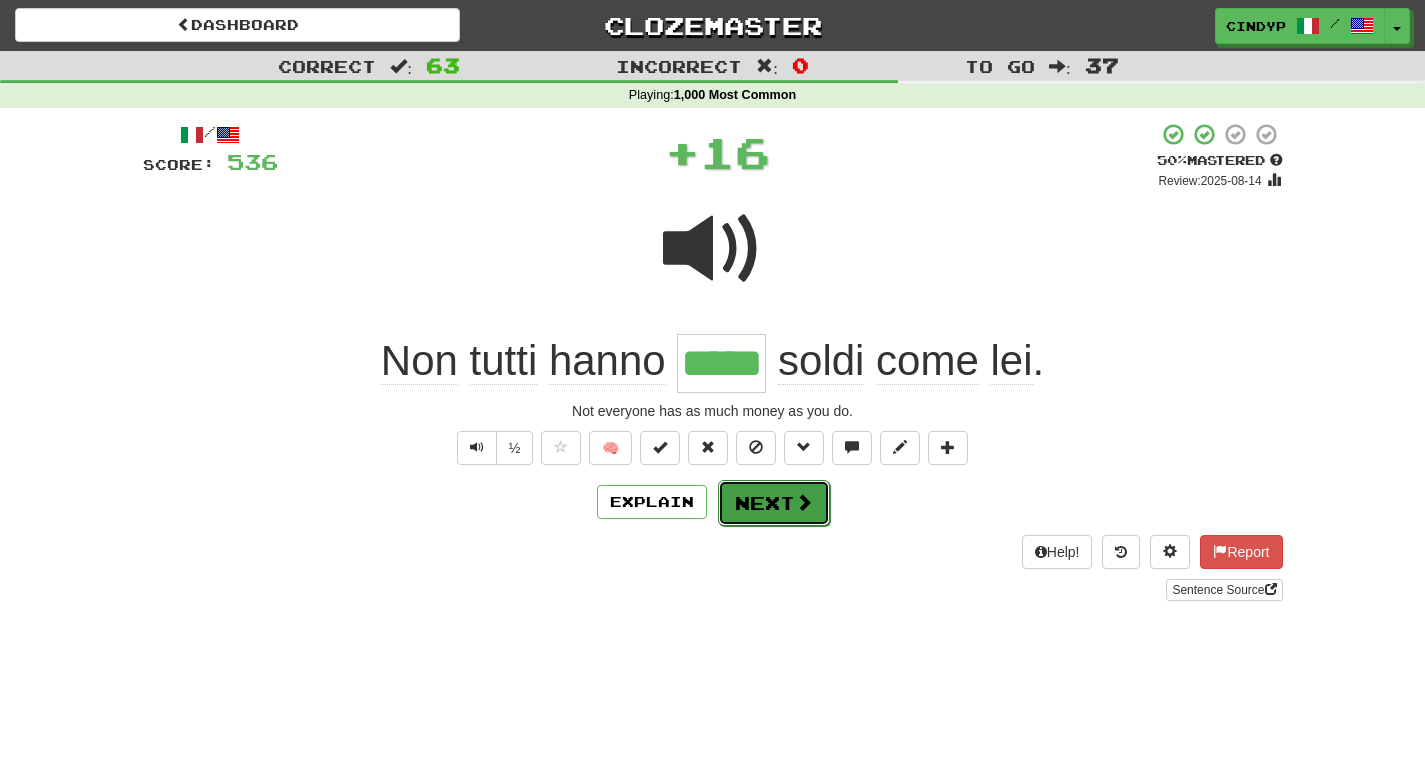 click on "Next" at bounding box center [774, 503] 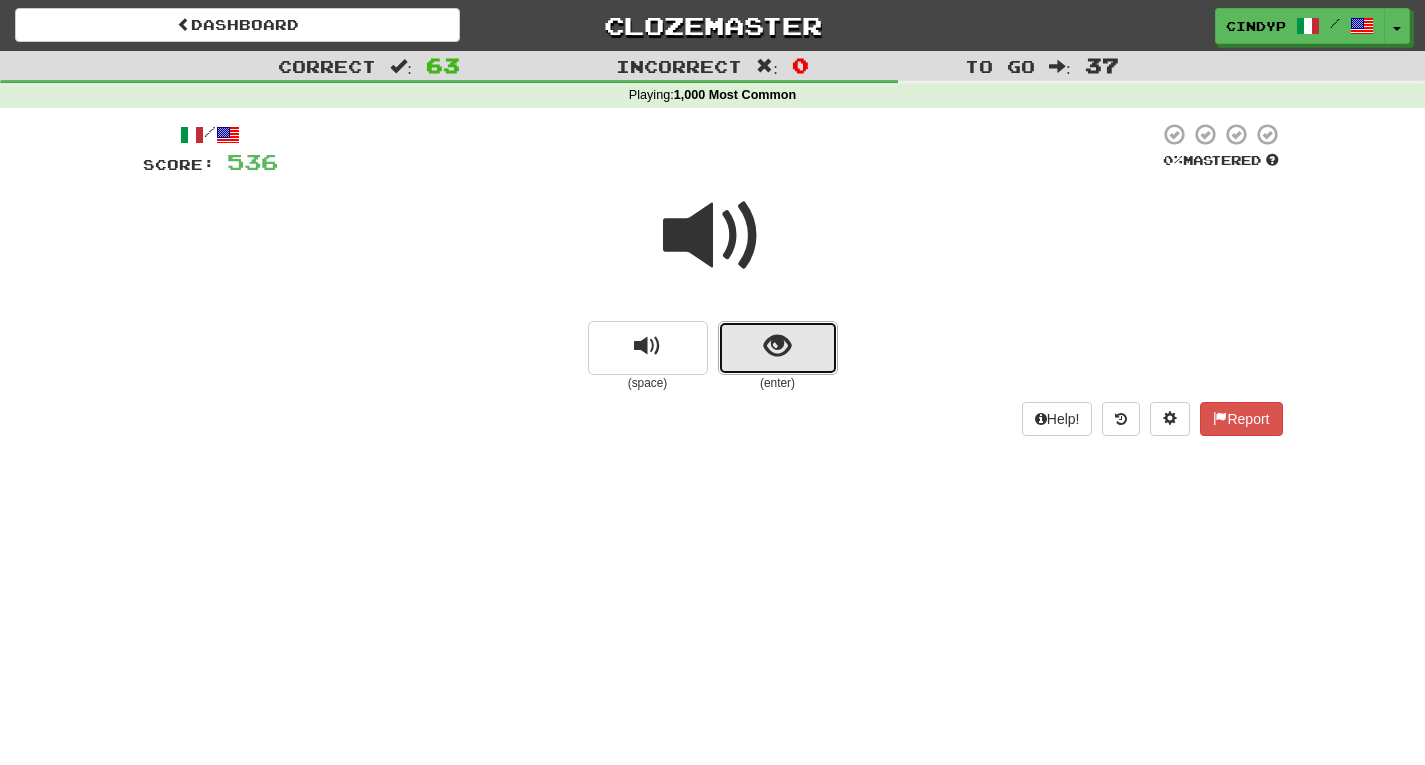 click at bounding box center (778, 348) 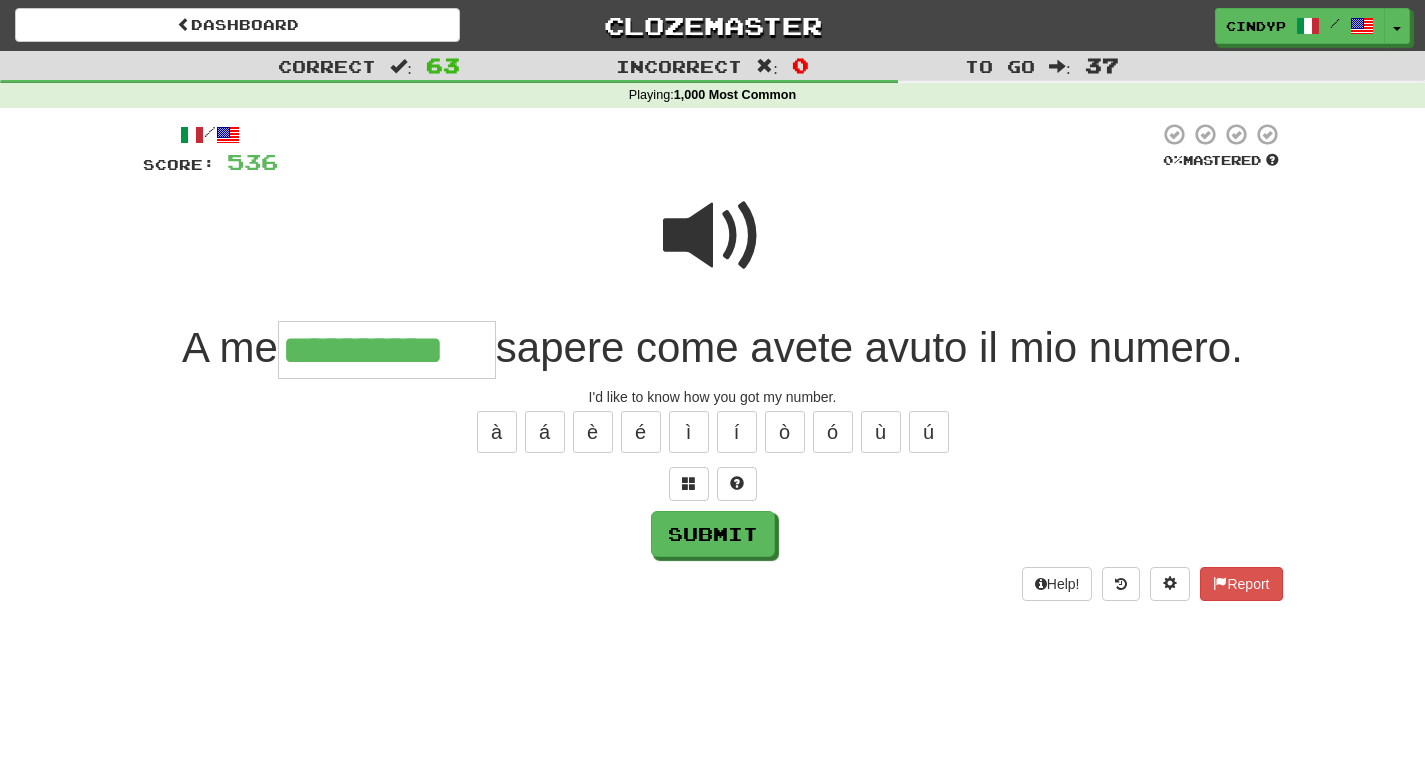 type on "**********" 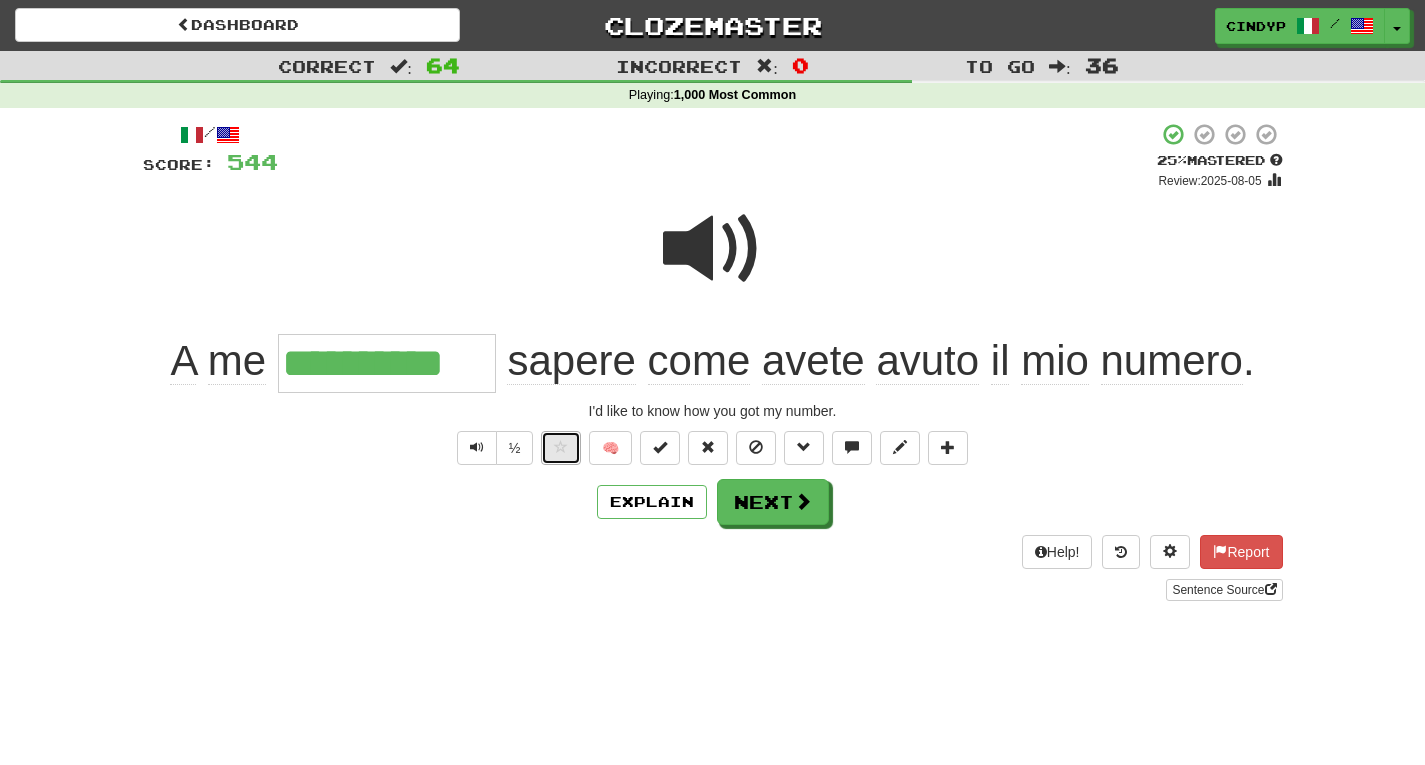 click at bounding box center (561, 448) 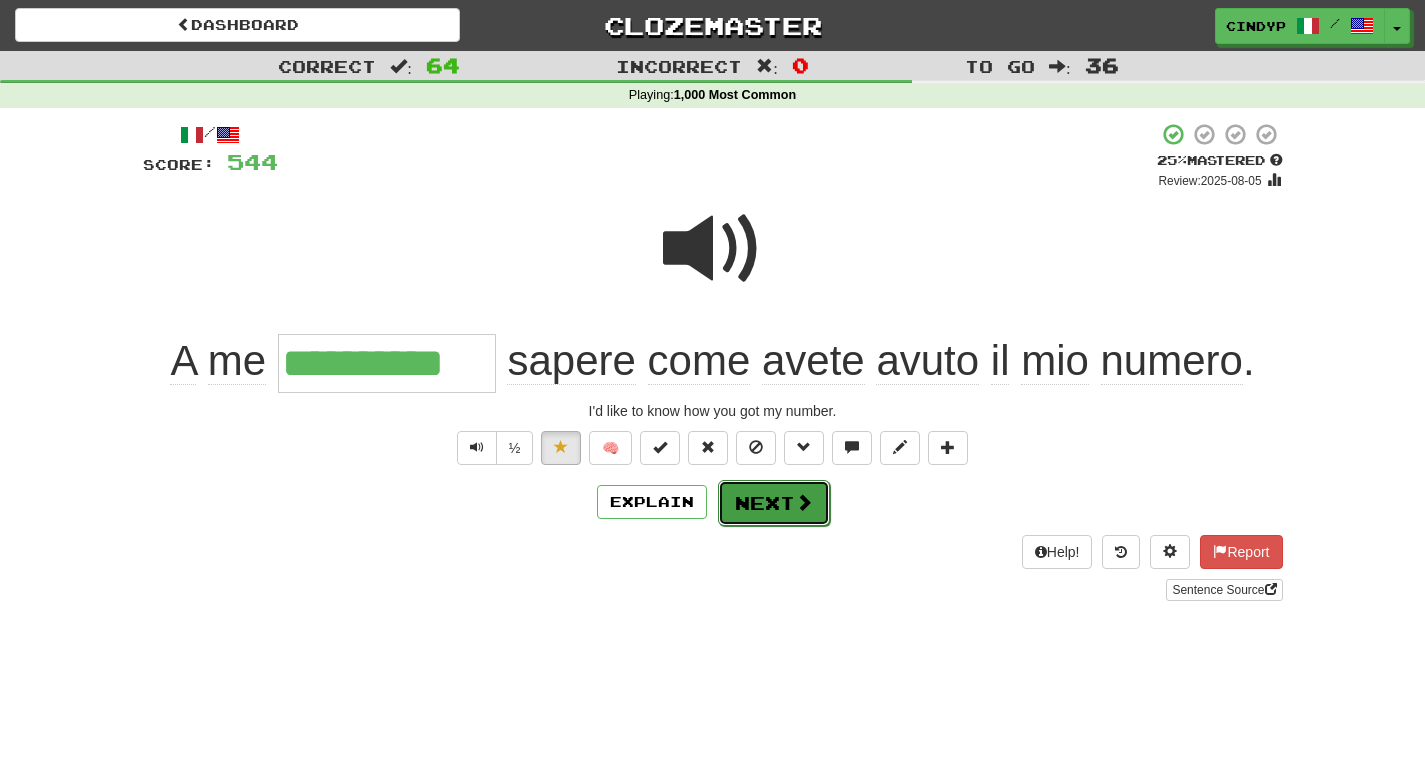 click on "Next" at bounding box center [774, 503] 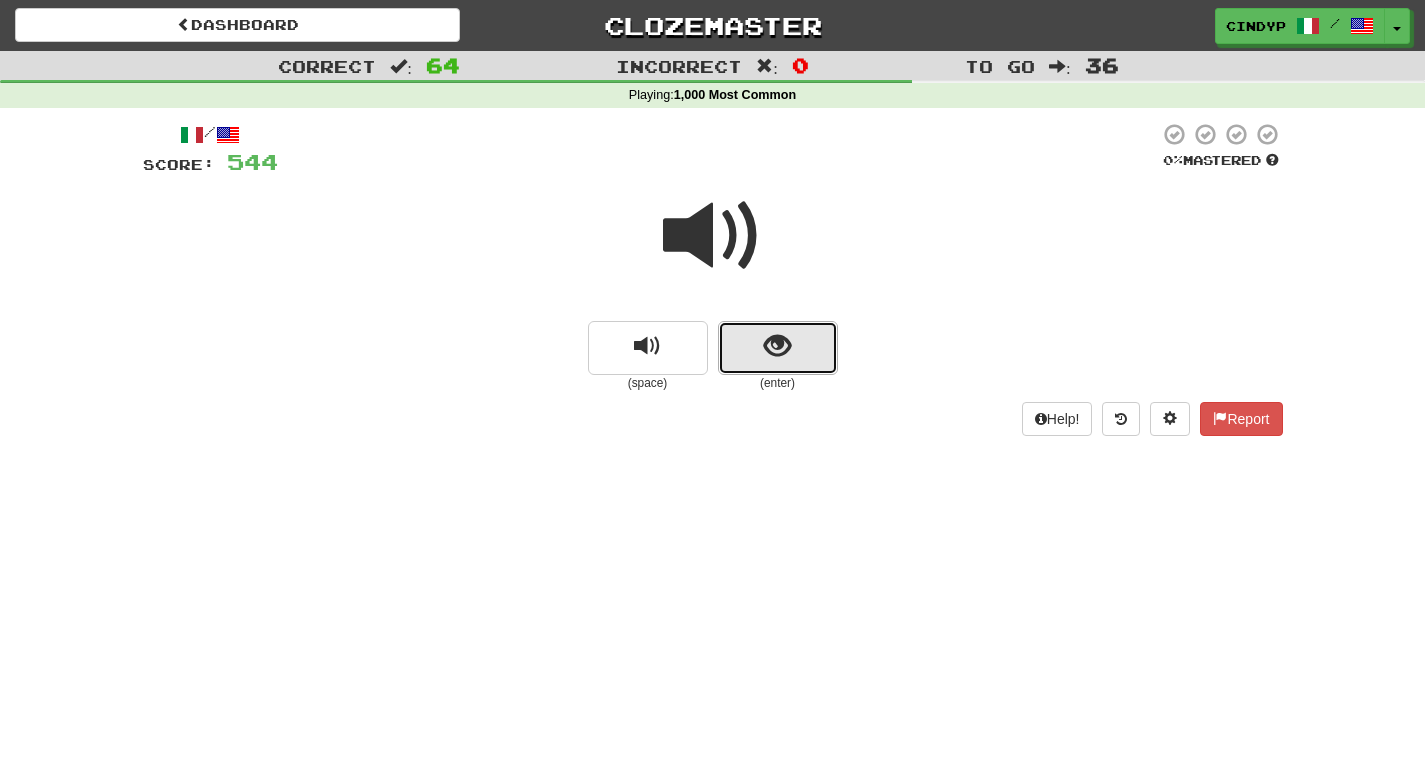 click at bounding box center [778, 348] 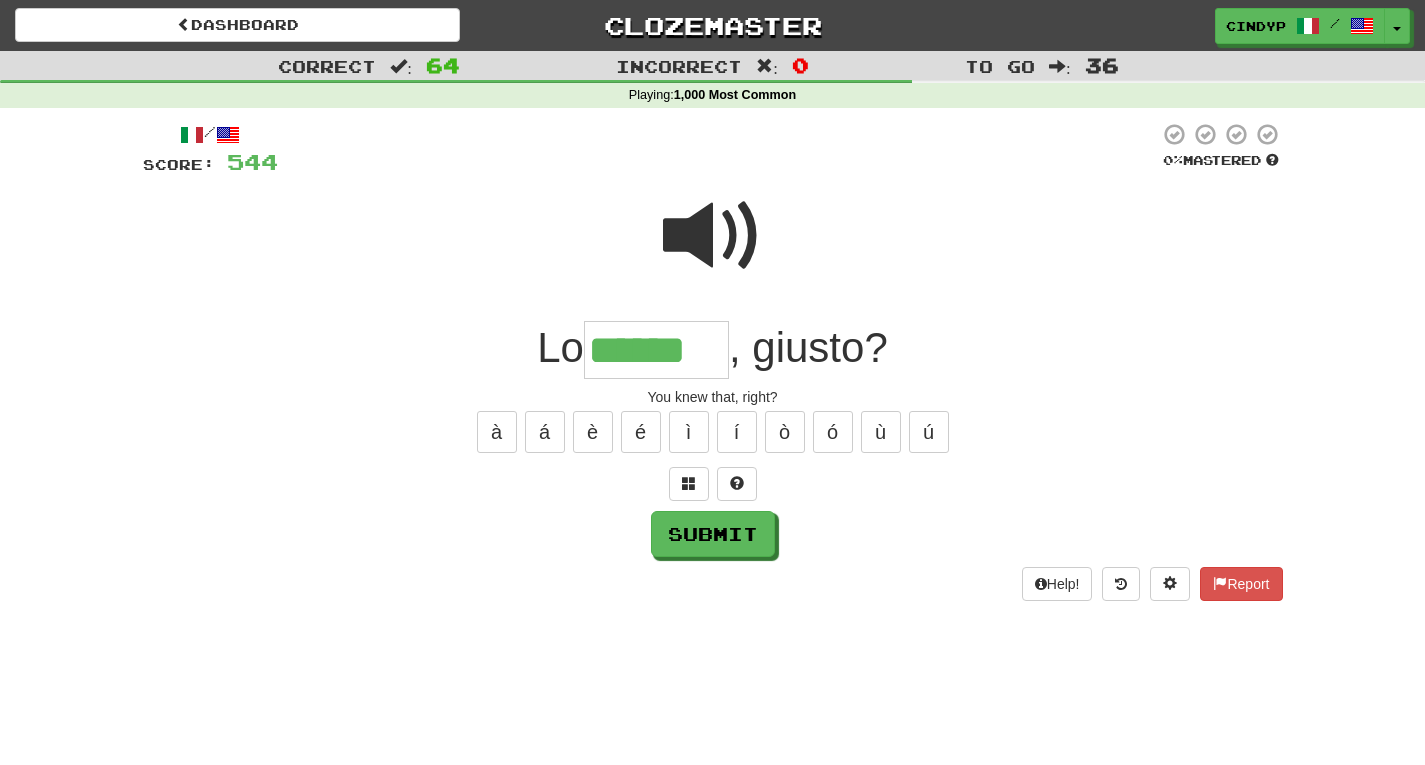 type on "******" 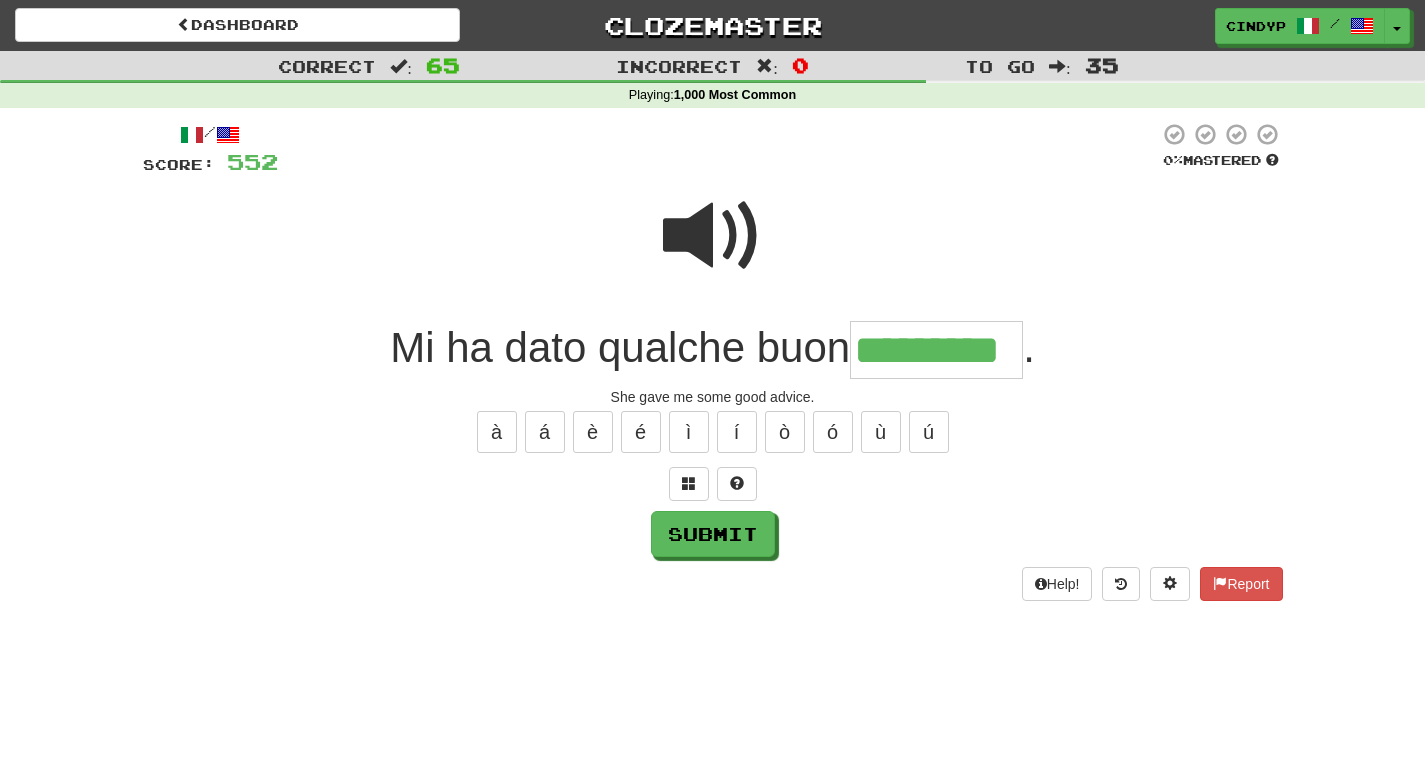type on "*********" 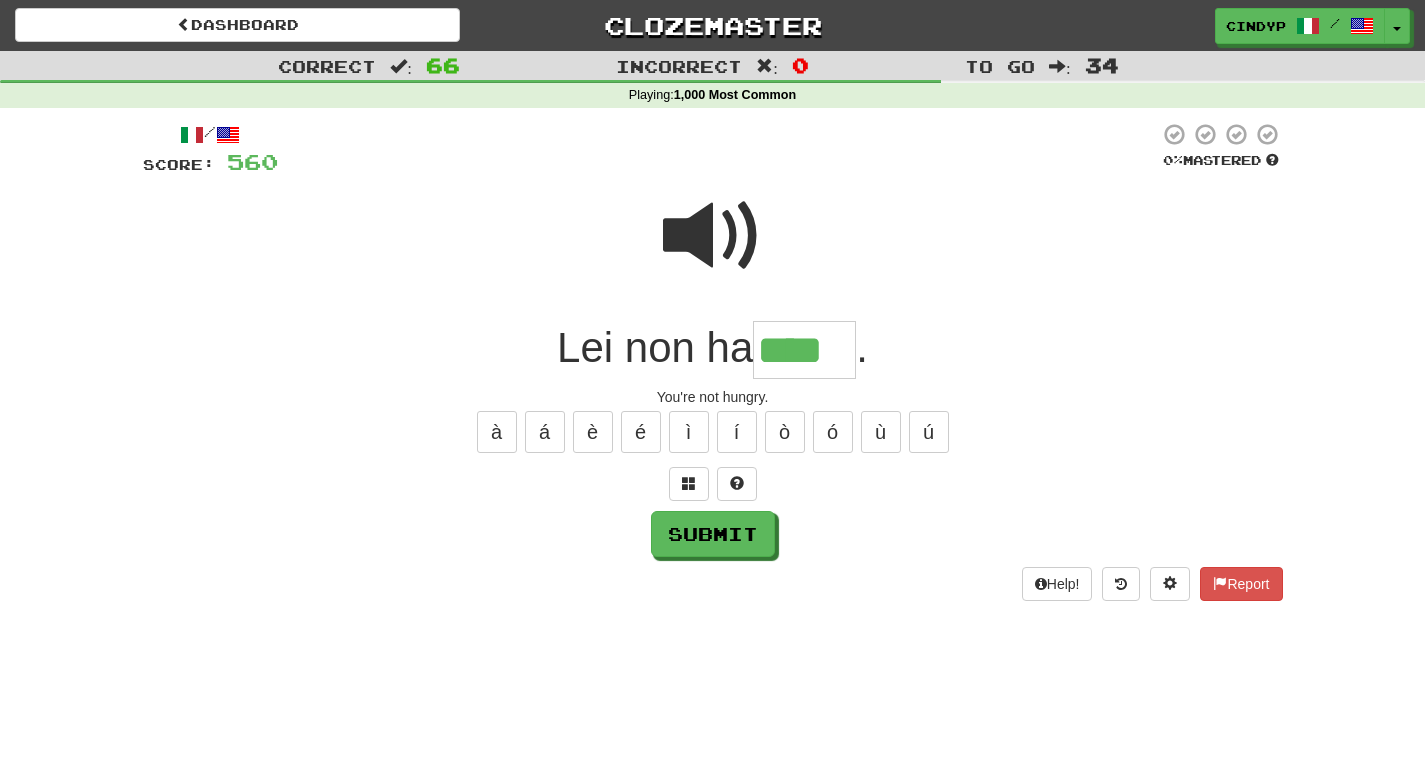 type on "****" 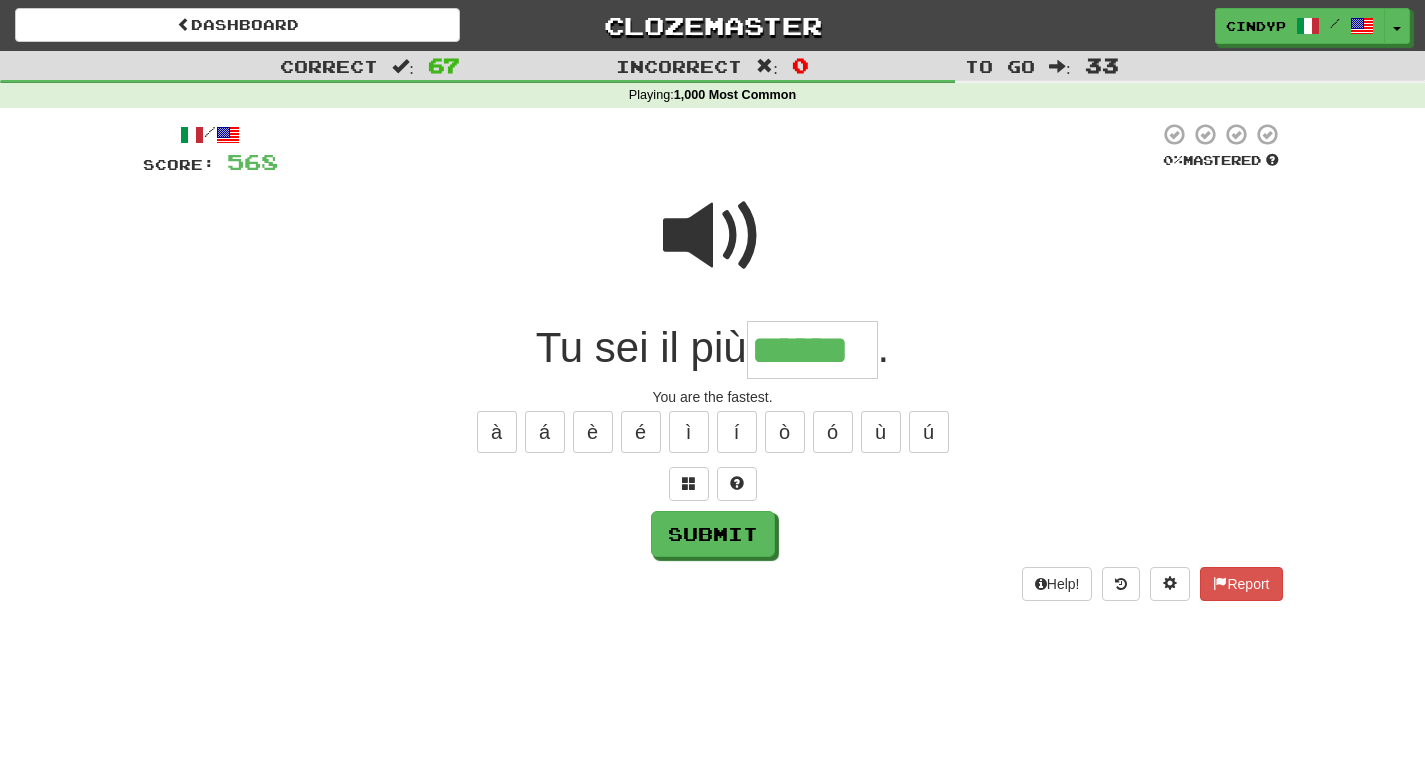 type on "******" 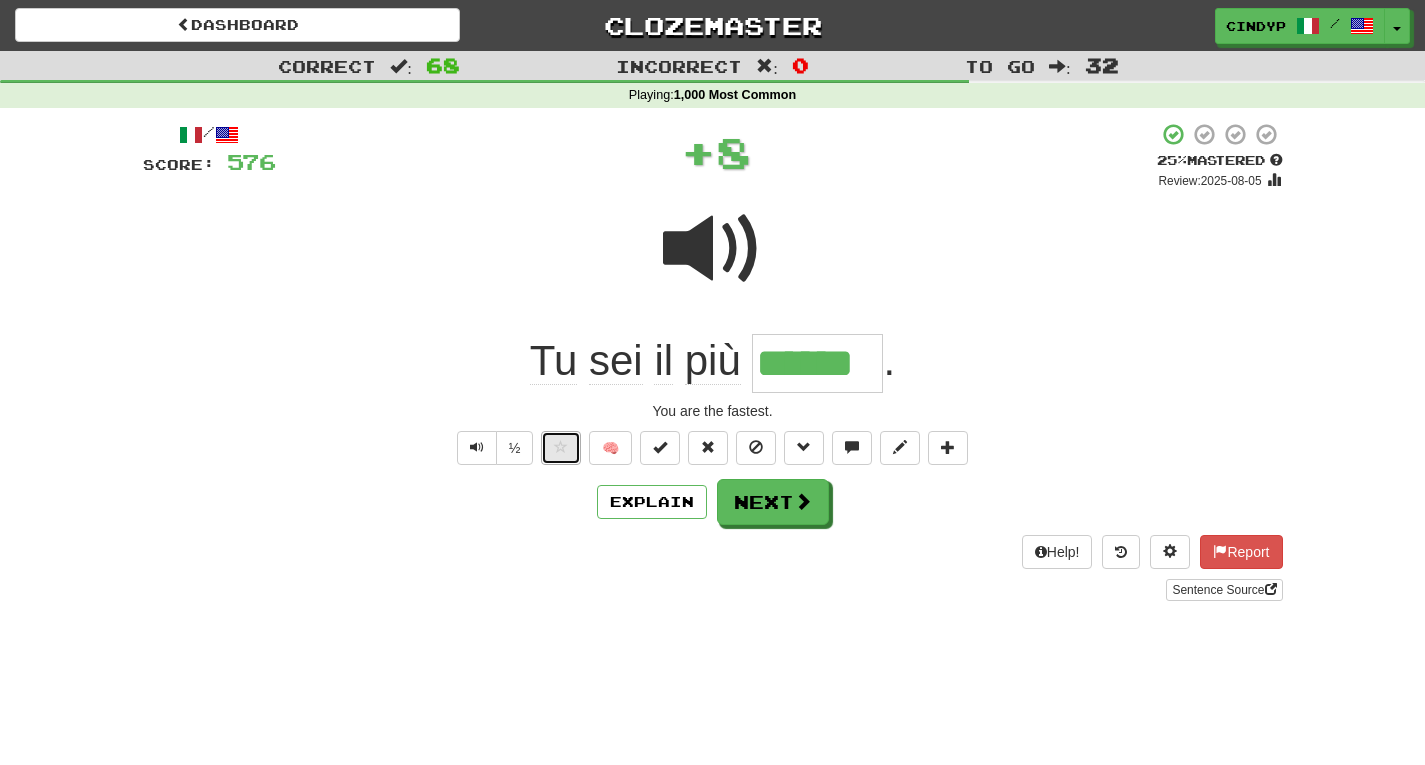 click at bounding box center [561, 448] 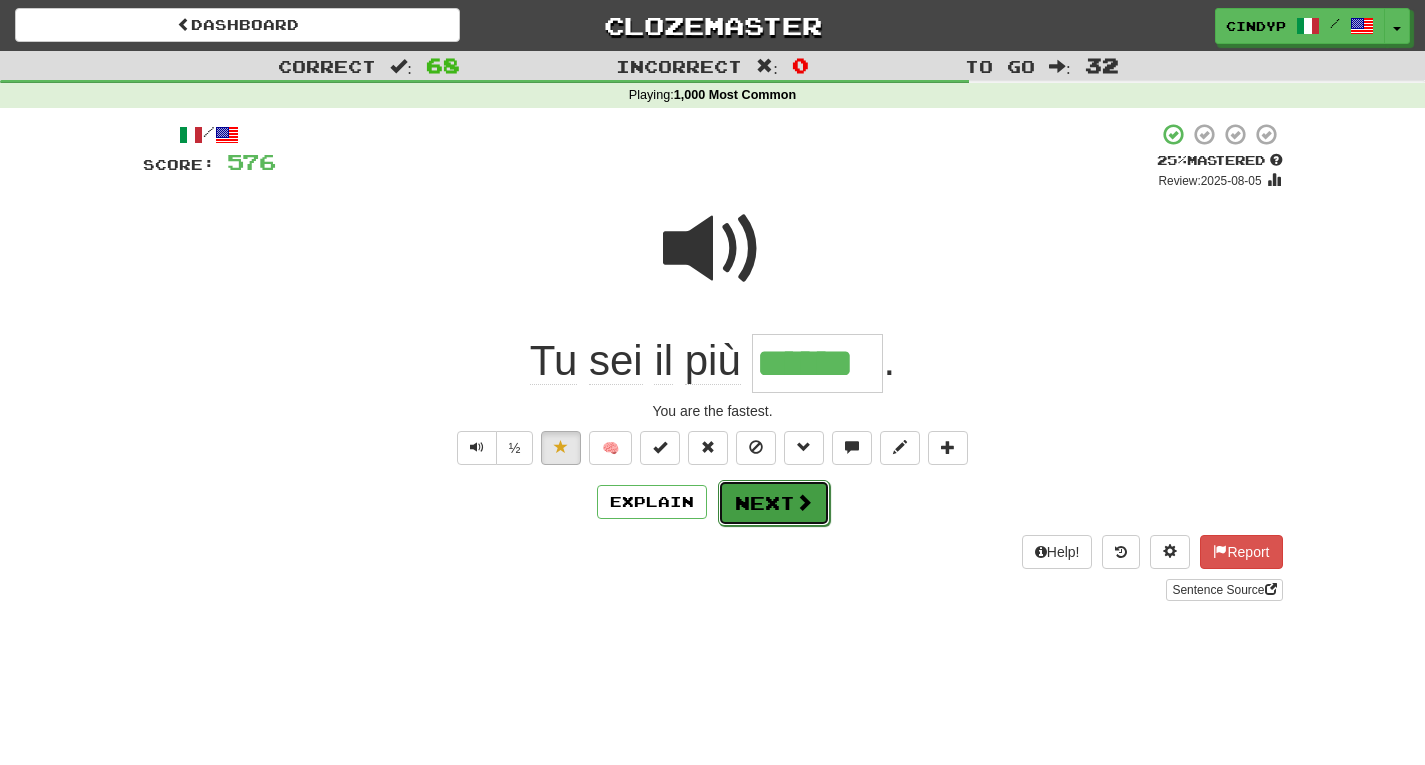 click on "Next" at bounding box center (774, 503) 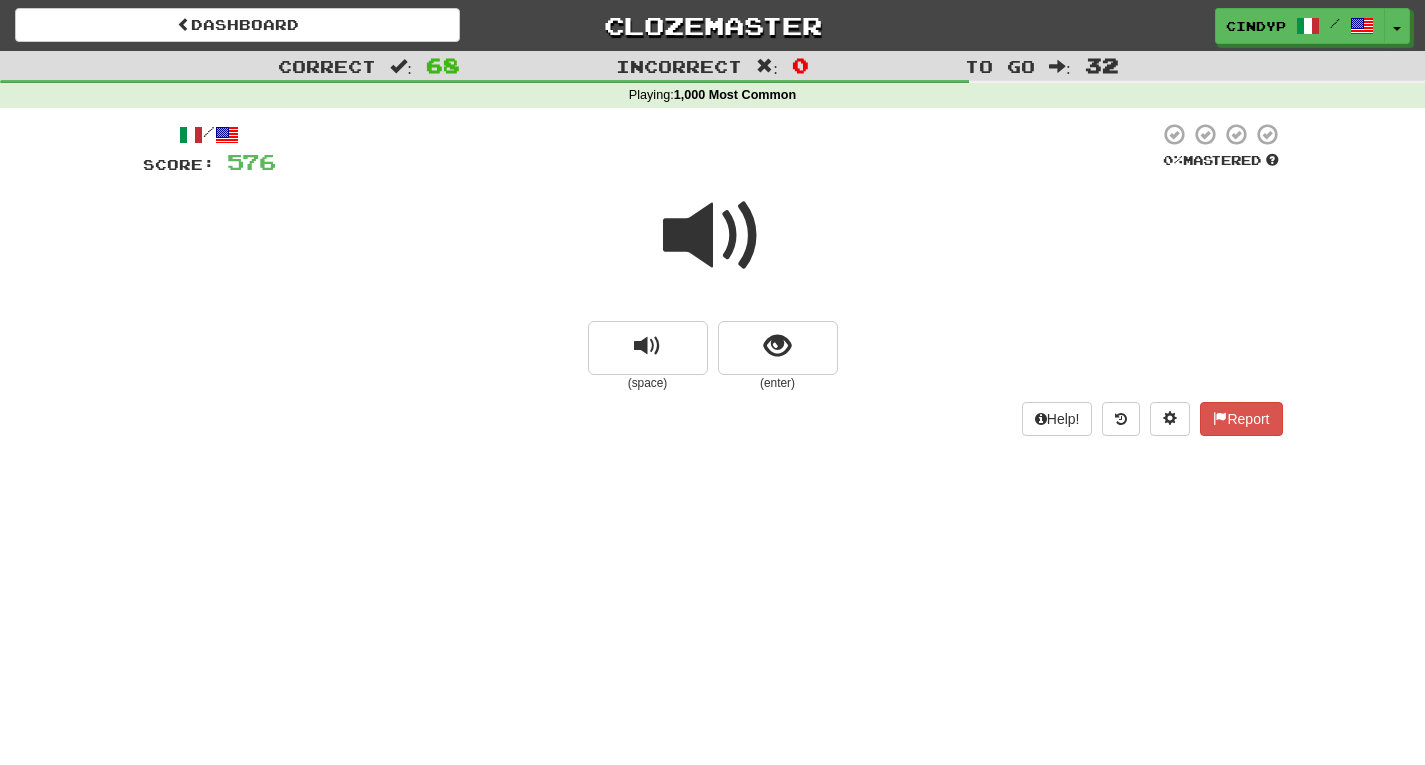 click at bounding box center (713, 236) 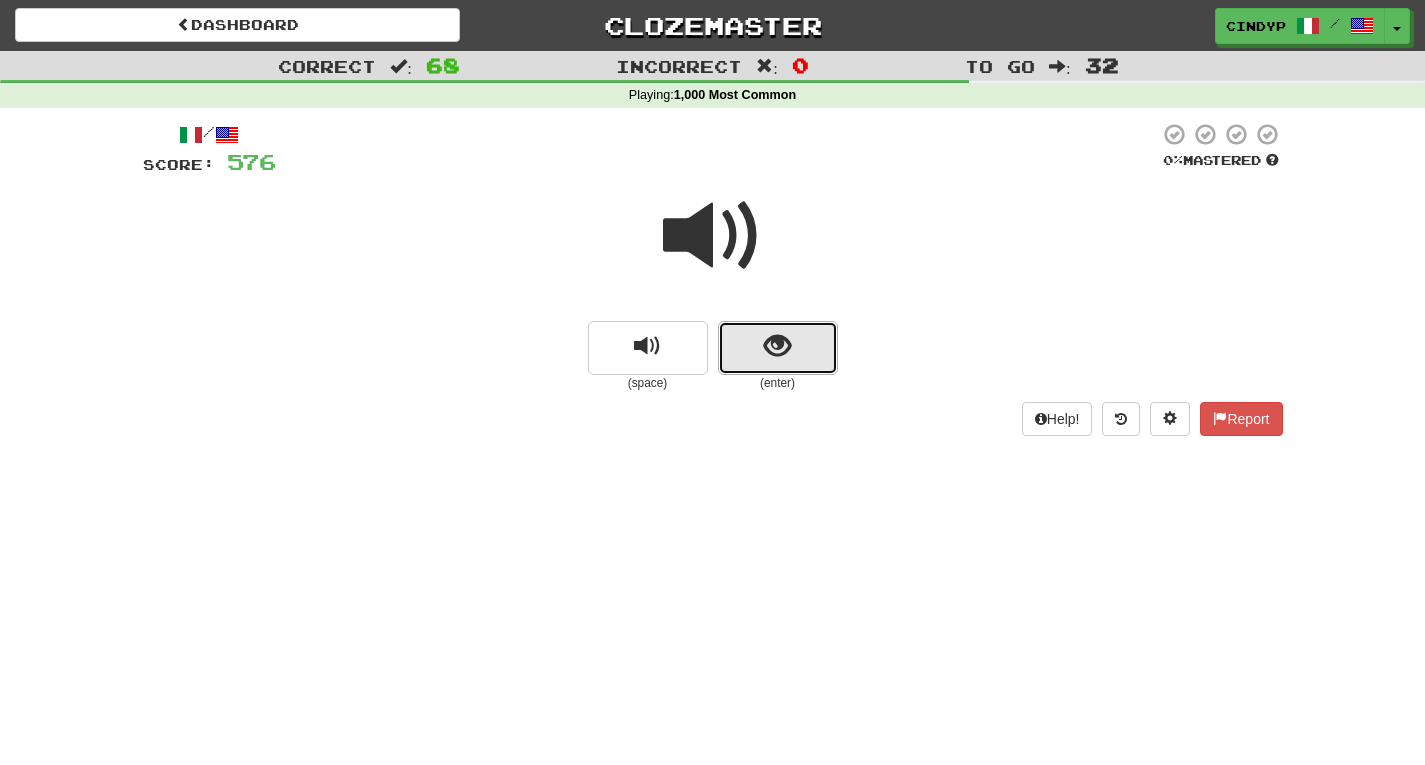 click at bounding box center [777, 346] 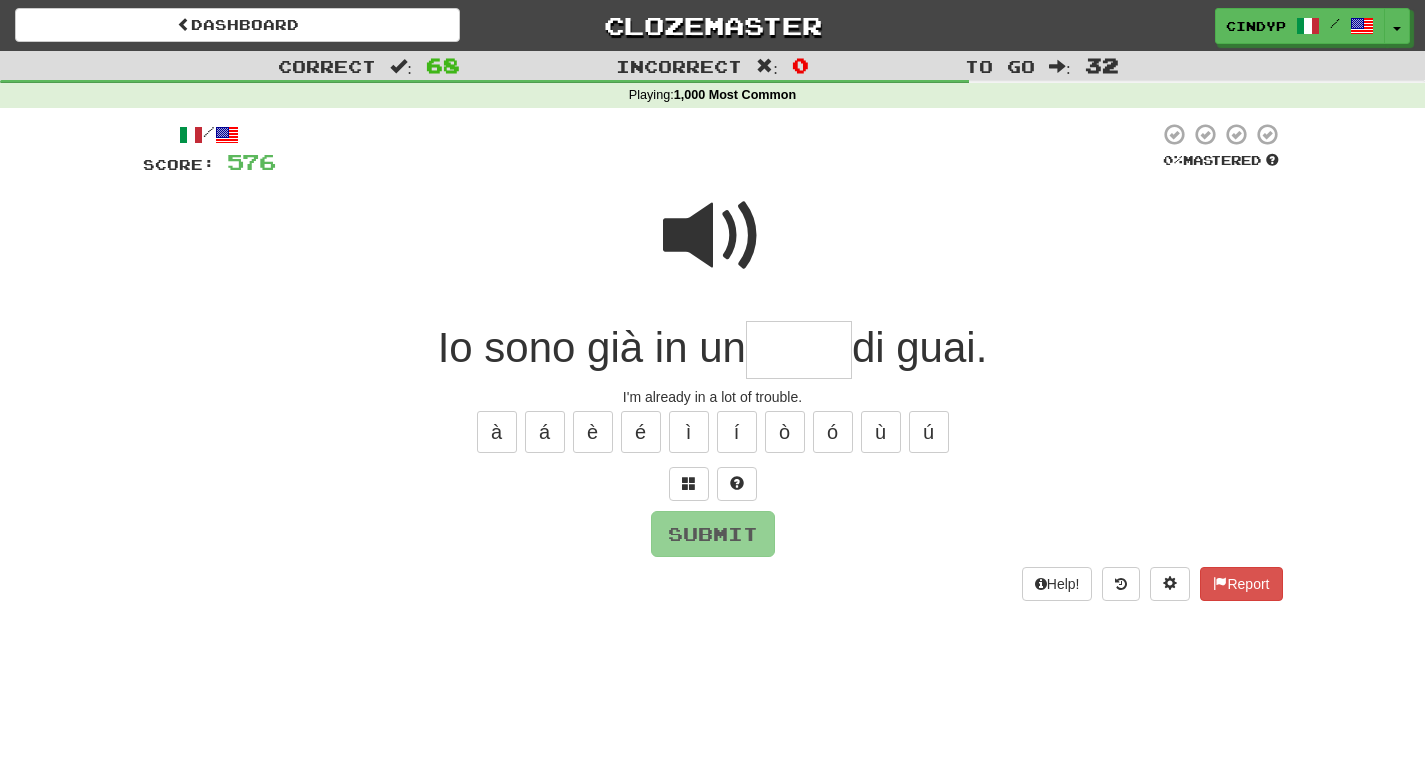 click at bounding box center (713, 236) 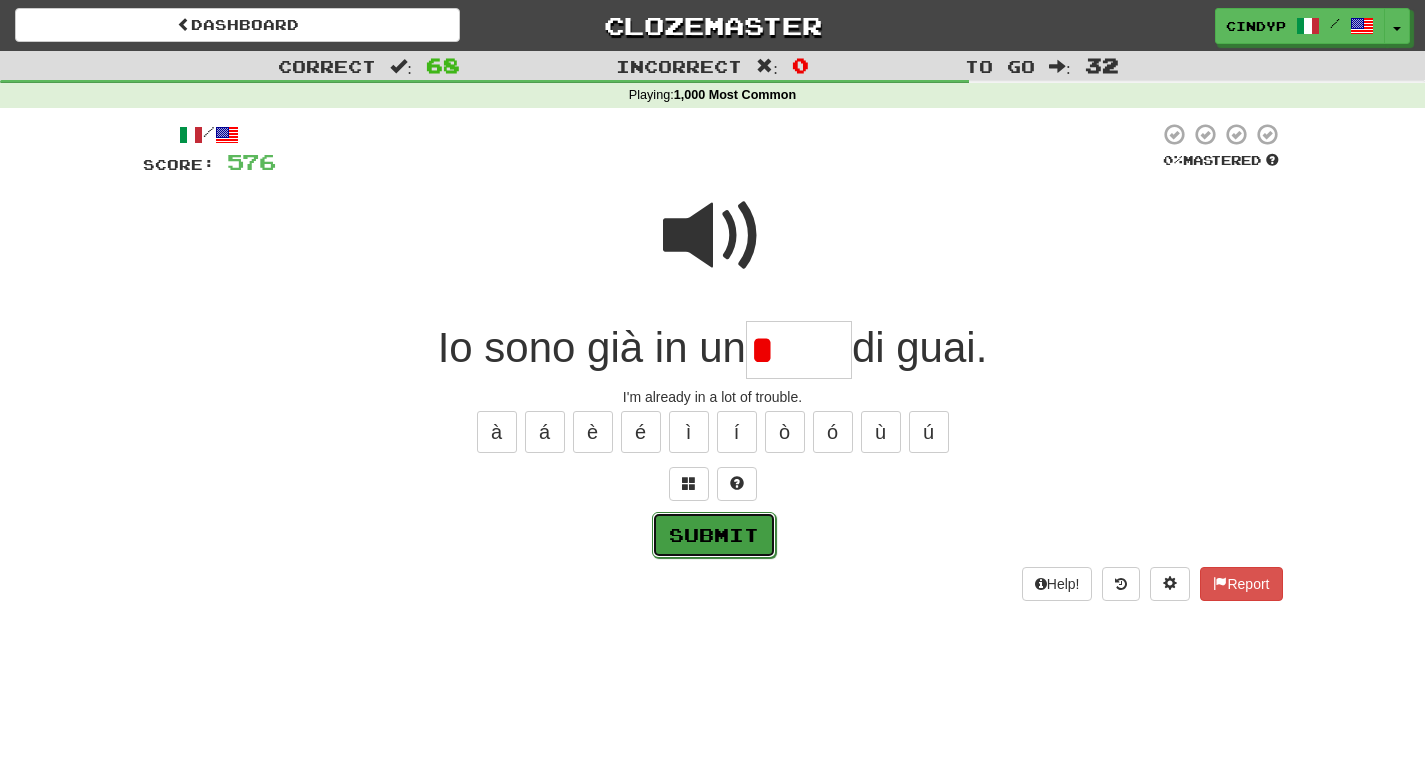 click on "Submit" at bounding box center (714, 535) 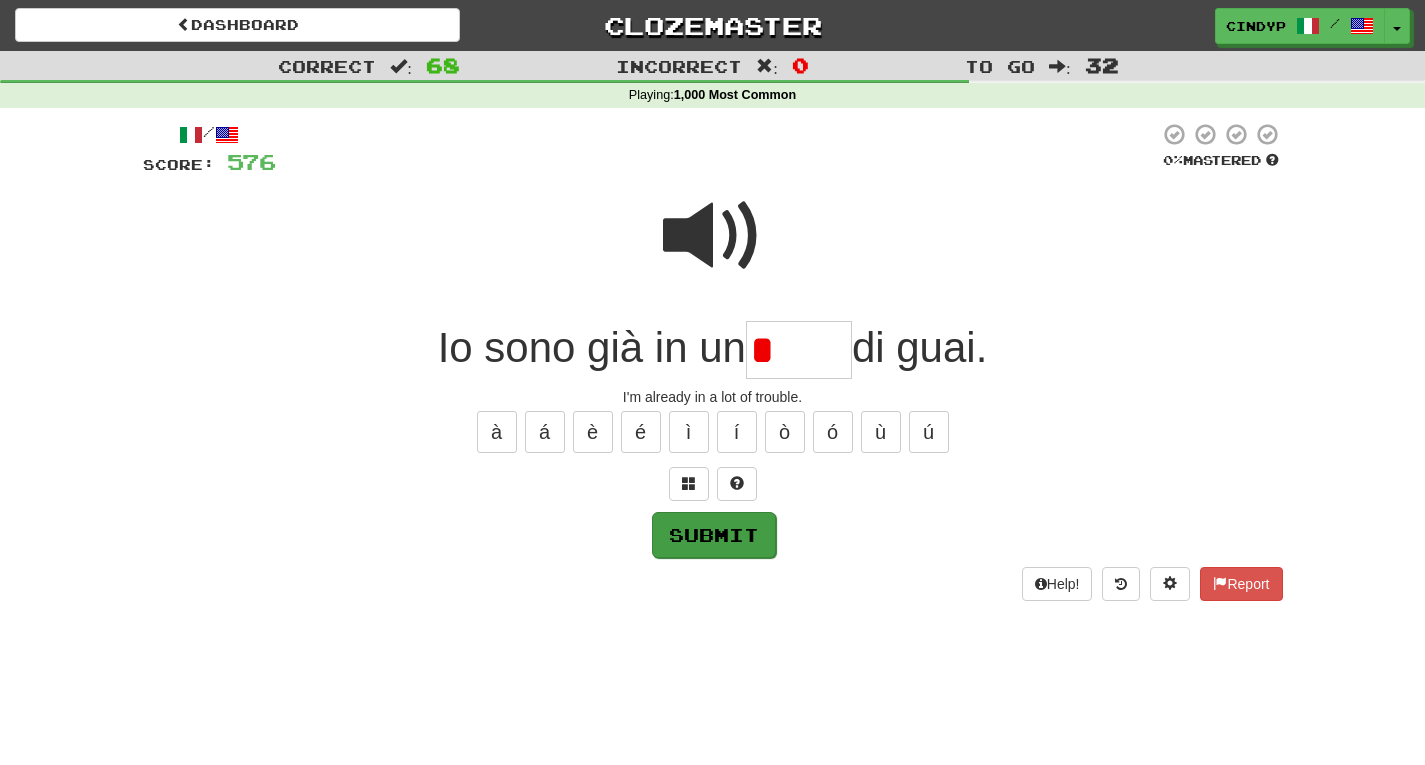 type on "****" 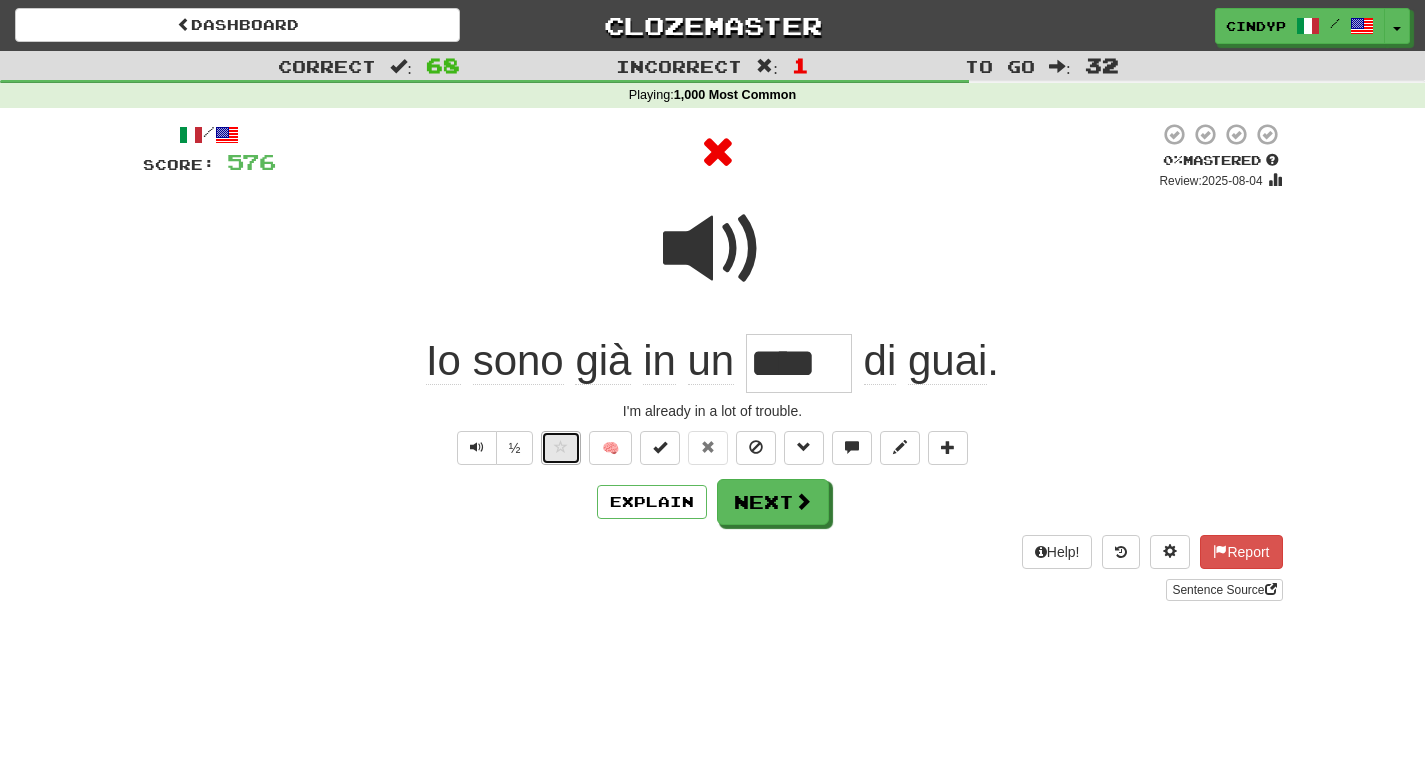 click at bounding box center [561, 448] 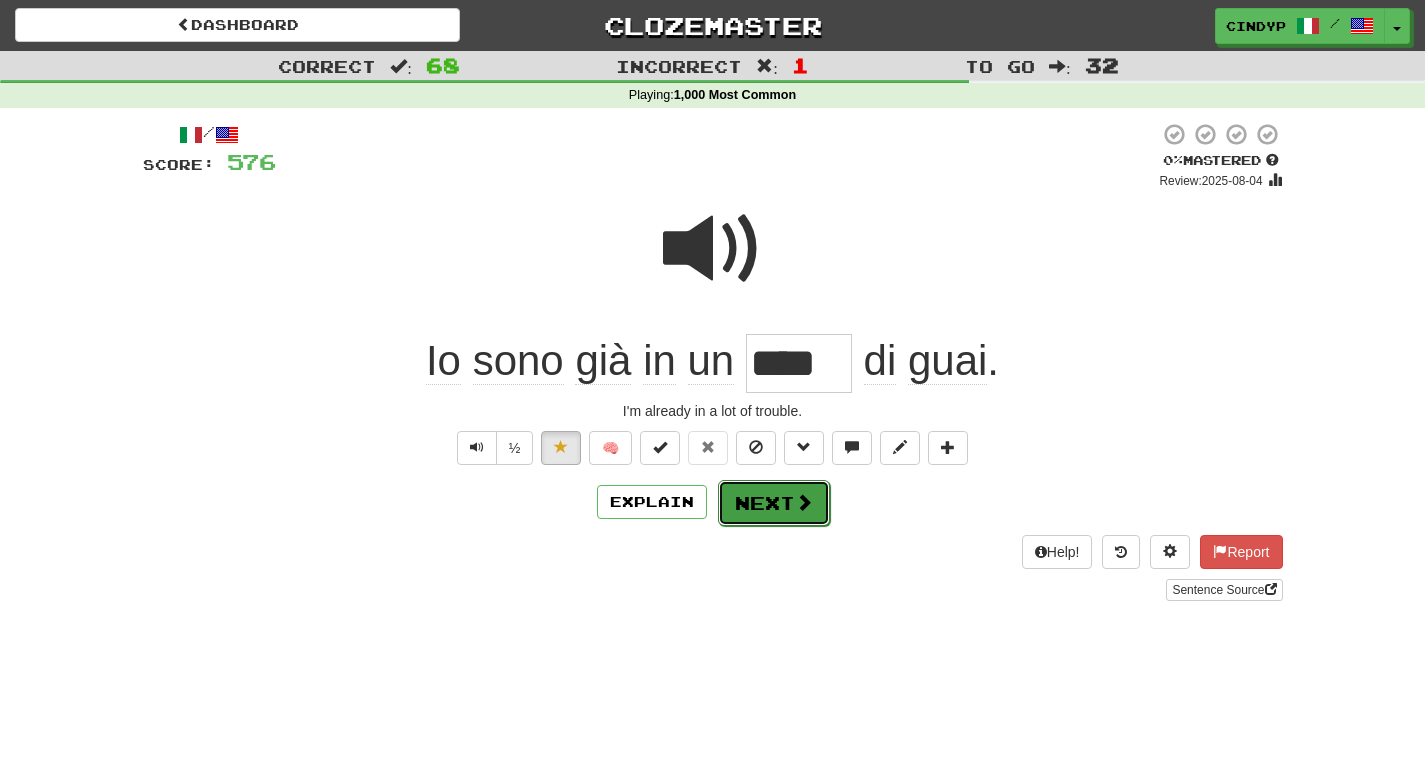 click on "Next" at bounding box center [774, 503] 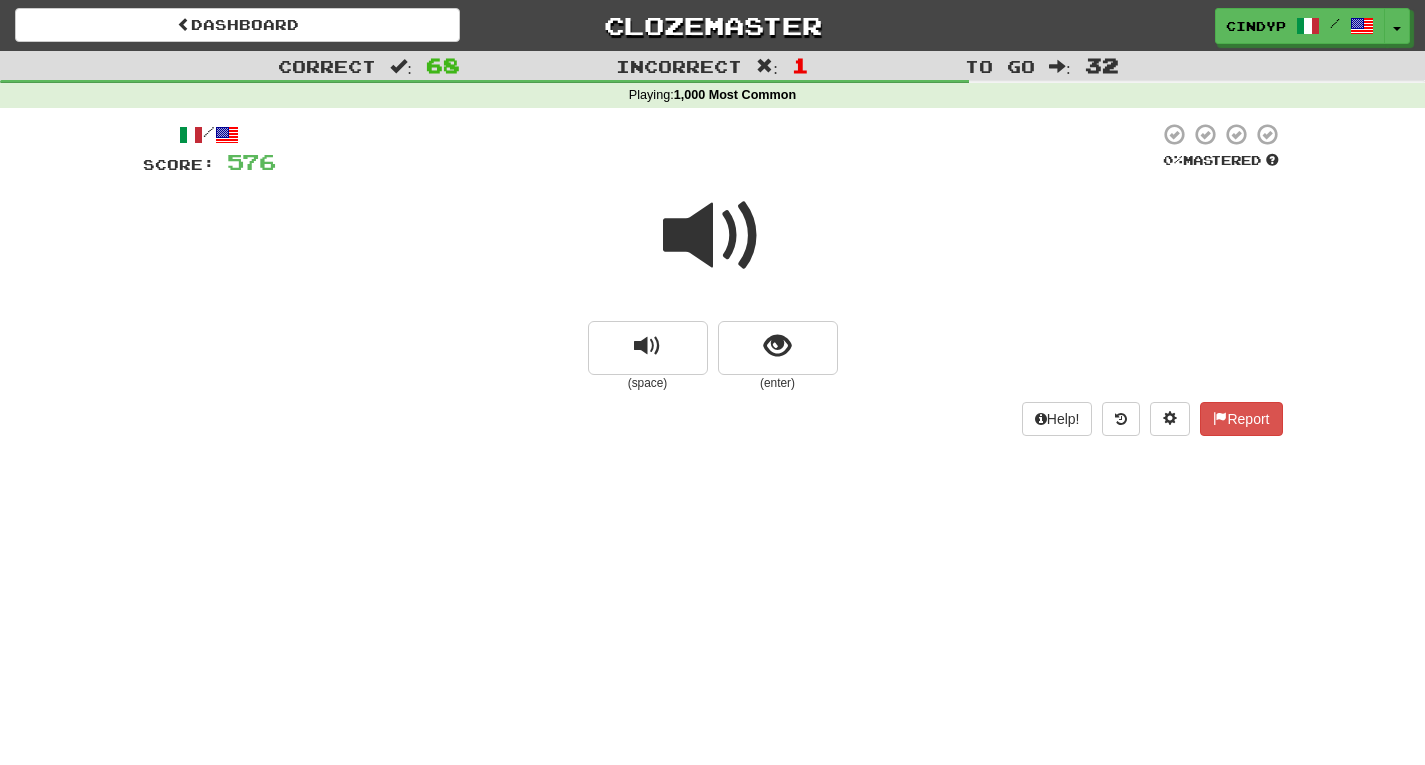 click at bounding box center (713, 236) 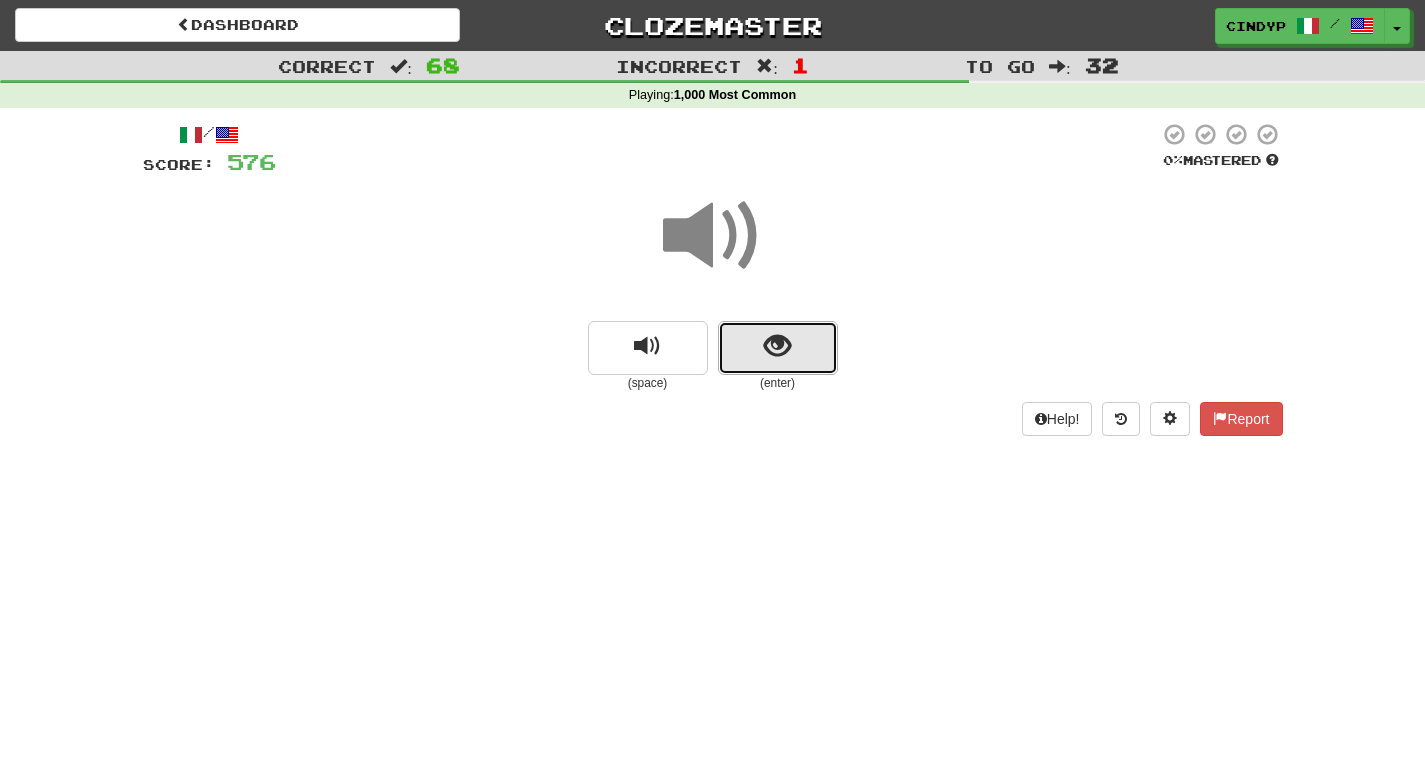 click at bounding box center (777, 346) 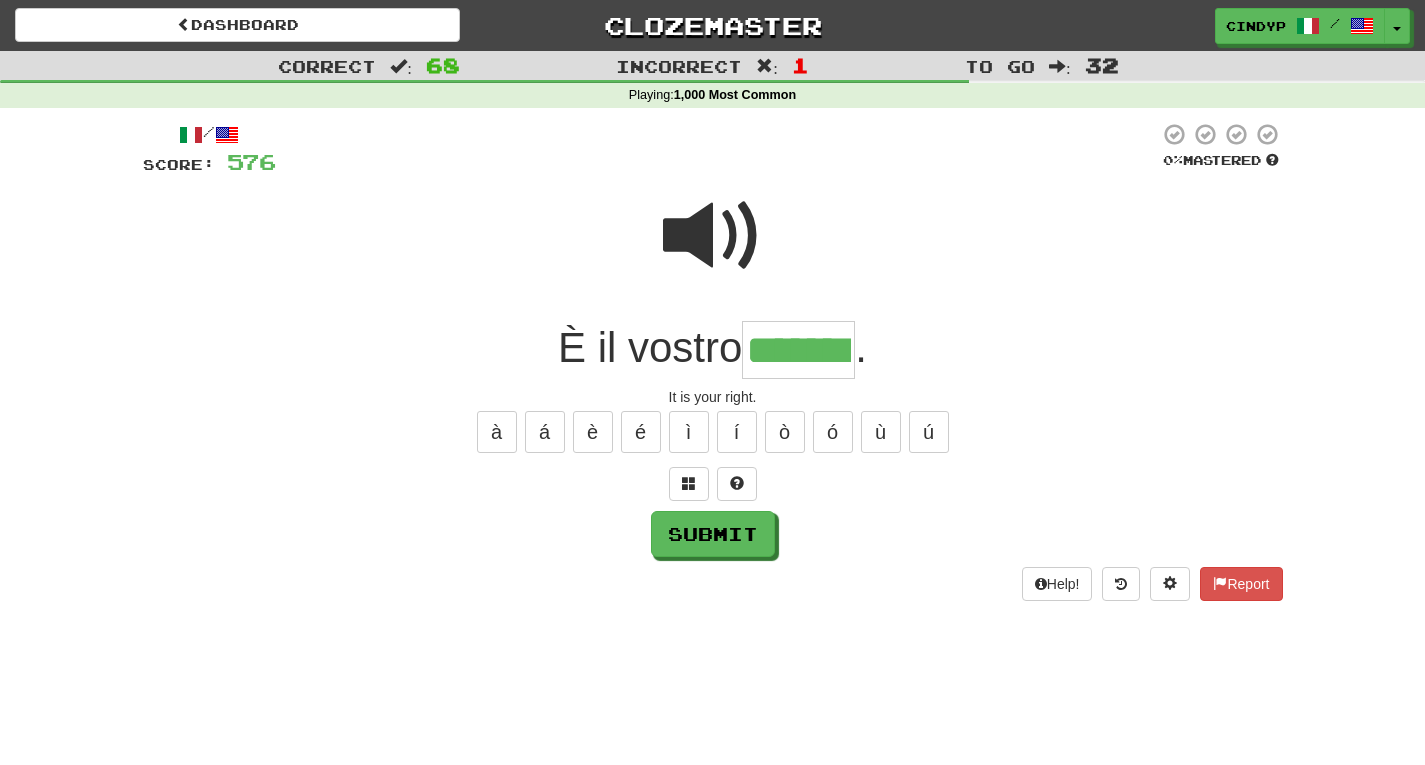 type on "*******" 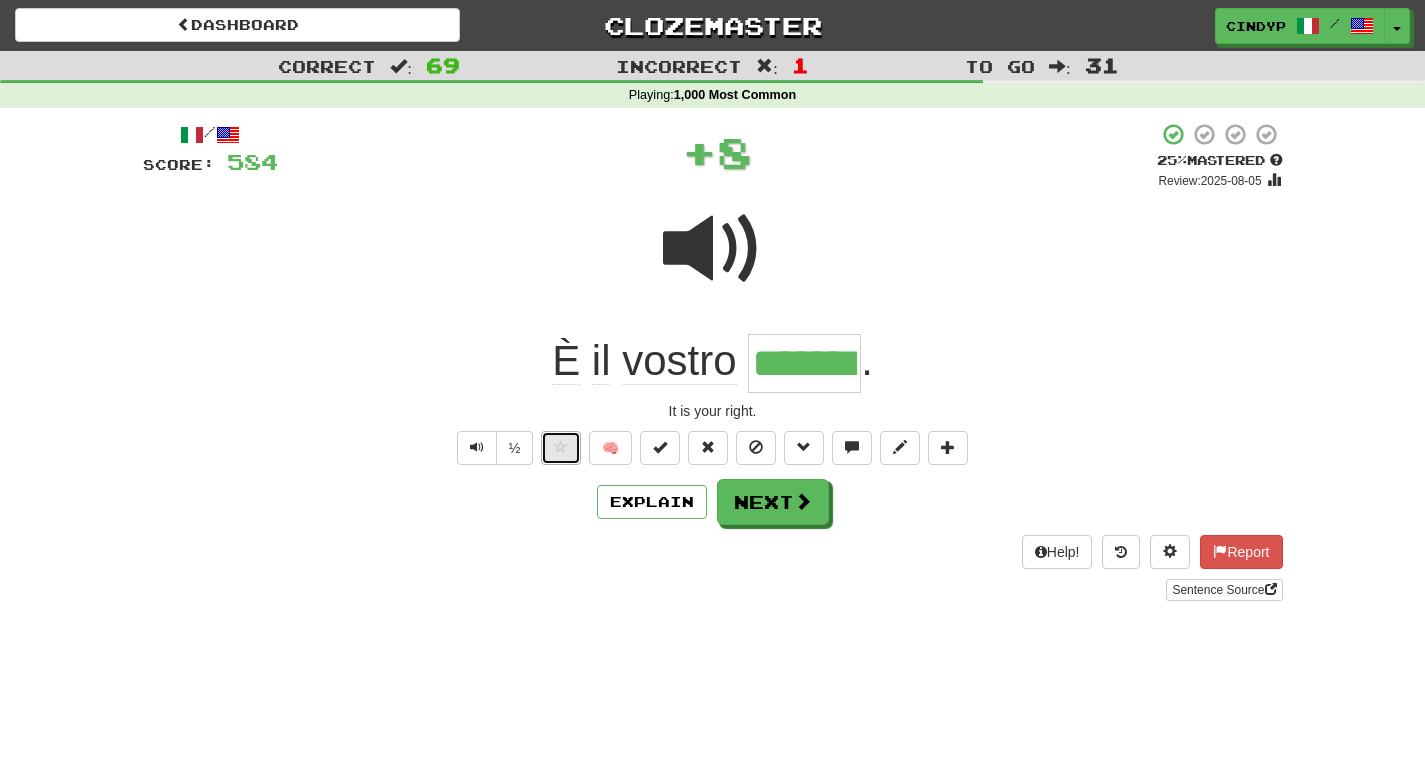 click at bounding box center (561, 448) 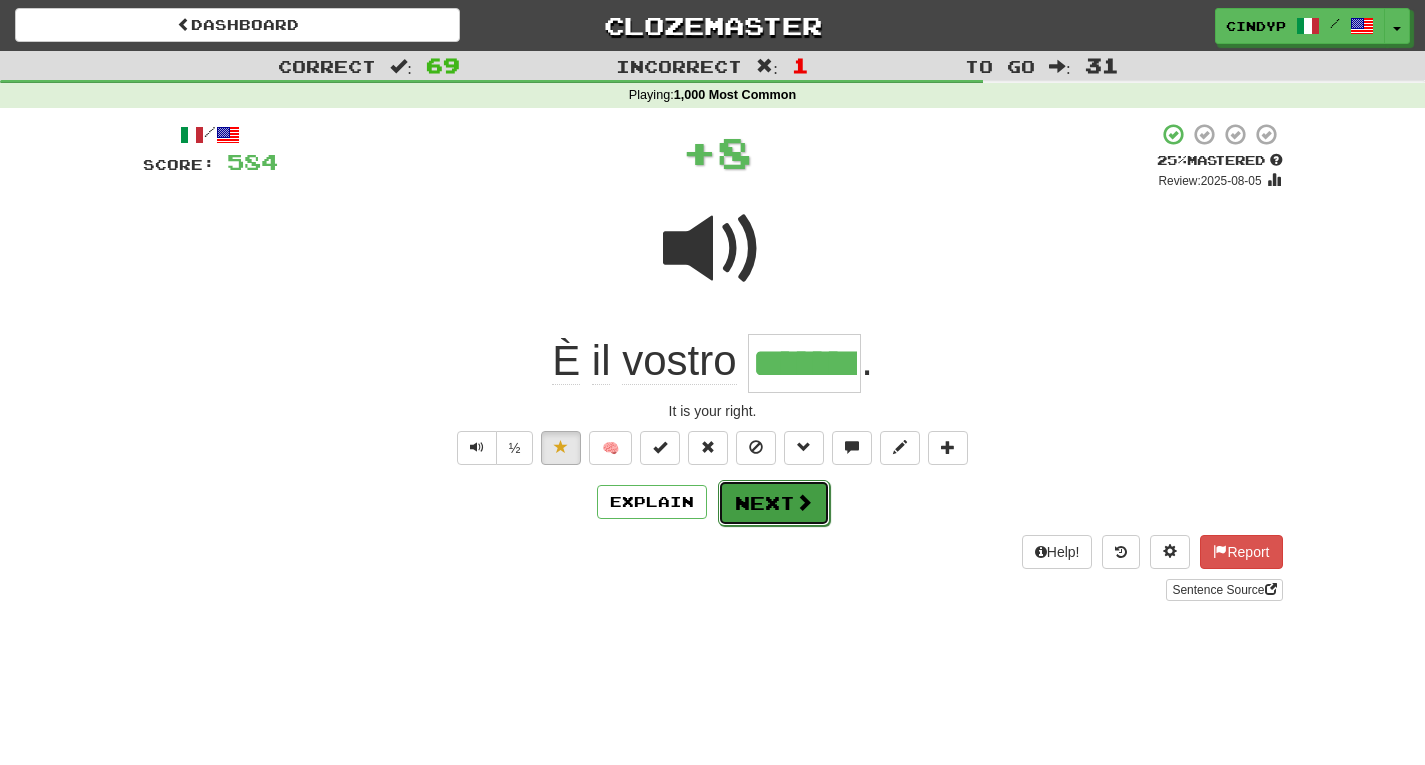 click on "Next" at bounding box center (774, 503) 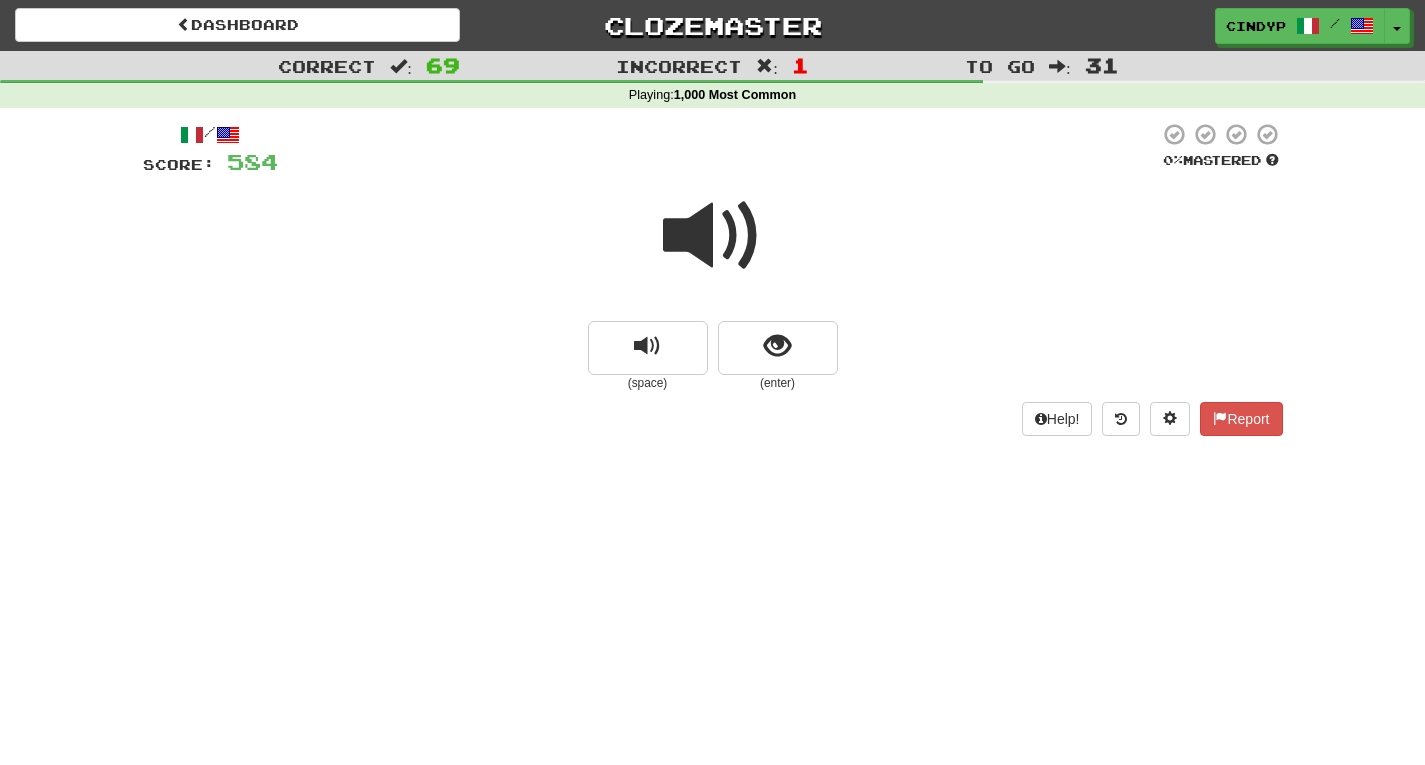 click at bounding box center [713, 236] 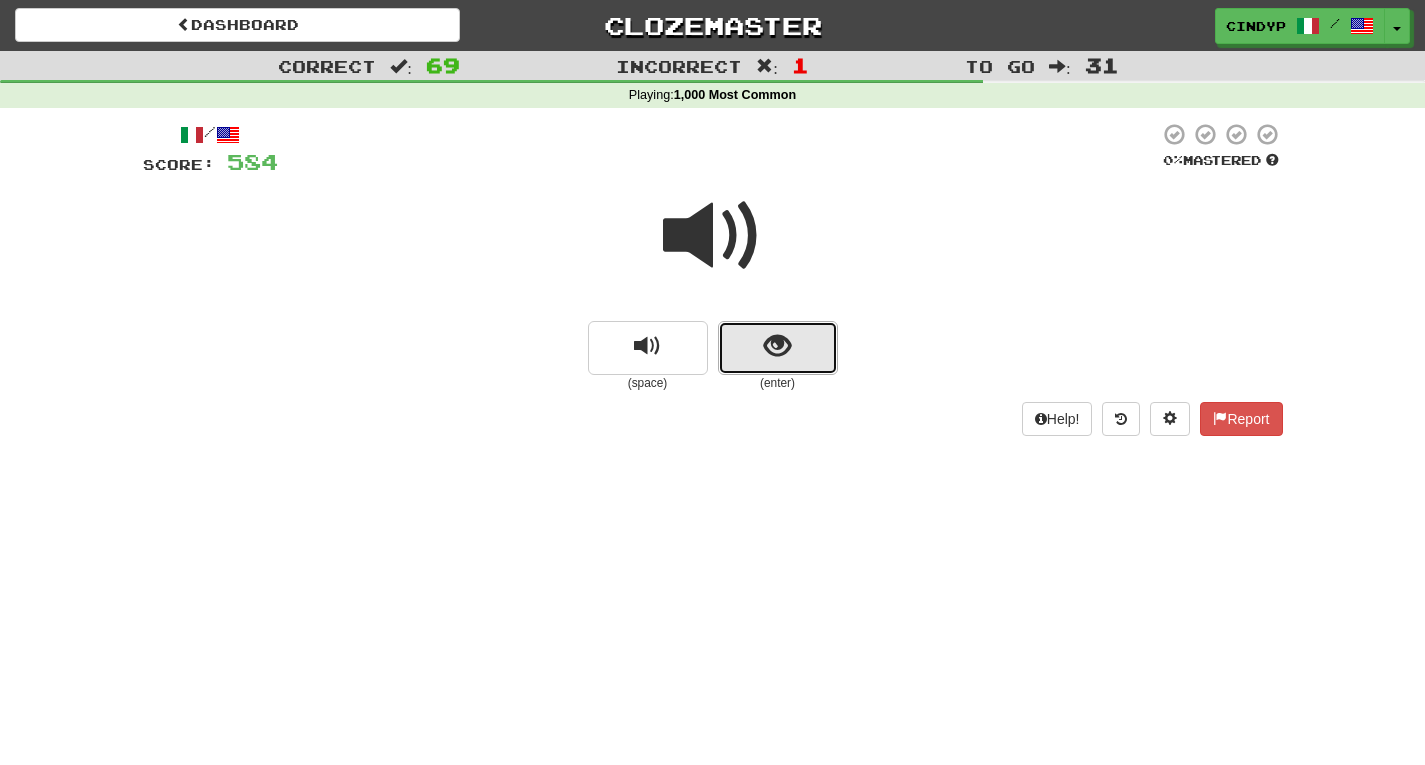 click at bounding box center [778, 348] 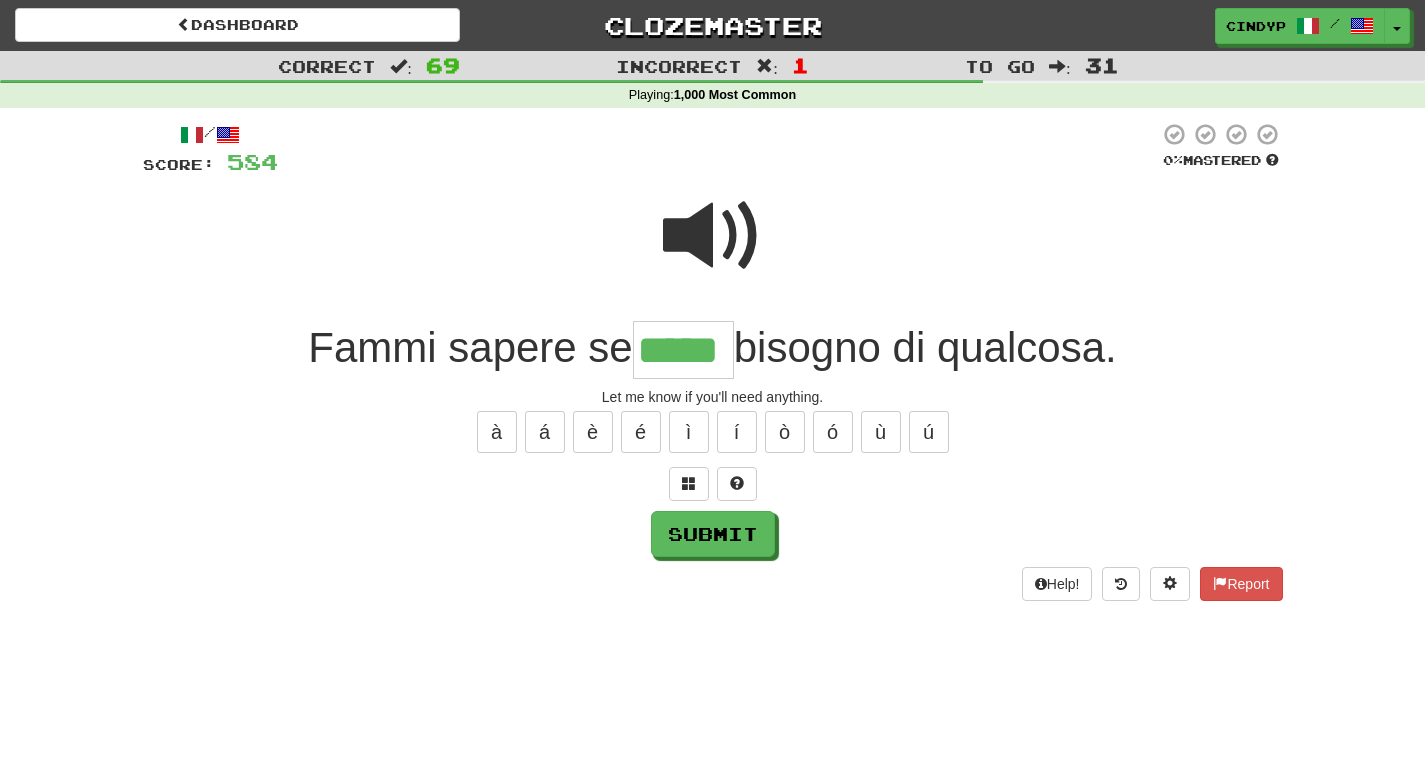 type on "*****" 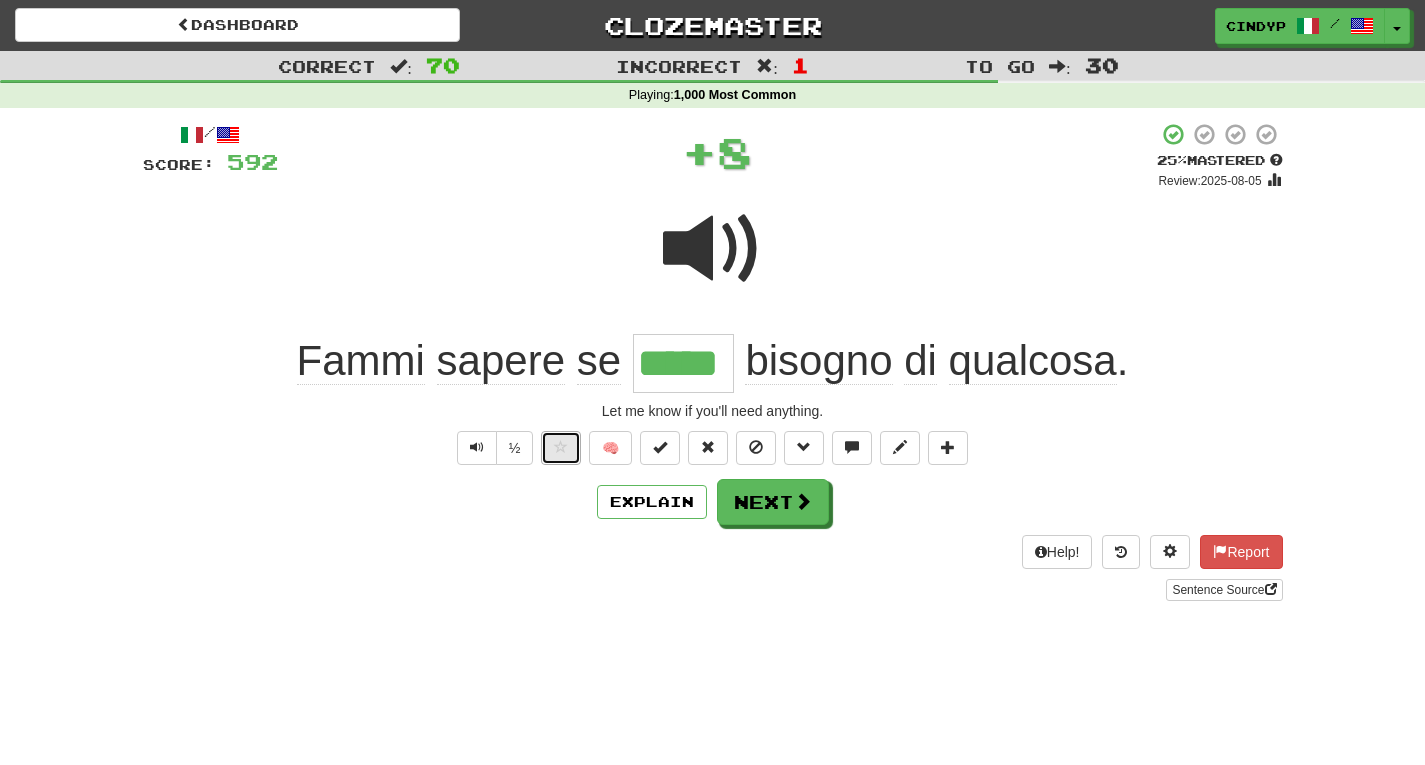 click at bounding box center (561, 447) 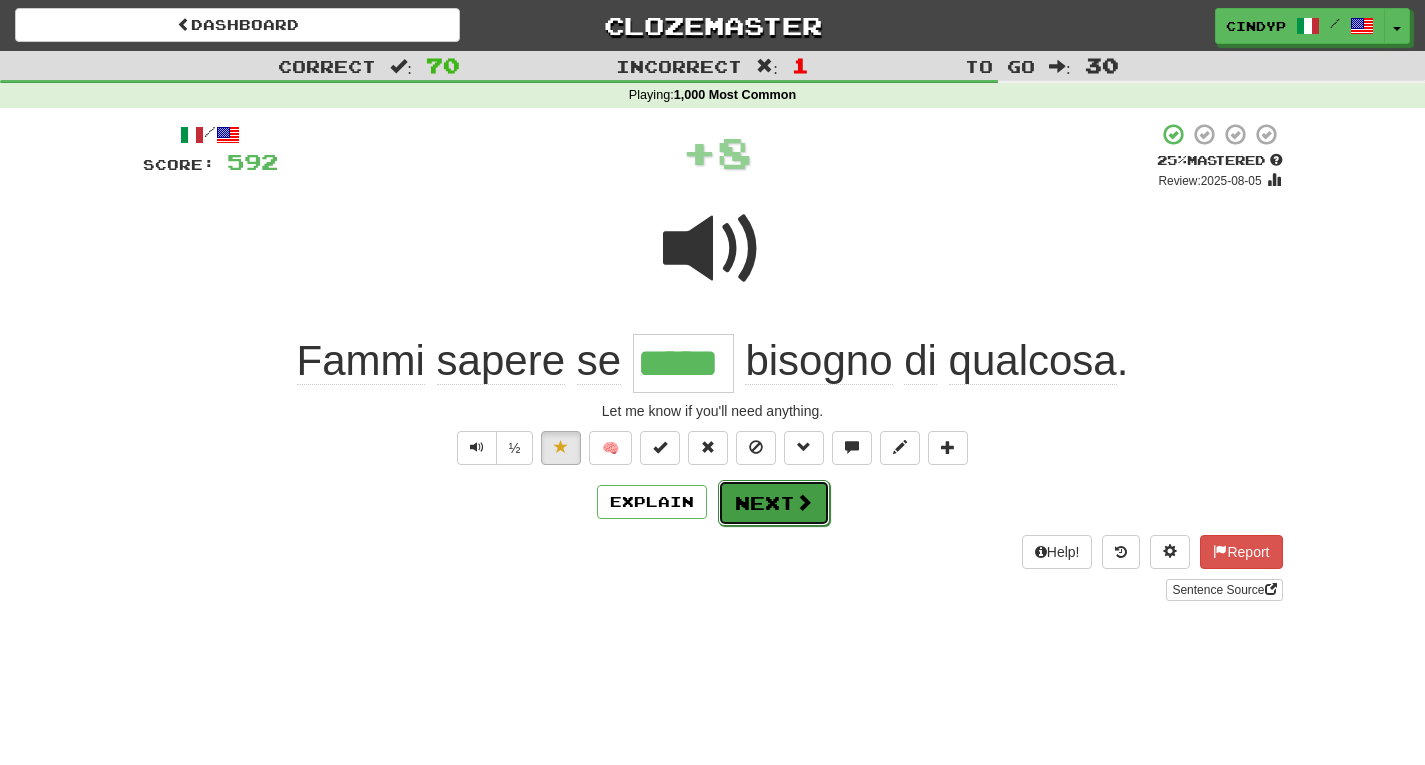 click on "Next" at bounding box center [774, 503] 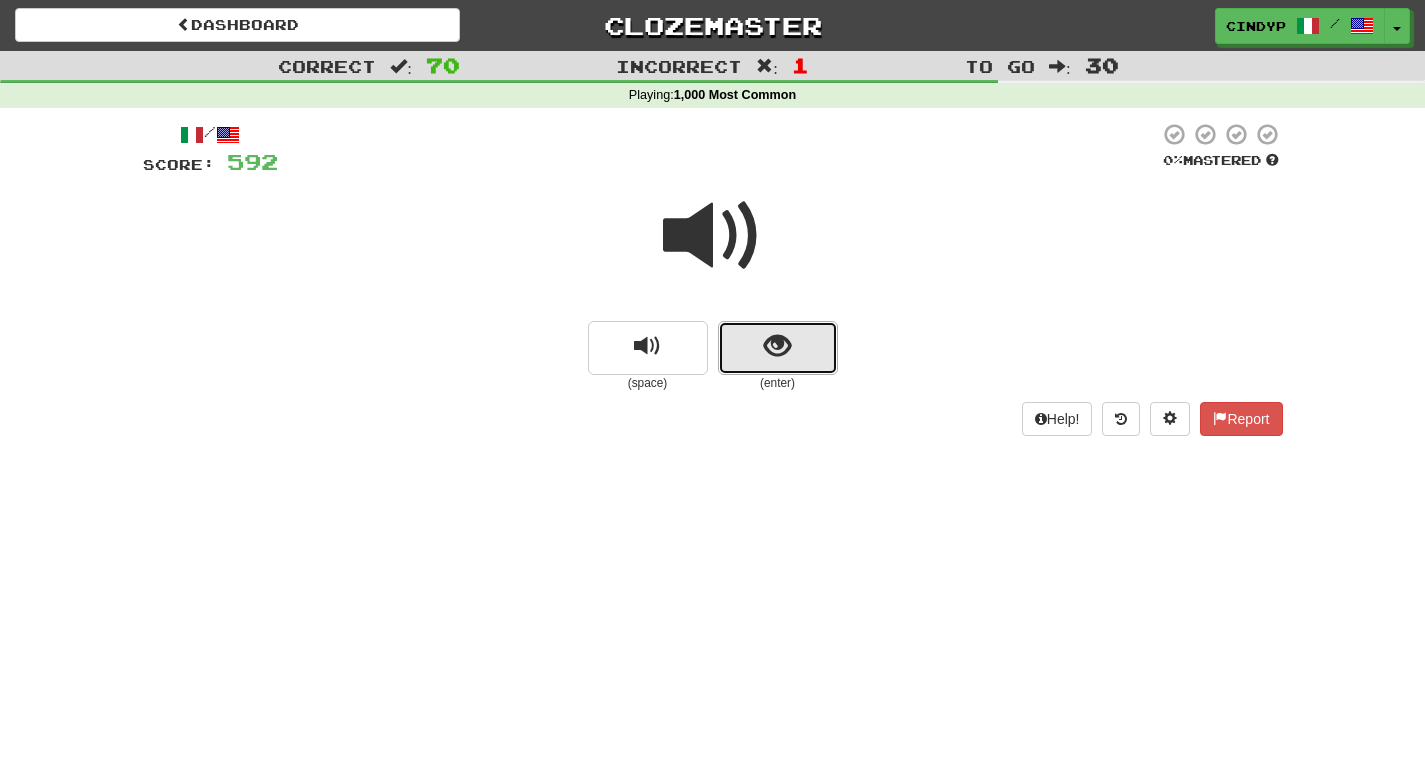 click at bounding box center (777, 346) 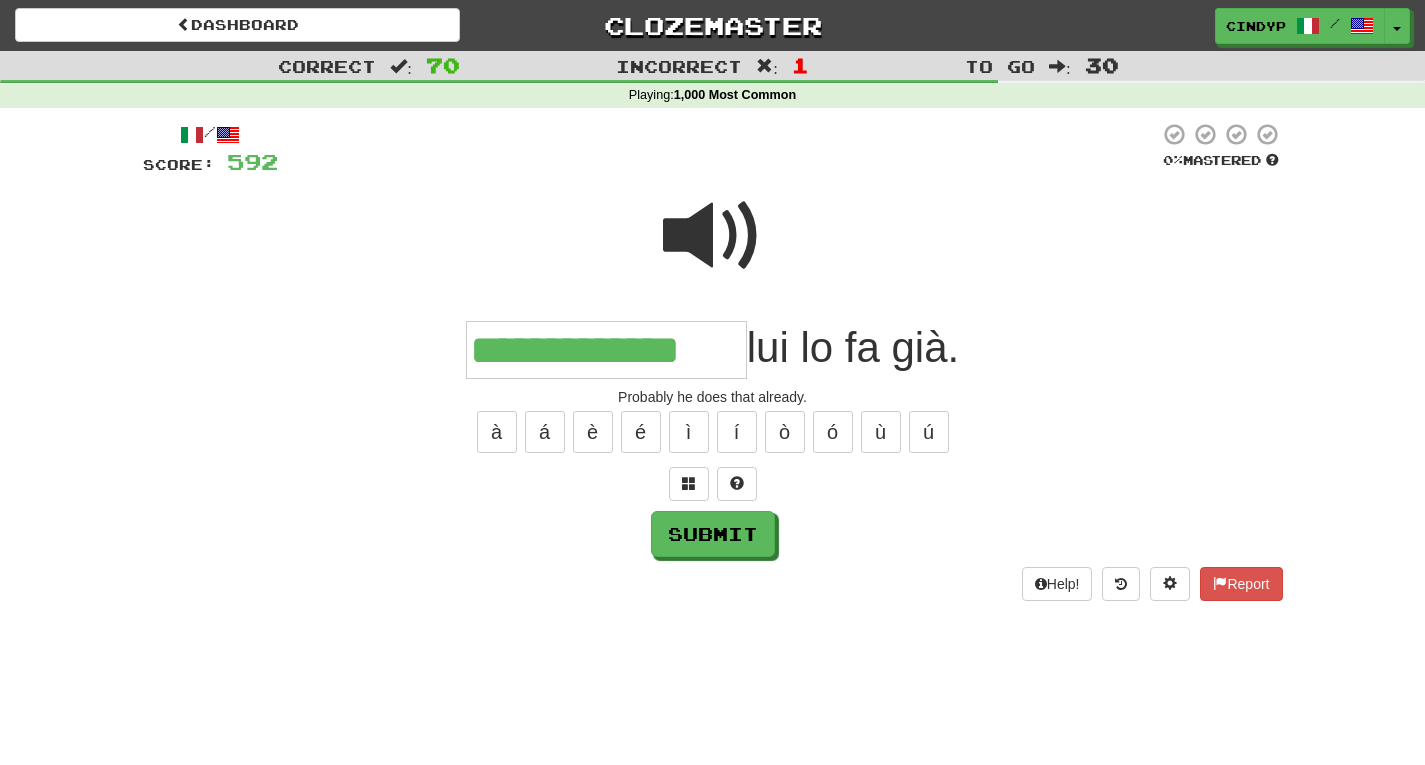 type on "**********" 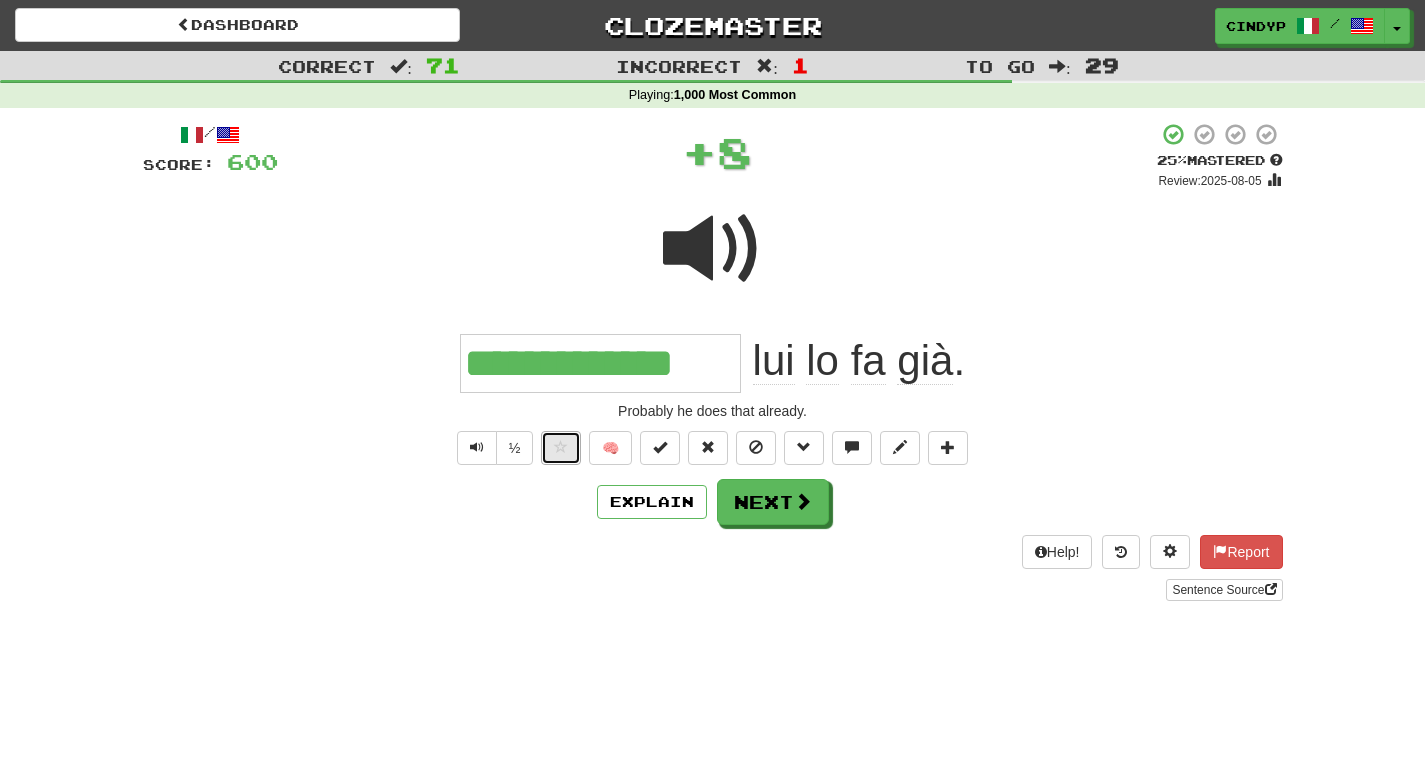 click at bounding box center (561, 447) 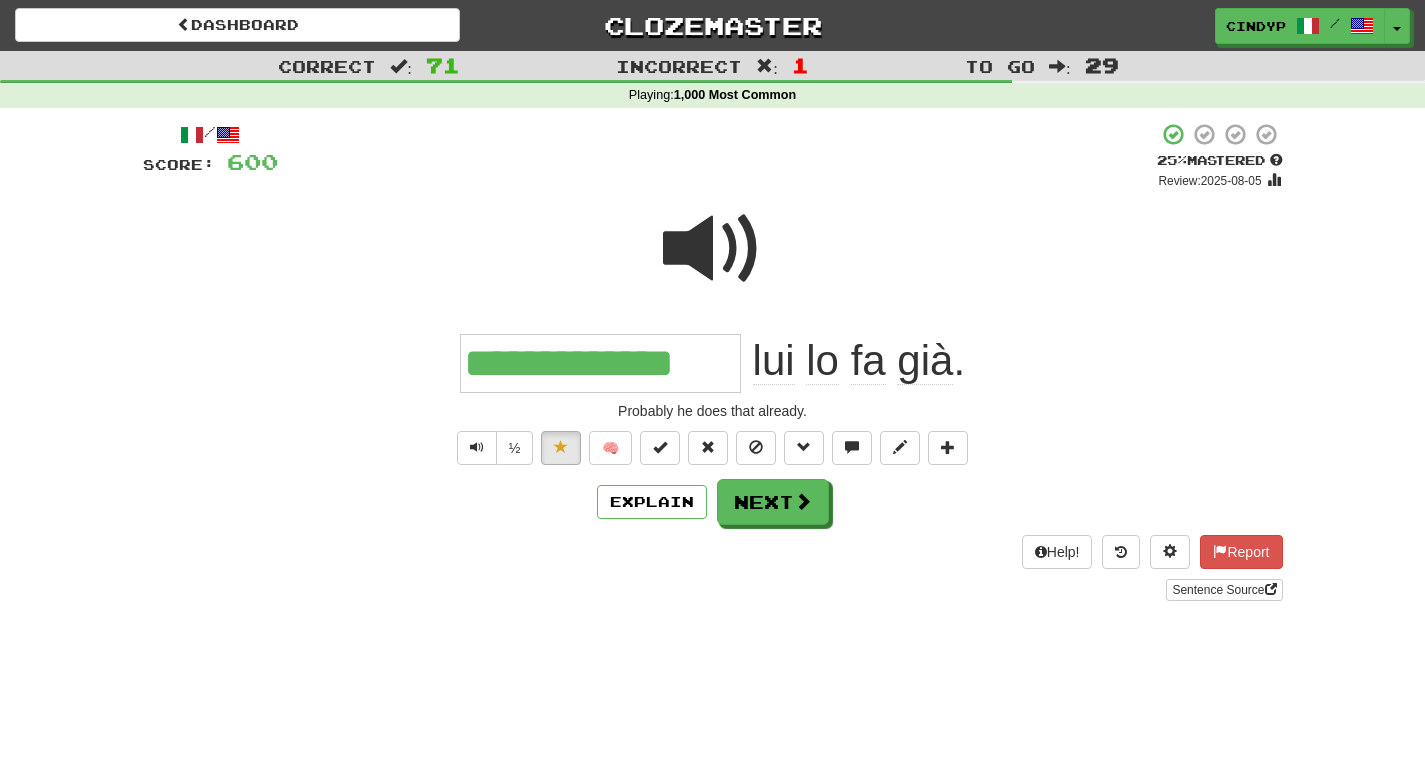 drag, startPoint x: 744, startPoint y: 471, endPoint x: 815, endPoint y: 577, distance: 127.581345 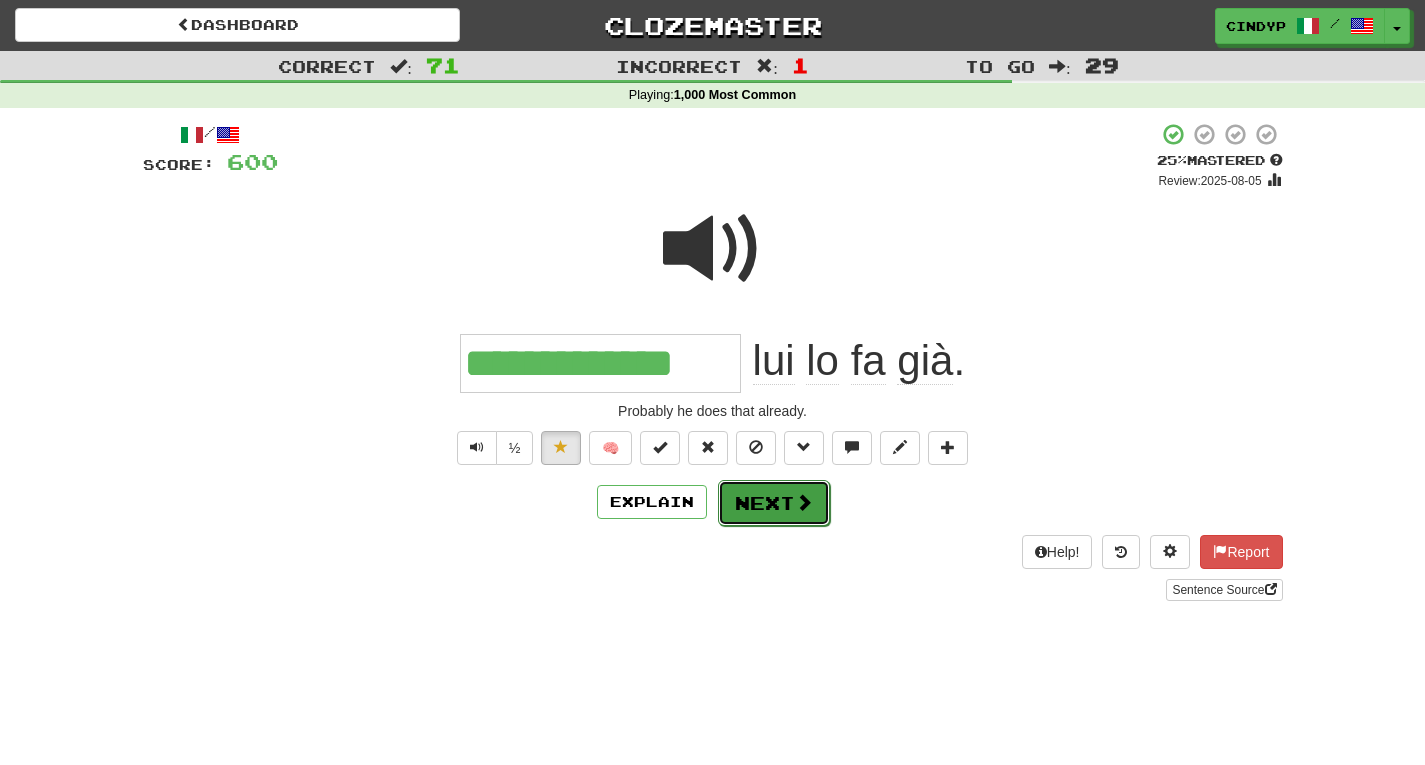 click on "Next" at bounding box center (774, 503) 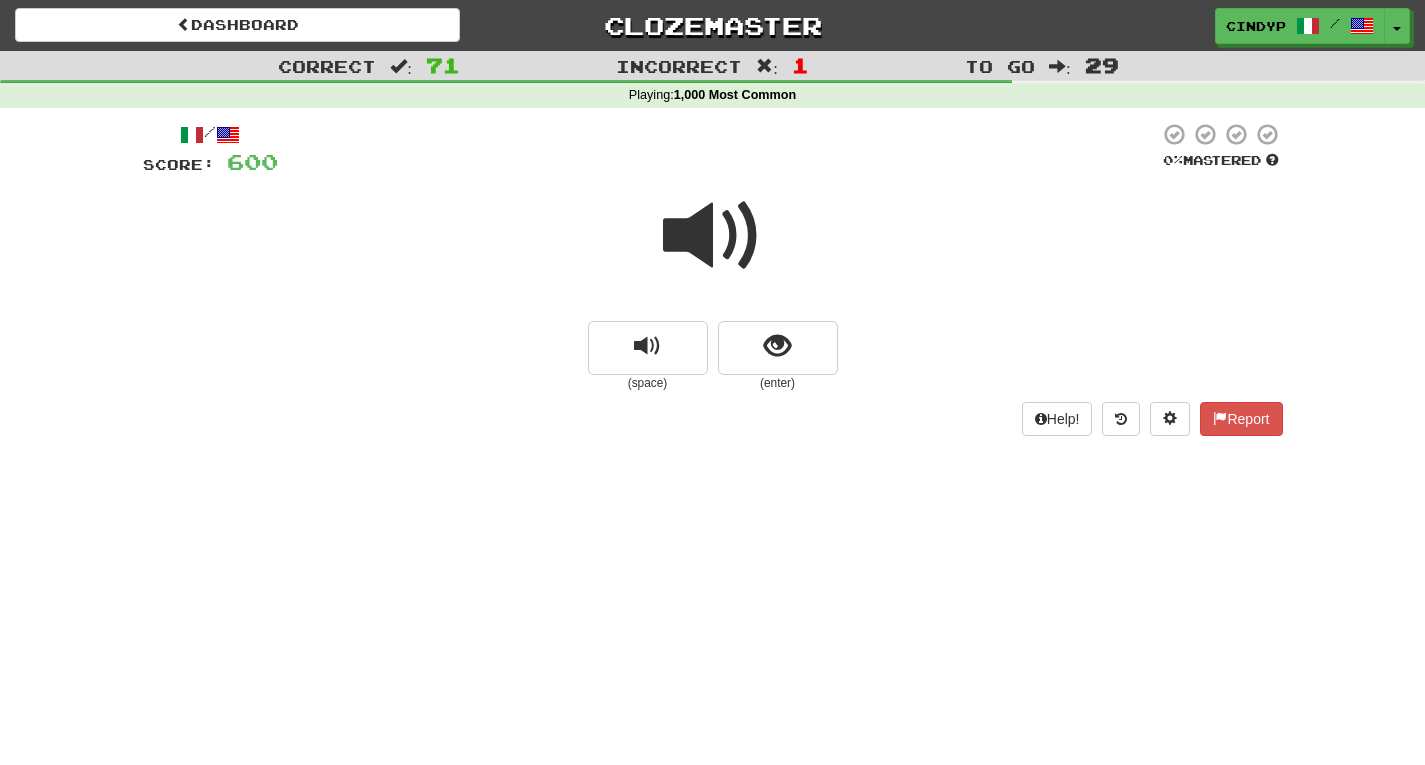 click at bounding box center [713, 236] 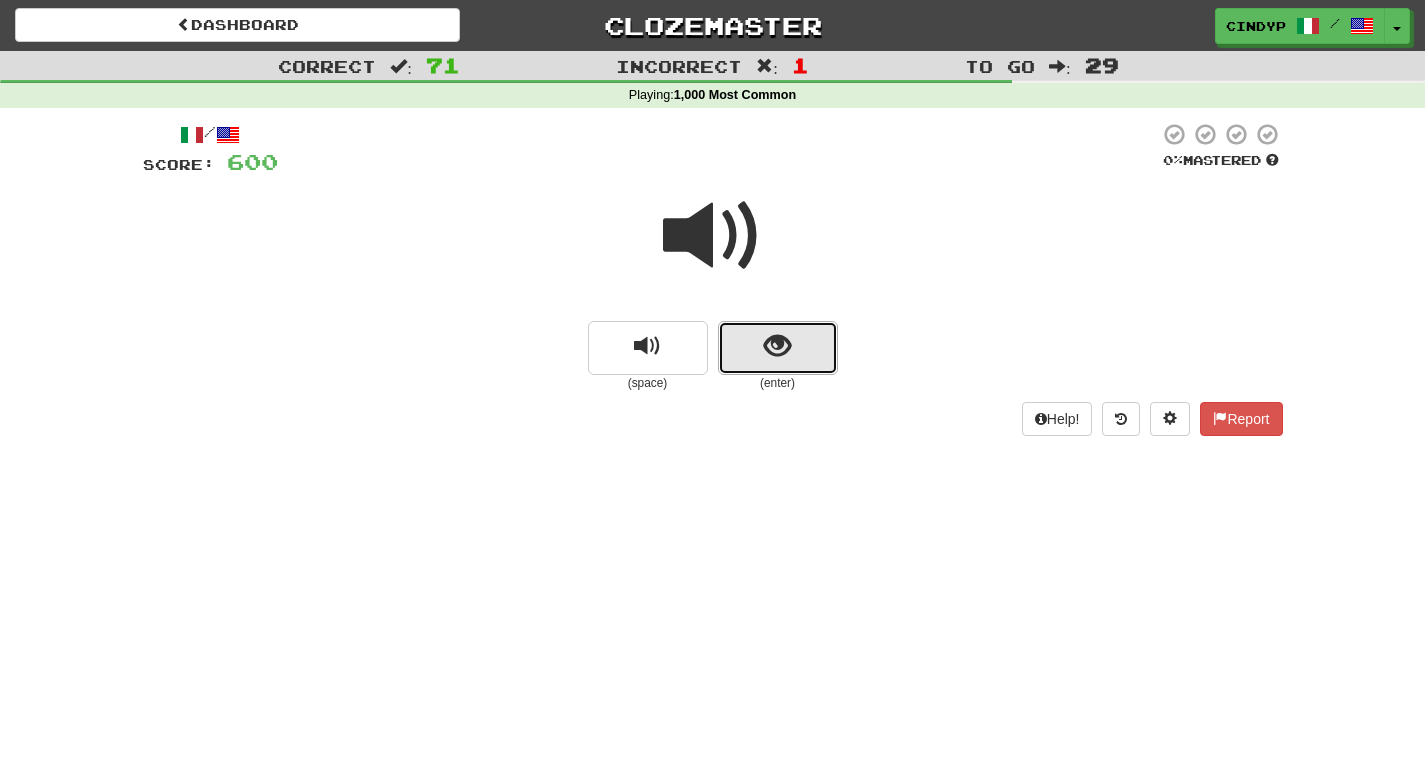 click at bounding box center [777, 346] 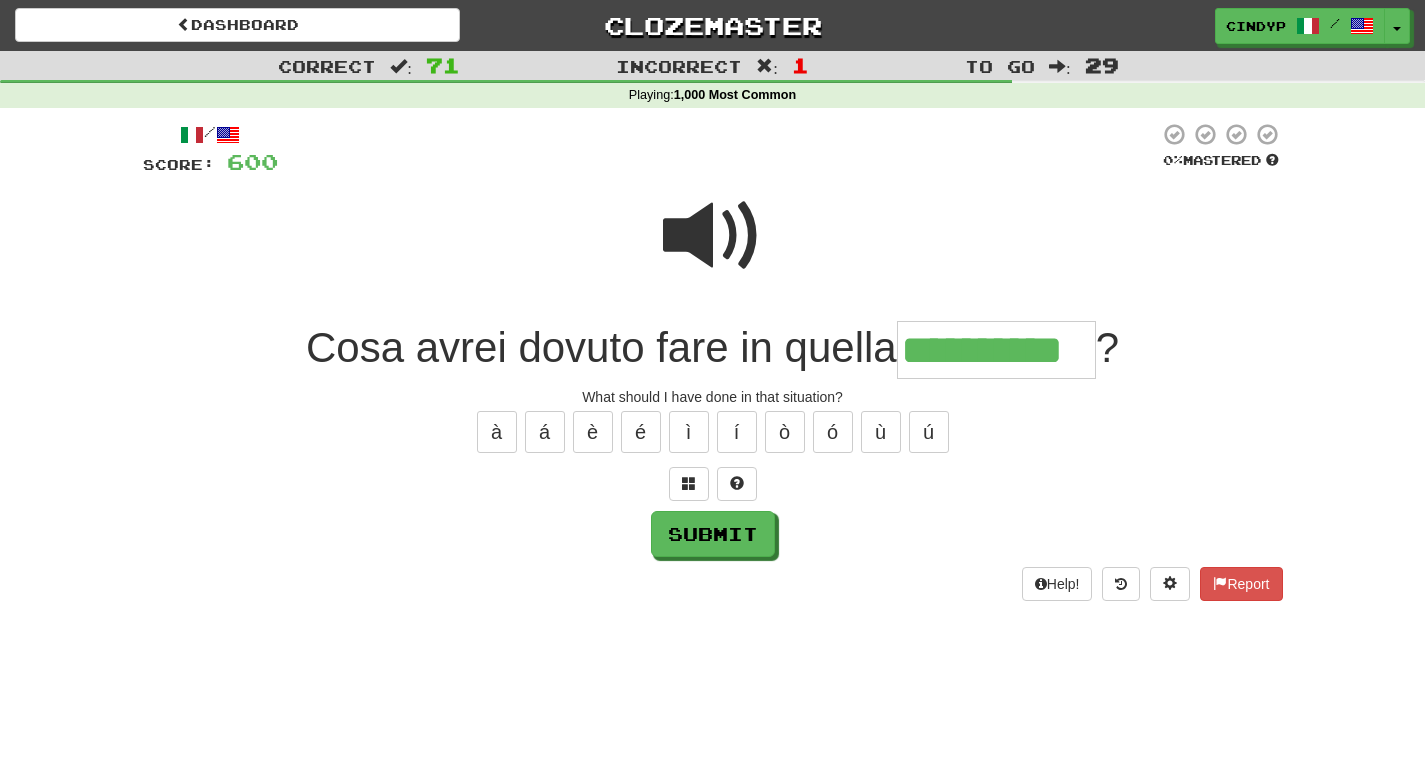 type on "**********" 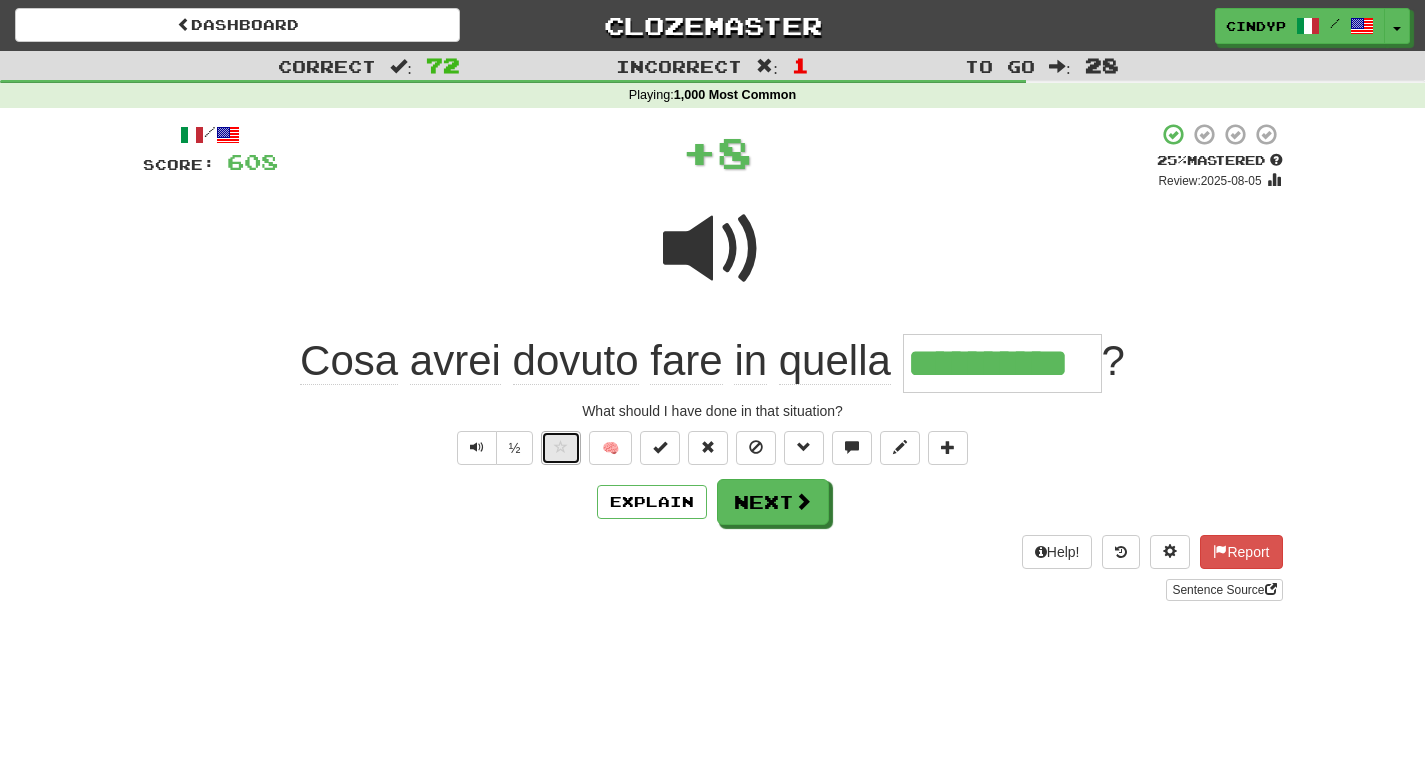 click at bounding box center (561, 448) 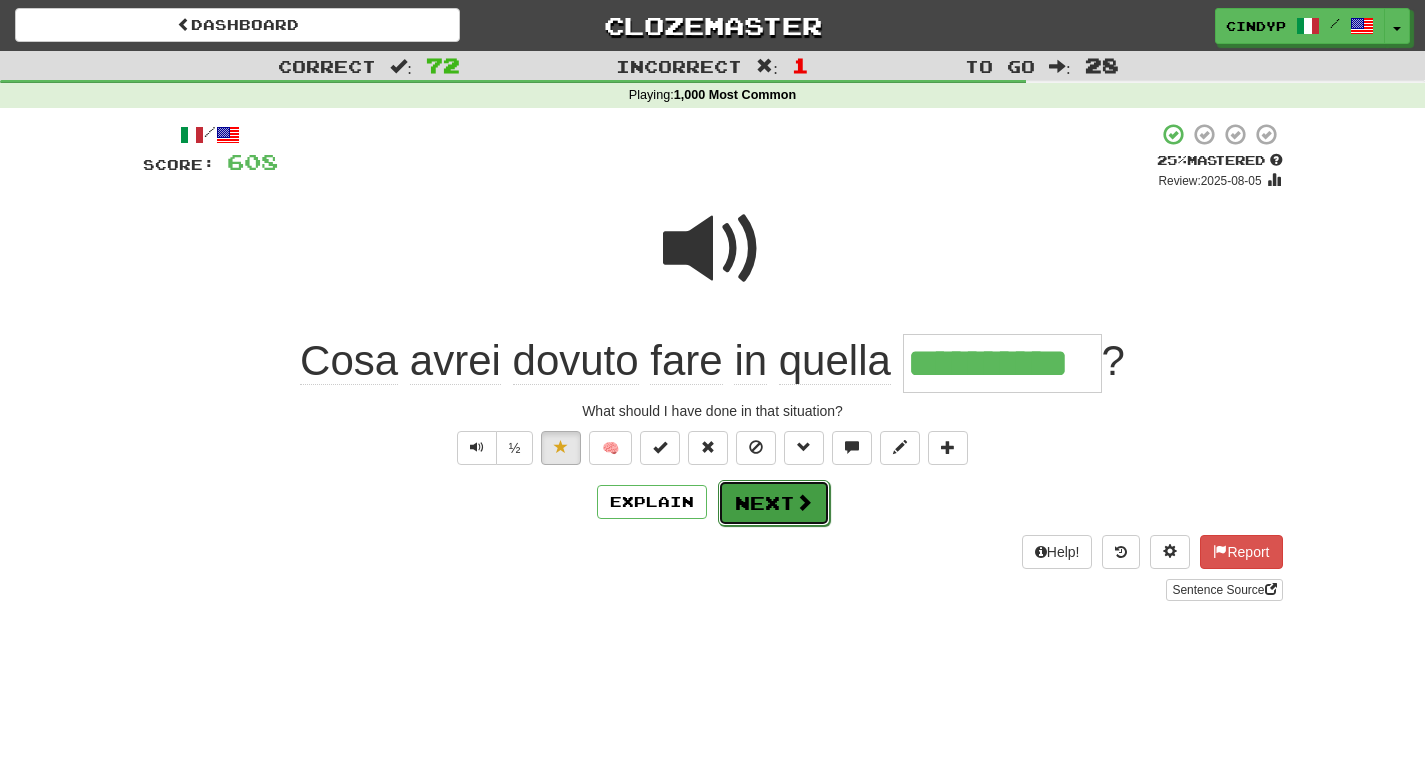 click on "Next" at bounding box center [774, 503] 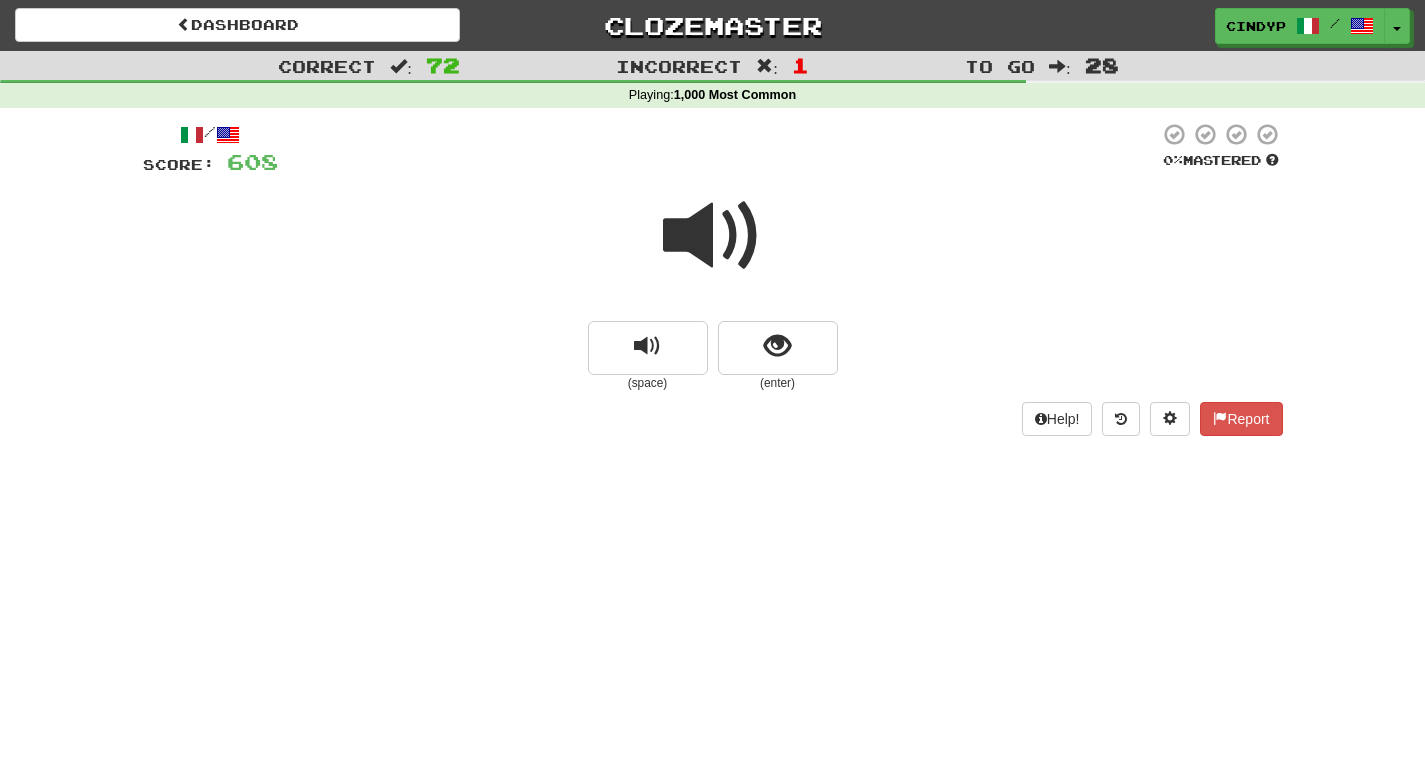 click at bounding box center (713, 236) 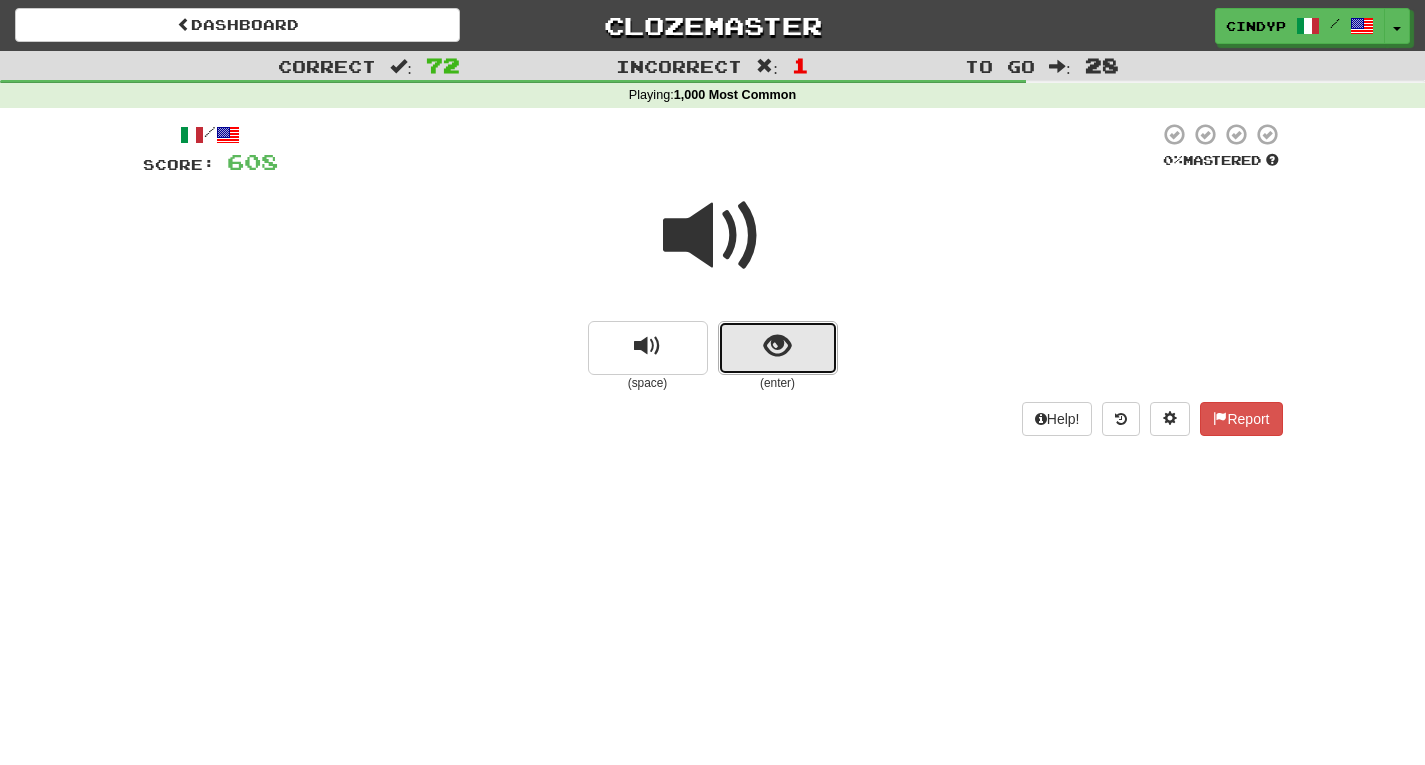 click at bounding box center [778, 348] 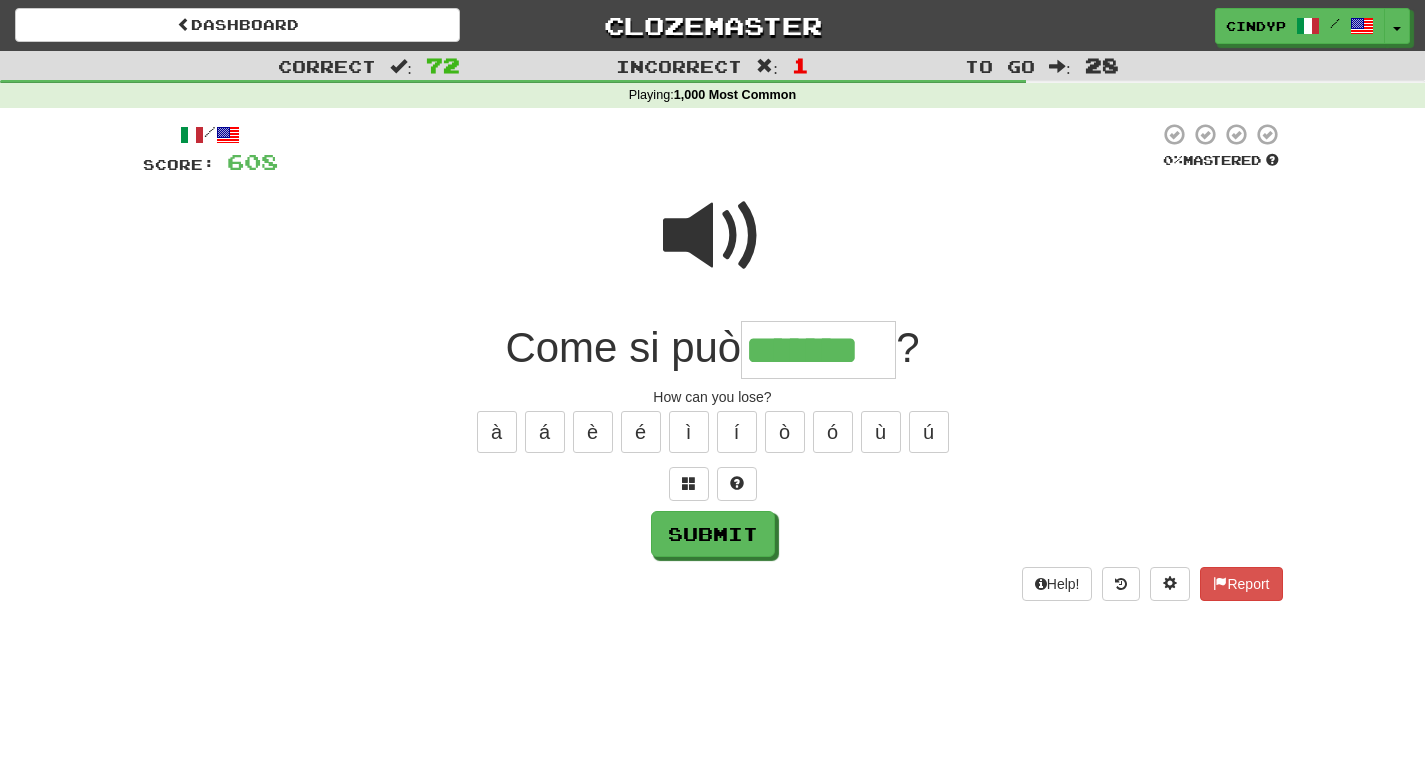 type on "*******" 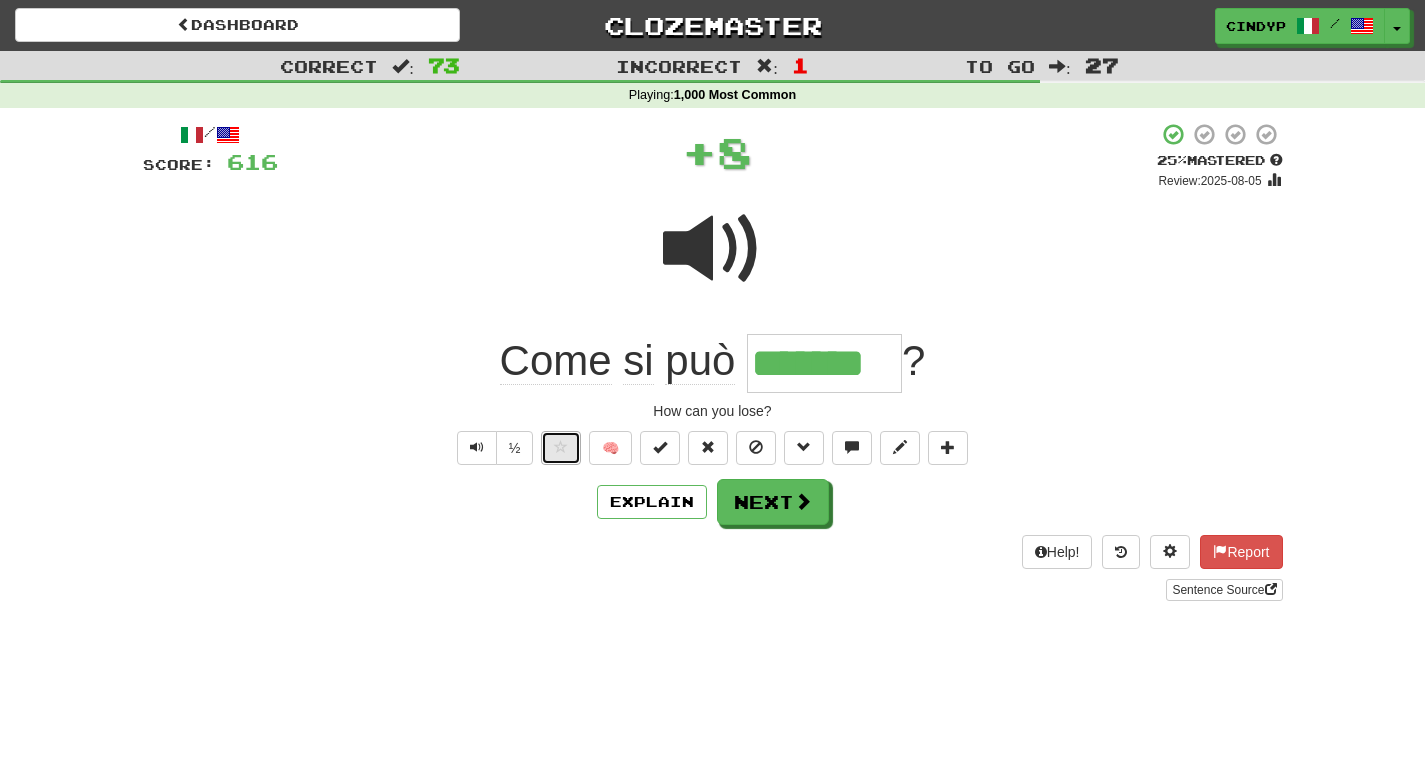 click at bounding box center [561, 448] 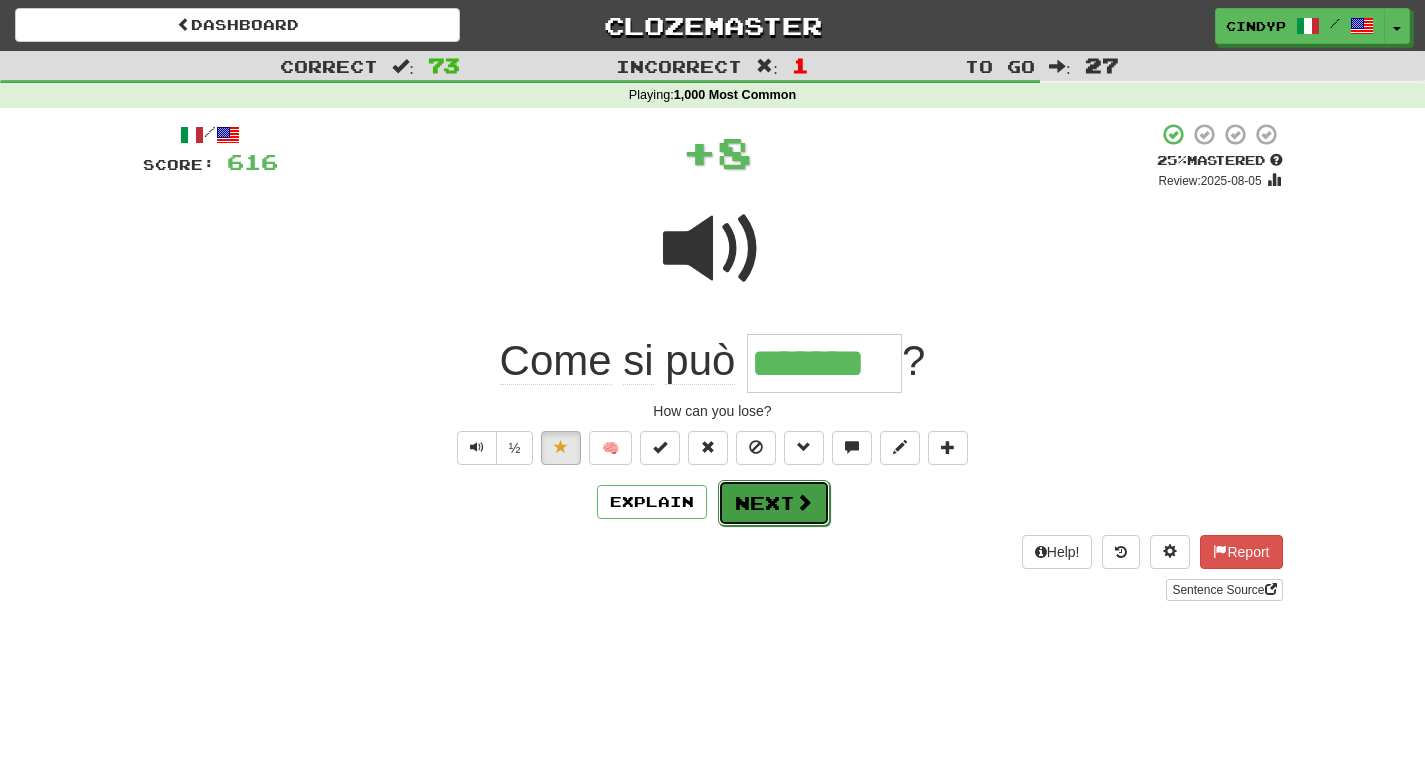 click on "Next" at bounding box center [774, 503] 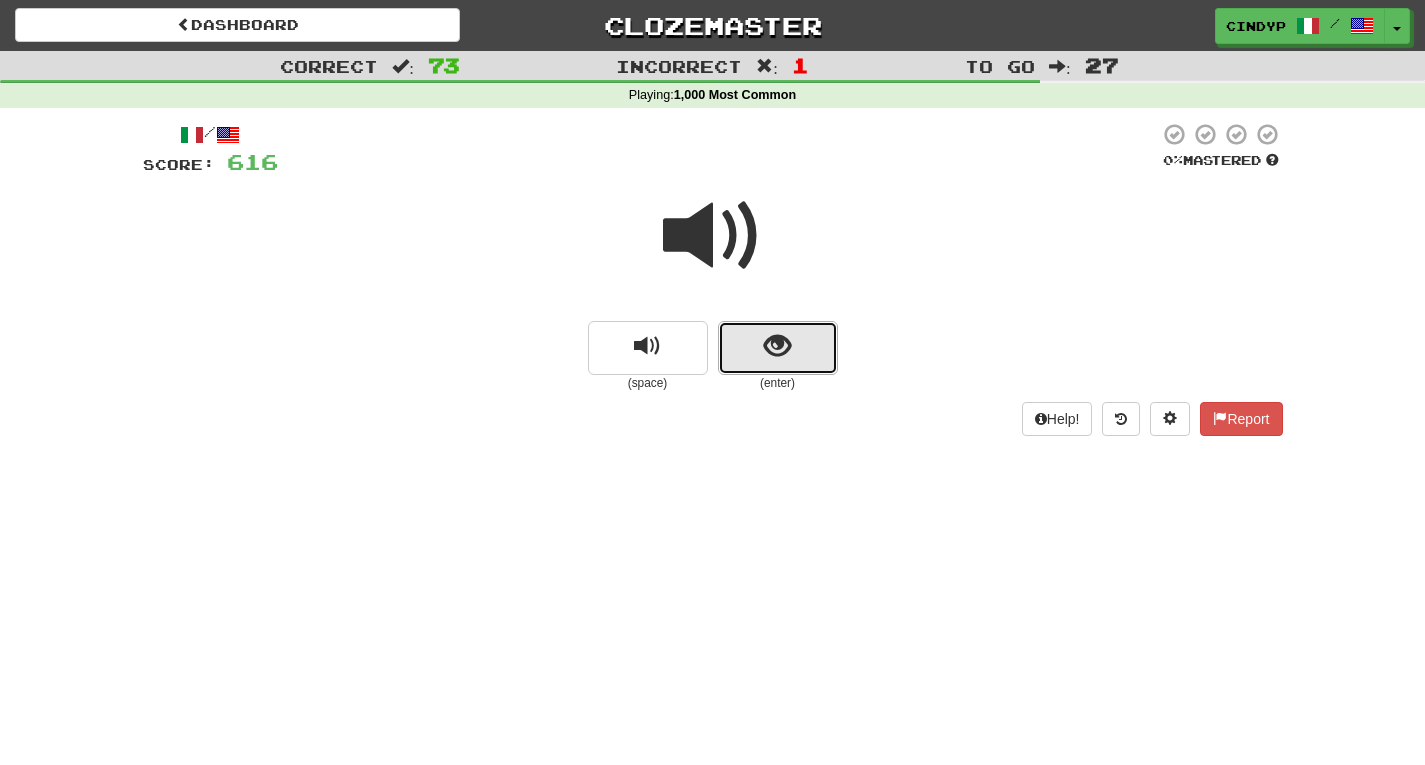 click at bounding box center (778, 348) 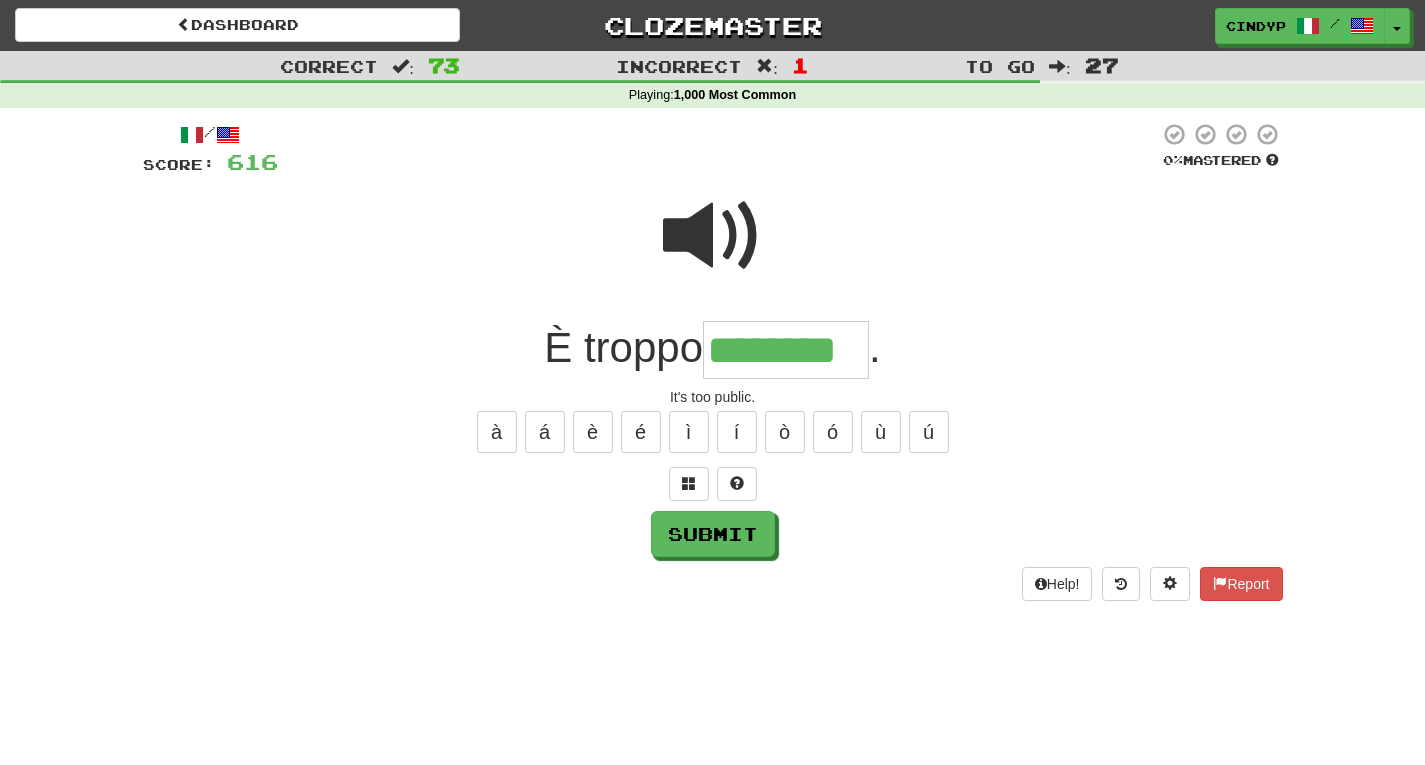 type on "********" 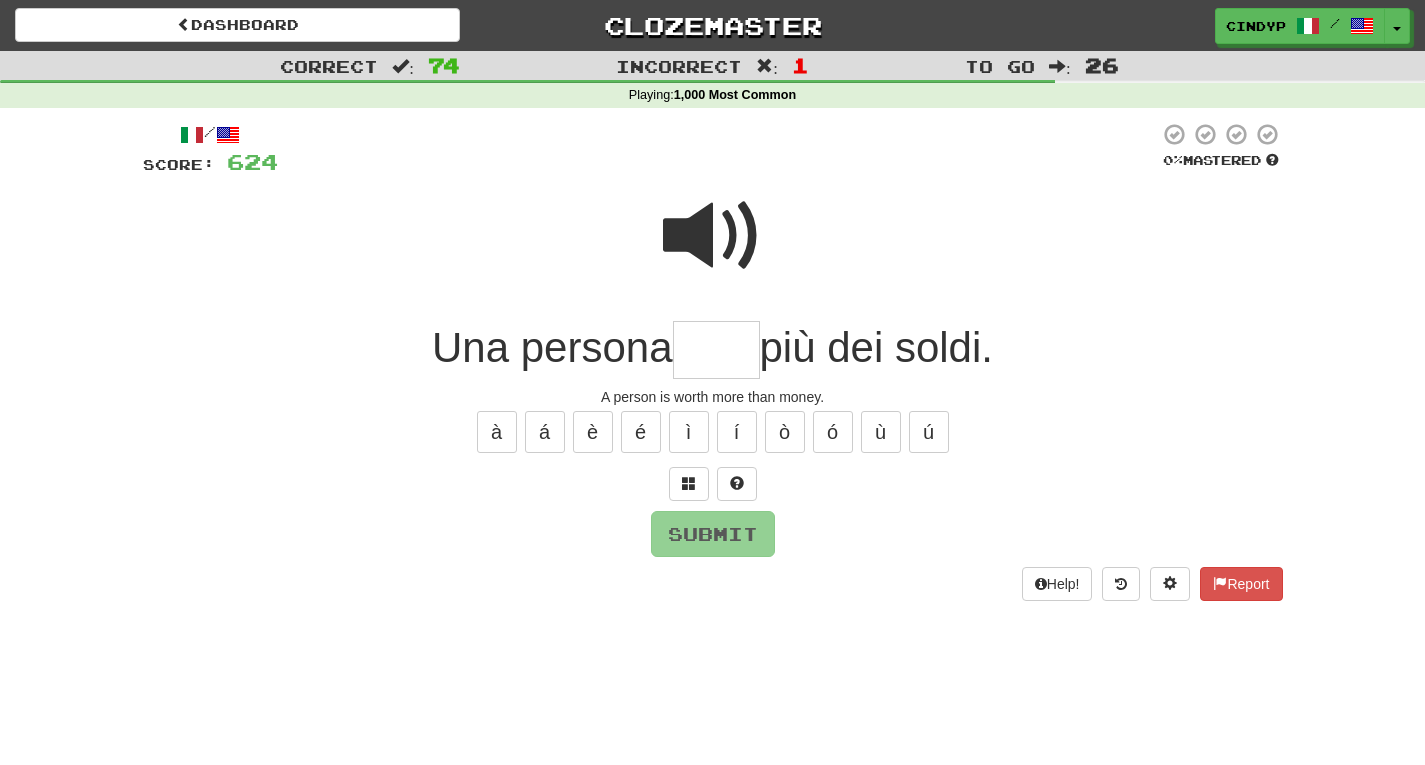 type on "*" 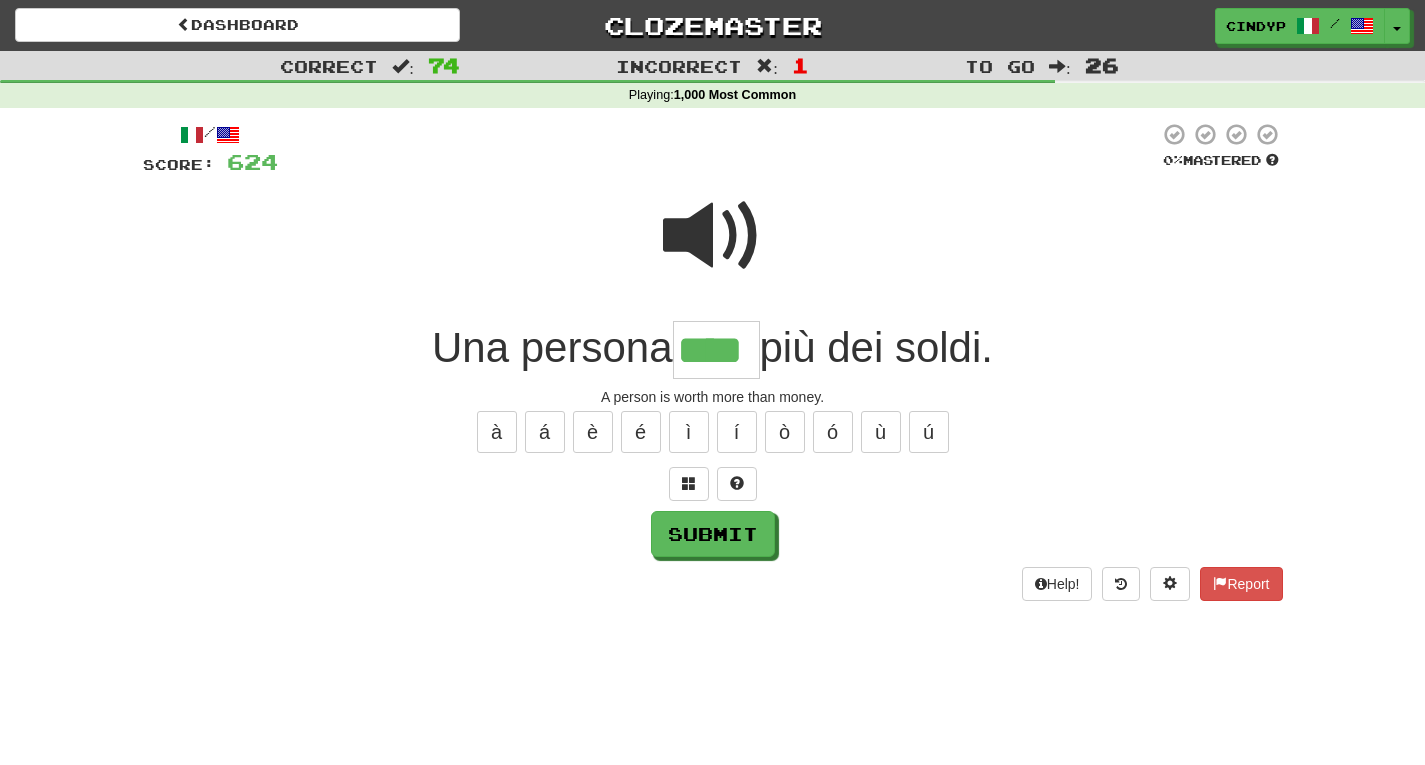 type on "****" 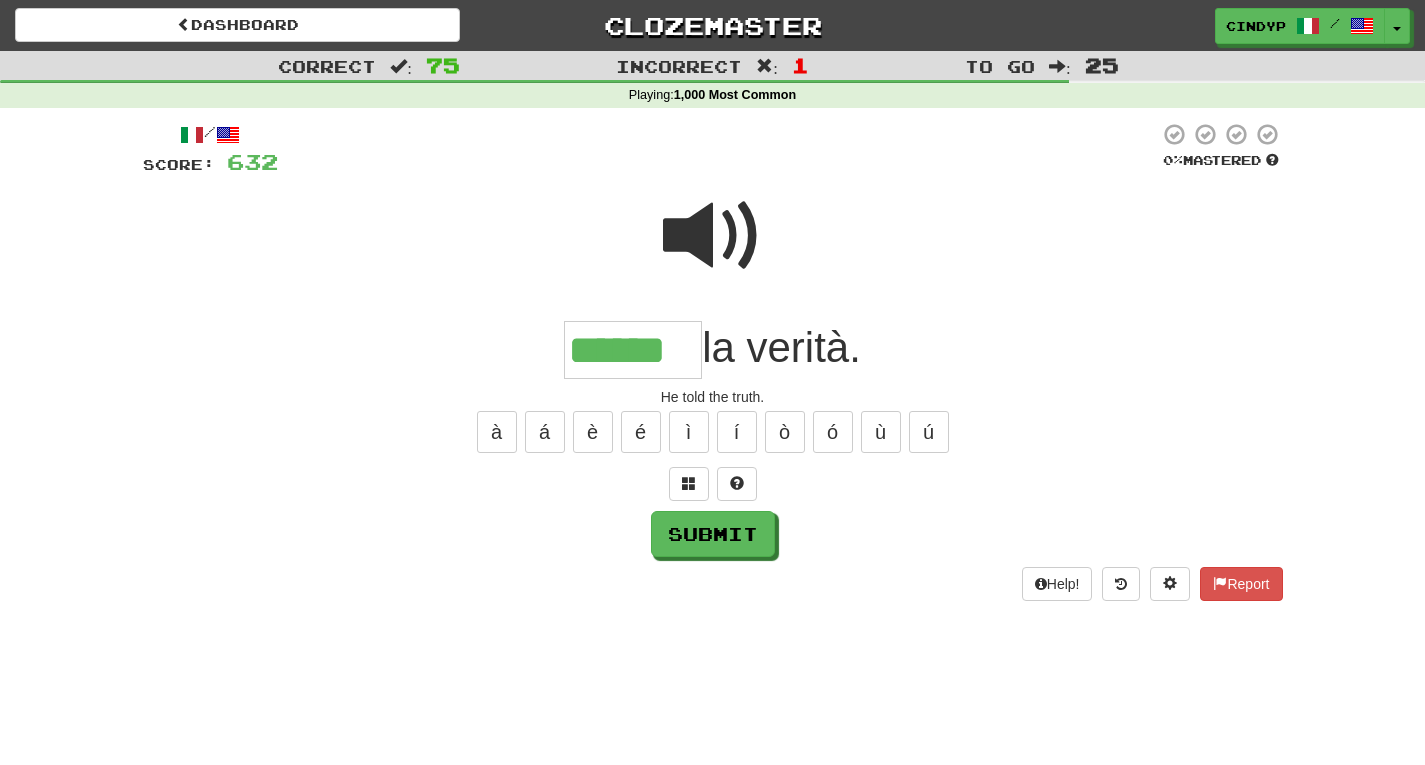 type on "******" 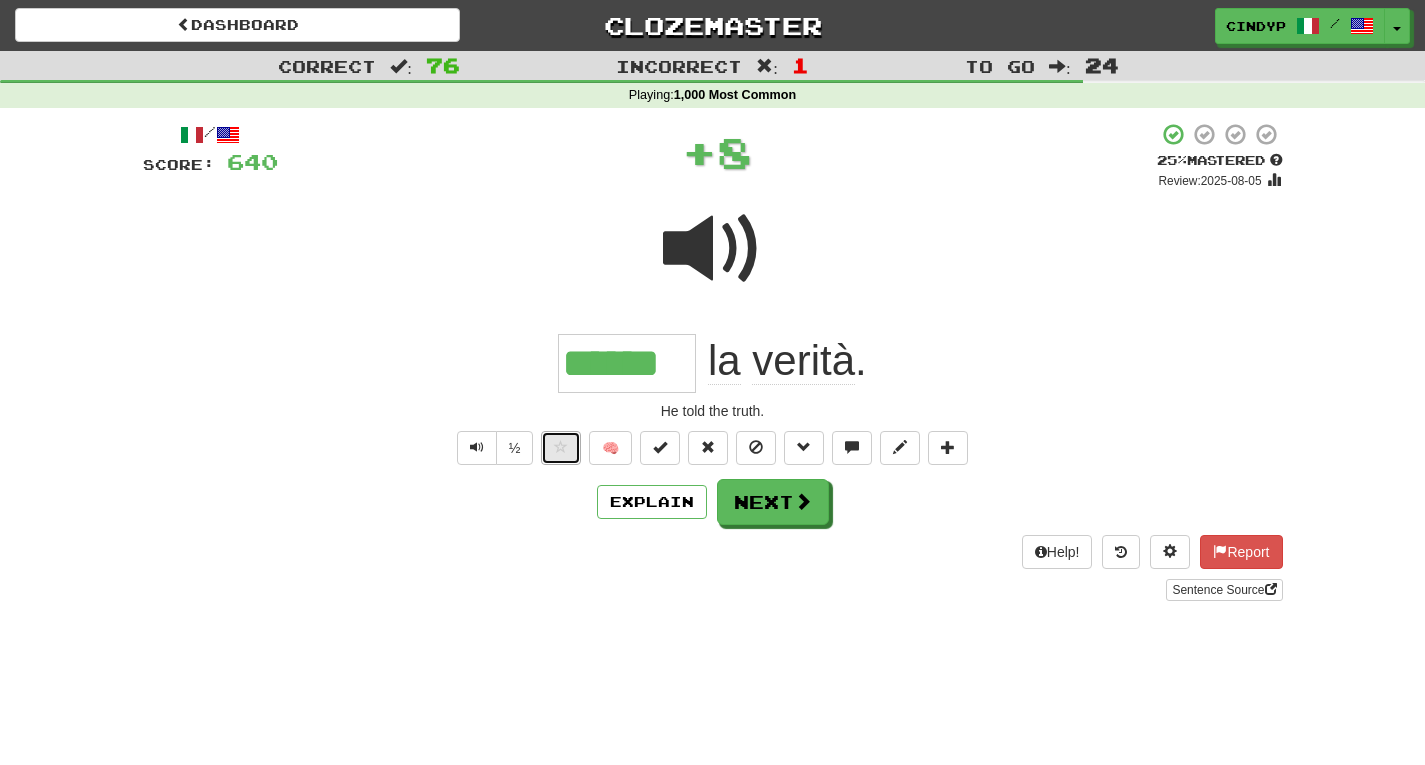 click at bounding box center (561, 447) 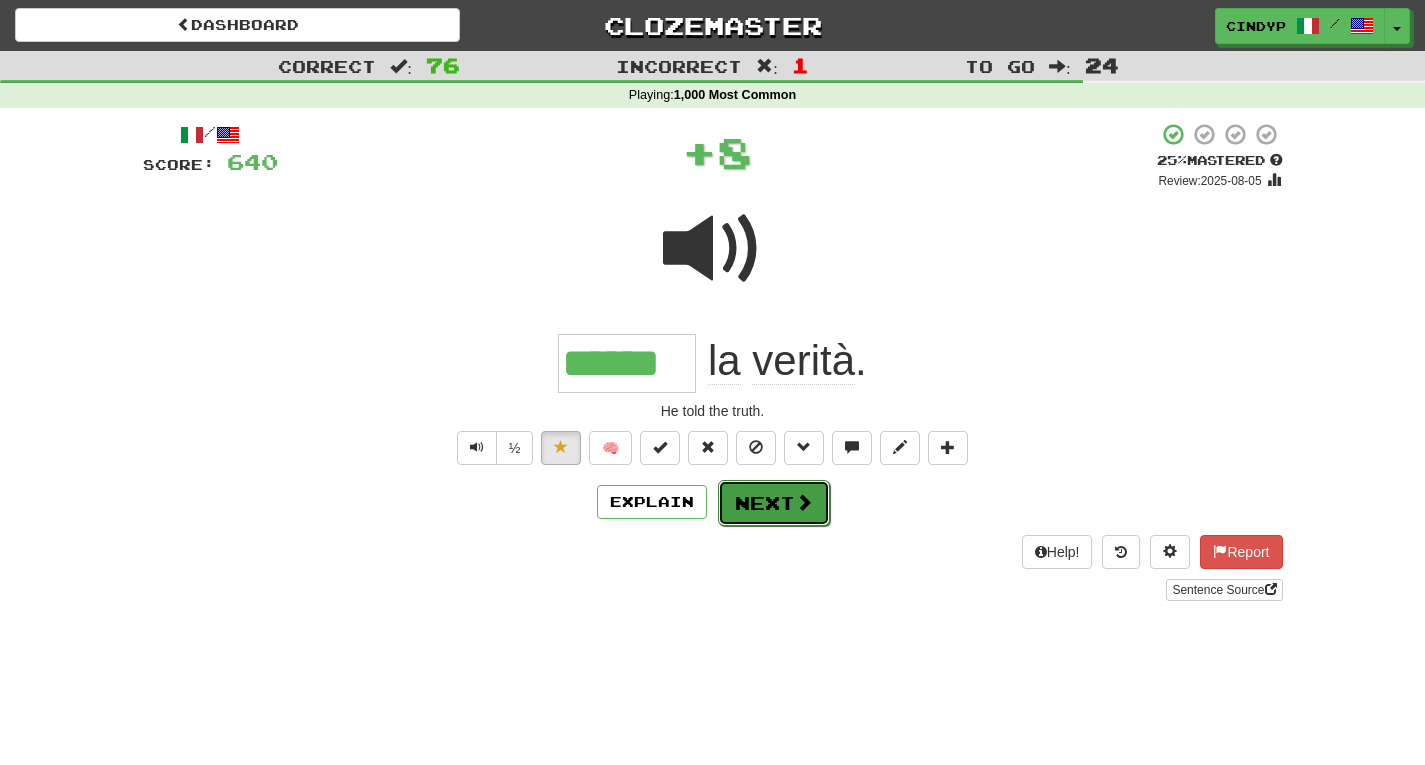 click on "Next" at bounding box center (774, 503) 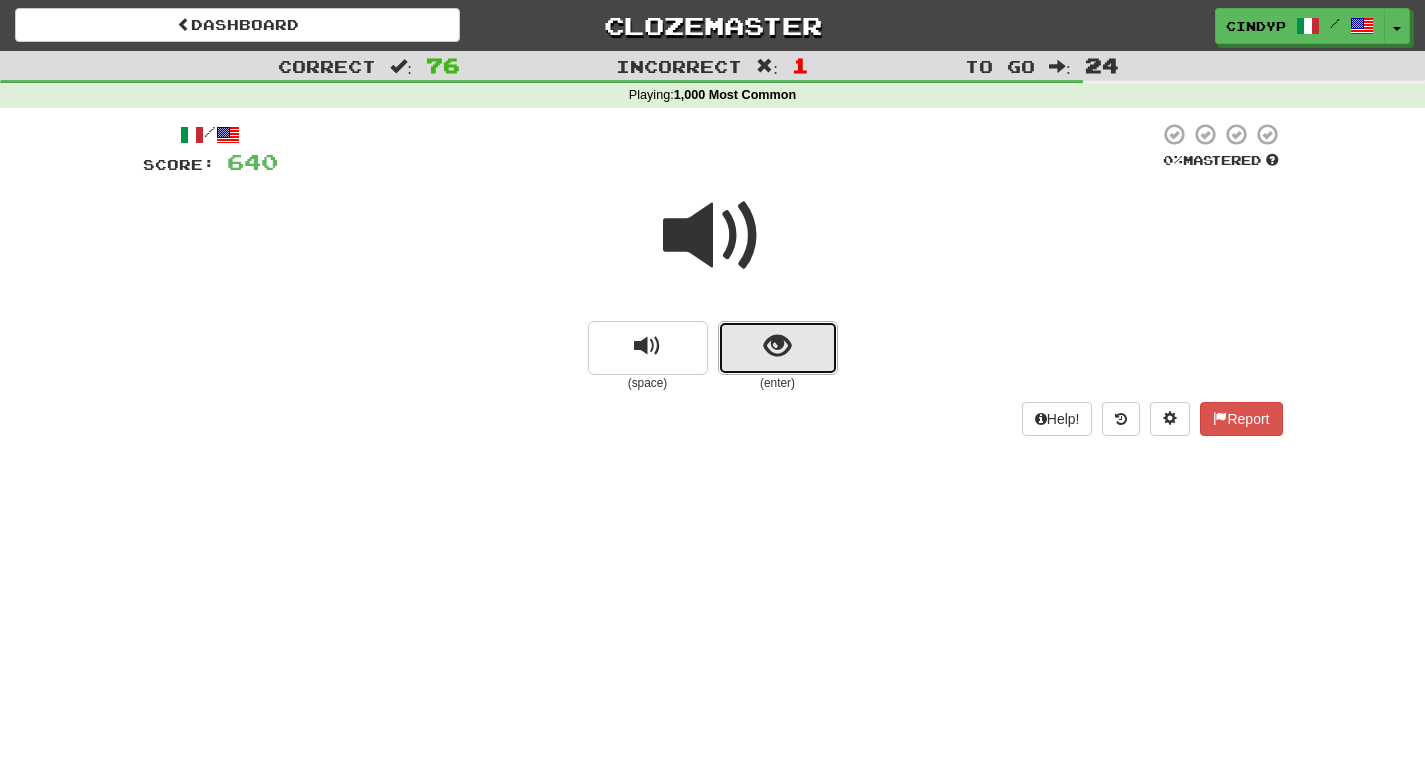 click at bounding box center (778, 348) 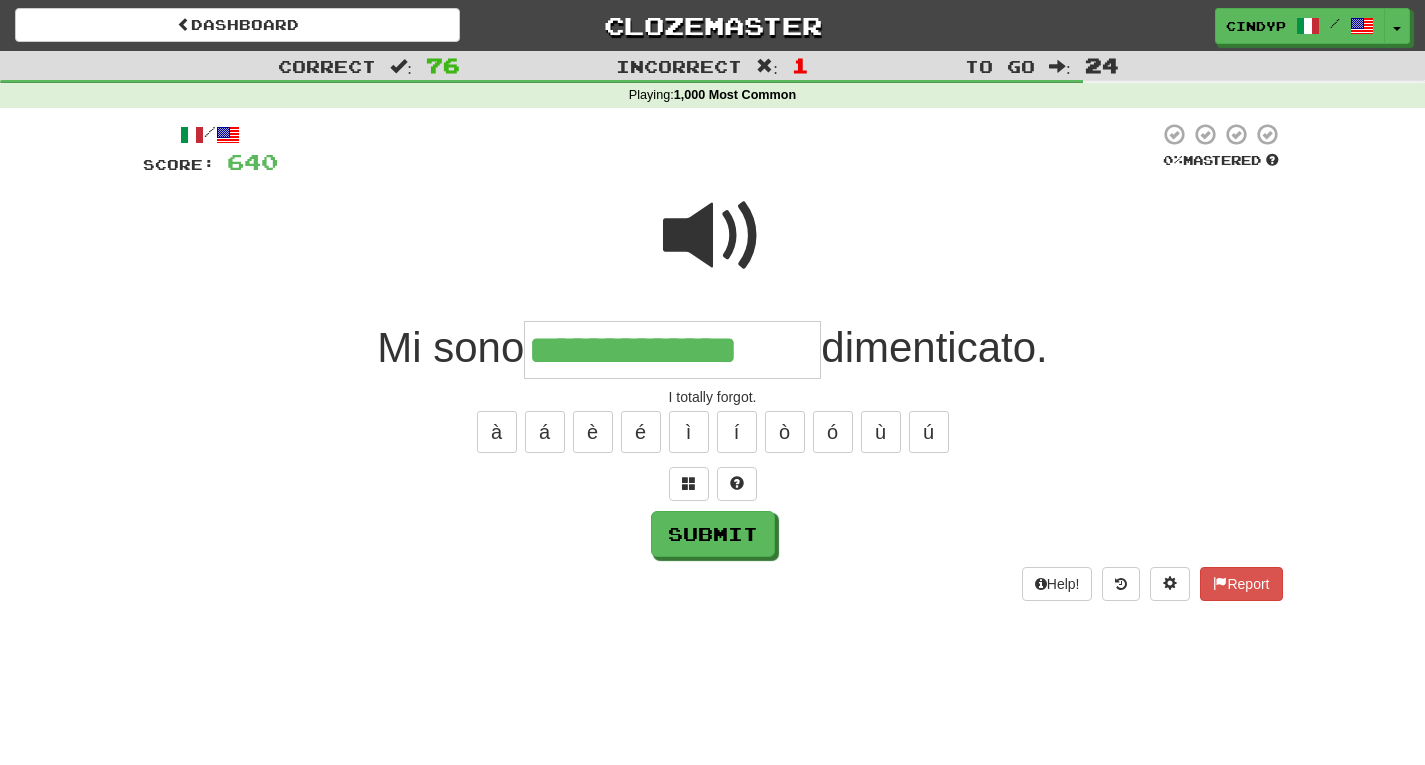 type on "**********" 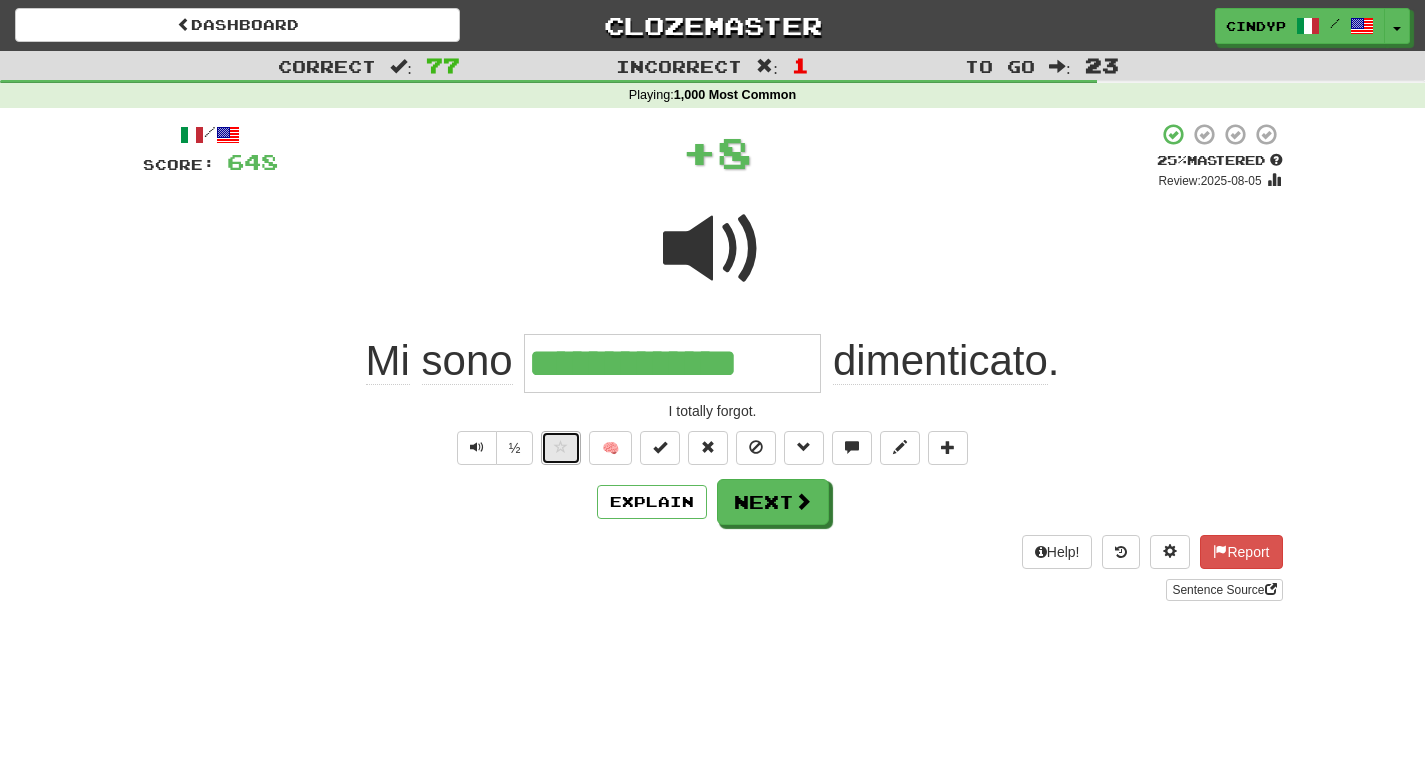 click at bounding box center [561, 447] 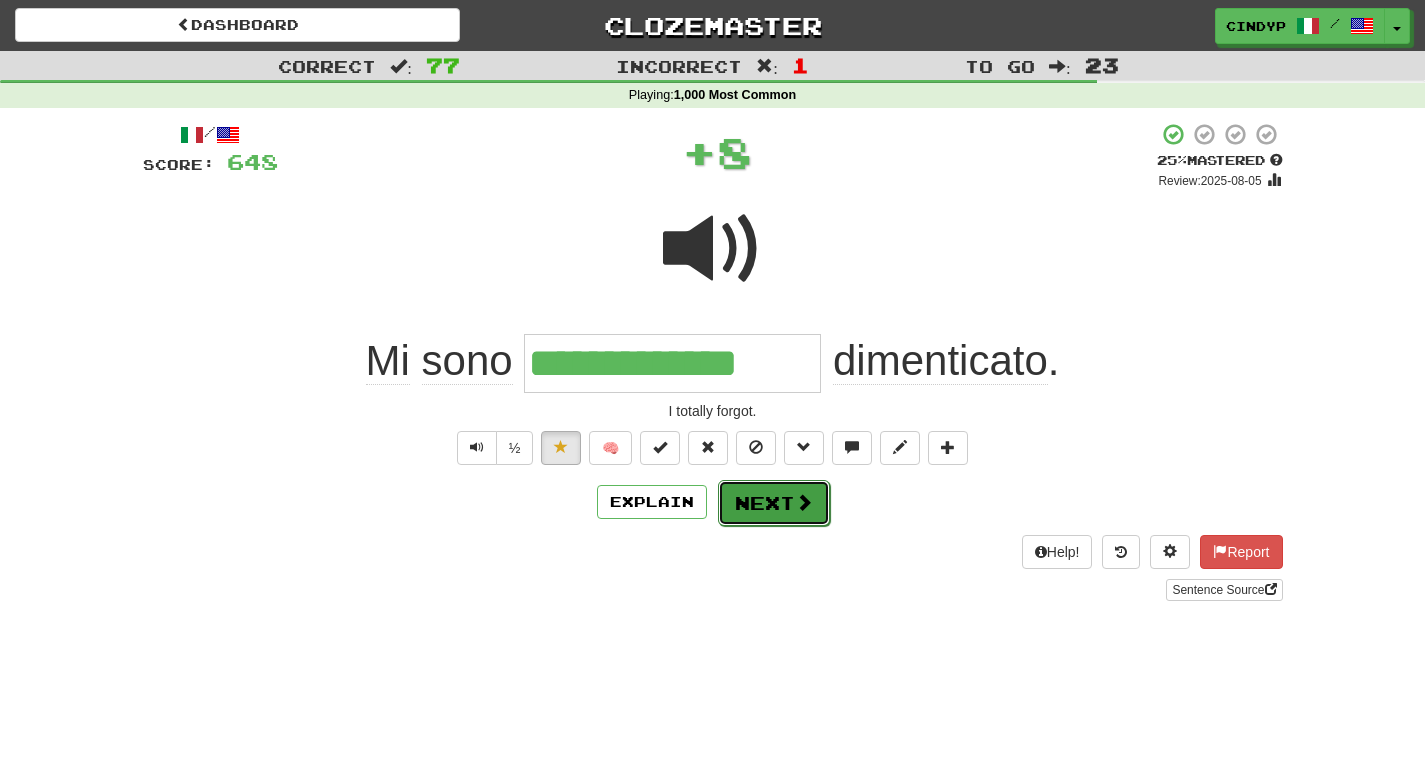 click on "Next" at bounding box center [774, 503] 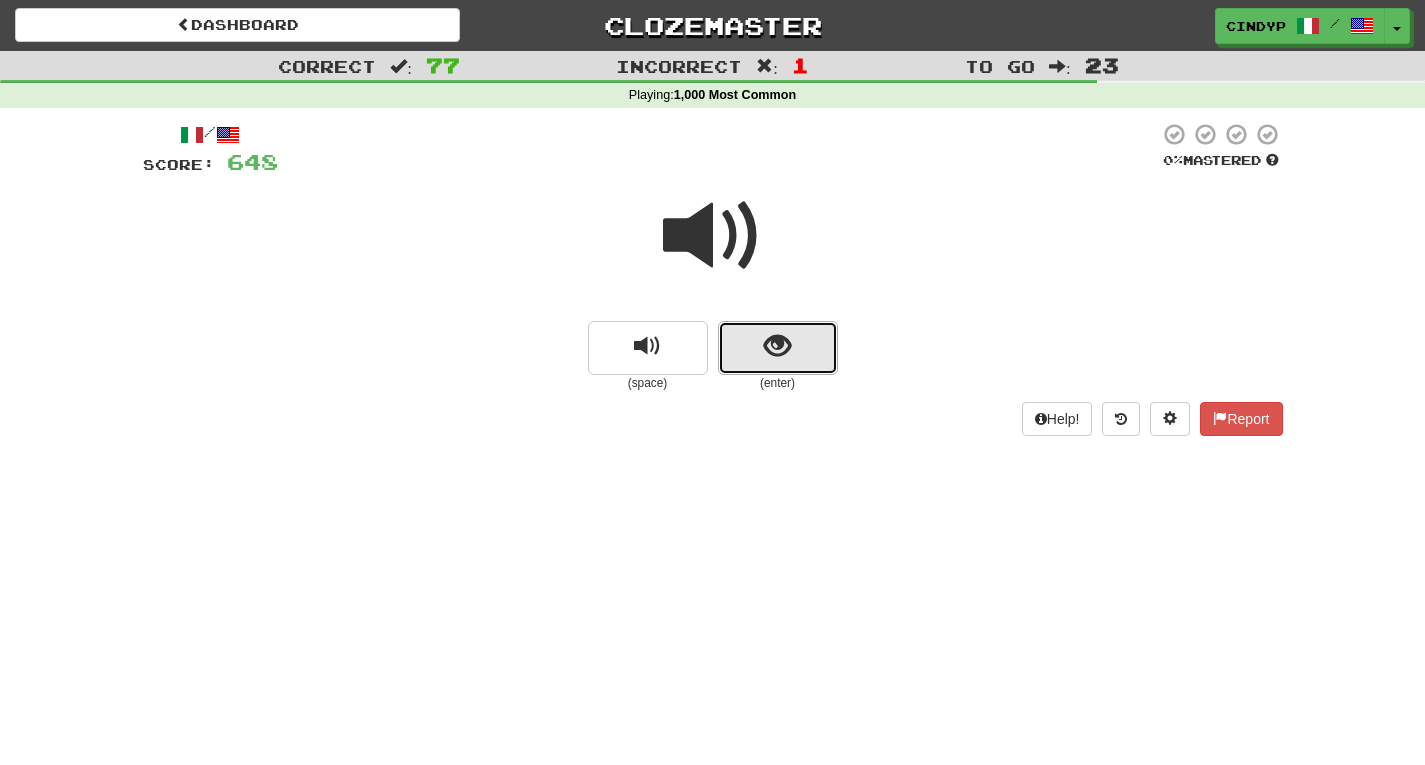 click at bounding box center (777, 346) 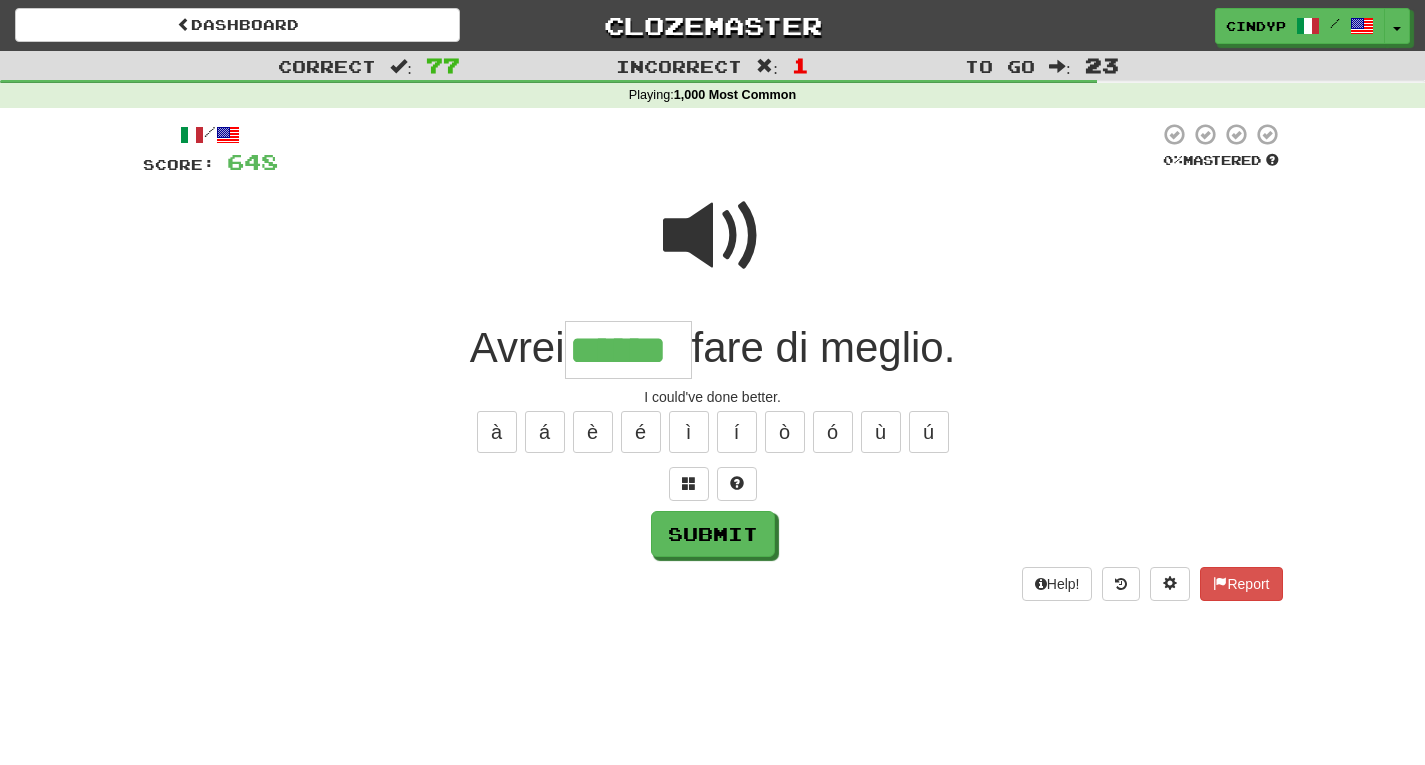 type on "******" 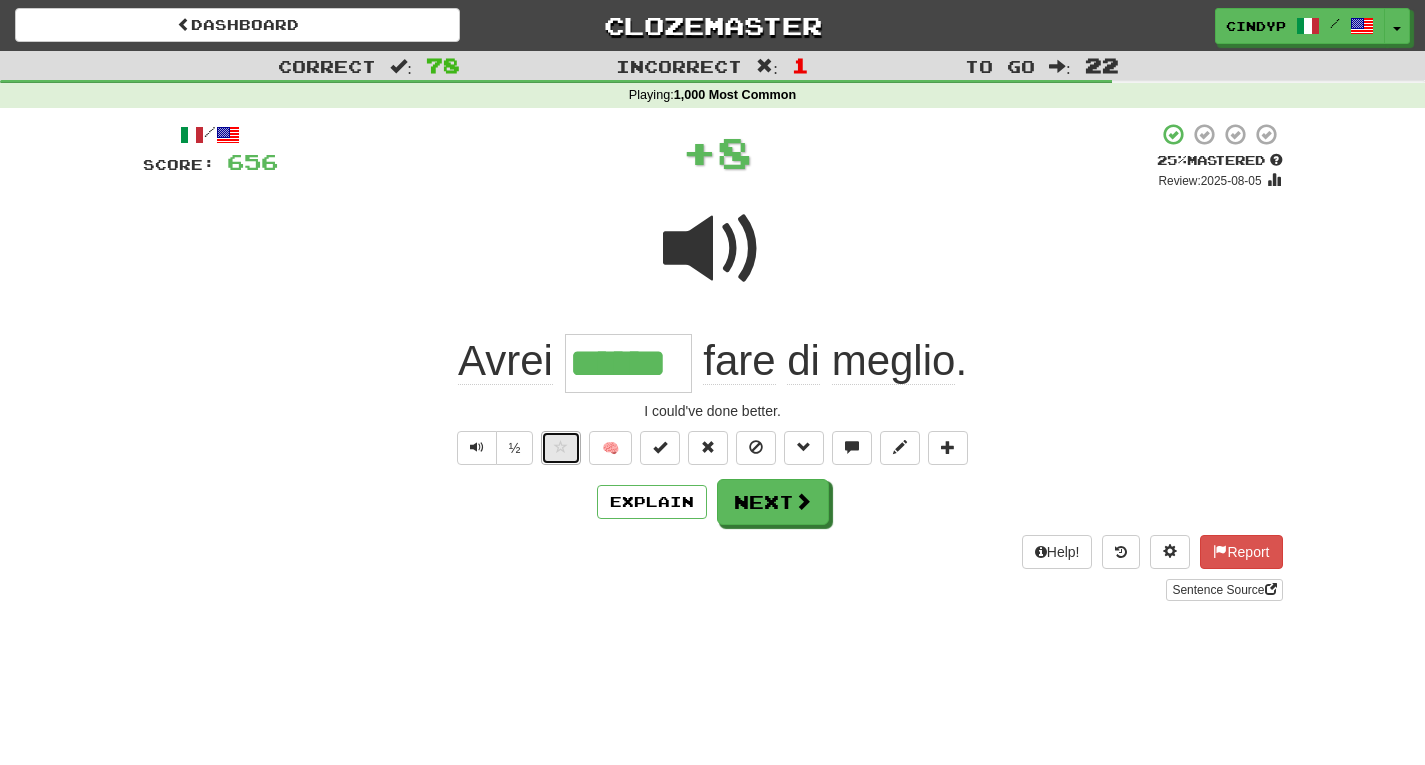 click at bounding box center [561, 448] 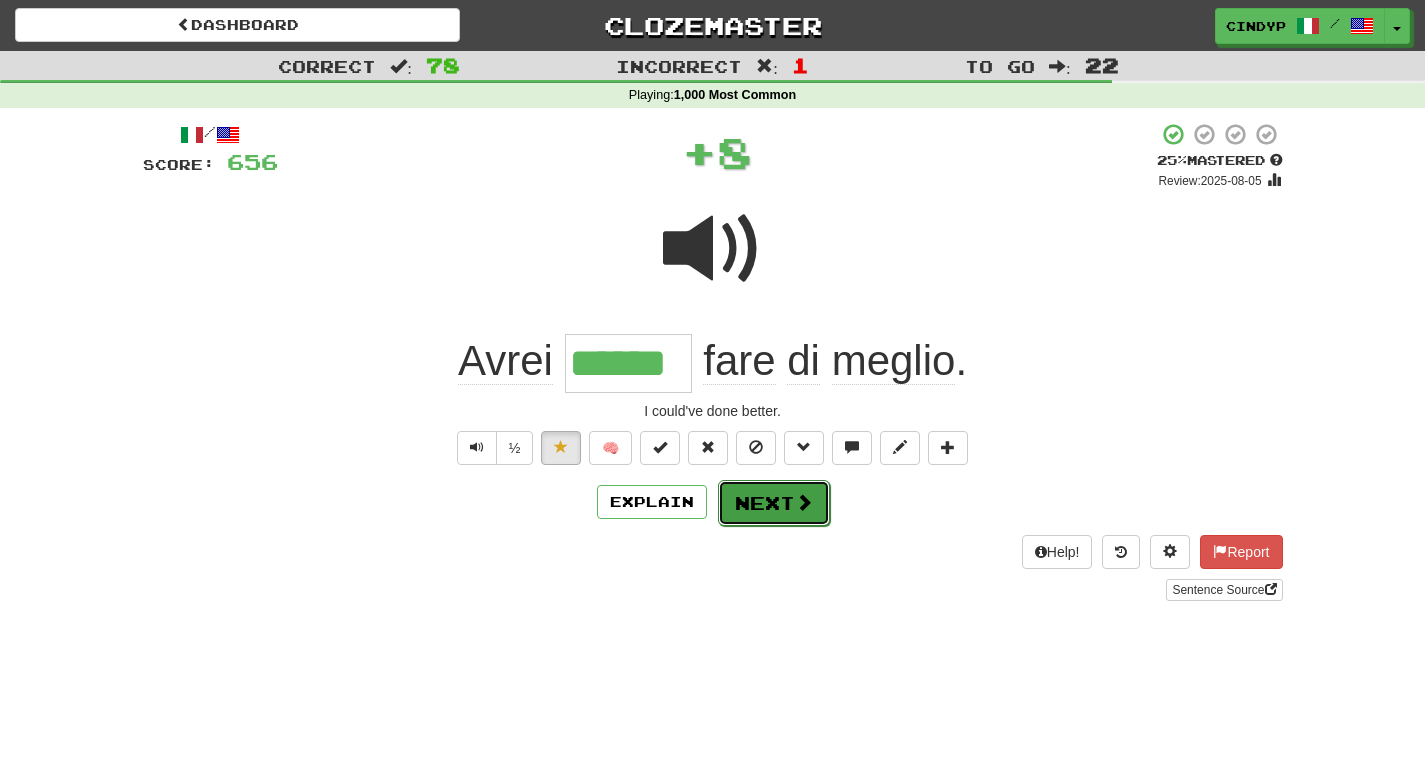 click on "Next" at bounding box center (774, 503) 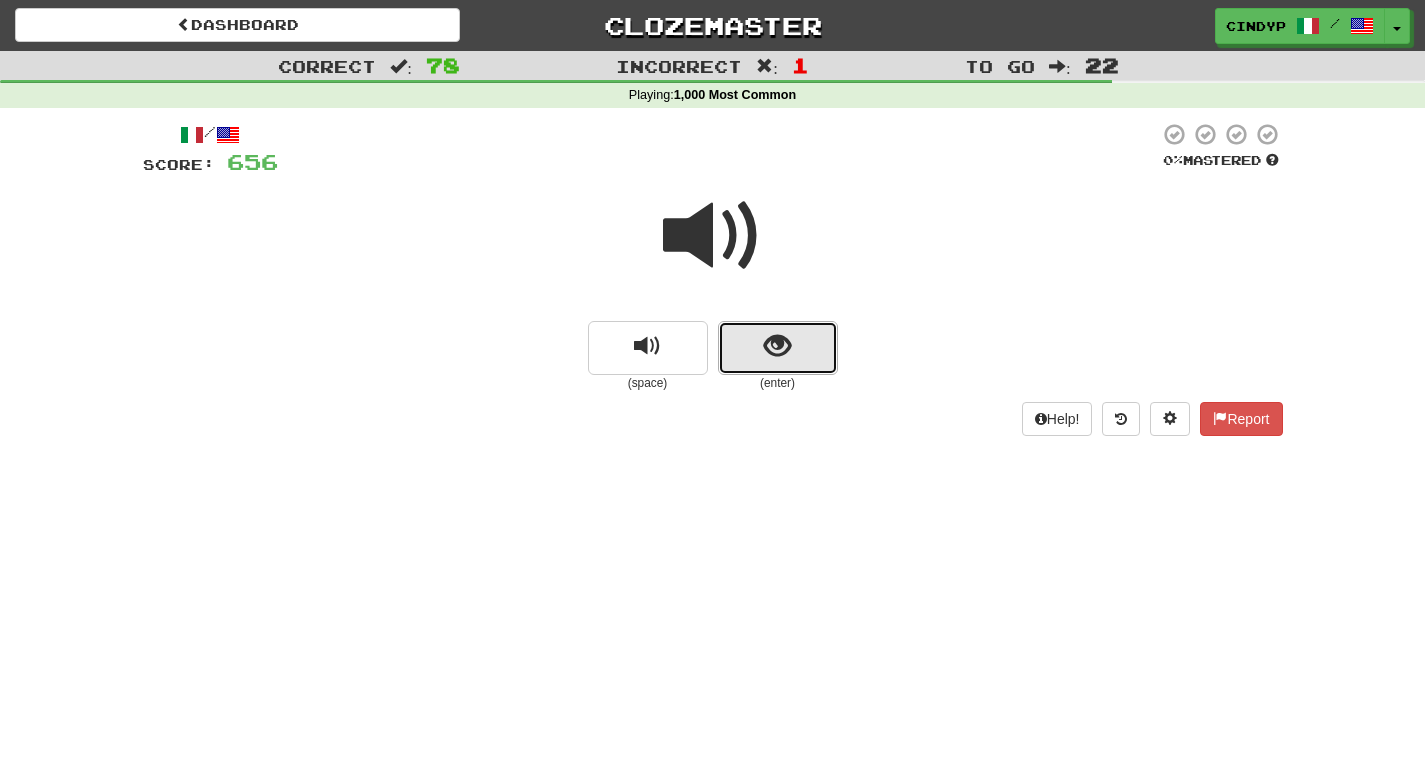 click at bounding box center (778, 348) 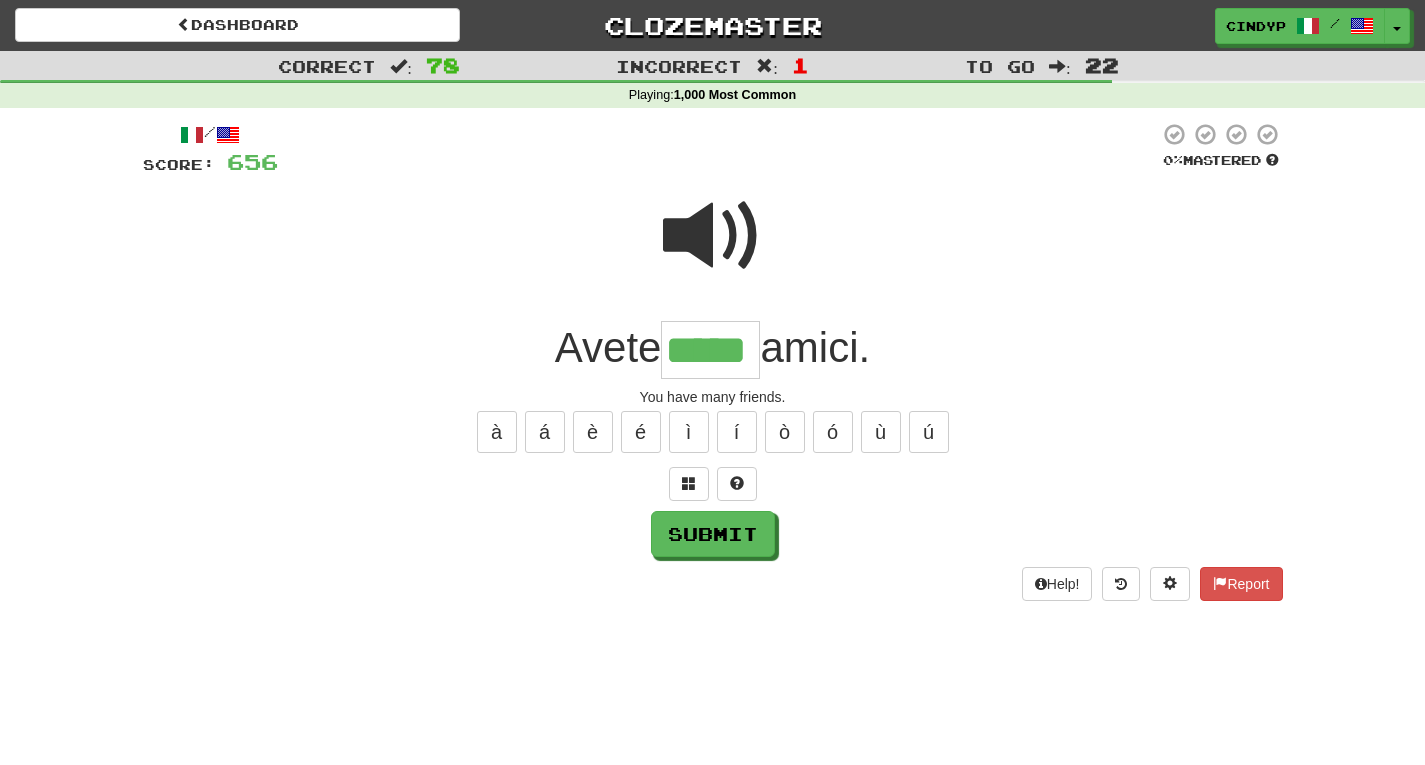 type on "*****" 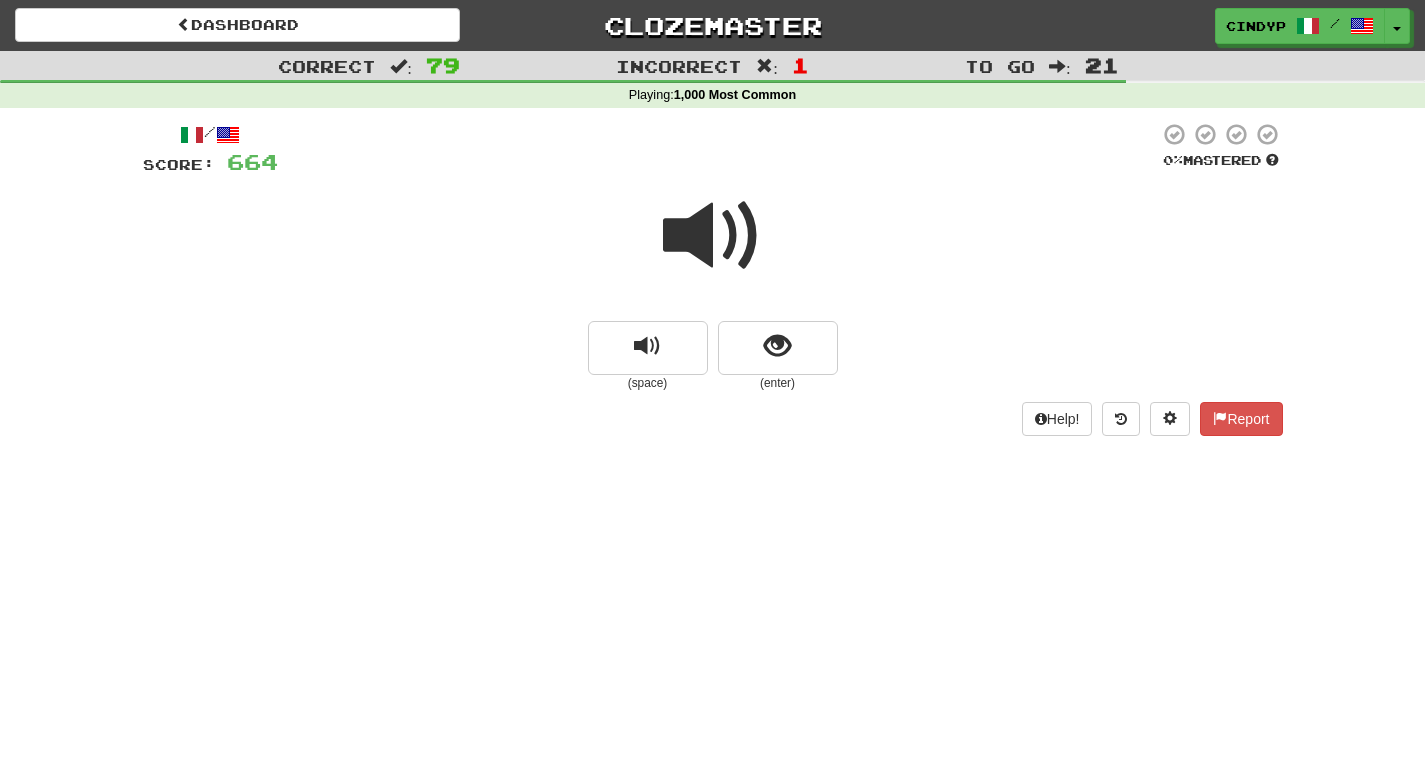 click at bounding box center [713, 236] 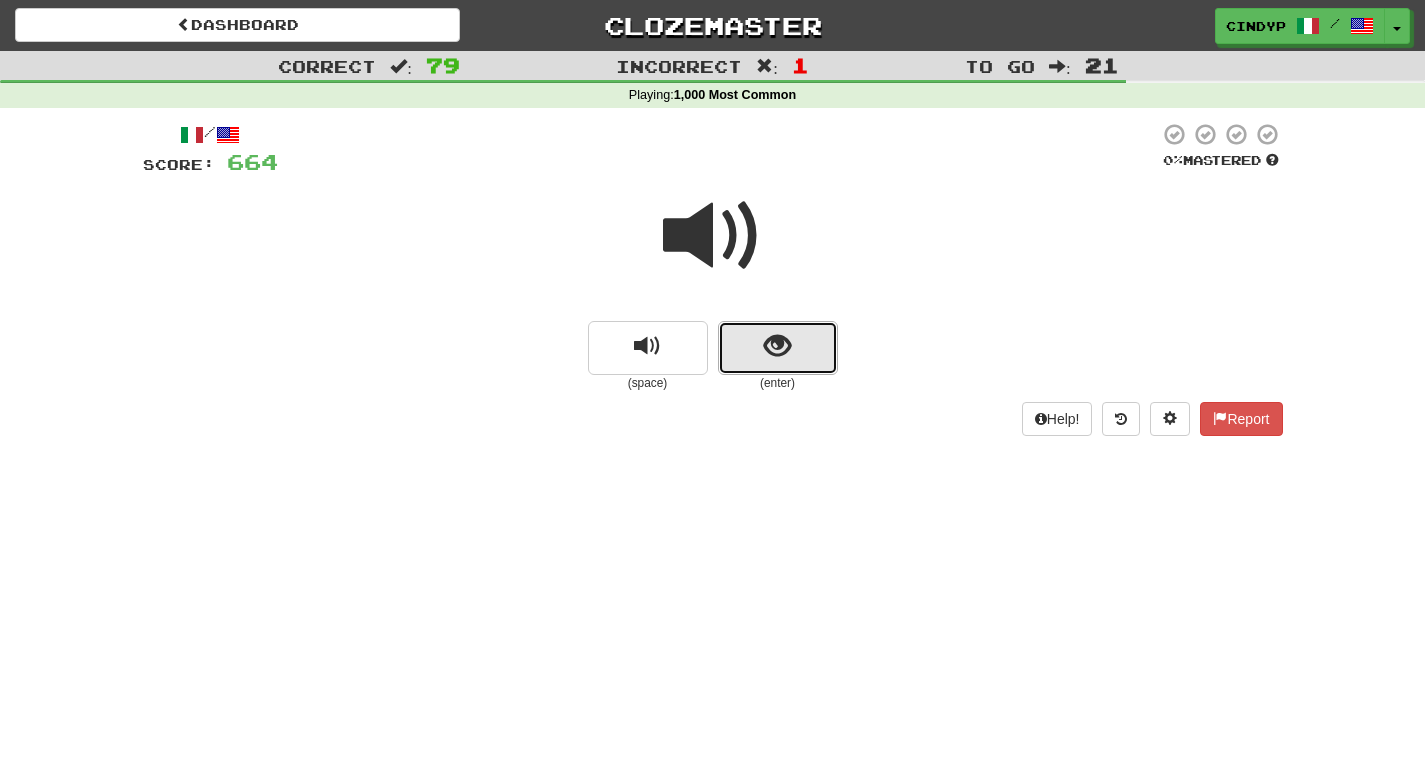 click at bounding box center [778, 348] 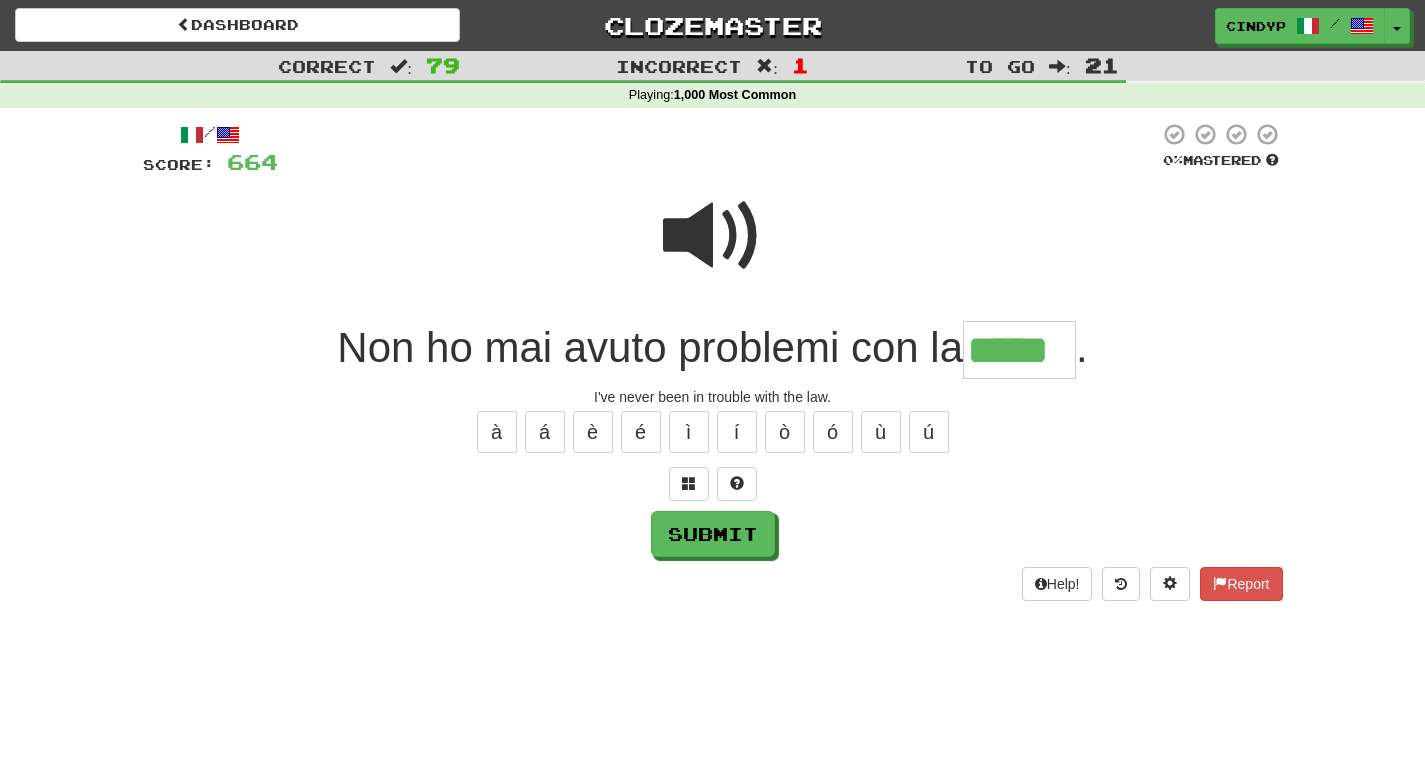 type on "*****" 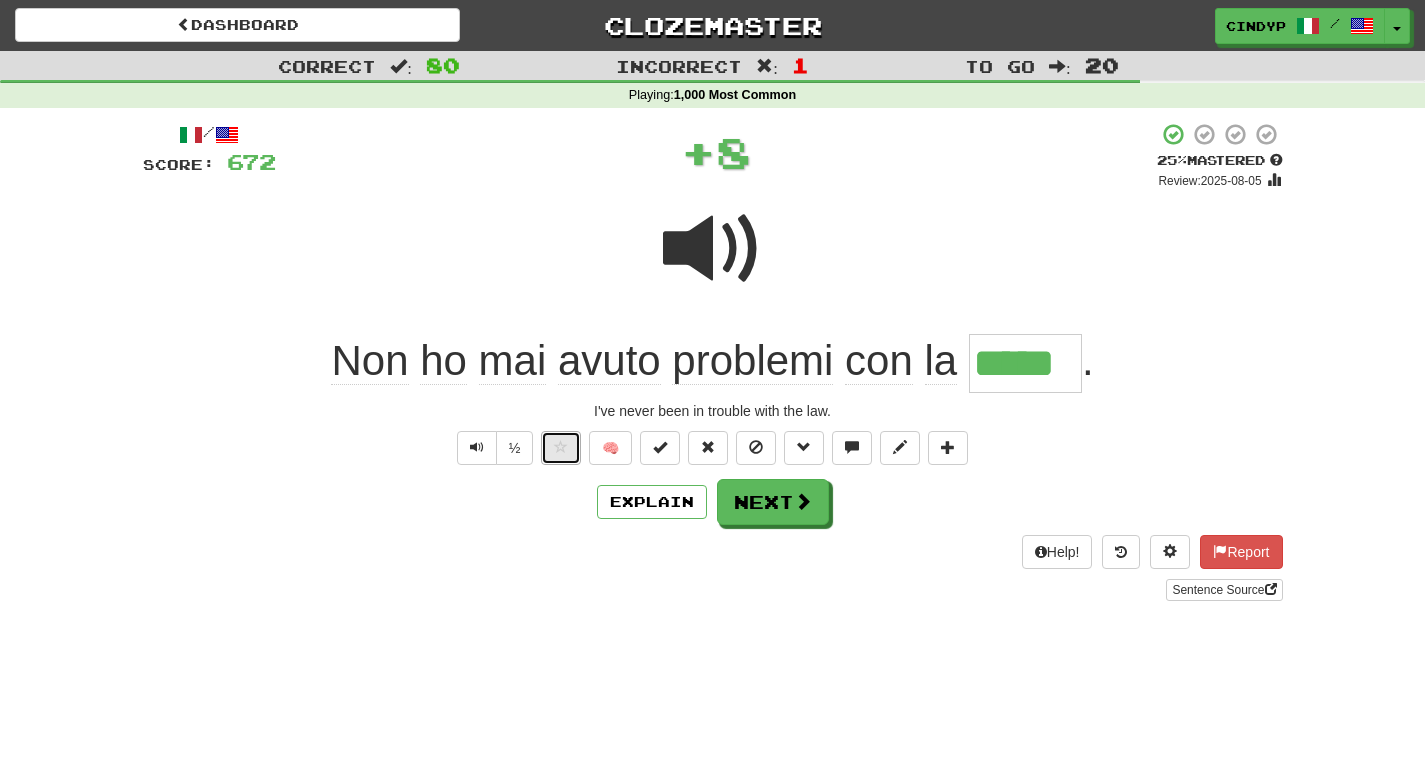 click at bounding box center (561, 447) 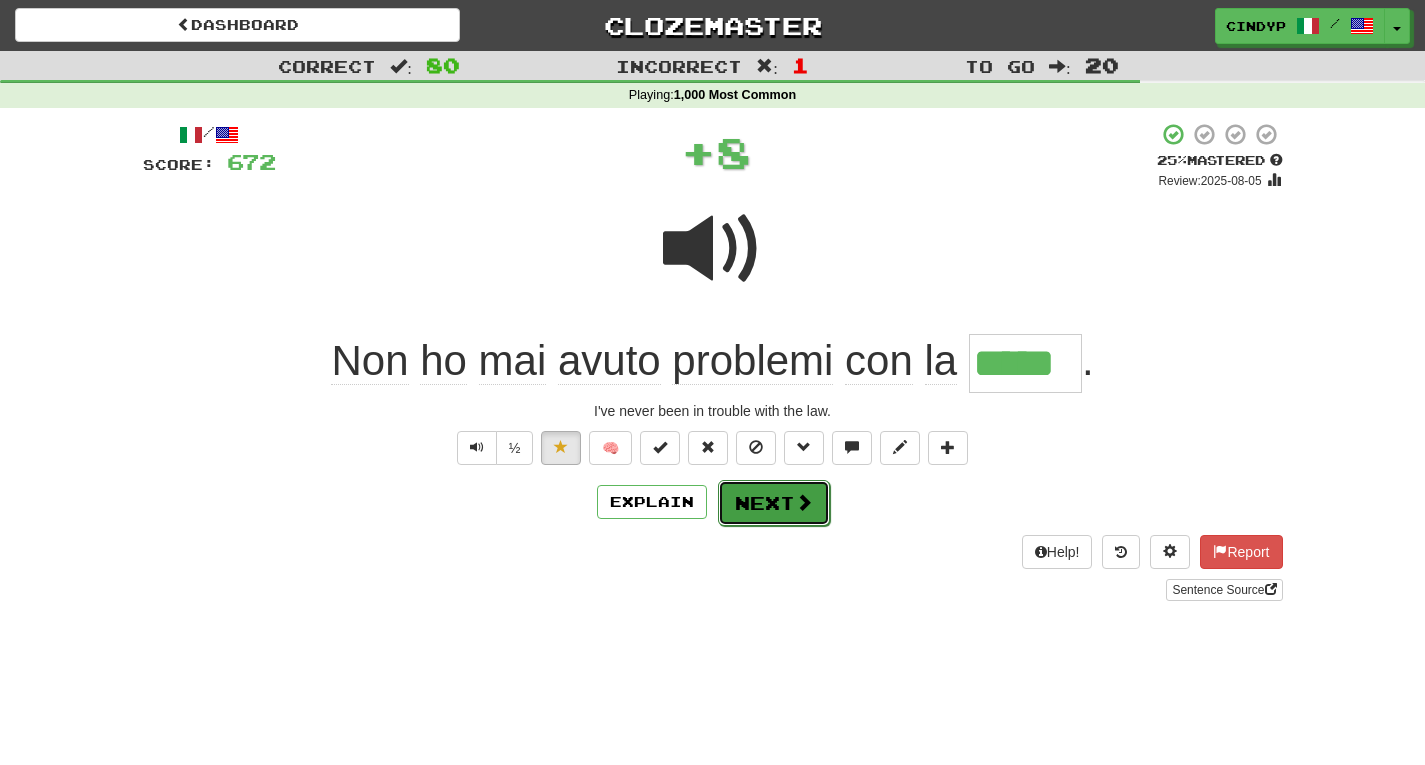click on "Next" at bounding box center (774, 503) 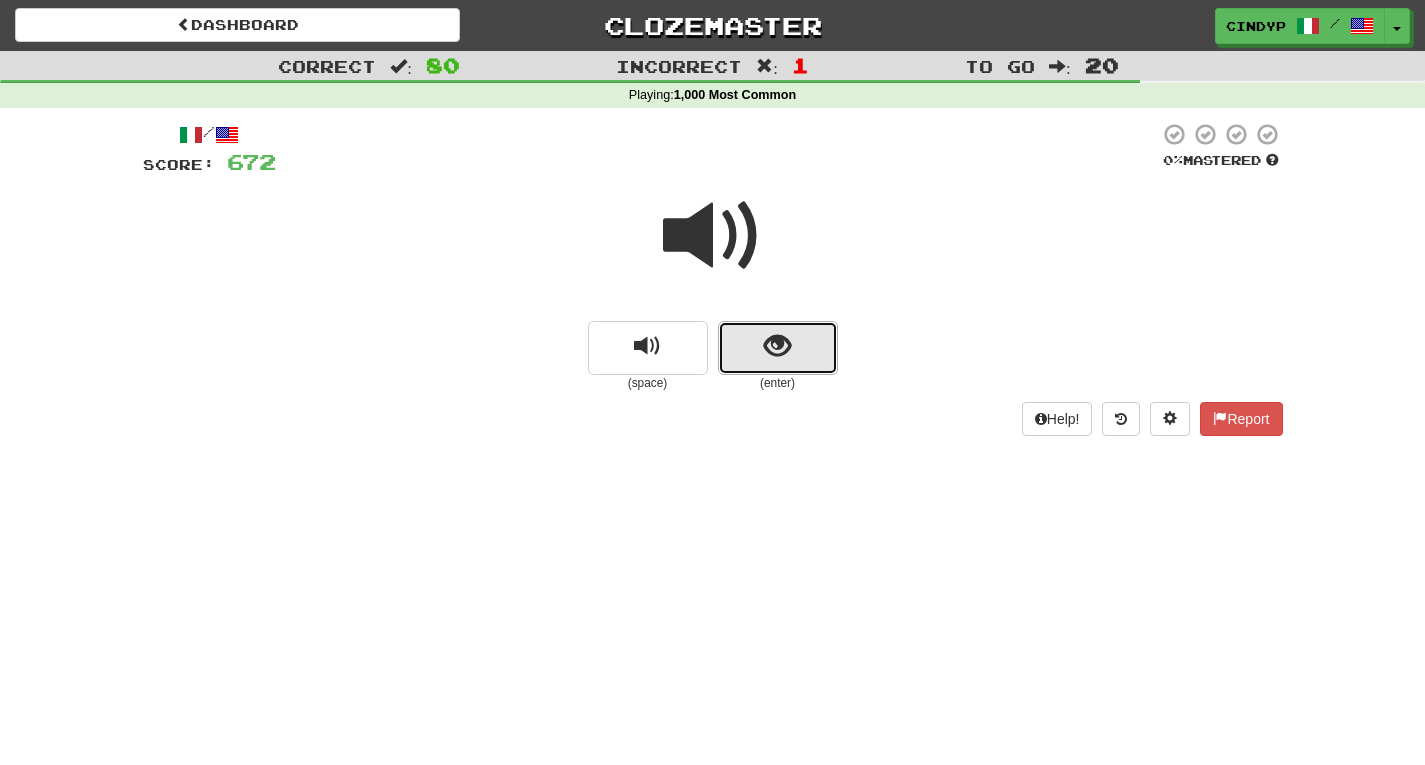 click at bounding box center (778, 348) 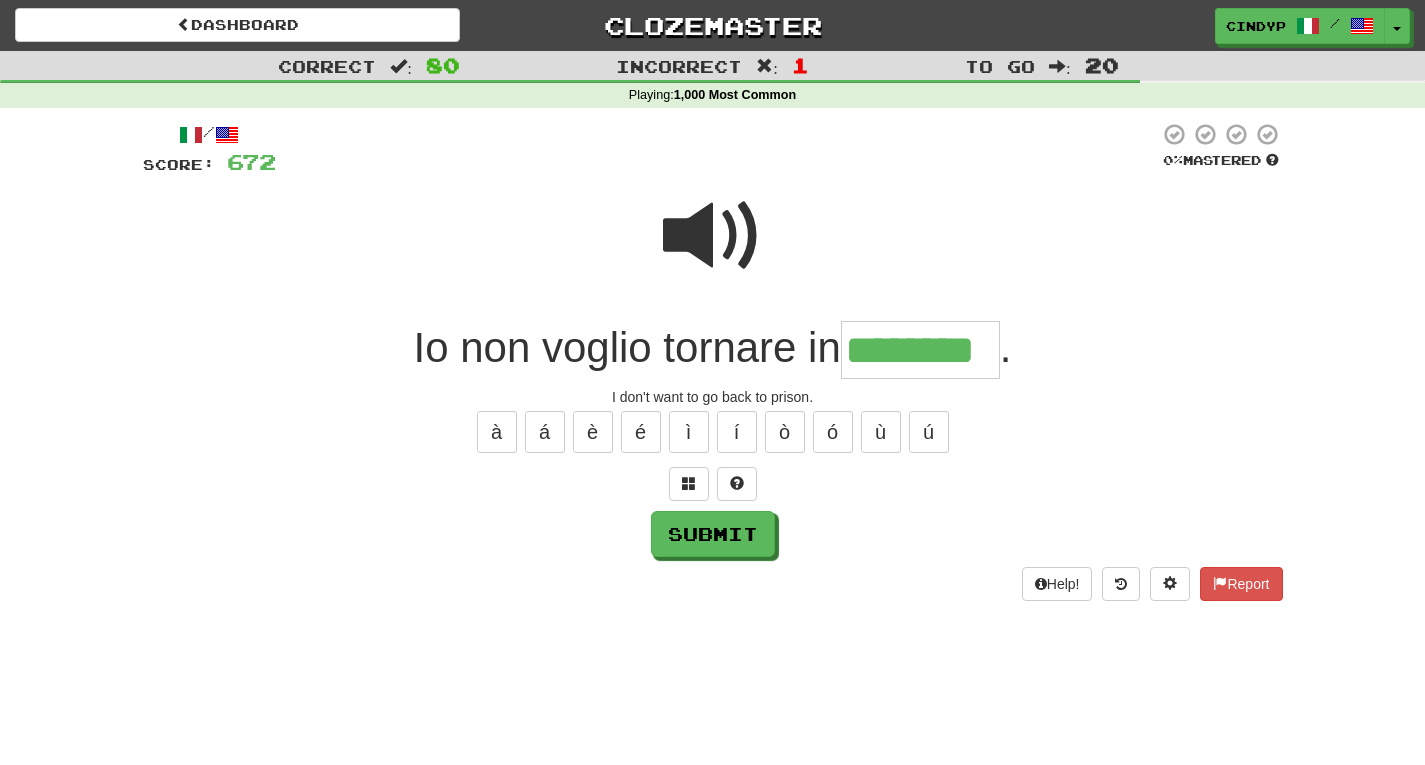 type on "********" 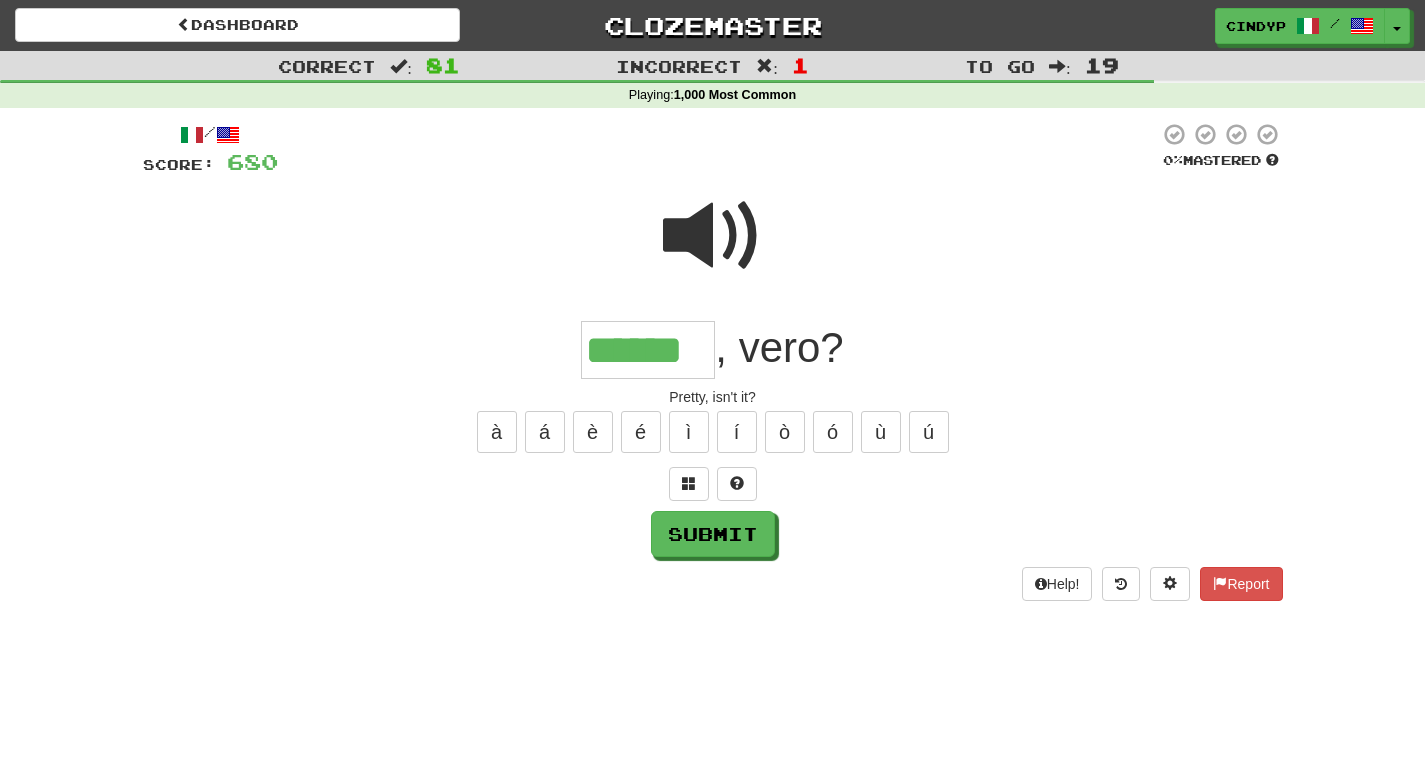 type on "******" 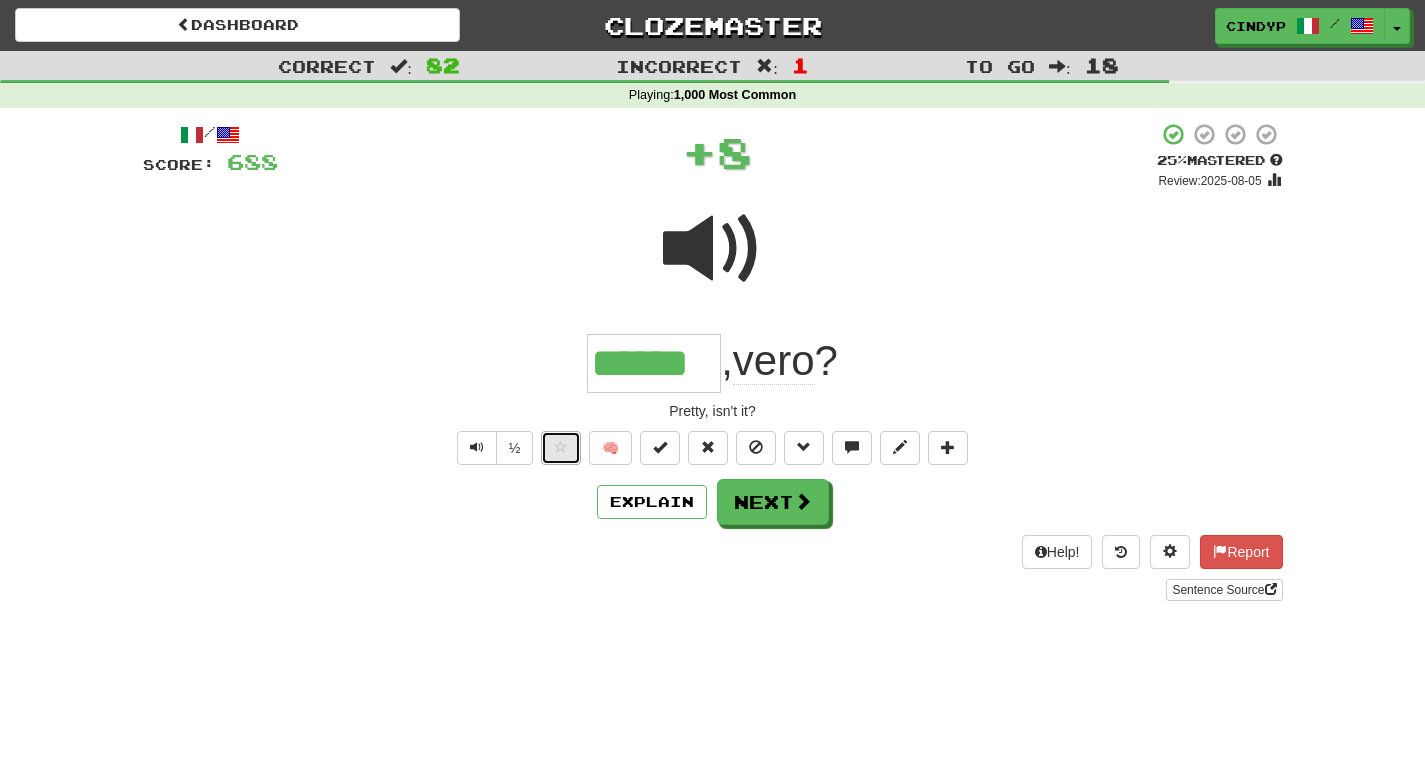 click at bounding box center [561, 448] 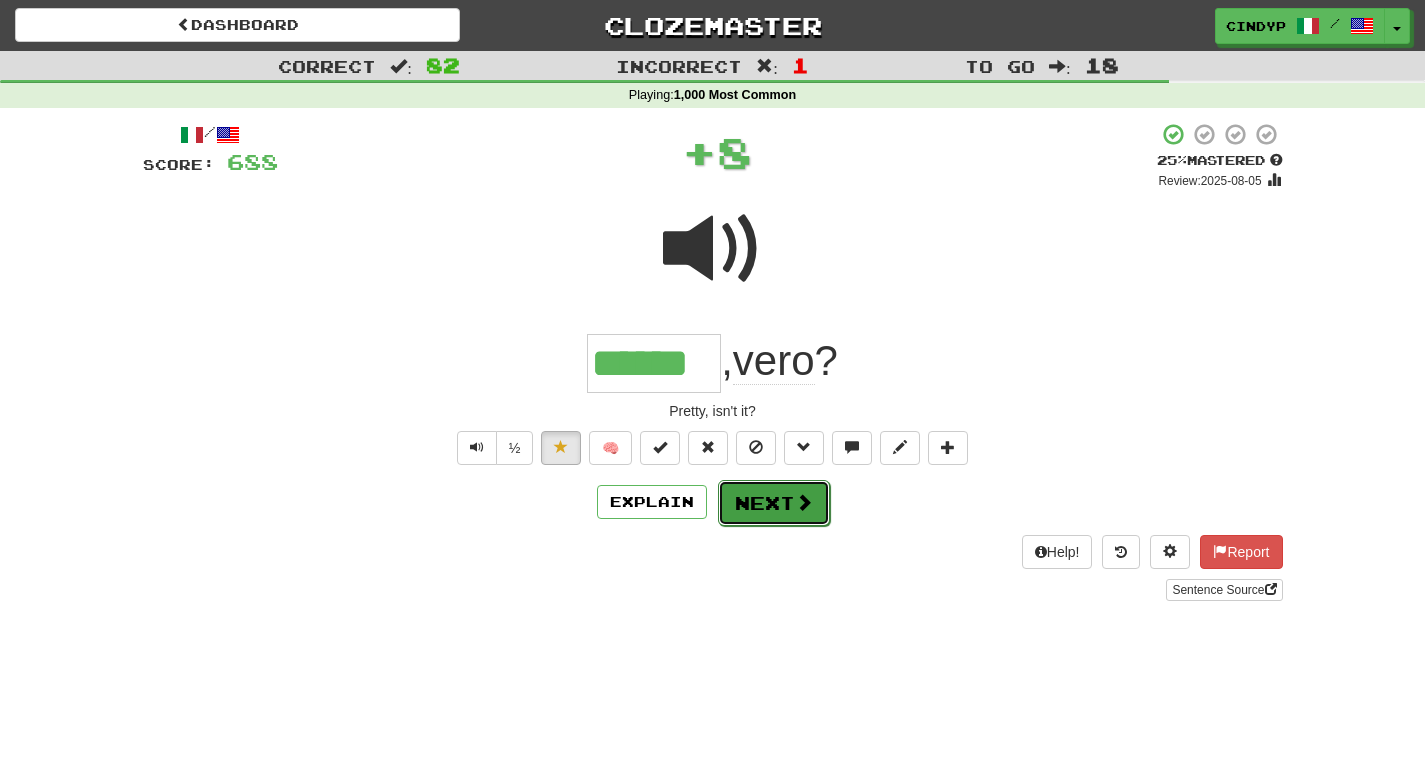 click on "Next" at bounding box center [774, 503] 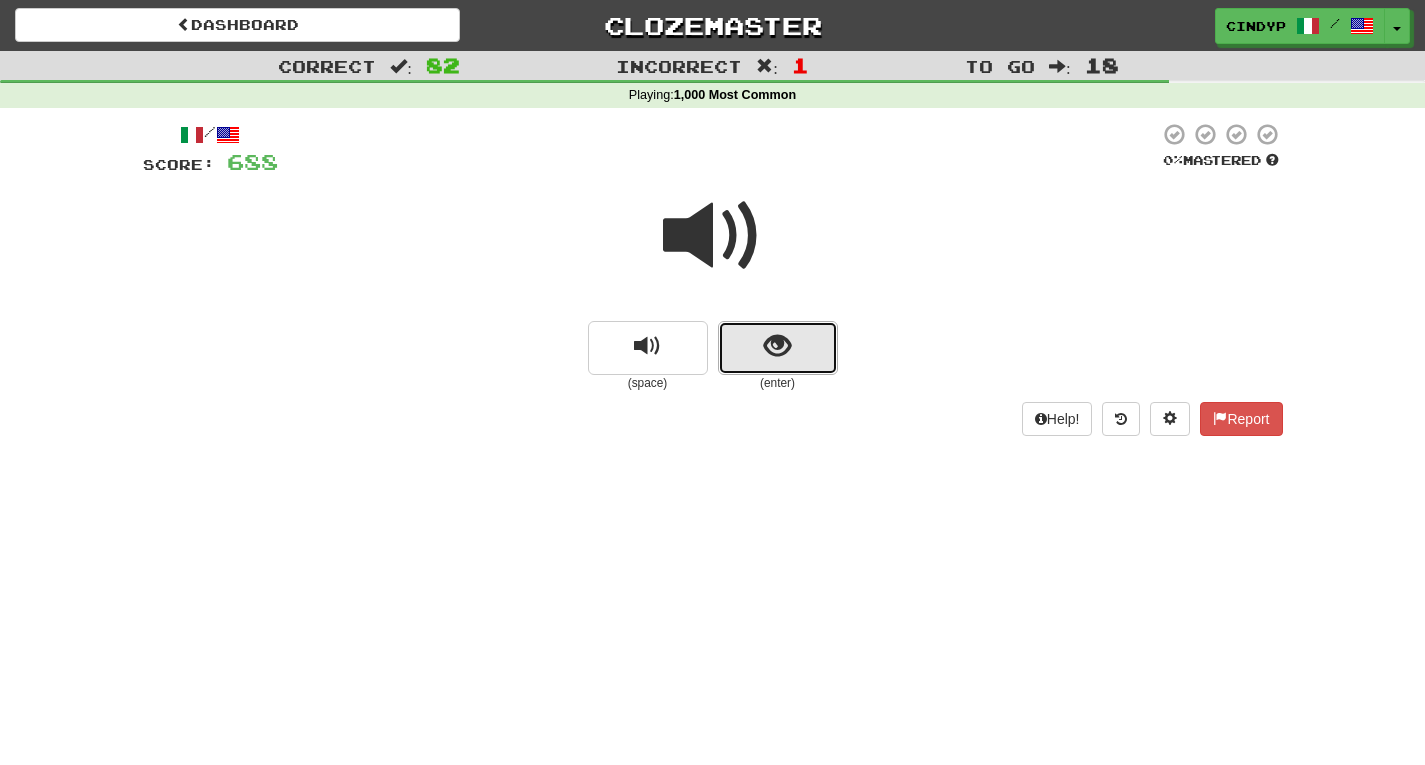 click at bounding box center (777, 346) 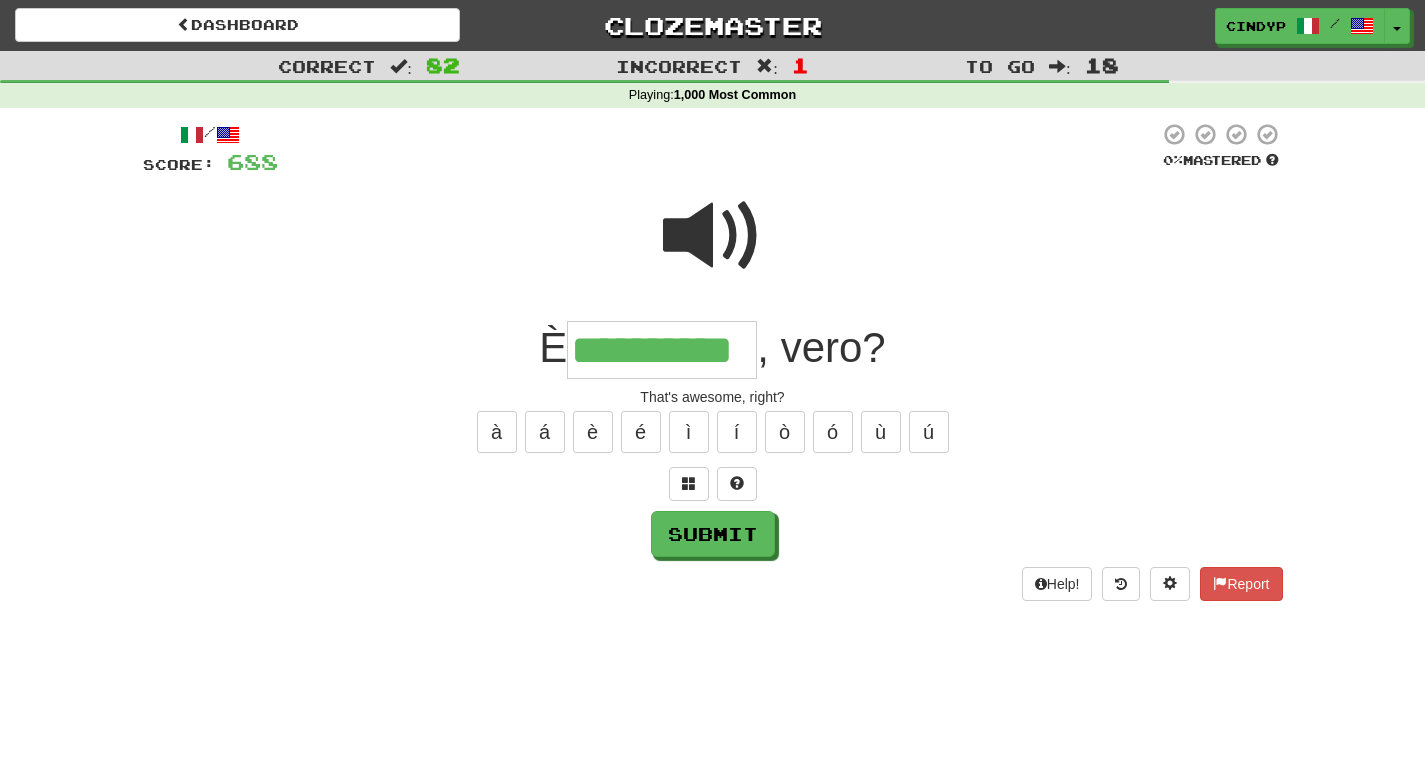 type on "**********" 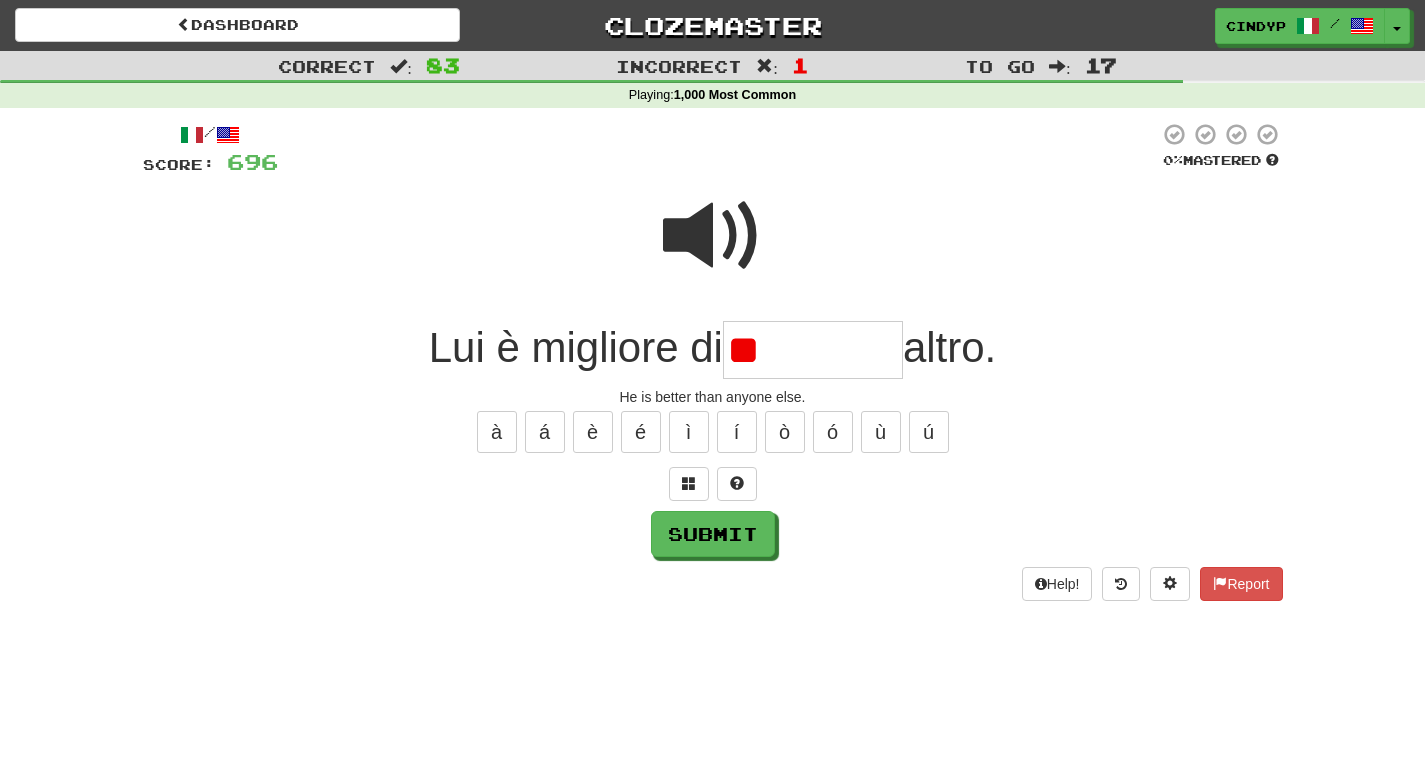 type on "*" 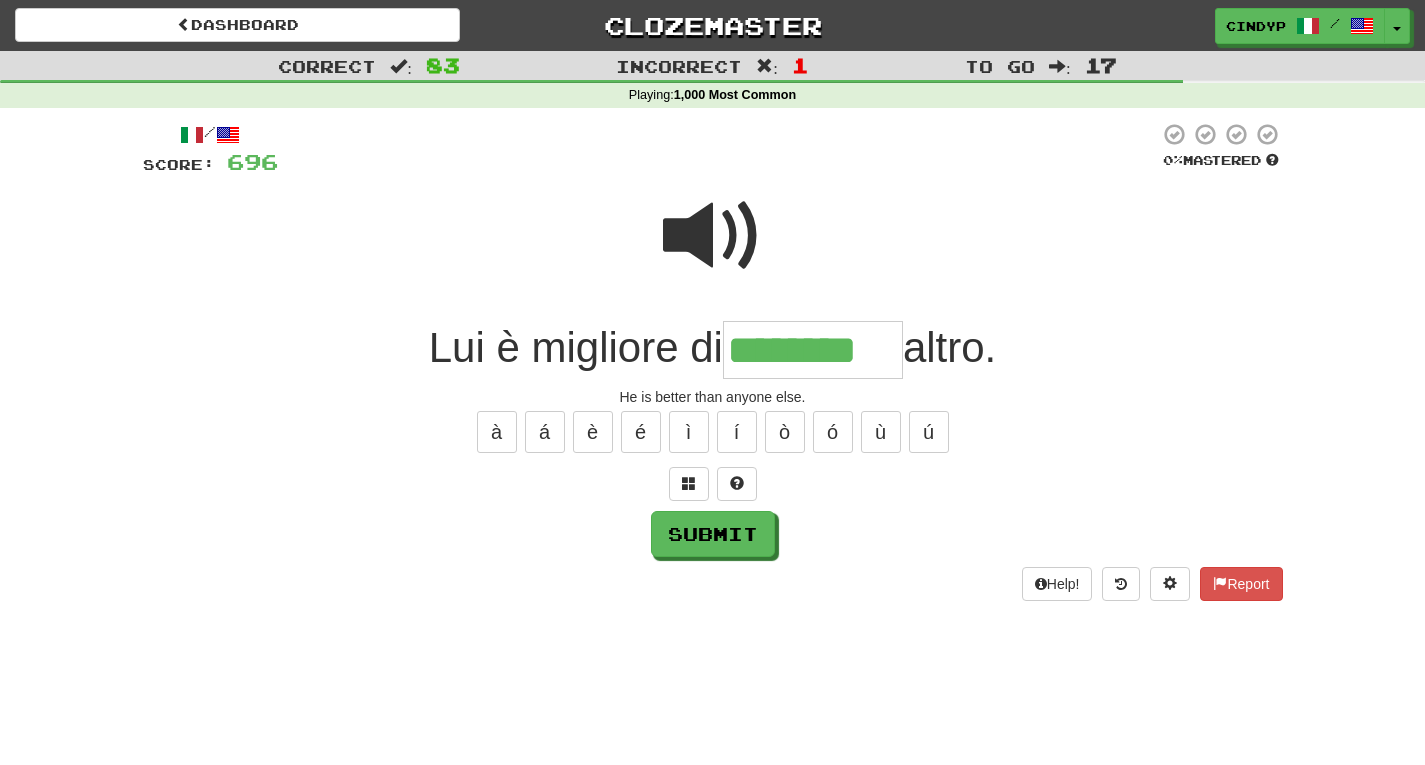 type on "********" 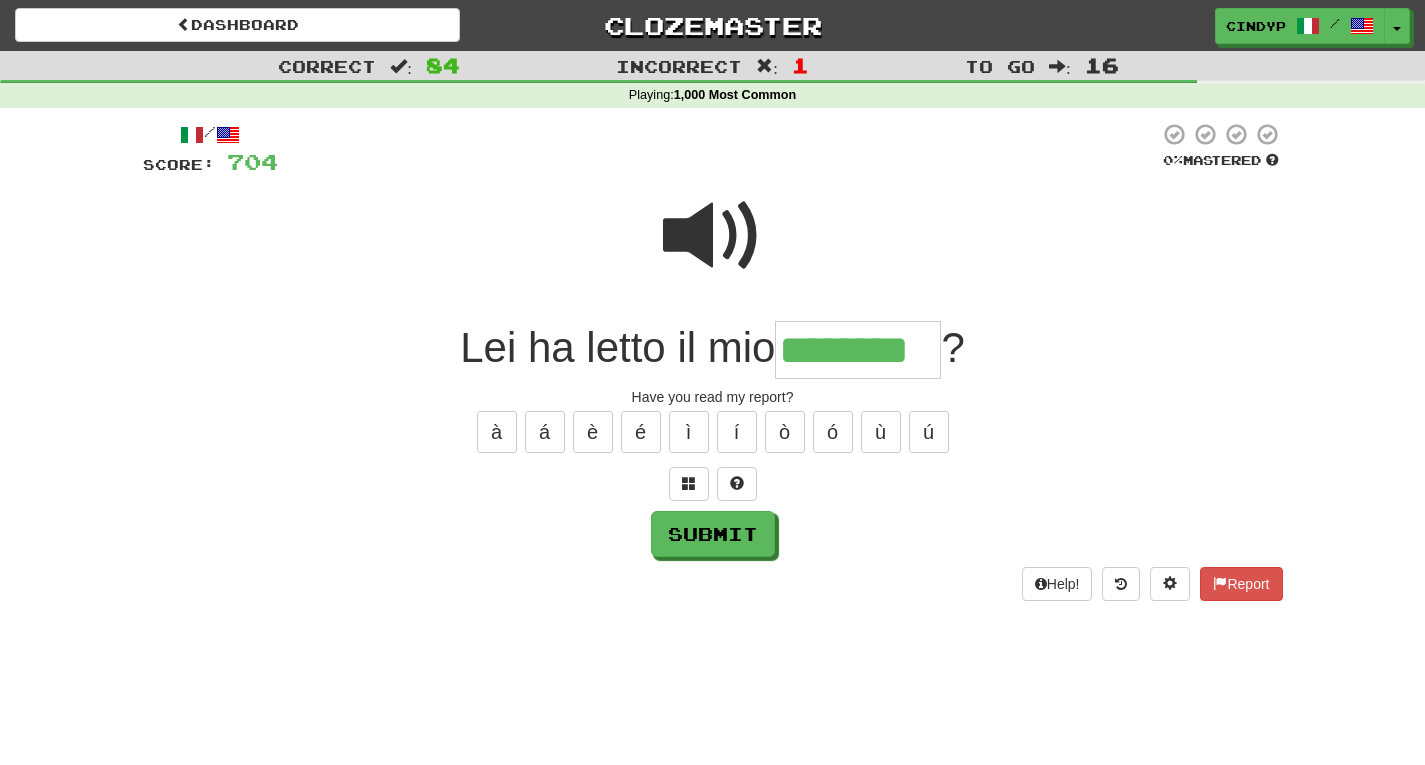type on "********" 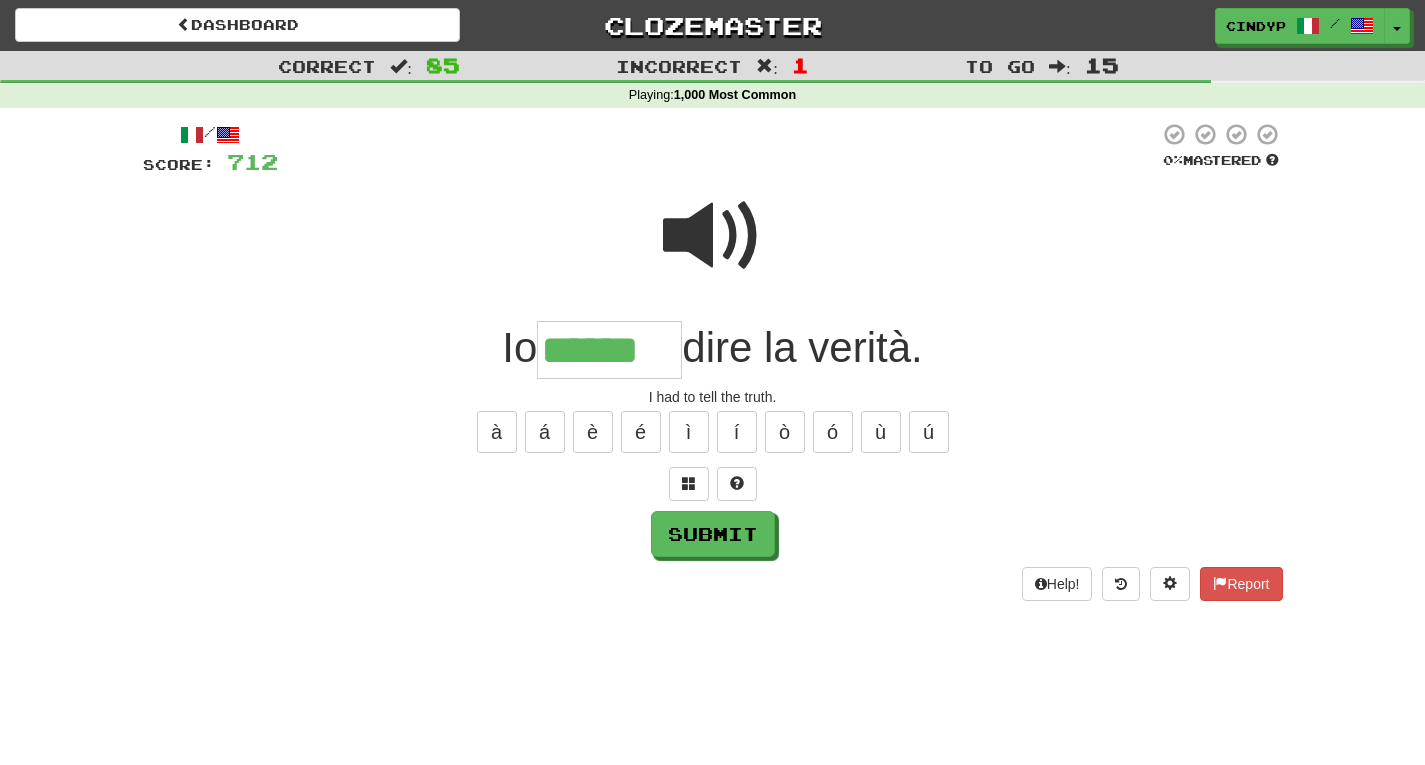 type on "******" 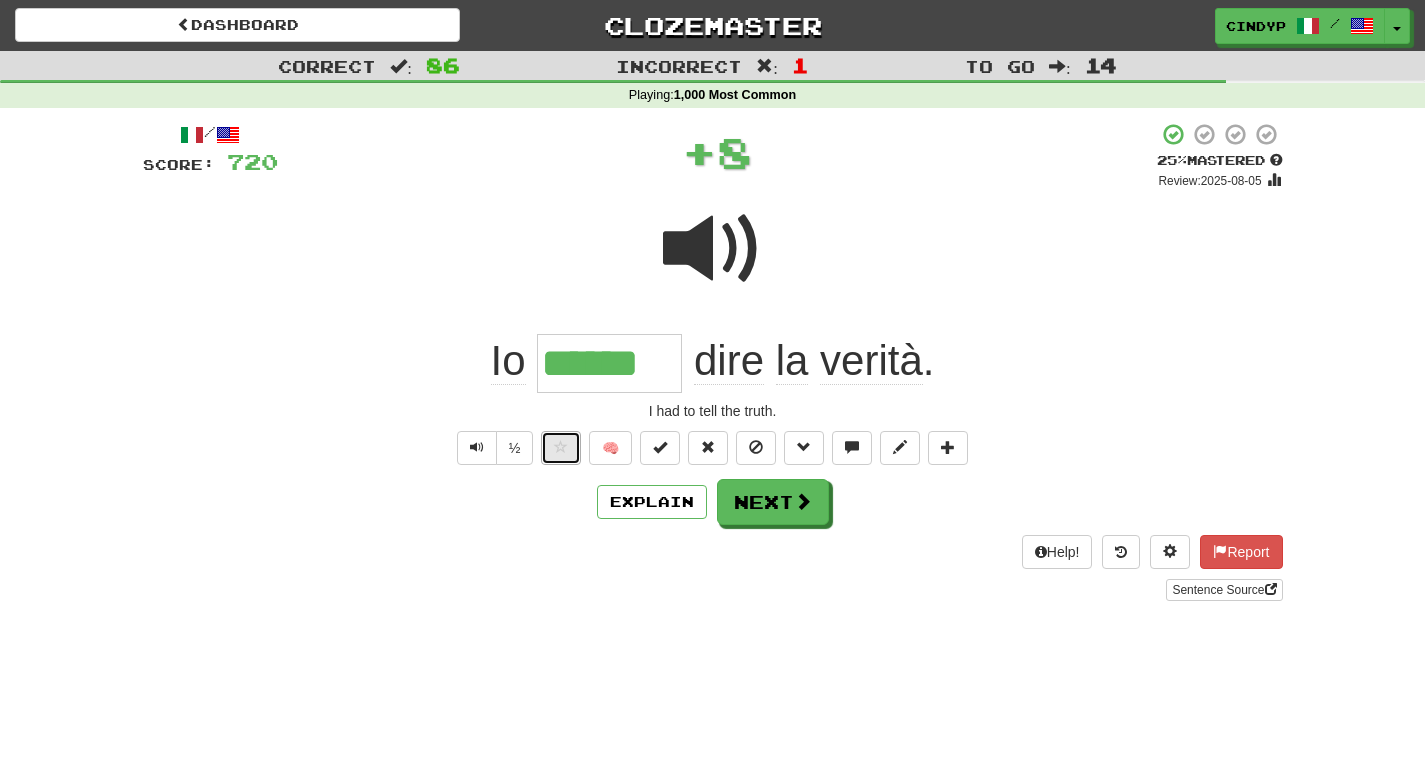 click at bounding box center [561, 448] 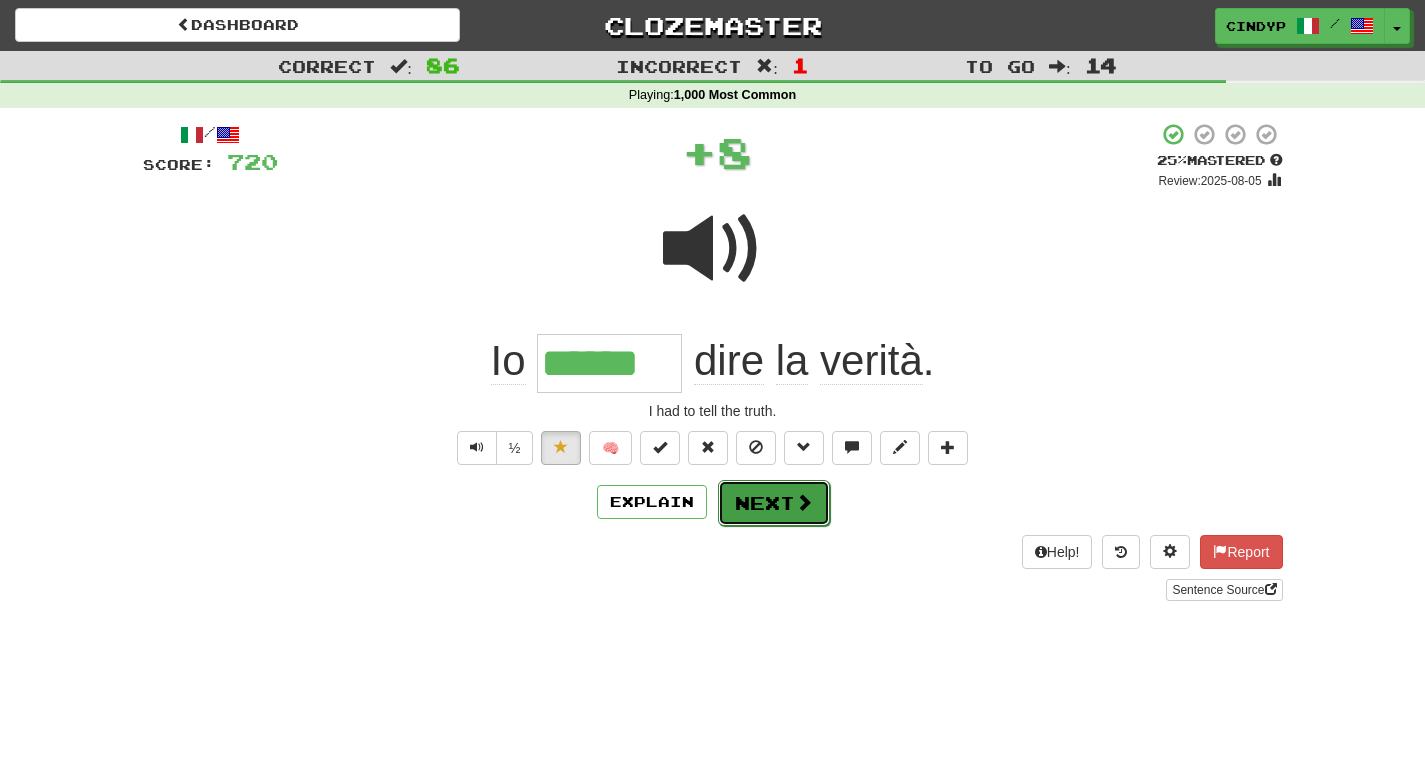 click on "Next" at bounding box center [774, 503] 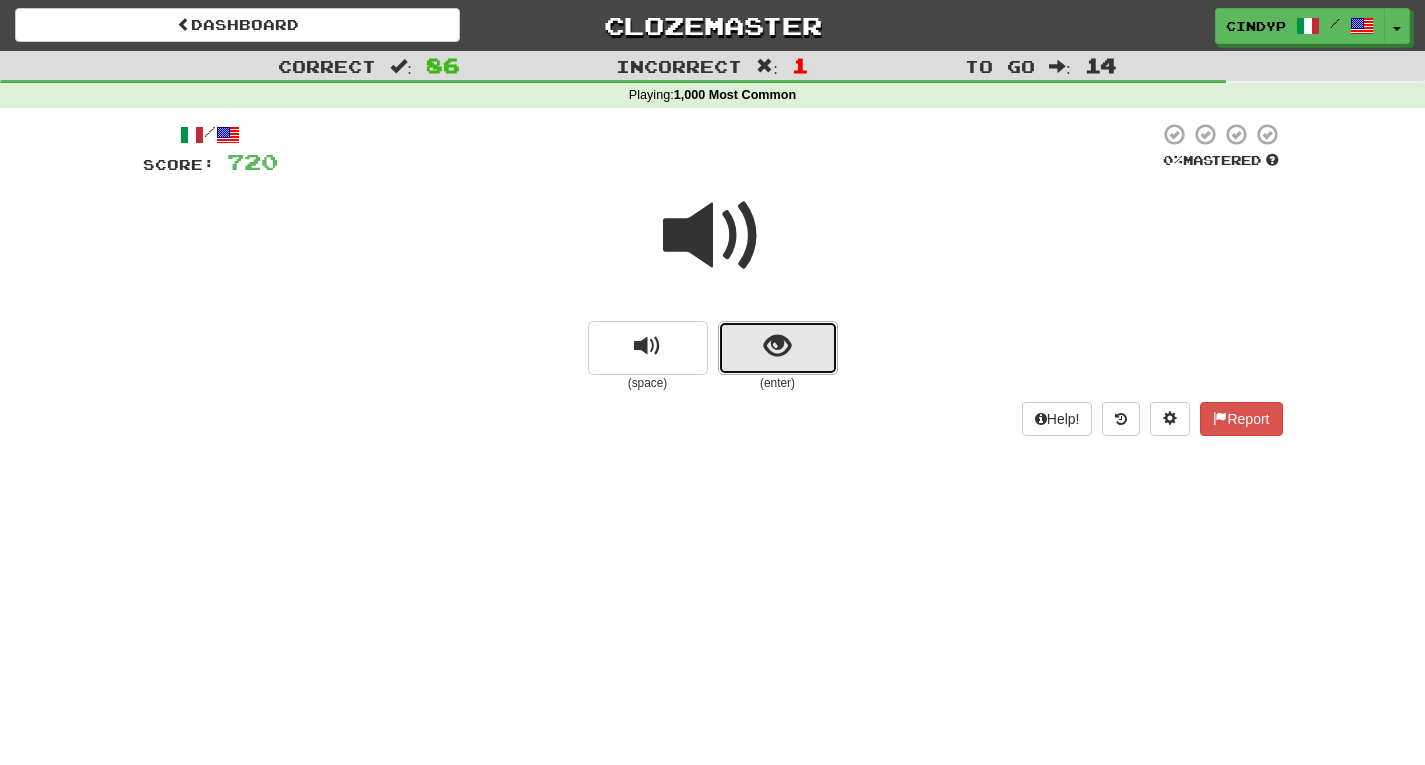 click at bounding box center [778, 348] 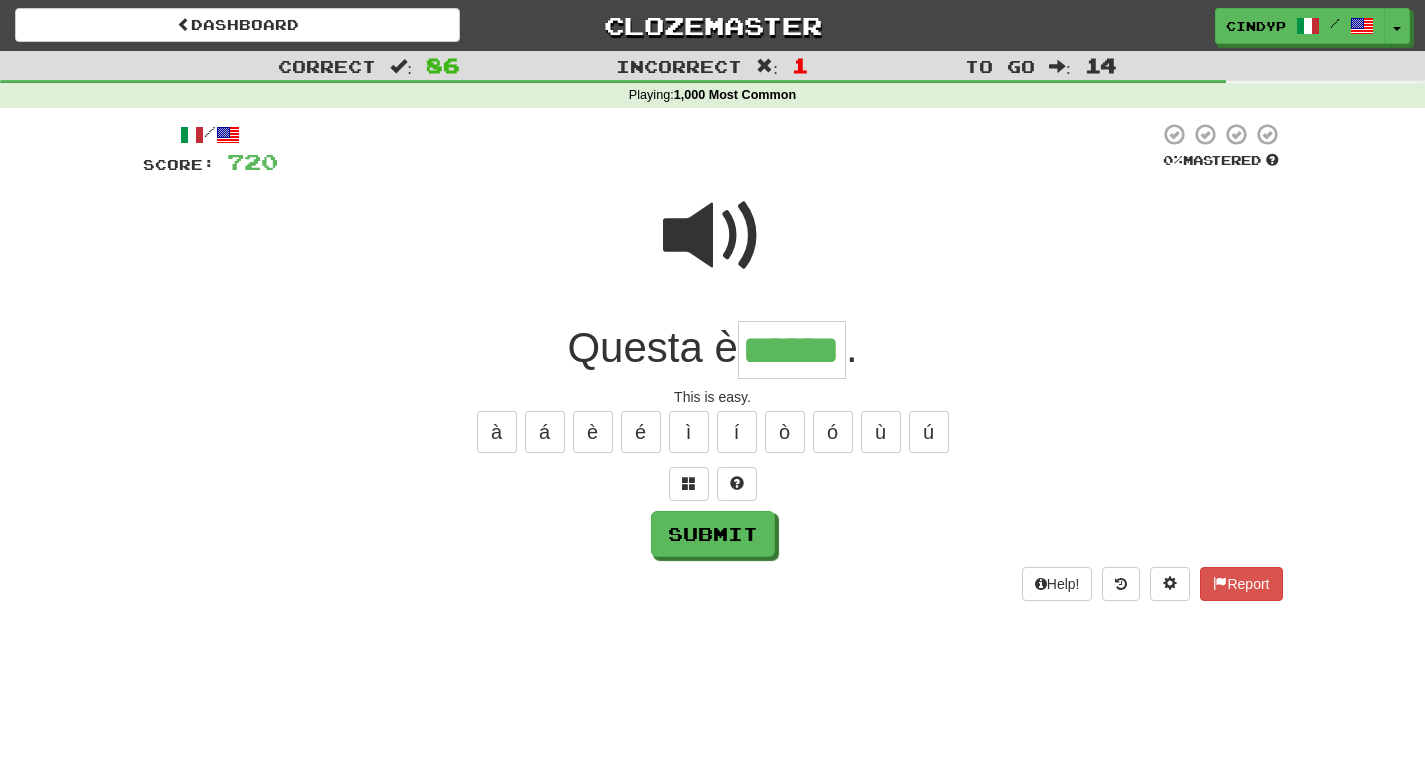 type on "******" 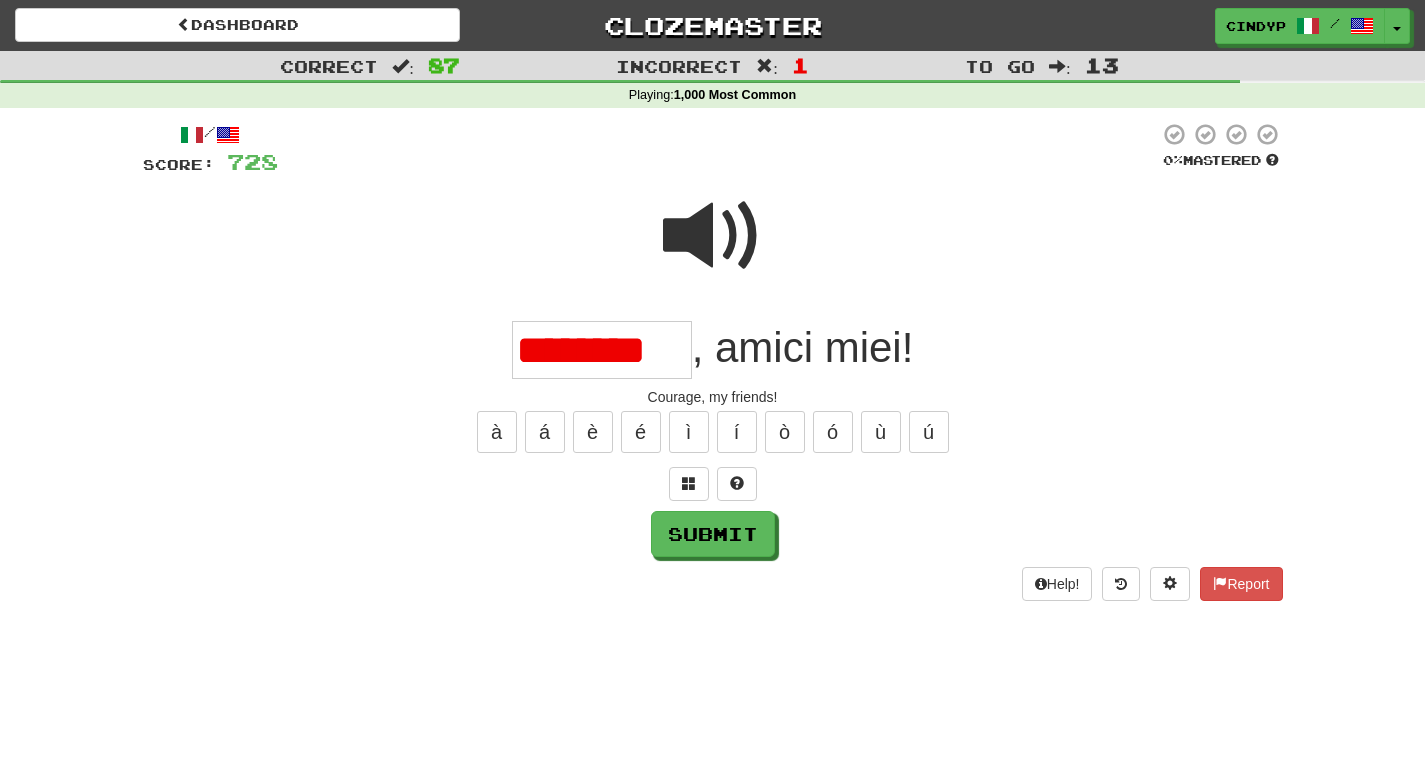 scroll, scrollTop: 0, scrollLeft: 0, axis: both 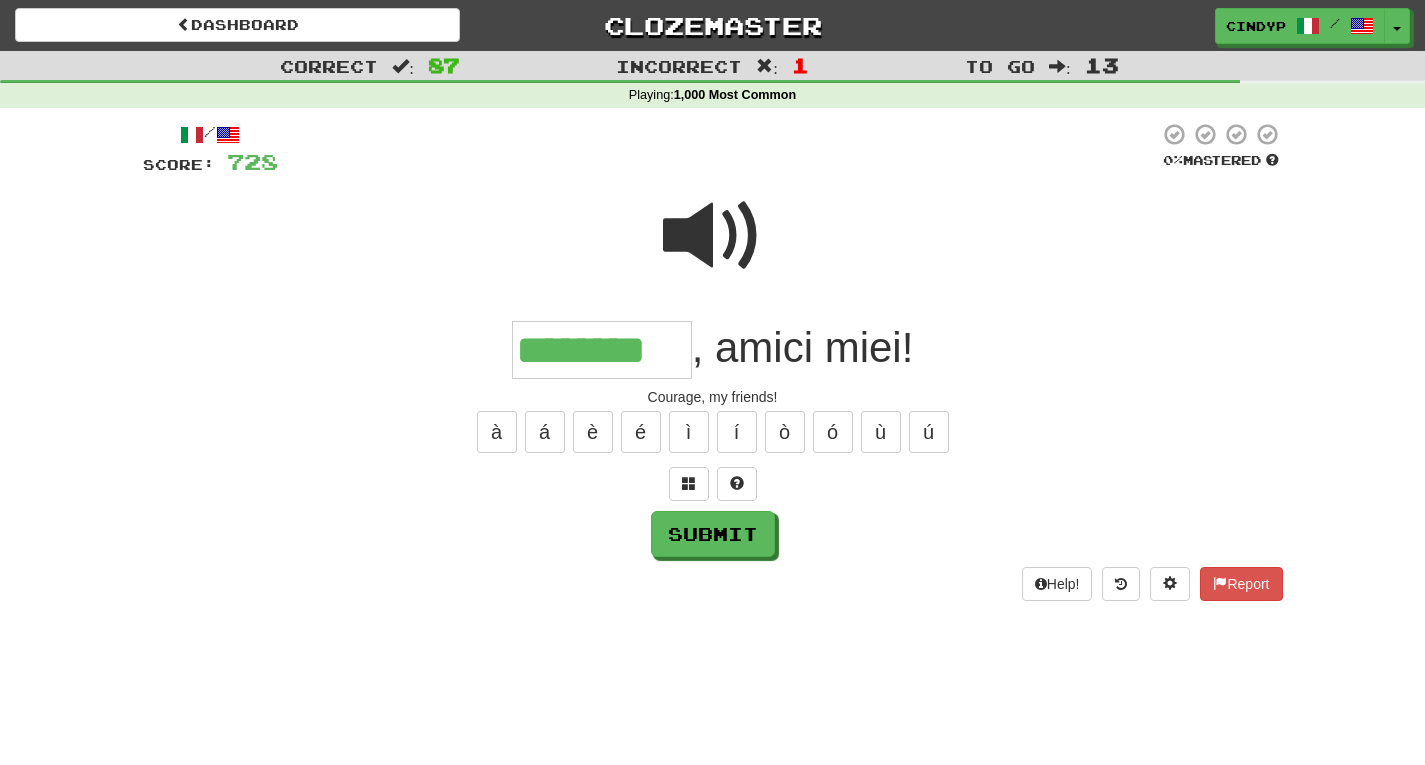 type on "********" 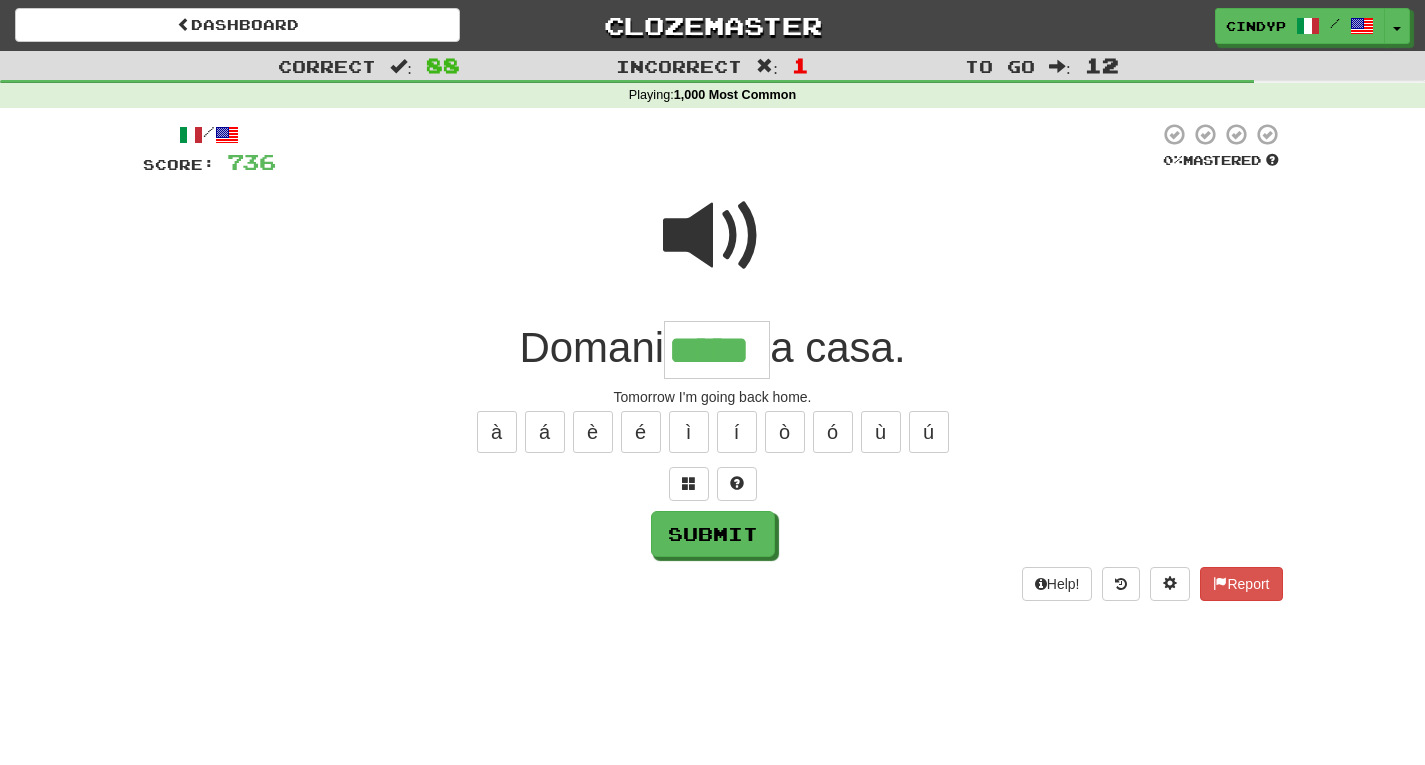 type on "*****" 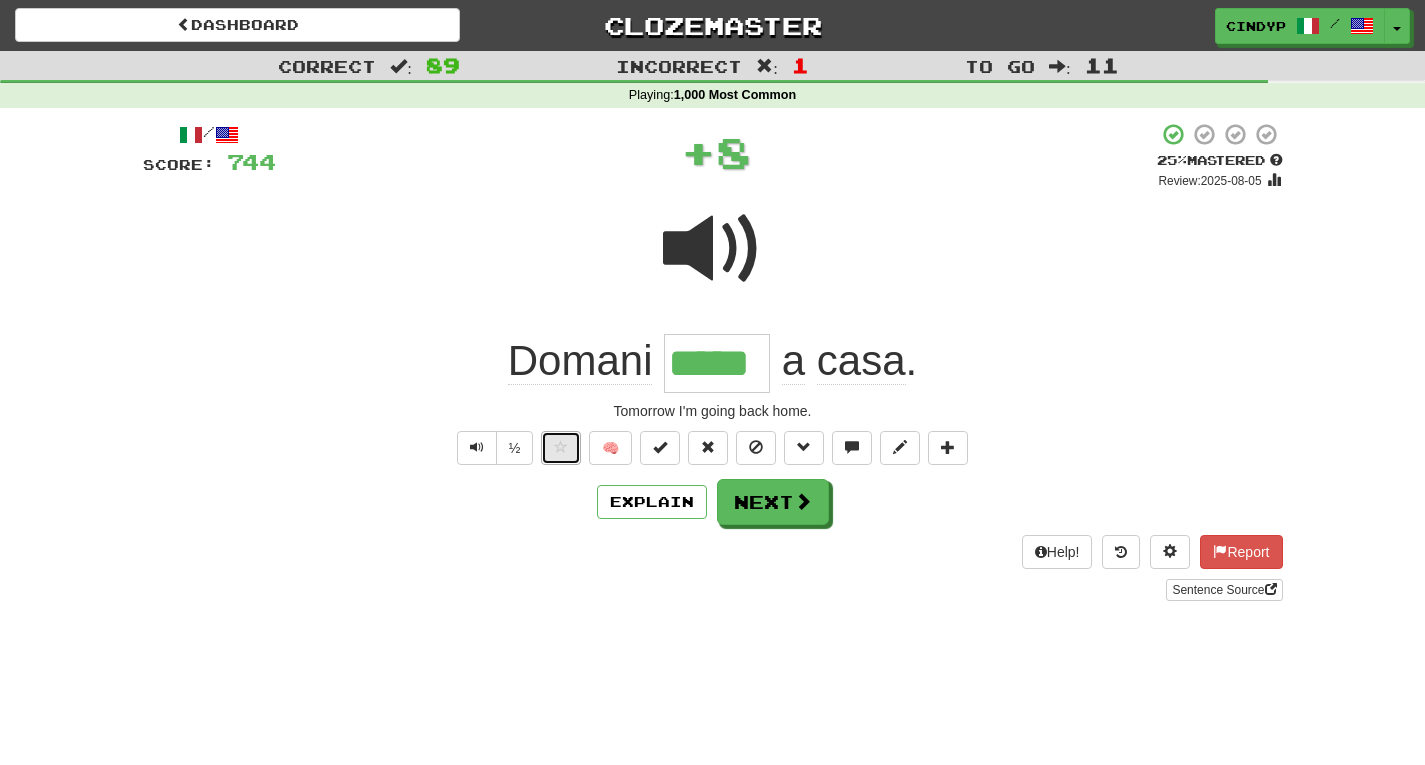 click at bounding box center (561, 447) 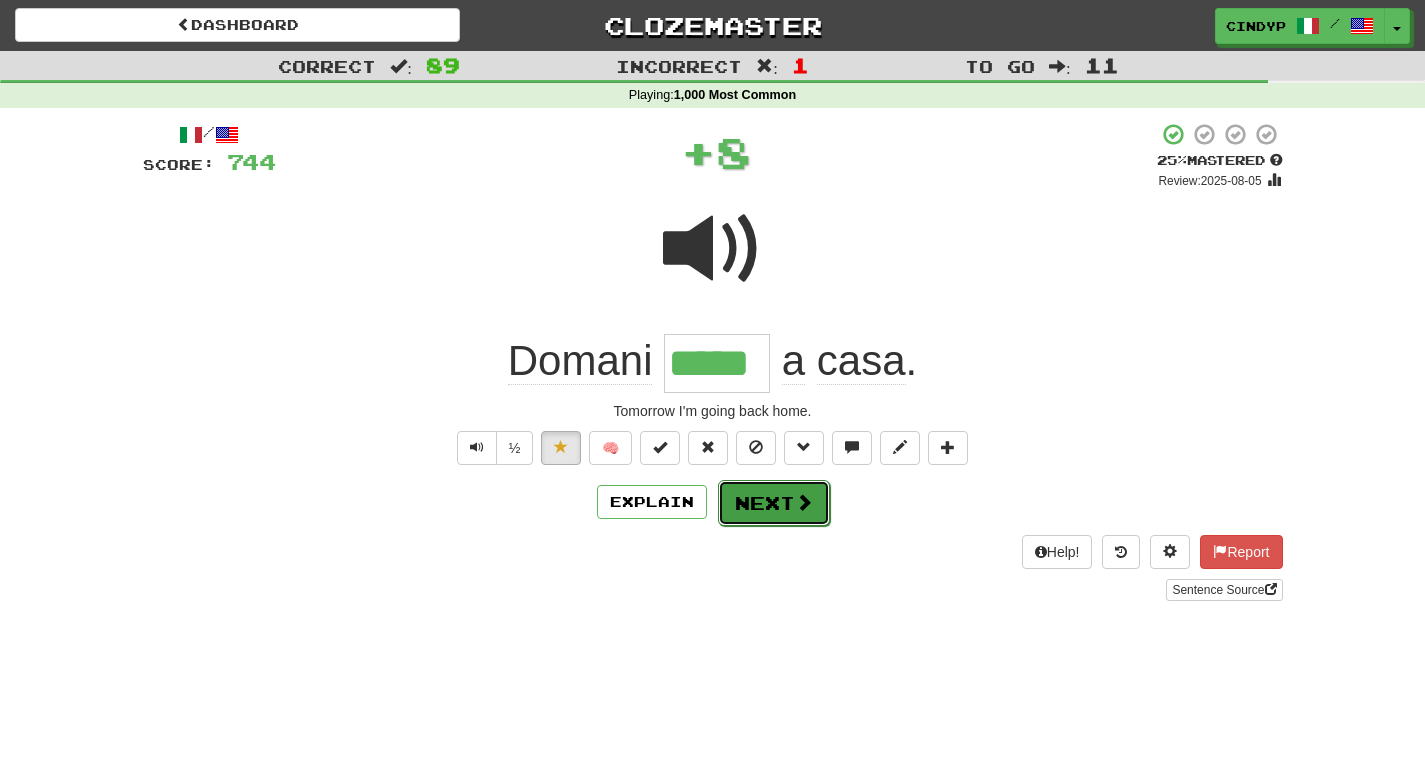 click on "Next" at bounding box center [774, 503] 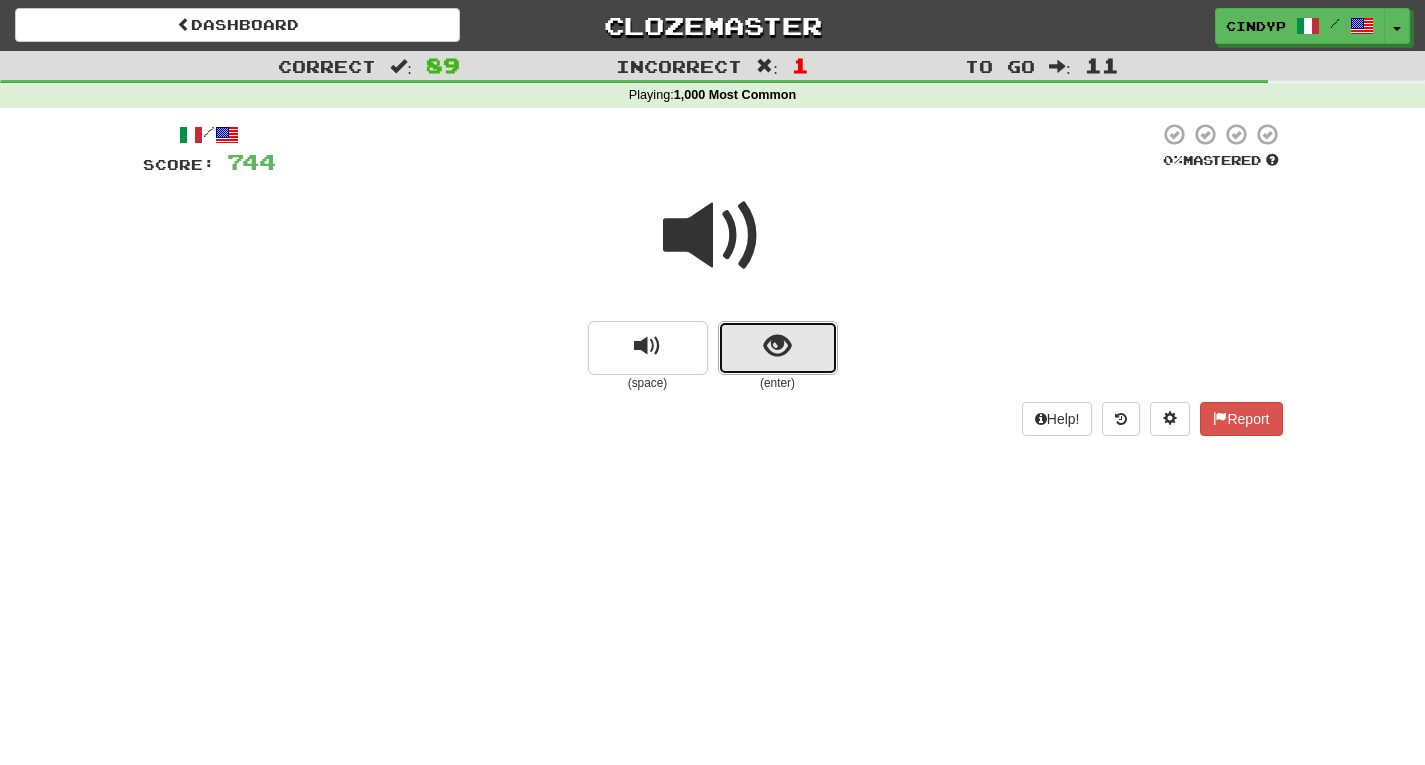 click at bounding box center [778, 348] 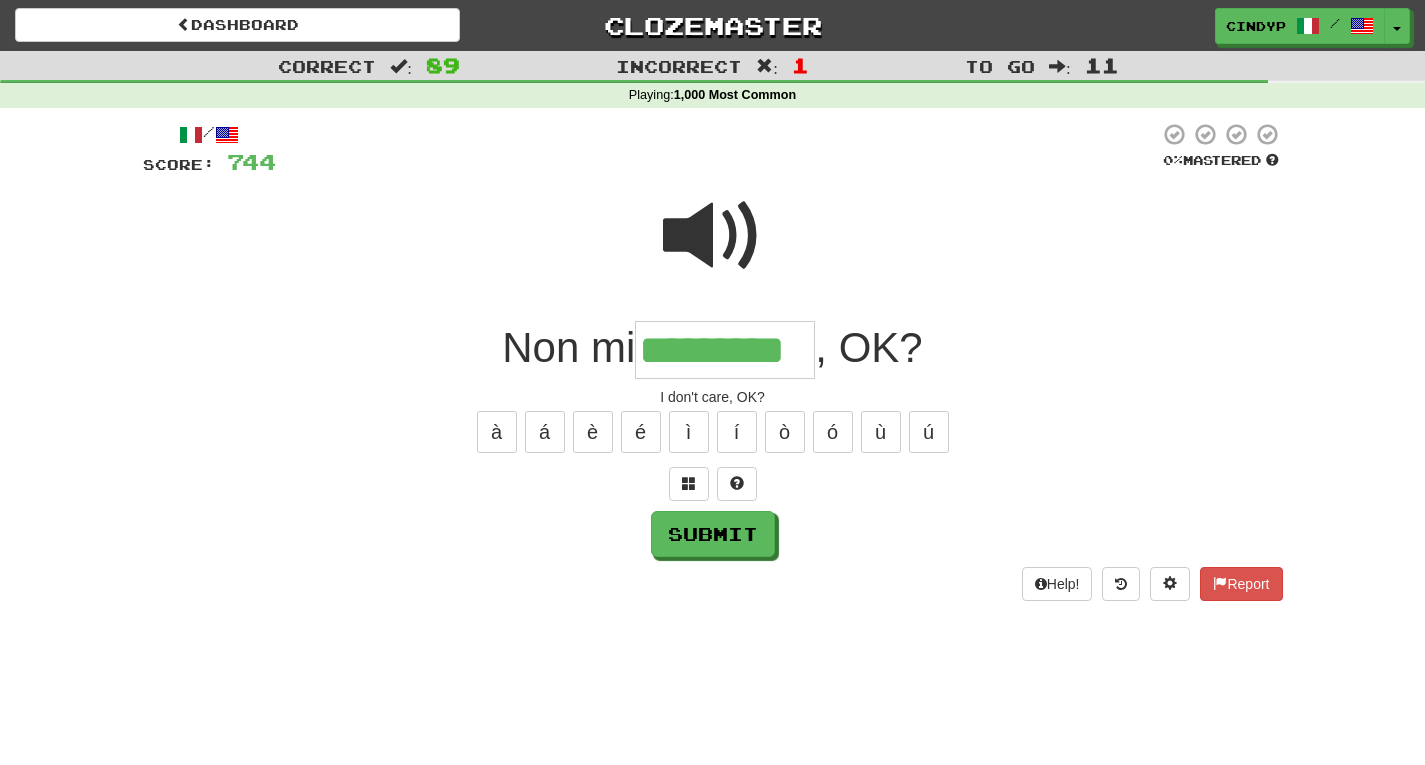type on "*********" 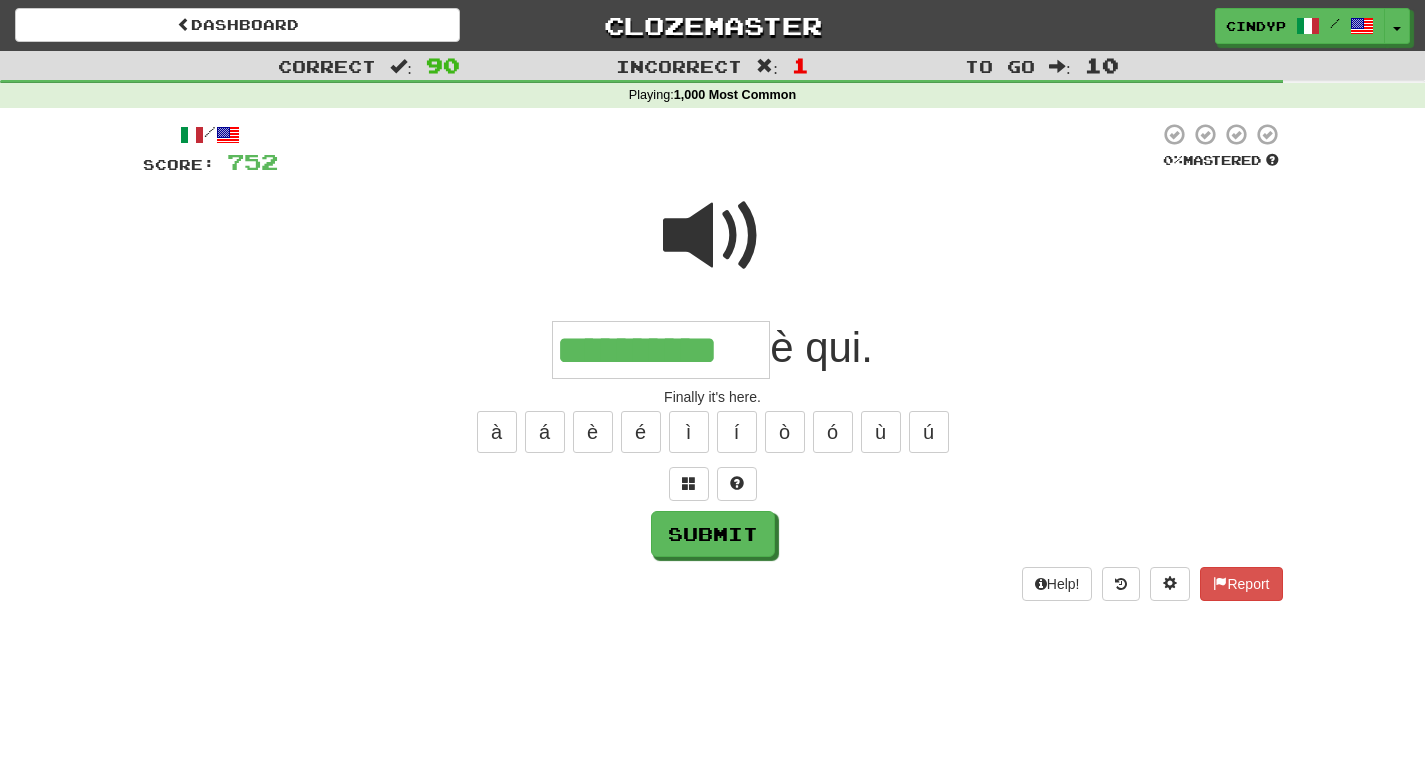 type on "**********" 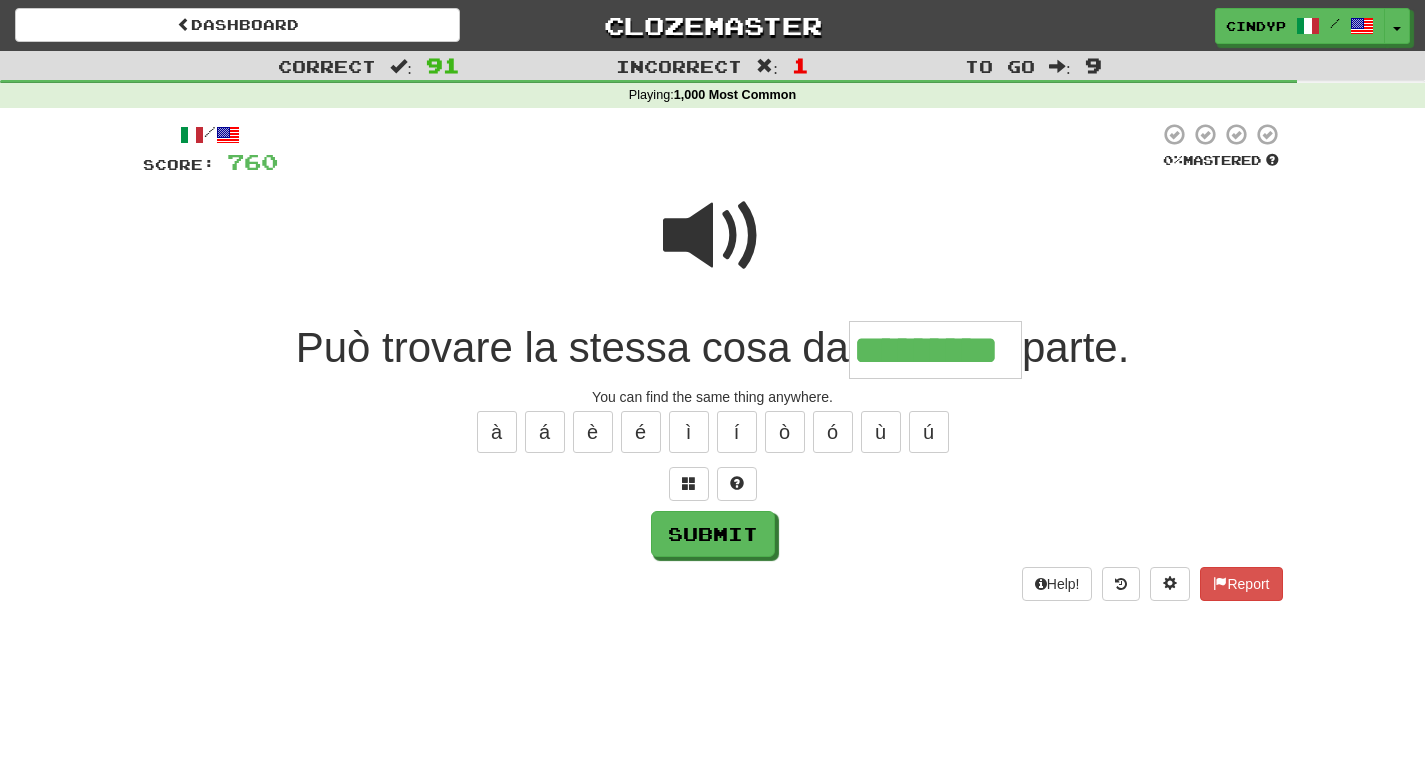 type on "*********" 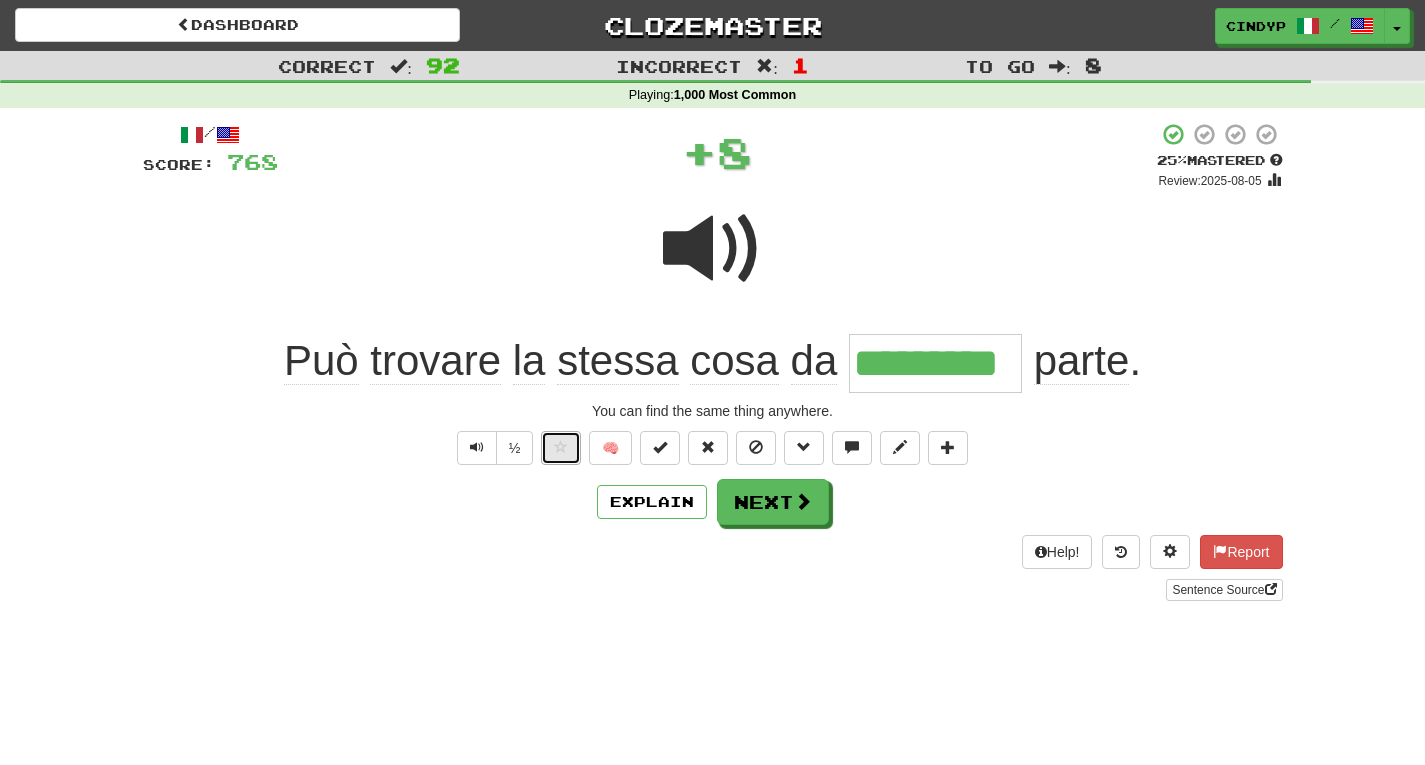 click at bounding box center (561, 448) 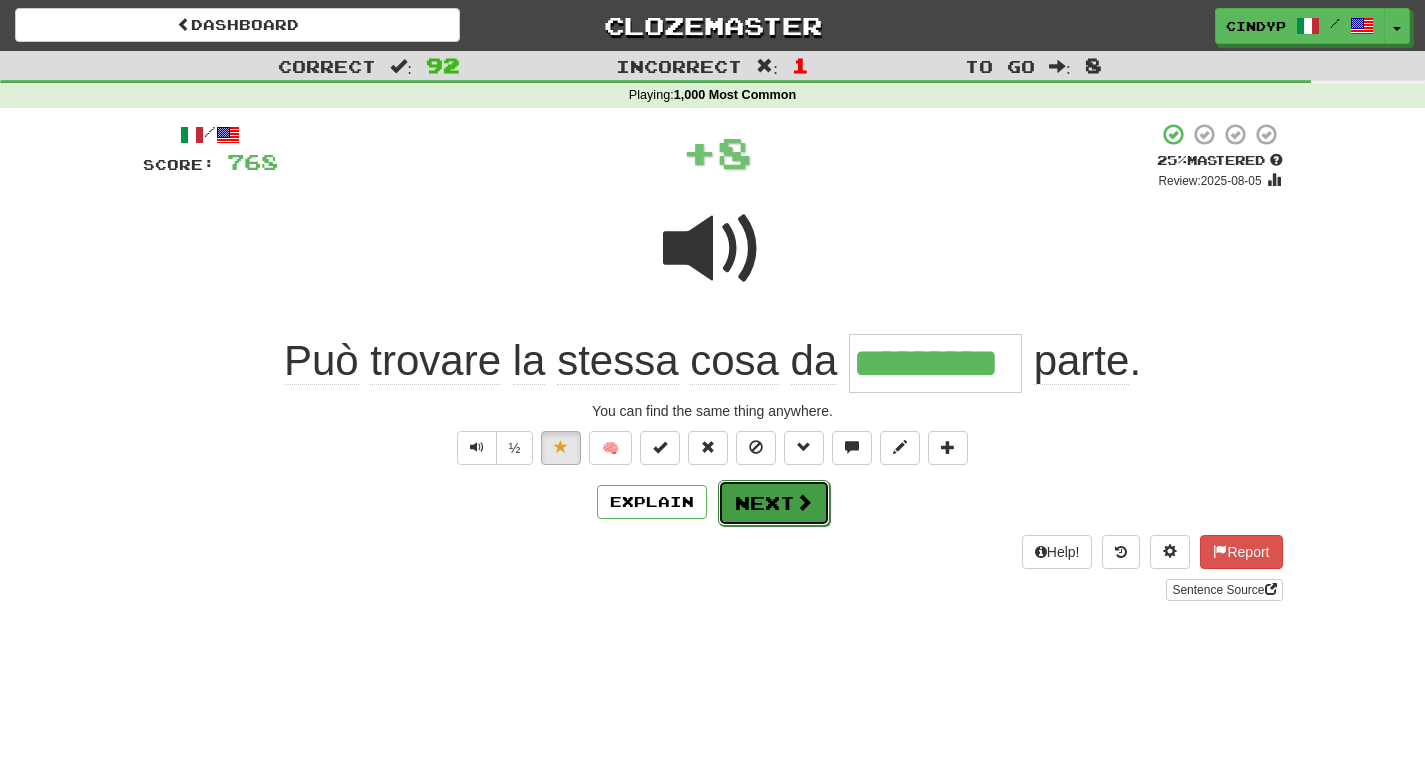 click on "Next" at bounding box center [774, 503] 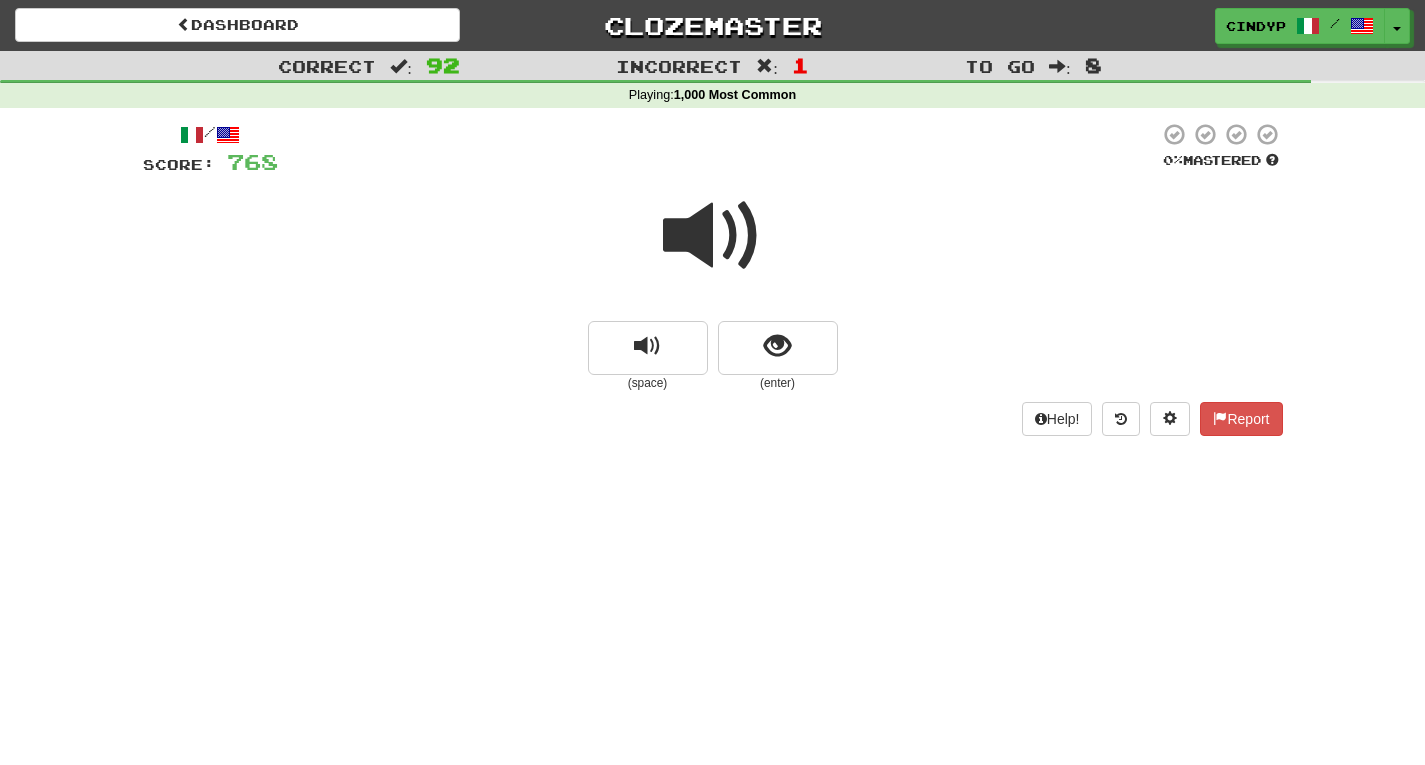 click at bounding box center (713, 236) 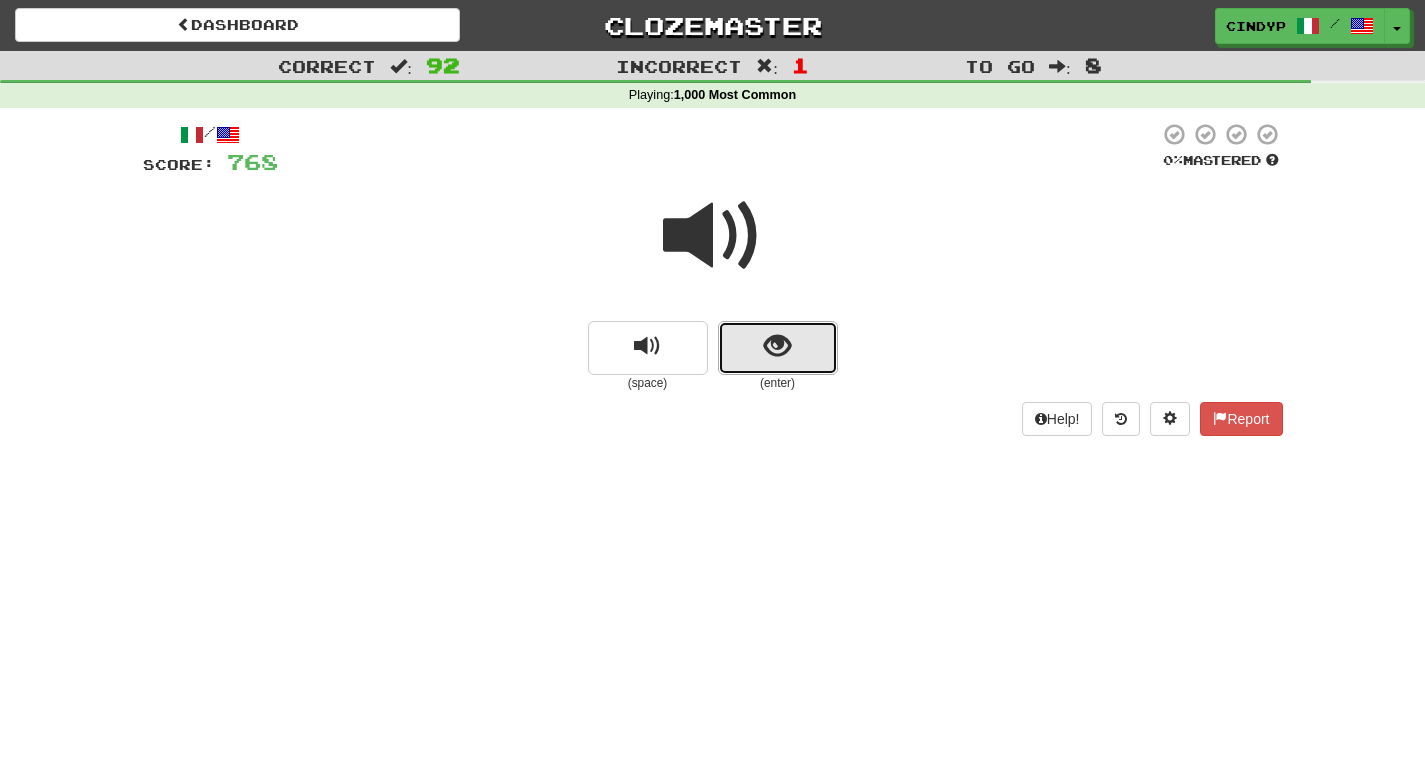 click at bounding box center (777, 346) 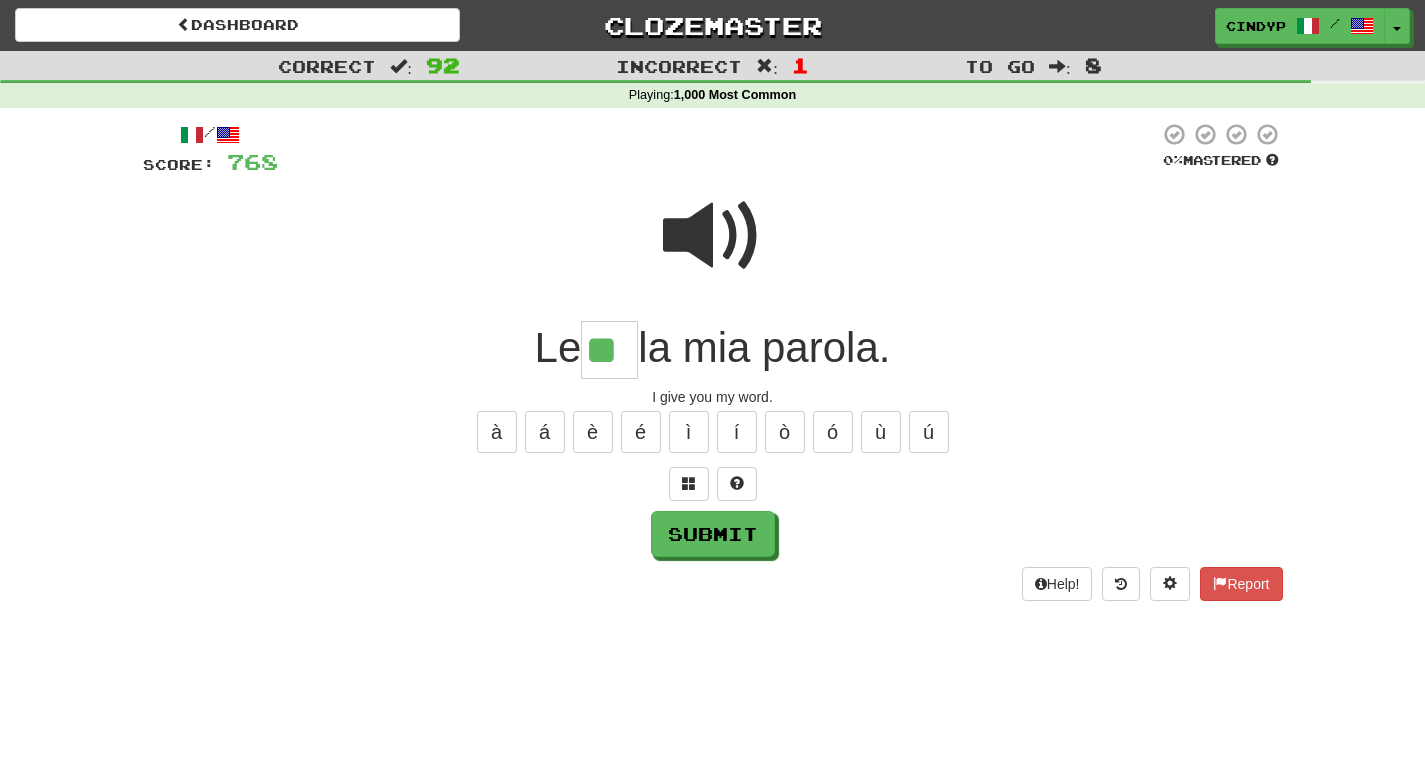 type on "**" 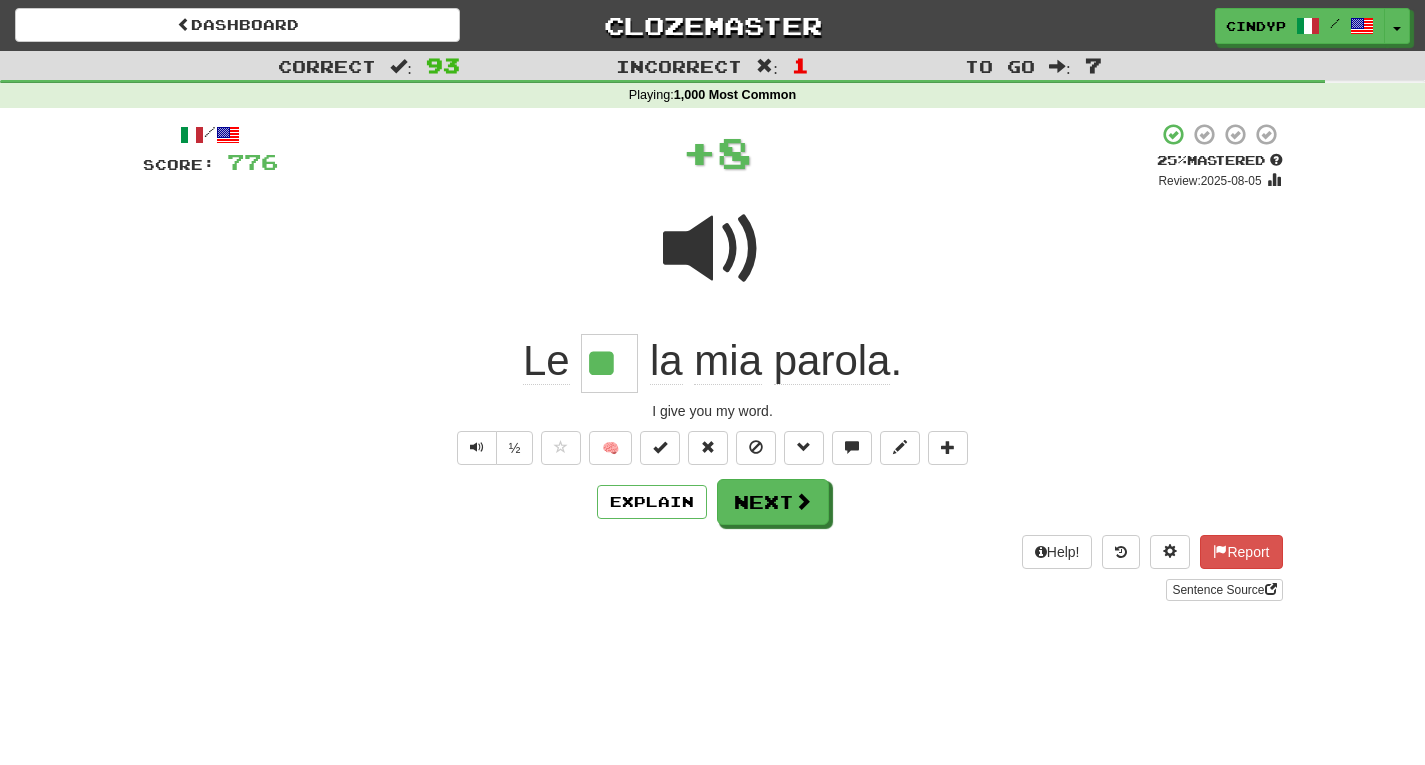 click on "/  Score:   776 + 8 25 %  Mastered Review:  2025-08-05 Le   **   la   mia   parola . I give you my word. ½ 🧠 Explain Next  Help!  Report Sentence Source" at bounding box center [713, 361] 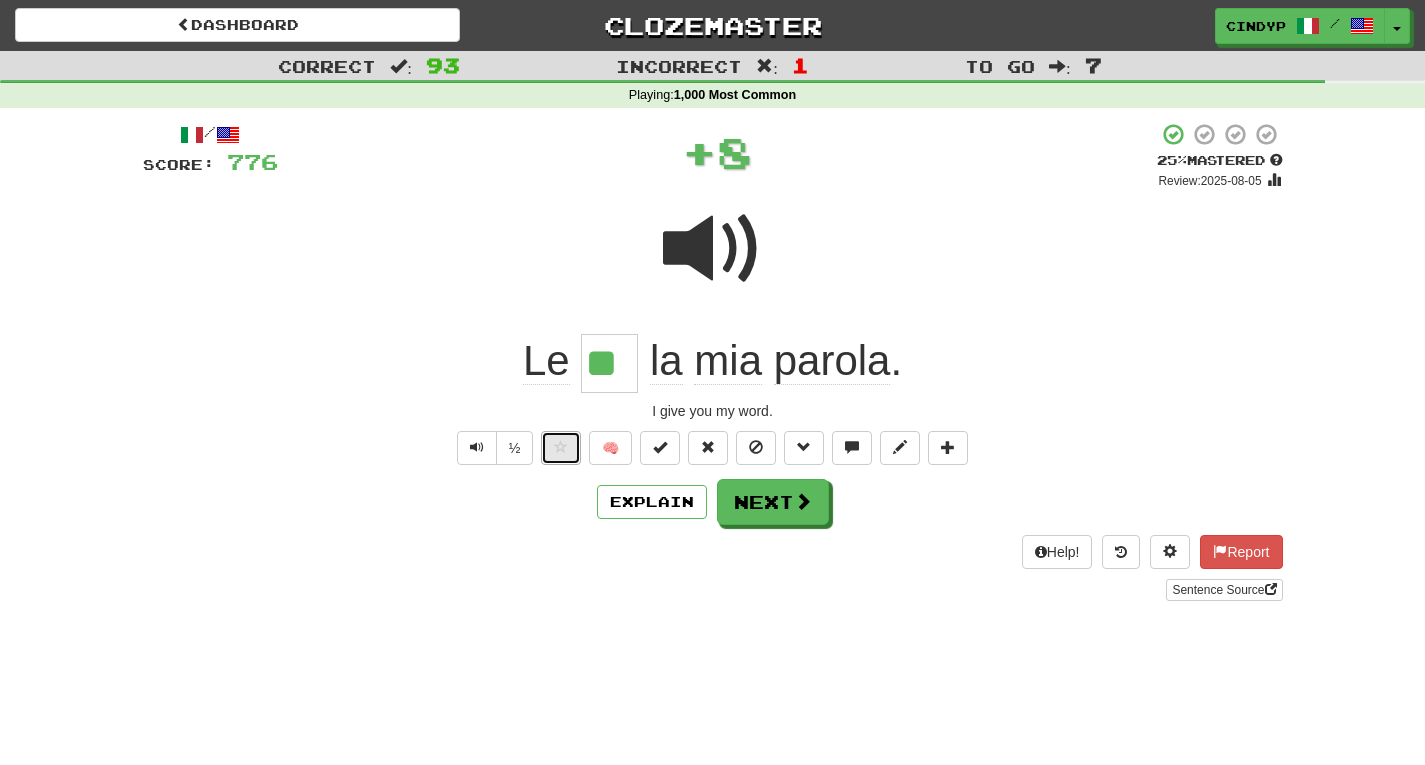 click at bounding box center (561, 448) 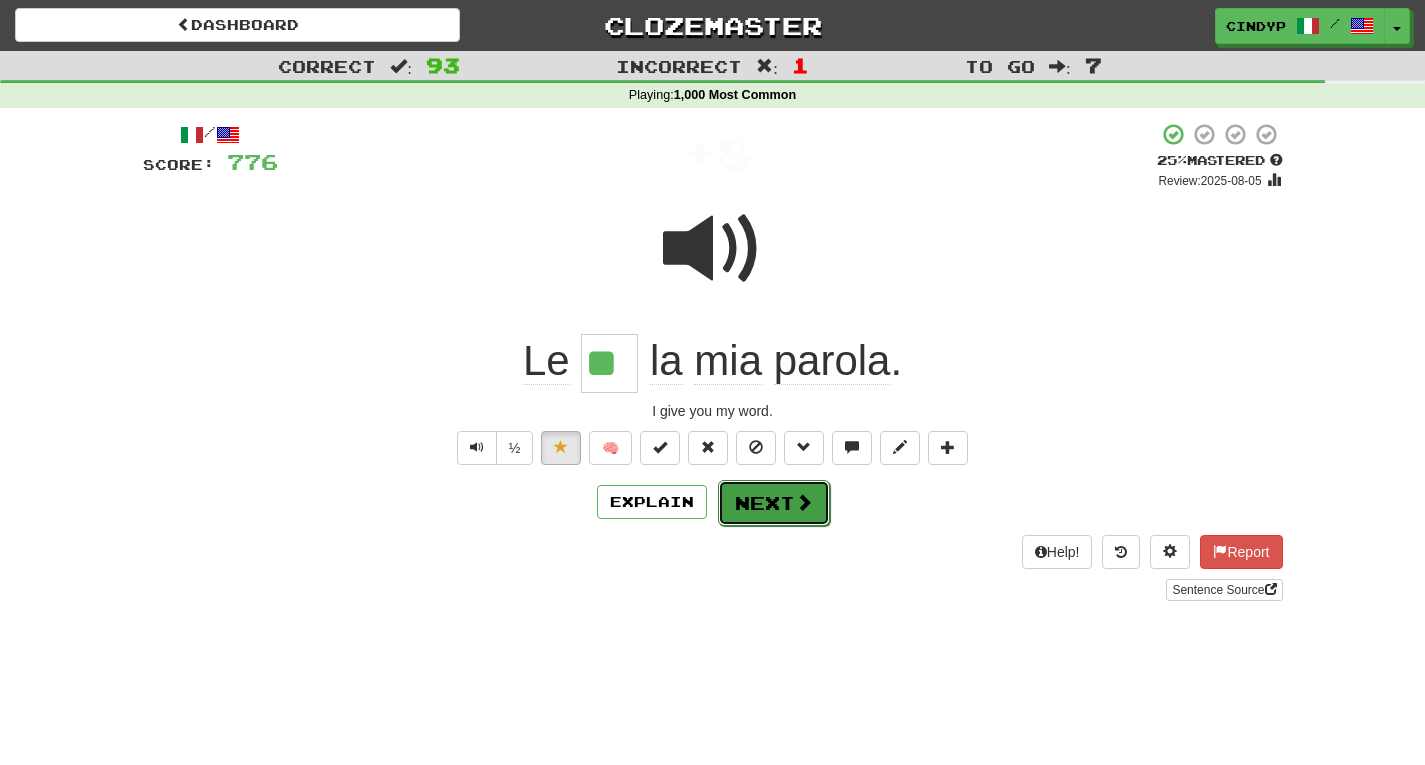 click on "Next" at bounding box center [774, 503] 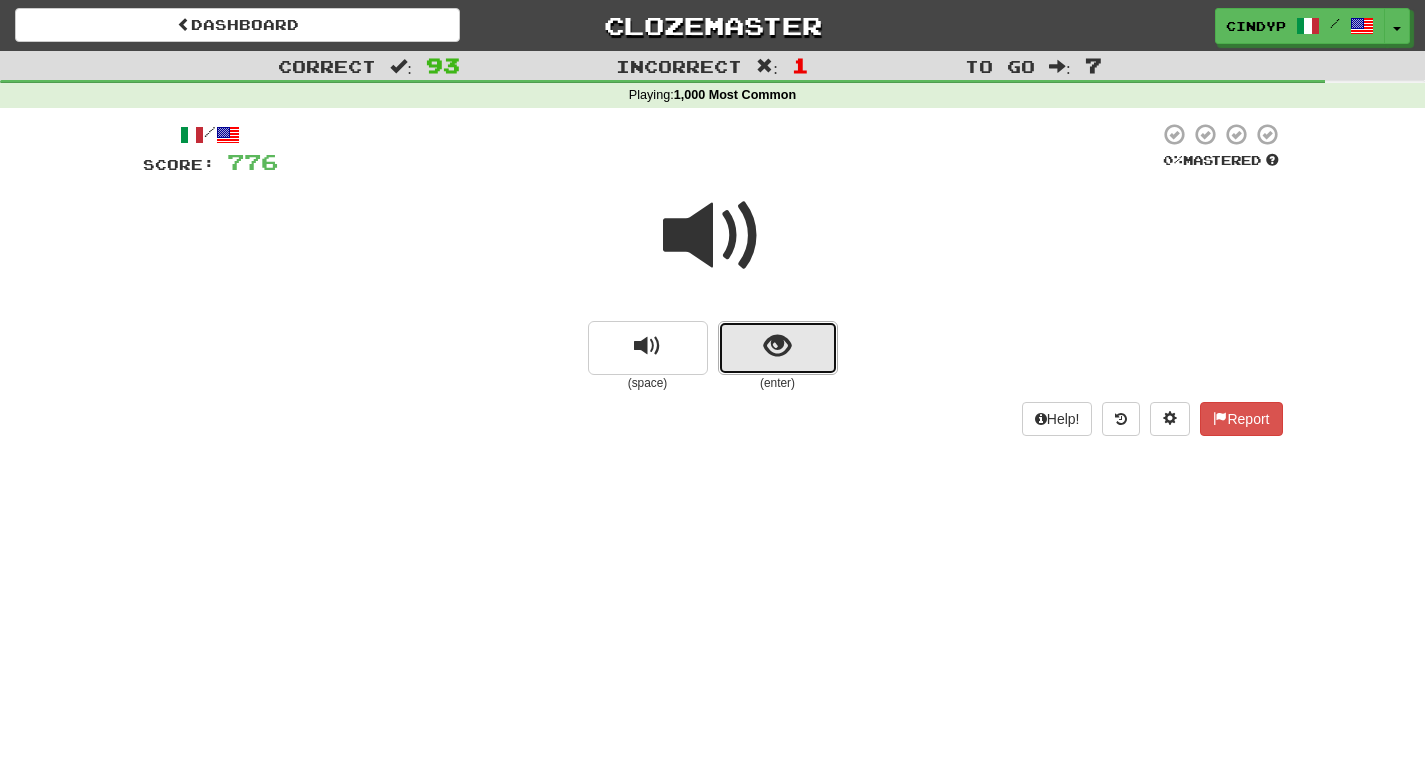 click at bounding box center (778, 348) 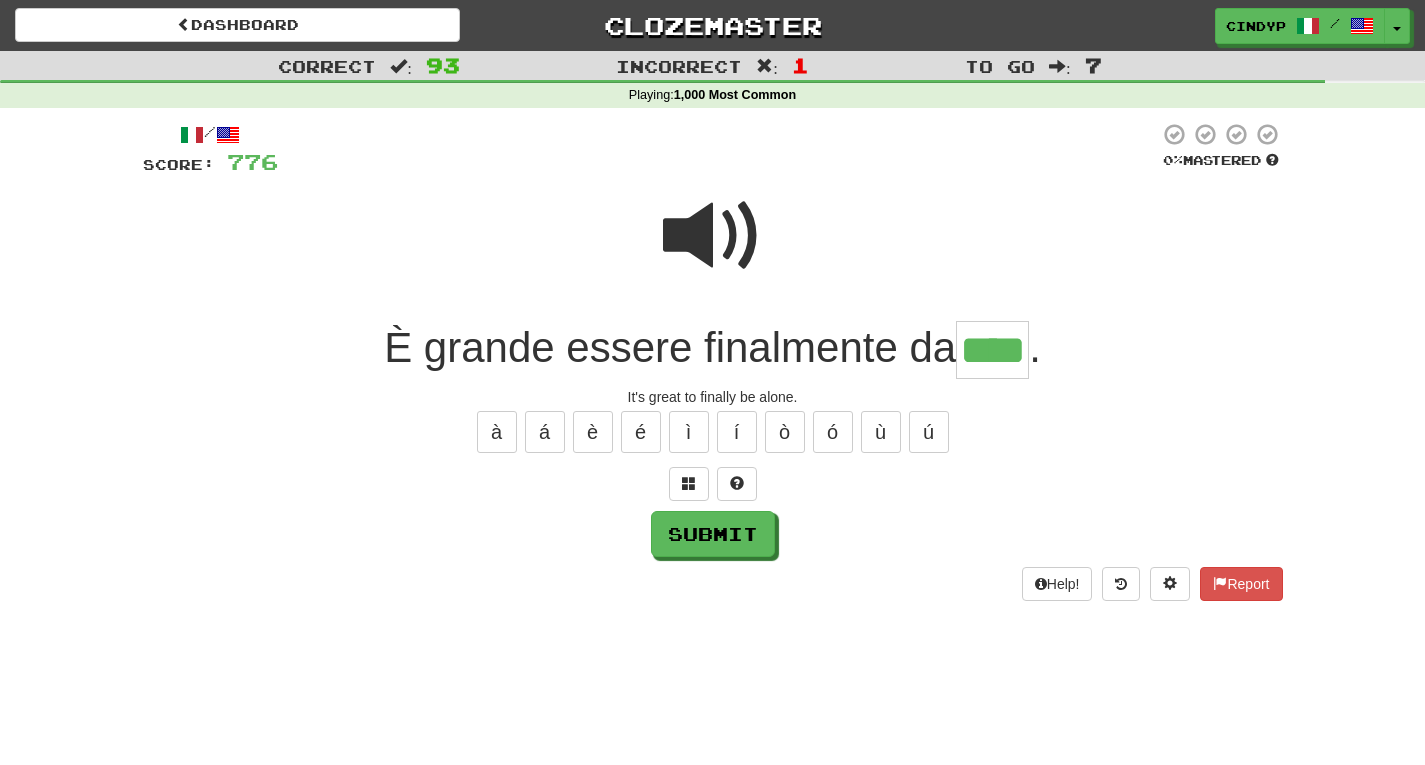 type on "****" 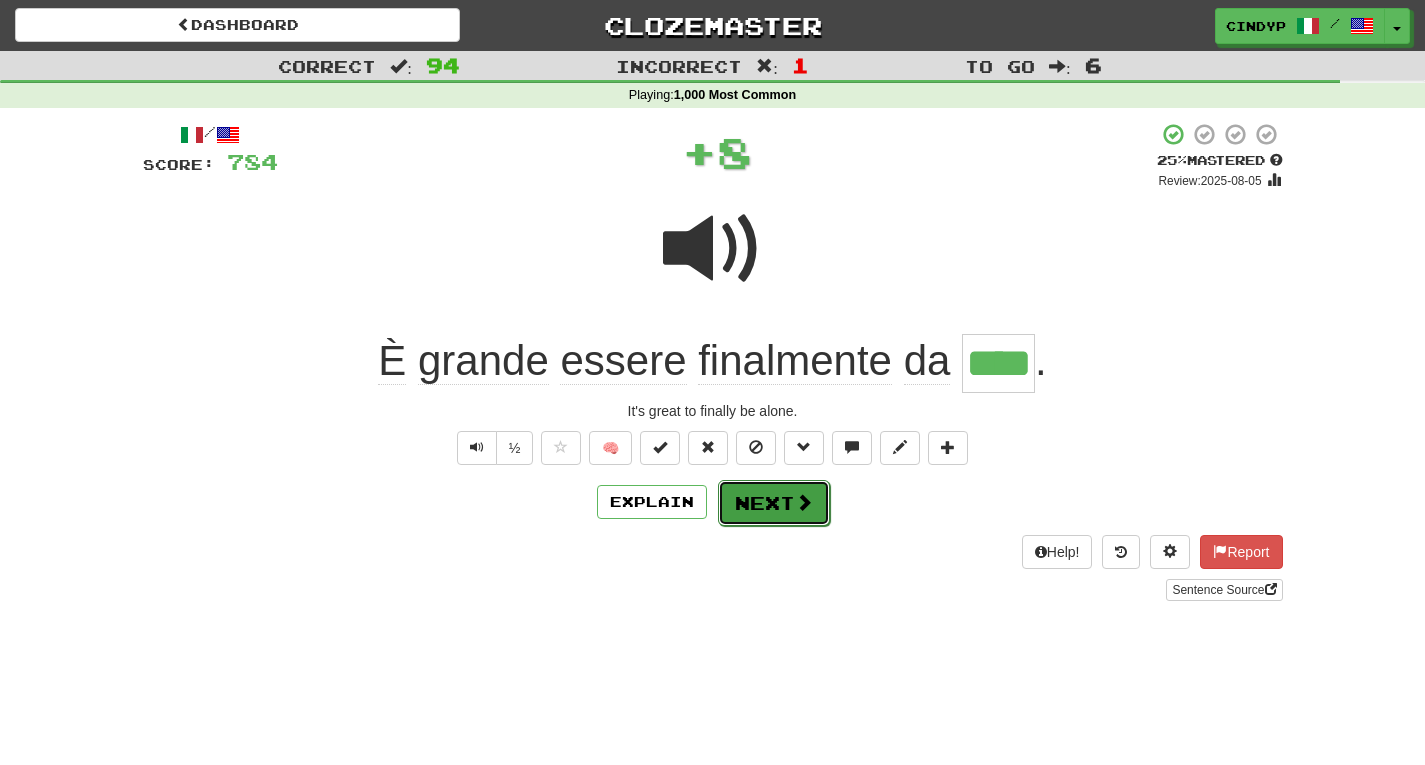 click on "Next" at bounding box center (774, 503) 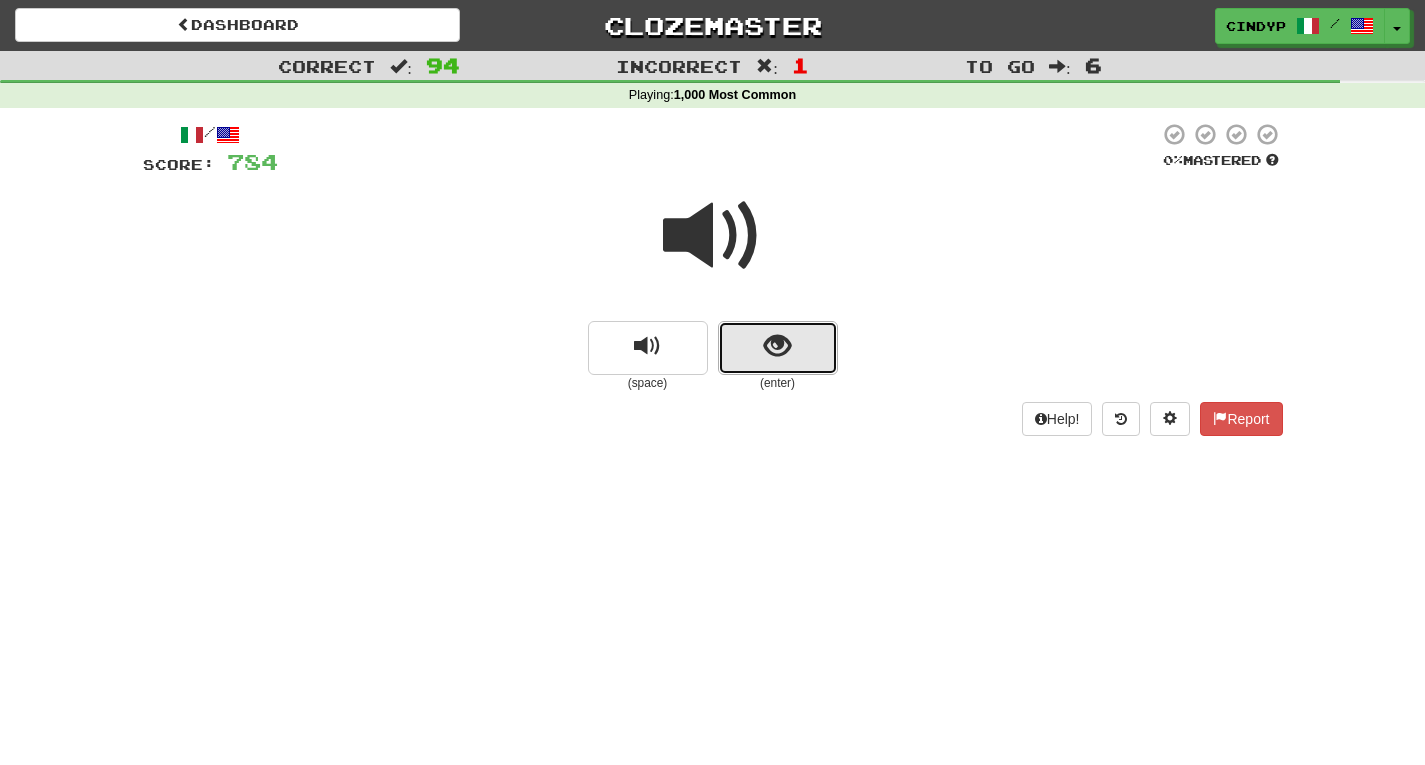 click at bounding box center [778, 348] 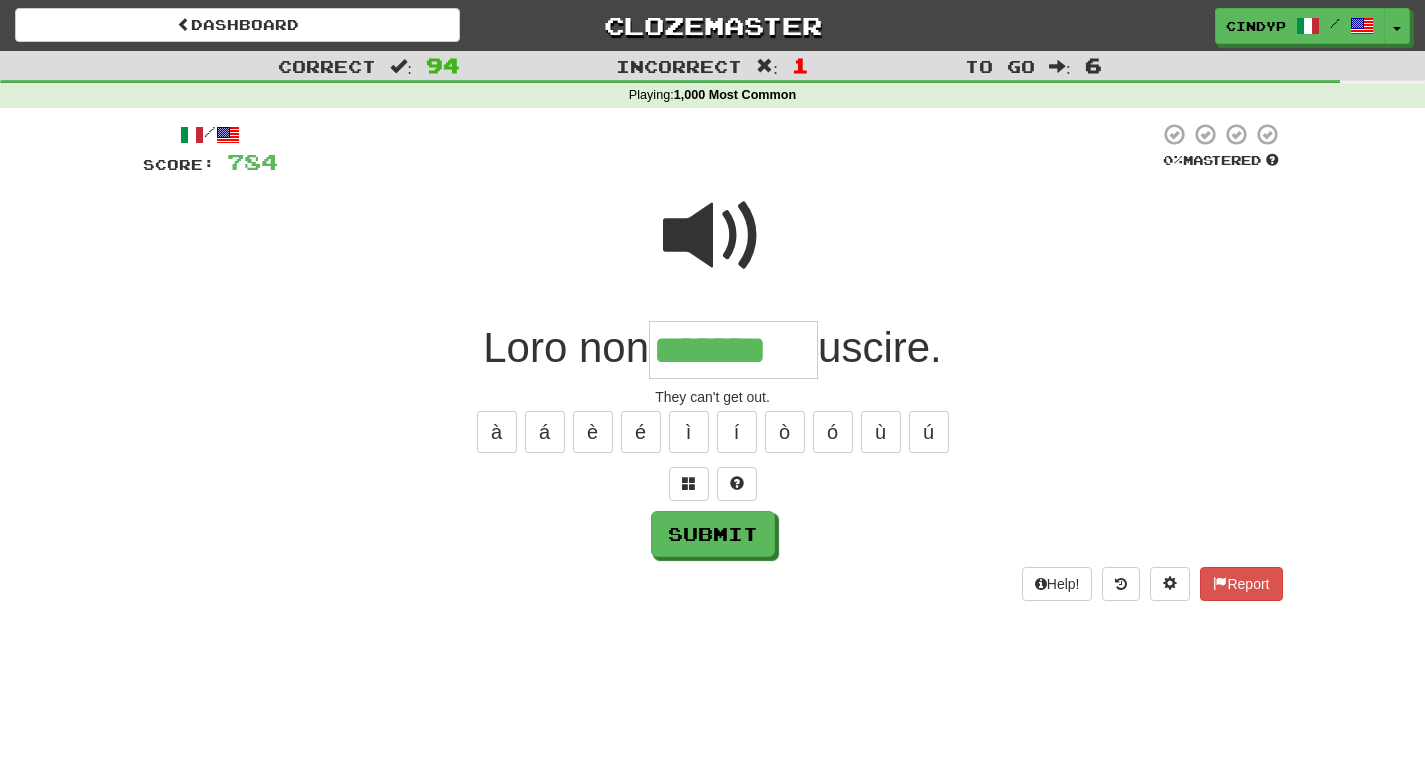 type on "*******" 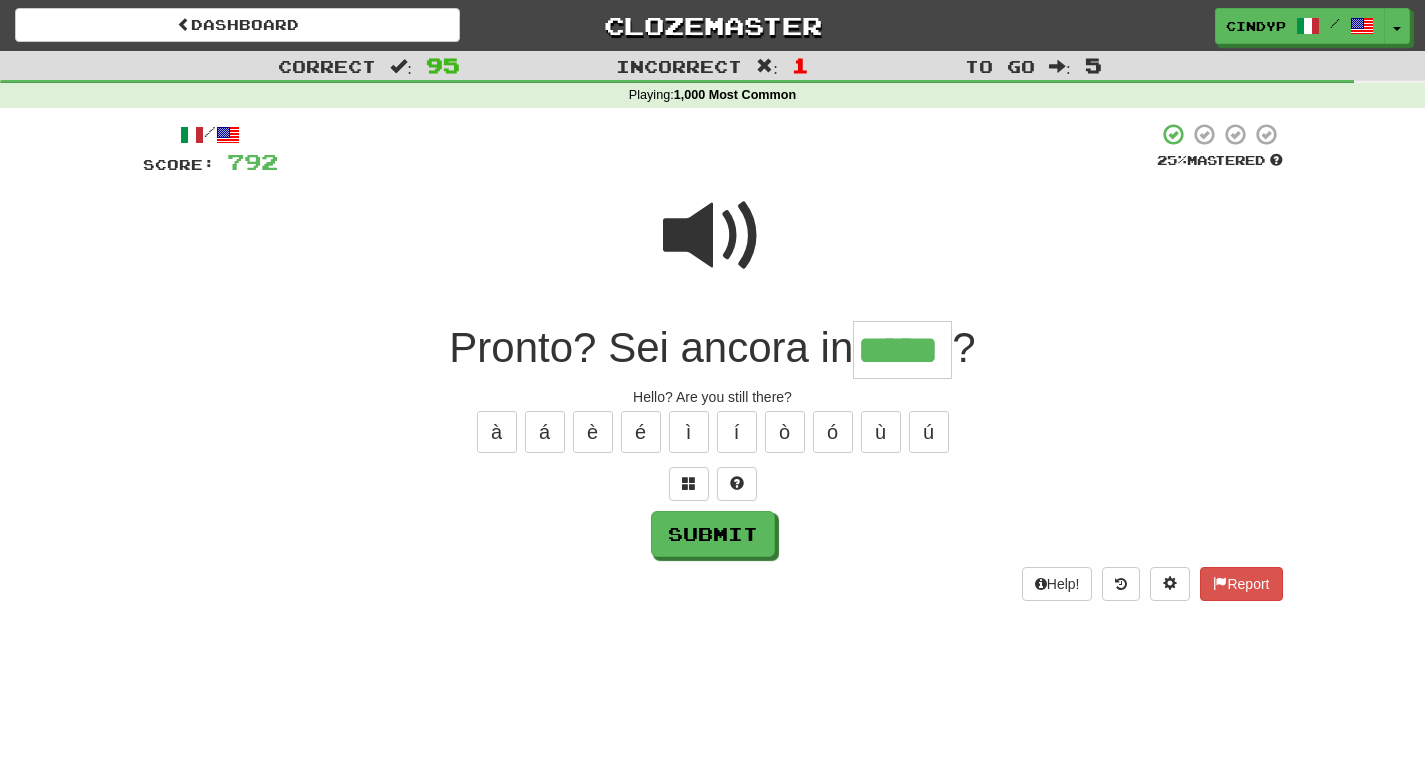 type on "*****" 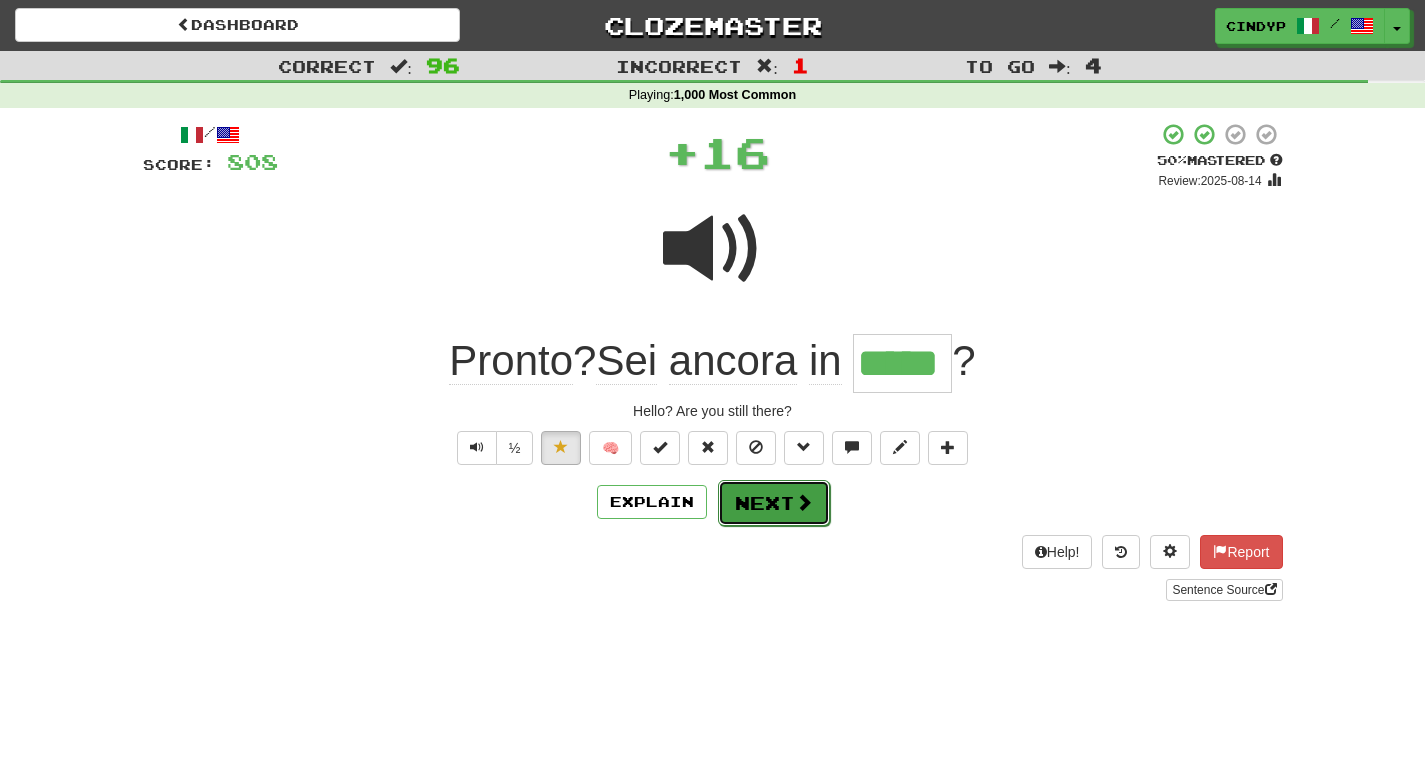 click on "Next" at bounding box center [774, 503] 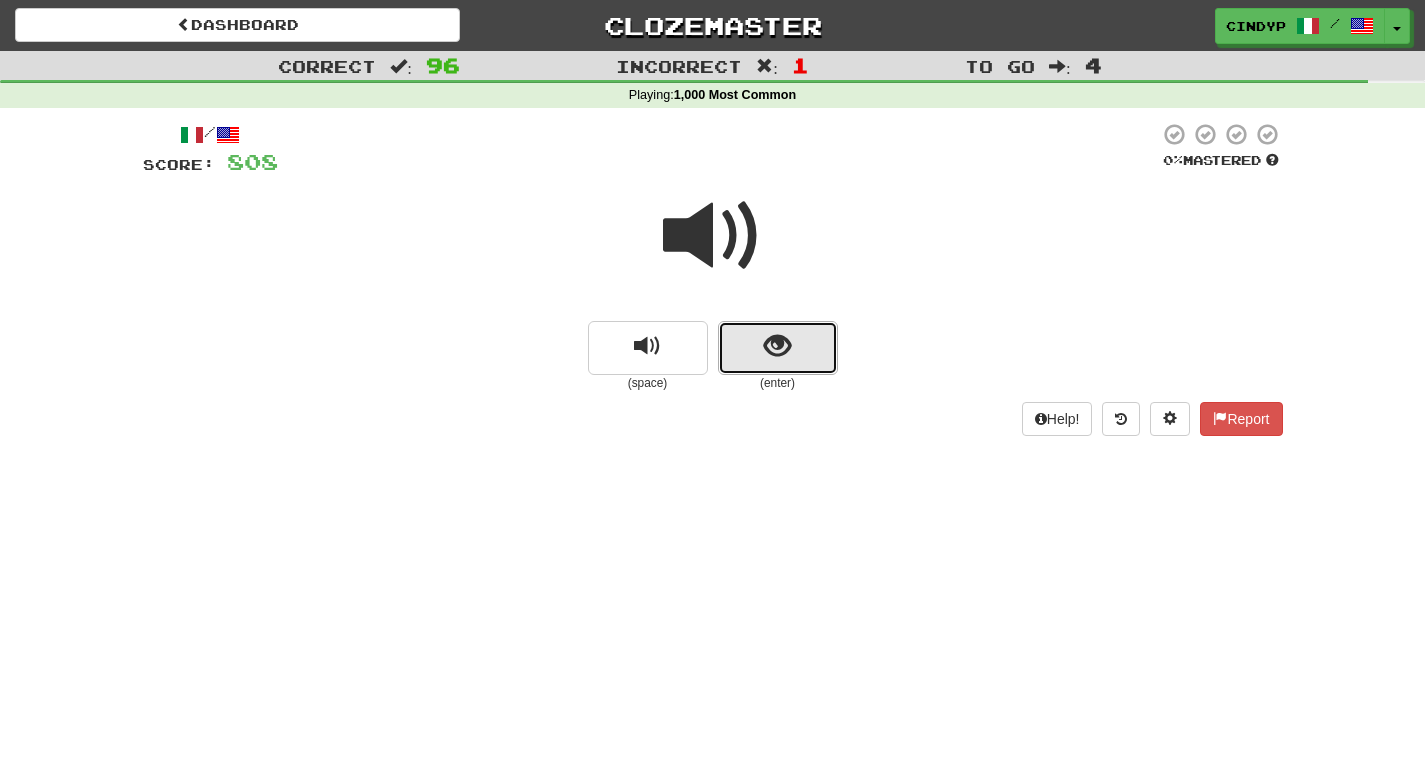 click at bounding box center (778, 348) 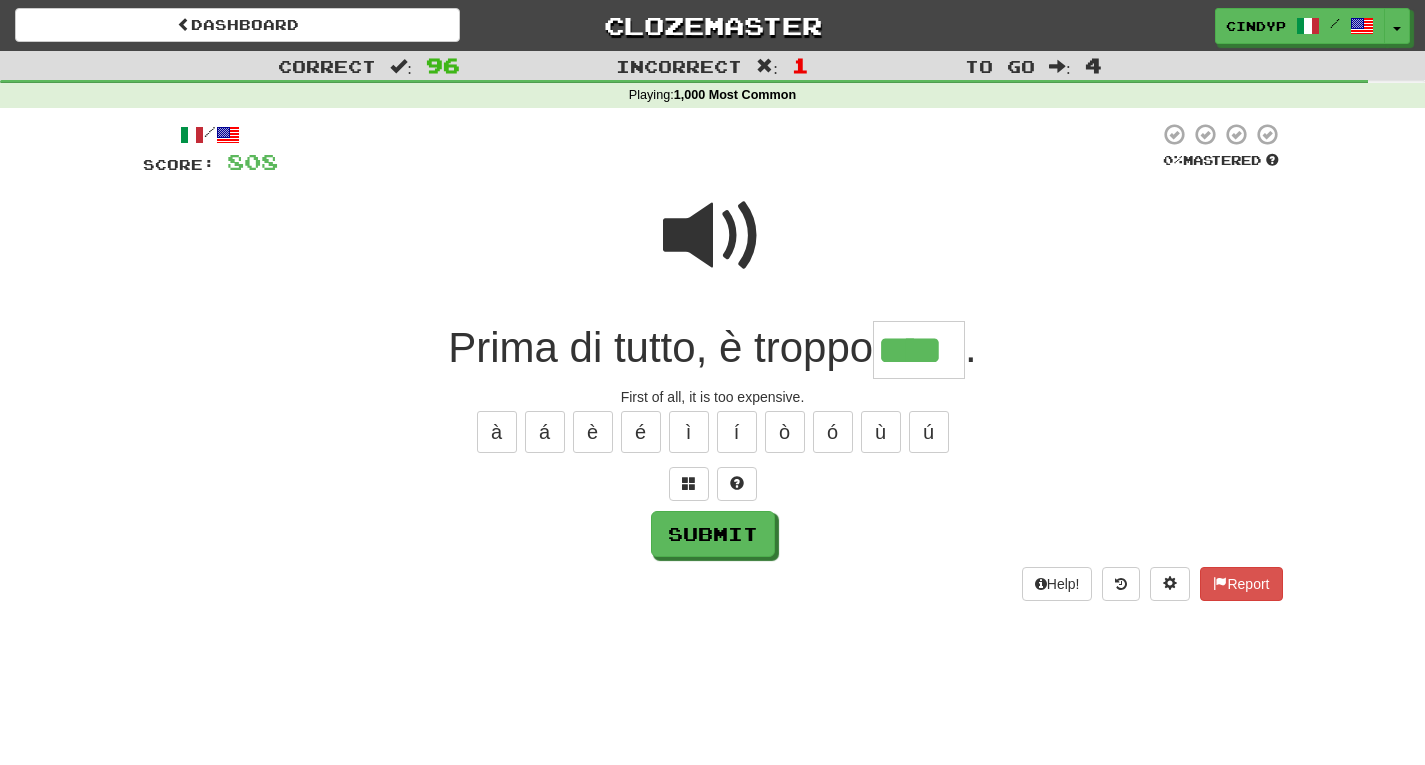 type on "****" 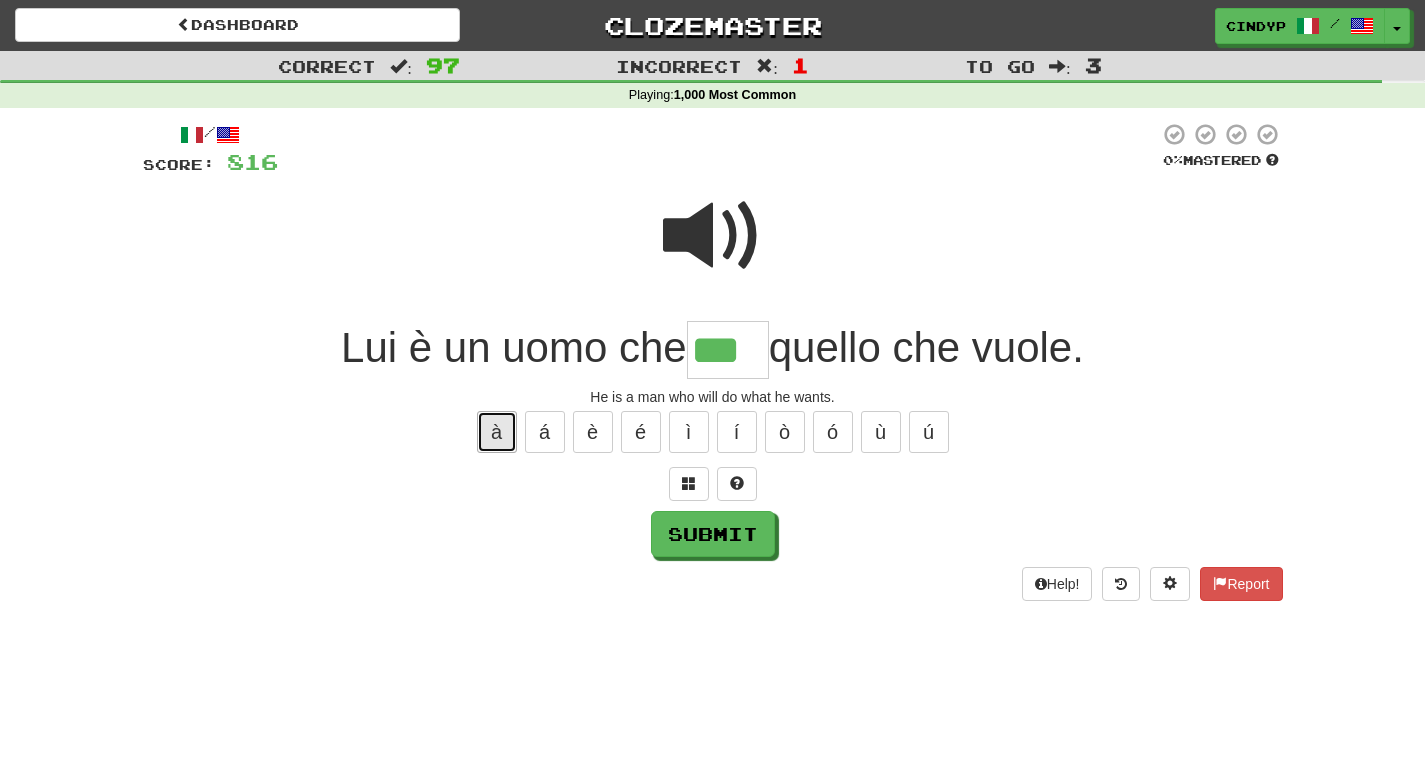click on "à" at bounding box center (497, 432) 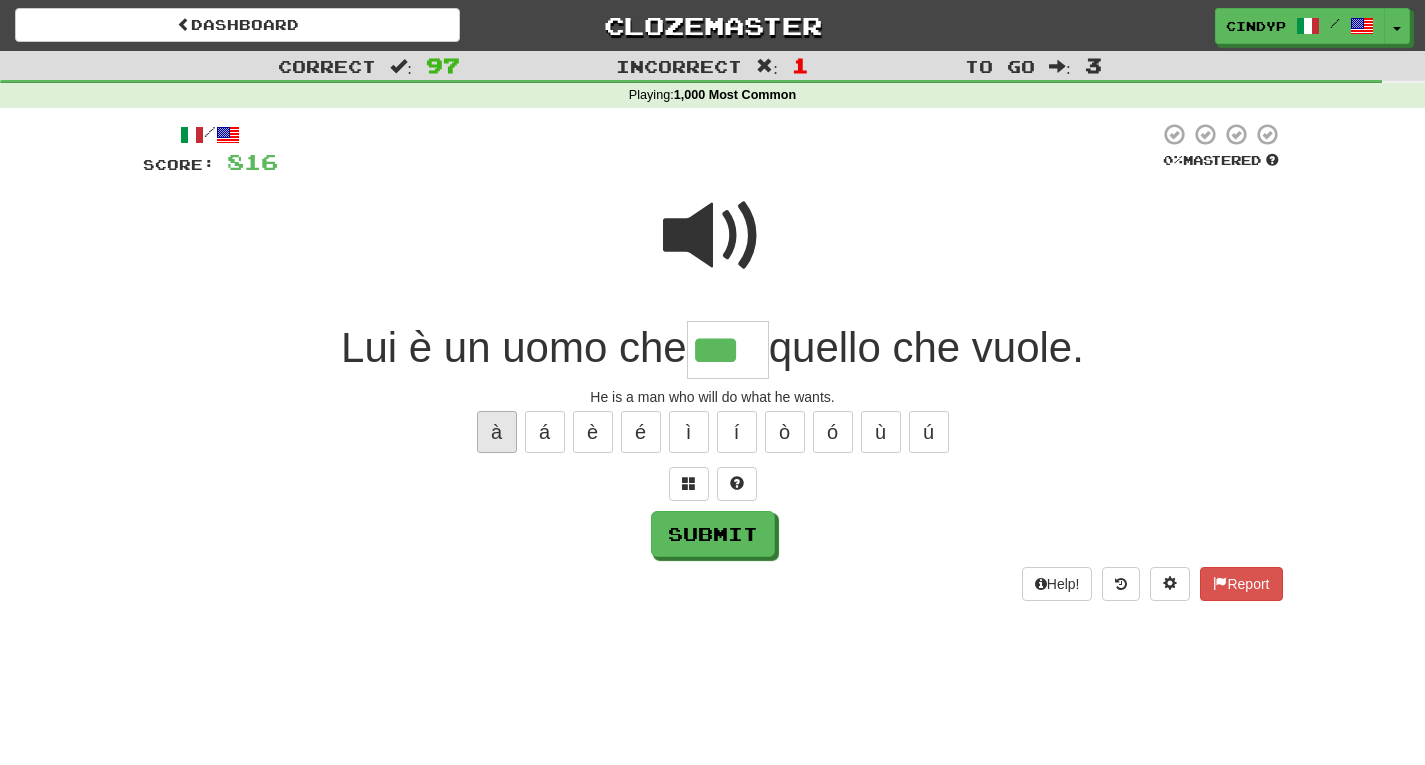 type on "****" 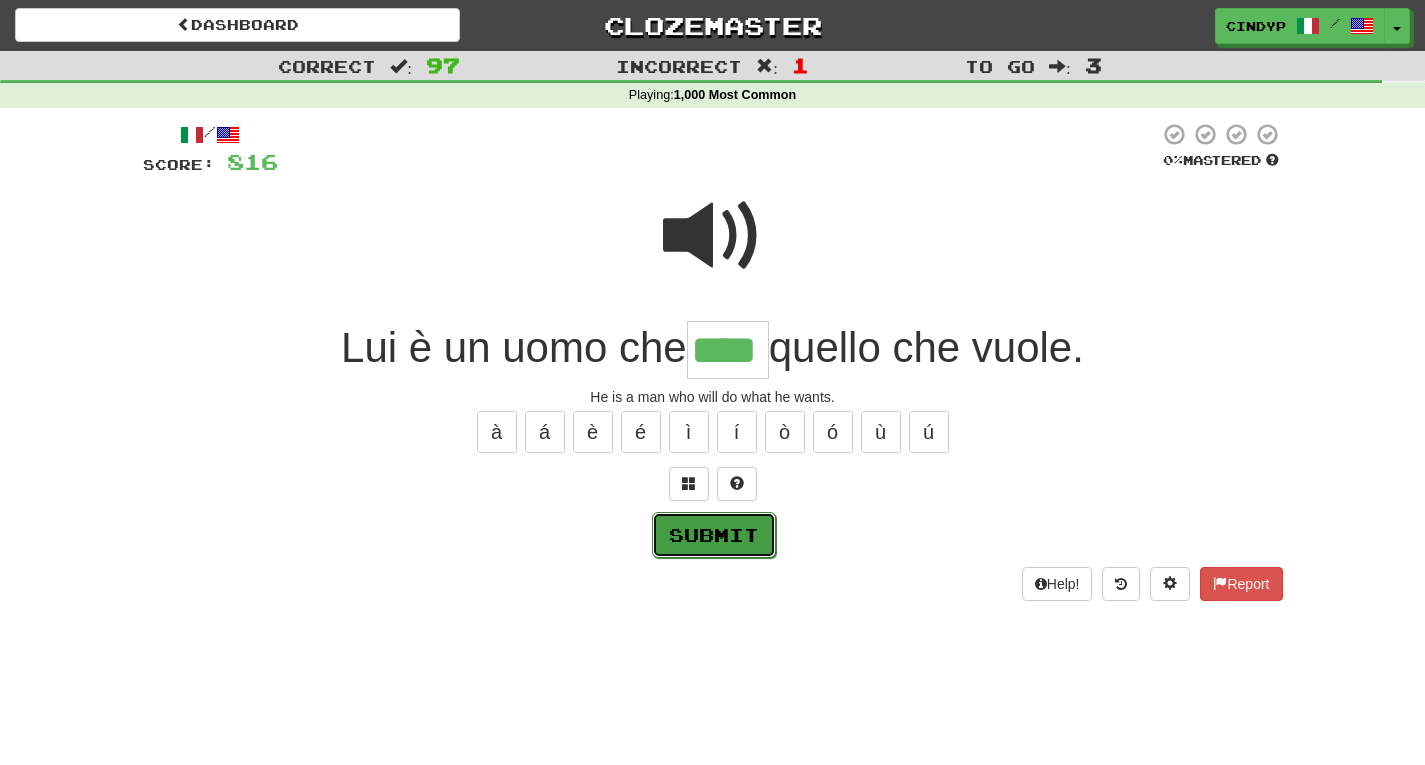 click on "Submit" at bounding box center [714, 535] 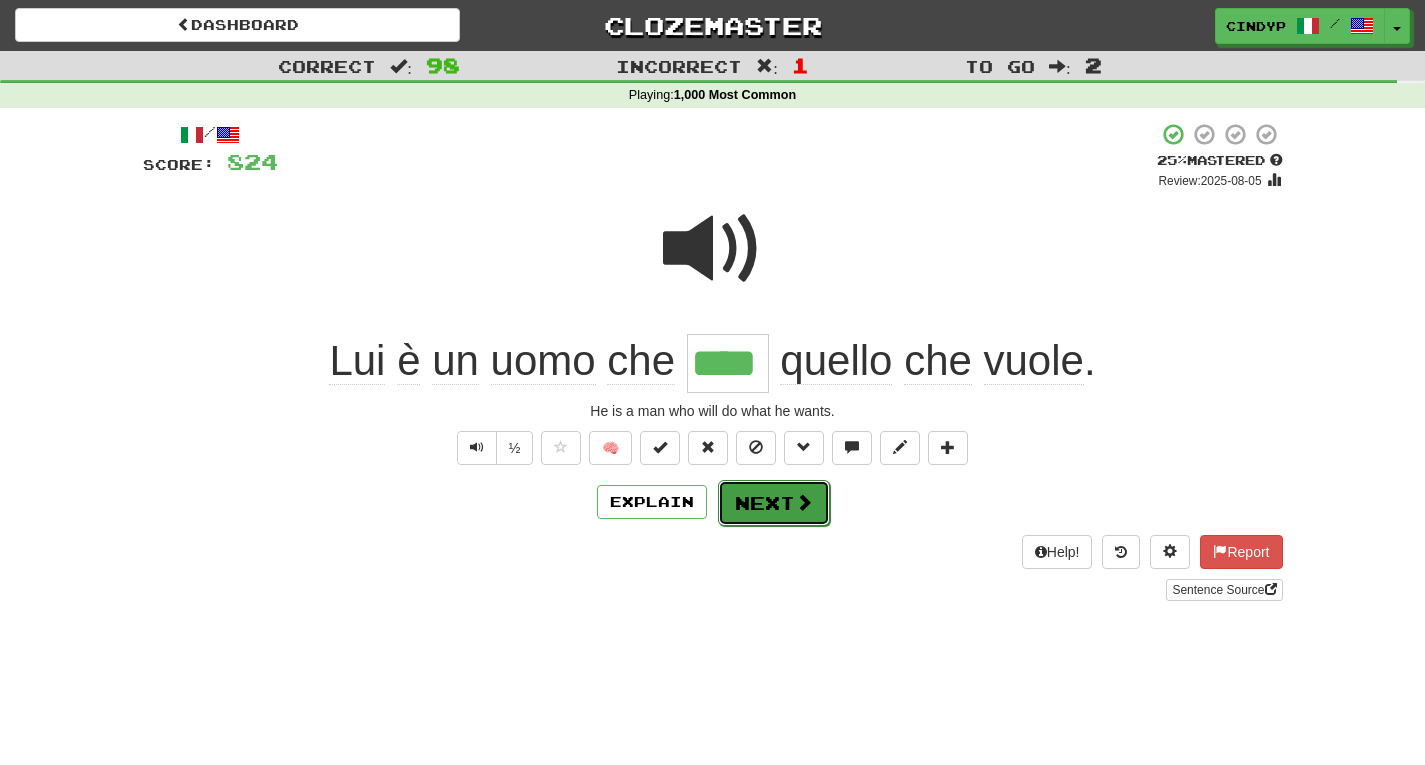 click on "Next" at bounding box center (774, 503) 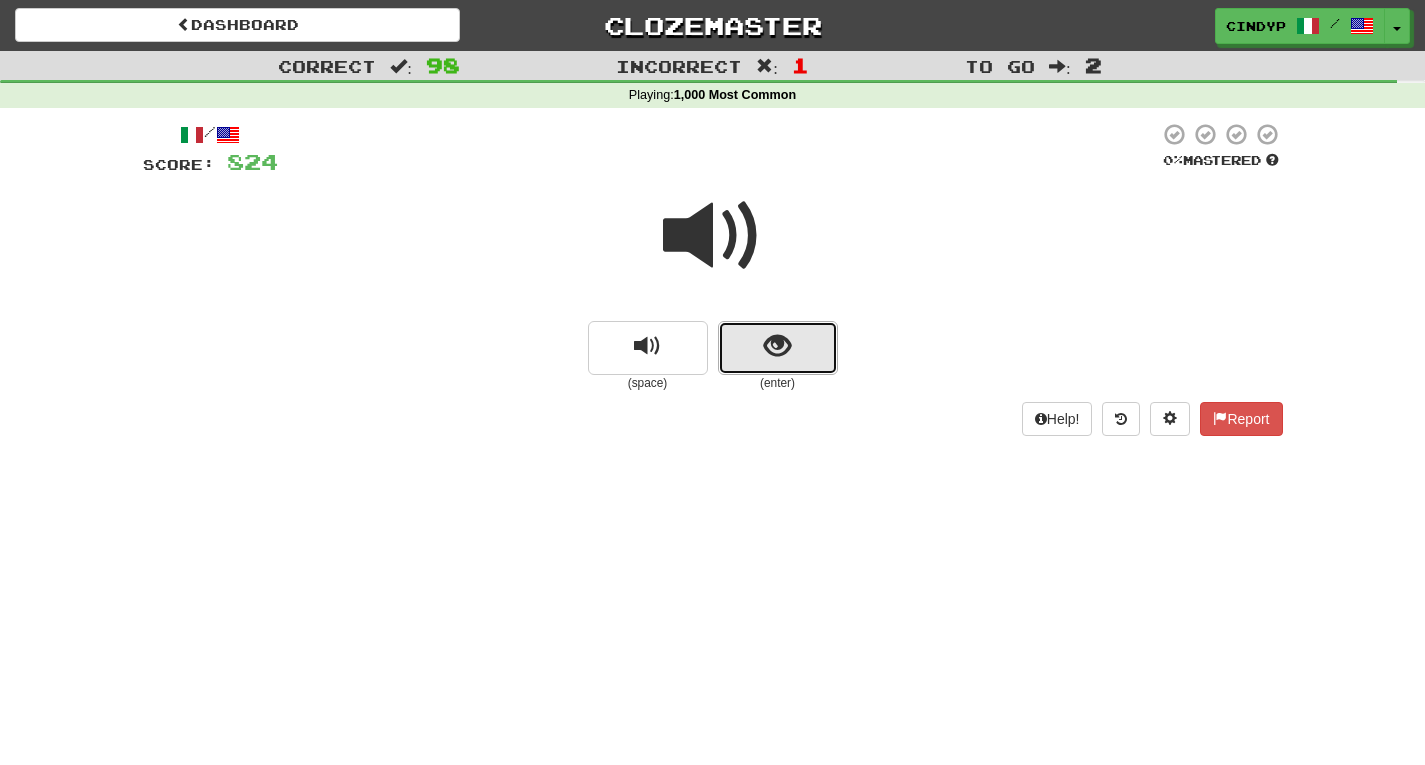 click at bounding box center (778, 348) 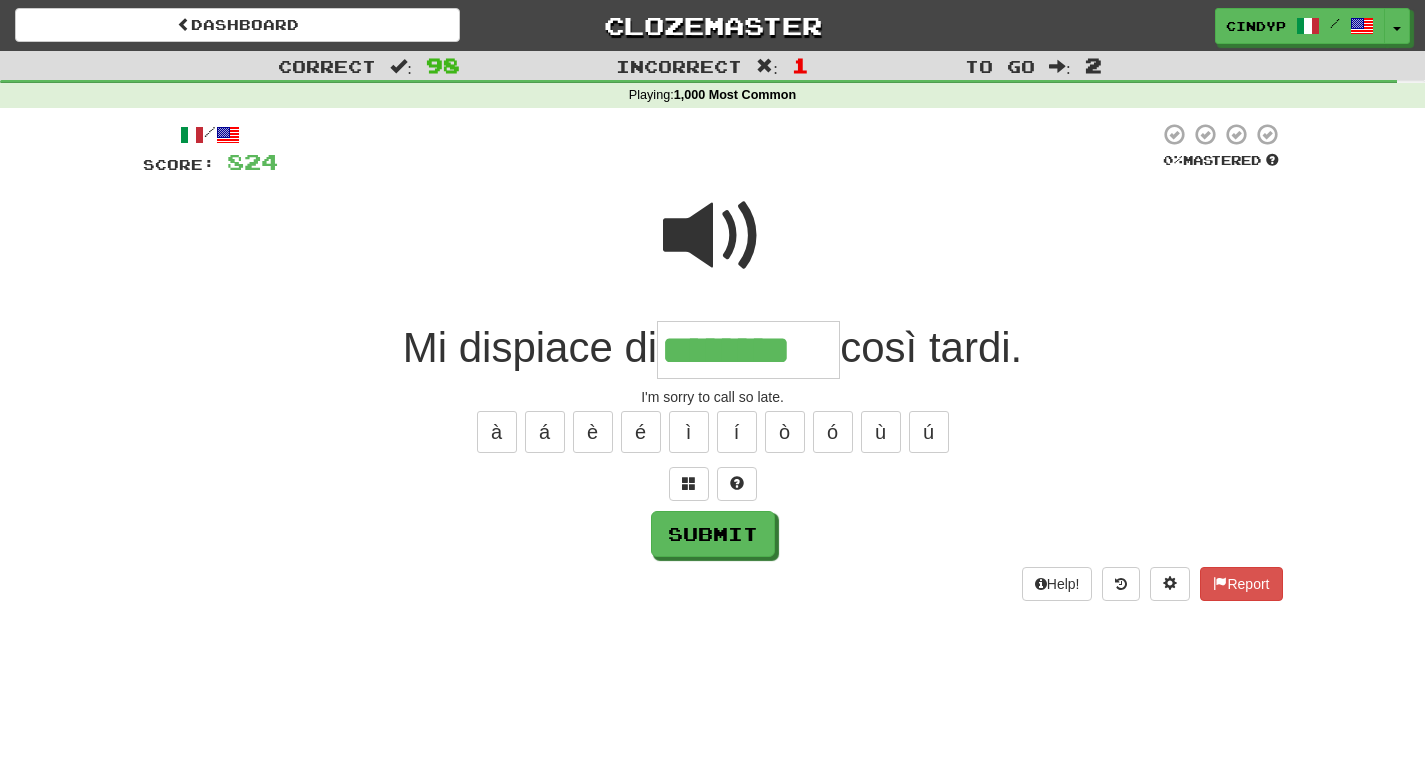 type on "********" 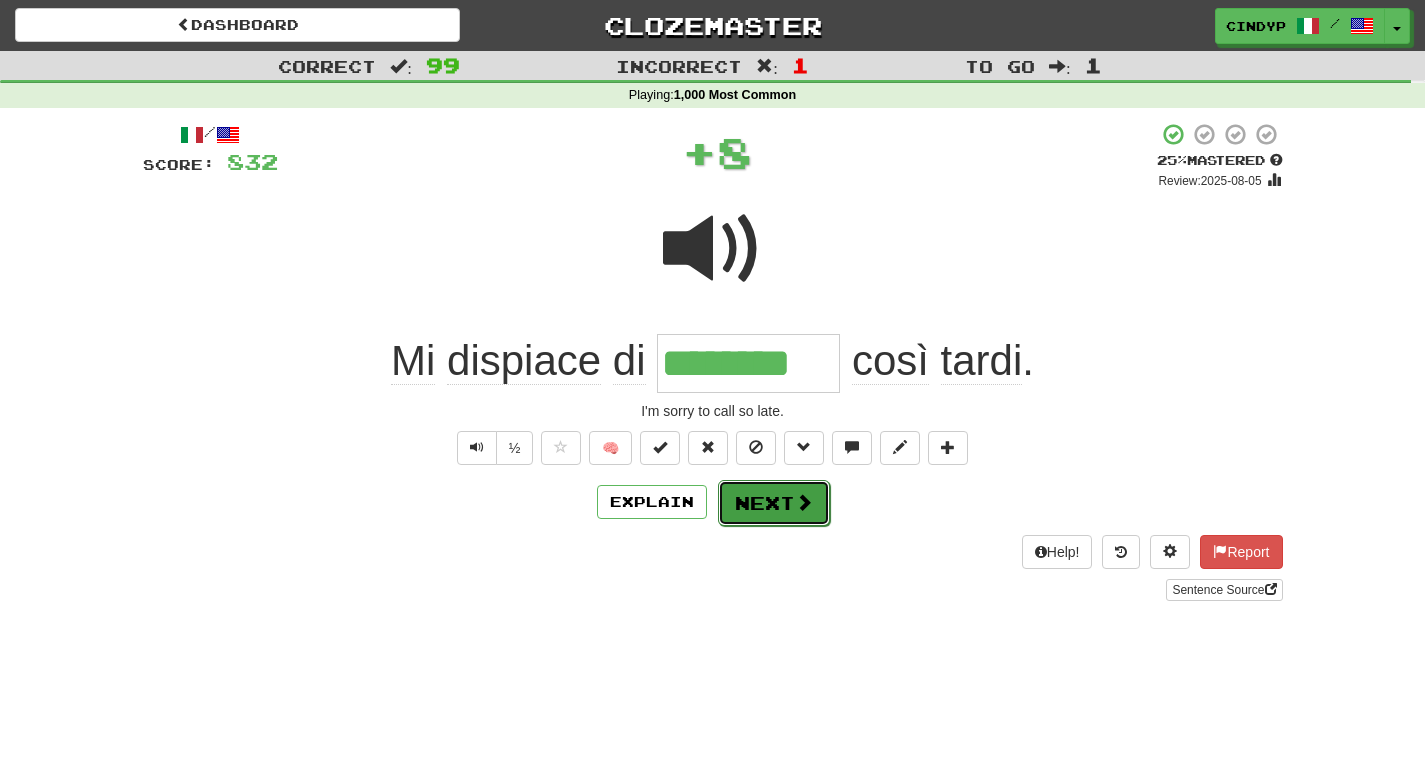 click on "Next" at bounding box center [774, 503] 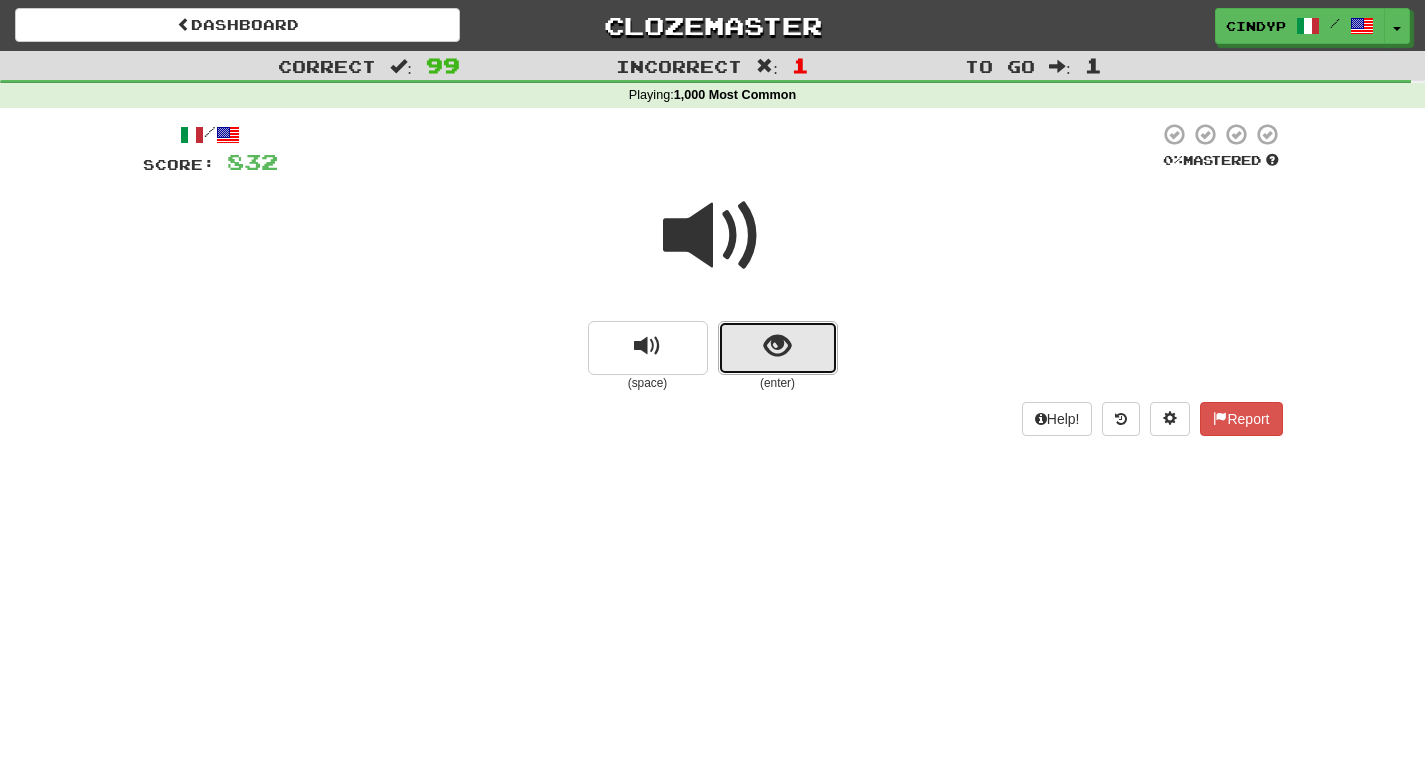 click at bounding box center [778, 348] 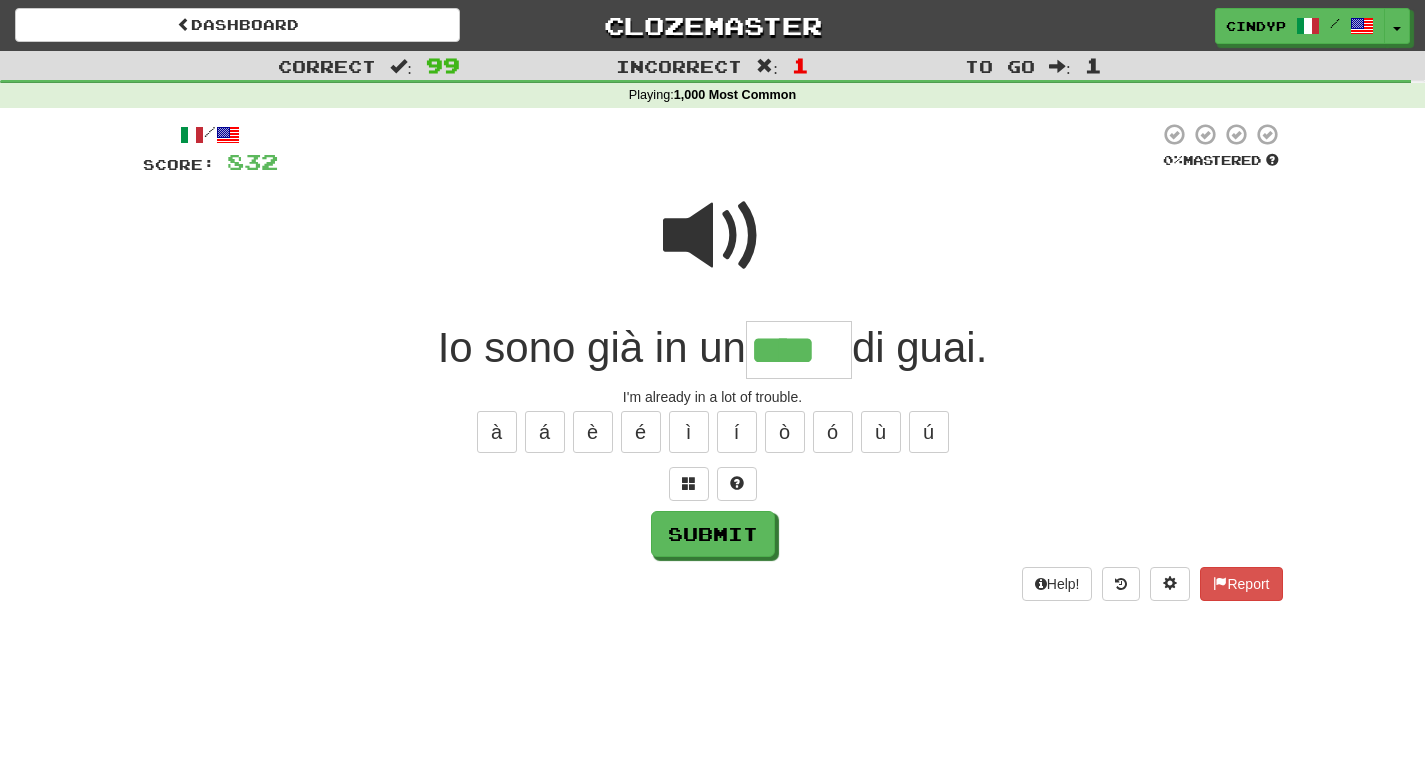type on "****" 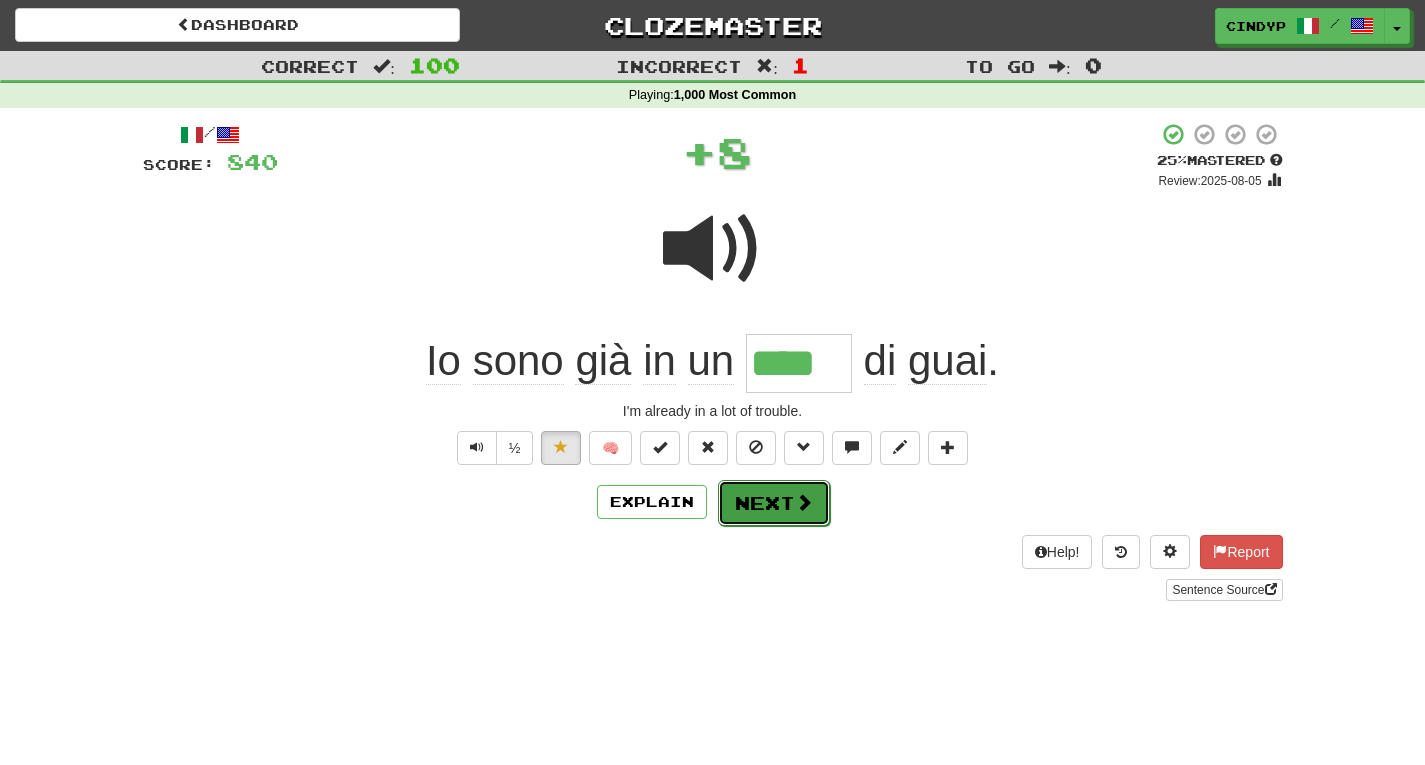click on "Next" at bounding box center (774, 503) 